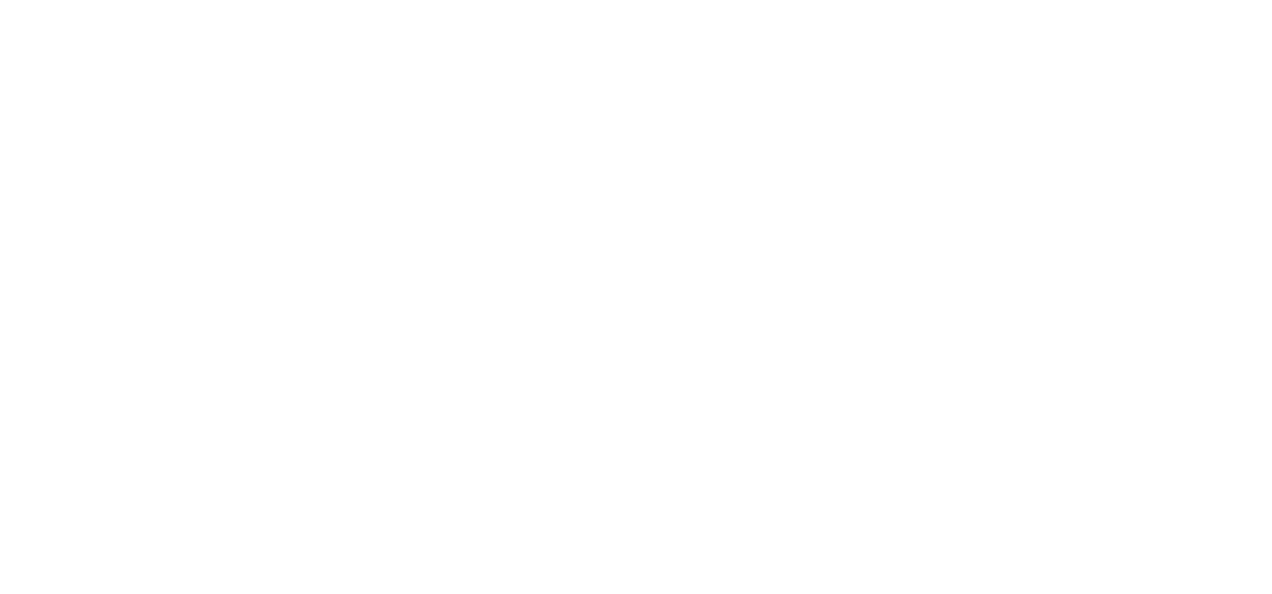 scroll, scrollTop: 0, scrollLeft: 0, axis: both 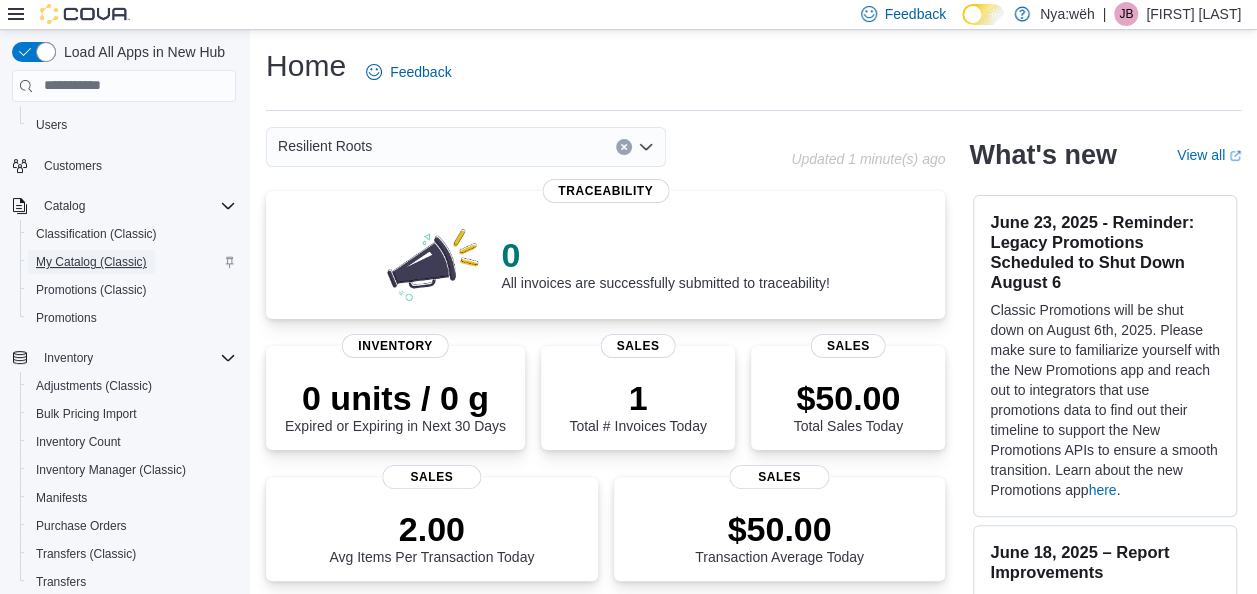 click on "My Catalog (Classic)" at bounding box center [91, 262] 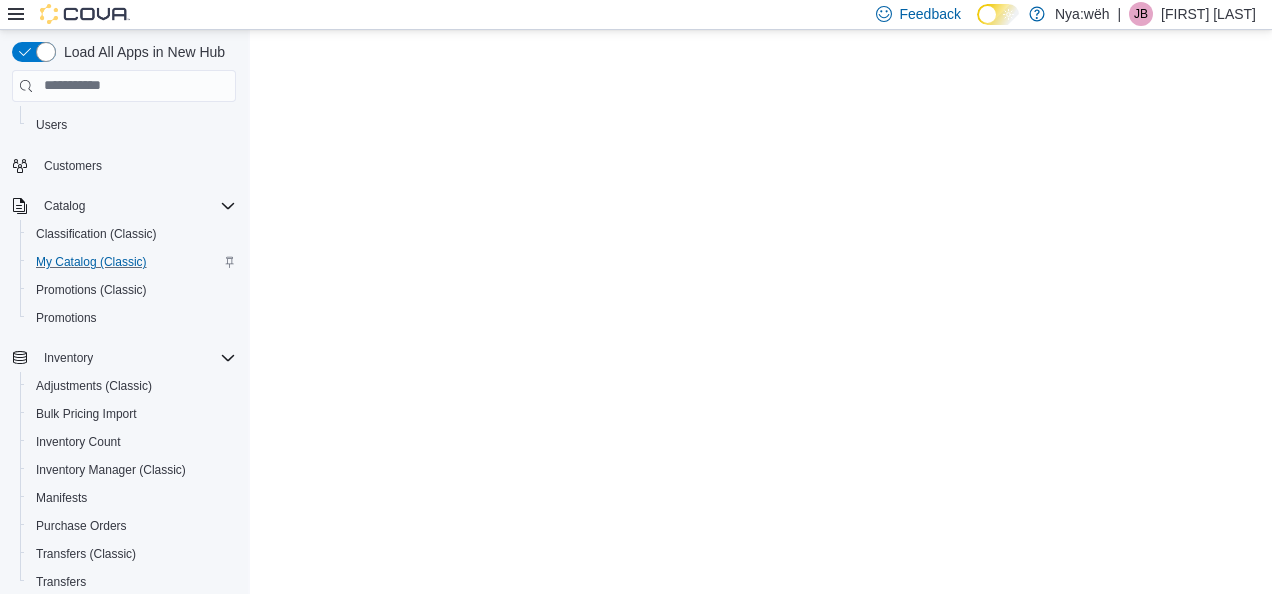 scroll, scrollTop: 0, scrollLeft: 0, axis: both 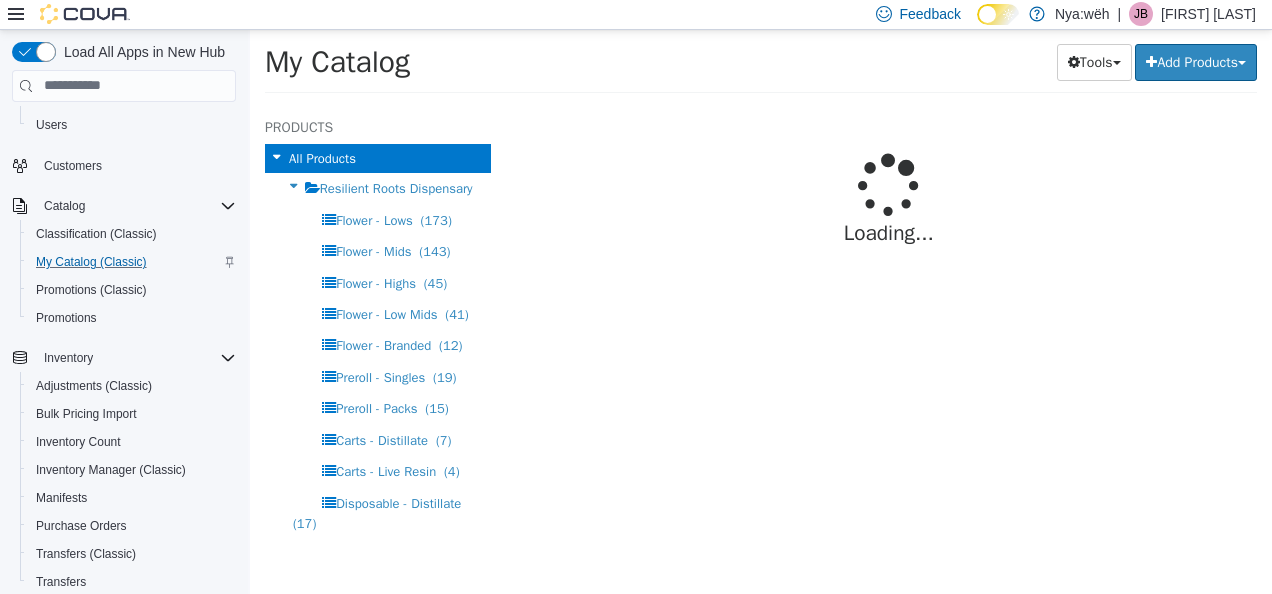select on "**********" 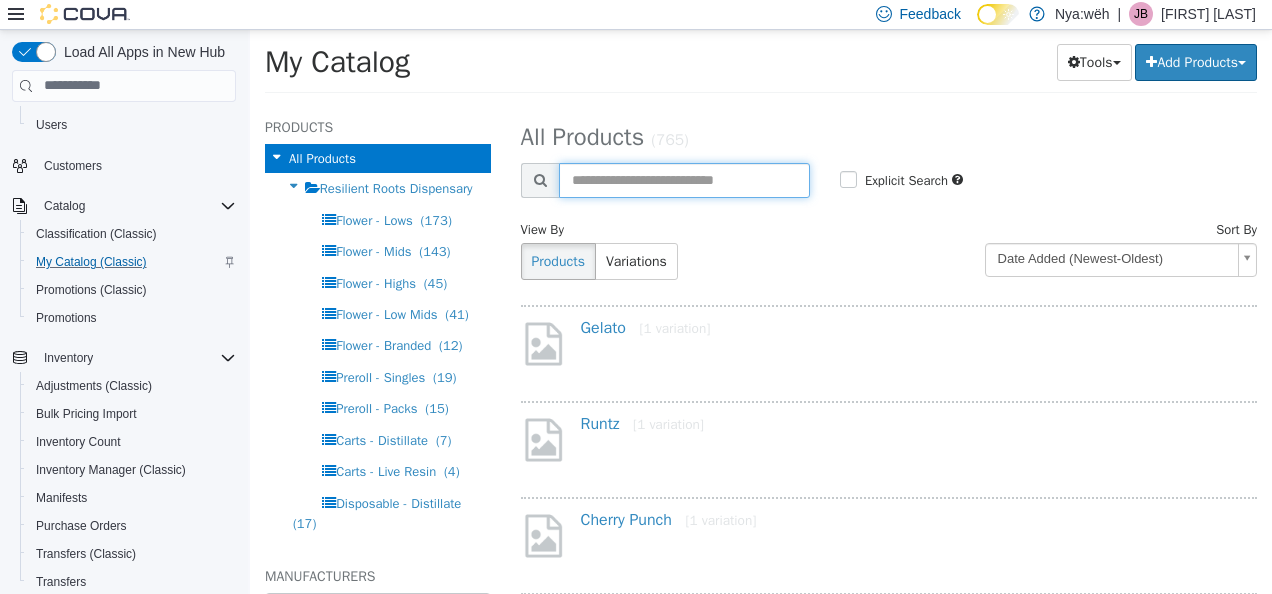 click at bounding box center [684, 179] 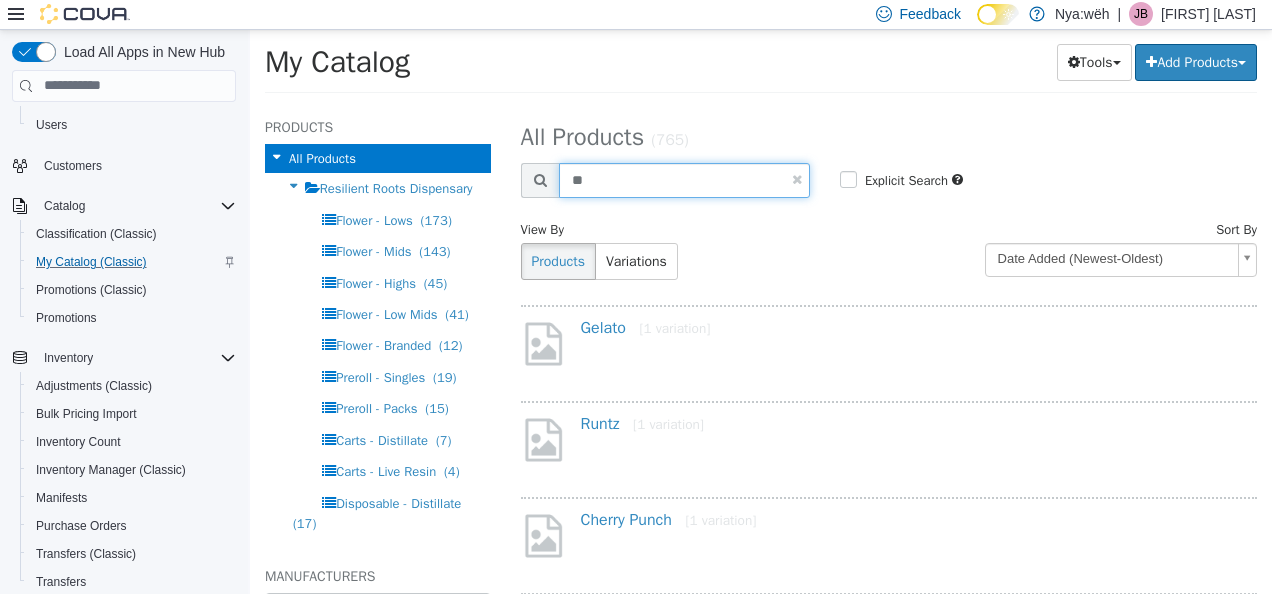 type on "**" 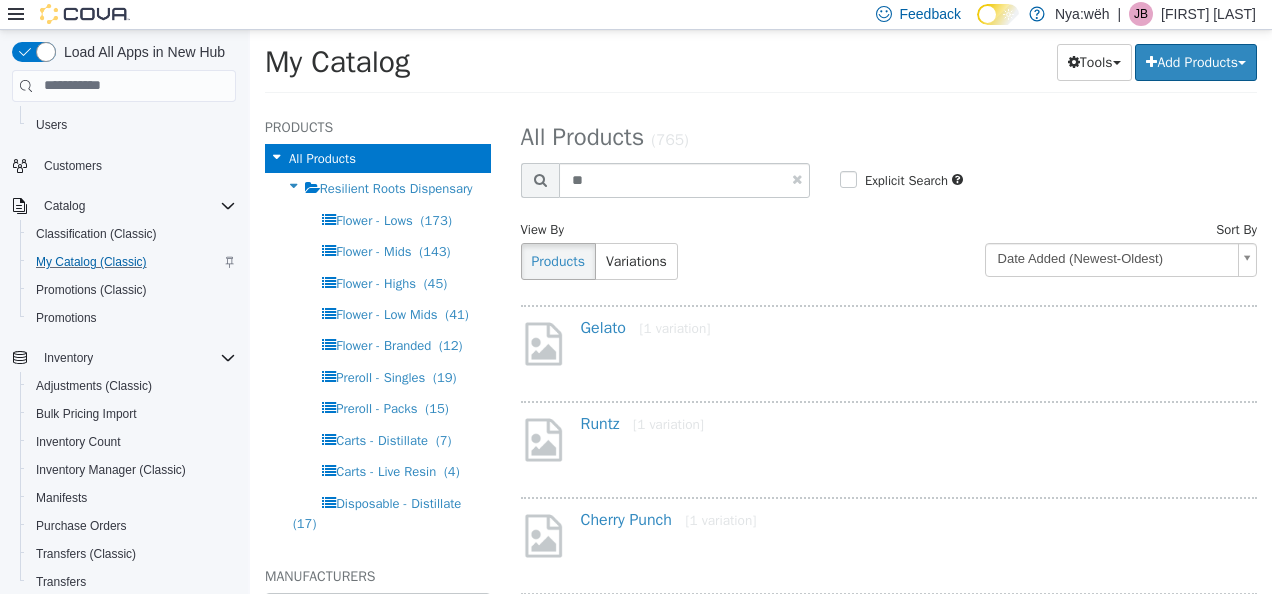select on "**********" 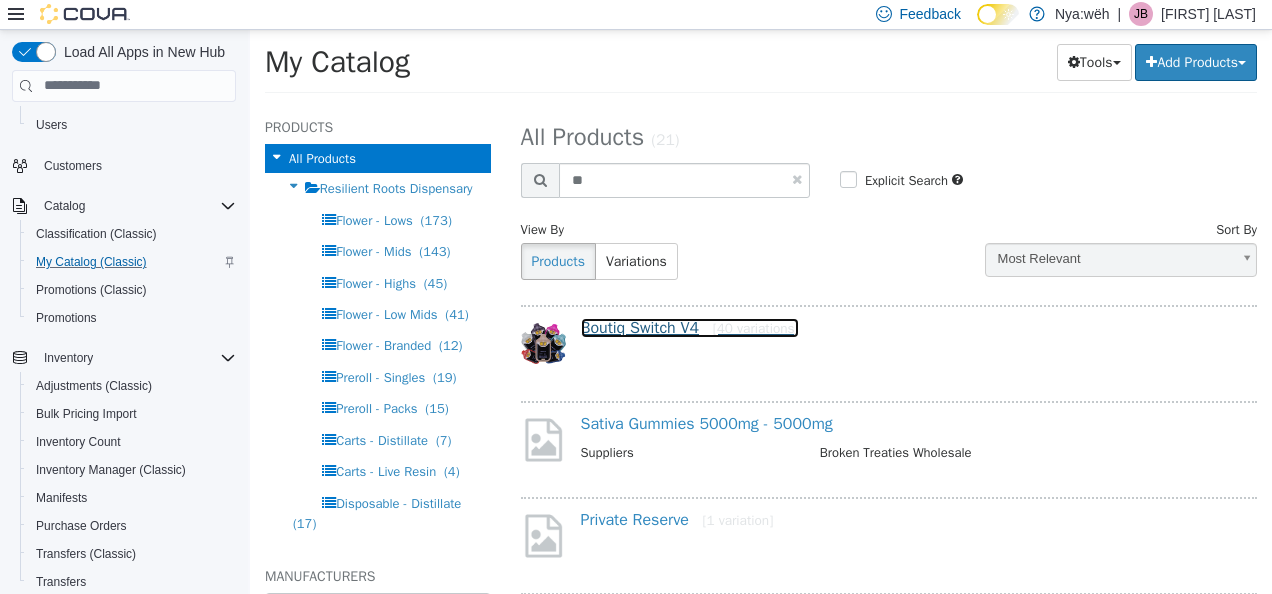 click on "Boutiq Switch V4
[40 variations]" at bounding box center (690, 327) 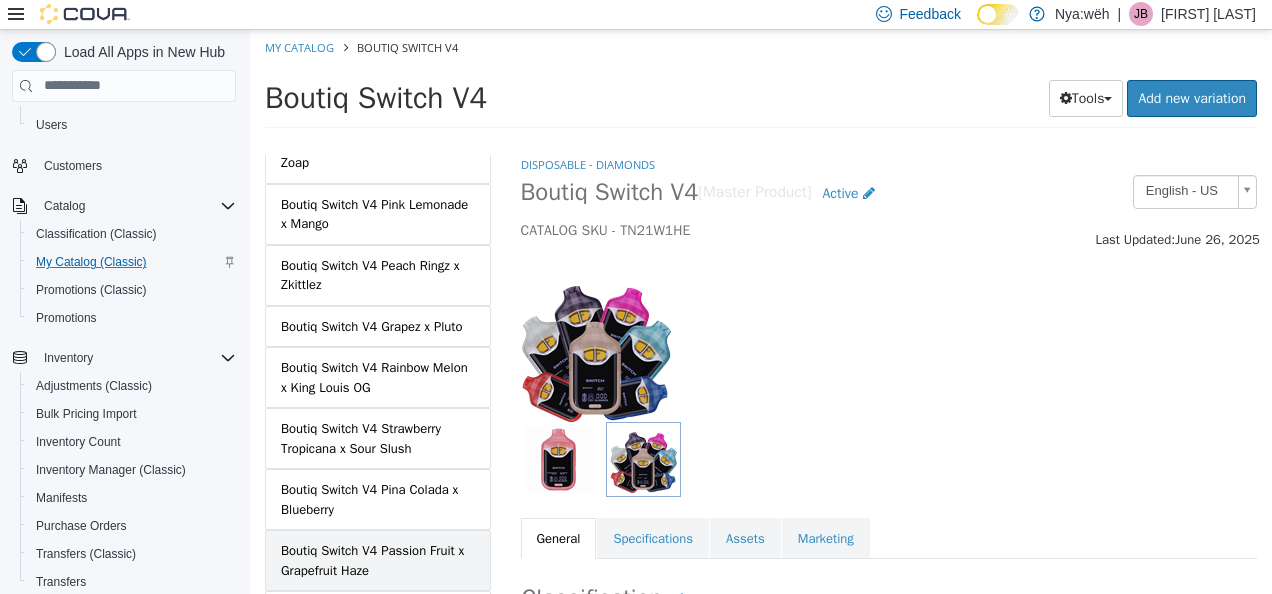 scroll, scrollTop: 1800, scrollLeft: 0, axis: vertical 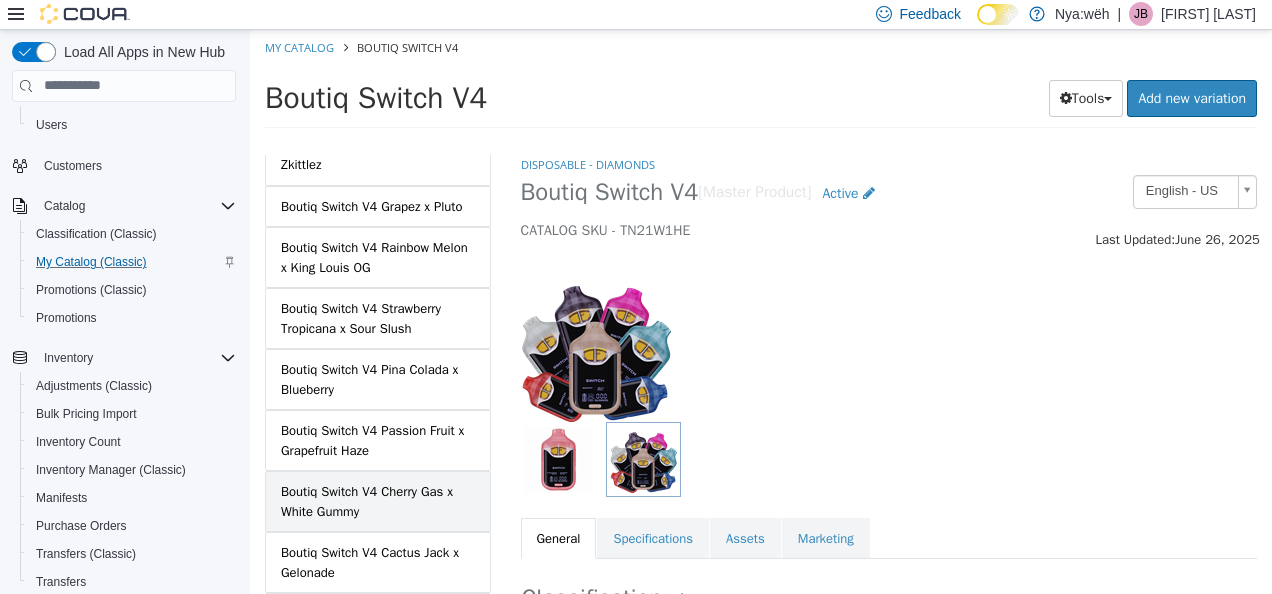 click on "Boutiq Switch V4 Cherry Gas x White Gummy" at bounding box center [378, 500] 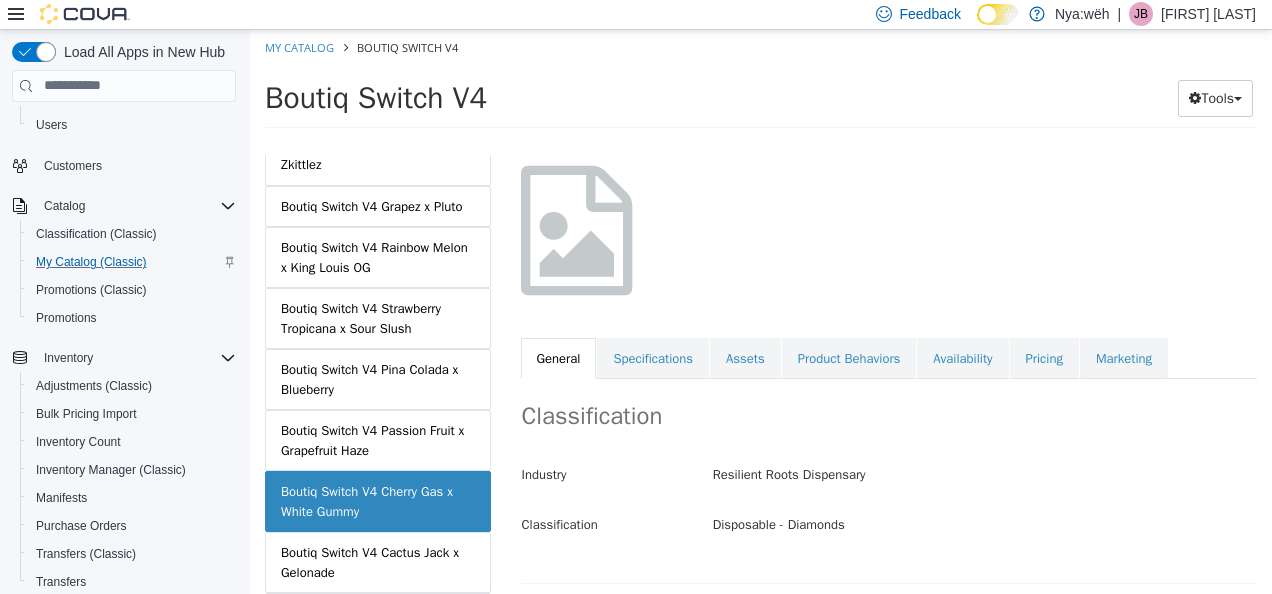 scroll, scrollTop: 200, scrollLeft: 0, axis: vertical 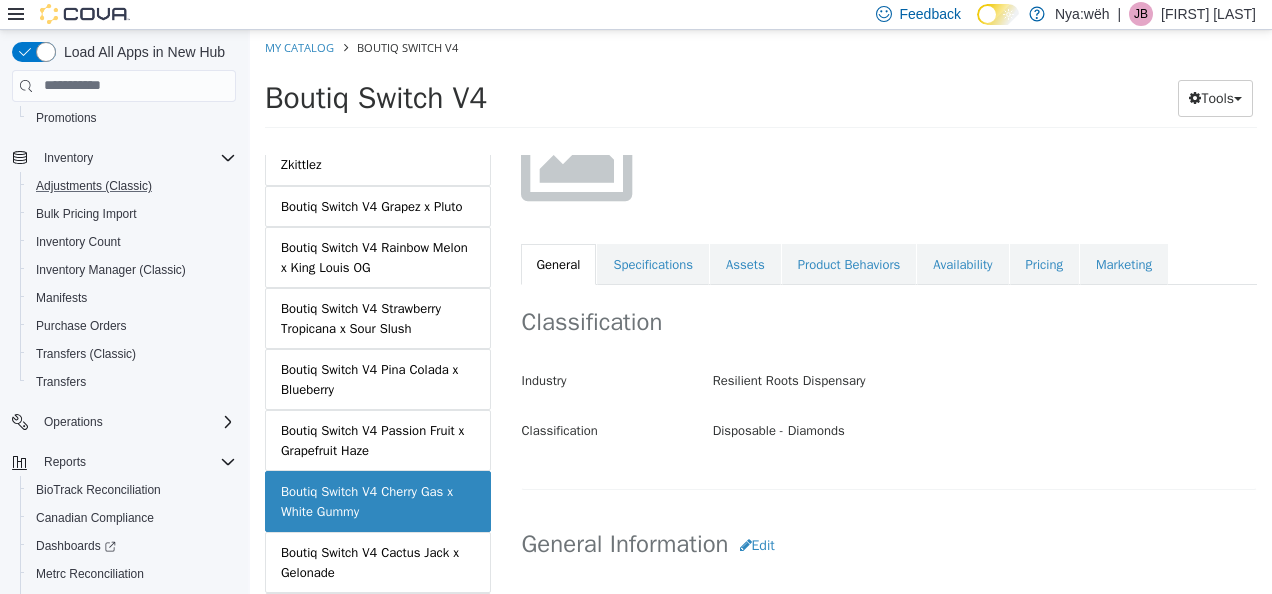 click on "Adjustments (Classic)" at bounding box center [132, 186] 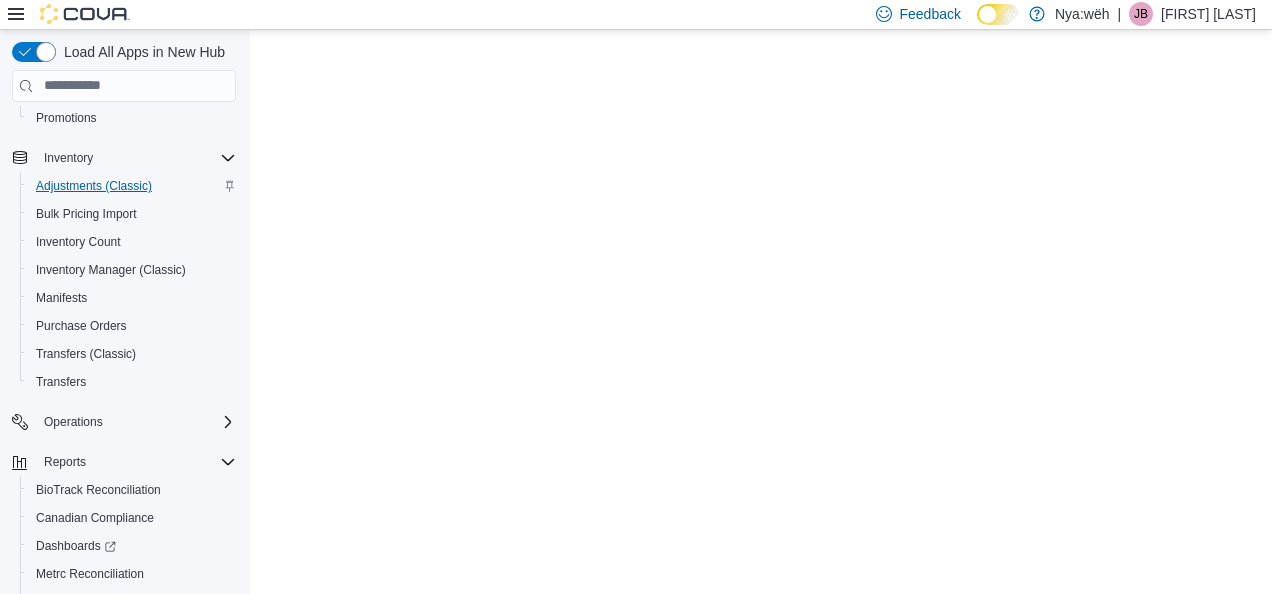 scroll, scrollTop: 0, scrollLeft: 0, axis: both 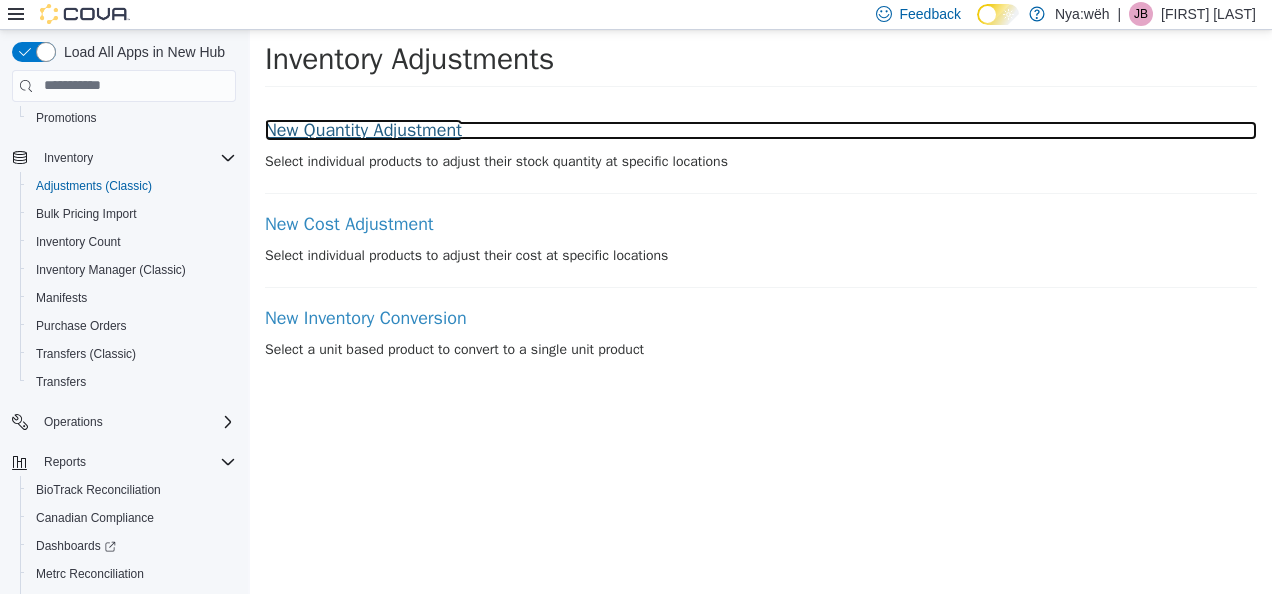 click on "New Quantity Adjustment" at bounding box center [761, 130] 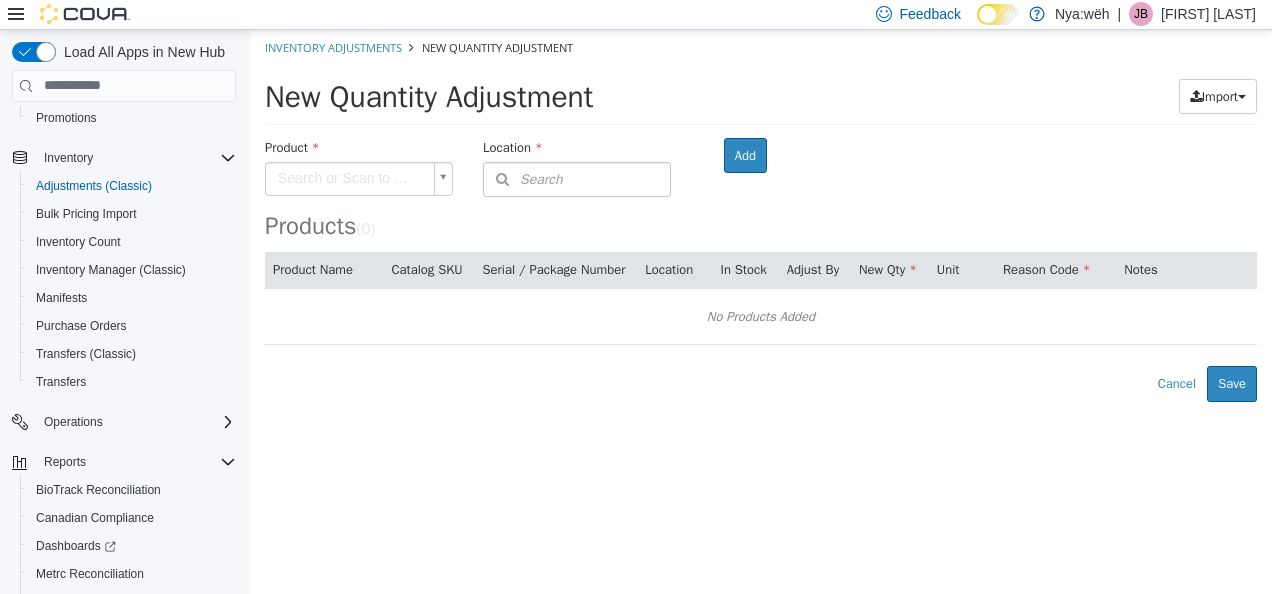click on "×
Inventory Adjustments
New Quantity Adjustment
New Quantity Adjustment
Import  Inventory Export (.CSV) Package List (.TXT)
Product     Search or Scan to Add Product                             Location Search Type 3 or more characters or browse       Nya:wëh     (2)         Broken treaties wholesale             Resilient Roots         Room   Add Products  ( 0 ) Product Name Catalog SKU Serial / Package Number Location In Stock Adjust By New Qty Unit Reason Code Notes No Products Added Error saving adjustment please resolve the errors above. Cancel Save" at bounding box center (761, 215) 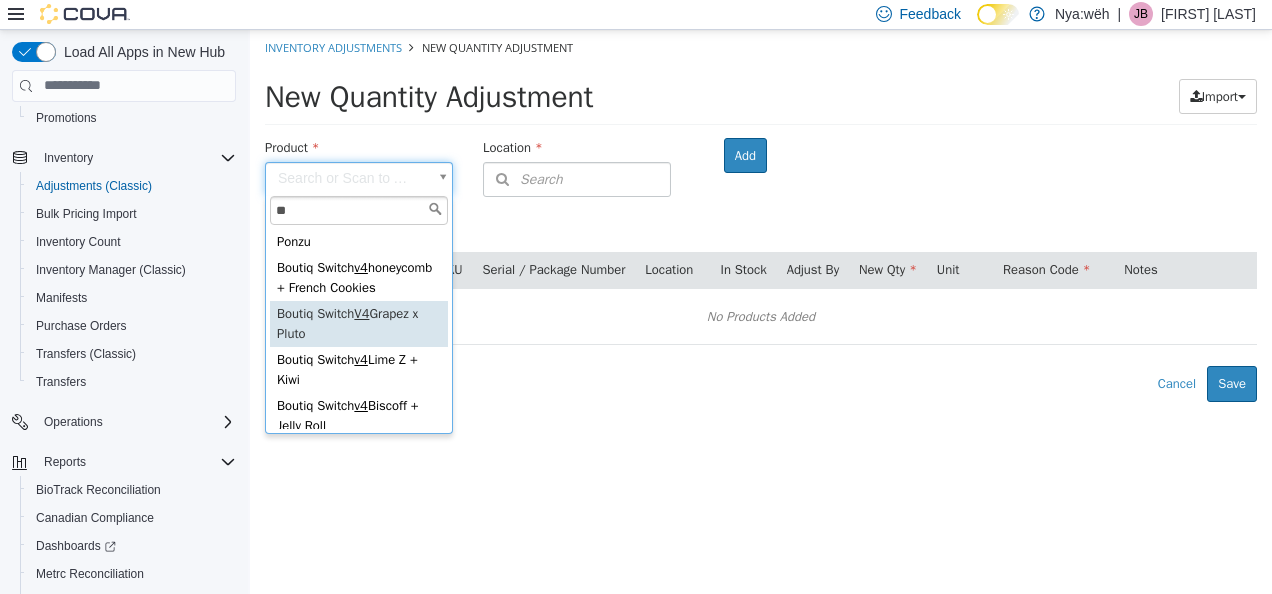 scroll, scrollTop: 0, scrollLeft: 0, axis: both 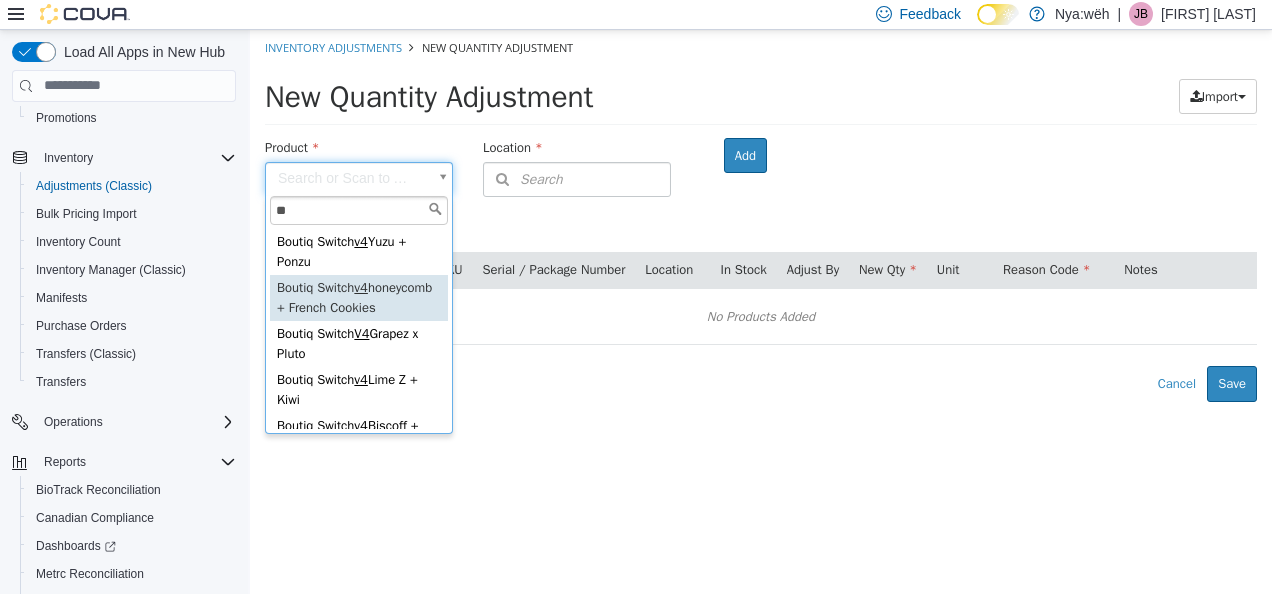 type on "**" 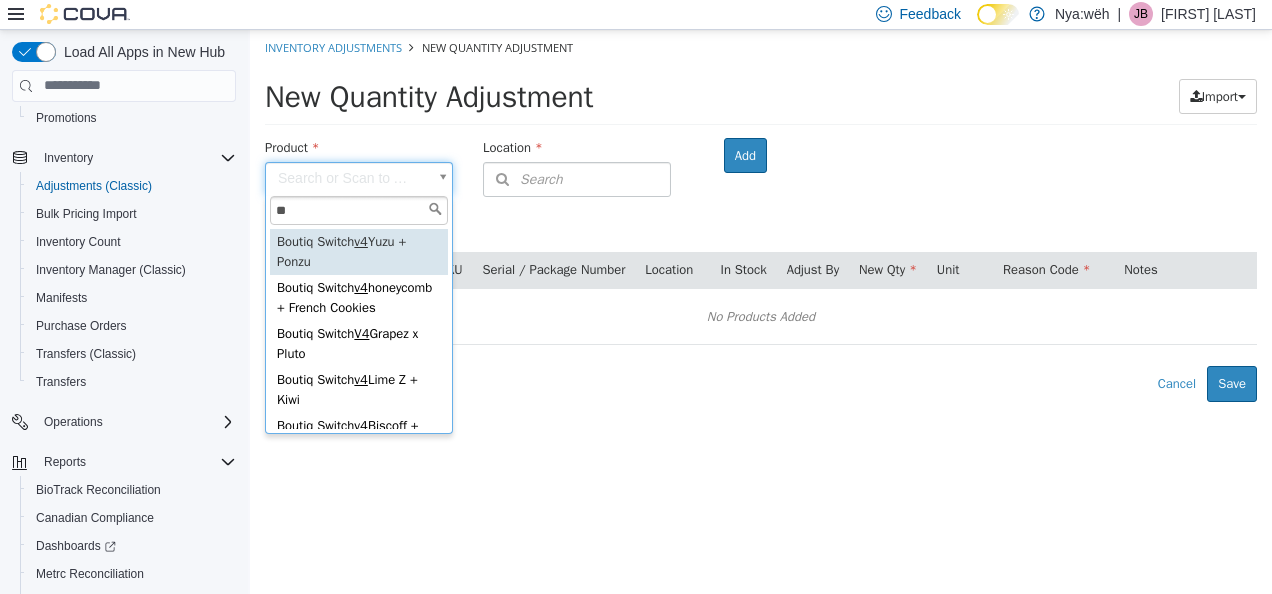 type on "**********" 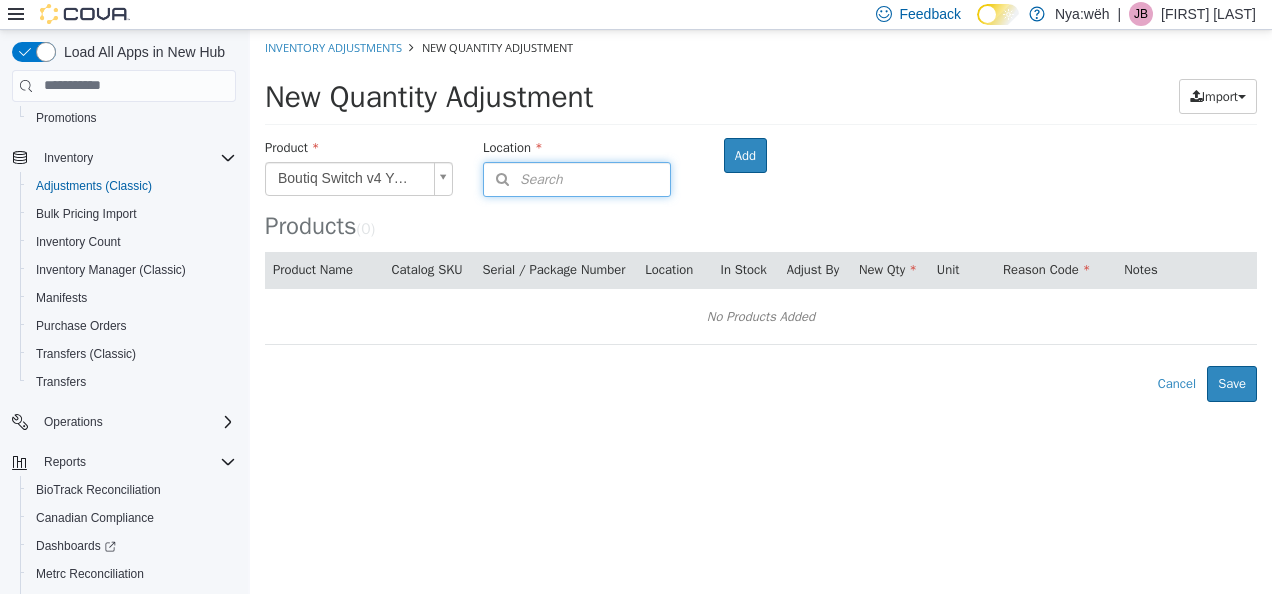 click on "Search" at bounding box center [577, 178] 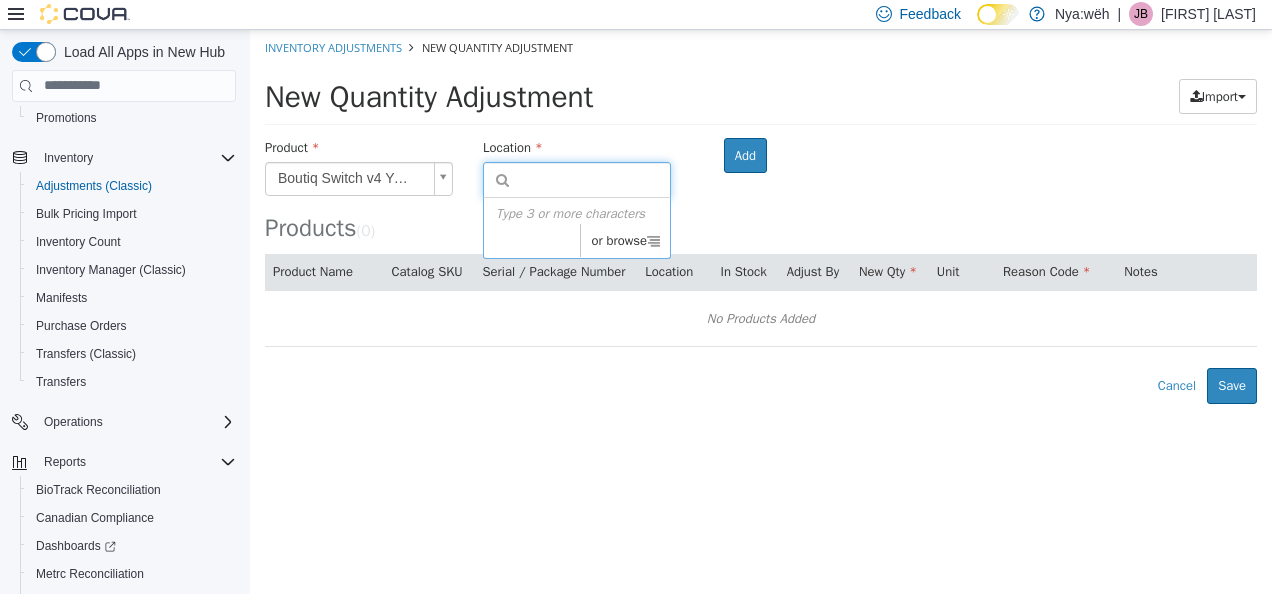 drag, startPoint x: 646, startPoint y: 245, endPoint x: 632, endPoint y: 276, distance: 34.0147 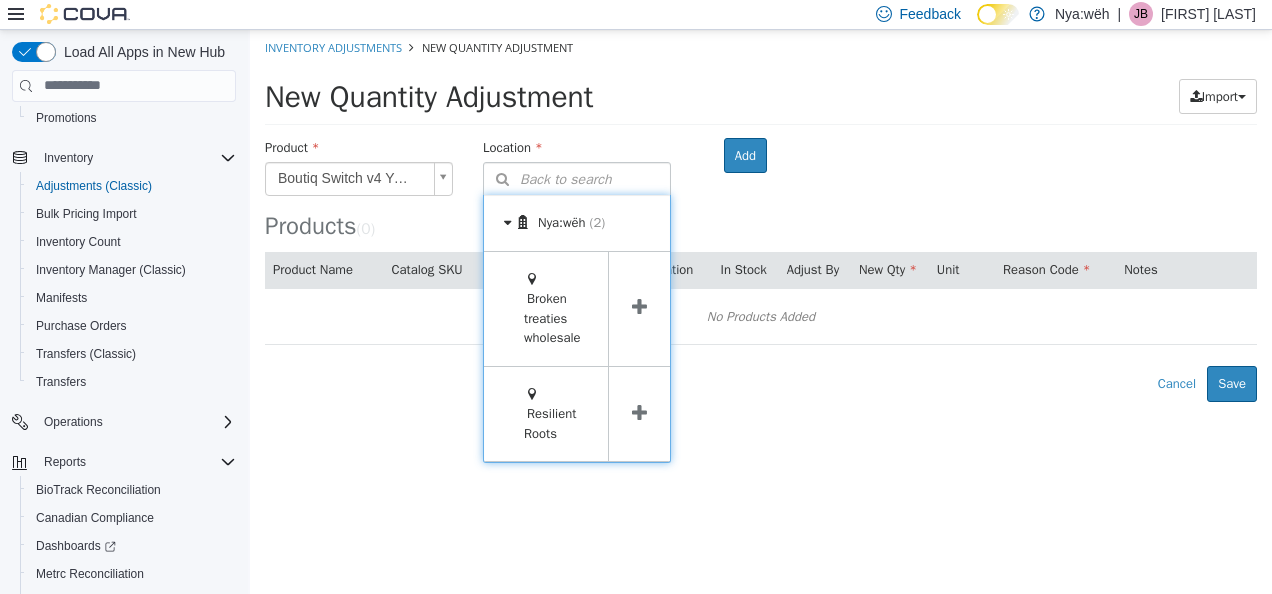 click at bounding box center (639, 306) 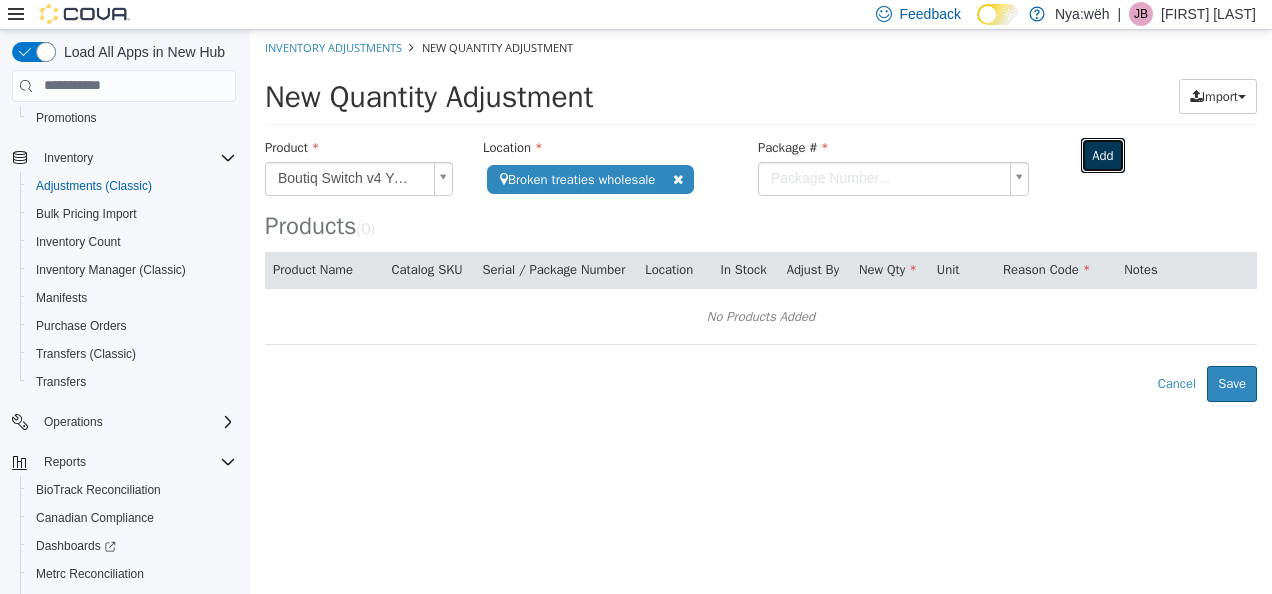 drag, startPoint x: 1124, startPoint y: 147, endPoint x: 990, endPoint y: 187, distance: 139.84277 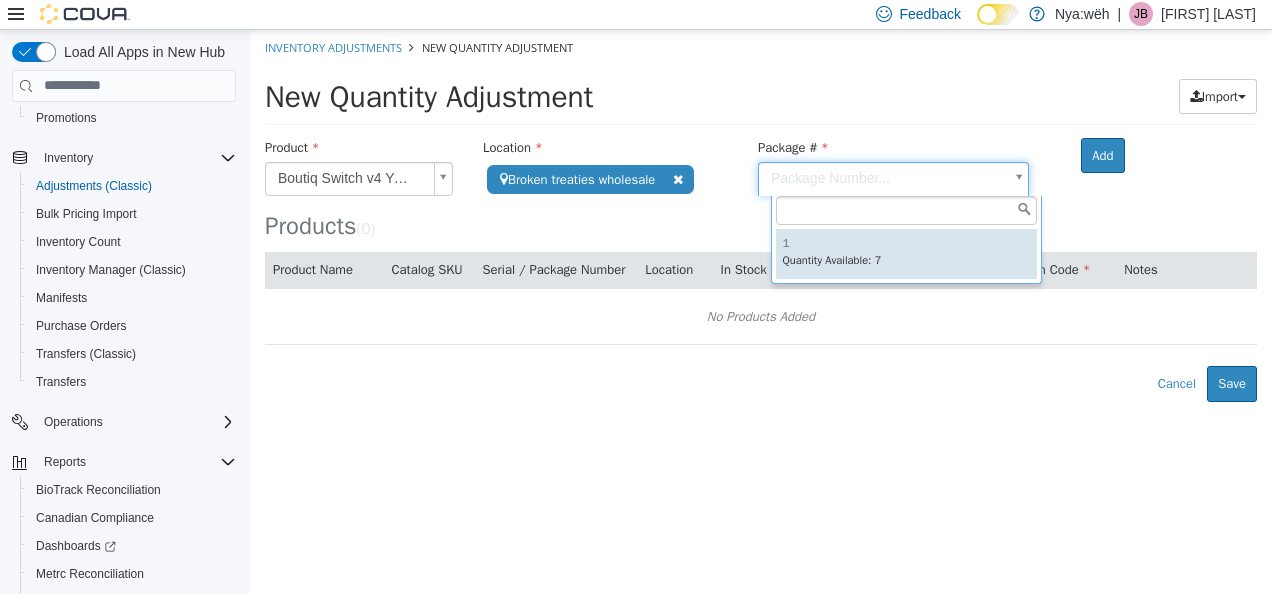 drag, startPoint x: 990, startPoint y: 187, endPoint x: 914, endPoint y: 216, distance: 81.34495 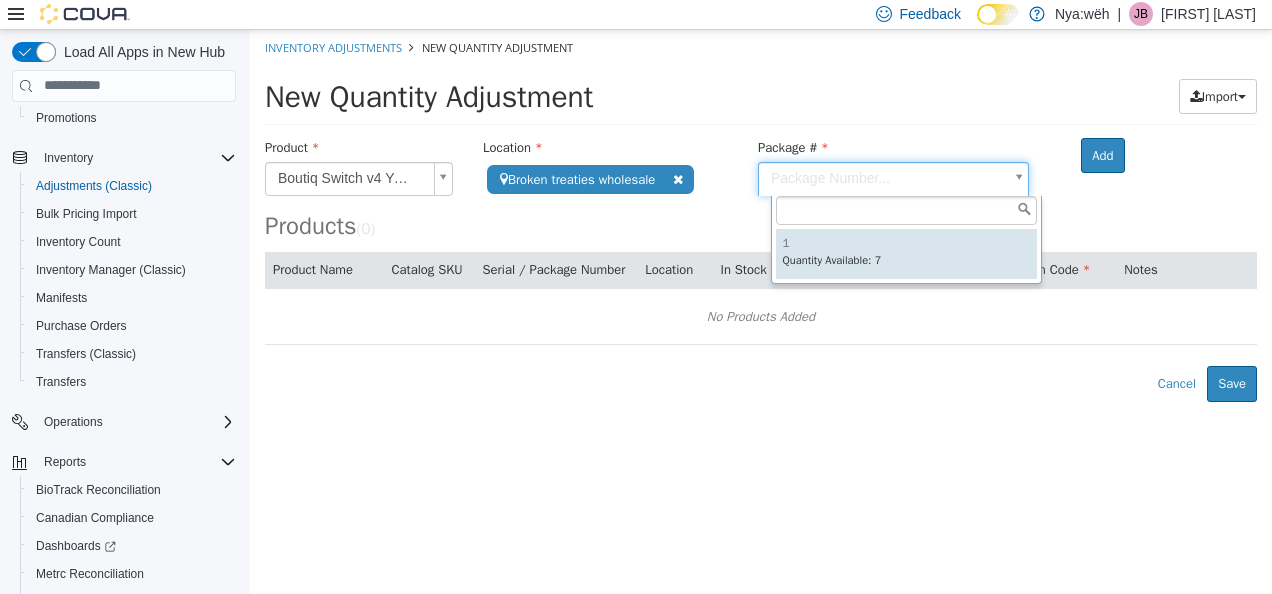 click on "**********" at bounding box center [761, 215] 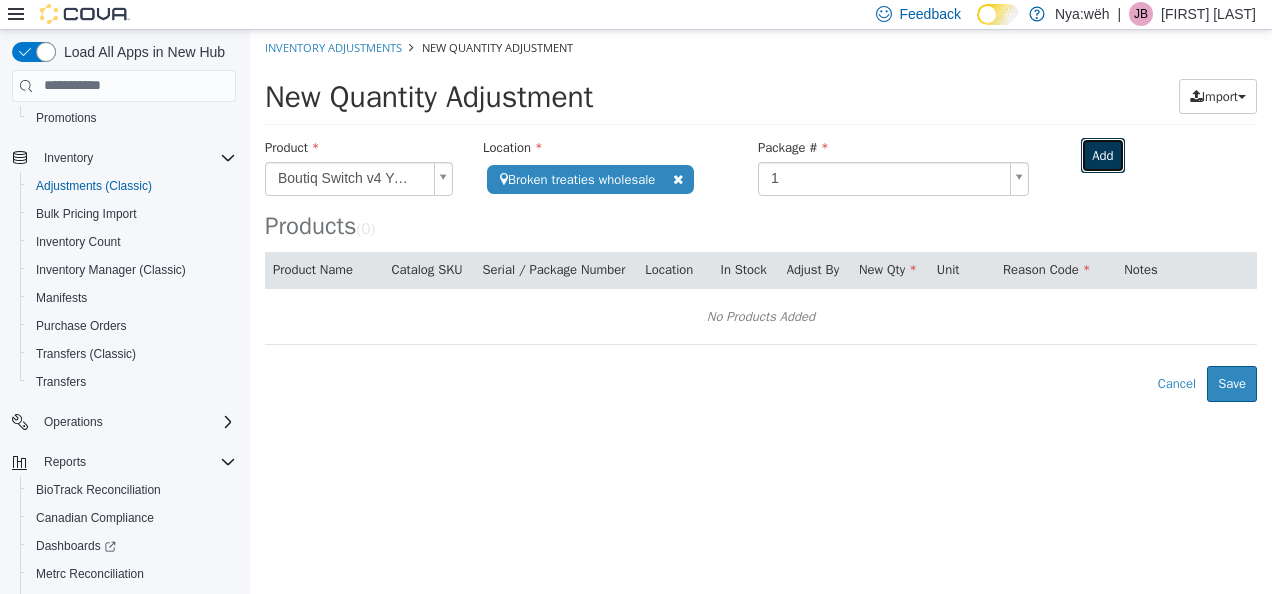 click on "Add" at bounding box center (1102, 155) 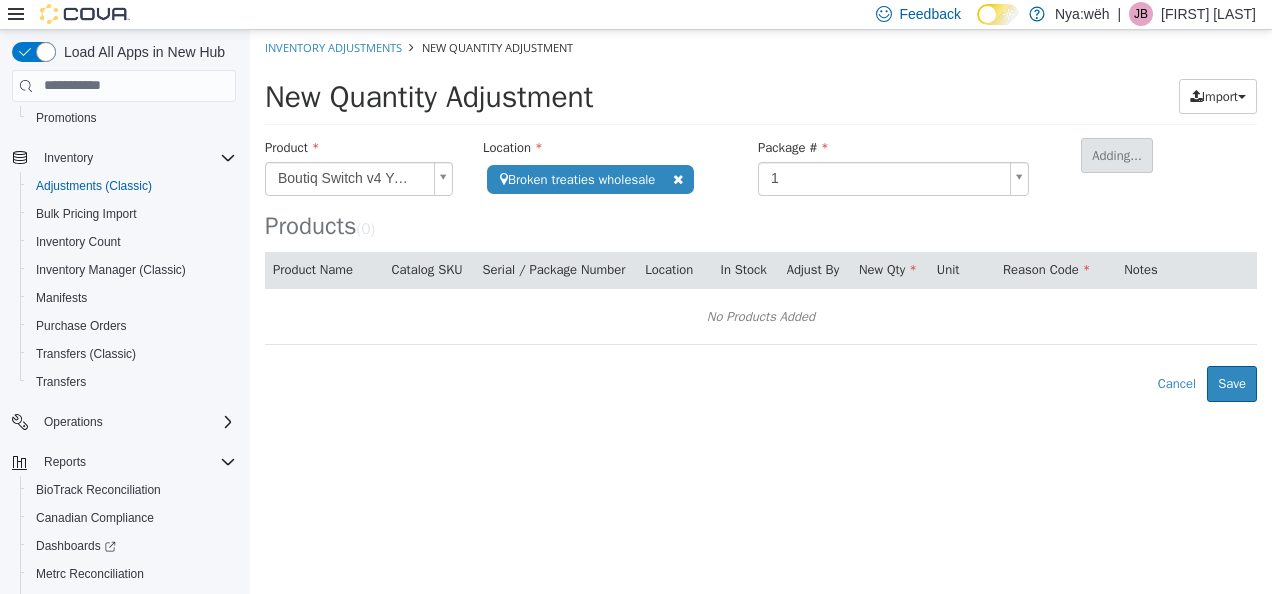 type 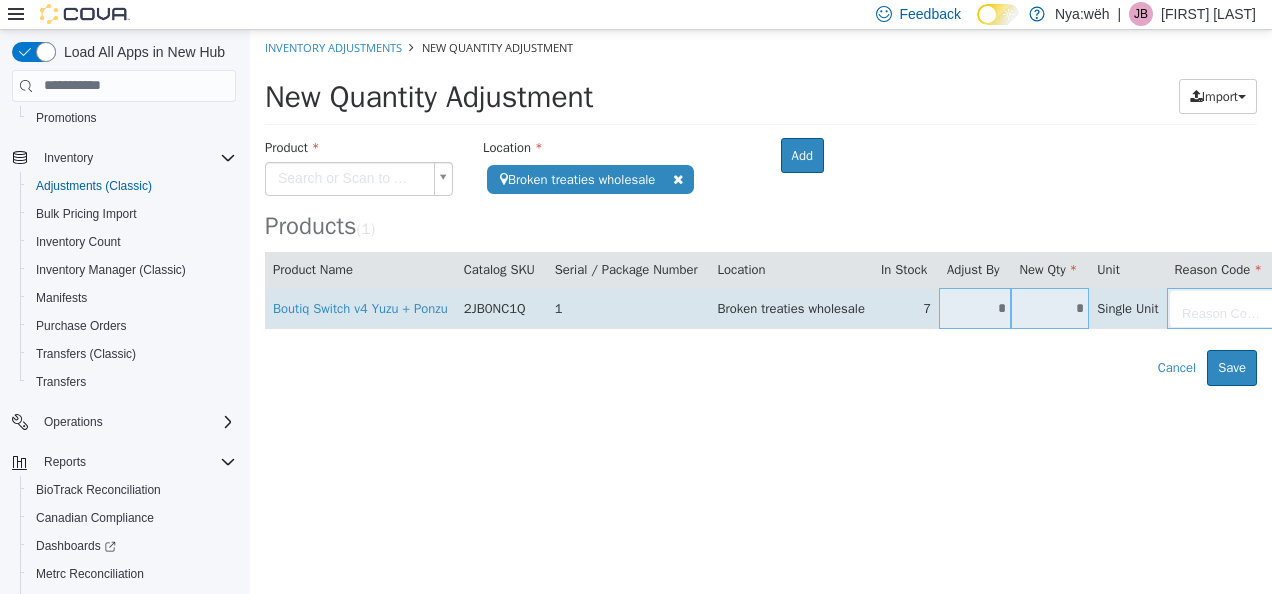click on "*" at bounding box center (975, 307) 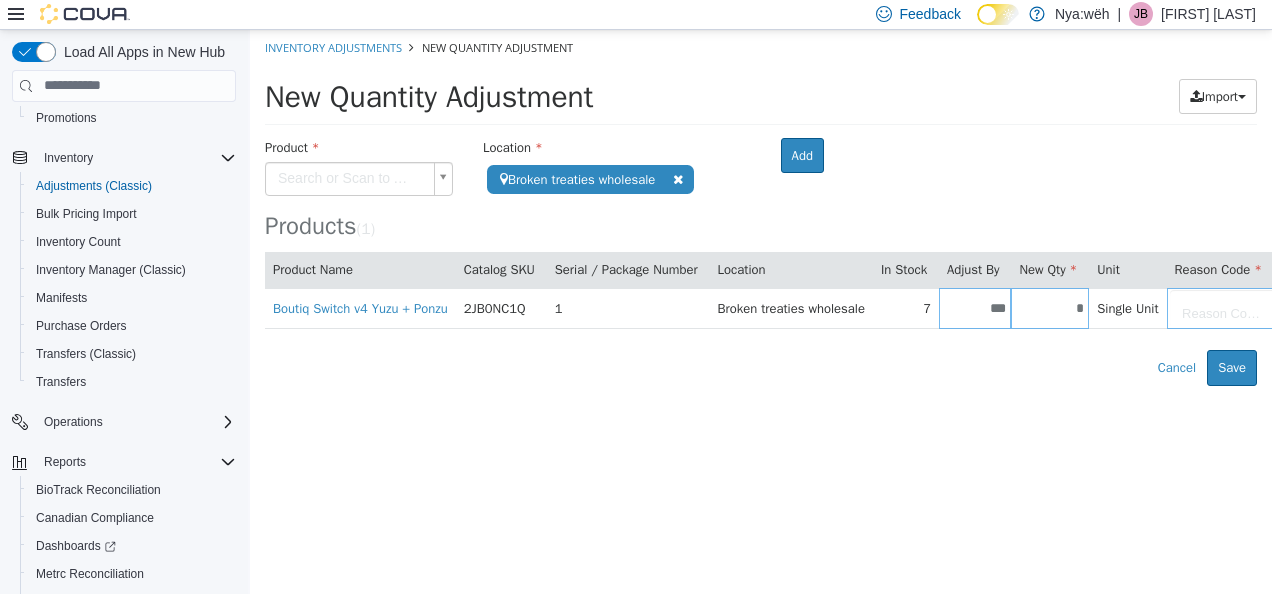 type on "***" 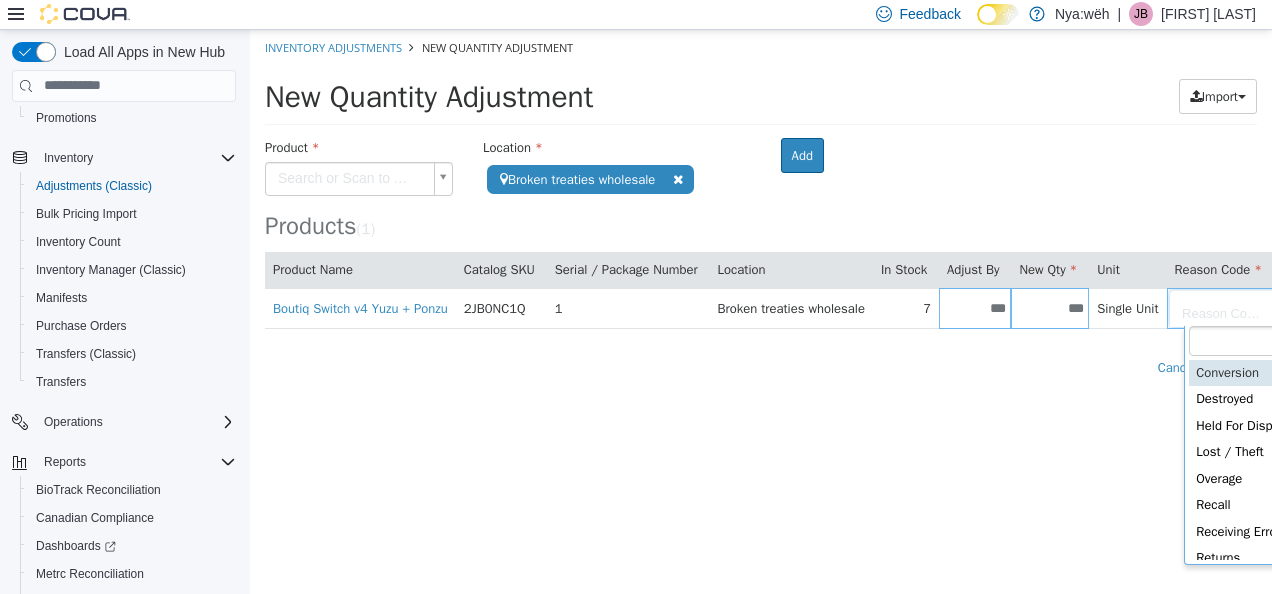 click on "**********" at bounding box center (761, 207) 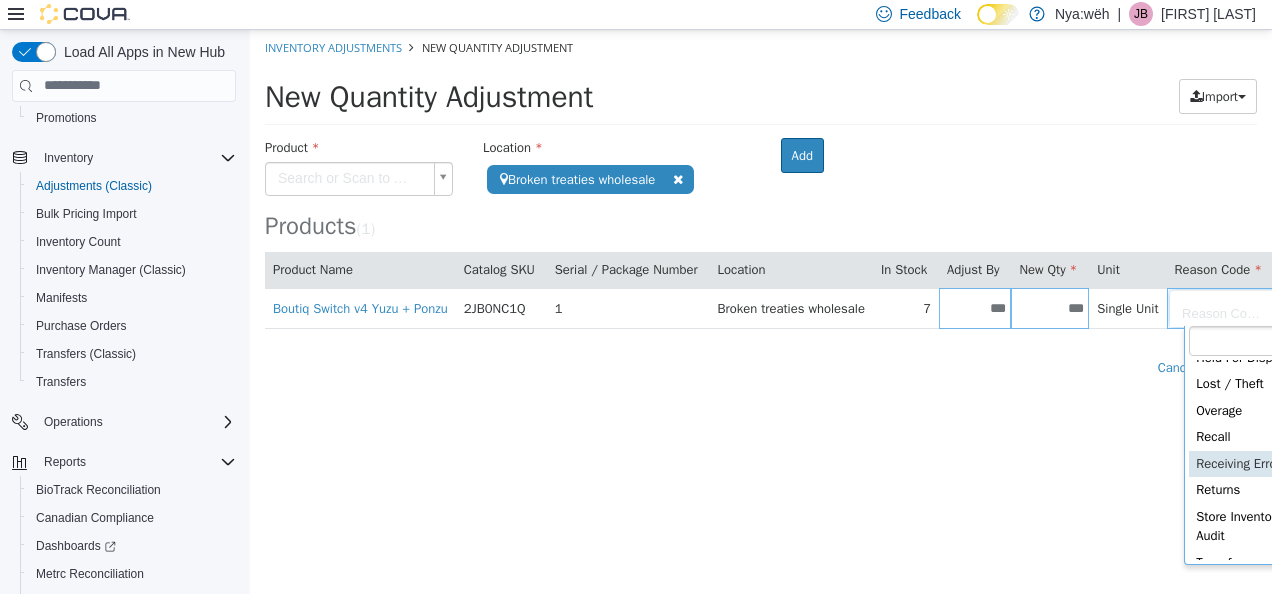 scroll, scrollTop: 100, scrollLeft: 0, axis: vertical 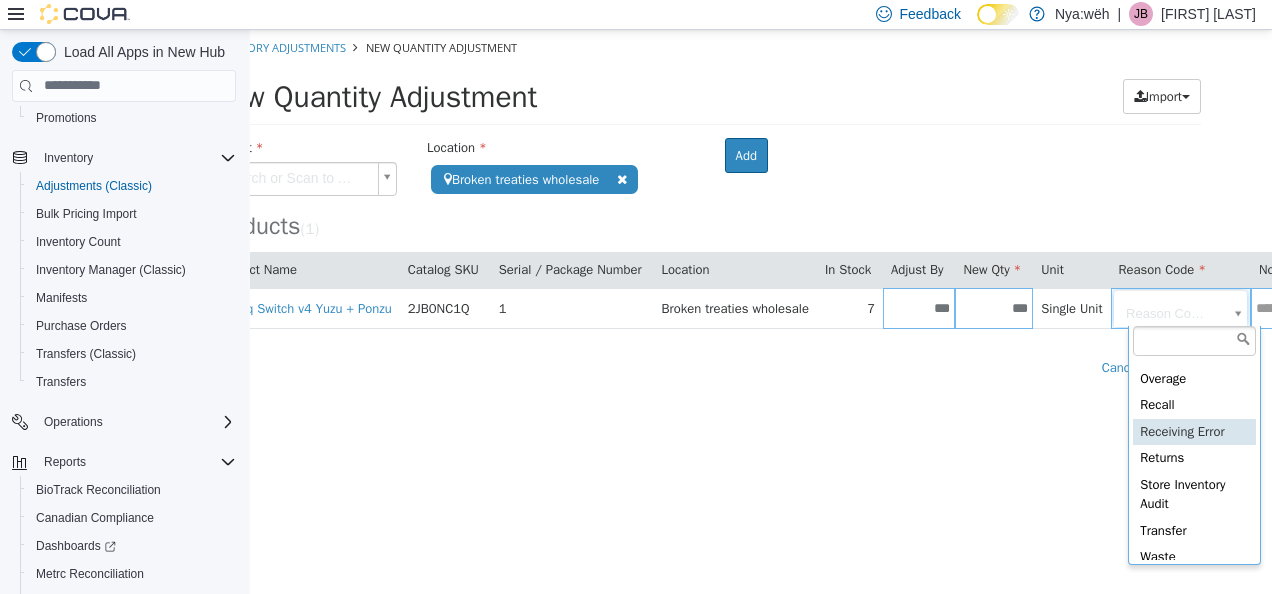type on "**********" 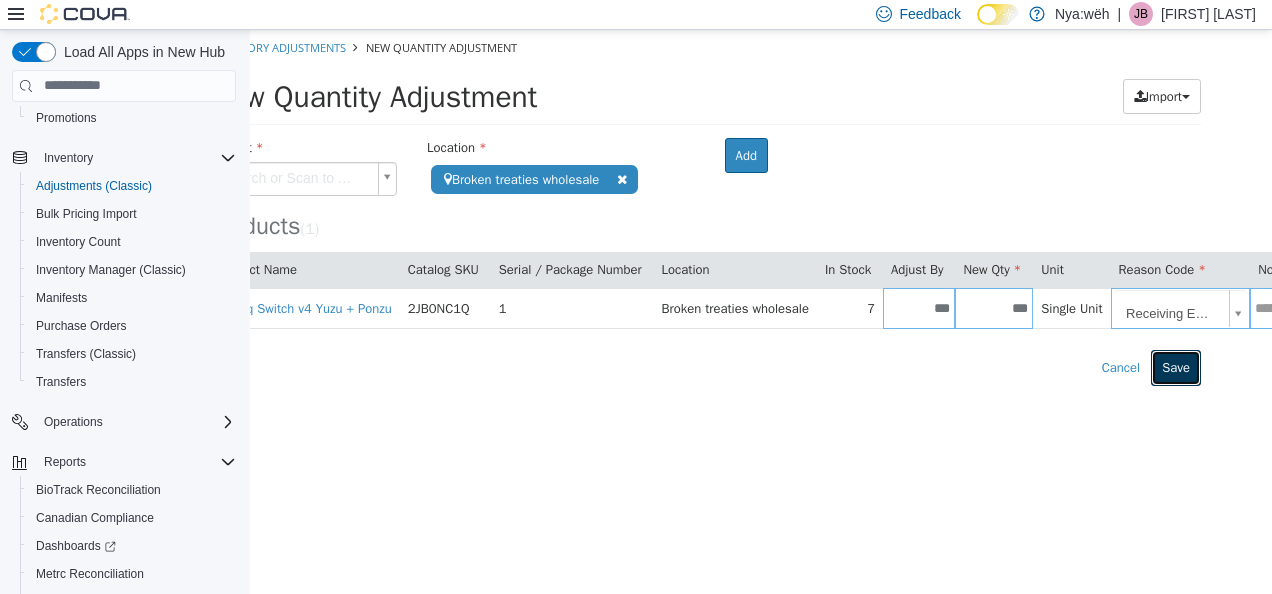 click on "Save" at bounding box center (1176, 367) 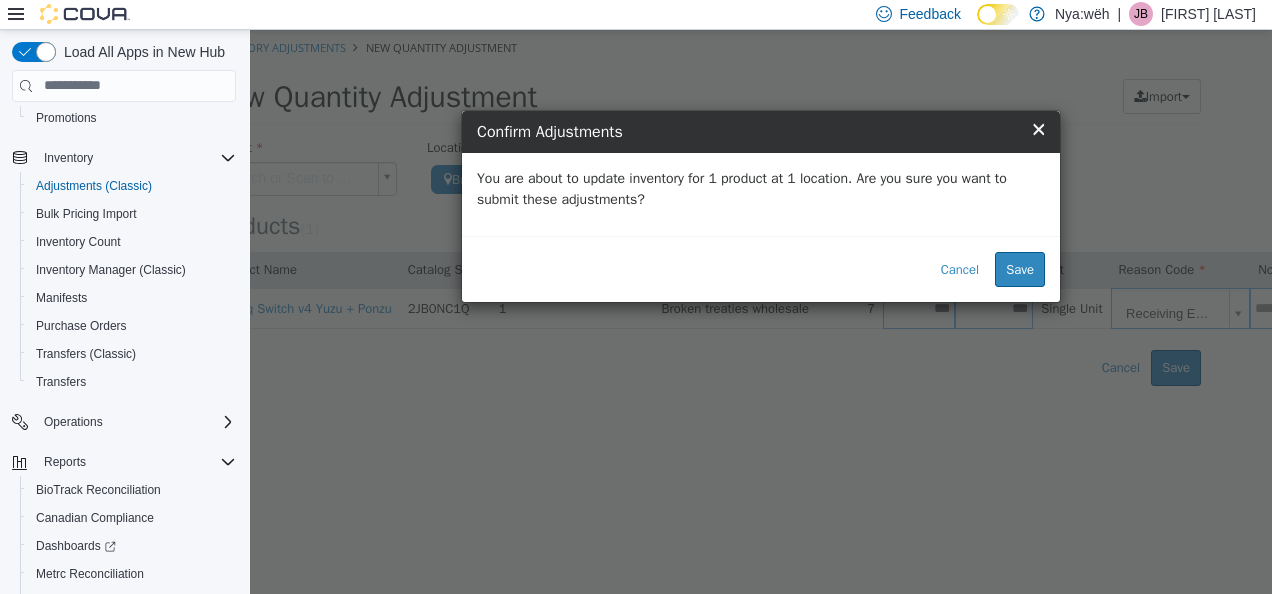 click on "Cancel Save" at bounding box center (761, 268) 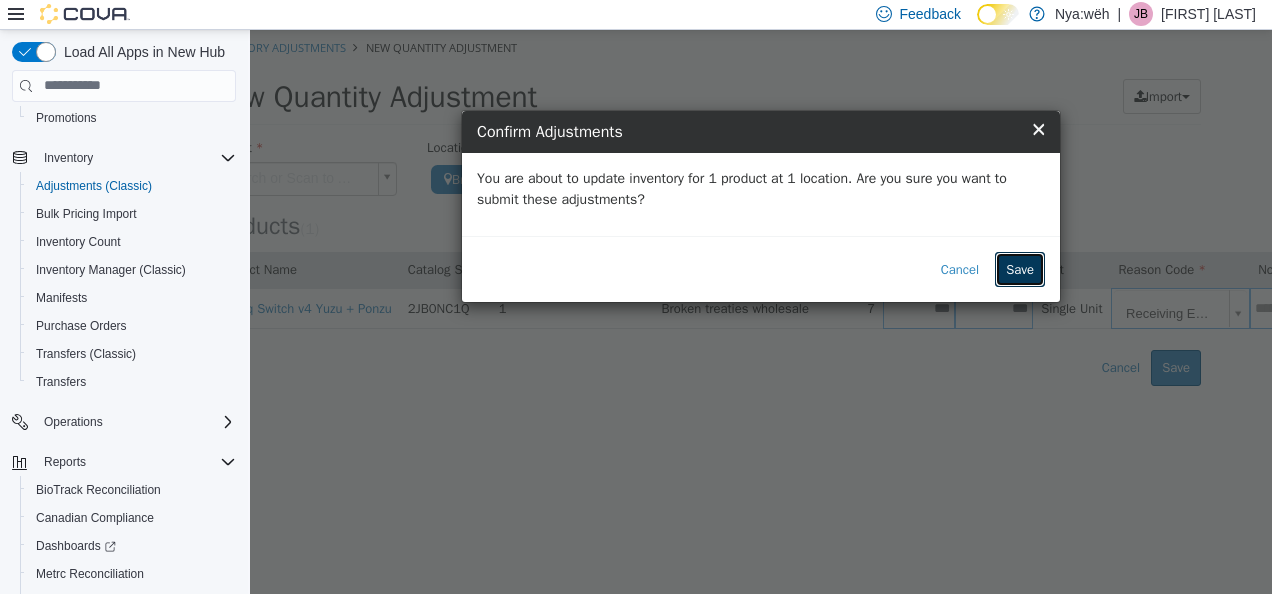 click on "Save" at bounding box center [1020, 269] 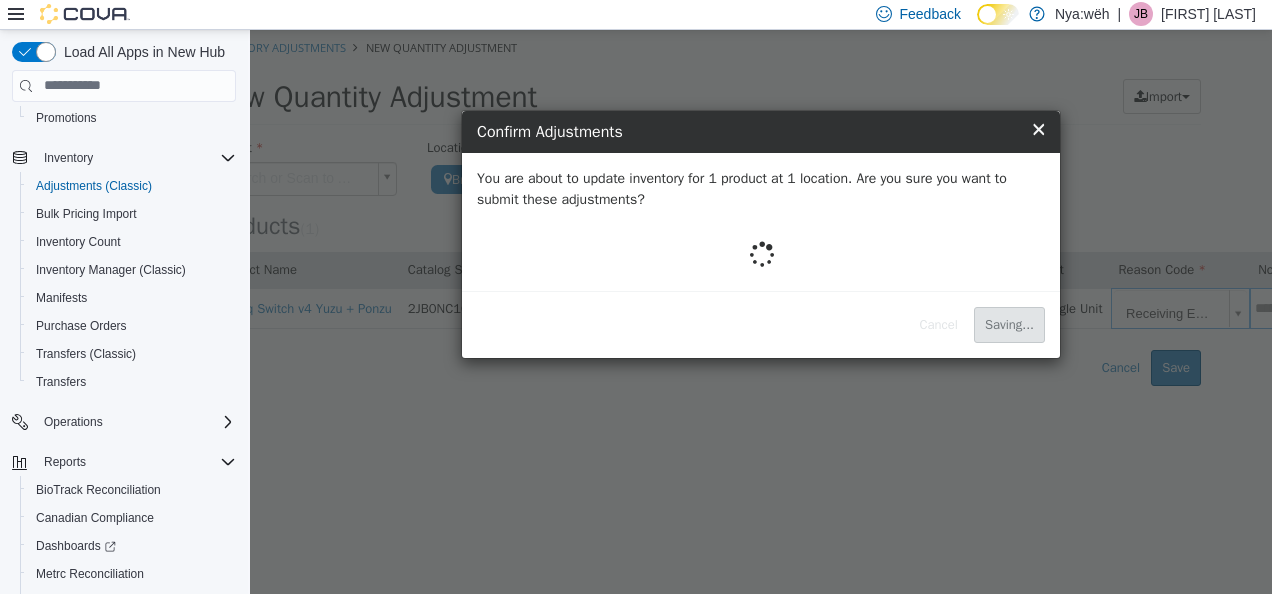 scroll, scrollTop: 0, scrollLeft: 0, axis: both 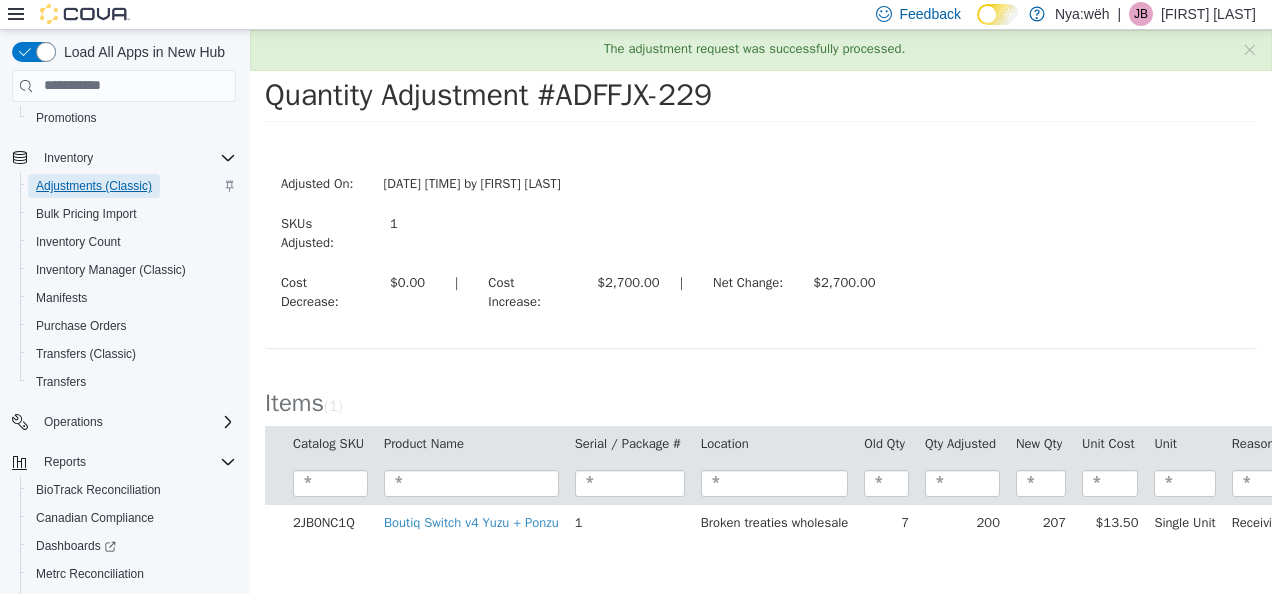 click on "Adjustments (Classic)" at bounding box center [94, 186] 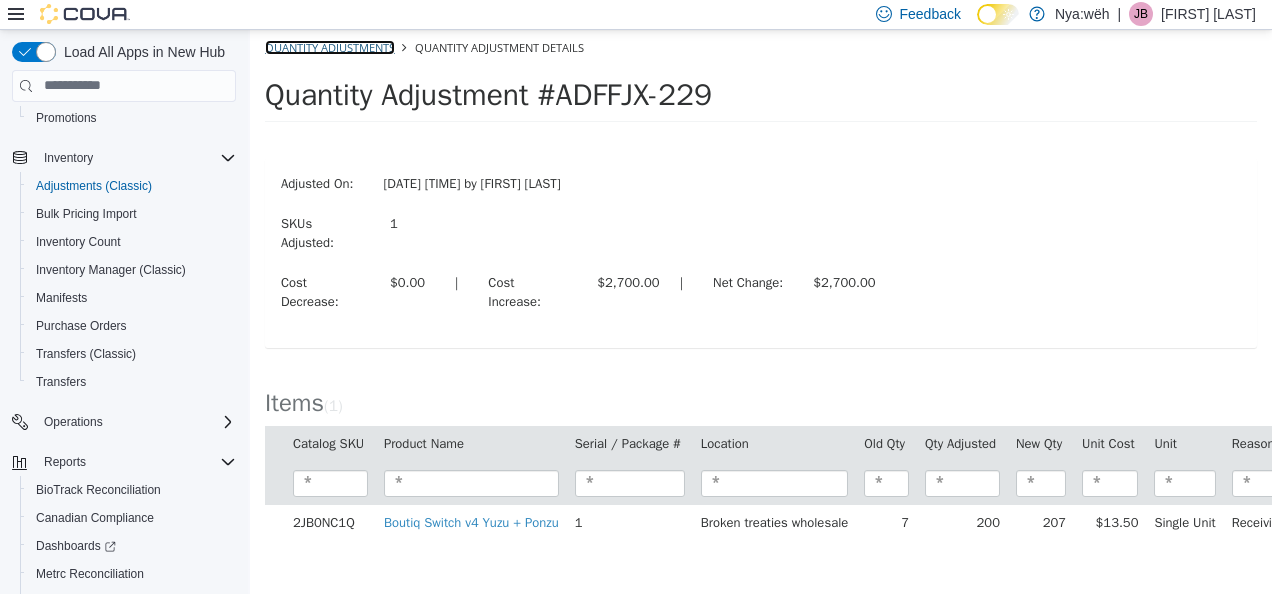 click on "Quantity Adjustments" at bounding box center (330, 46) 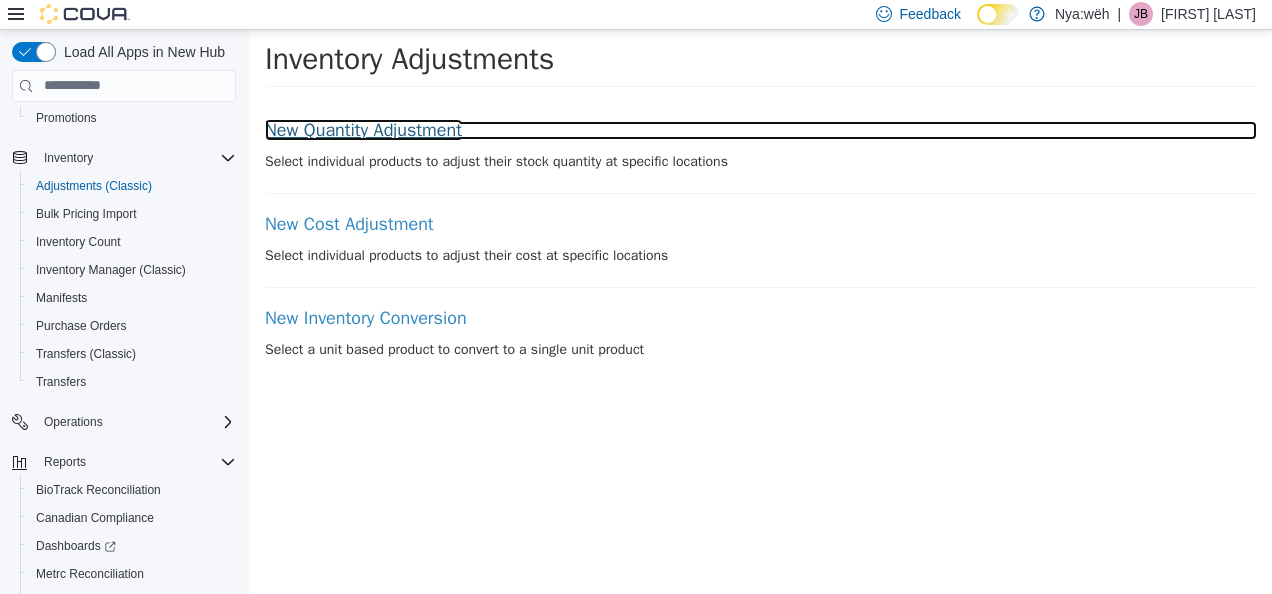 click on "New Quantity Adjustment" at bounding box center [761, 130] 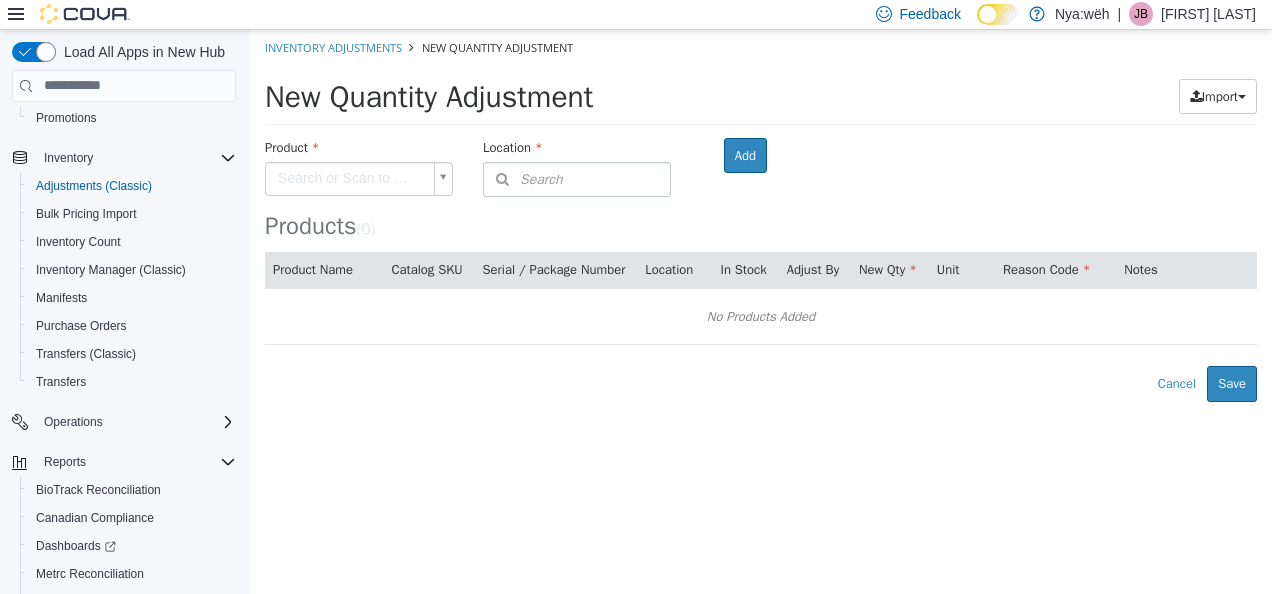 click at bounding box center [359, 196] 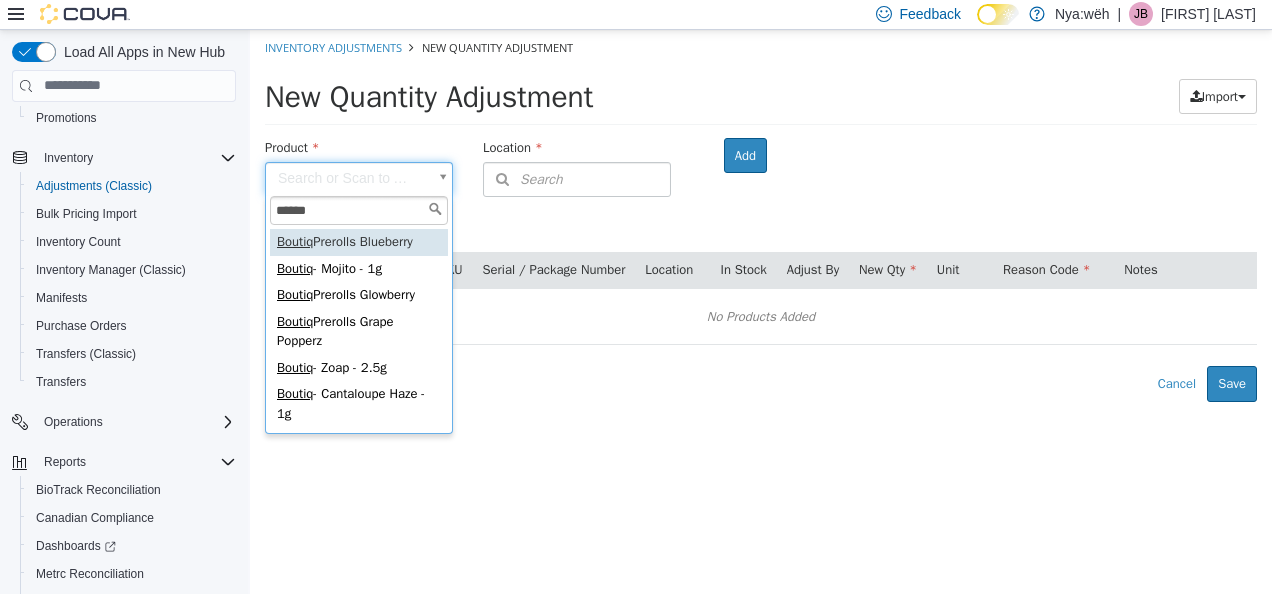 type on "******" 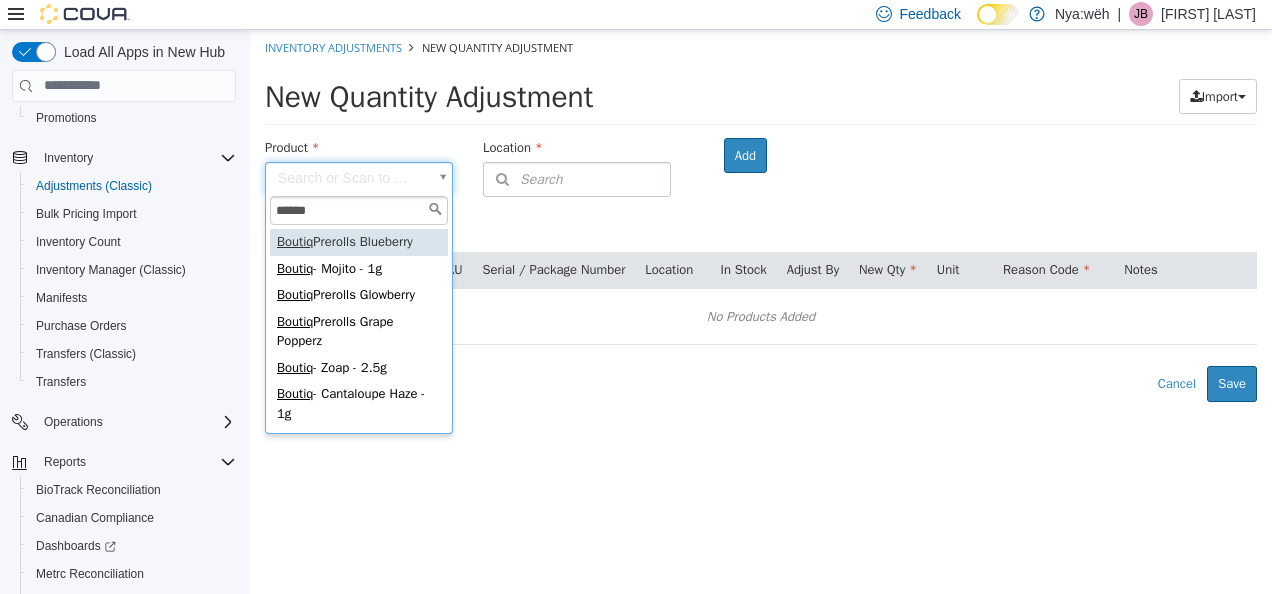 type on "**********" 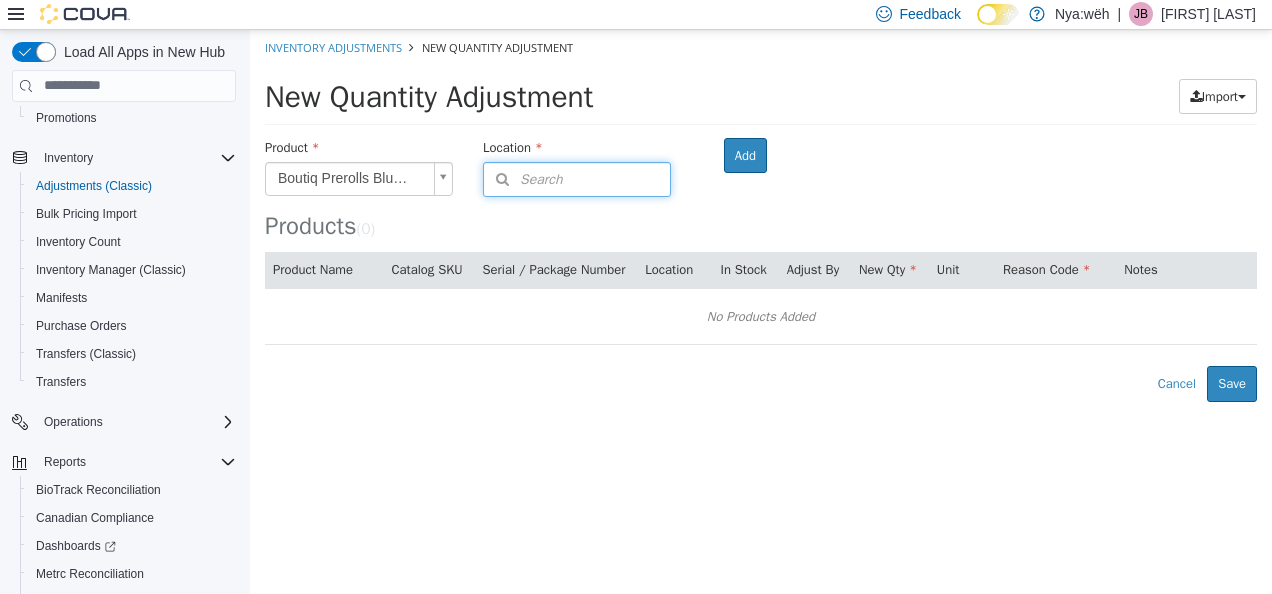 click on "Search" at bounding box center (577, 178) 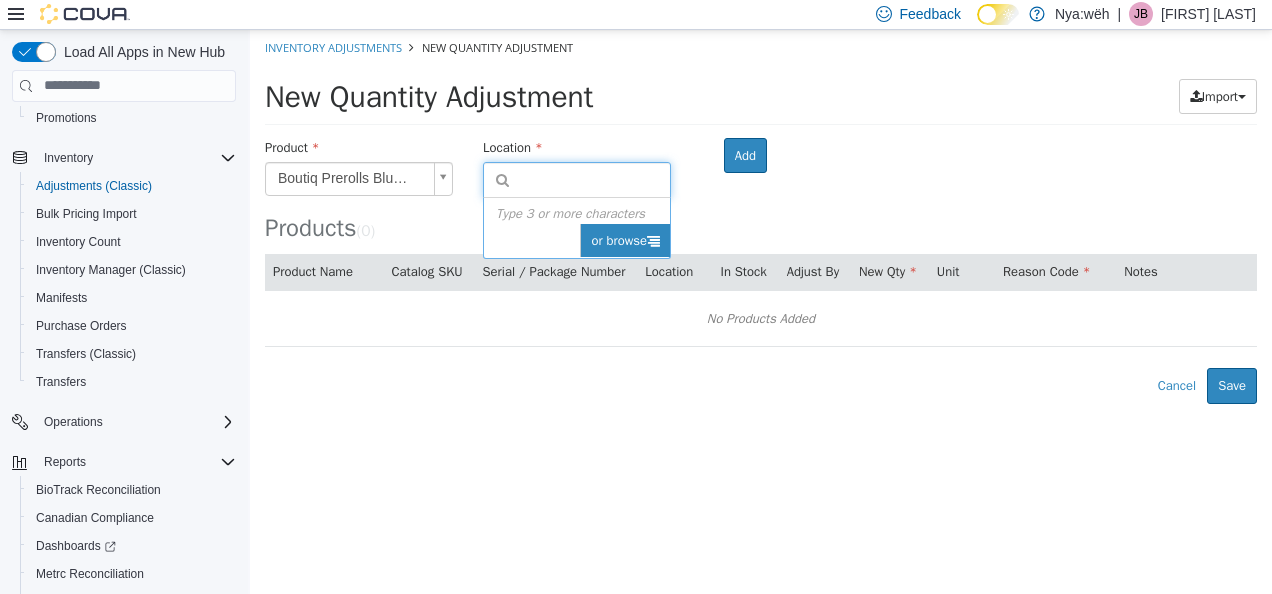 drag, startPoint x: 661, startPoint y: 227, endPoint x: 650, endPoint y: 243, distance: 19.416489 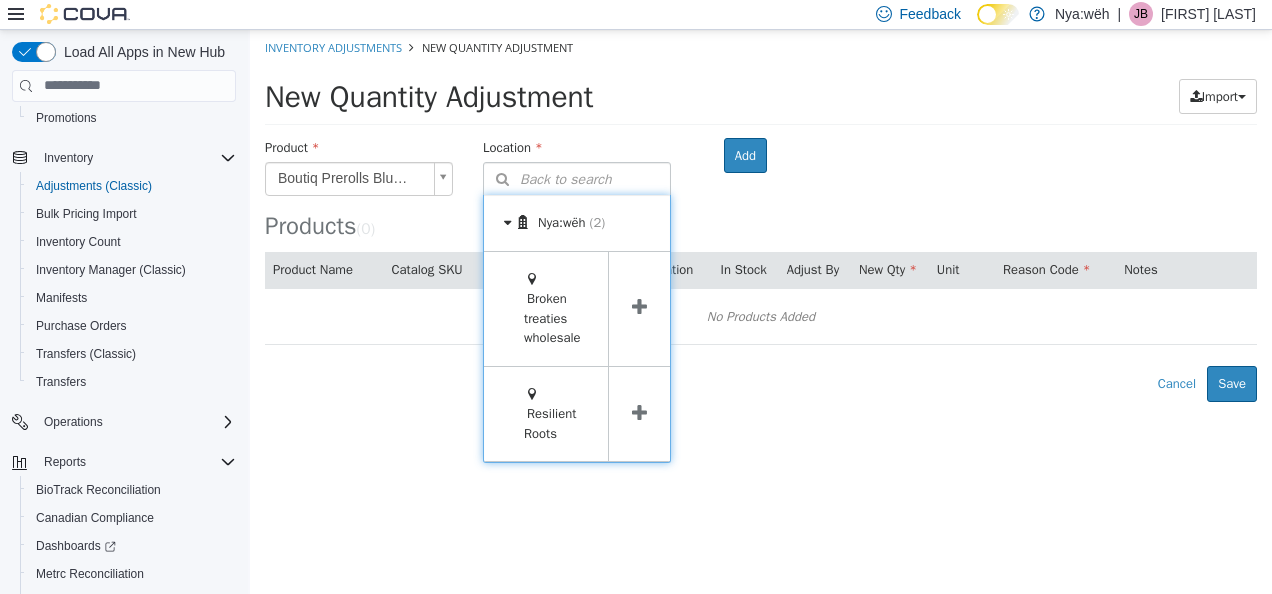 click at bounding box center [639, 308] 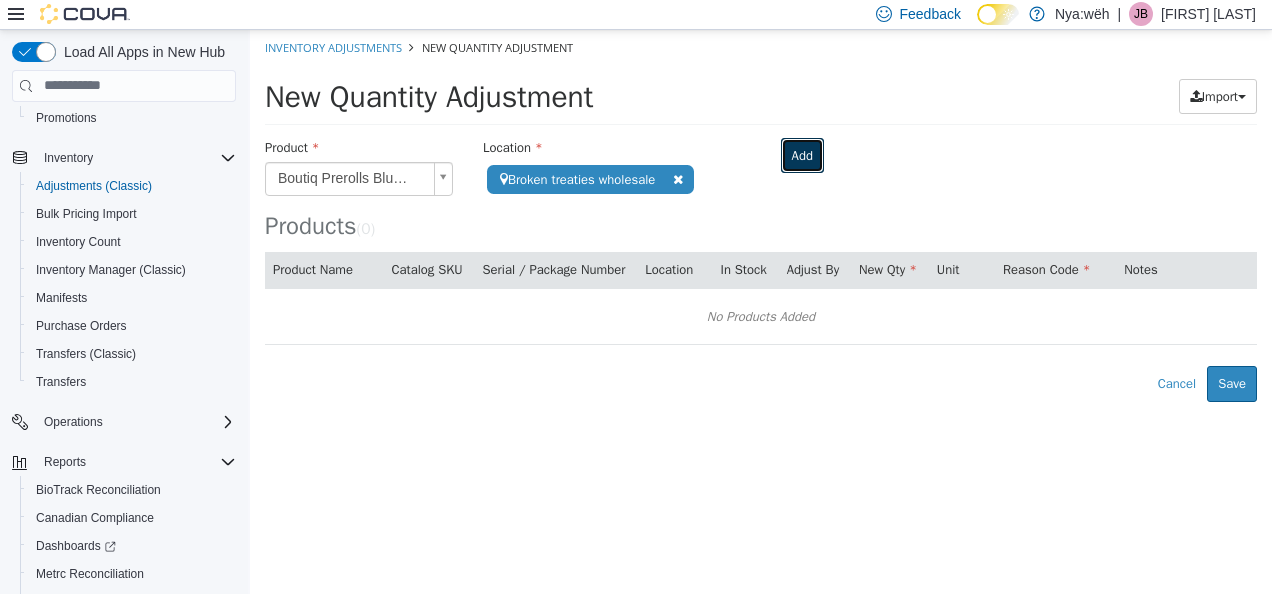click on "Add" at bounding box center [802, 155] 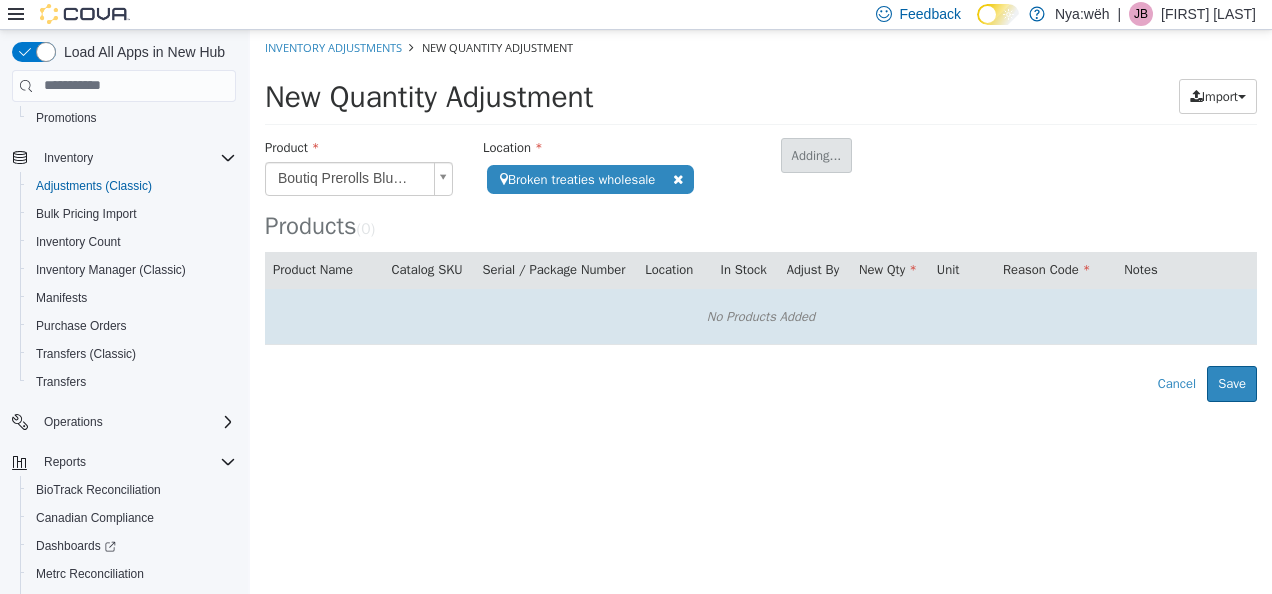 type 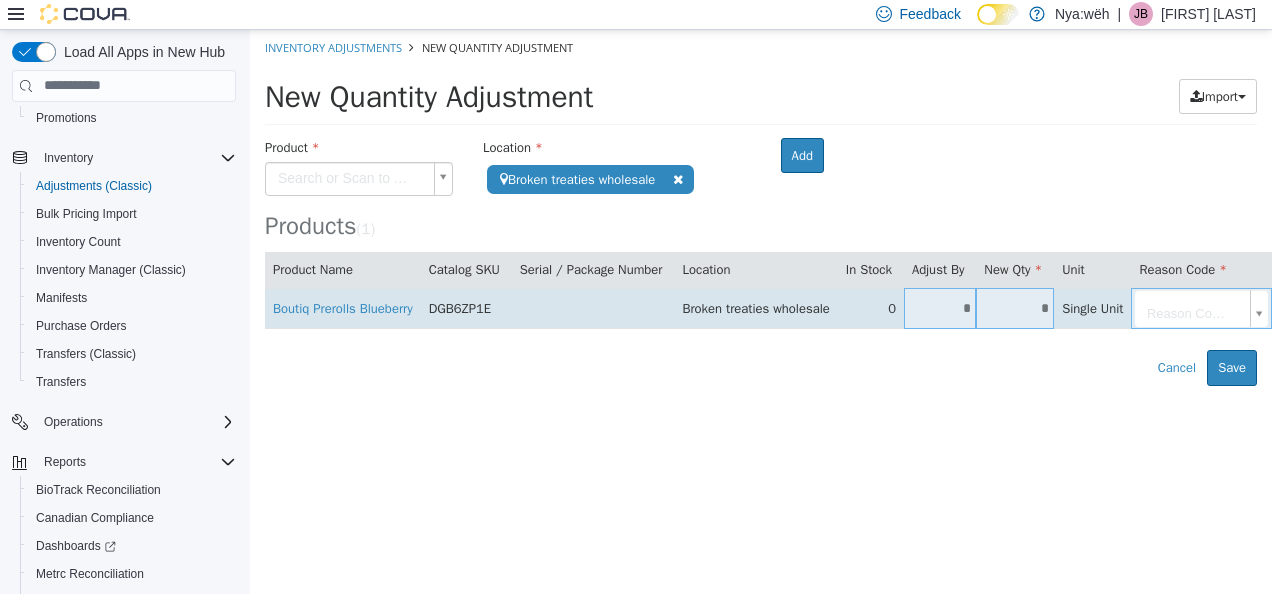 click on "*" at bounding box center [940, 307] 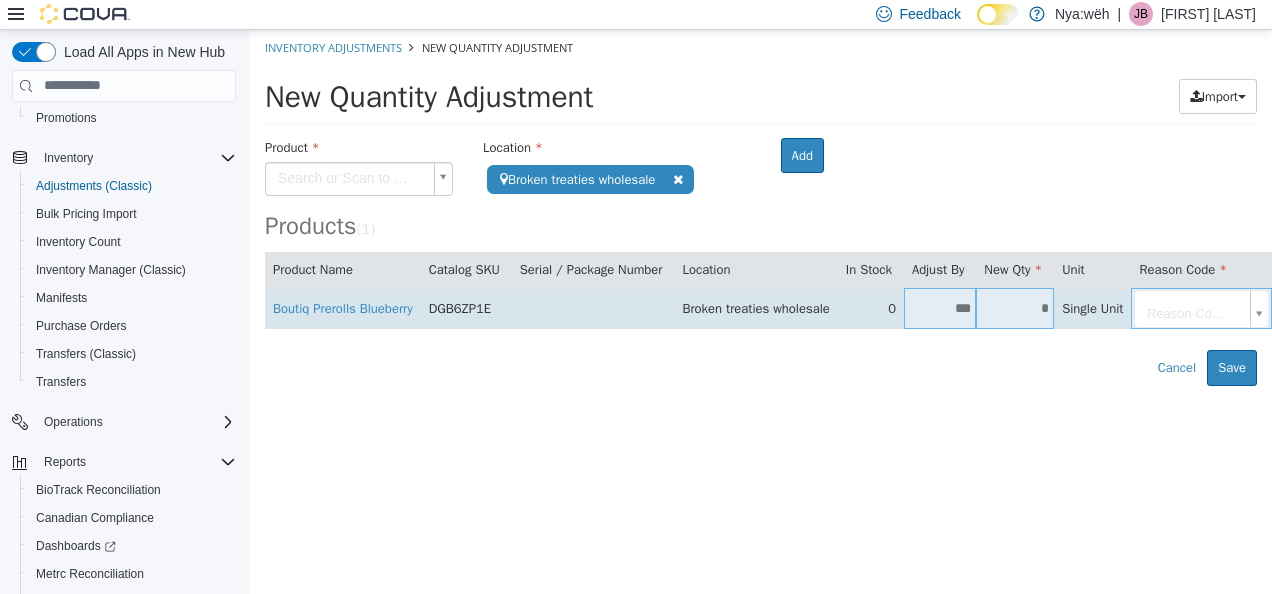 type on "***" 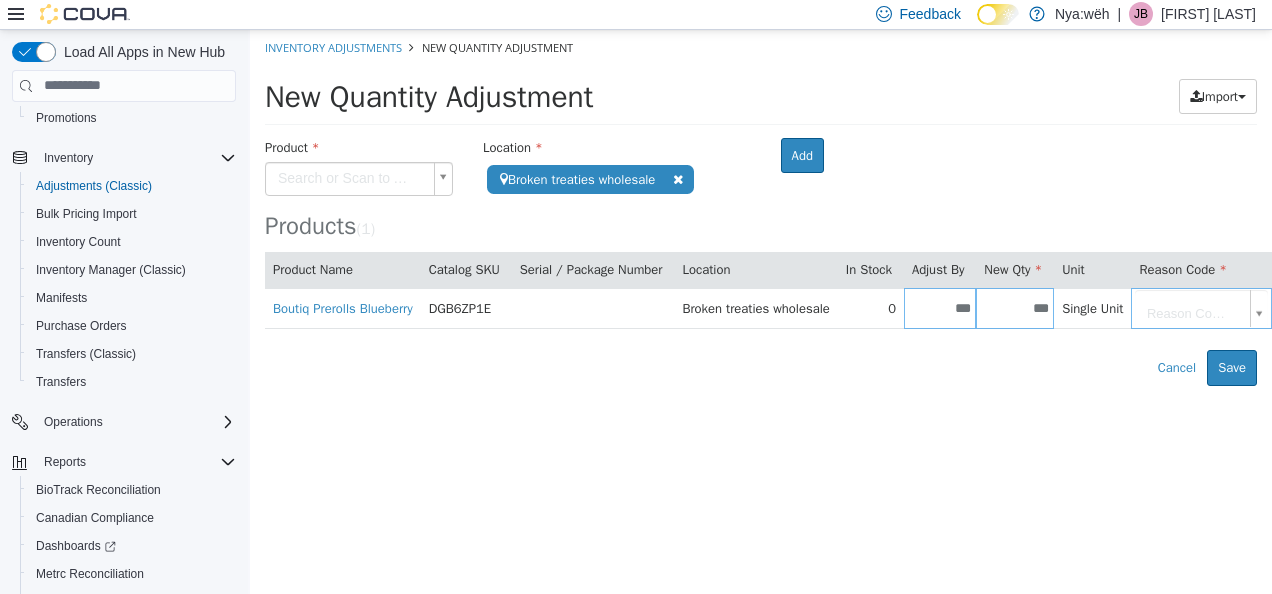 click on "**********" at bounding box center (761, 207) 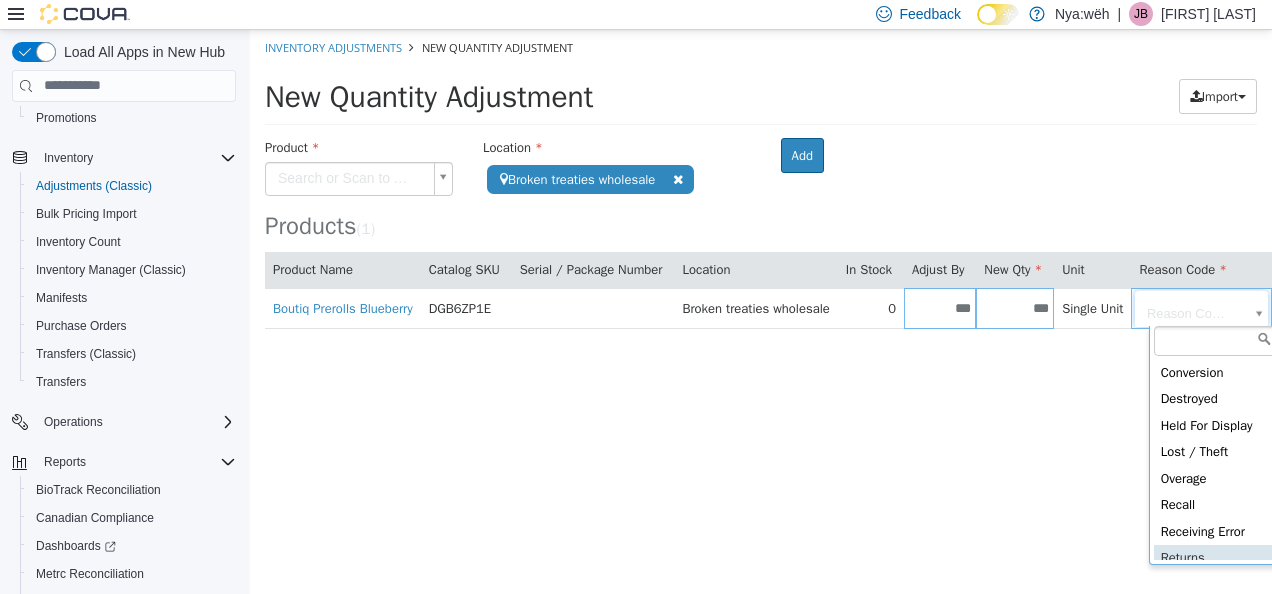 scroll, scrollTop: 4, scrollLeft: 0, axis: vertical 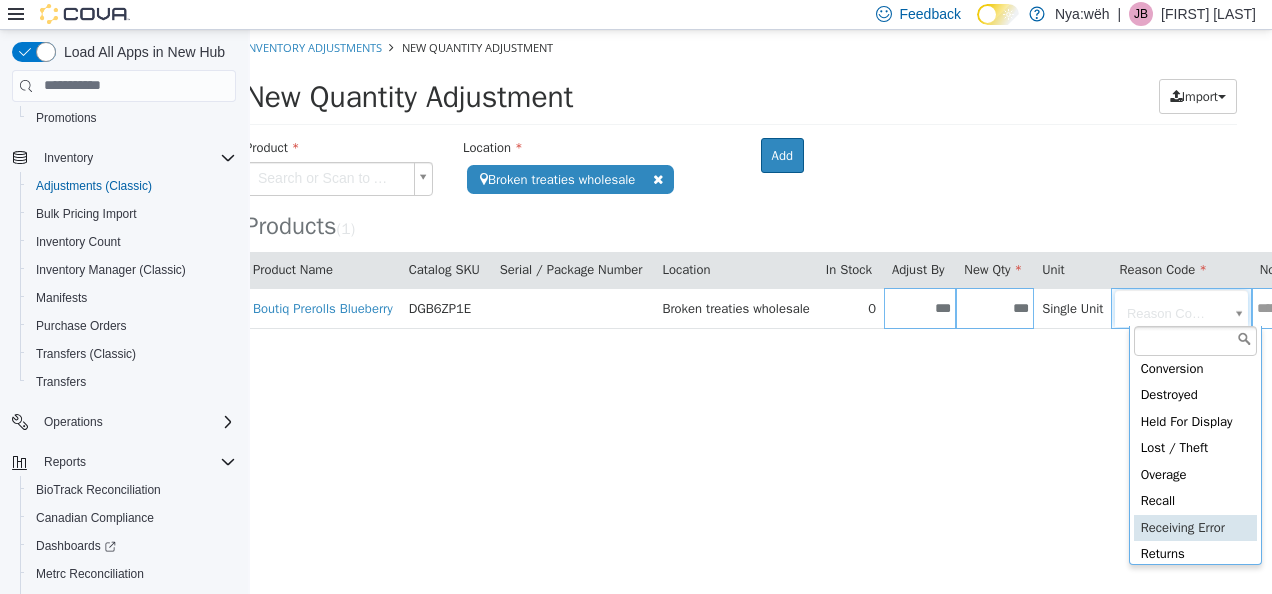 type on "**********" 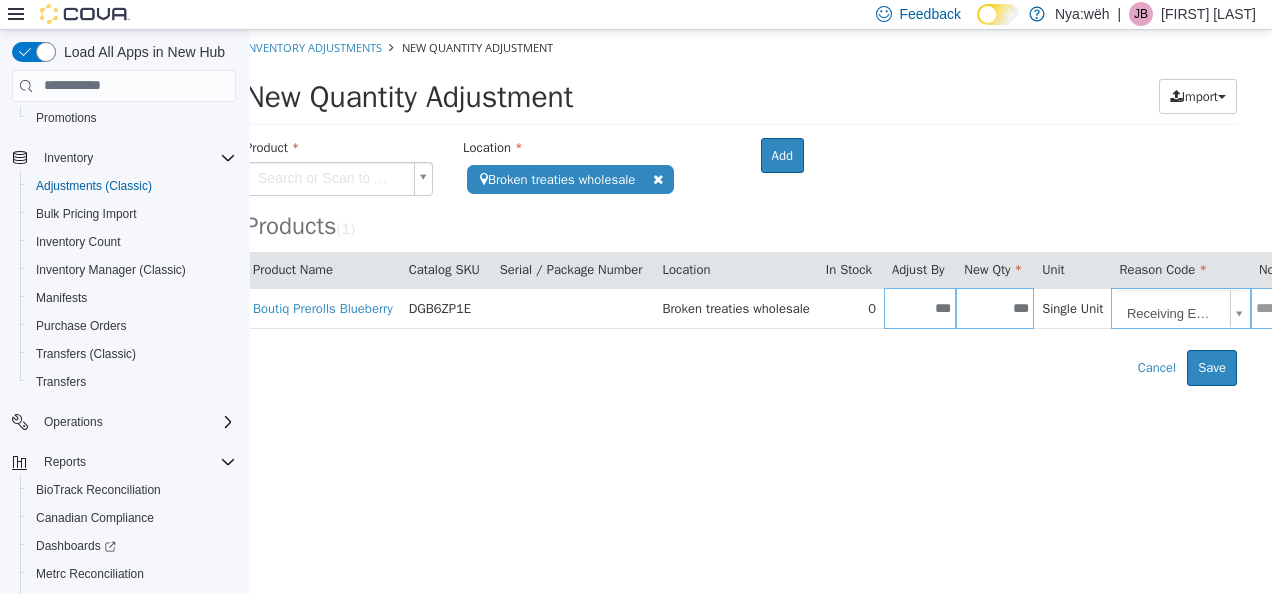 click on "**********" at bounding box center [741, 261] 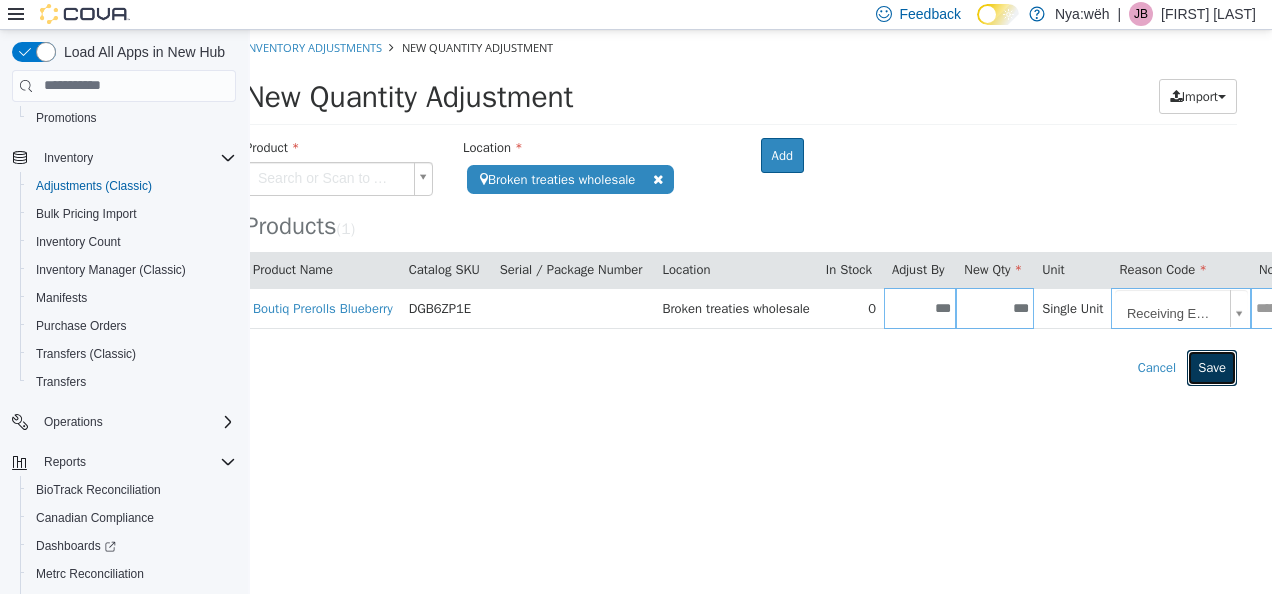 click on "Save" at bounding box center (1212, 367) 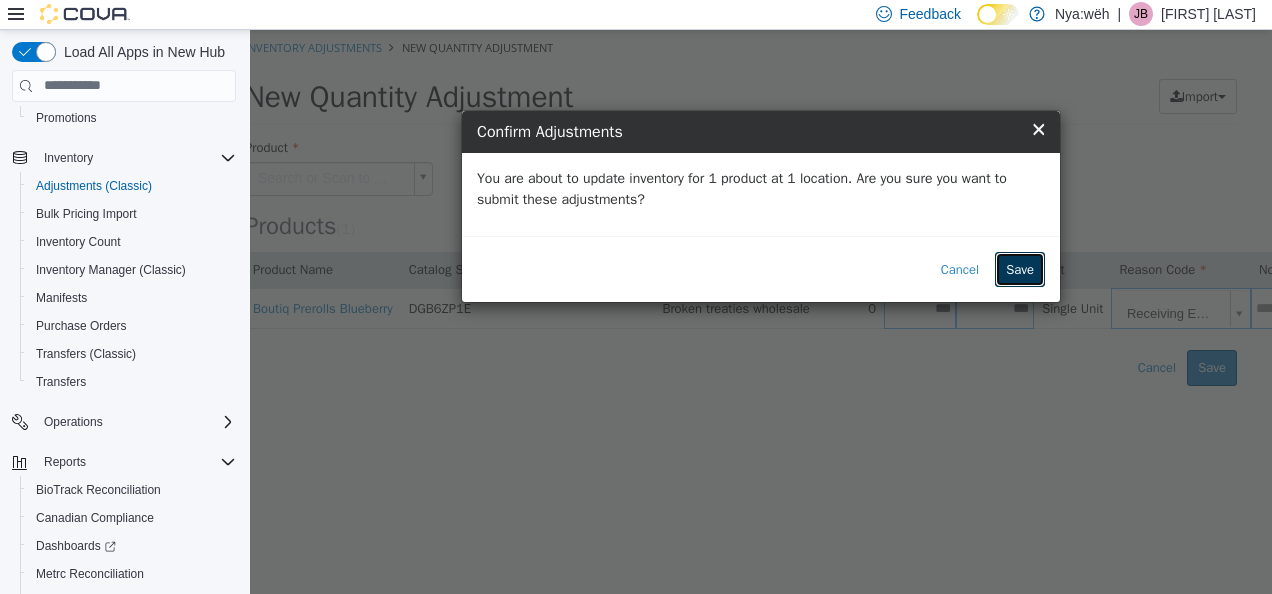 click on "Save" at bounding box center (1020, 269) 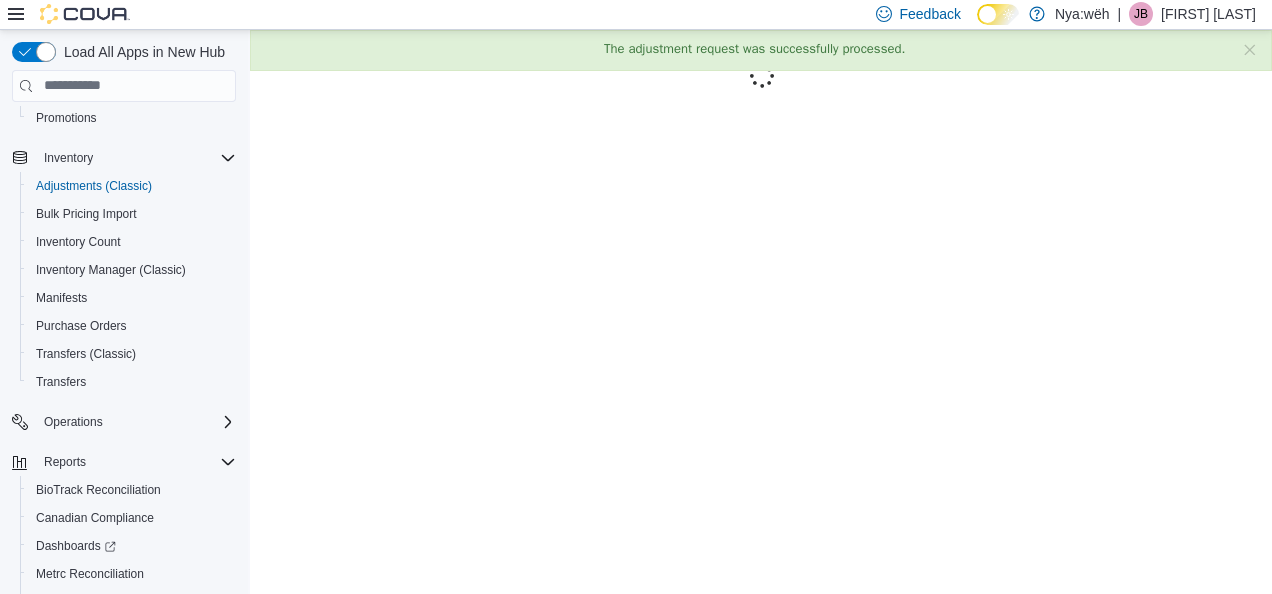 scroll, scrollTop: 0, scrollLeft: 0, axis: both 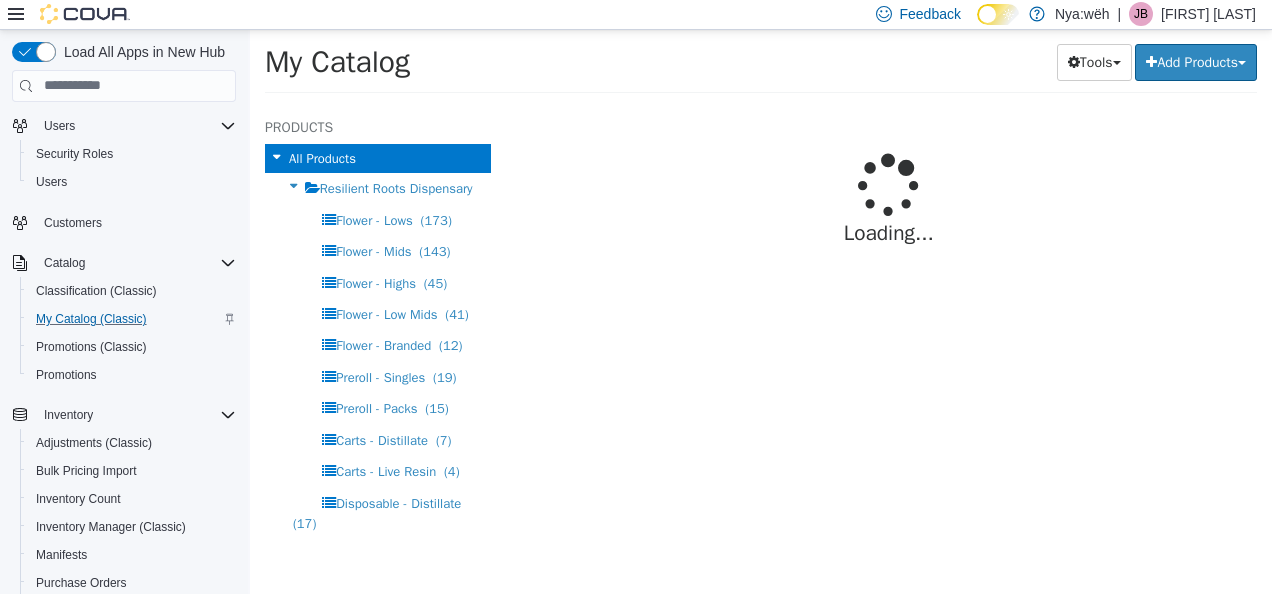 select on "**********" 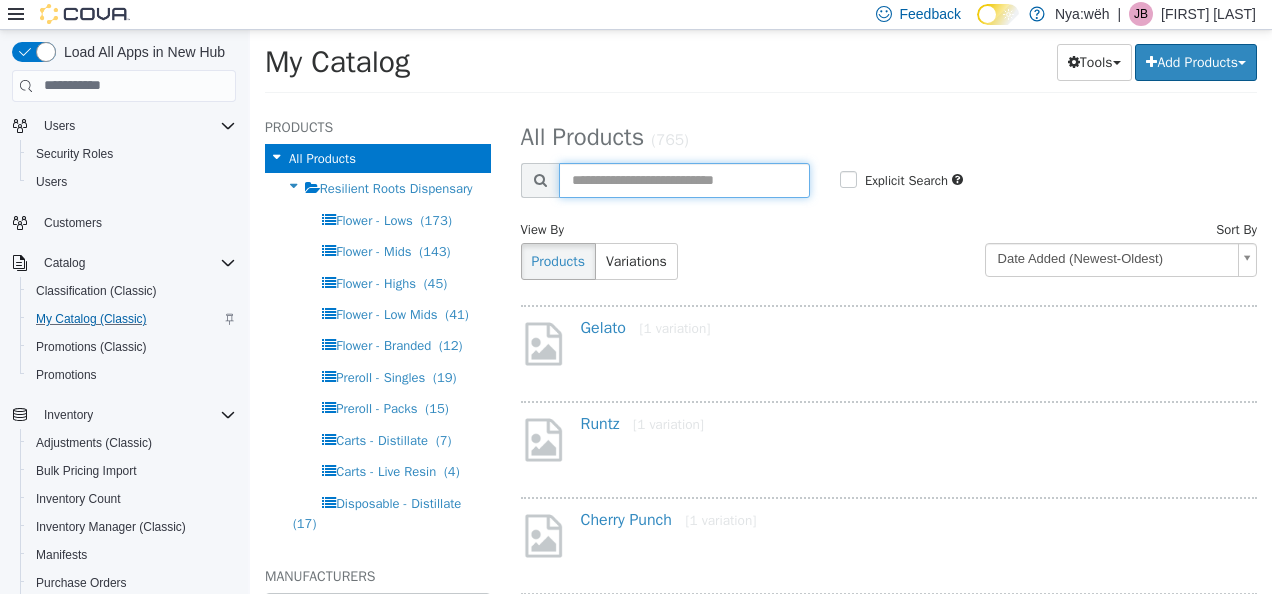 click at bounding box center [684, 179] 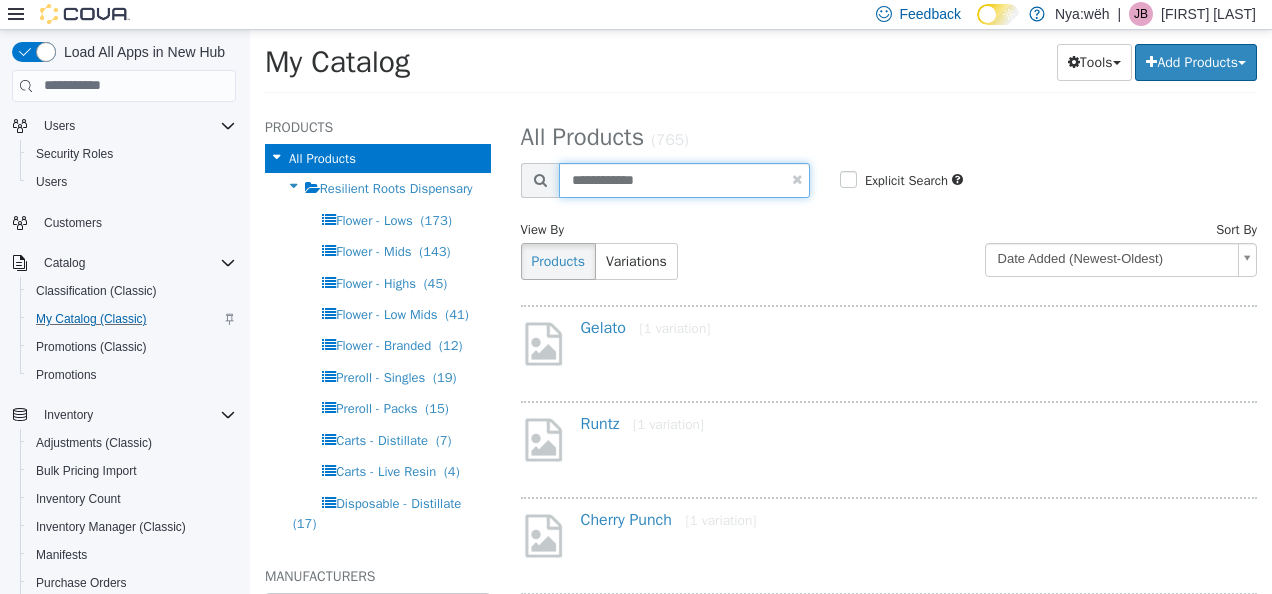 type on "**********" 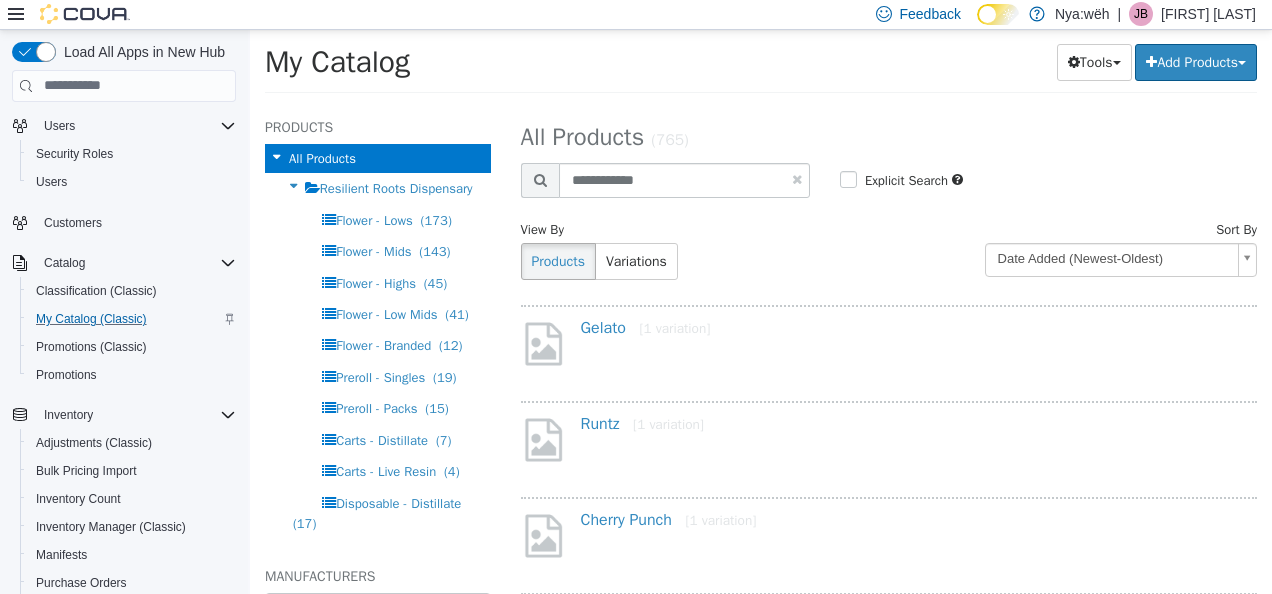 select on "**********" 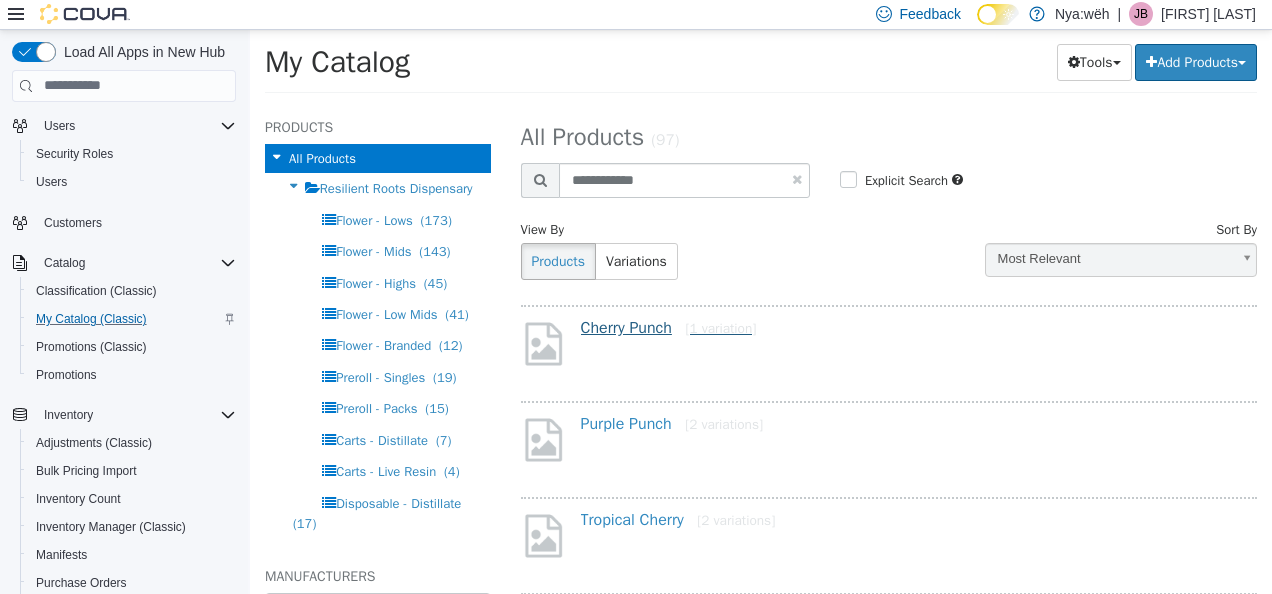click on "Cherry Punch
[1 variation]" at bounding box center (669, 327) 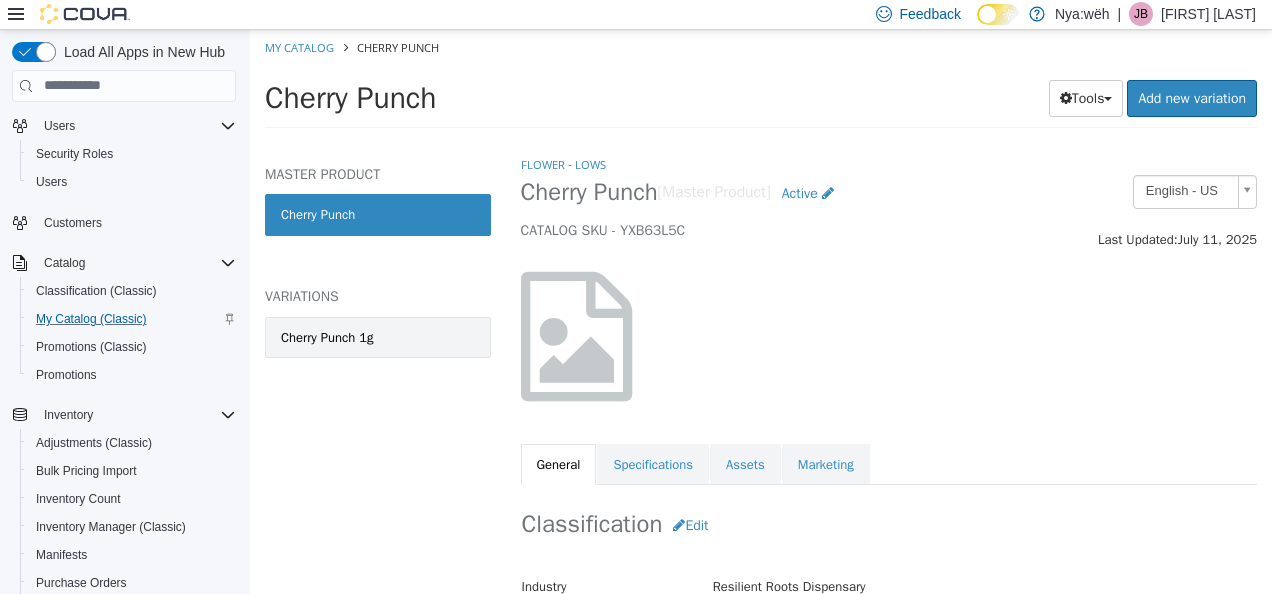 click on "Cherry Punch 1g" at bounding box center (378, 337) 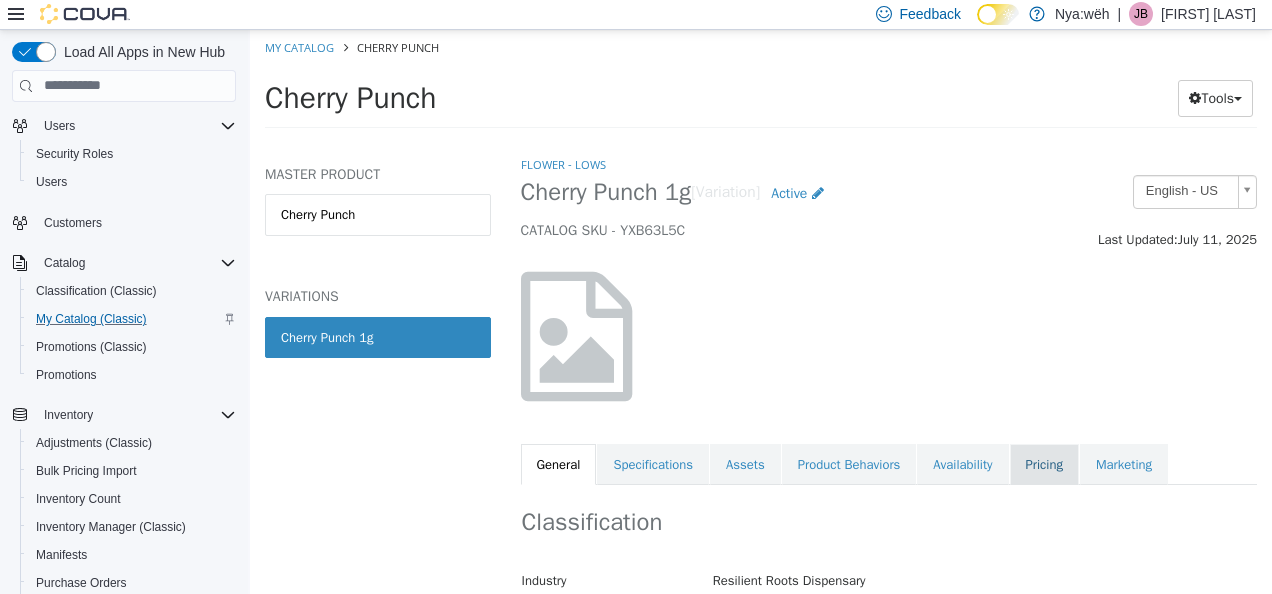 click on "Pricing" at bounding box center [1044, 464] 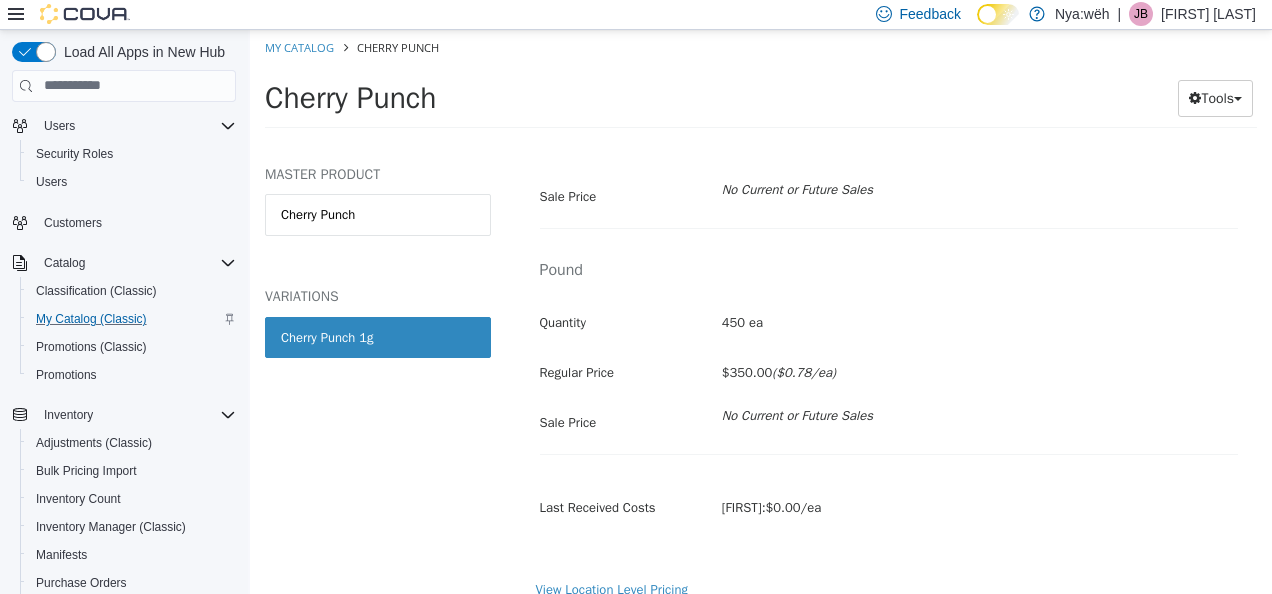 scroll, scrollTop: 530, scrollLeft: 0, axis: vertical 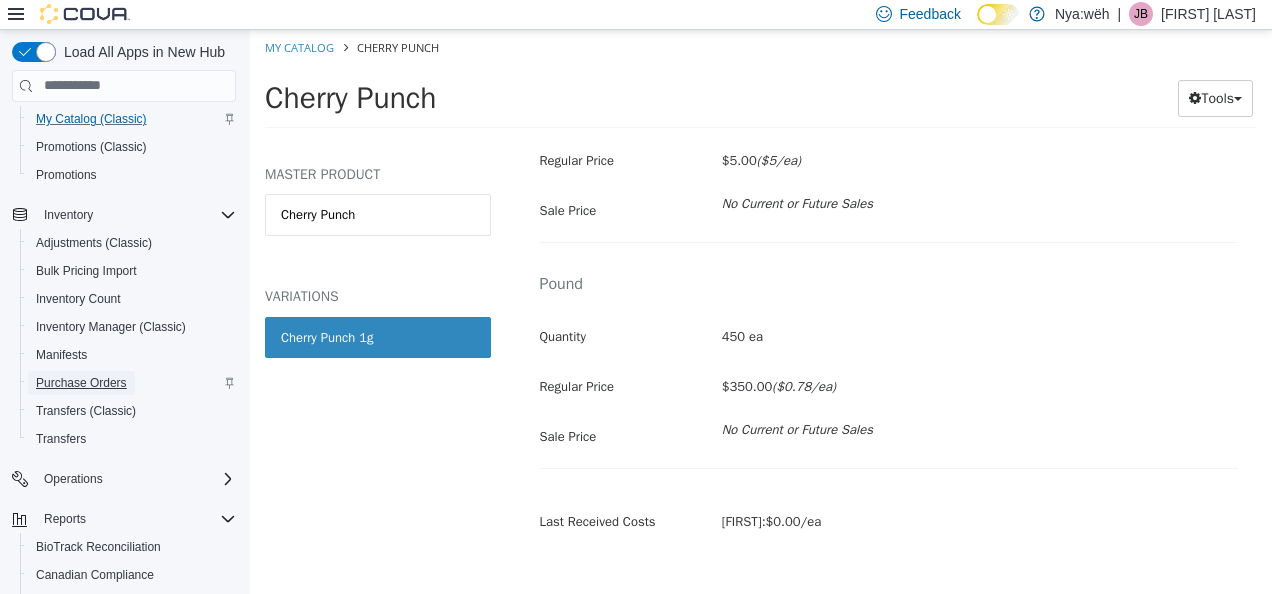 click on "Purchase Orders" at bounding box center [81, 383] 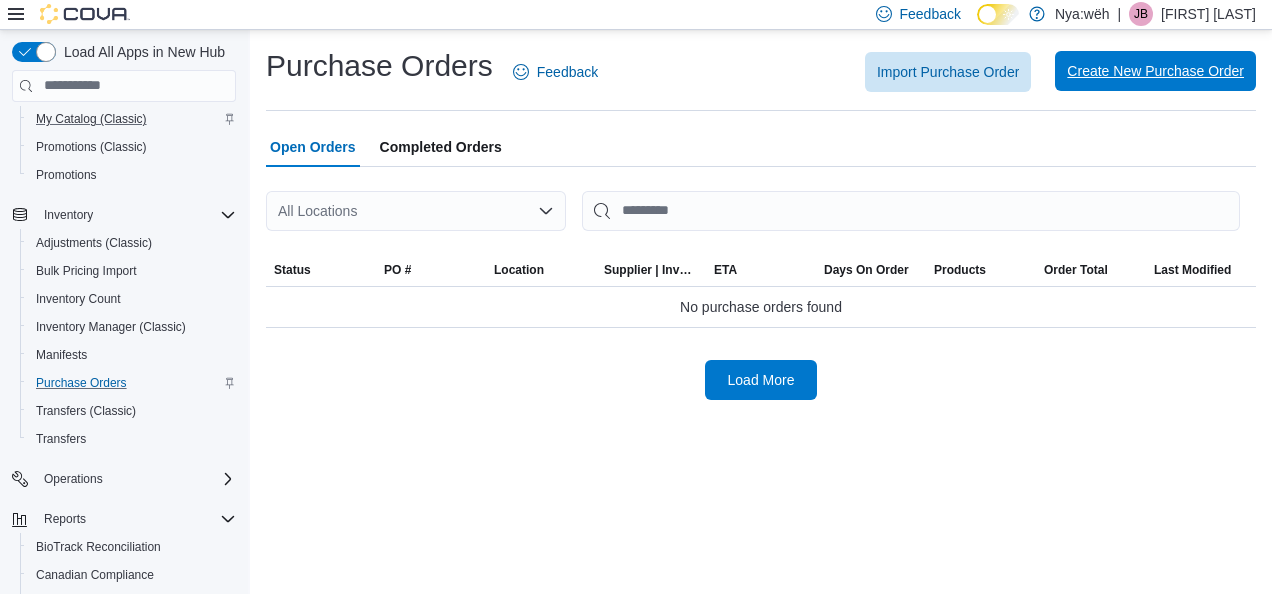 click on "Create New Purchase Order" at bounding box center (1155, 71) 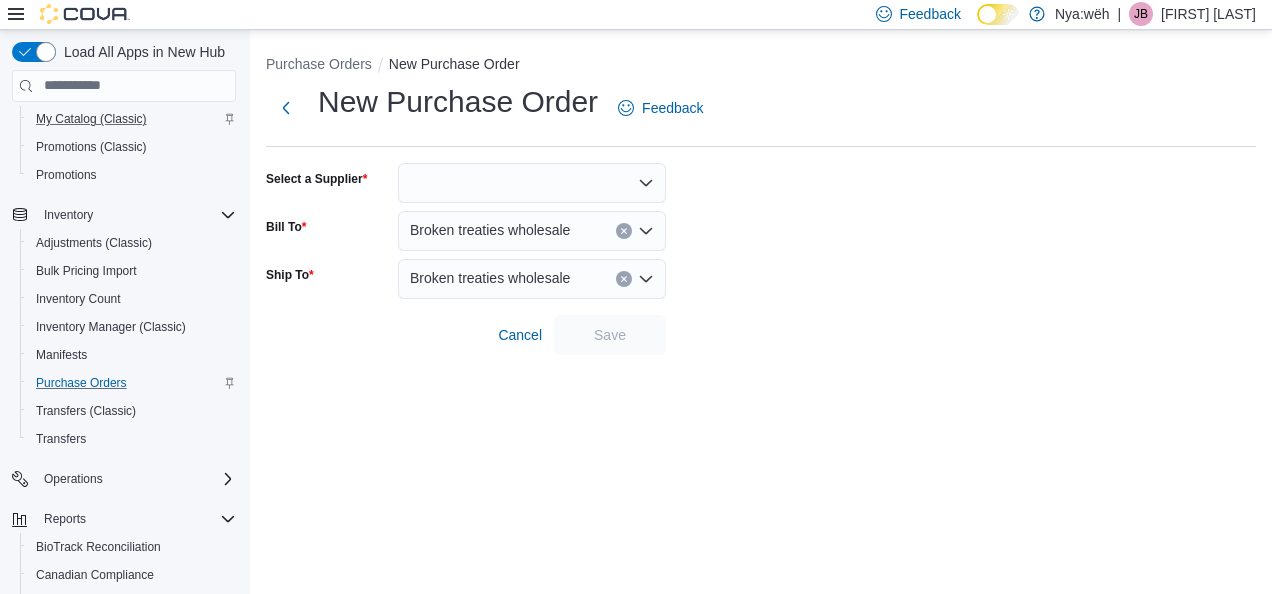 click at bounding box center (532, 183) 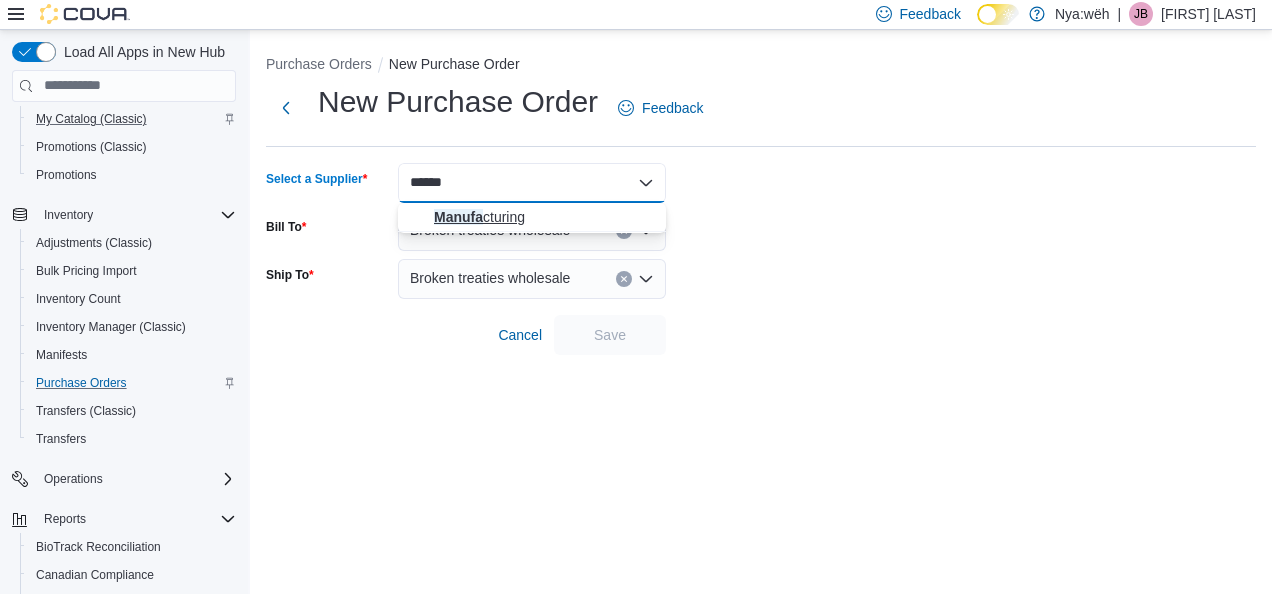 type on "******" 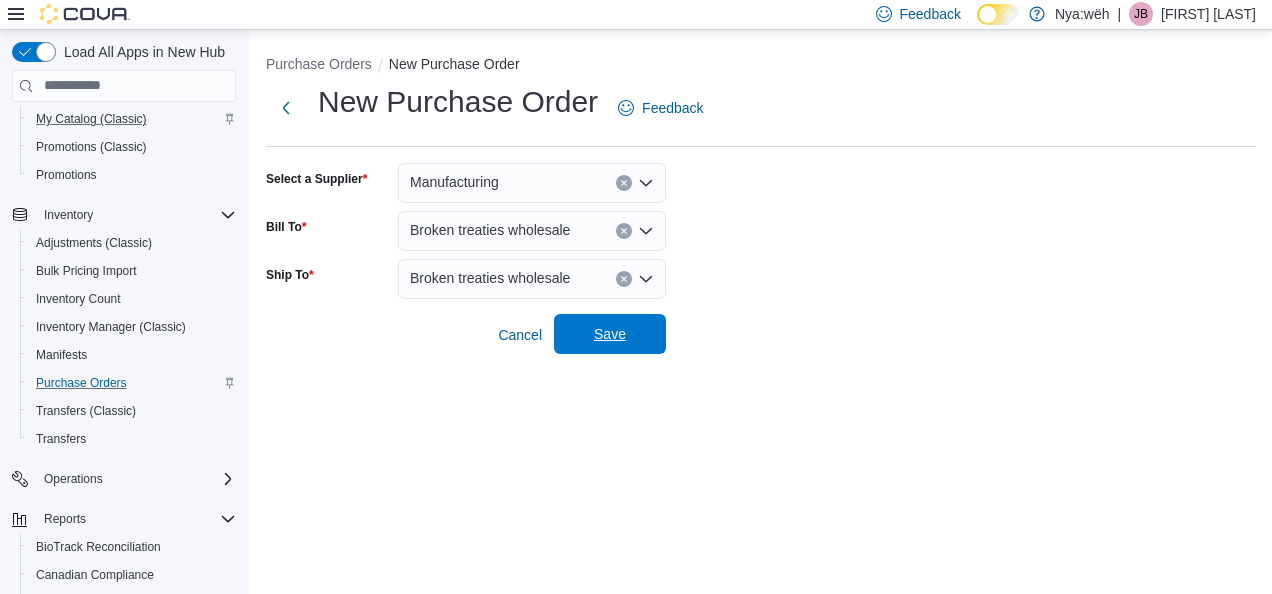 click on "Save" at bounding box center (610, 334) 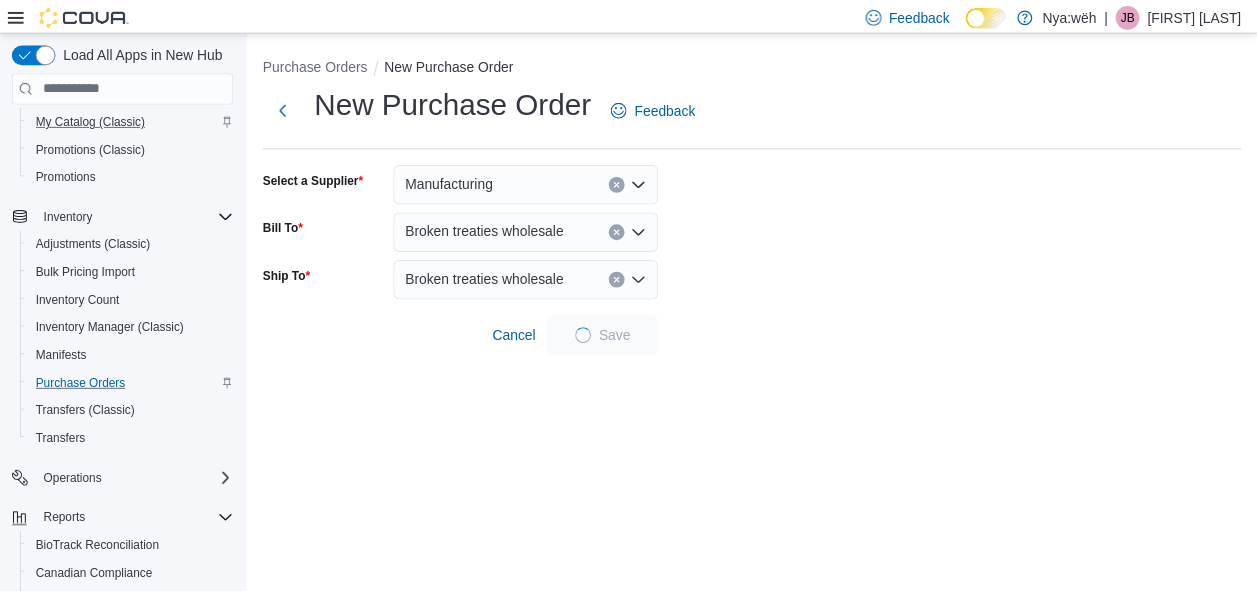 scroll, scrollTop: 0, scrollLeft: 0, axis: both 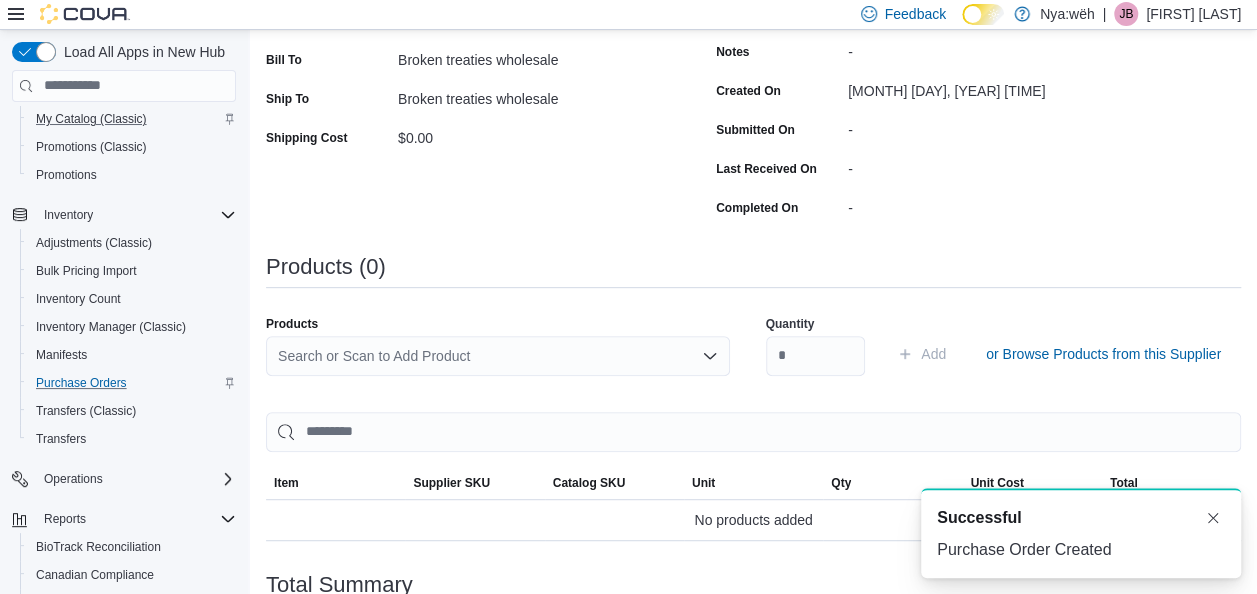 click on "Search or Scan to Add Product" at bounding box center [498, 356] 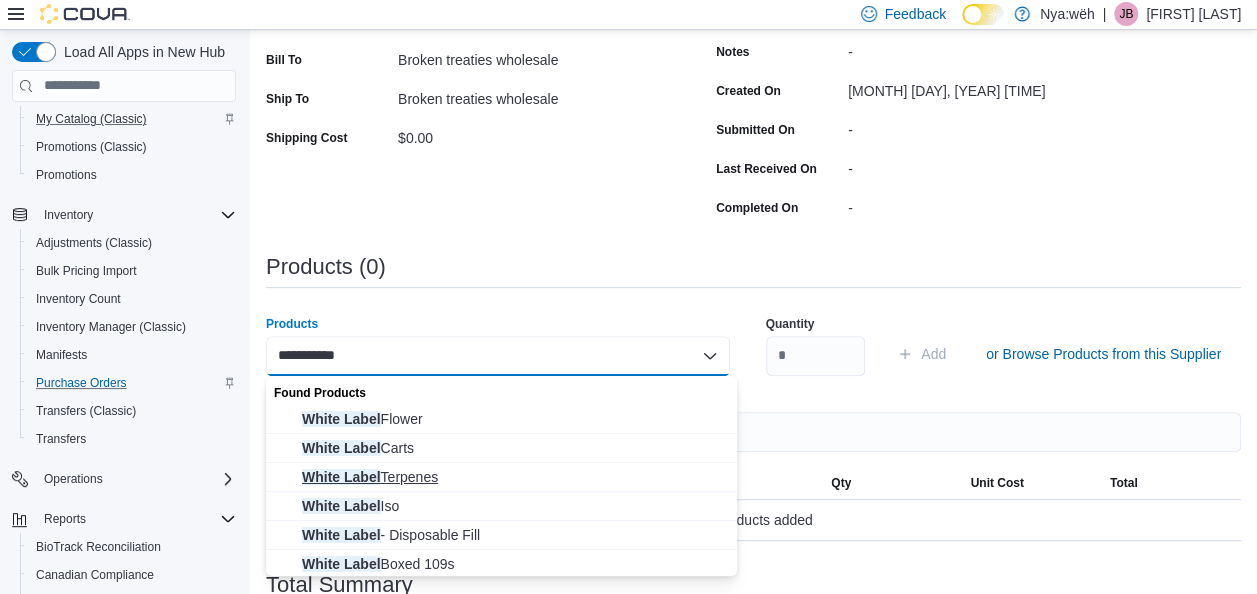 scroll, scrollTop: 100, scrollLeft: 0, axis: vertical 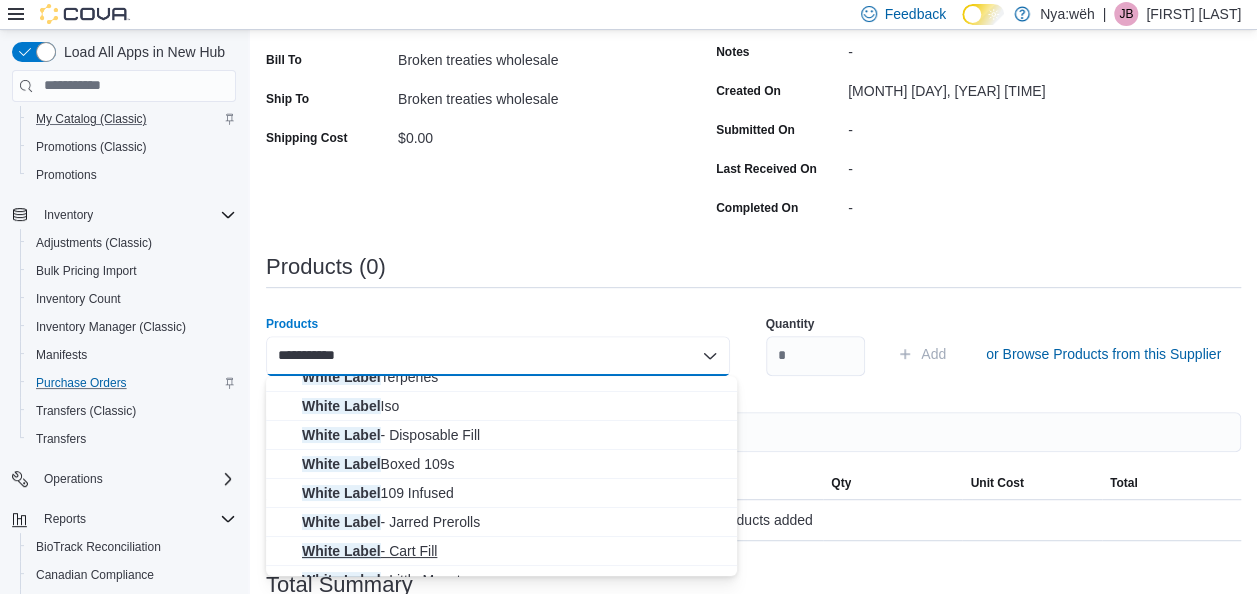 type on "**********" 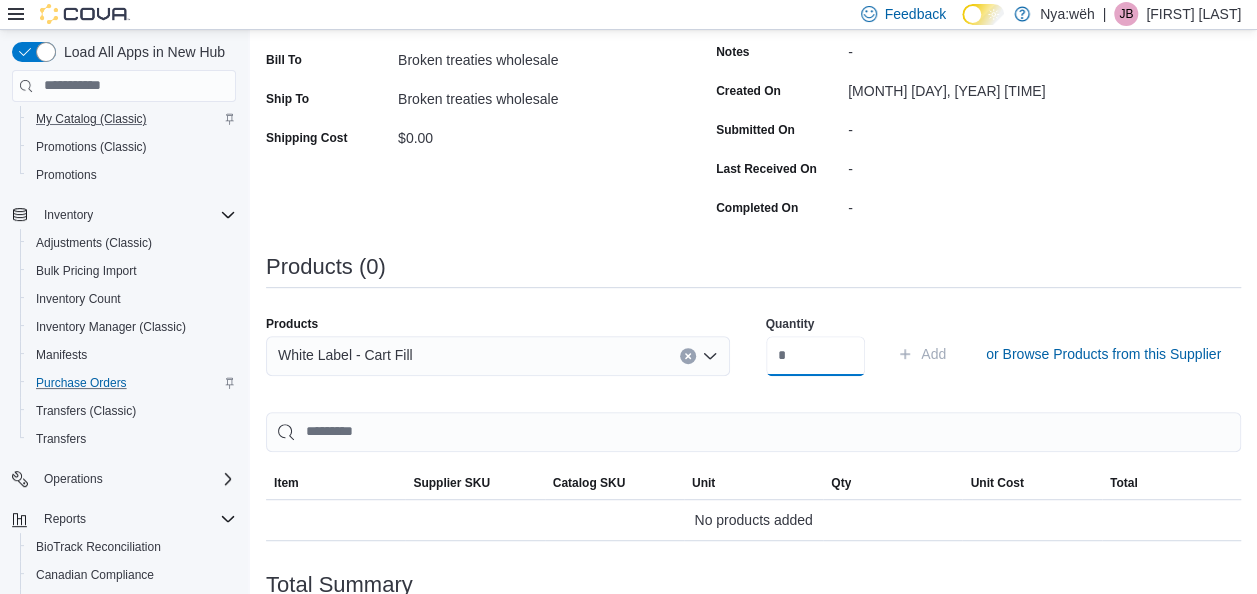 click at bounding box center [816, 356] 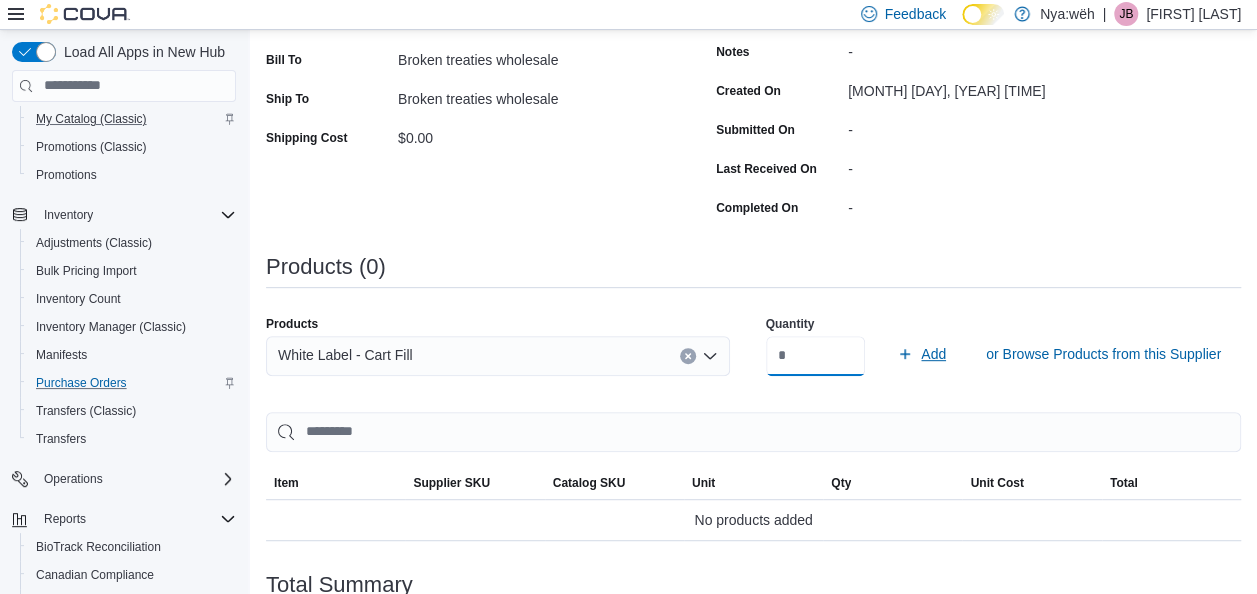 type on "****" 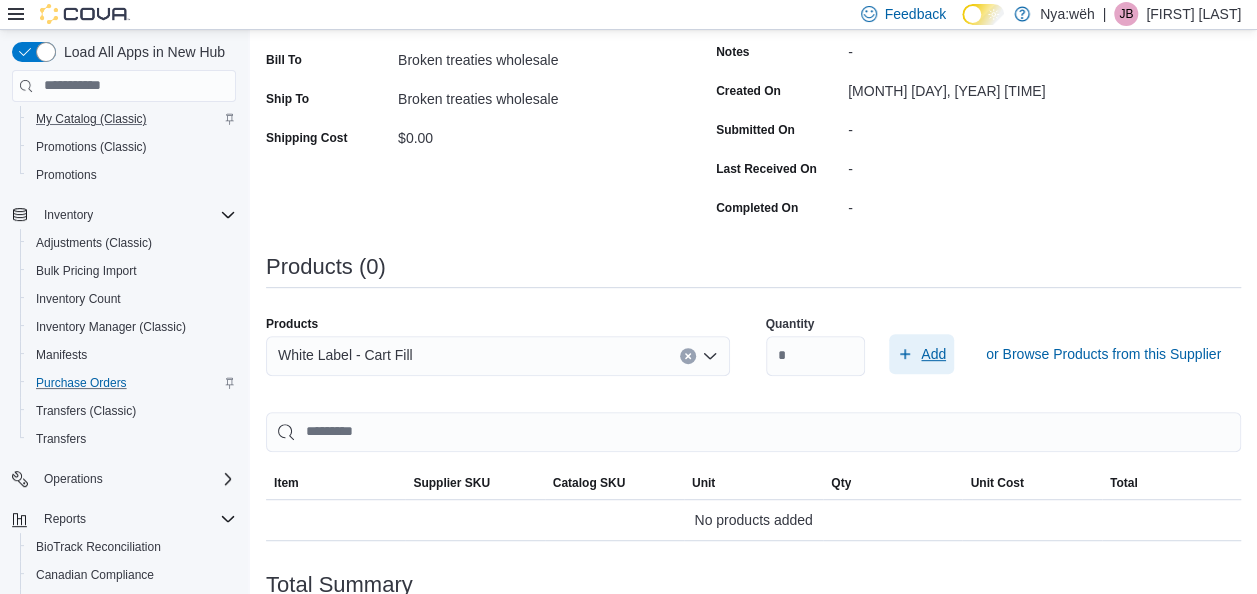 click on "Add" at bounding box center [933, 354] 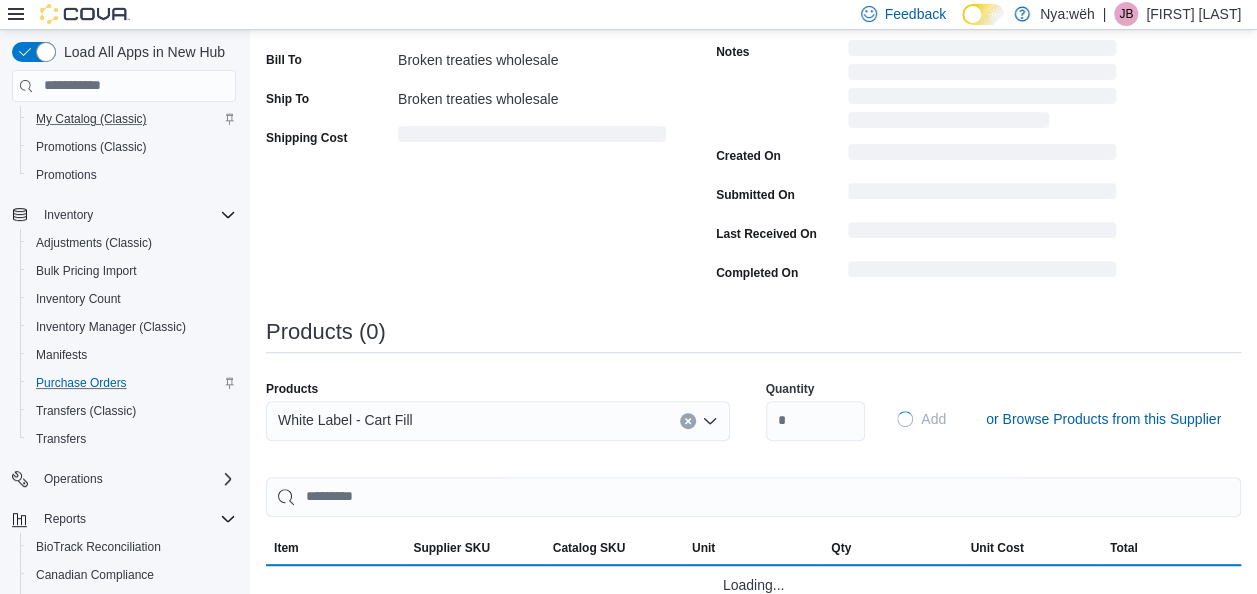 type 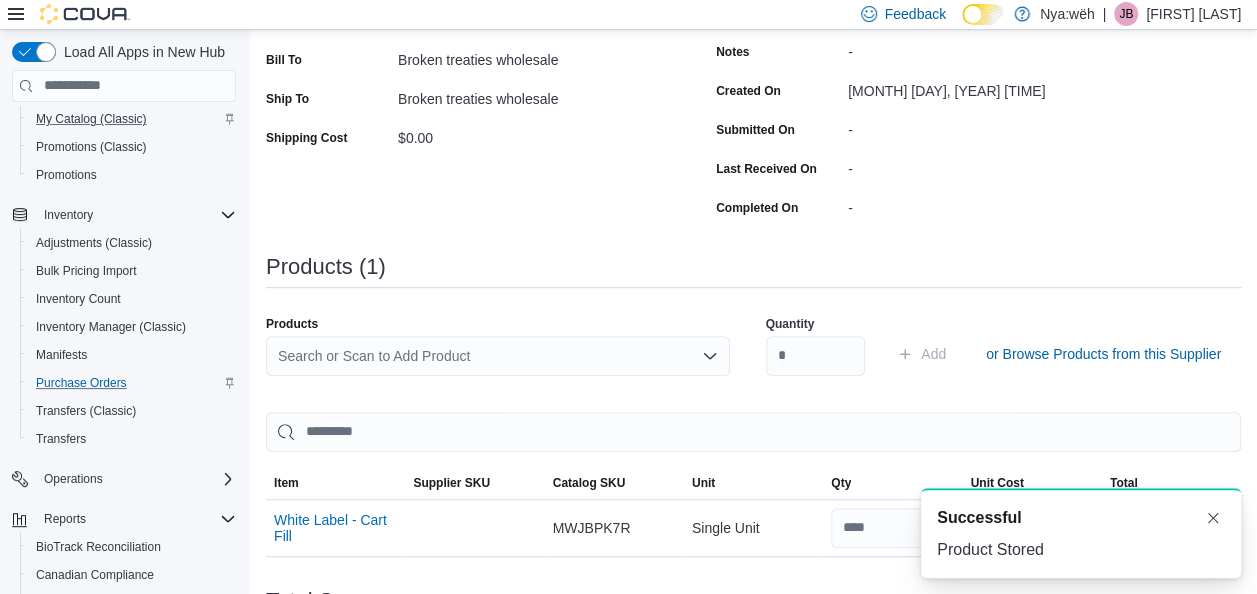 scroll, scrollTop: 0, scrollLeft: 0, axis: both 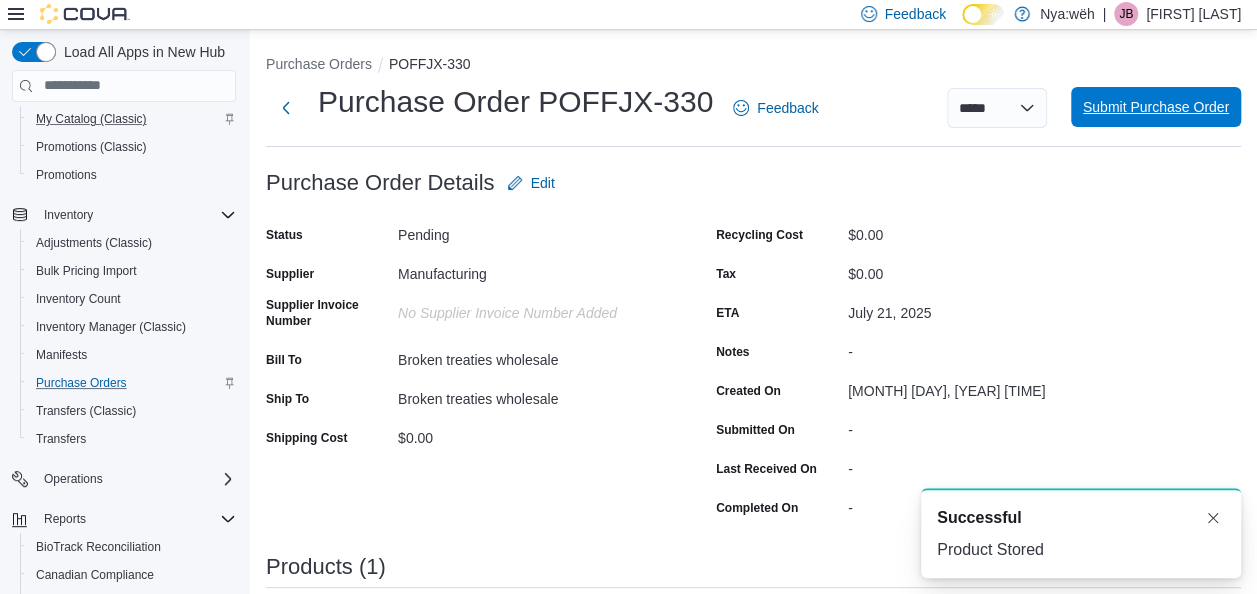 click on "Submit Purchase Order" at bounding box center (1156, 107) 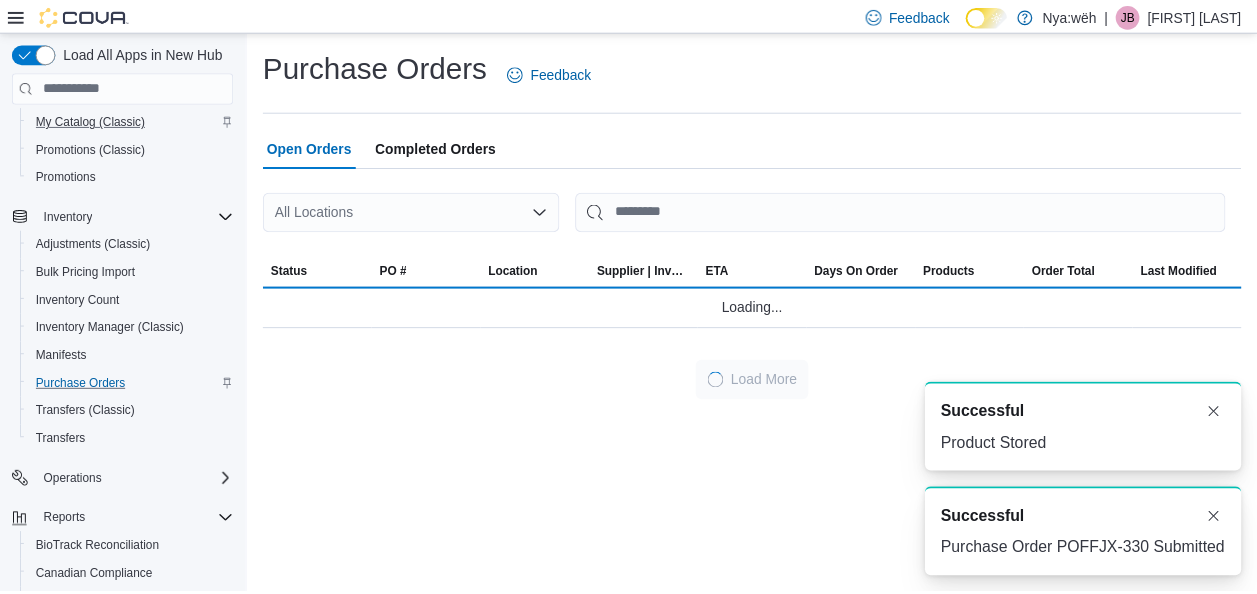 scroll, scrollTop: 0, scrollLeft: 0, axis: both 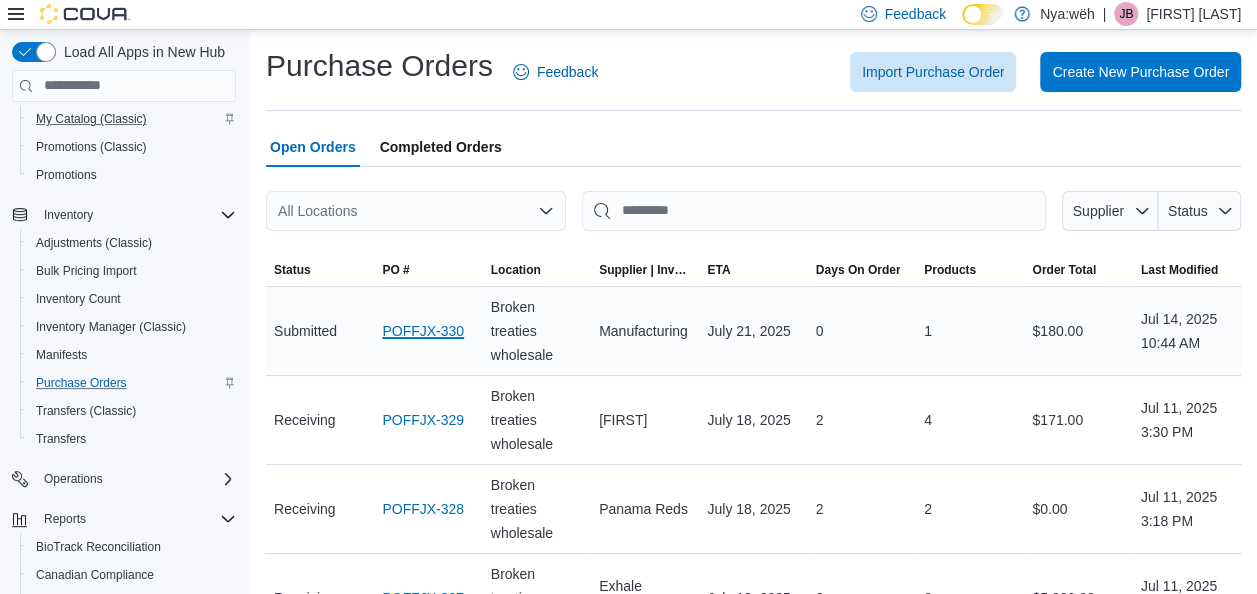 click on "POFFJX-330" at bounding box center [423, 331] 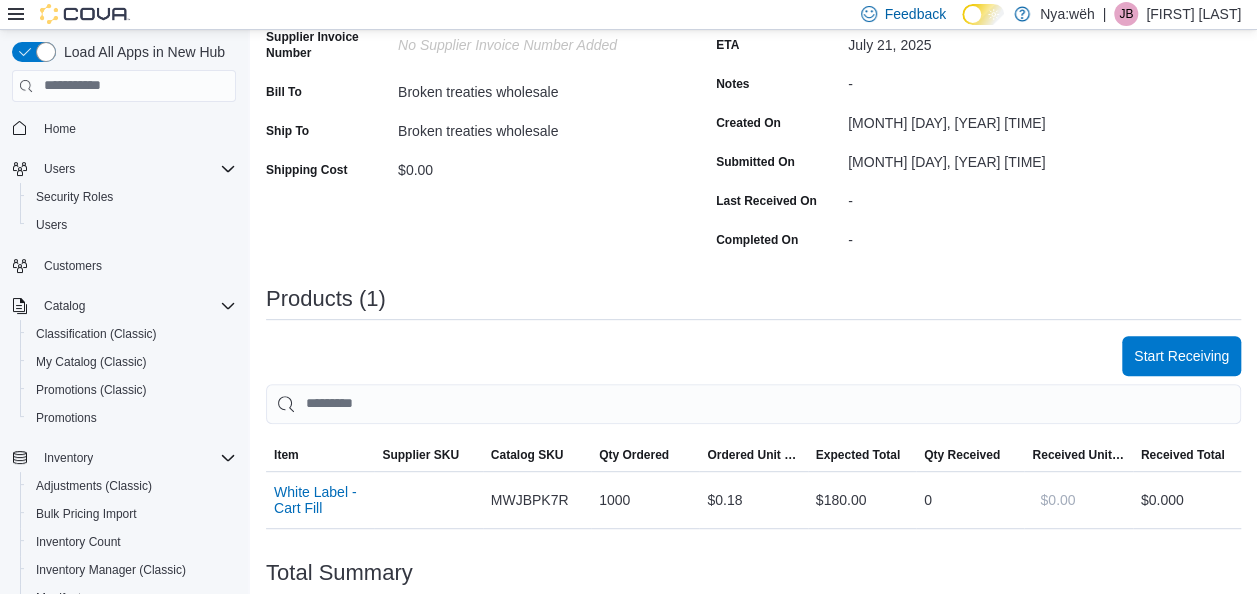 scroll, scrollTop: 300, scrollLeft: 0, axis: vertical 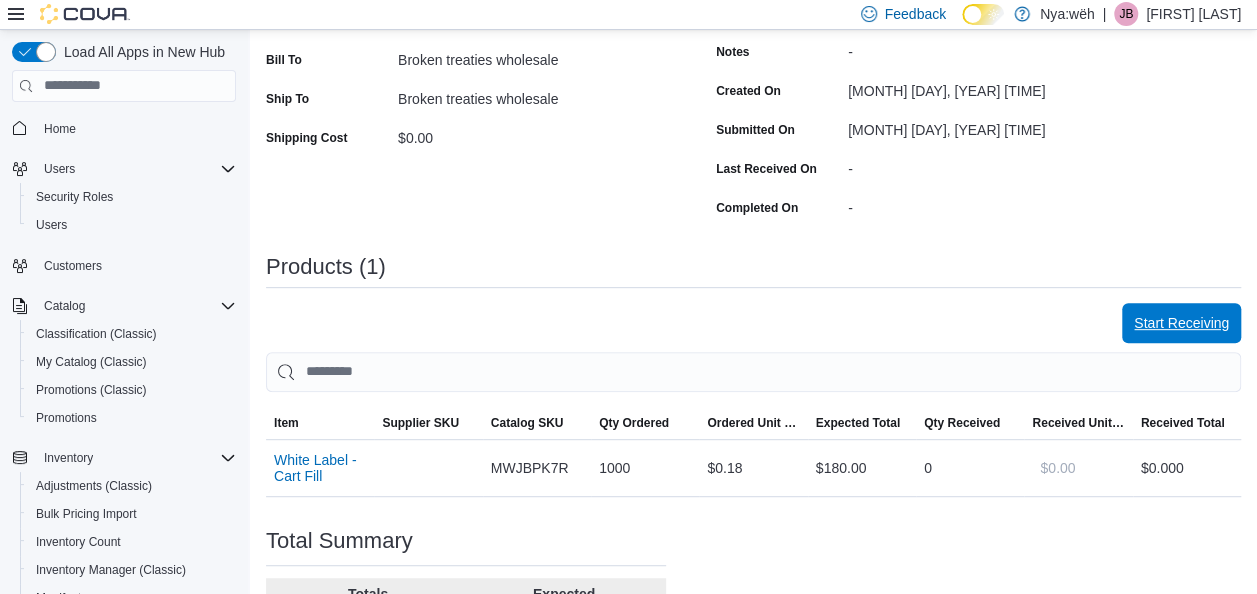 click on "Start Receiving" at bounding box center [1181, 323] 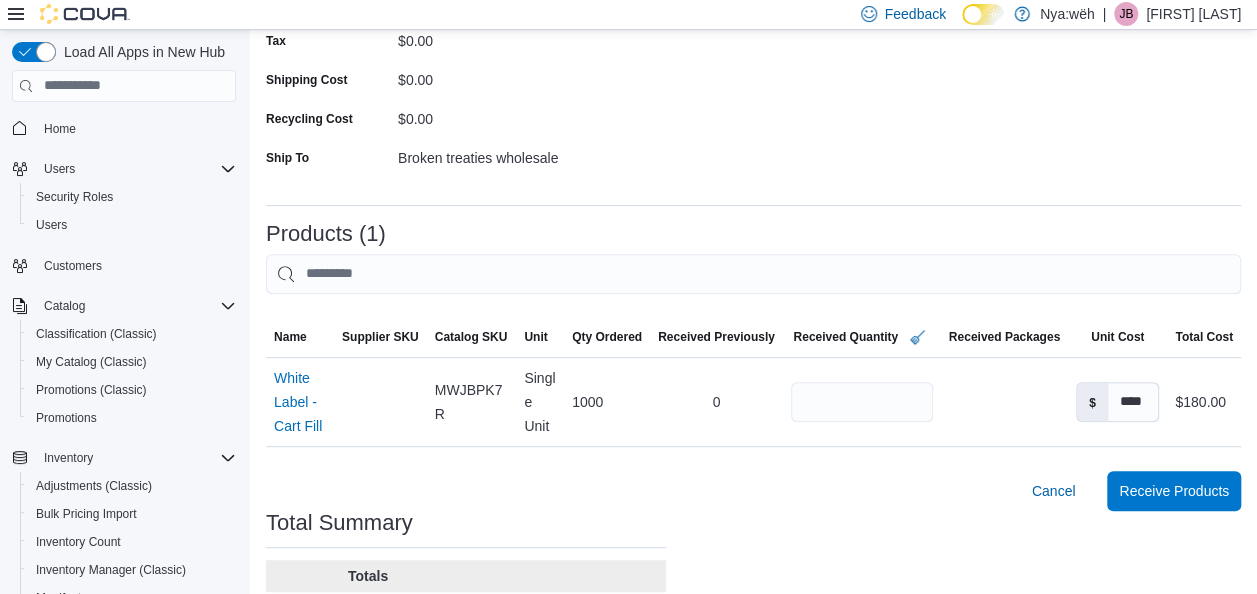 scroll, scrollTop: 300, scrollLeft: 0, axis: vertical 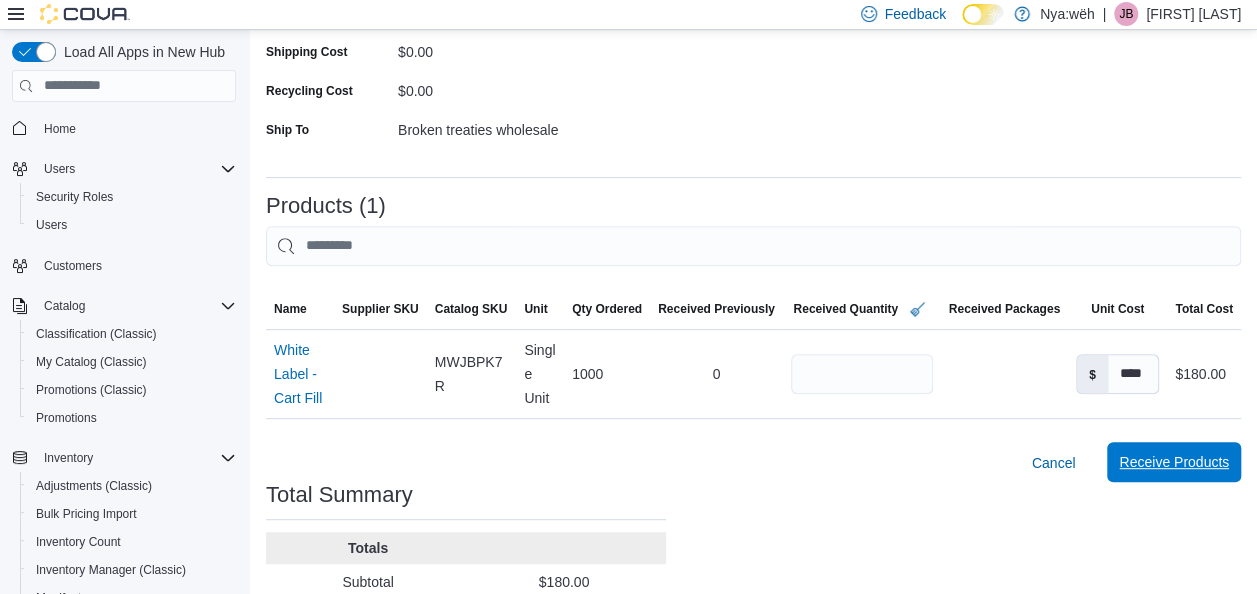 click on "Receive Products" at bounding box center (1174, 462) 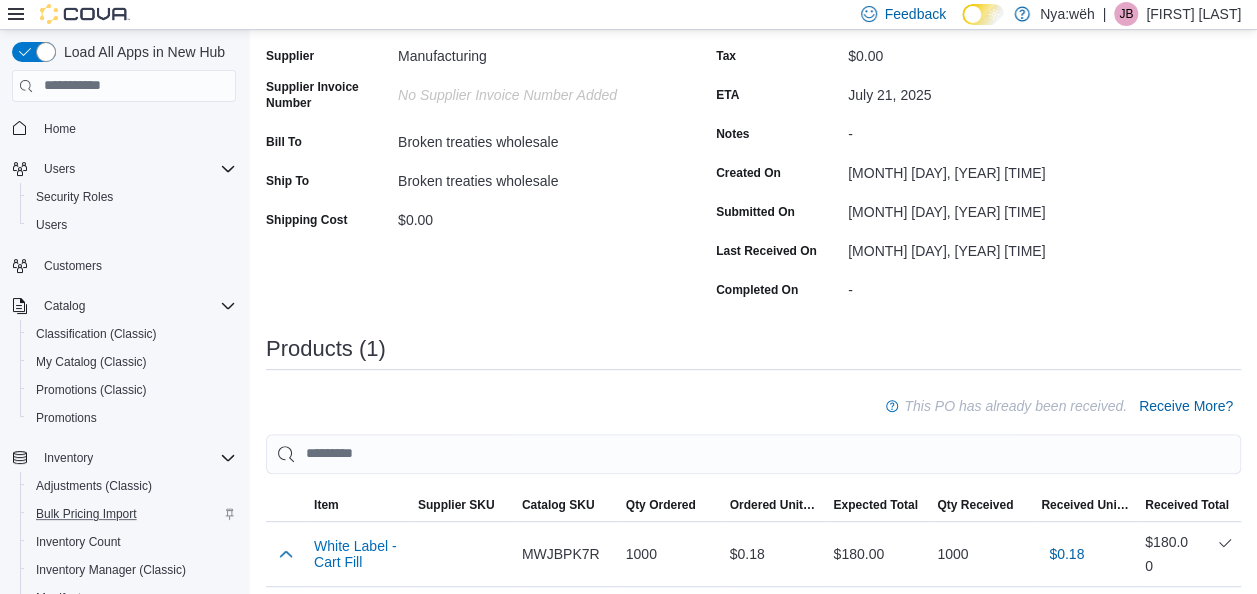 scroll, scrollTop: 0, scrollLeft: 0, axis: both 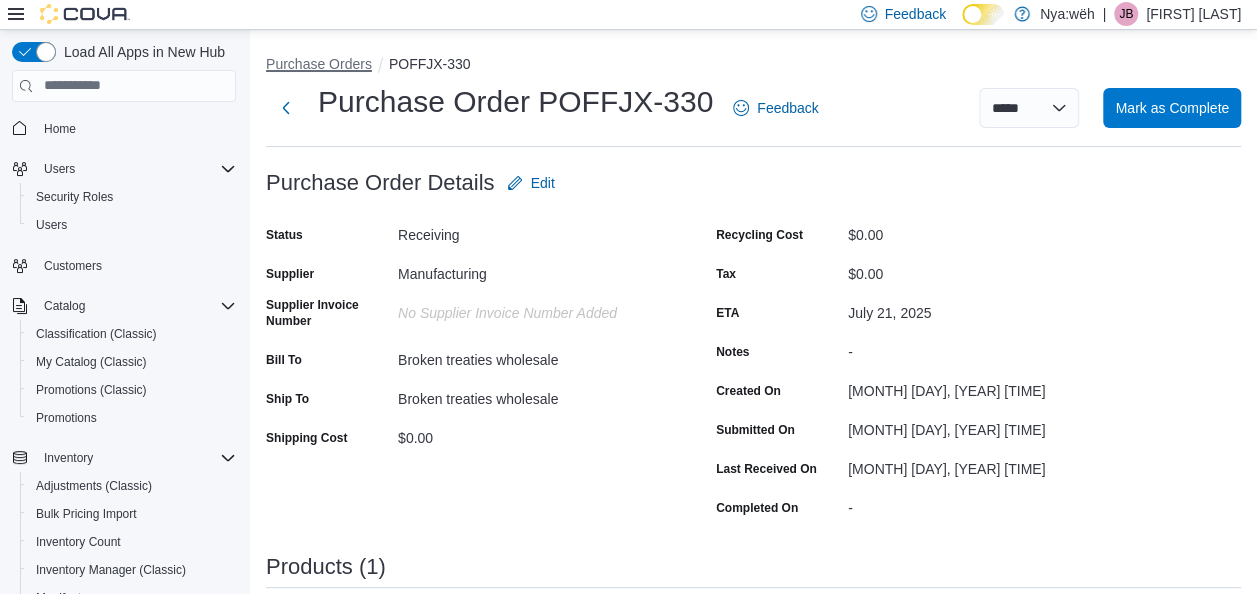 click on "Purchase Orders" at bounding box center (319, 64) 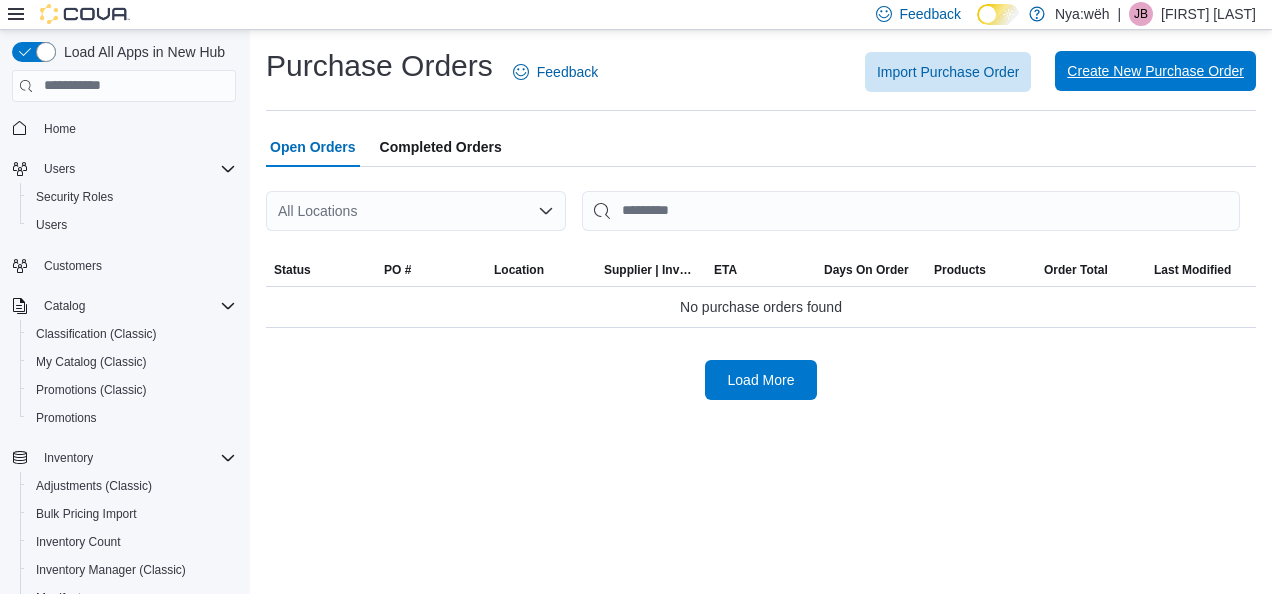 click on "Create New Purchase Order" at bounding box center (1155, 71) 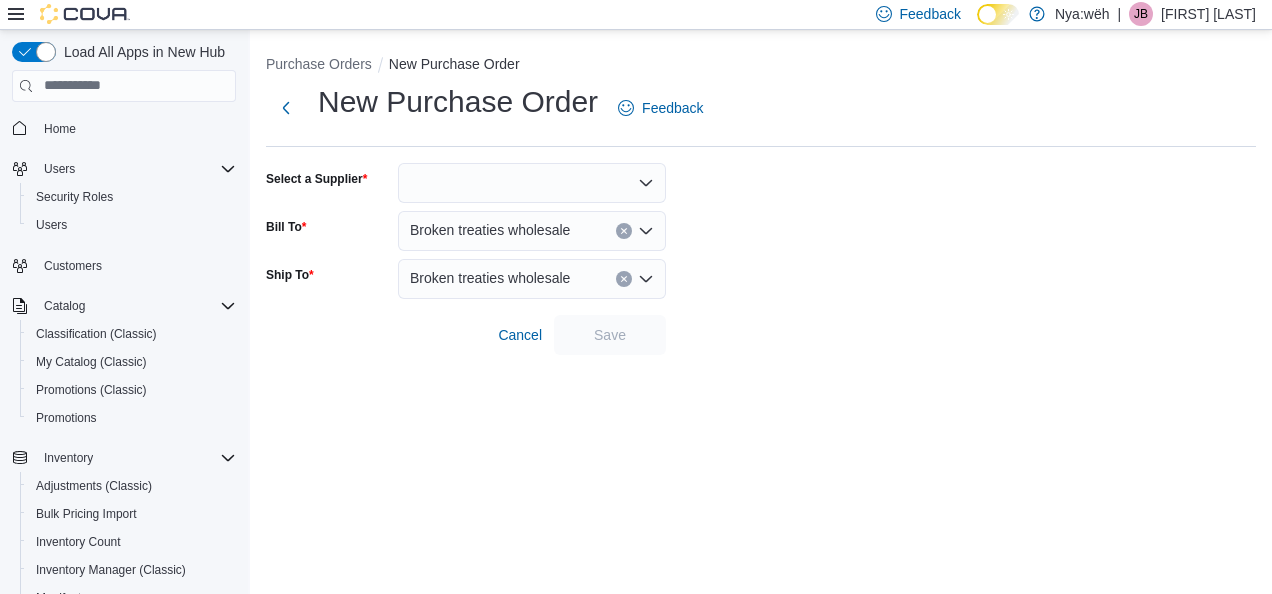 click at bounding box center [532, 183] 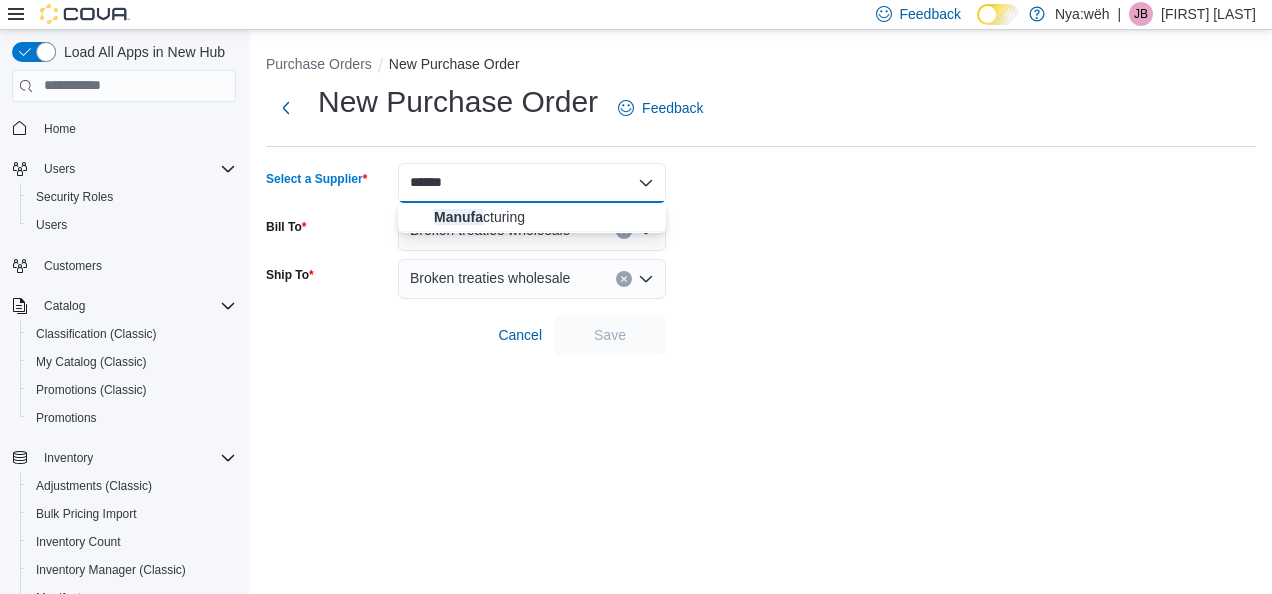 type on "******" 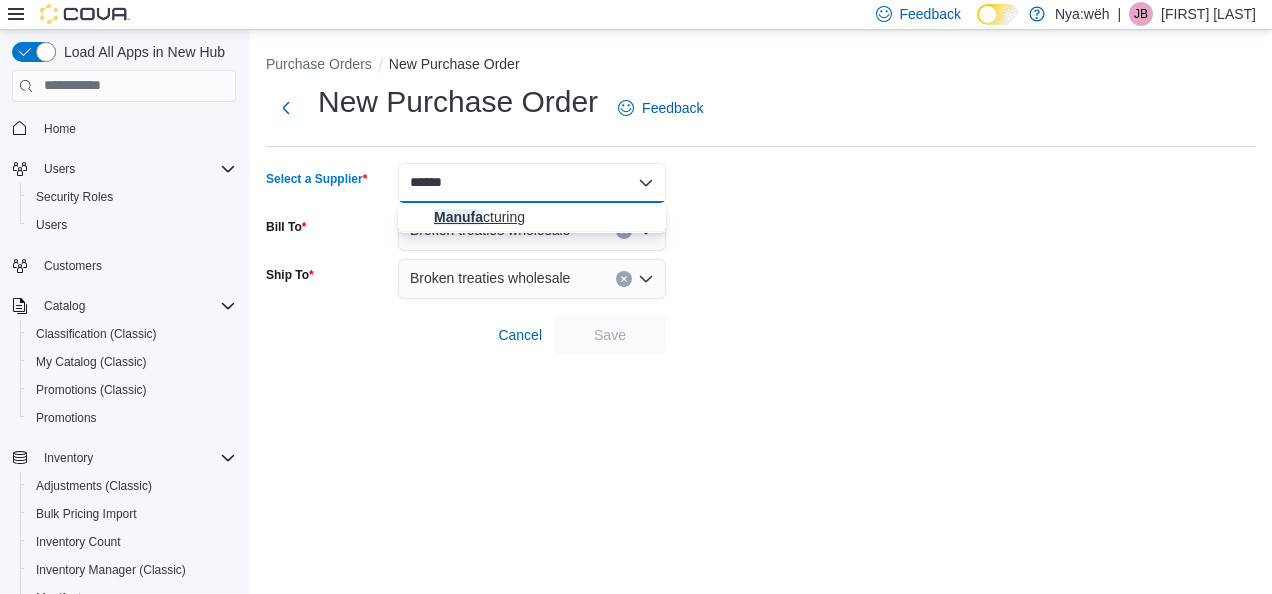 click on "Feedback Dark Mode Nya:wëh | JB Jenna  Bristol Load All Apps in New Hub Home   Users   Security Roles   Users   Customers   Catalog   Classification (Classic)   My Catalog (Classic)   Promotions (Classic)   Promotions   Inventory   Adjustments (Classic)   Bulk Pricing Import   Inventory Count   Inventory Manager (Classic)   Manifests   Purchase Orders   Transfers (Classic)   Transfers   Operations   Reports   BioTrack Reconciliation   Canadian Compliance   Dashboards   Metrc Reconciliation   Reports   Washington CCRS   Settings   Purchase Orders New Purchase Order New Purchase Order Feedback Select a Supplier ****** Combo box. Selected. manufa. Selected. Combo box input.  Type some text or, to display a list of choices, press Down Arrow. To exit the list of choices, press Escape. Bill To Broken treaties wholesale Ship To Broken treaties wholesale Cancel Save
Manufa cturing" at bounding box center (636, 297) 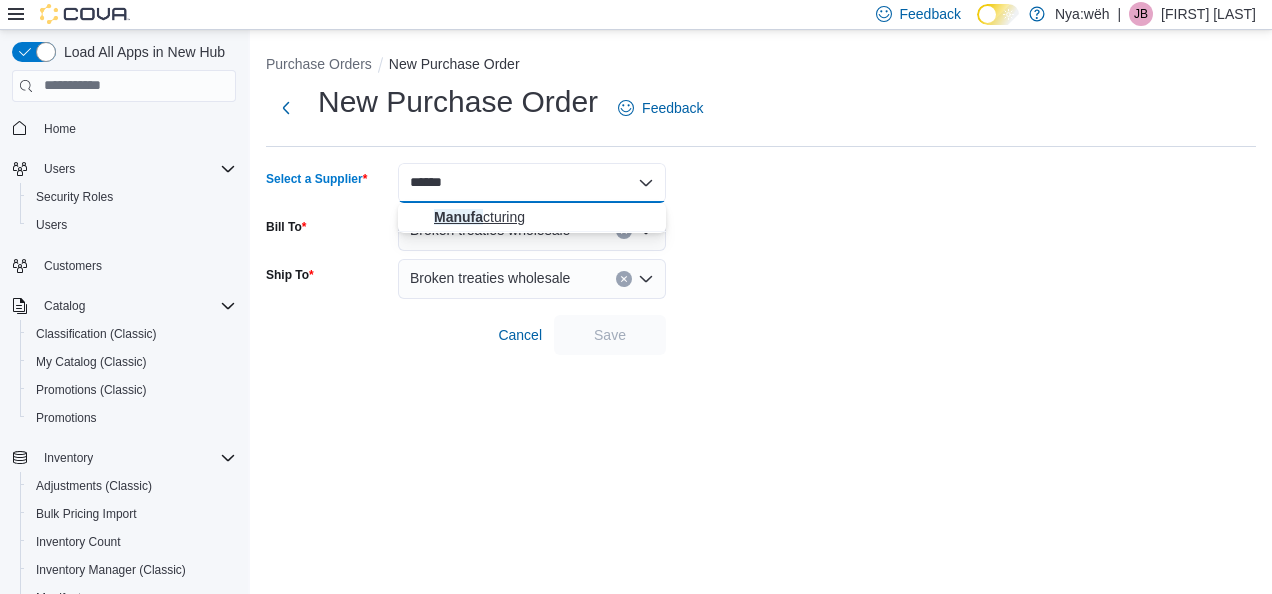 click on "Manufa cturing" at bounding box center (544, 217) 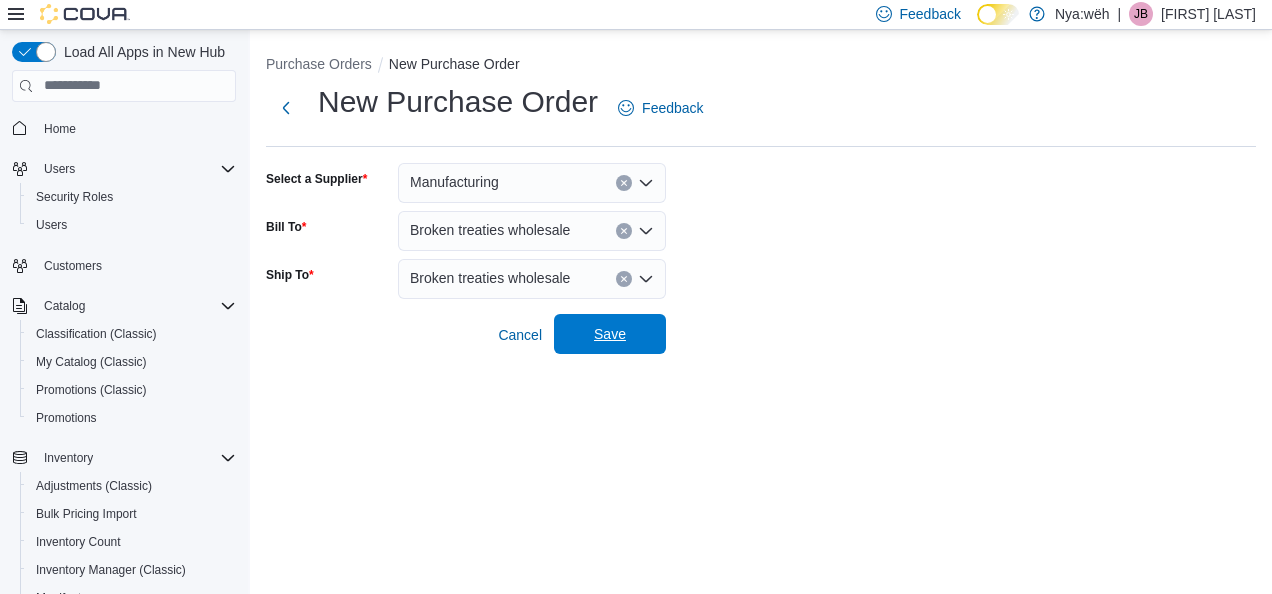 click on "Save" at bounding box center [610, 334] 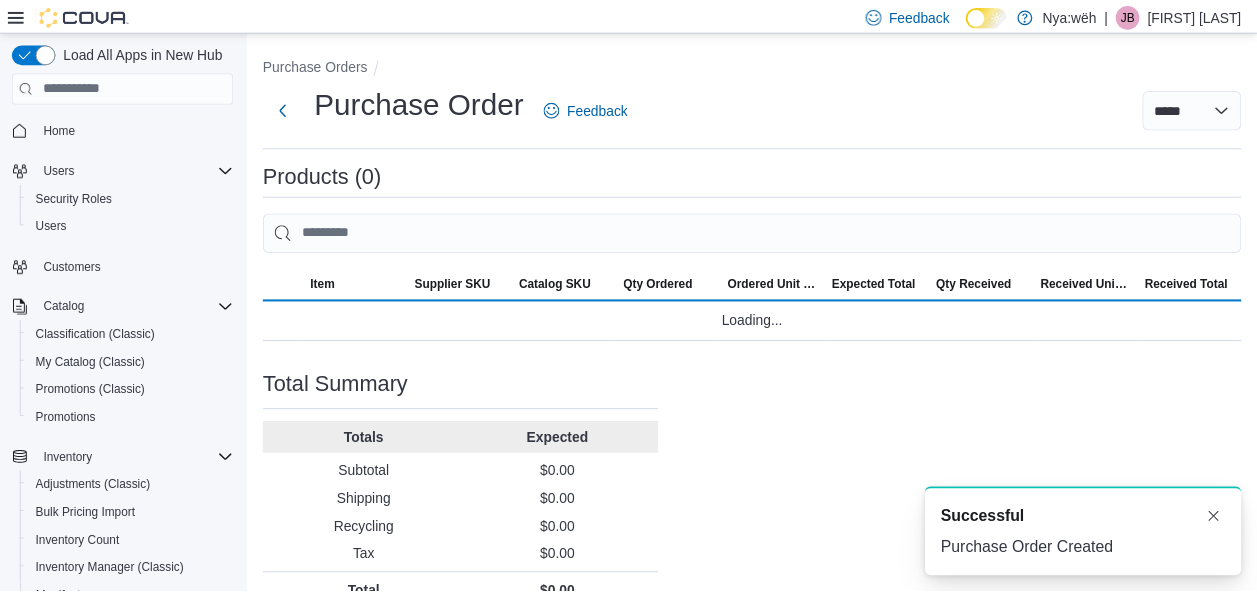 scroll, scrollTop: 0, scrollLeft: 0, axis: both 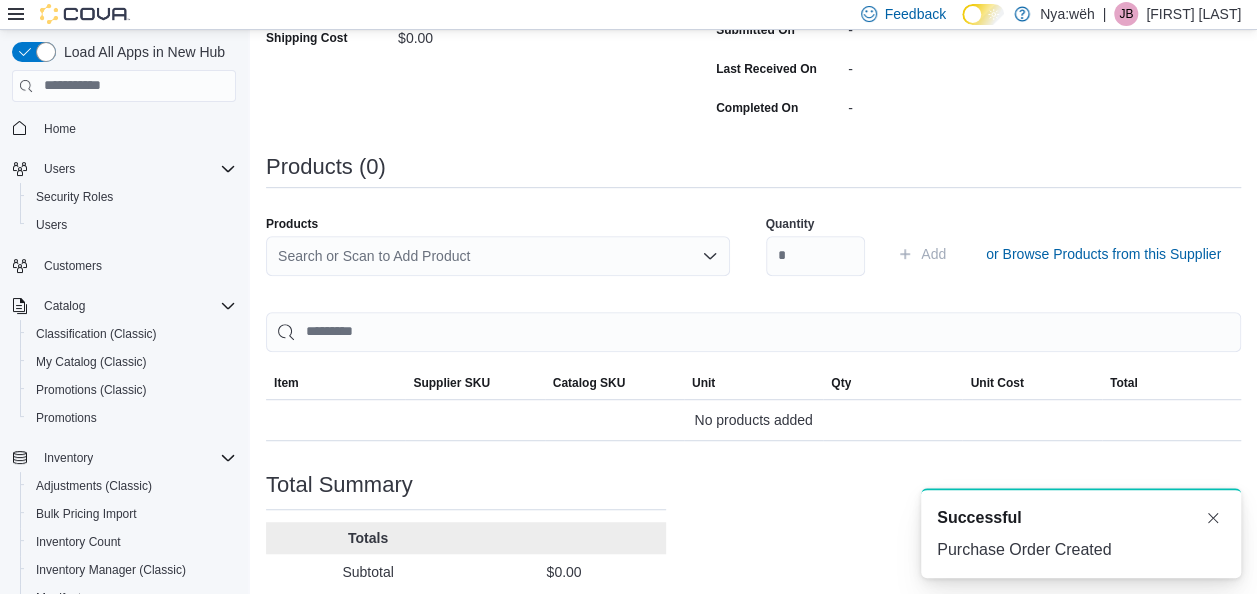 click on "Search or Scan to Add Product" at bounding box center (498, 256) 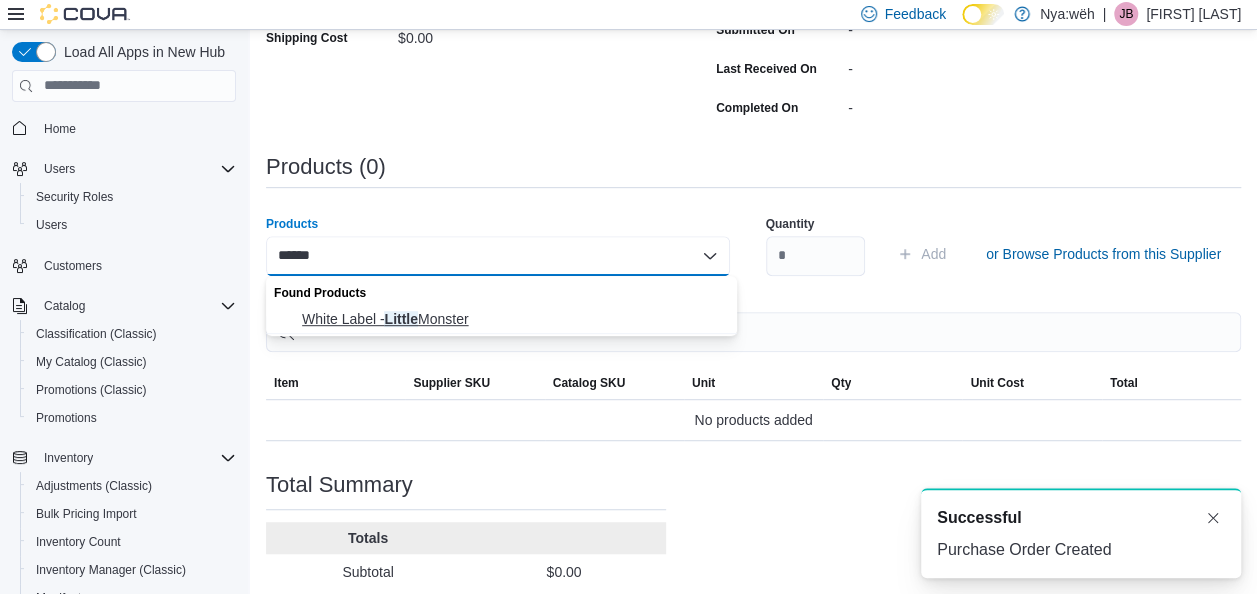type on "******" 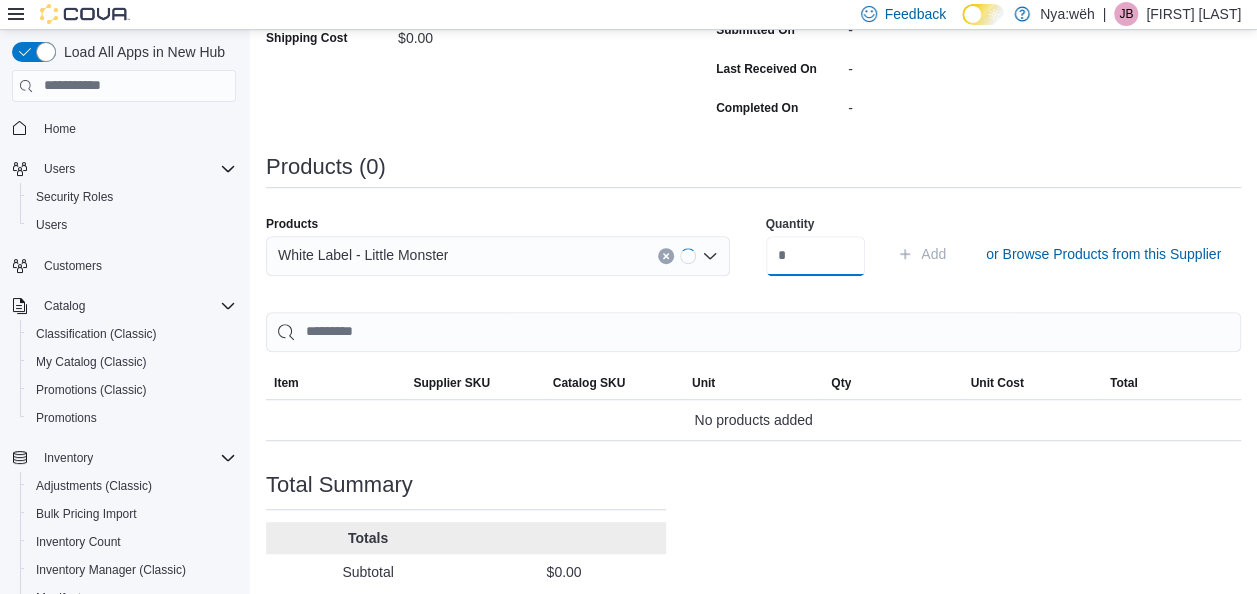 click at bounding box center [816, 256] 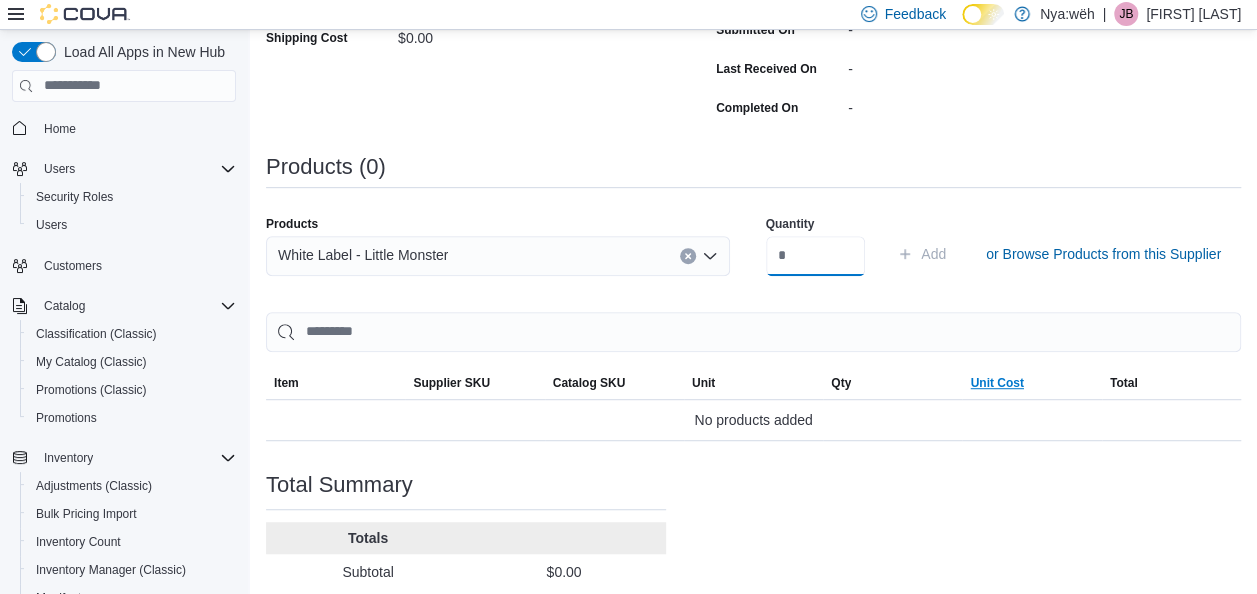 scroll, scrollTop: 500, scrollLeft: 0, axis: vertical 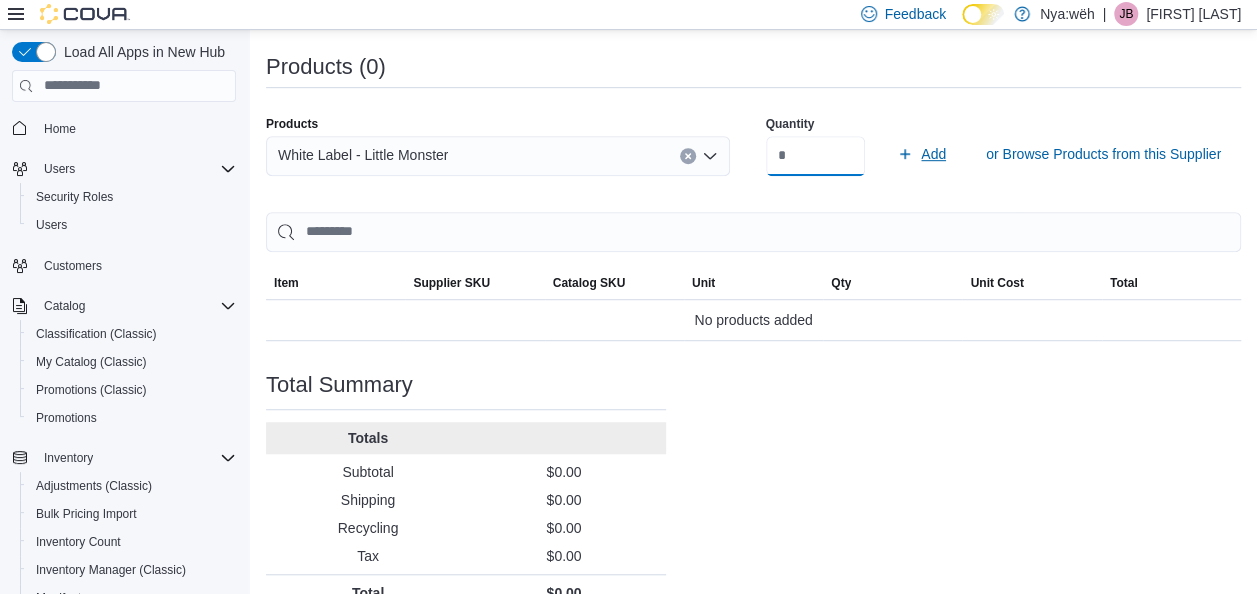 type on "***" 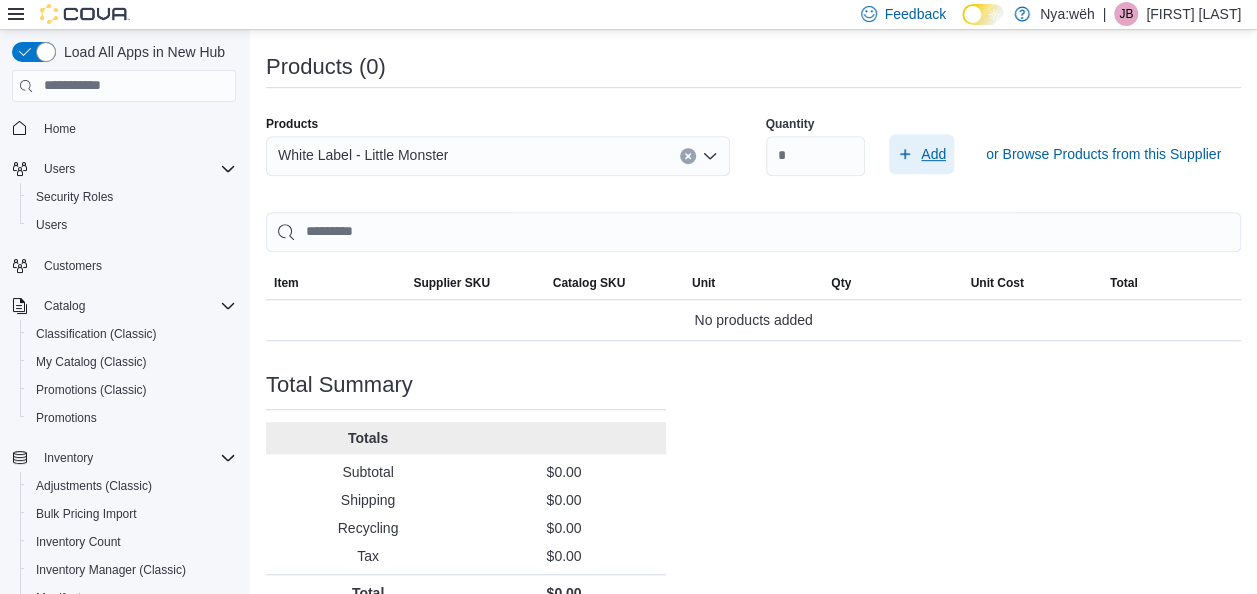 click on "Add" at bounding box center [921, 154] 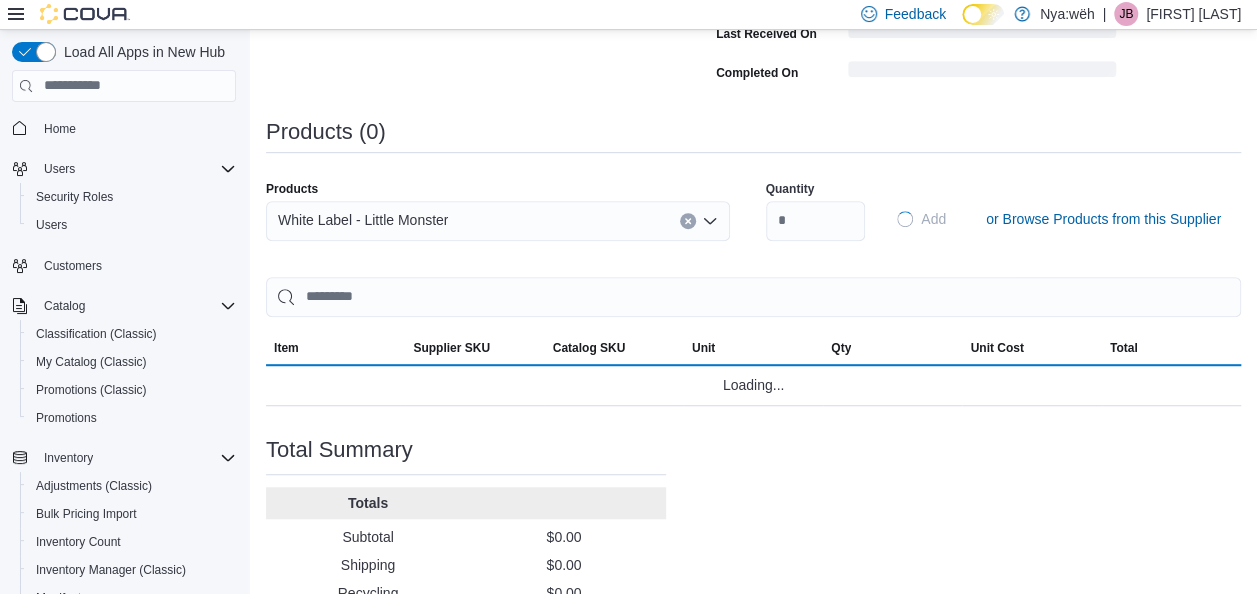 type 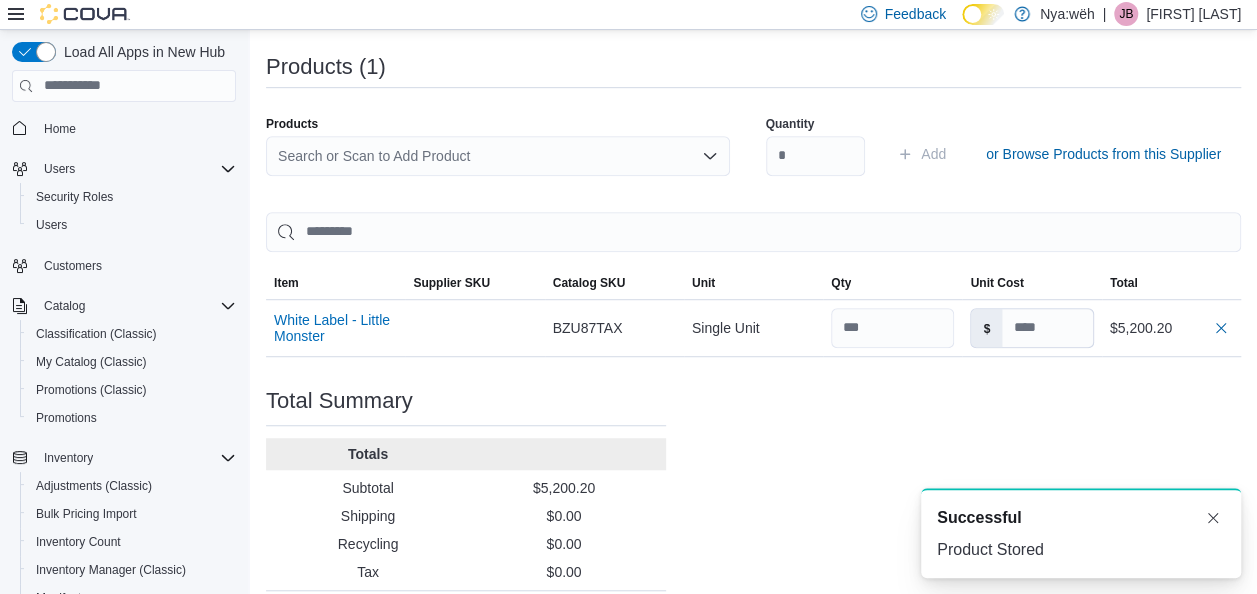 scroll, scrollTop: 0, scrollLeft: 0, axis: both 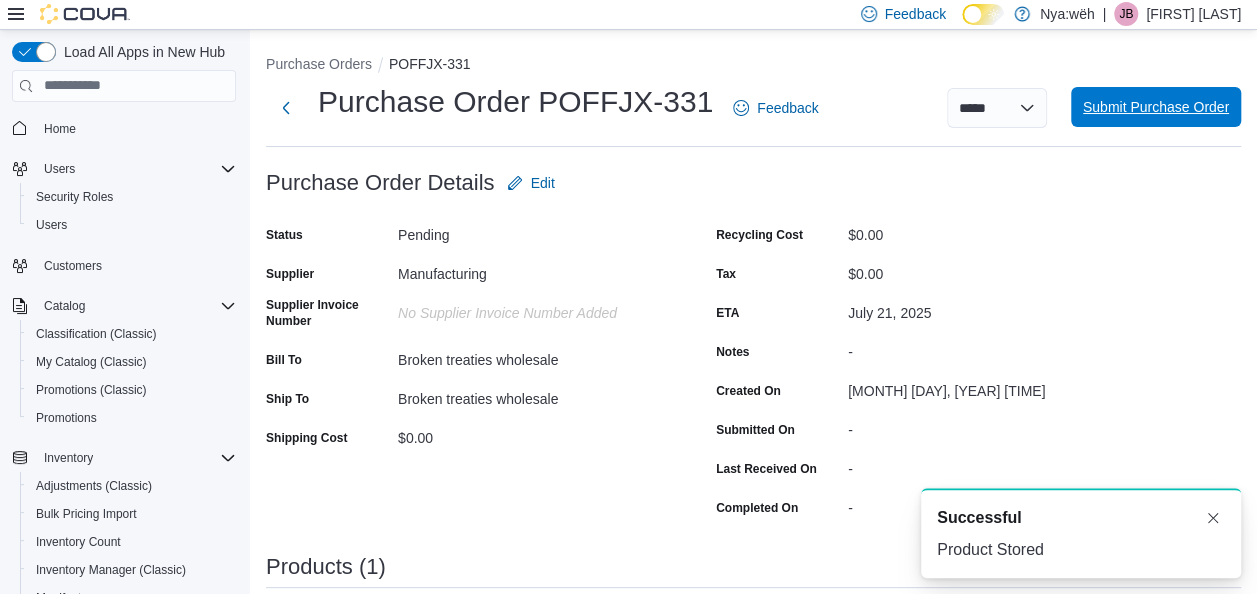 click on "Submit Purchase Order" at bounding box center (1156, 107) 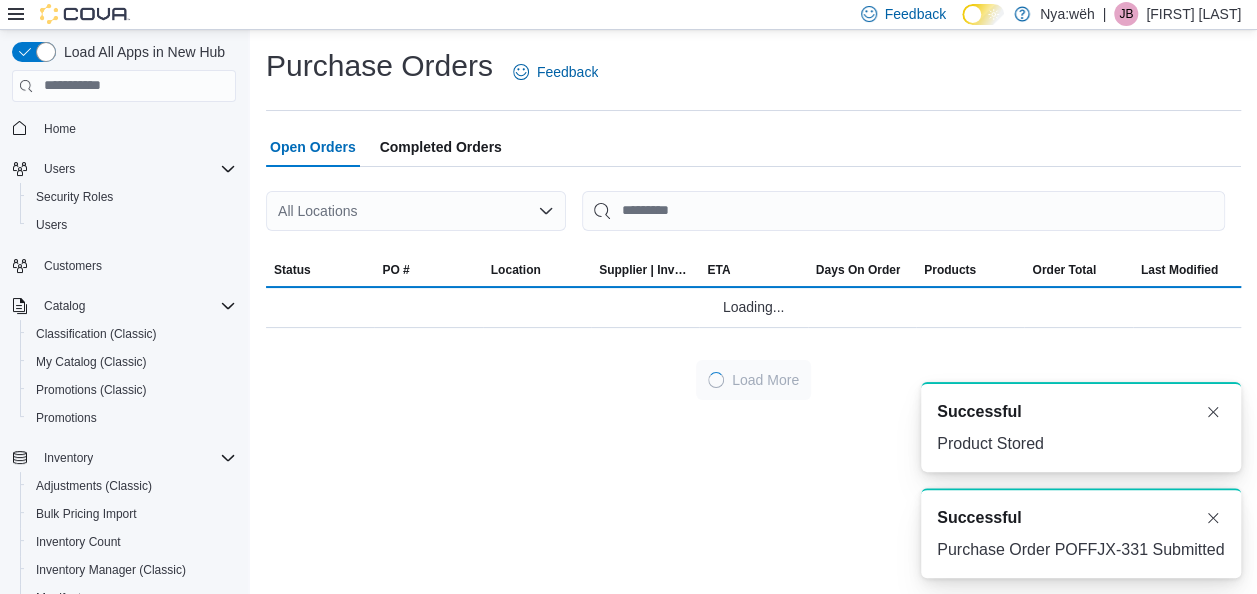 scroll, scrollTop: 0, scrollLeft: 0, axis: both 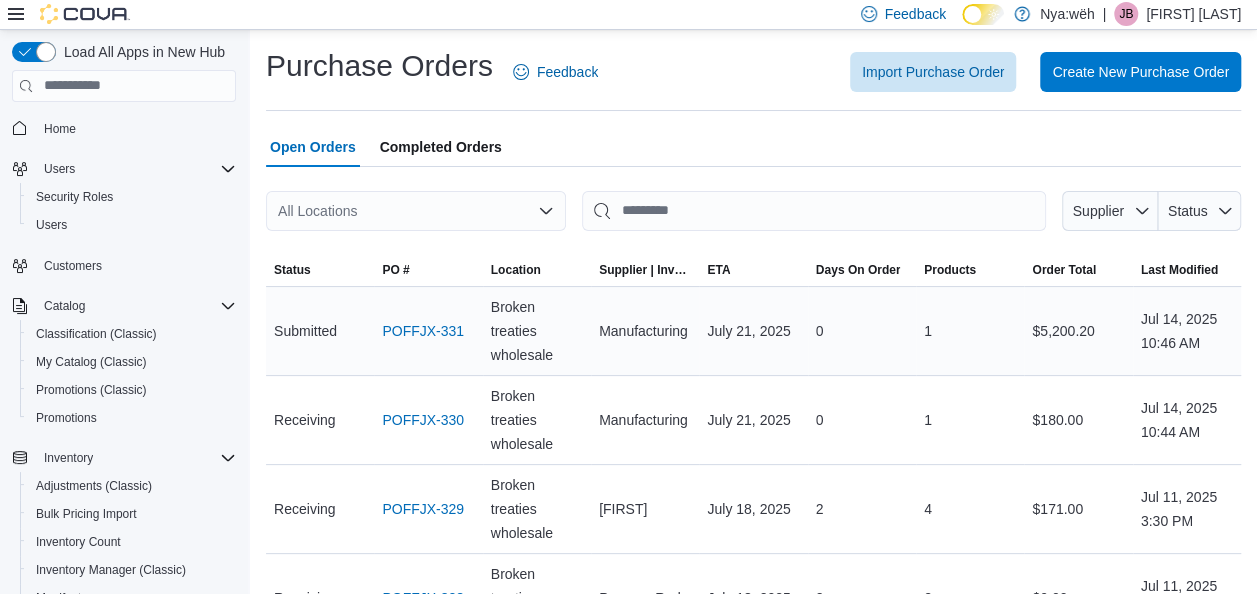 click on "POFFJX-331" at bounding box center (428, 331) 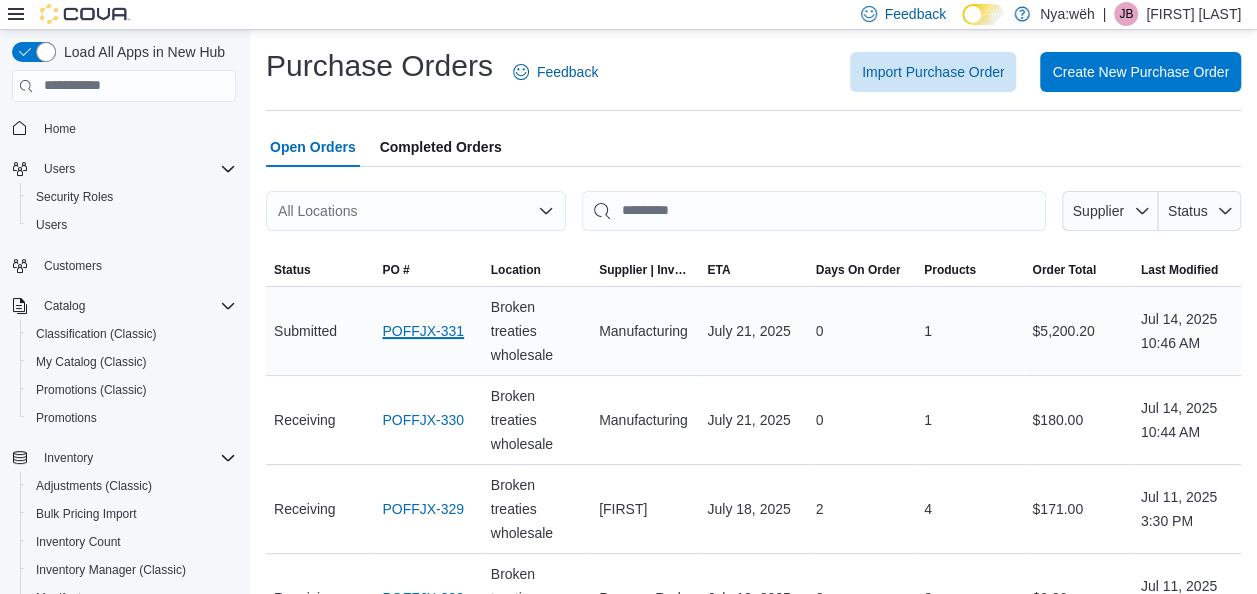 click on "POFFJX-331" at bounding box center [423, 331] 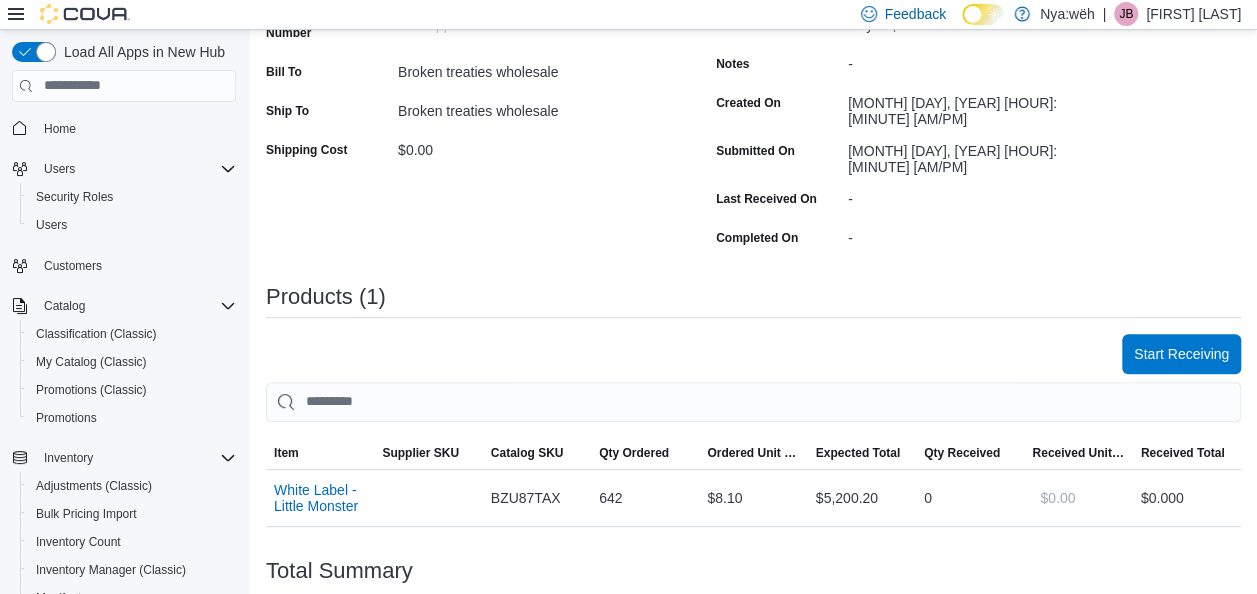 scroll, scrollTop: 488, scrollLeft: 0, axis: vertical 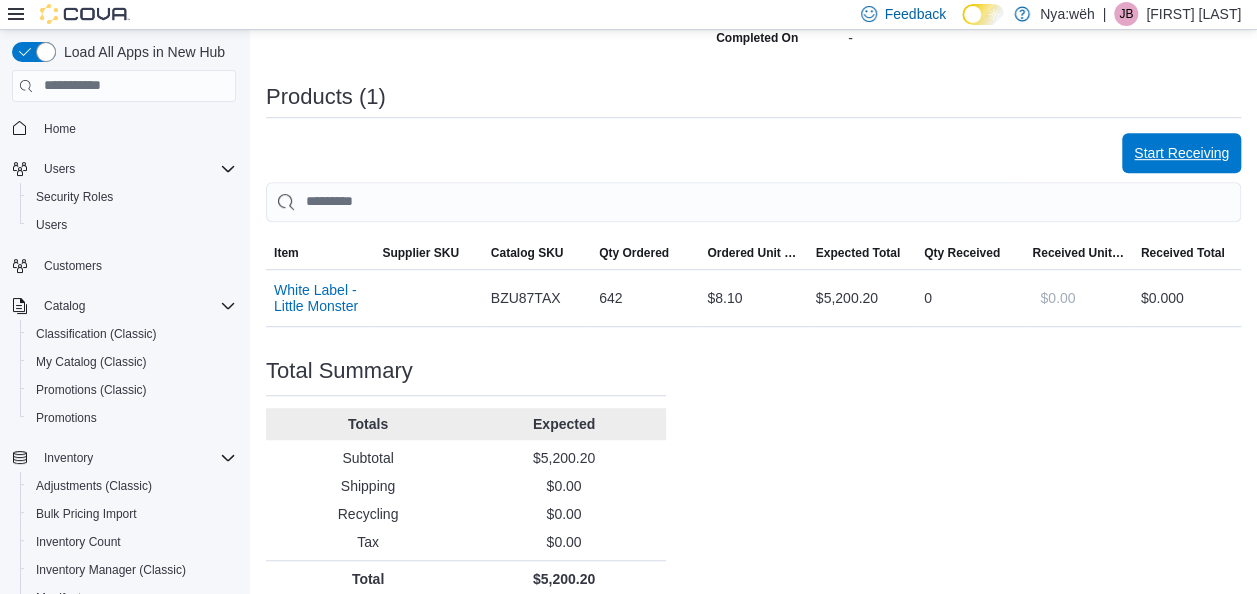 click on "Start Receiving" at bounding box center (1181, 153) 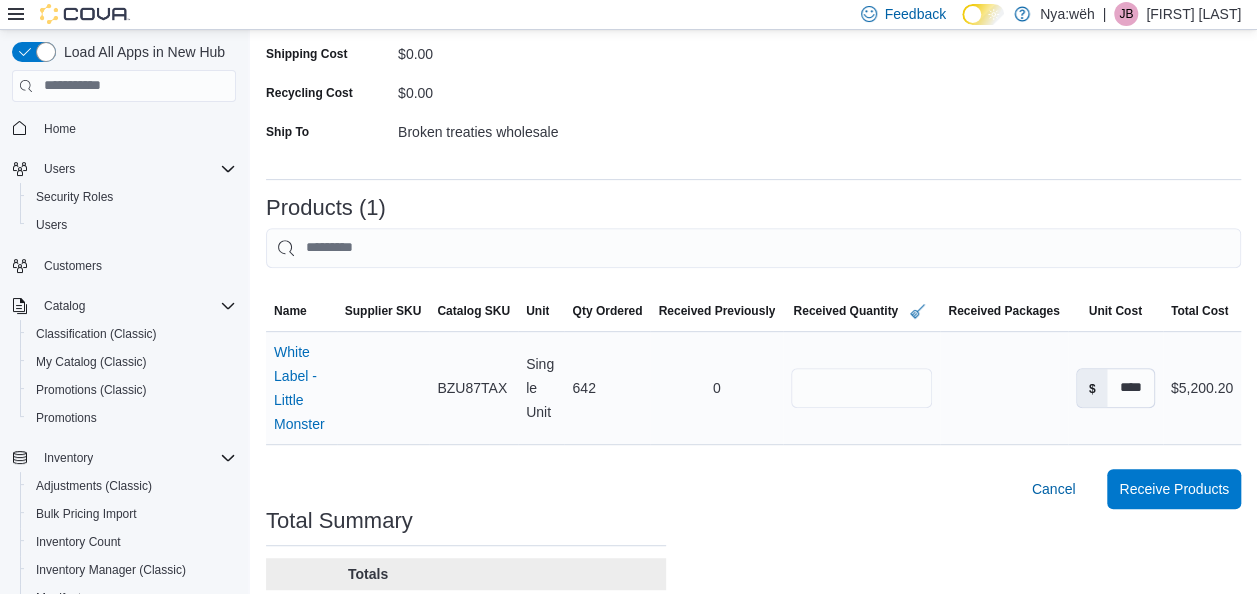 scroll, scrollTop: 300, scrollLeft: 0, axis: vertical 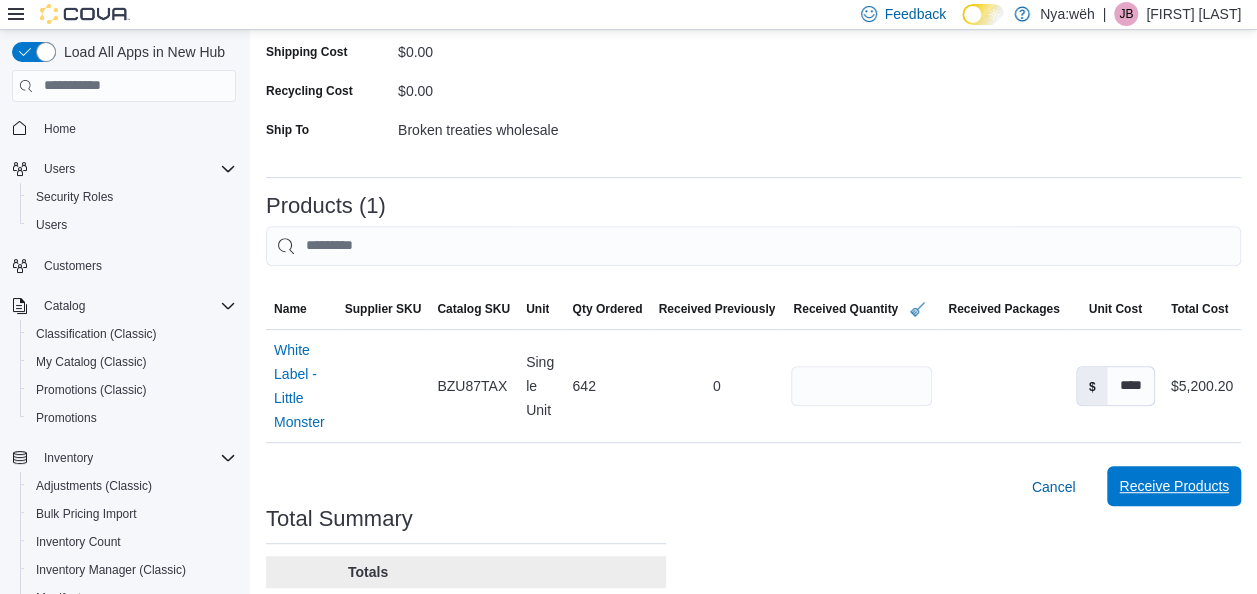 click on "Receive Products" at bounding box center [1174, 486] 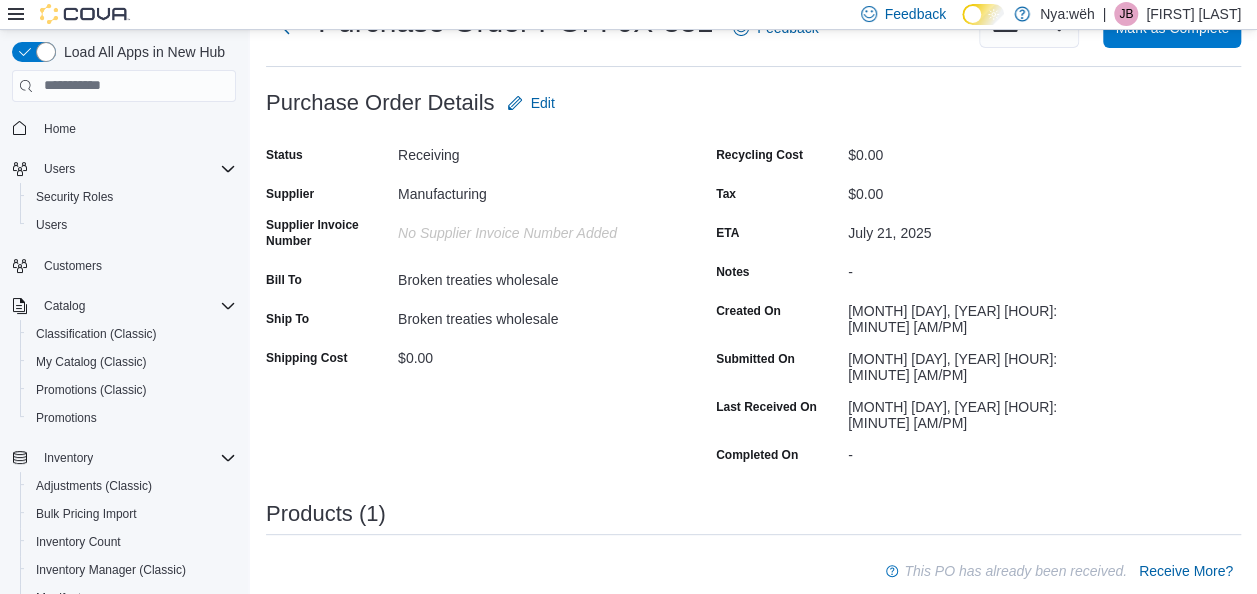 scroll, scrollTop: 300, scrollLeft: 0, axis: vertical 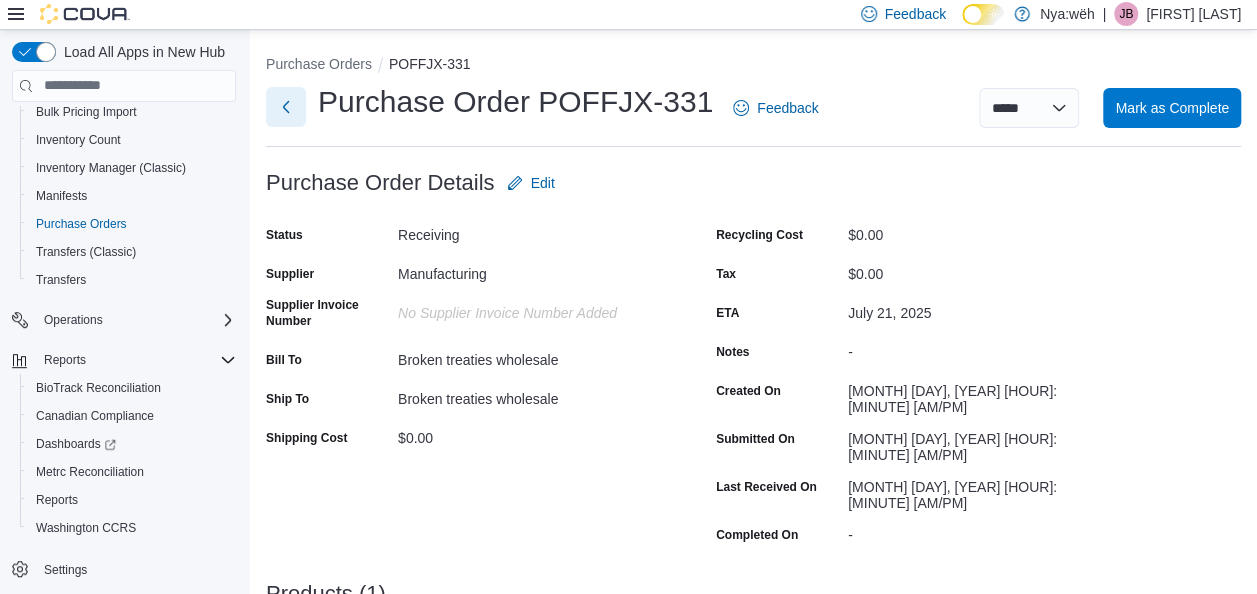 click on "Purchase Order POFFJX-331 Feedback" at bounding box center [546, 108] 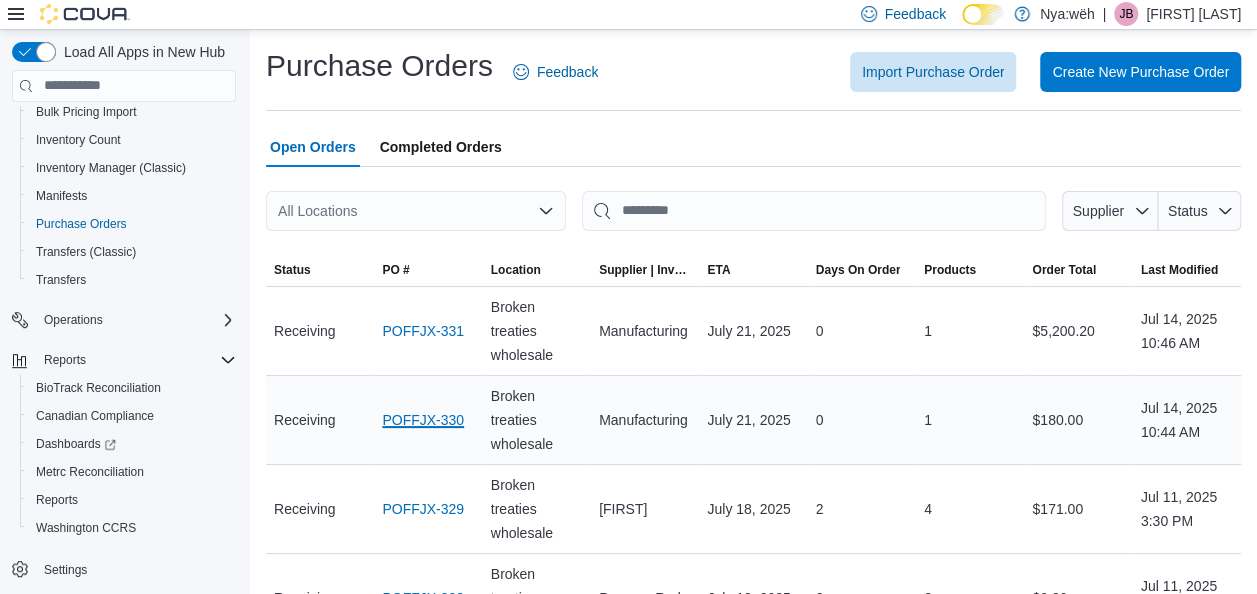 click on "POFFJX-330" at bounding box center [423, 420] 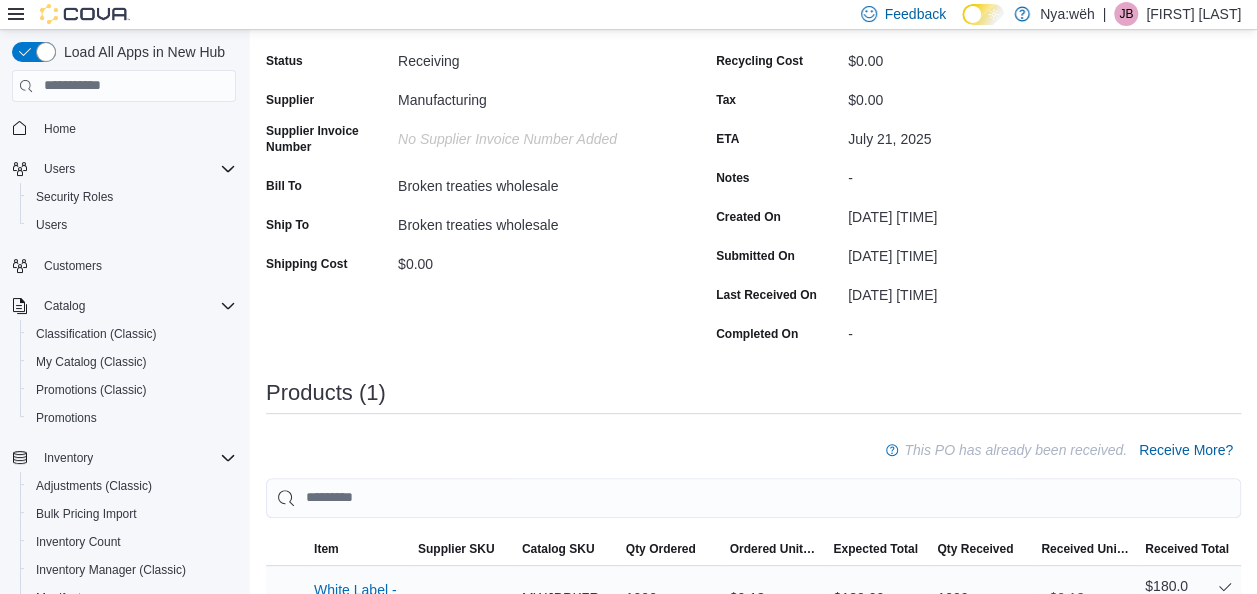 scroll, scrollTop: 400, scrollLeft: 0, axis: vertical 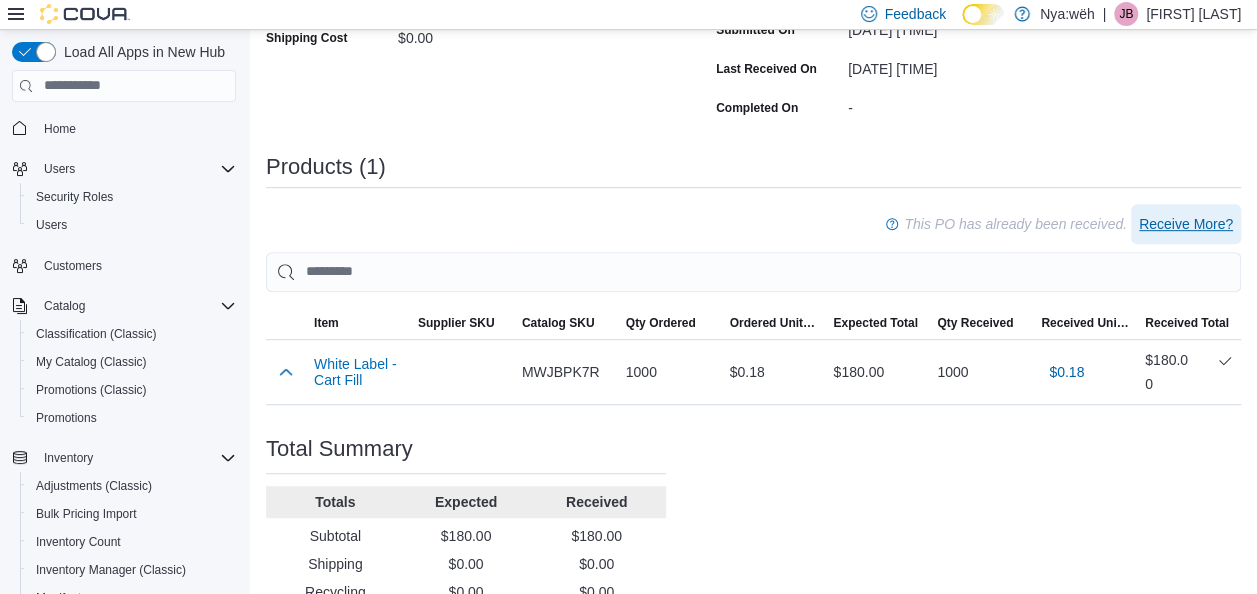 click on "Receive More?" at bounding box center [1186, 224] 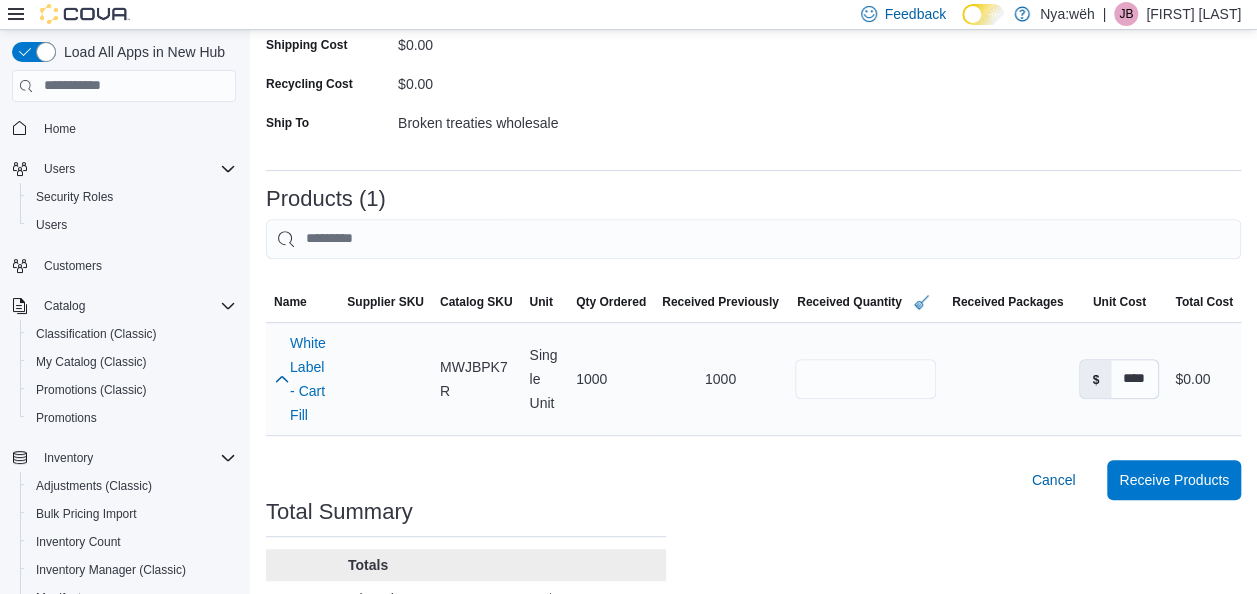 scroll, scrollTop: 300, scrollLeft: 0, axis: vertical 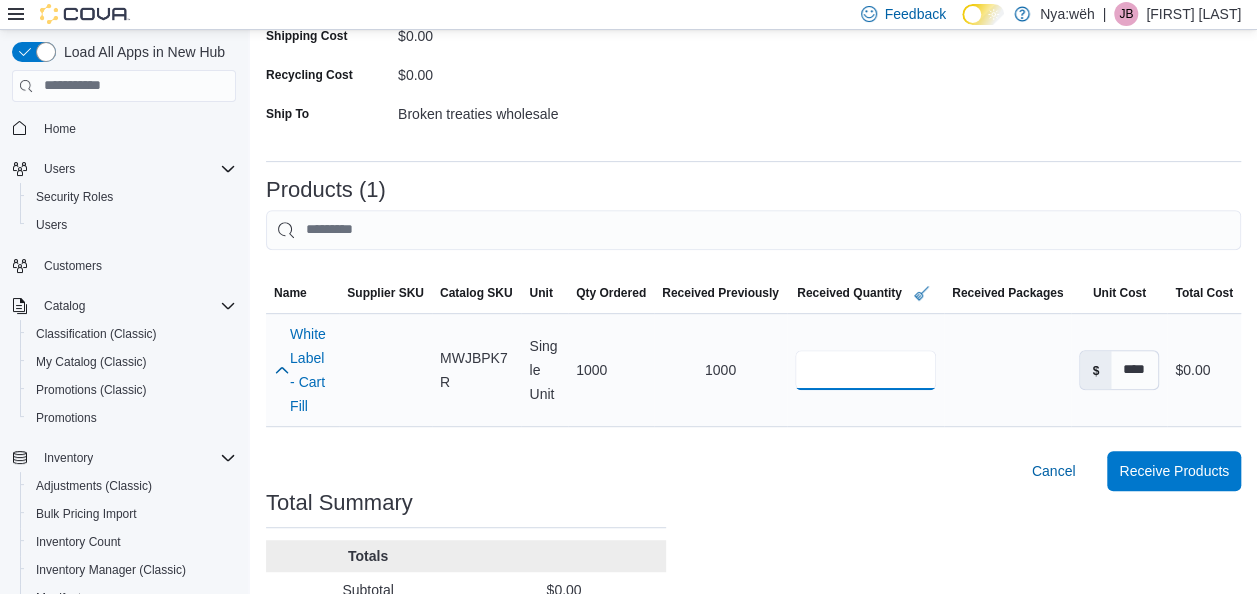 click on "*" at bounding box center (865, 370) 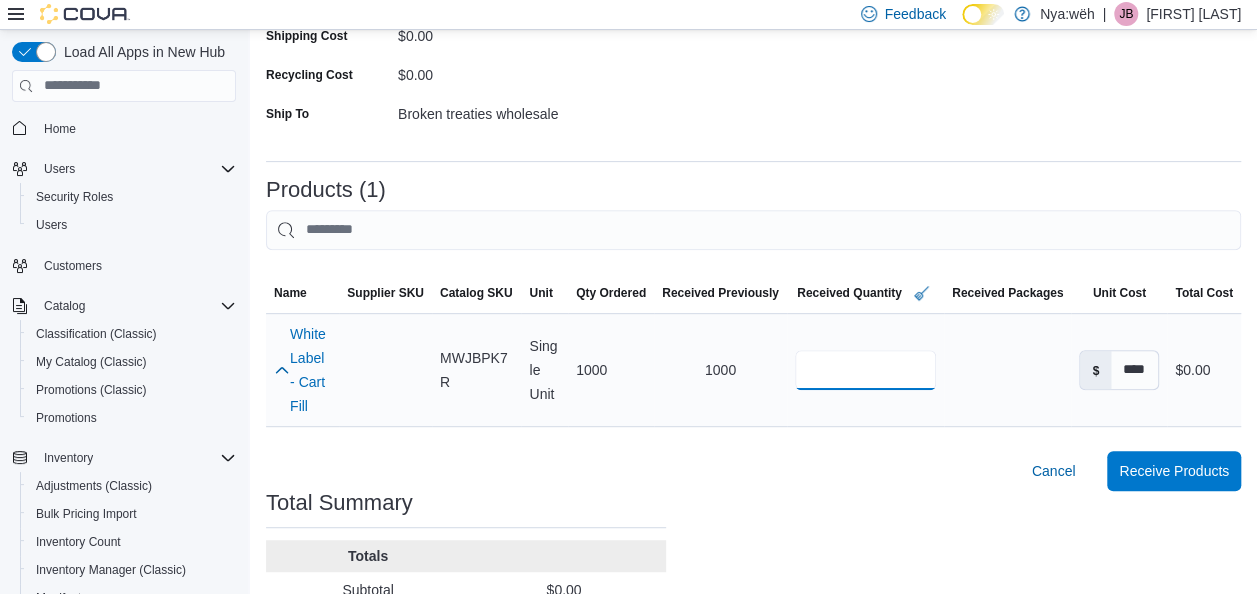 type on "*" 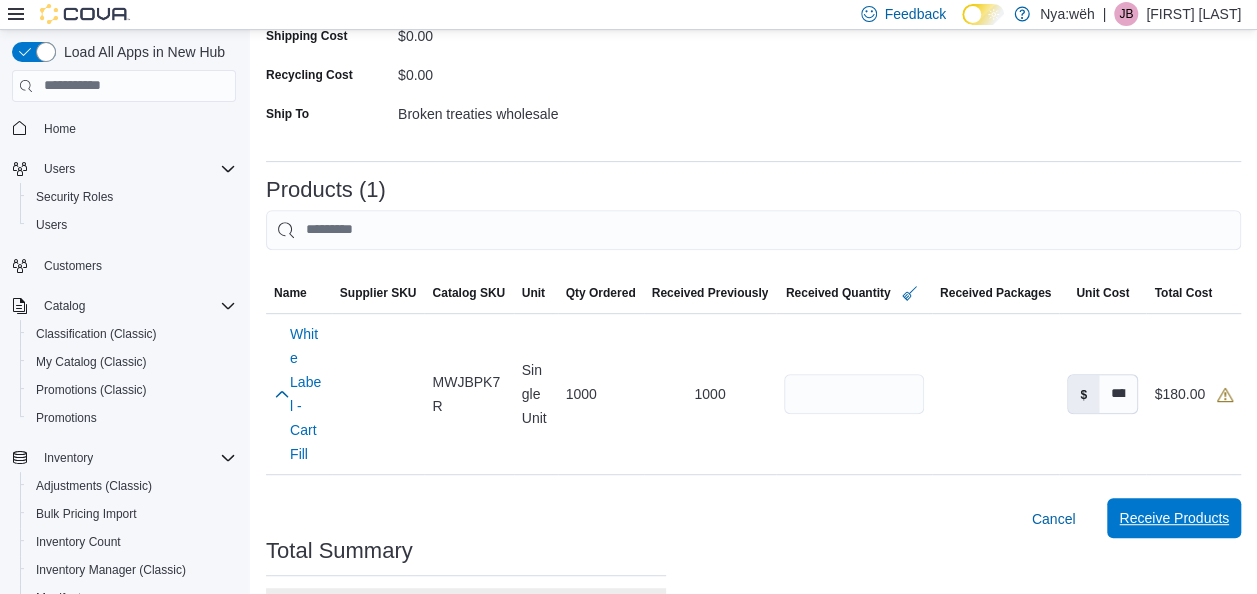 click on "Receive Products" at bounding box center [1174, 518] 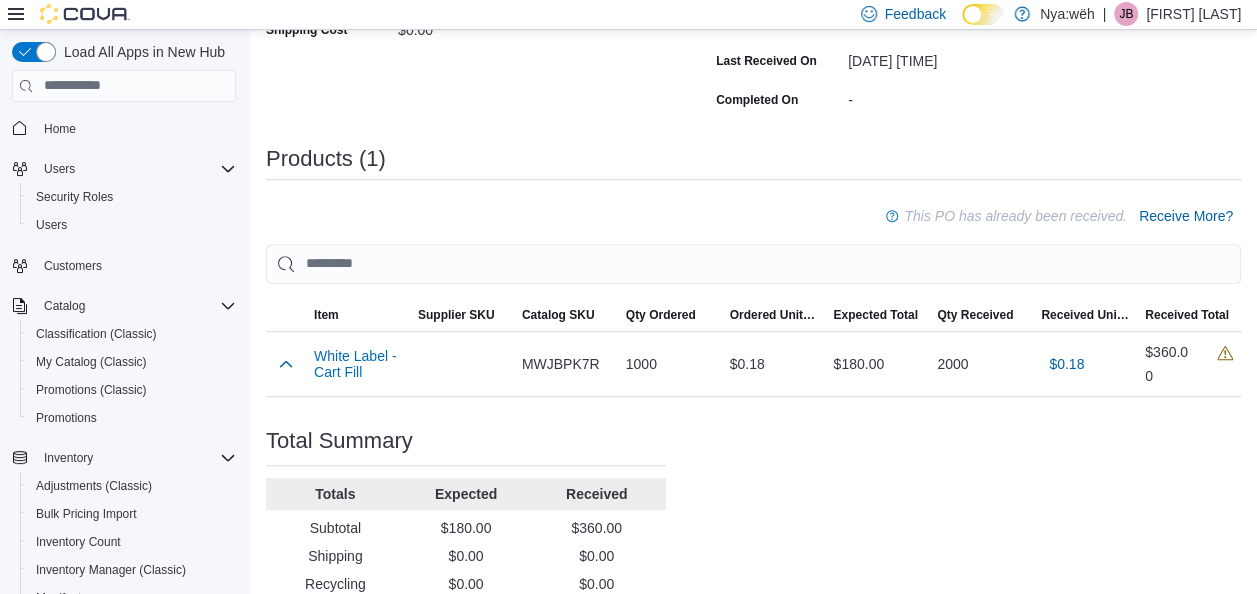 scroll, scrollTop: 496, scrollLeft: 0, axis: vertical 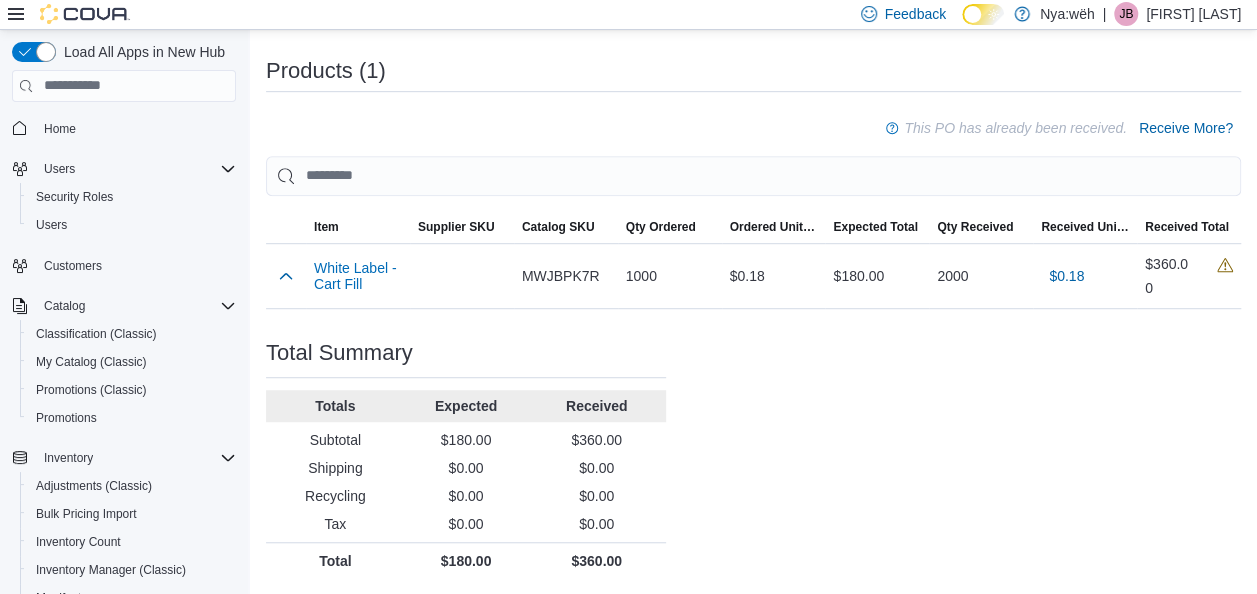 click on "Purchase Order: POFFJX-330 Feedback Purchase Order Details   Edit Status Receiving Supplier Manufacturing Supplier Invoice Number No Supplier Invoice Number added Bill To Broken treaties wholesale Ship To Broken treaties wholesale Shipping Cost $0.00 Recycling Cost $0.00 Tax $0.00 ETA July 21, 2025 Notes - Created On July 14, 2025 10:44 AM Submitted On July 14, 2025 10:44 AM Last Received On July 14, 2025 10:46 AM Completed On - Products (1)   This PO has already been received. Receive More? Sorting EuiBasicTable with search callback Item Supplier SKU Catalog SKU Qty Ordered Ordered Unit Cost Expected Total Qty Received Received Unit Cost Received Total White Label - Cart Fill Supplier SKU Catalog SKU MWJBPK7R Qty Ordered 1000 Ordered Unit Cost $0.18 Expected Total $180.00 Qty Received 2000 Received Unit Cost $0.18 Received Total $360.00  Total Summary   Totals Expected Received Subtotal $180.00 $360.00 Shipping $0.00 $0.00 Recycling $0.00 $0.00 Tax $0.00 $0.00 Total $180.00 $360.00" at bounding box center (753, 123) 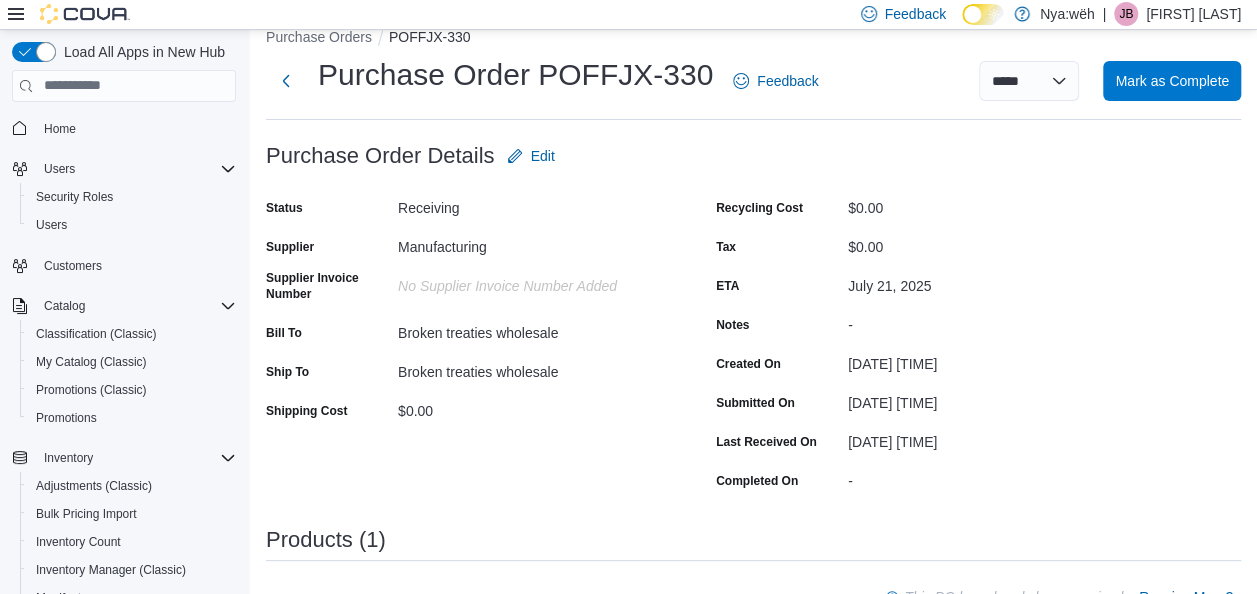 scroll, scrollTop: 0, scrollLeft: 0, axis: both 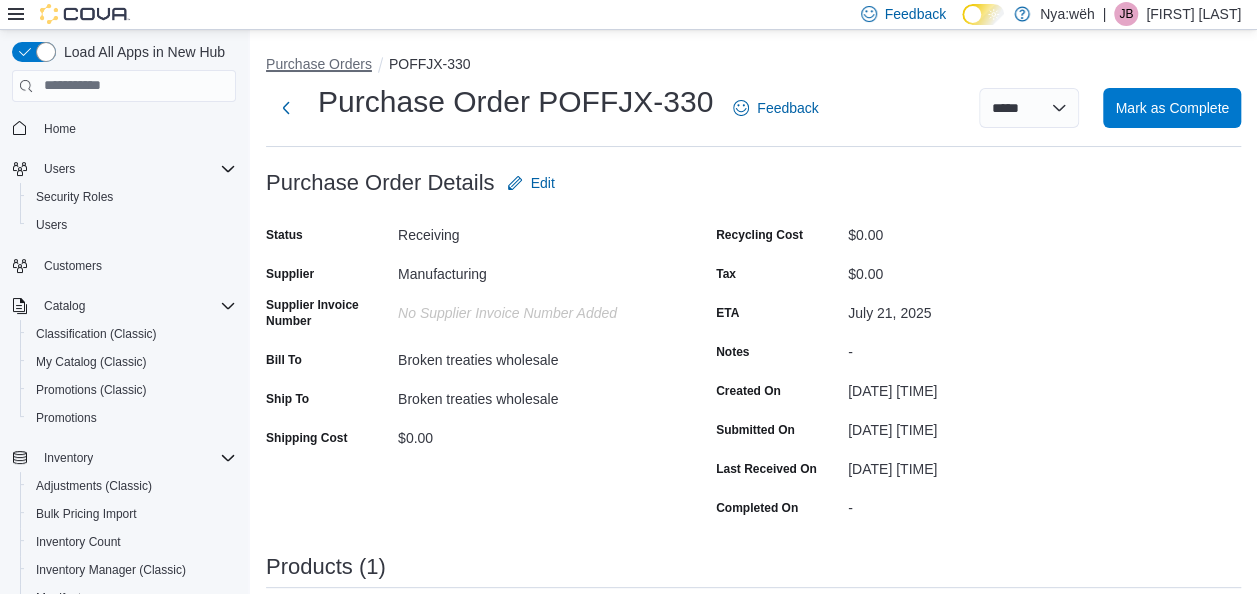 click on "Purchase Orders" at bounding box center [319, 64] 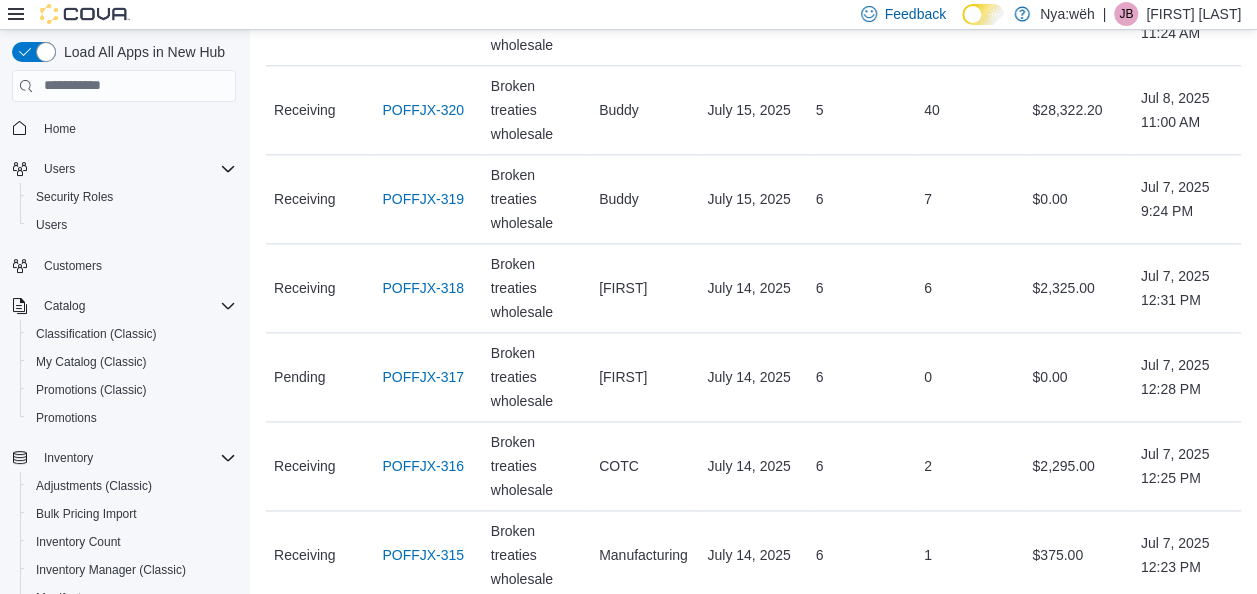 scroll, scrollTop: 1300, scrollLeft: 0, axis: vertical 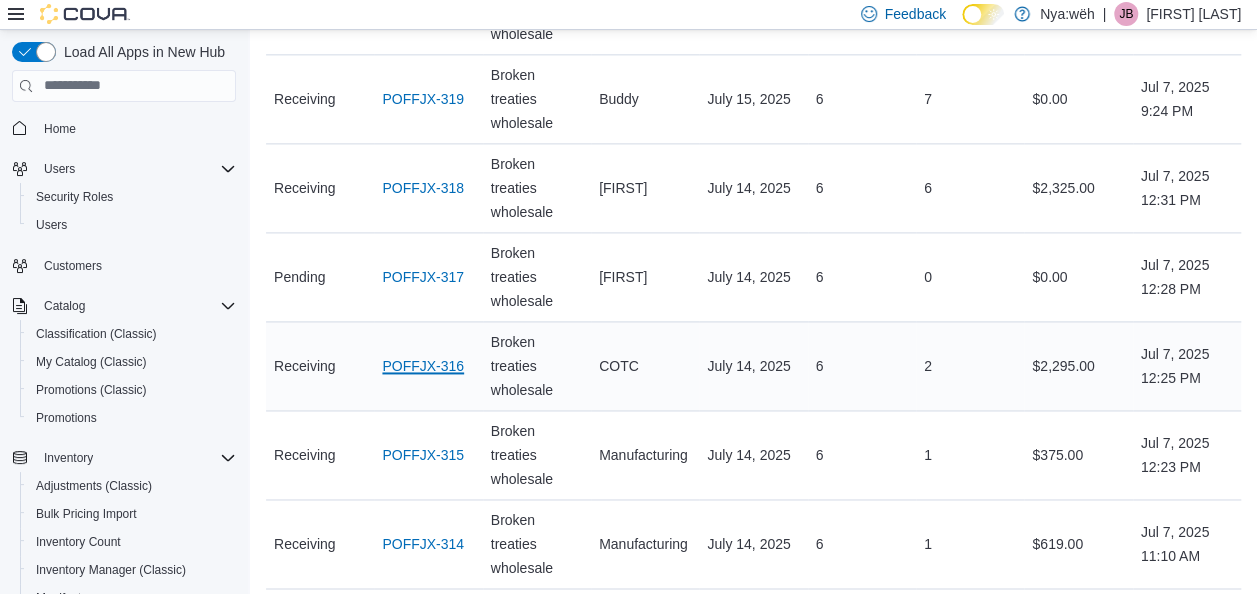 click on "POFFJX-316" at bounding box center (423, 366) 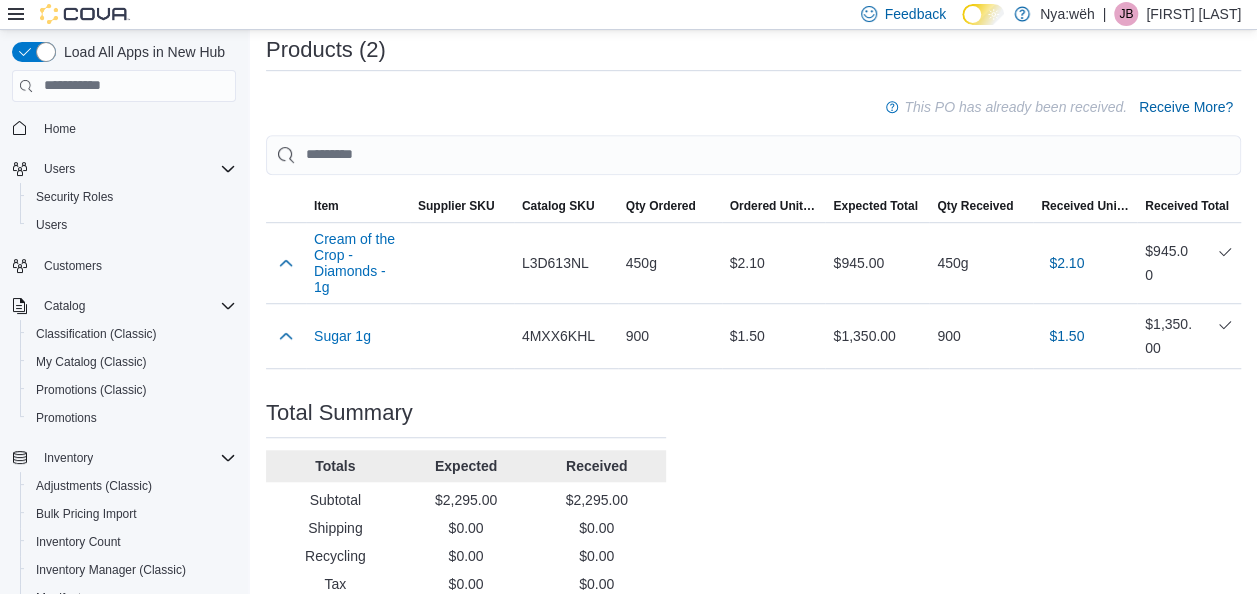 scroll, scrollTop: 476, scrollLeft: 0, axis: vertical 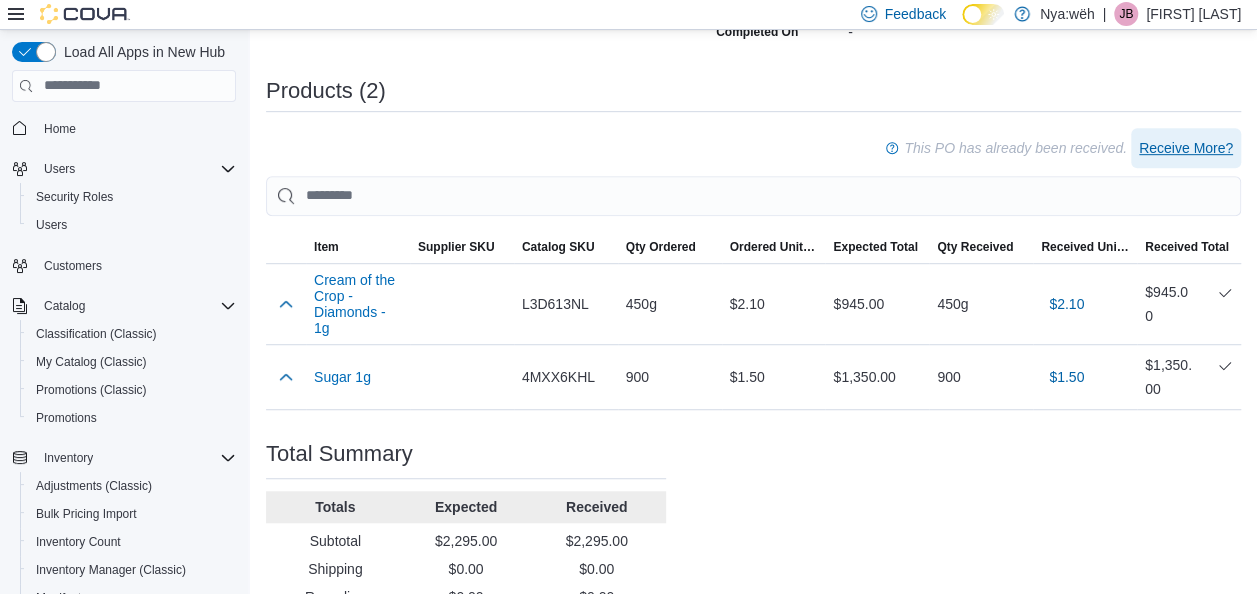 click on "Receive More?" at bounding box center [1186, 148] 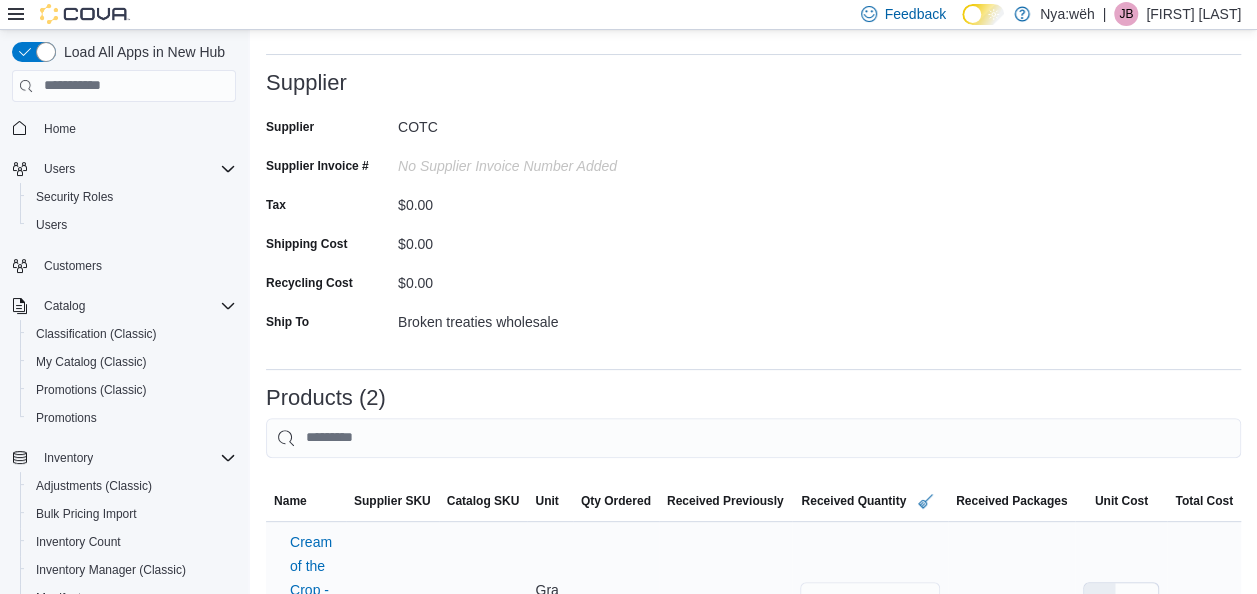 scroll, scrollTop: 200, scrollLeft: 0, axis: vertical 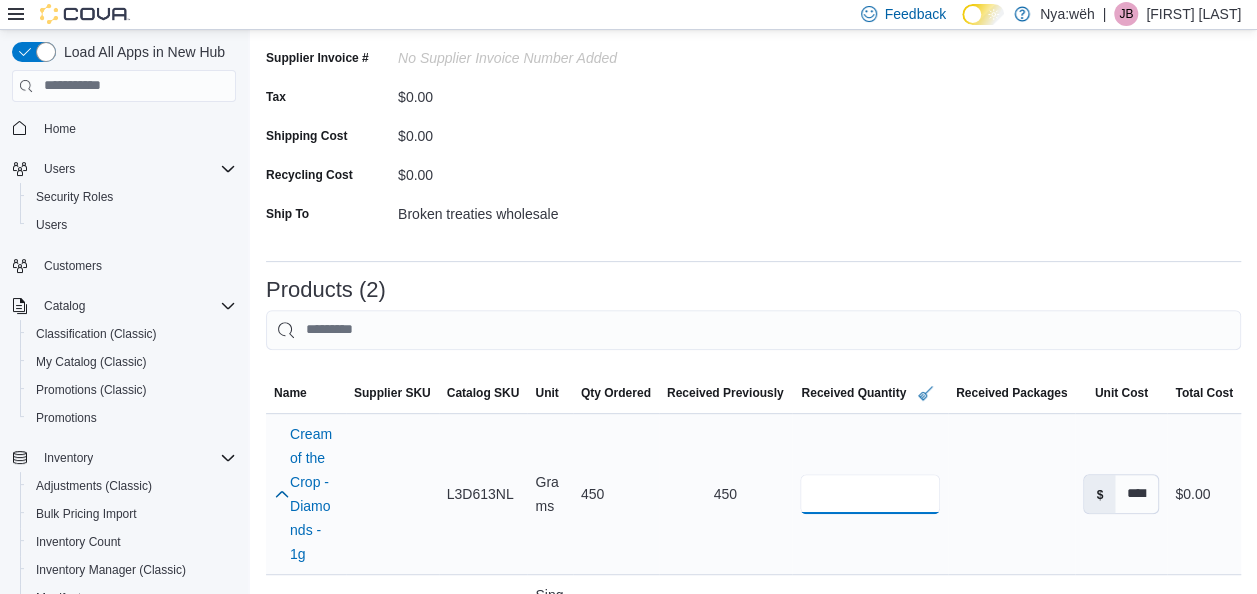click on "*" at bounding box center (870, 494) 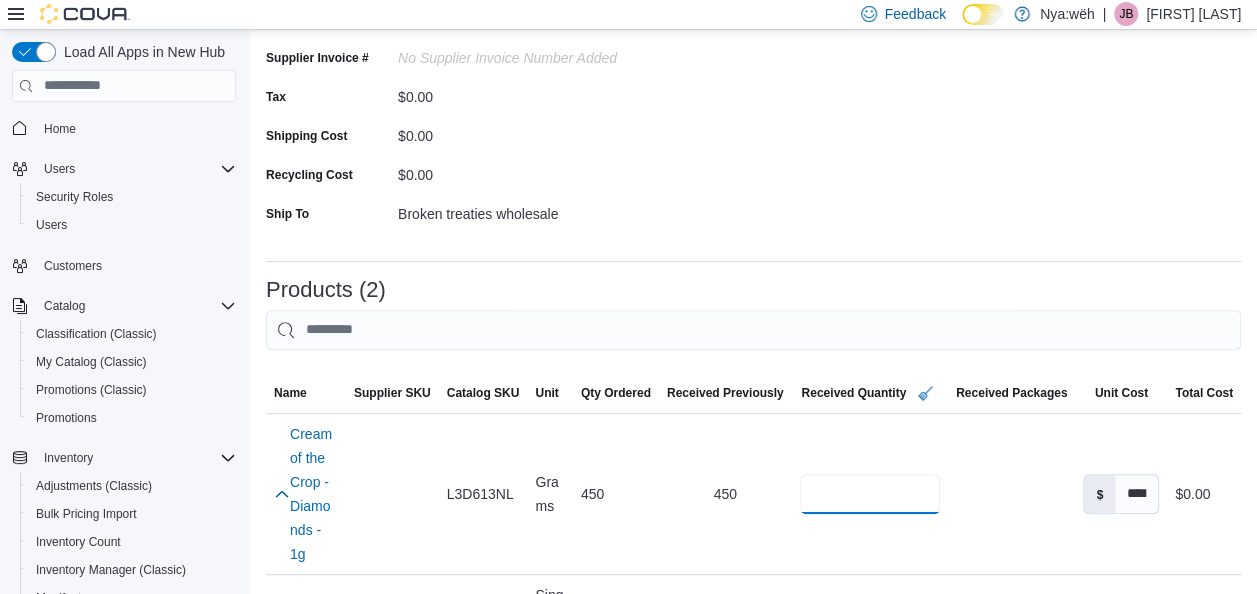 type on "****" 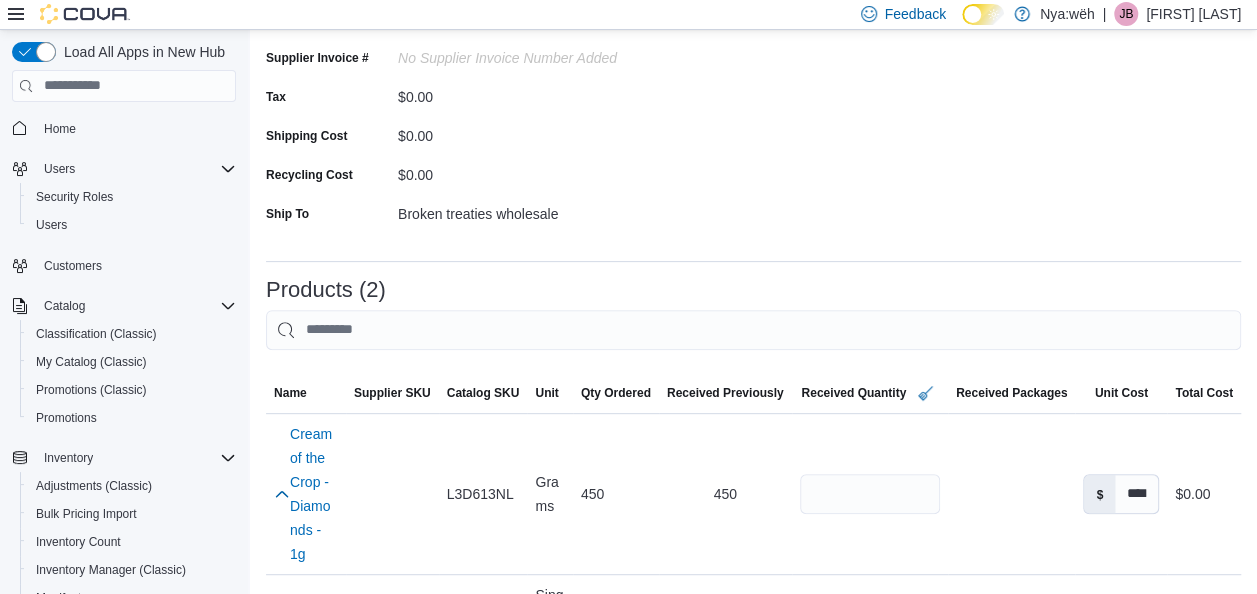 click on "Products (2)" at bounding box center [753, 290] 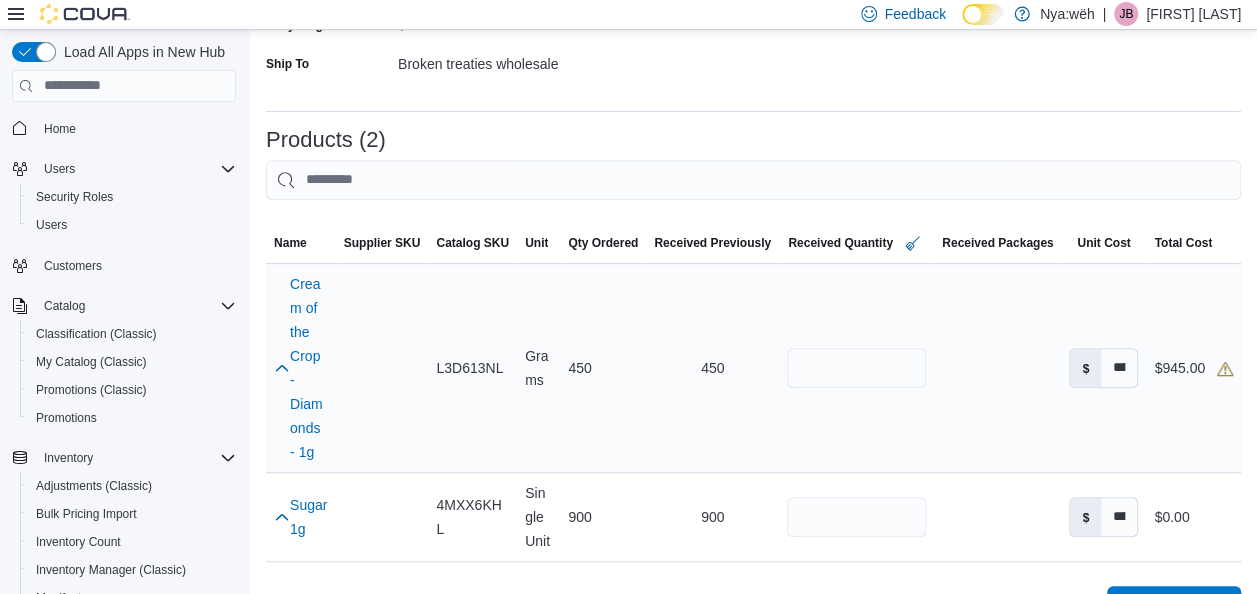 scroll, scrollTop: 586, scrollLeft: 0, axis: vertical 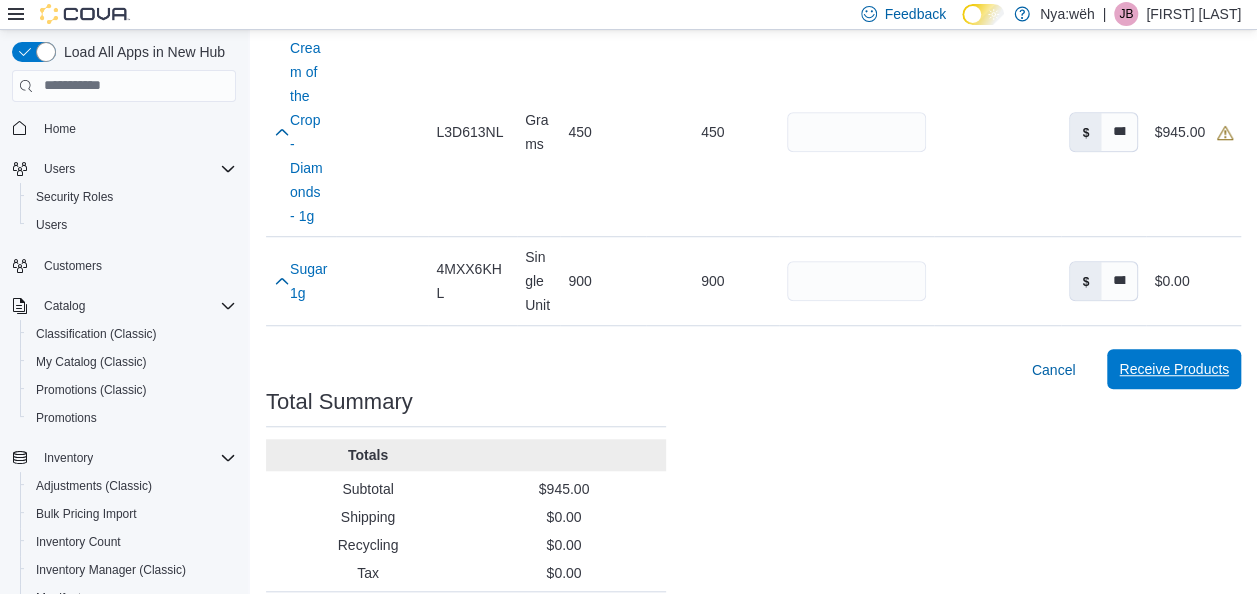 click on "Receive Products" at bounding box center [1174, 369] 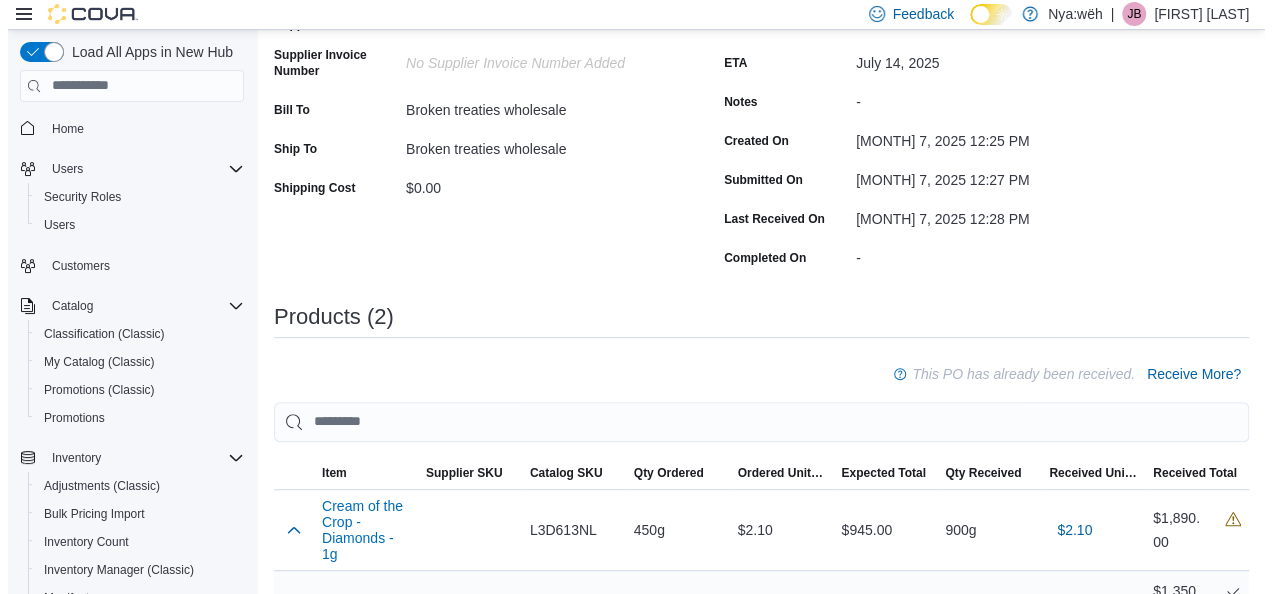 scroll, scrollTop: 0, scrollLeft: 0, axis: both 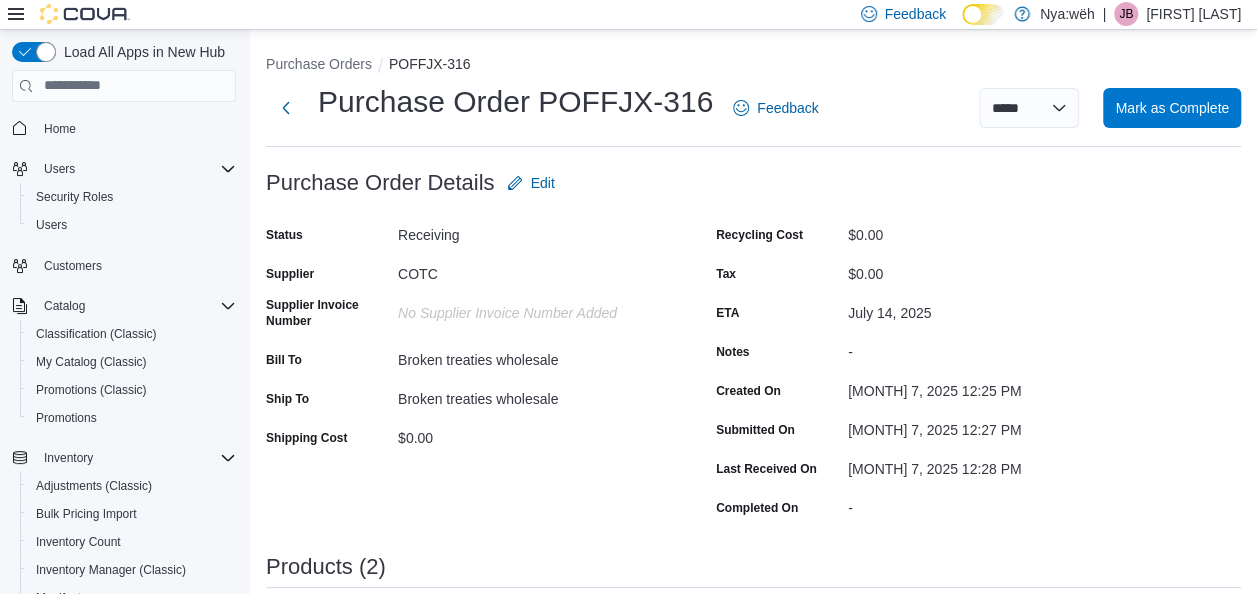 click at bounding box center [69, 14] 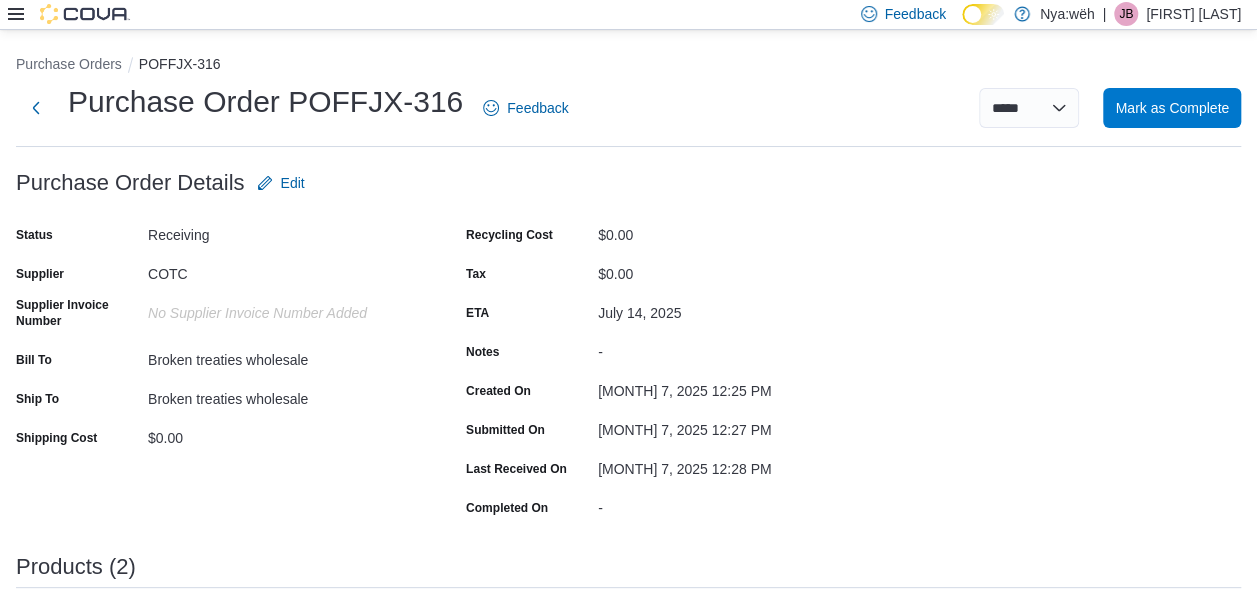 click at bounding box center [69, 14] 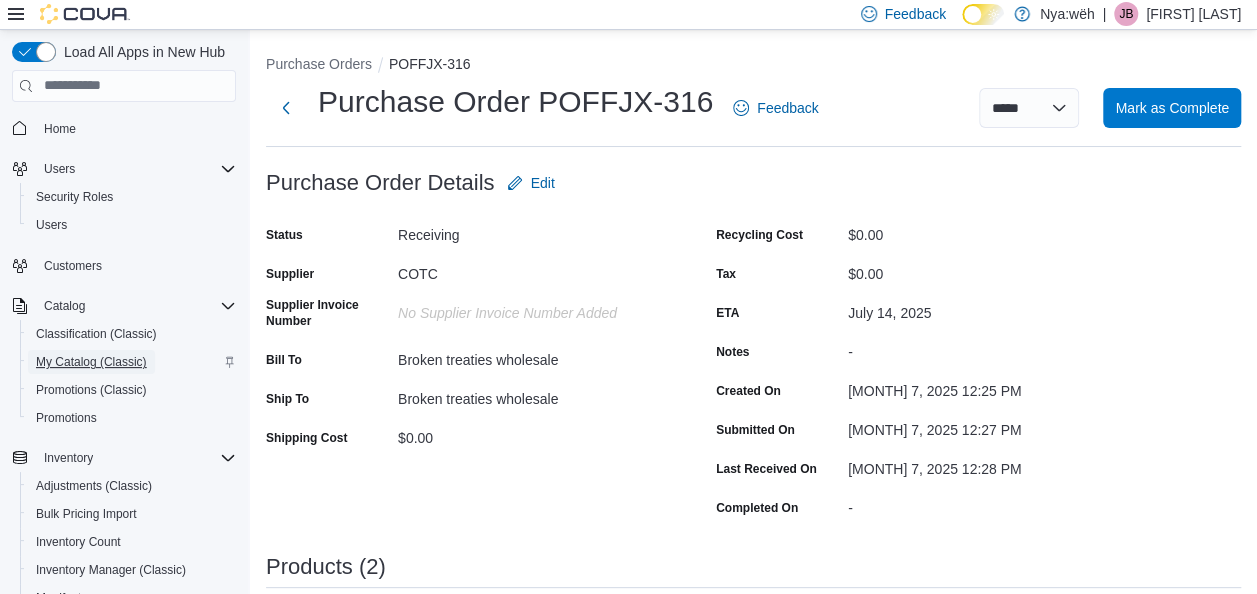 click on "My Catalog (Classic)" at bounding box center [91, 362] 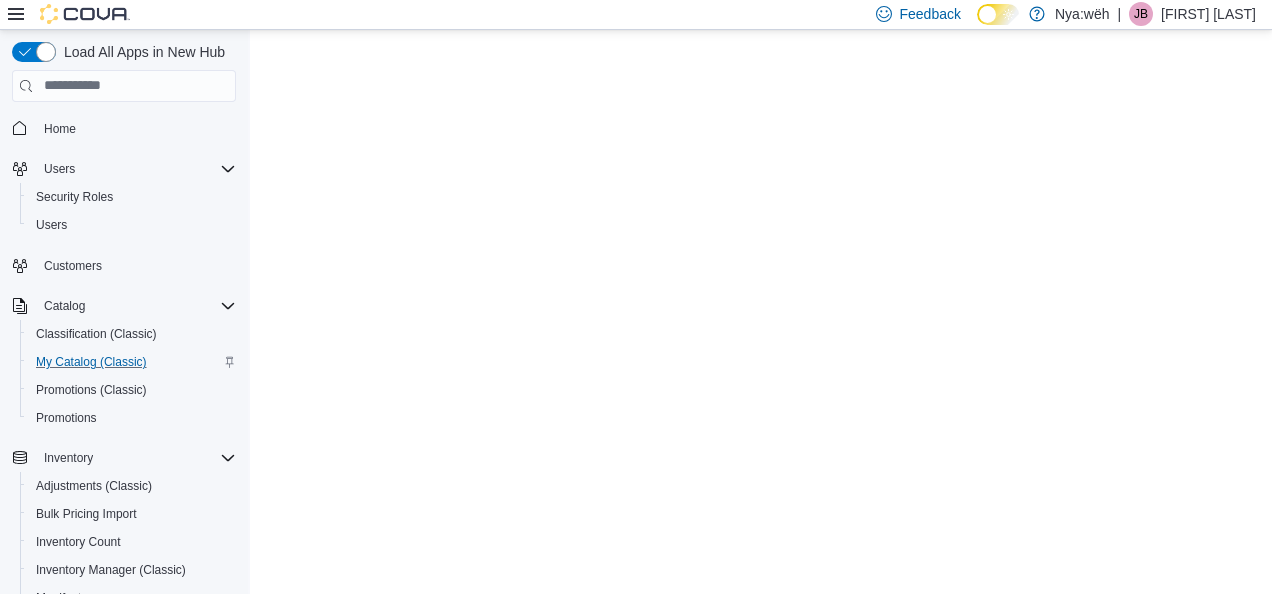 scroll, scrollTop: 0, scrollLeft: 0, axis: both 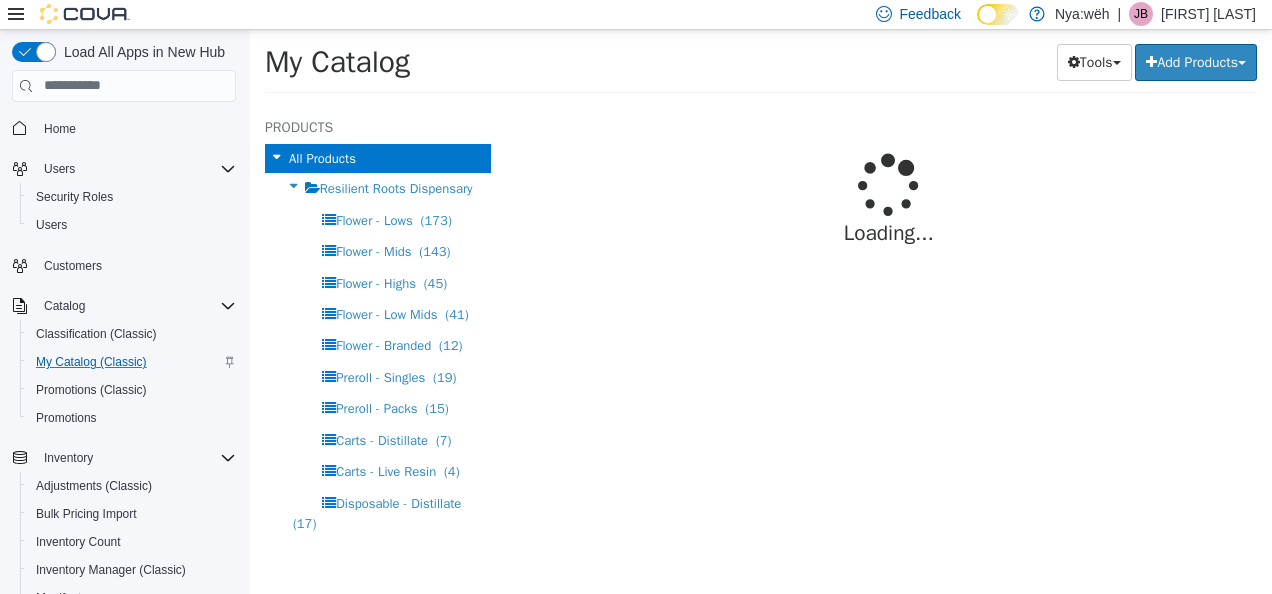 select on "**********" 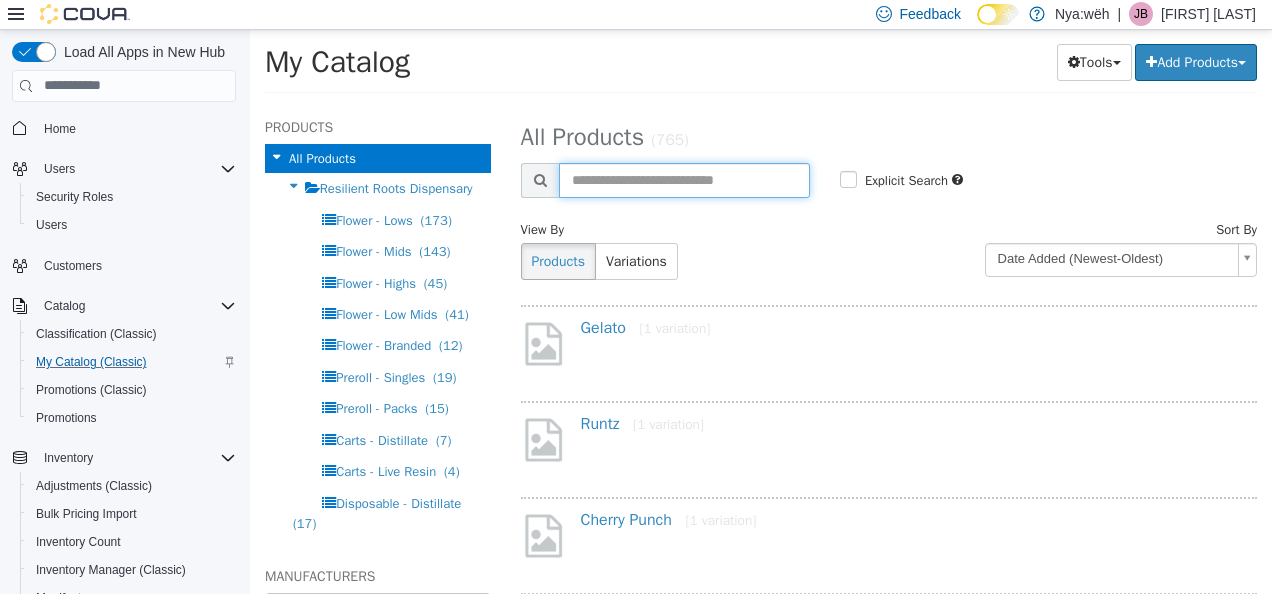 click at bounding box center [684, 179] 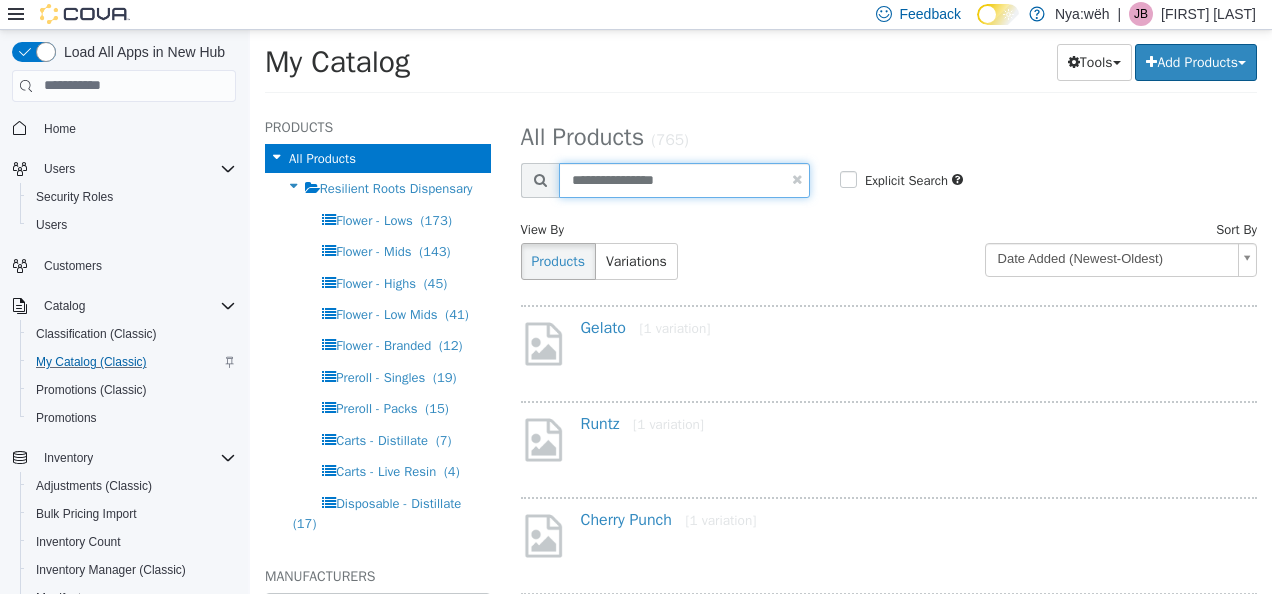 type on "**********" 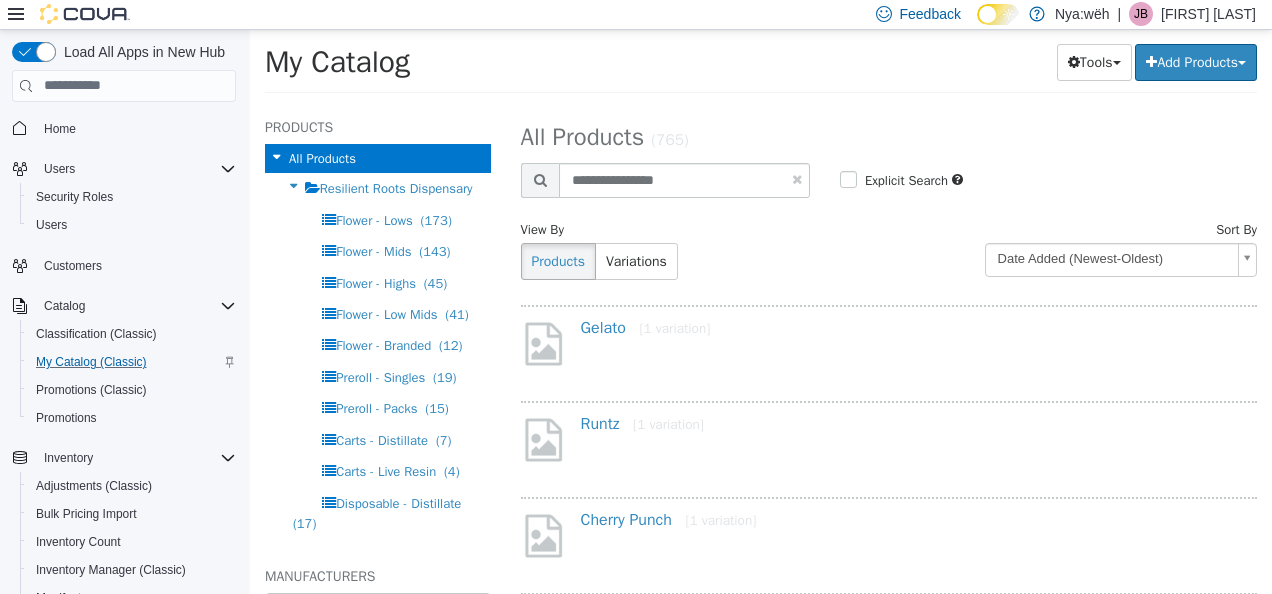 select on "**********" 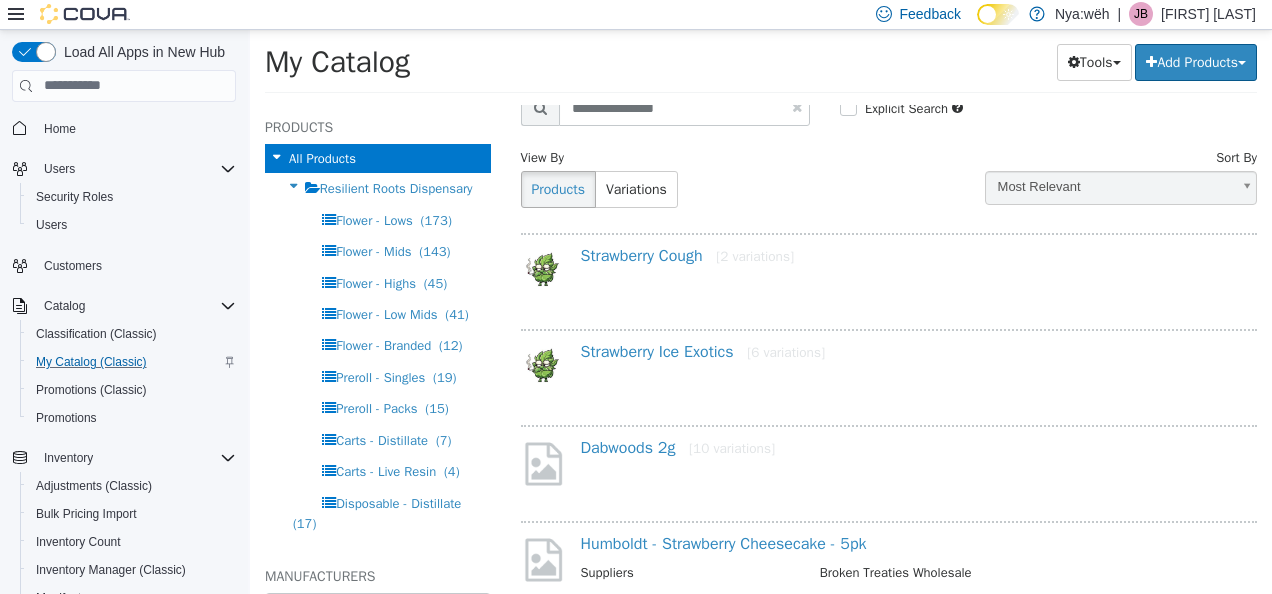 scroll, scrollTop: 100, scrollLeft: 0, axis: vertical 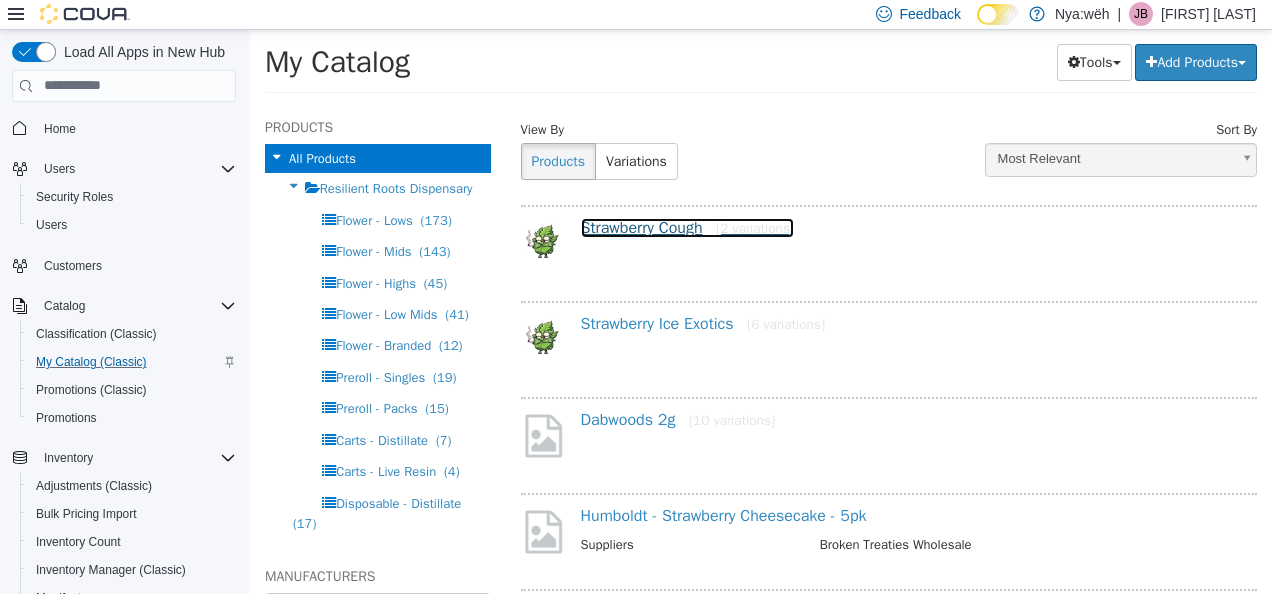 click on "Strawberry Cough
[2 variations]" at bounding box center (688, 227) 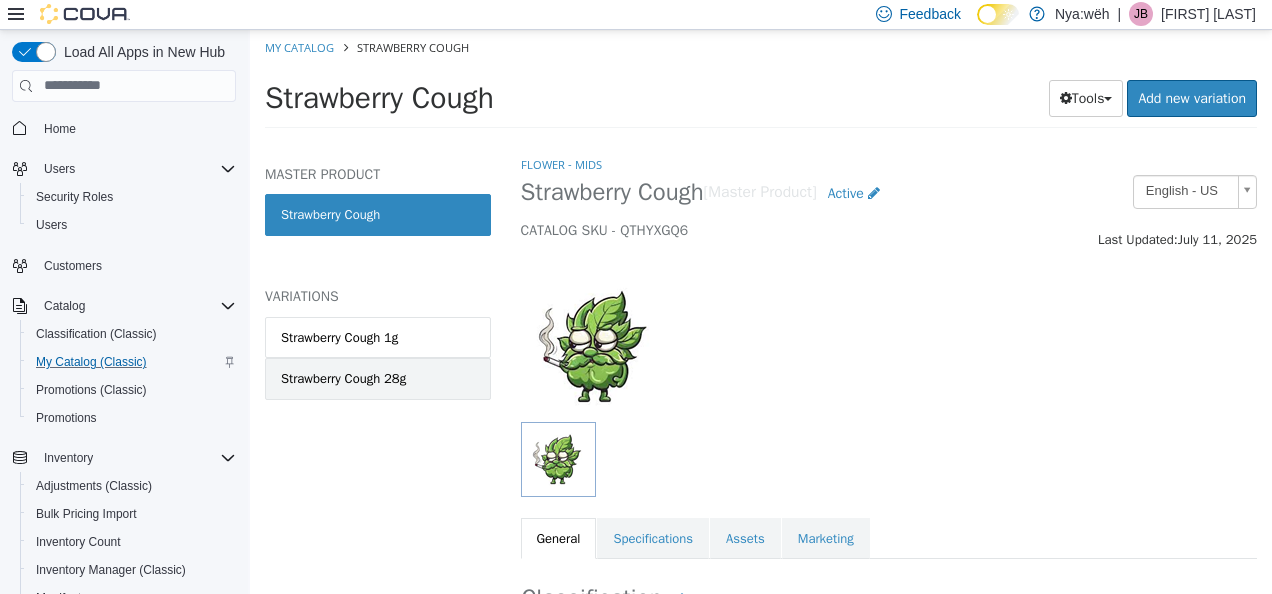 click on "Strawberry Cough 28g" at bounding box center [378, 378] 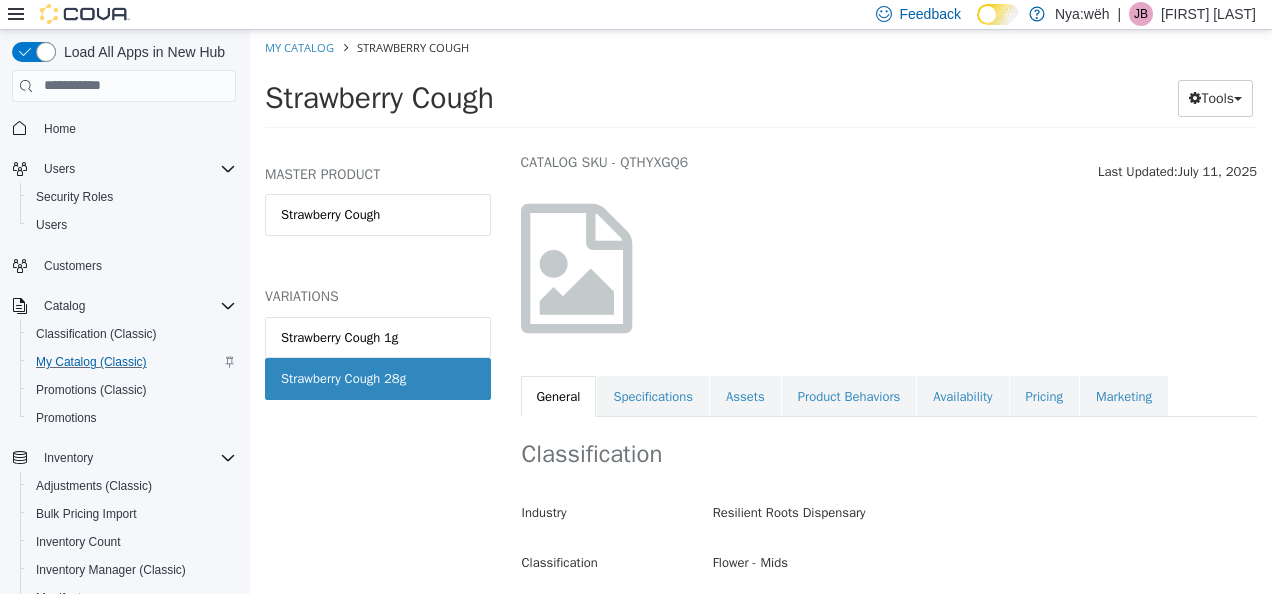 scroll, scrollTop: 100, scrollLeft: 0, axis: vertical 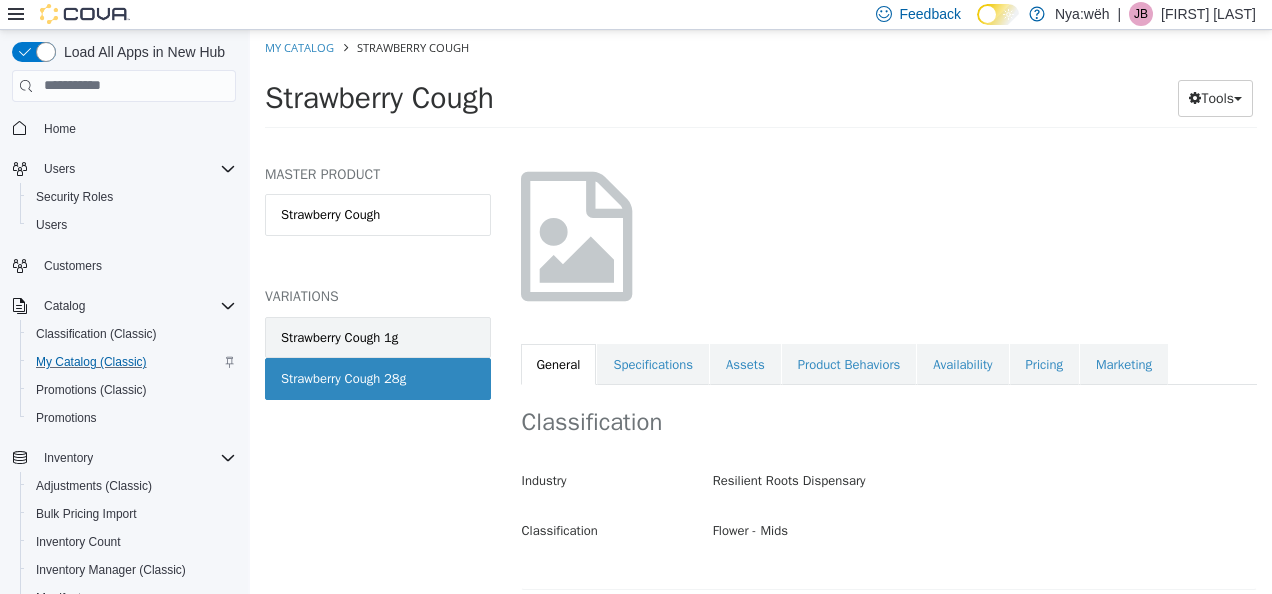 drag, startPoint x: 342, startPoint y: 343, endPoint x: 419, endPoint y: 322, distance: 79.81228 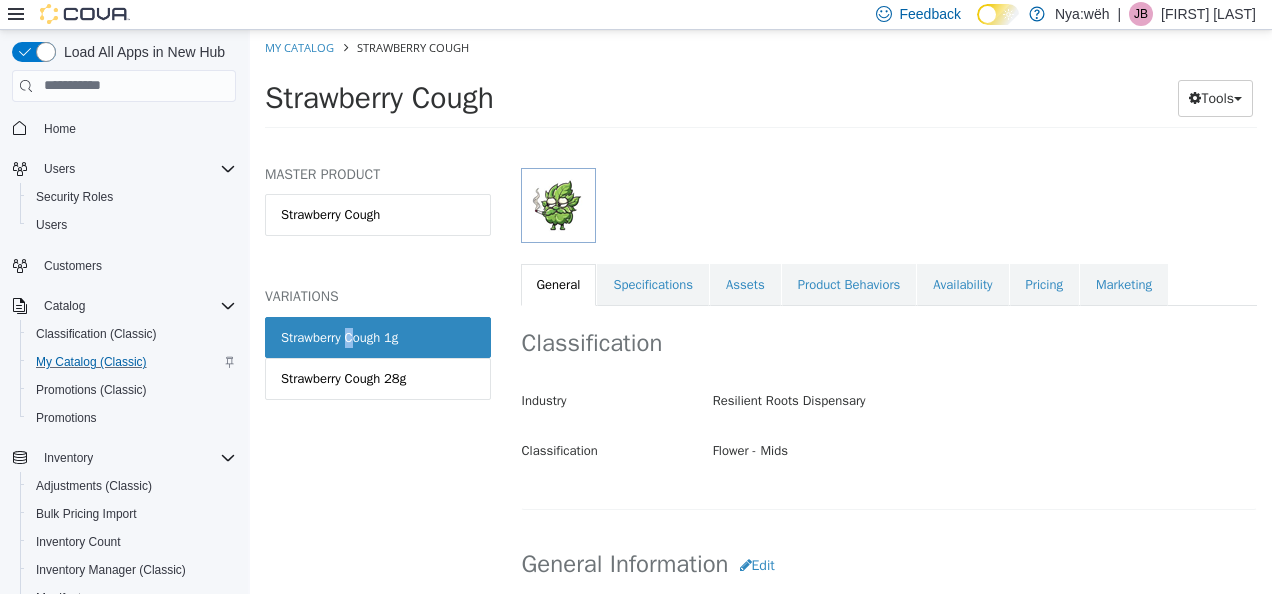 scroll, scrollTop: 302, scrollLeft: 0, axis: vertical 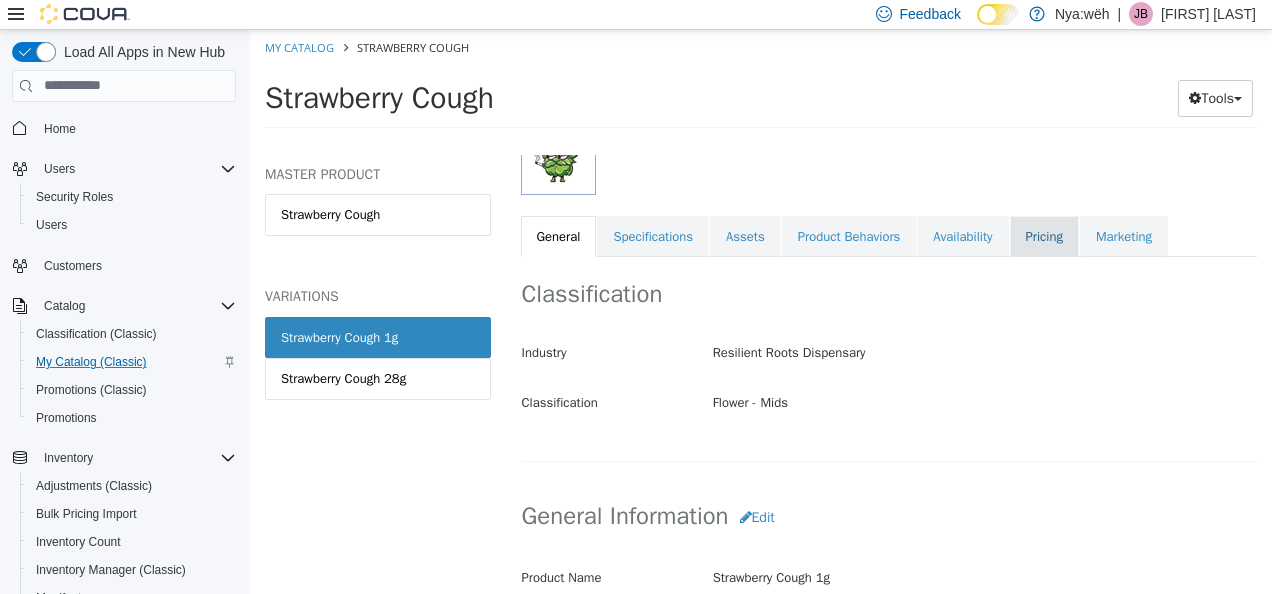 click on "Pricing" at bounding box center (1044, 236) 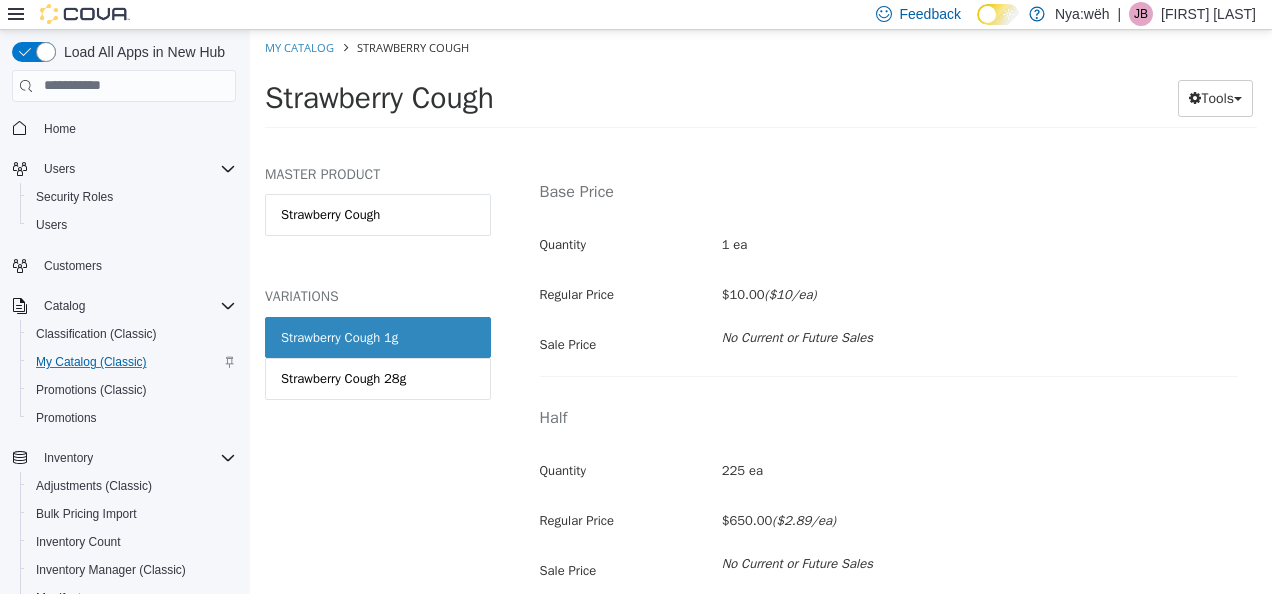 scroll, scrollTop: 280, scrollLeft: 0, axis: vertical 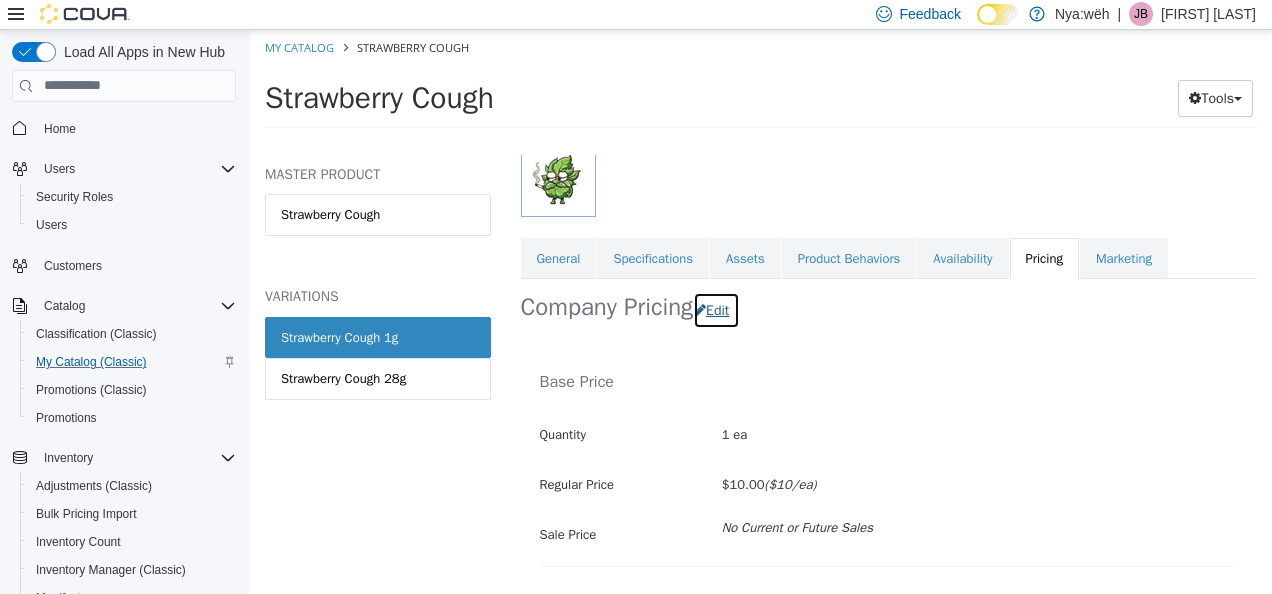 click on "Edit" at bounding box center [716, 309] 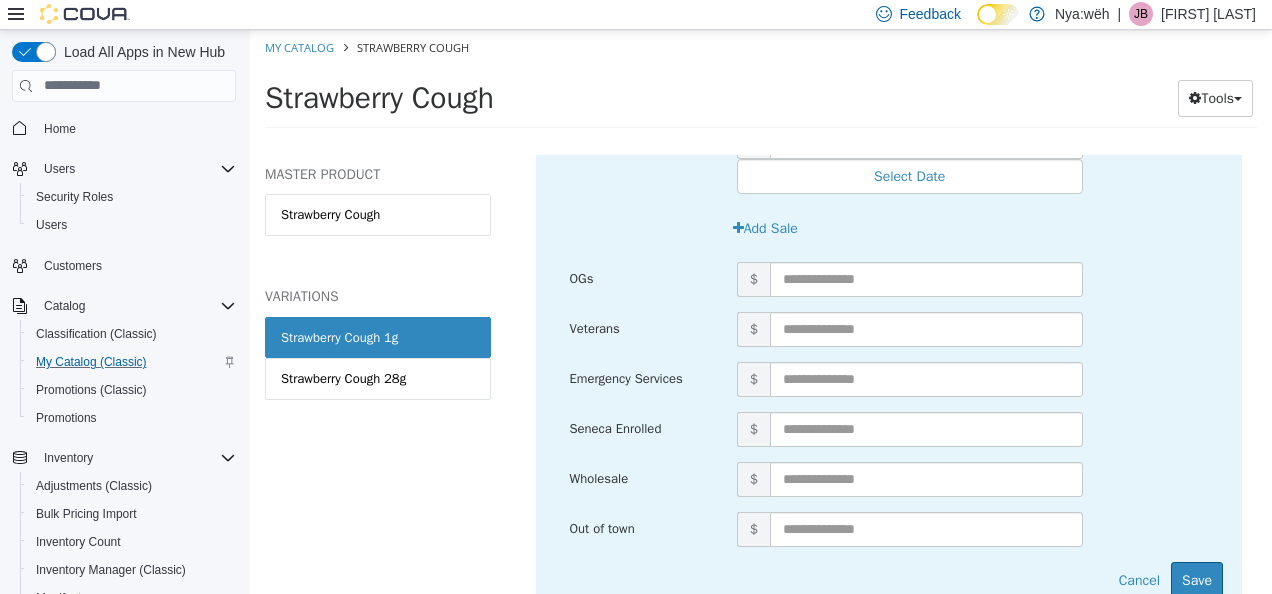 scroll, scrollTop: 4680, scrollLeft: 0, axis: vertical 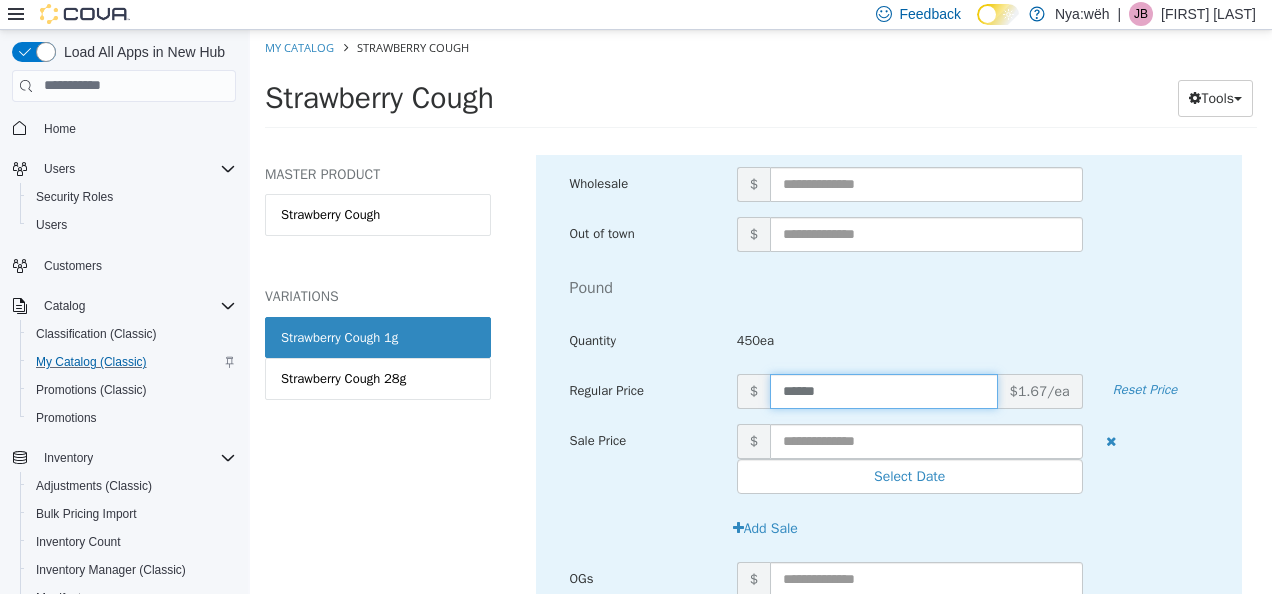 drag, startPoint x: 852, startPoint y: 387, endPoint x: 708, endPoint y: 413, distance: 146.3284 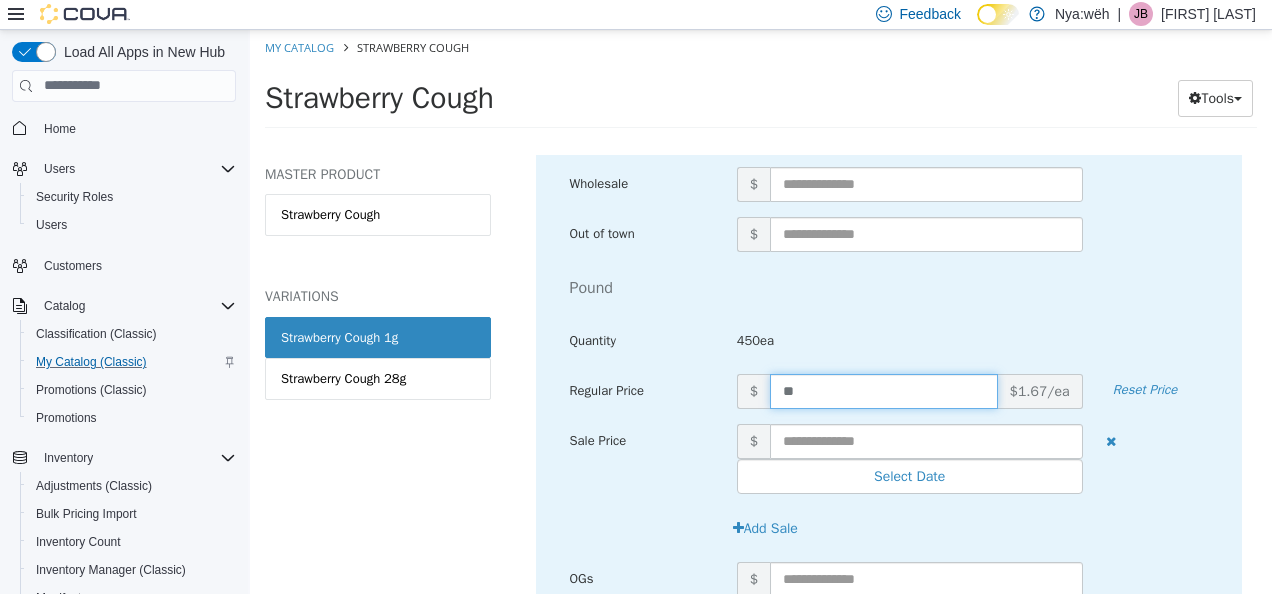 type on "***" 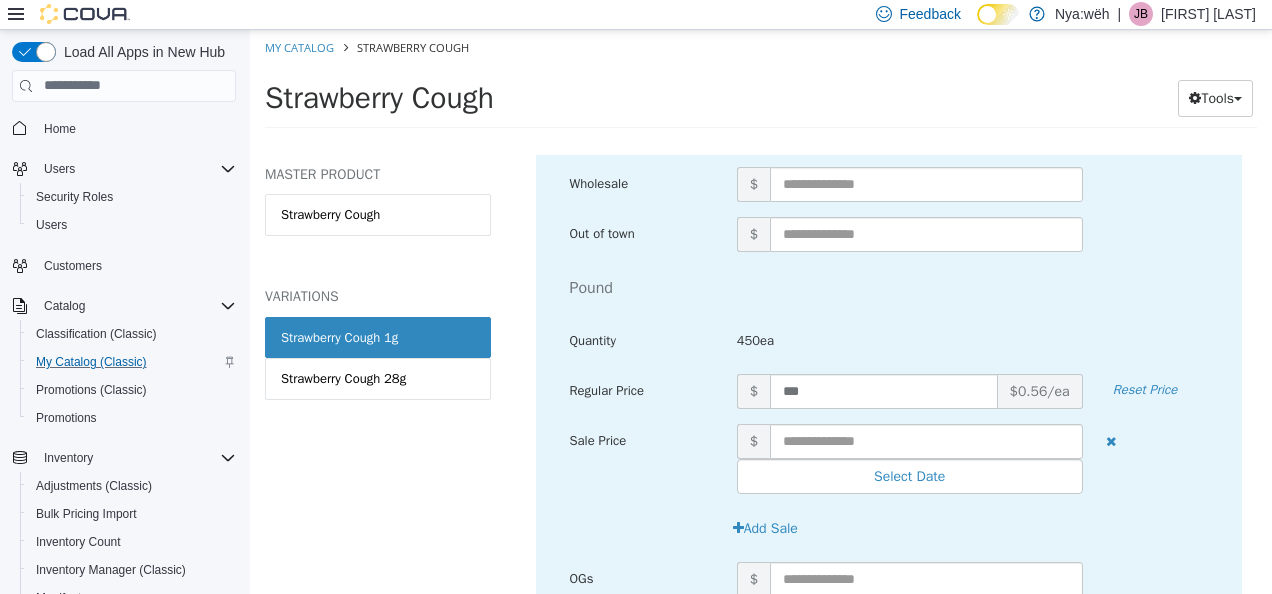 click on "Pound" at bounding box center (889, 287) 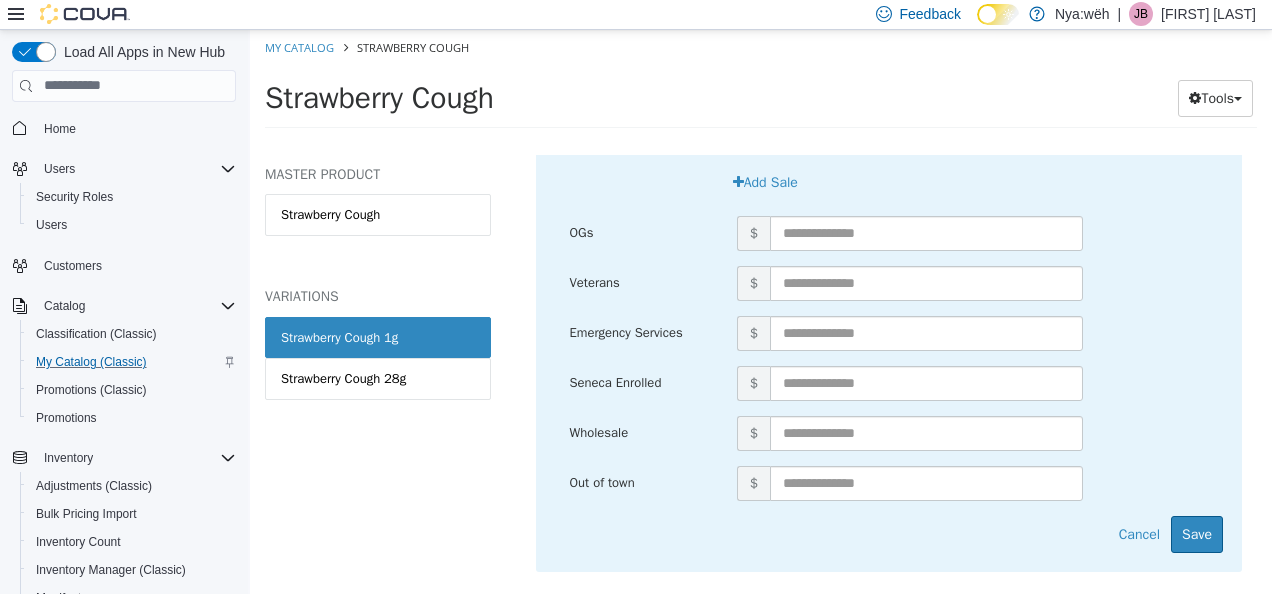 scroll, scrollTop: 5050, scrollLeft: 0, axis: vertical 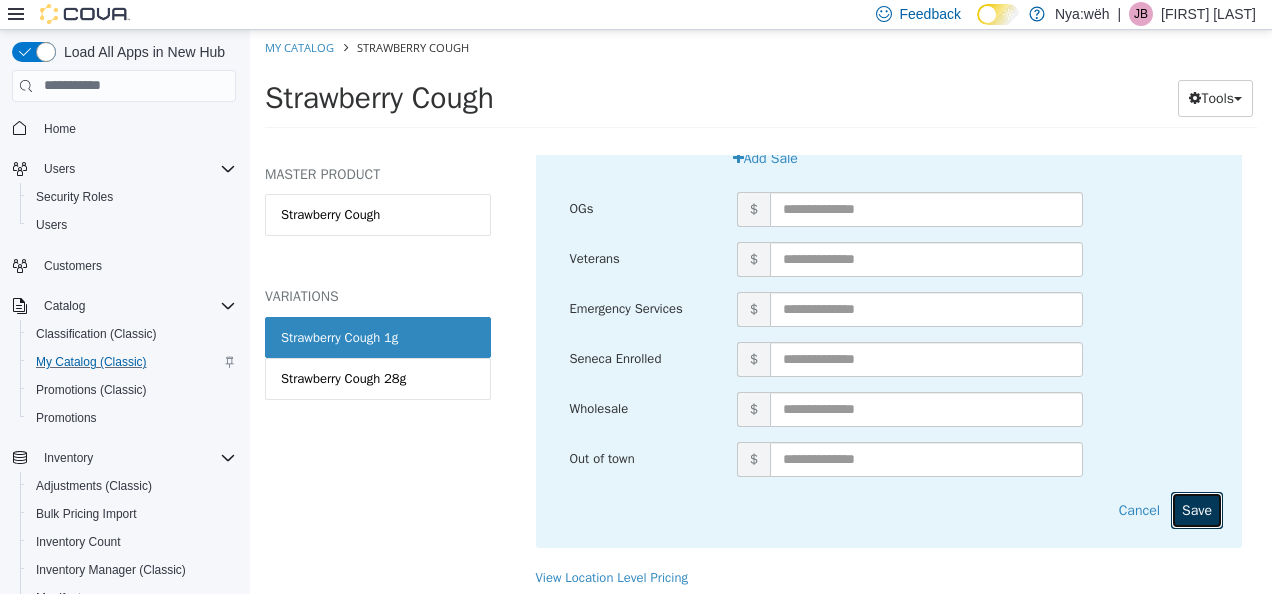 click on "Save" at bounding box center [1197, 509] 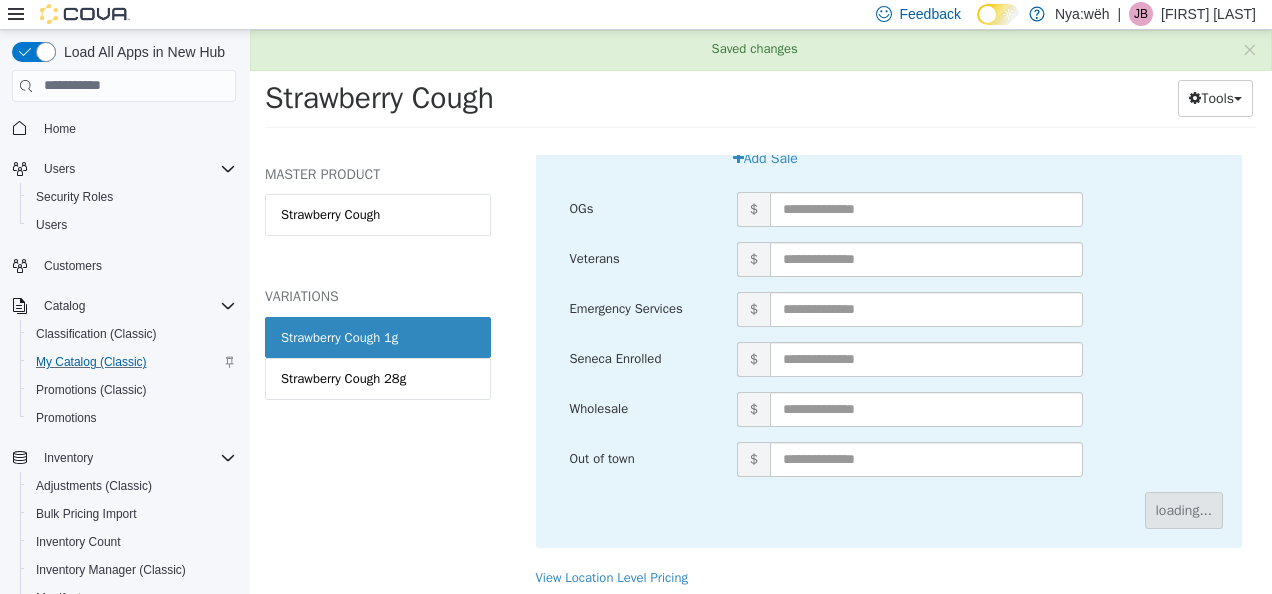 scroll, scrollTop: 880, scrollLeft: 0, axis: vertical 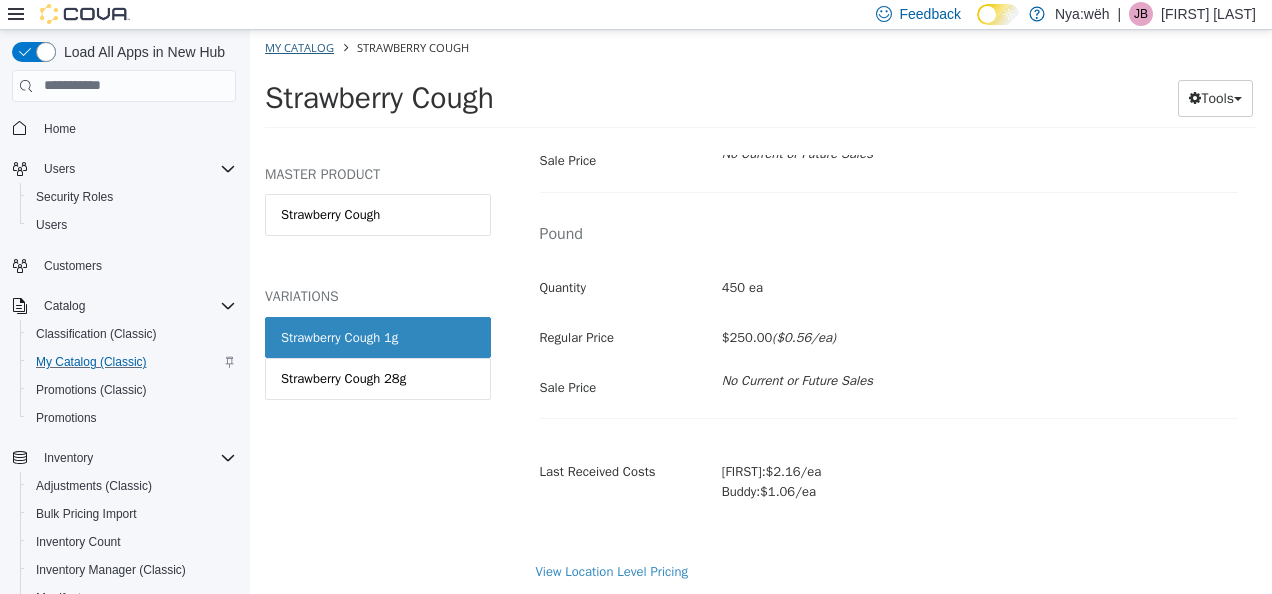 click on "My Catalog
Strawberry Cough" at bounding box center (761, 47) 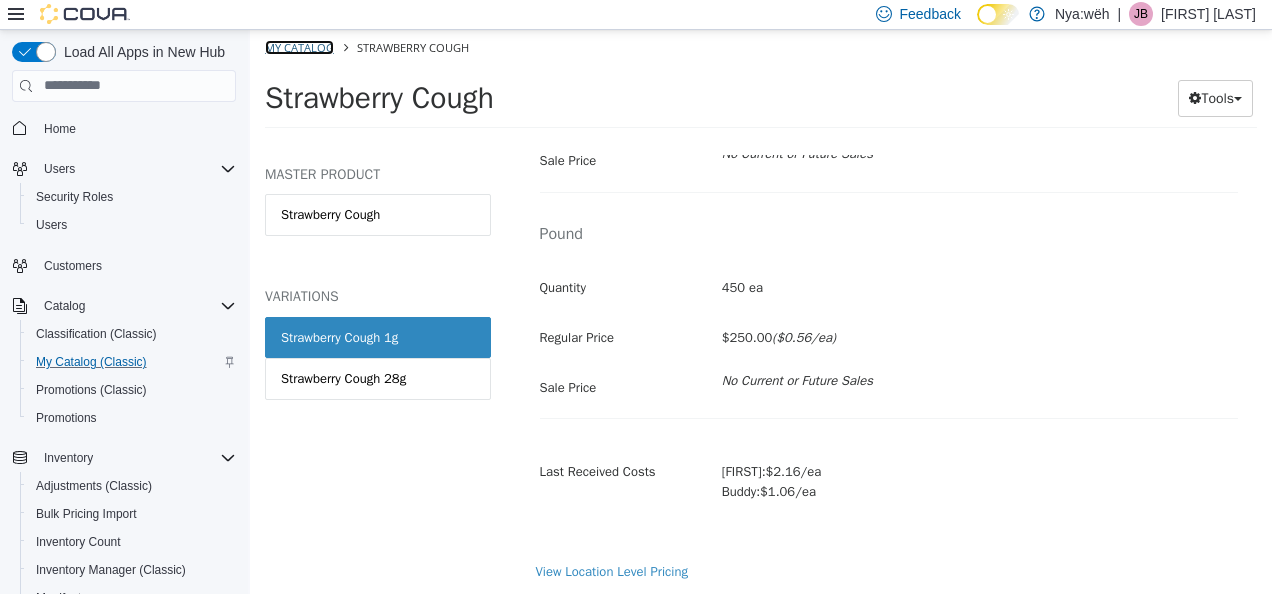 click on "My Catalog" at bounding box center (299, 46) 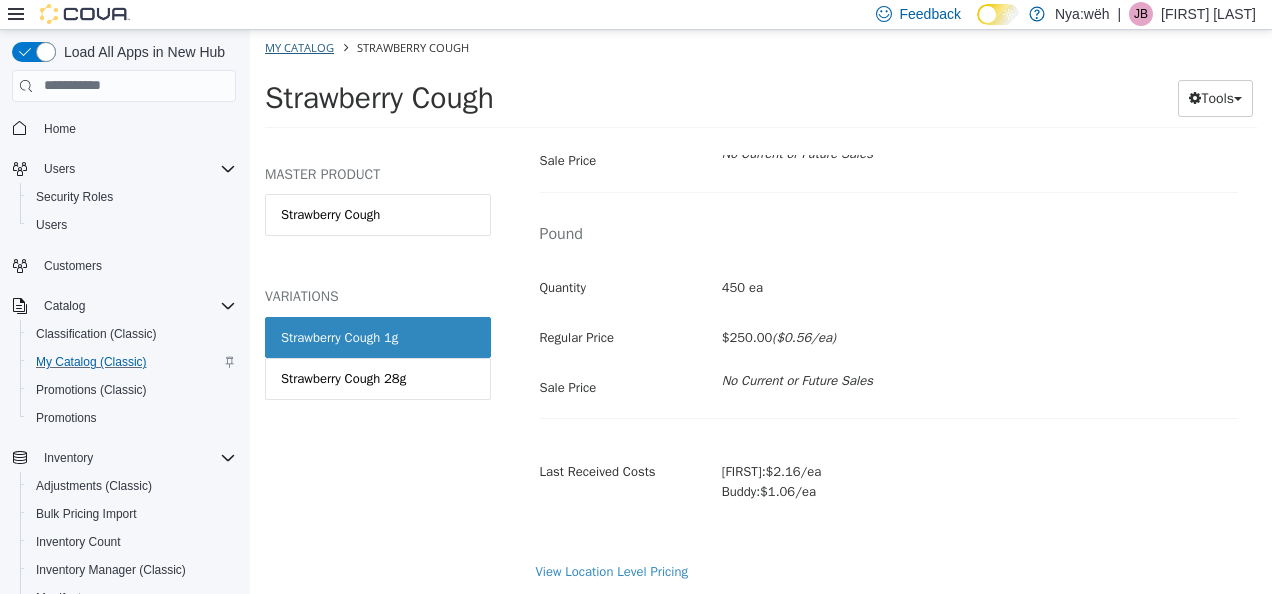 select on "**********" 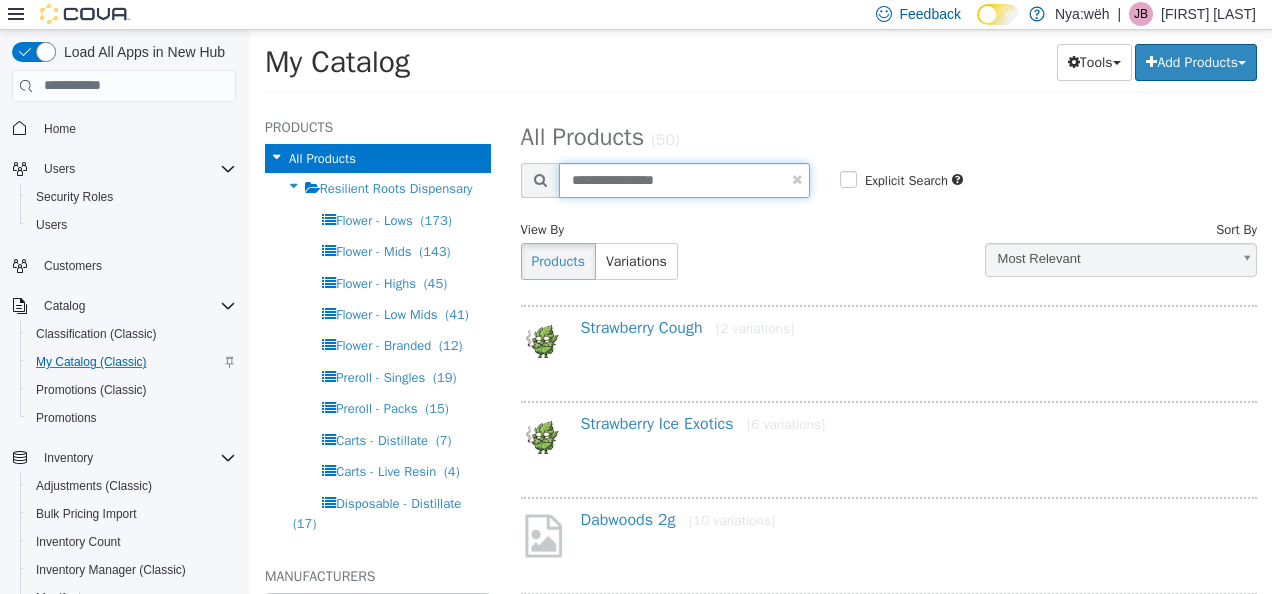 drag, startPoint x: 678, startPoint y: 175, endPoint x: 540, endPoint y: 193, distance: 139.16896 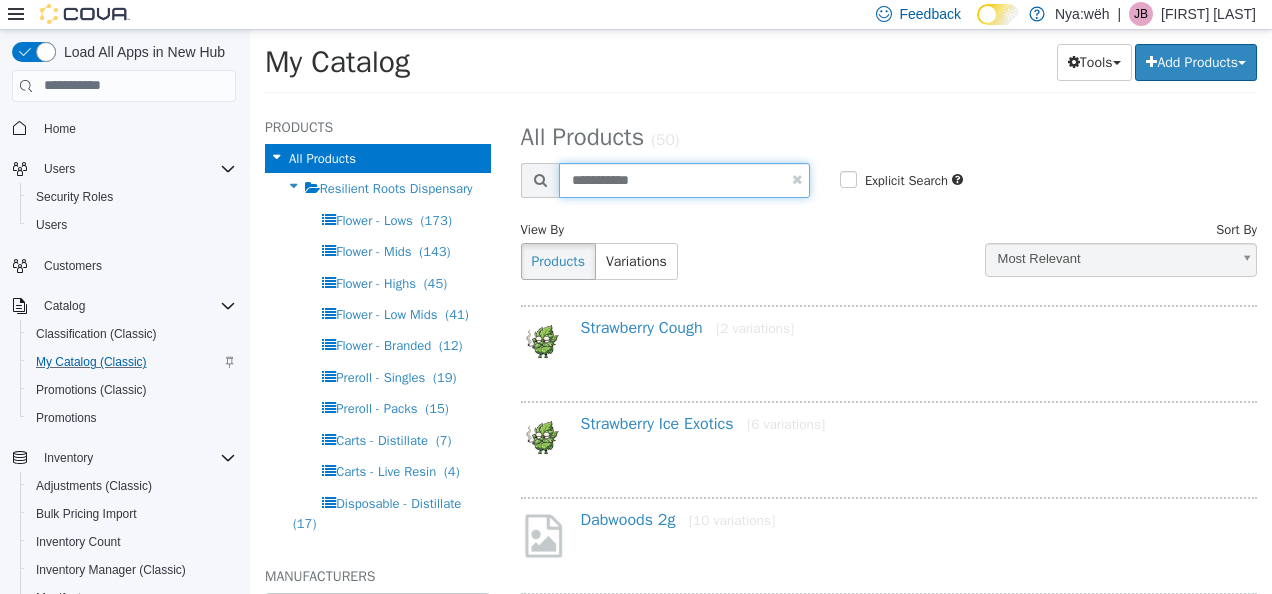 type on "**********" 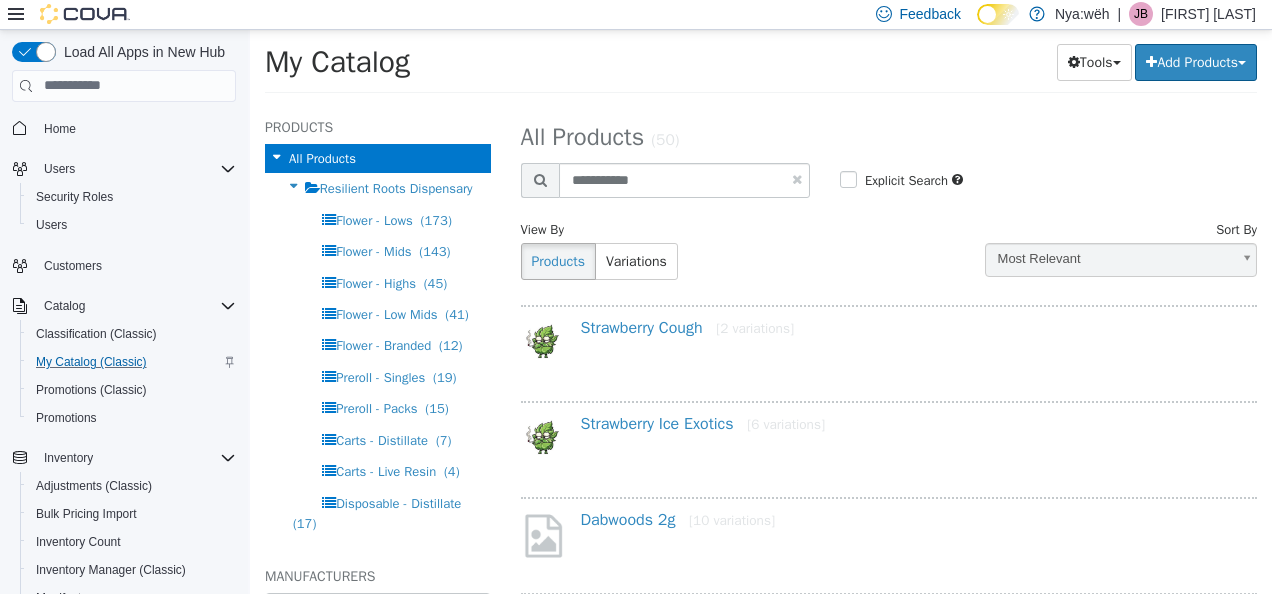 select on "**********" 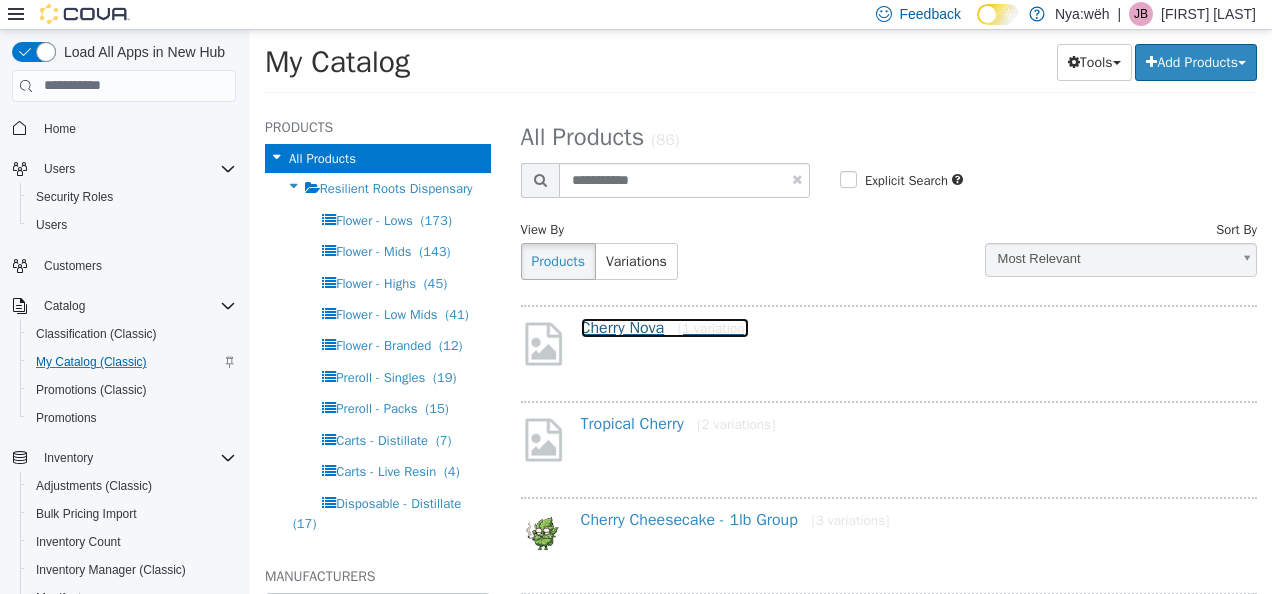click on "Cherry Nova
[1 variation]" at bounding box center (665, 327) 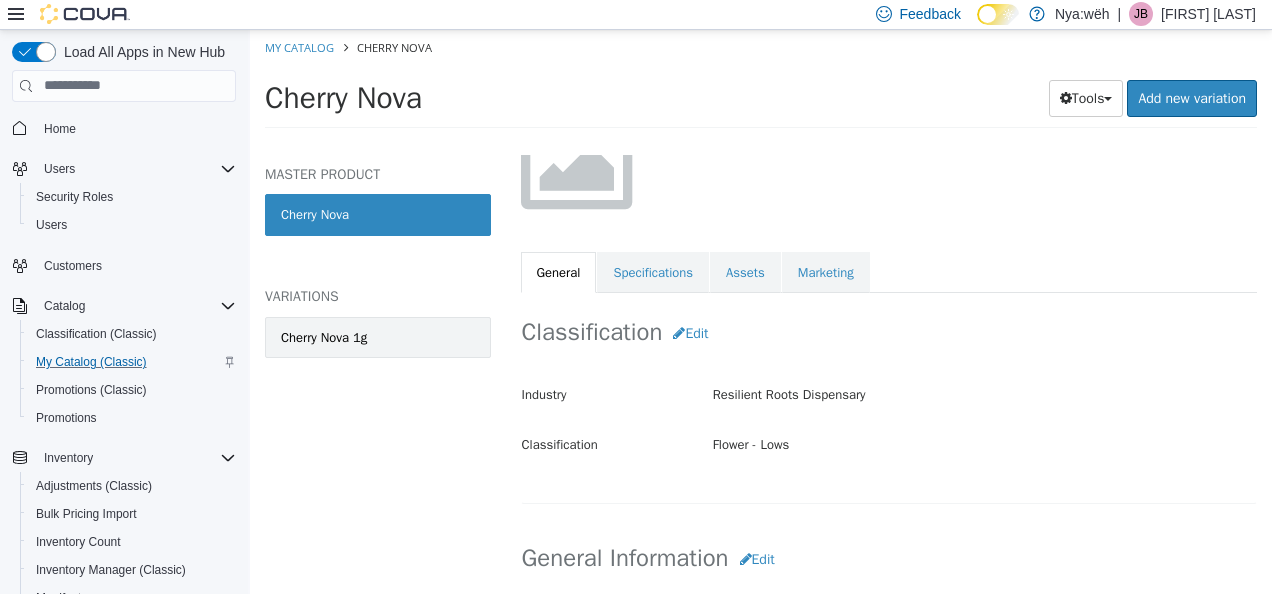 scroll, scrollTop: 200, scrollLeft: 0, axis: vertical 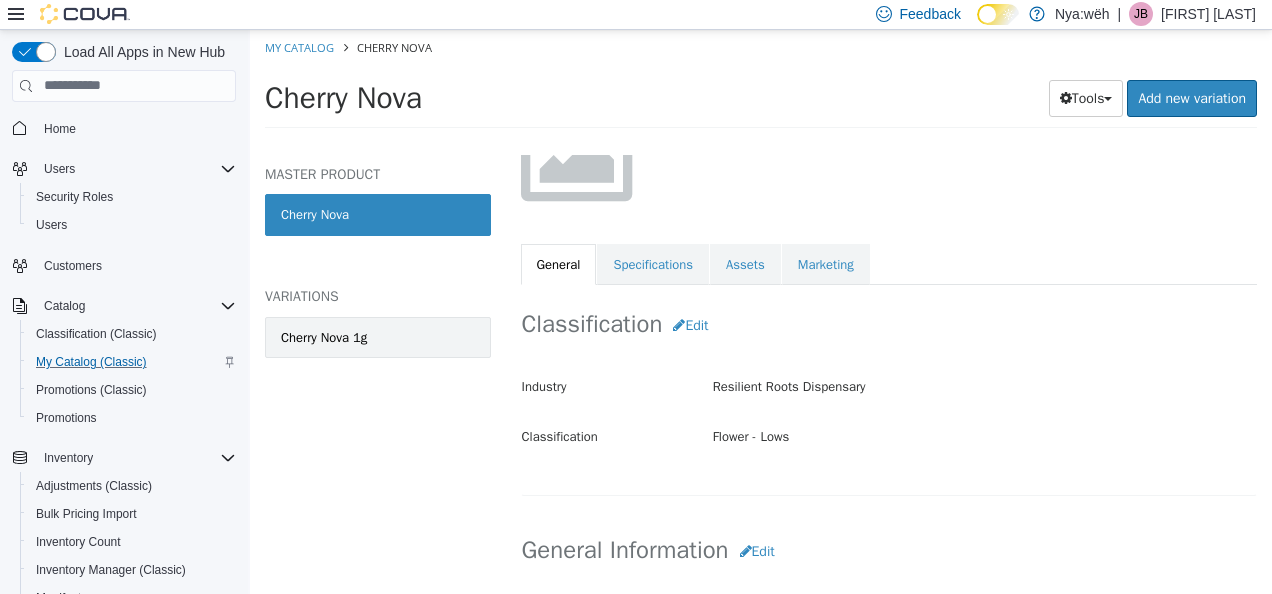 click on "Cherry Nova 1g" at bounding box center (378, 337) 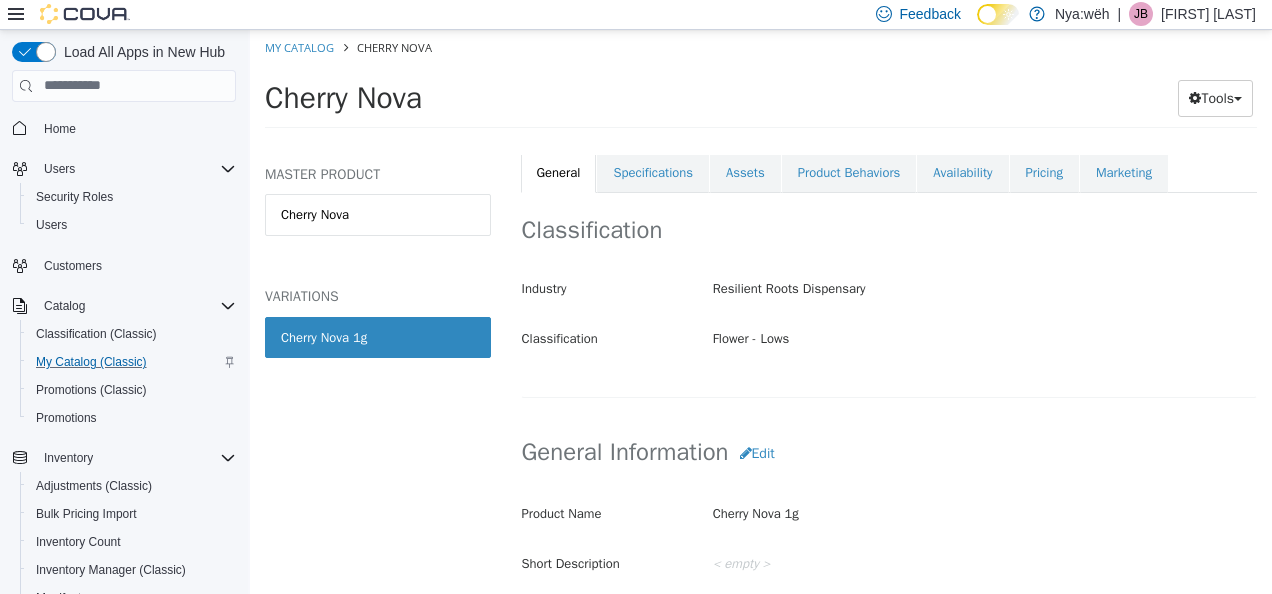 scroll, scrollTop: 121, scrollLeft: 0, axis: vertical 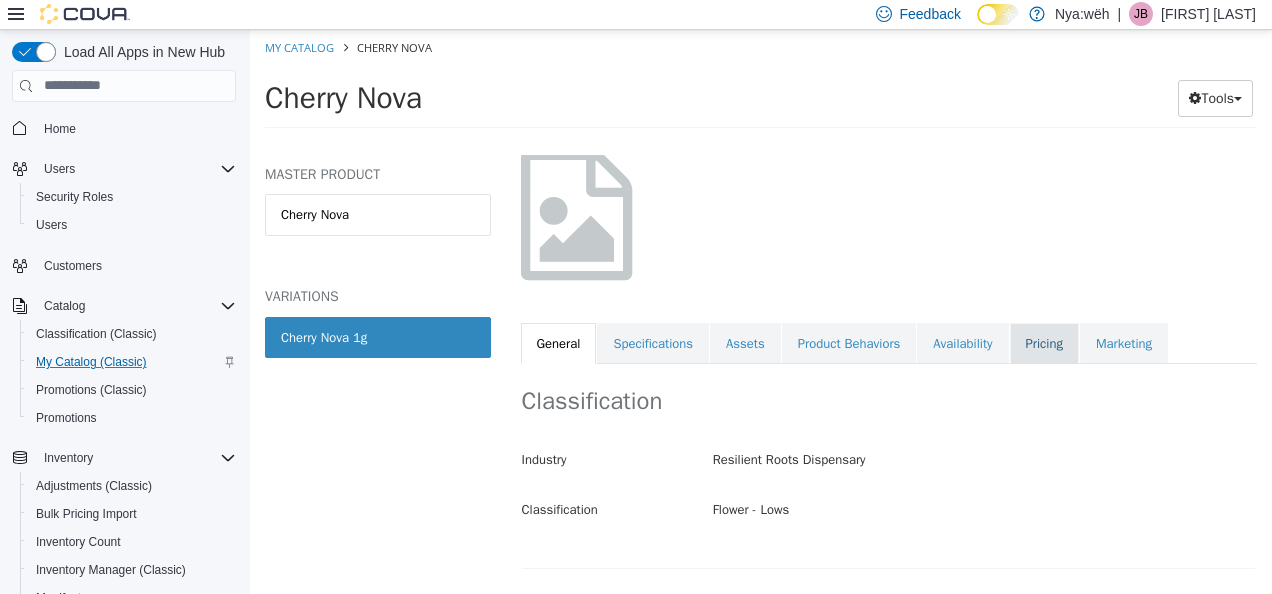 click on "Pricing" at bounding box center (1044, 343) 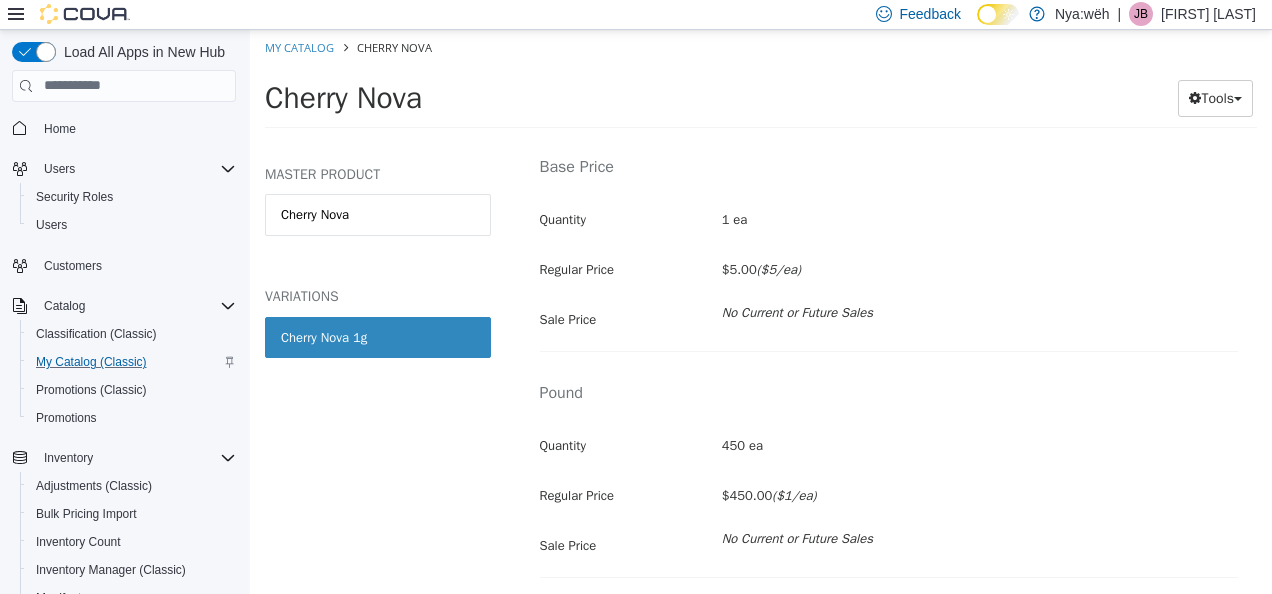 scroll, scrollTop: 562, scrollLeft: 0, axis: vertical 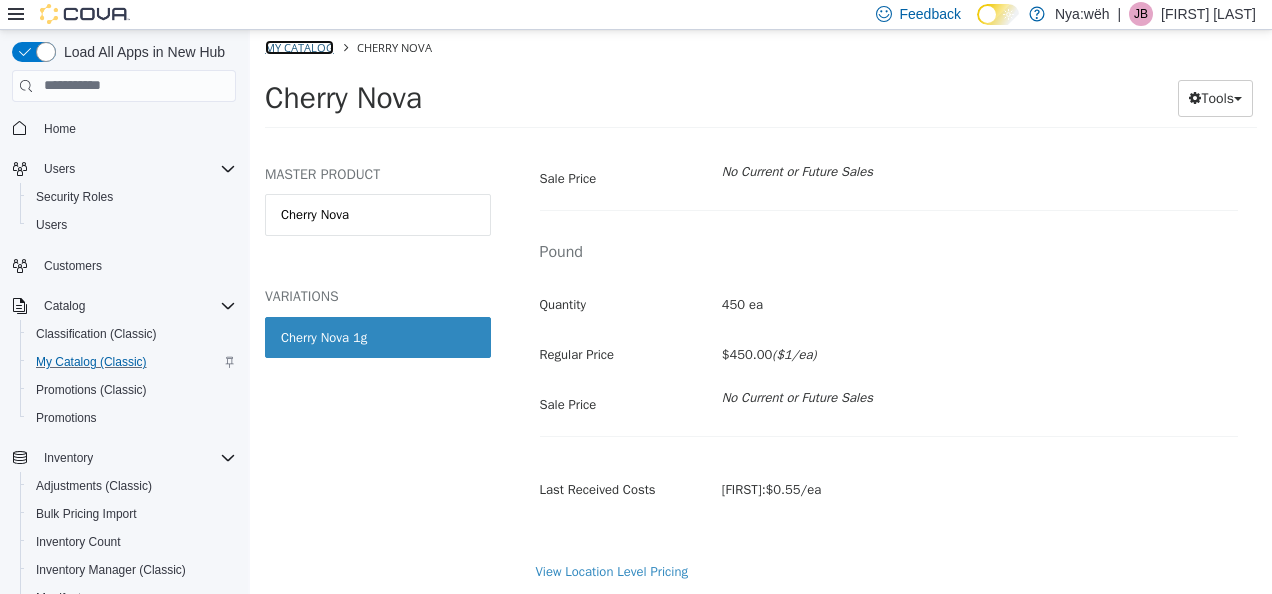 click on "My Catalog" at bounding box center (299, 46) 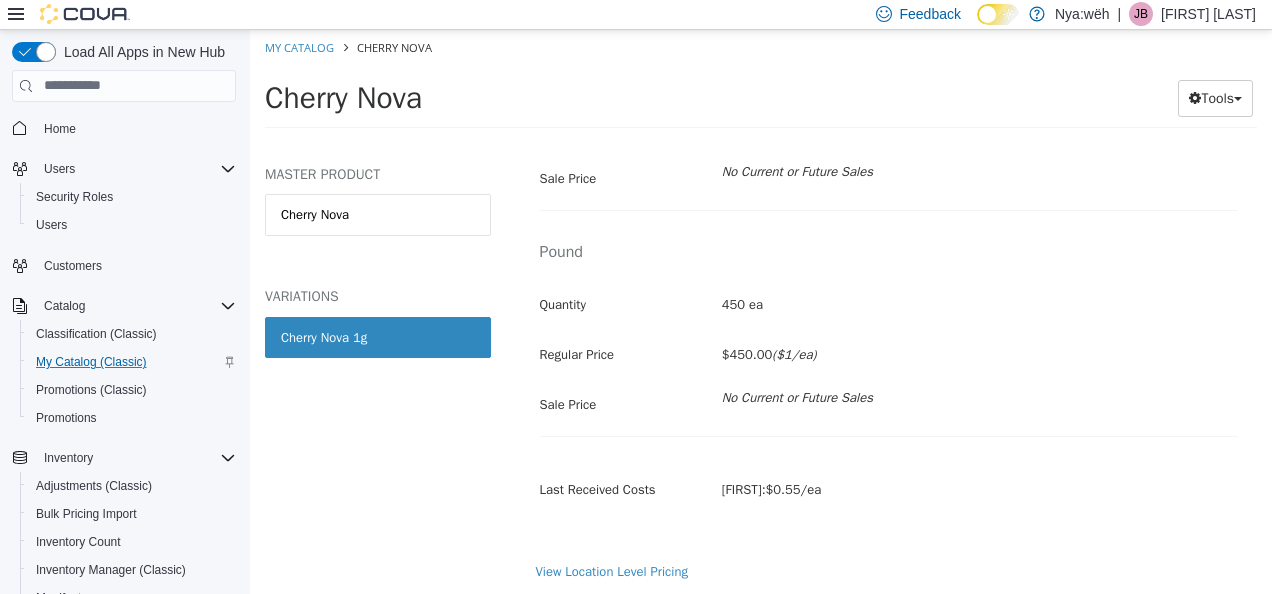 select on "**********" 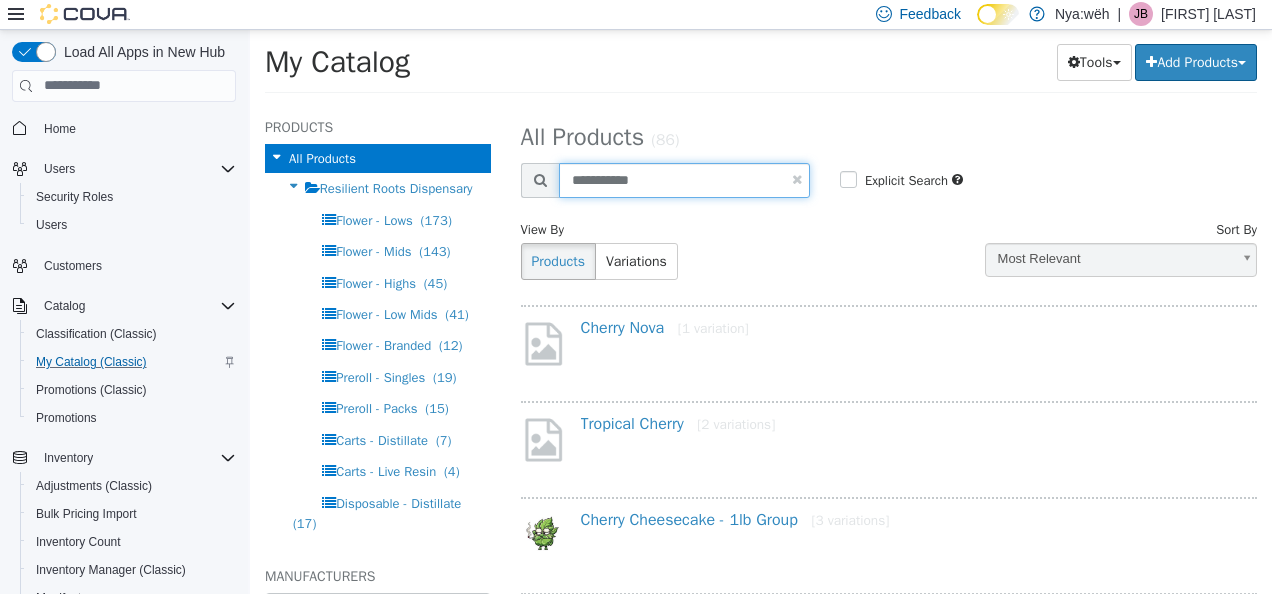 drag, startPoint x: 645, startPoint y: 187, endPoint x: 498, endPoint y: 197, distance: 147.33974 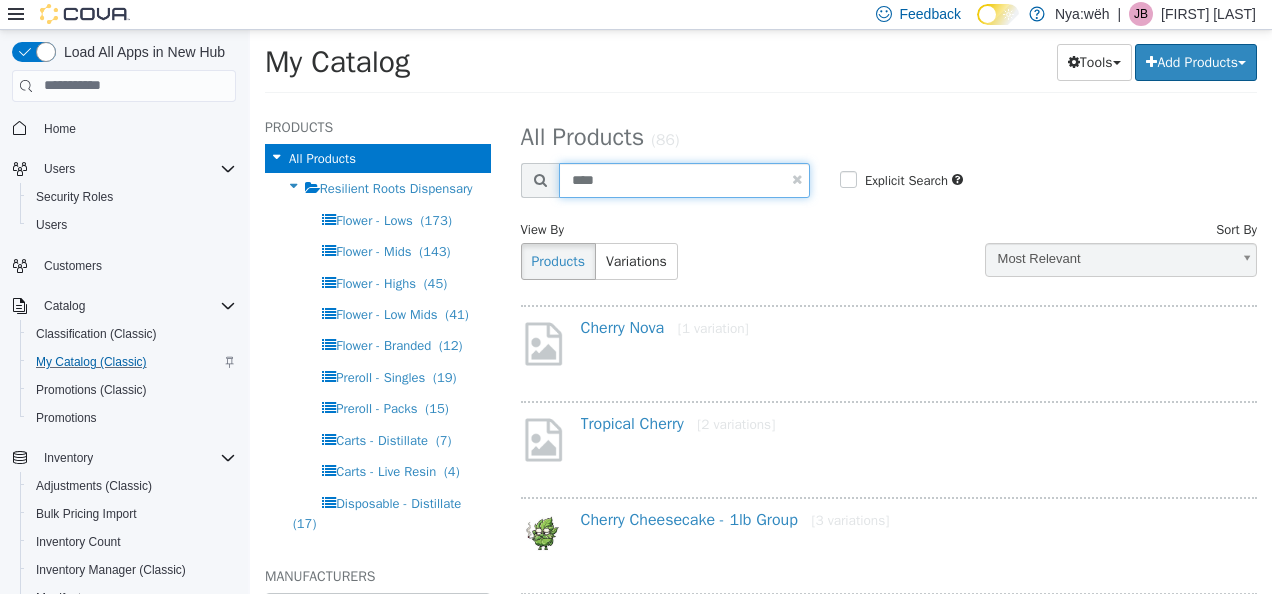 type on "****" 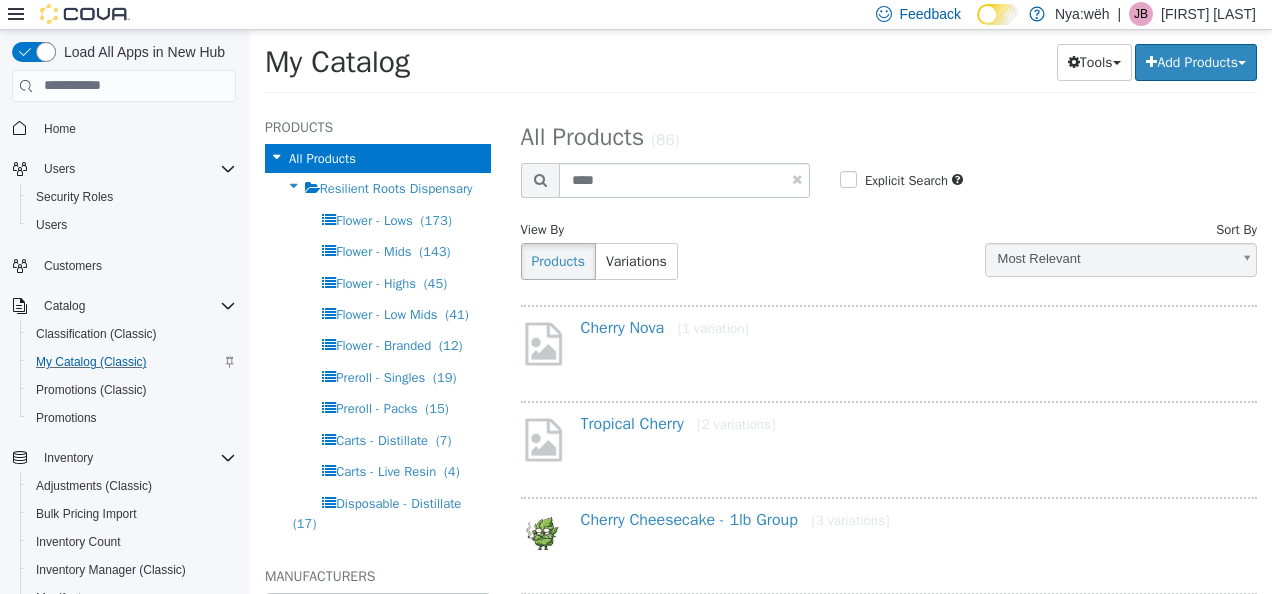 select on "**********" 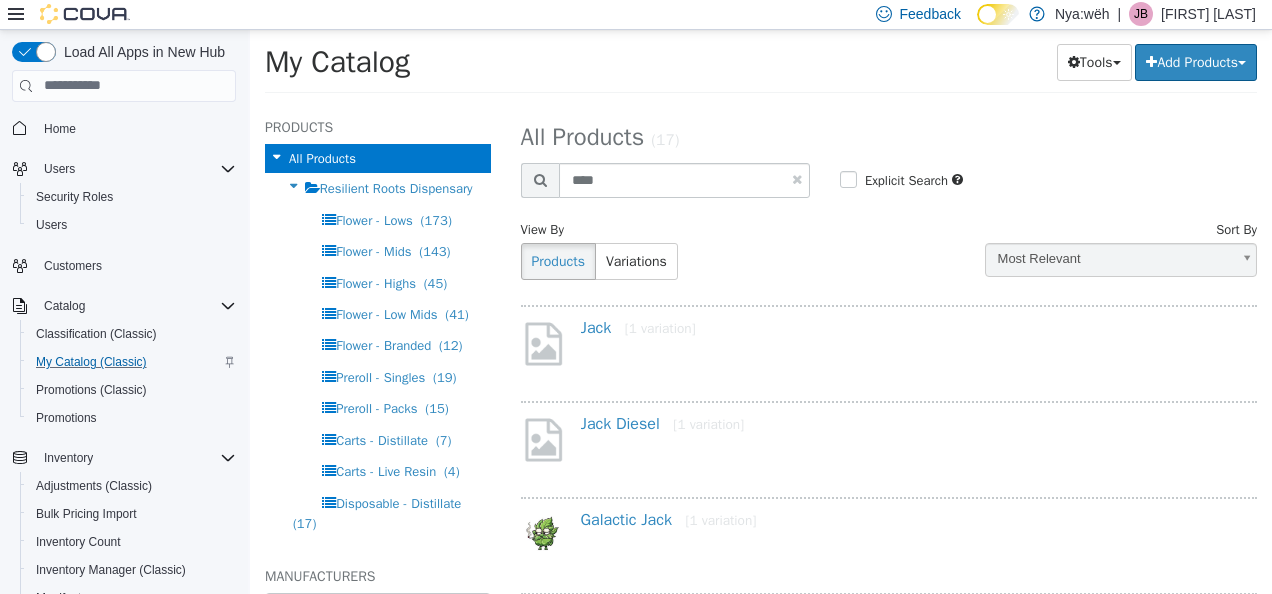 click on "Jack
[1 variation]" at bounding box center (917, 331) 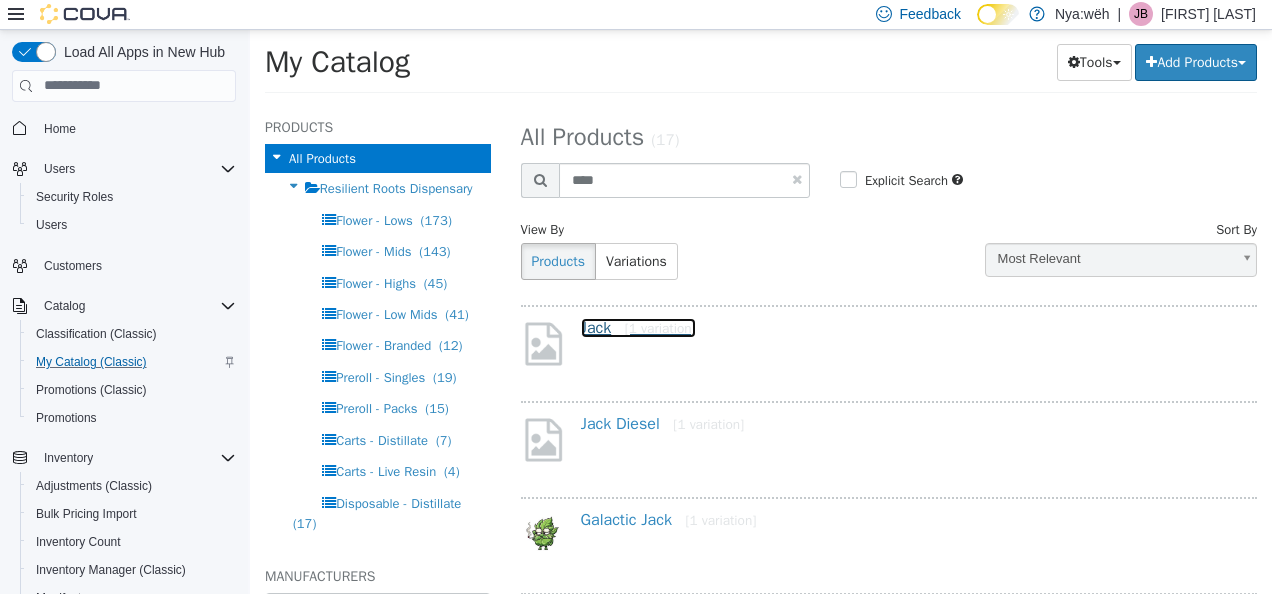 click on "Jack
[1 variation]" at bounding box center (638, 327) 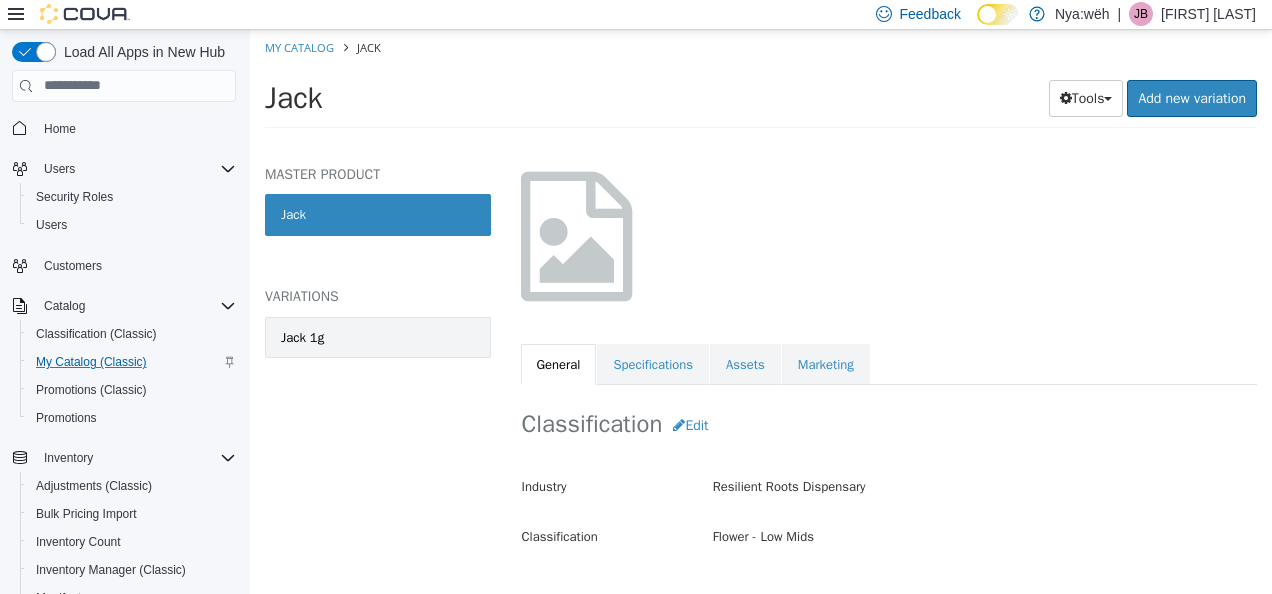 click on "Jack 1g" at bounding box center (378, 337) 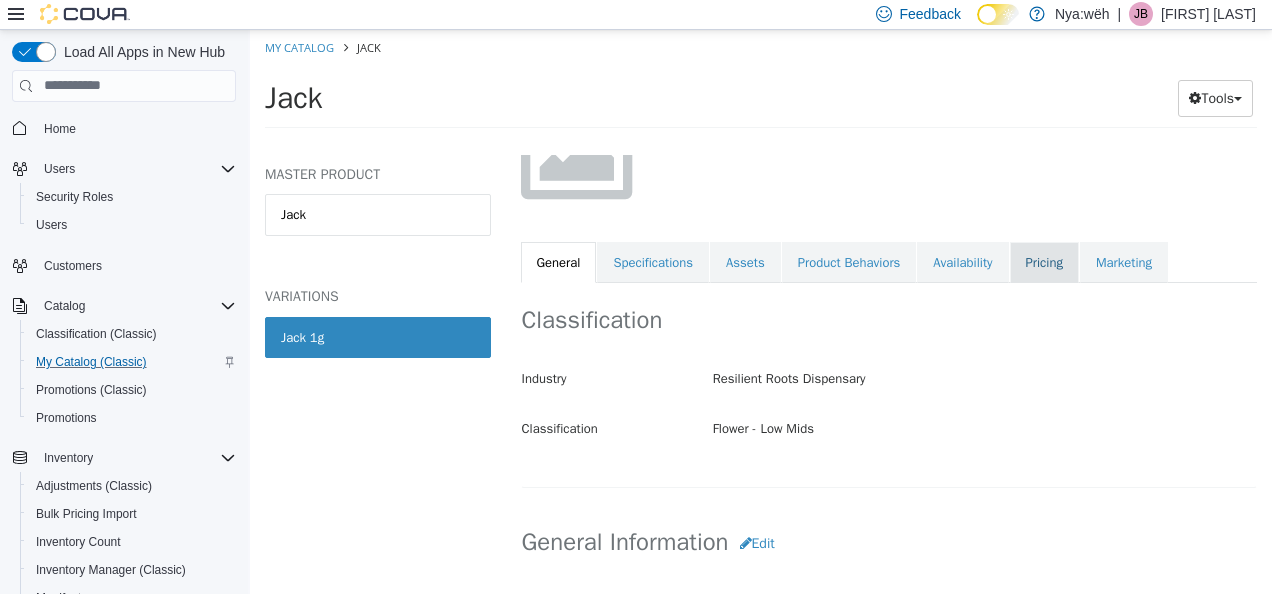click on "Pricing" at bounding box center [1044, 262] 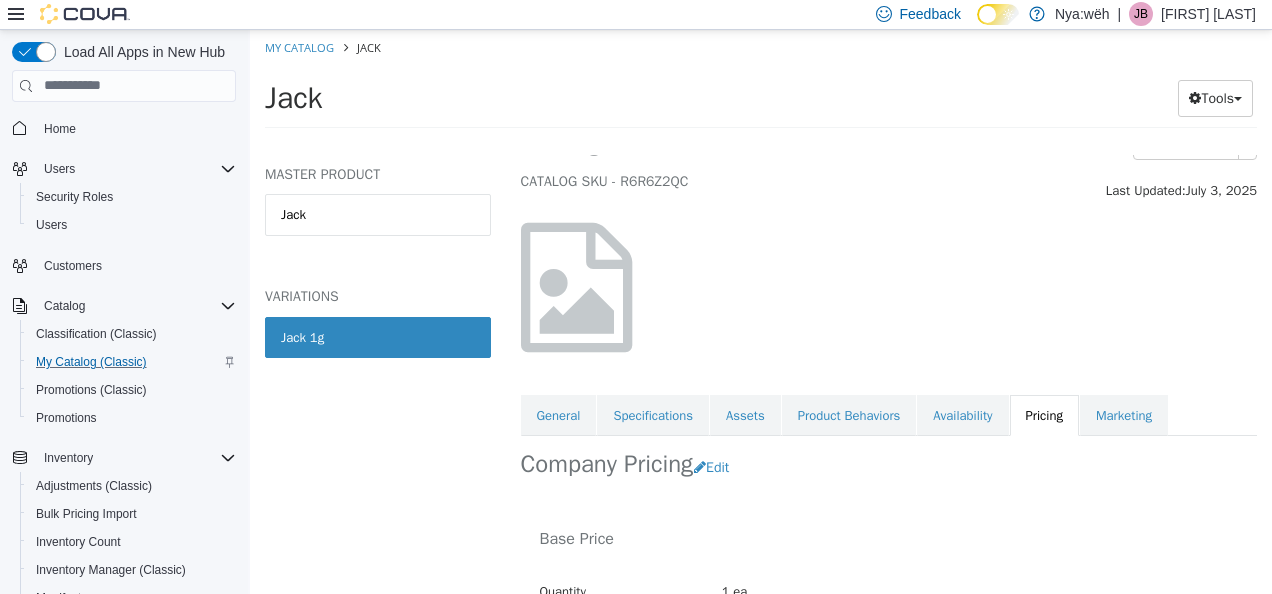 scroll, scrollTop: 0, scrollLeft: 0, axis: both 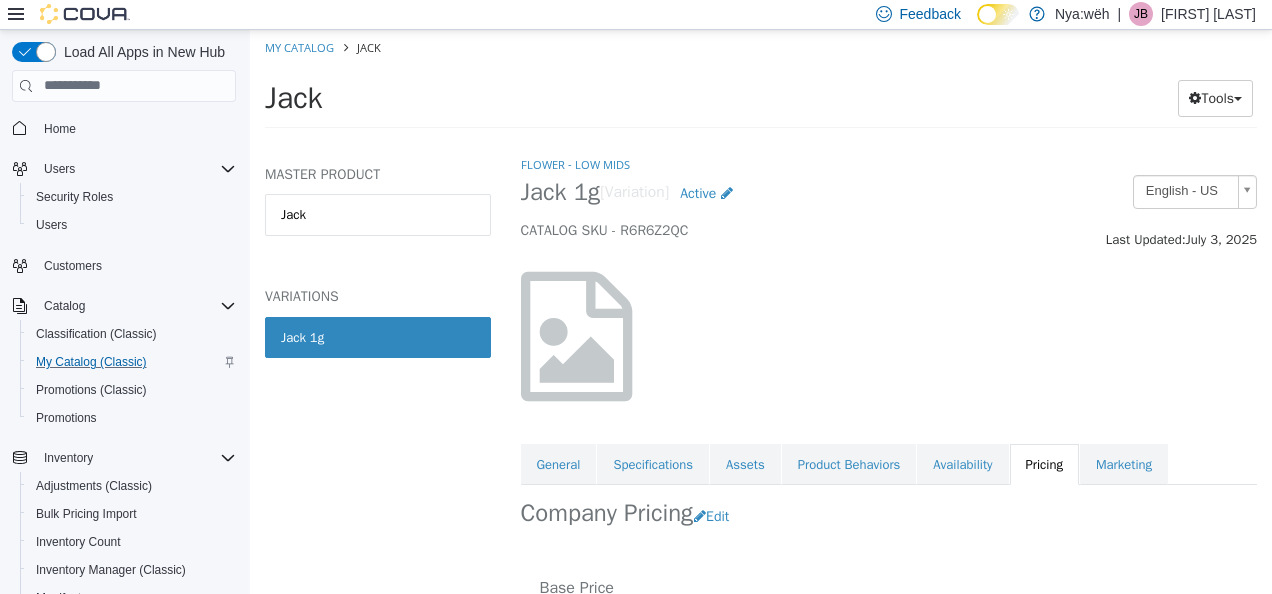 click on "My Catalog
Jack" at bounding box center [761, 47] 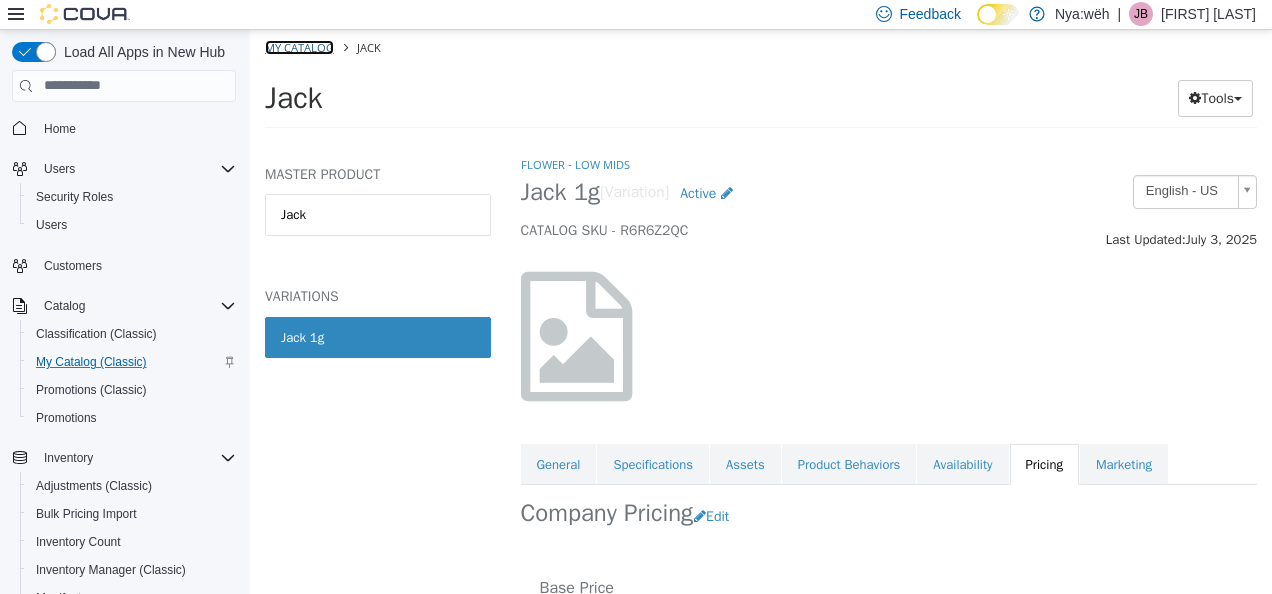 click on "My Catalog" at bounding box center (299, 46) 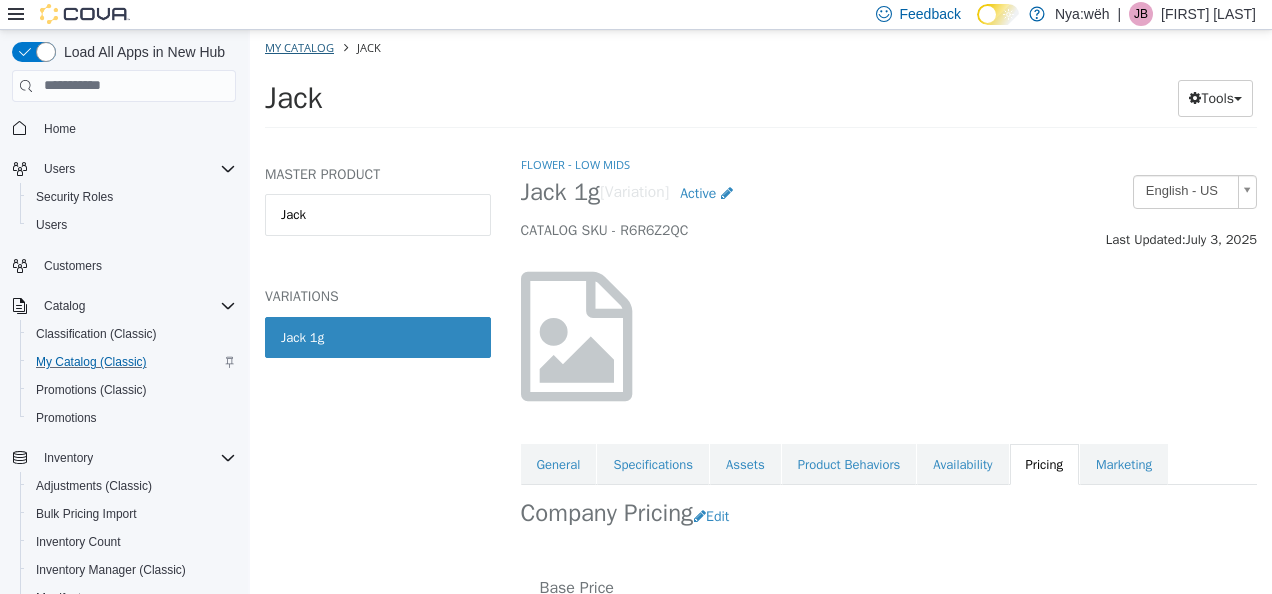 select on "**********" 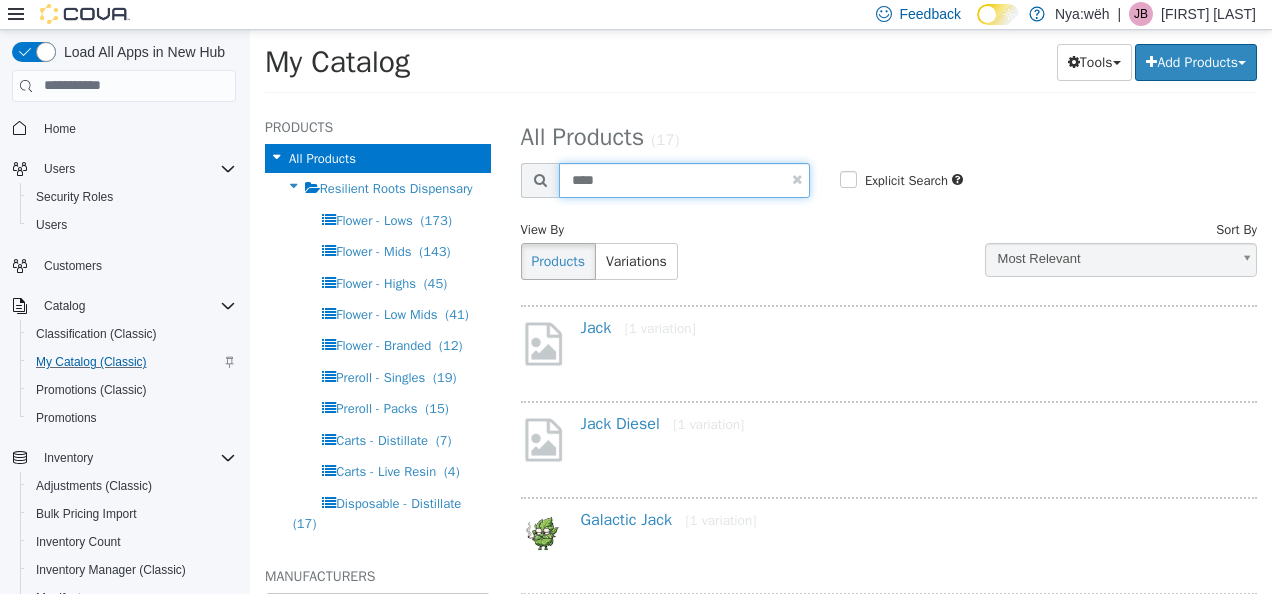 click on "****" at bounding box center [684, 179] 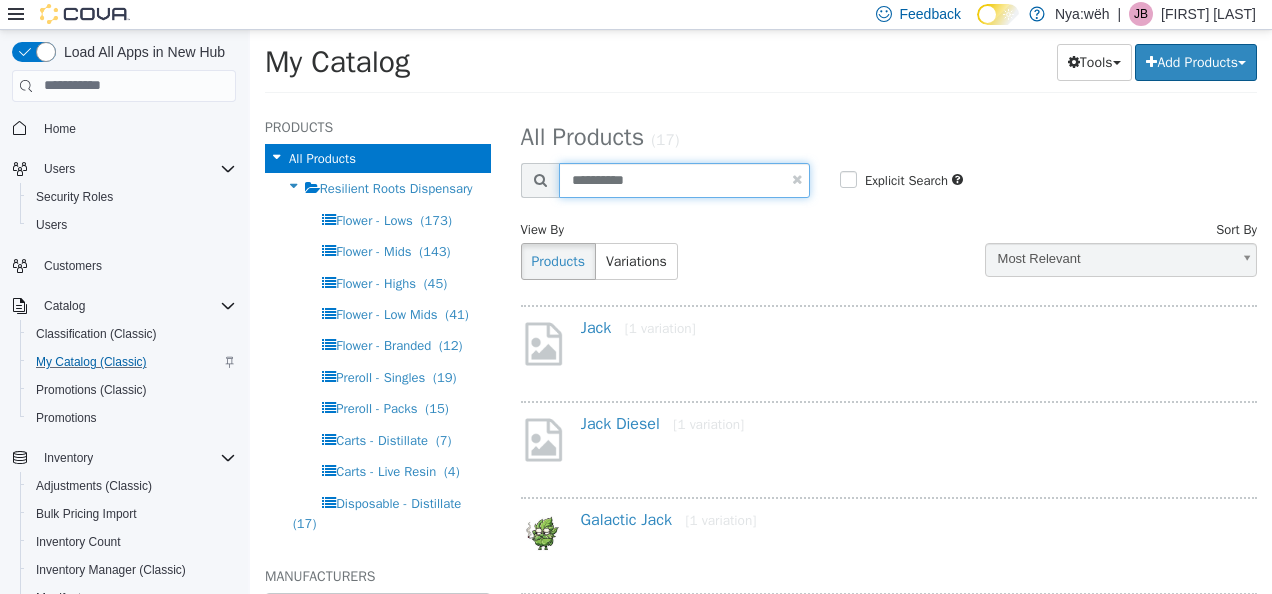 type on "**********" 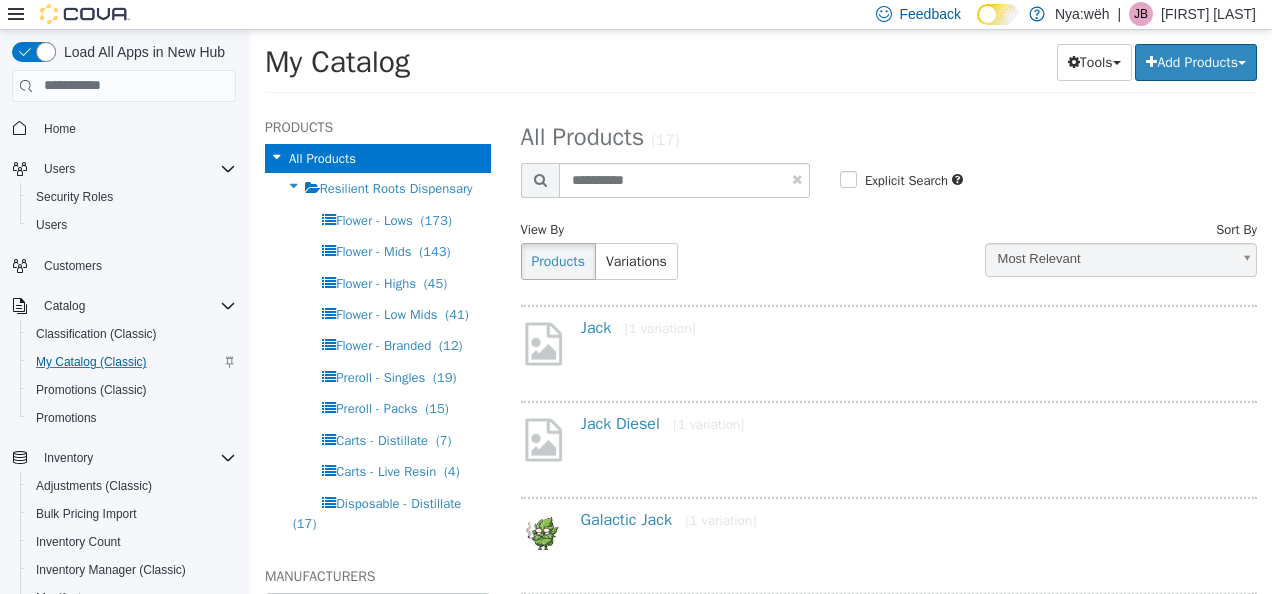 select on "**********" 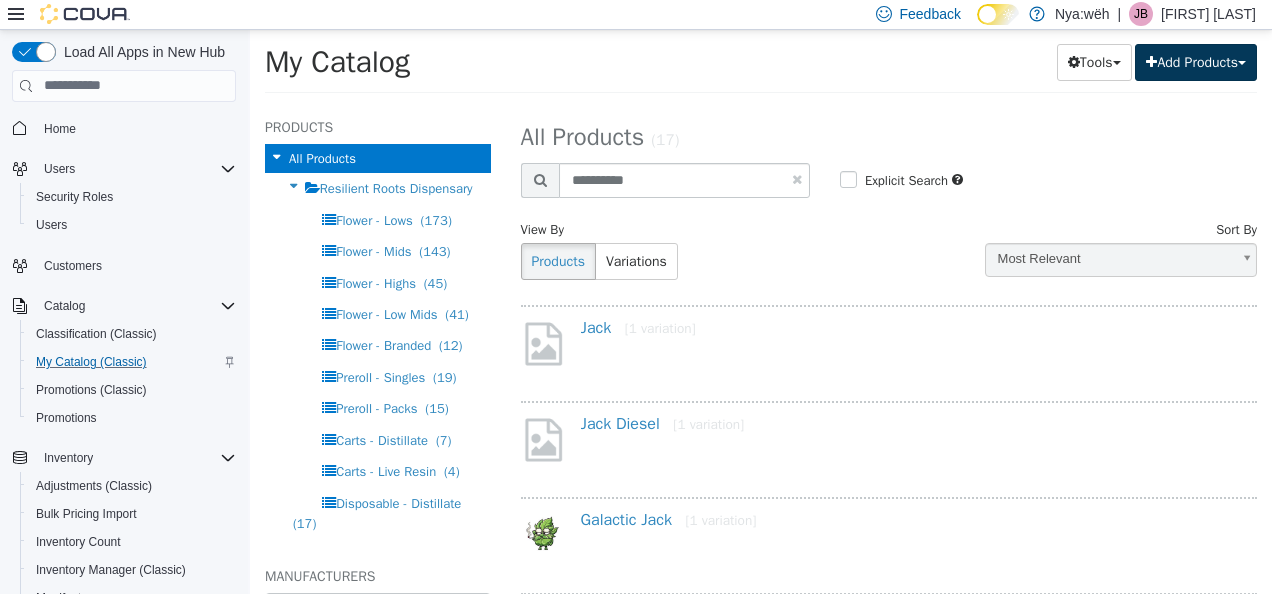 click on "Add Products" at bounding box center [1196, 61] 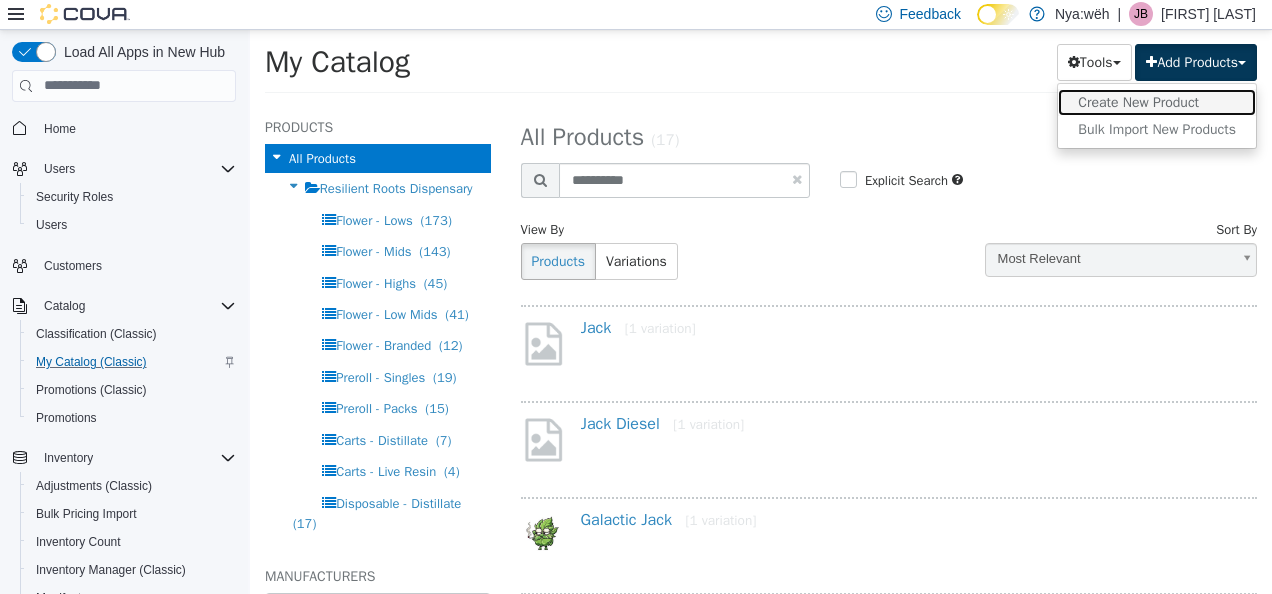 click on "Create New Product" at bounding box center [1157, 101] 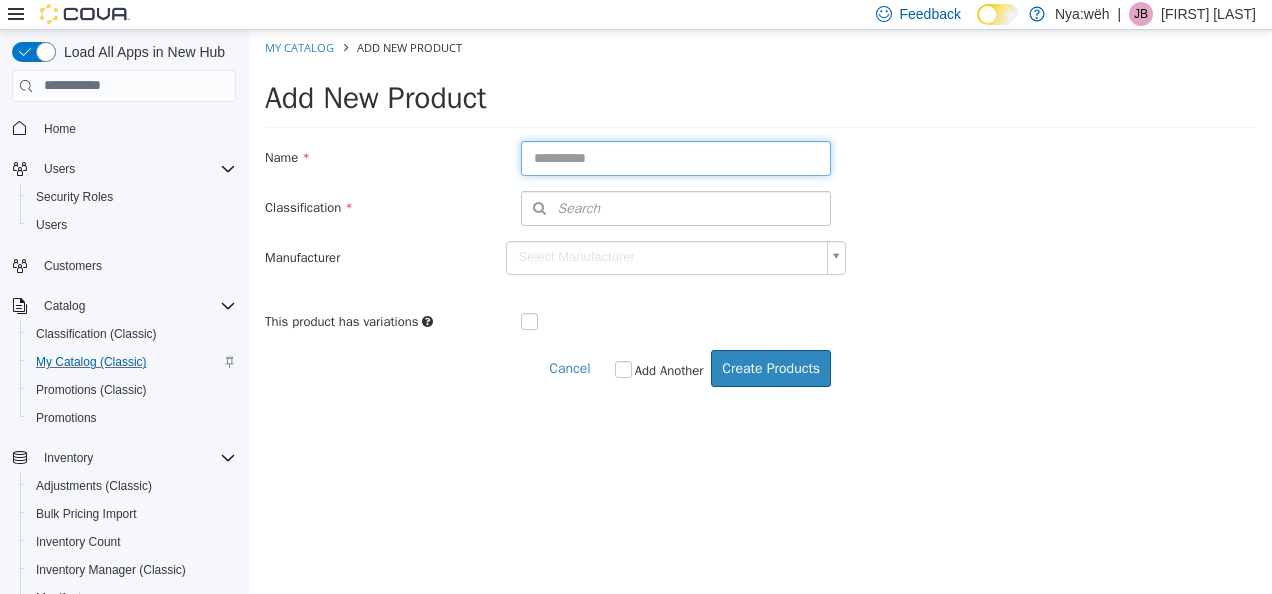click at bounding box center [676, 157] 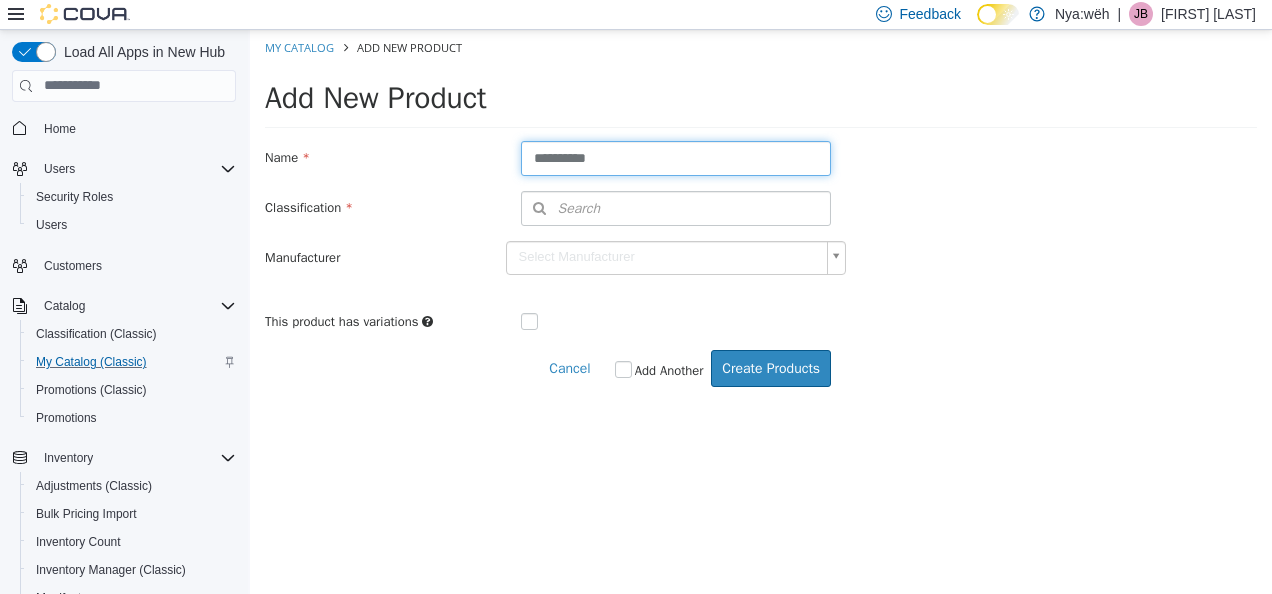 type on "**********" 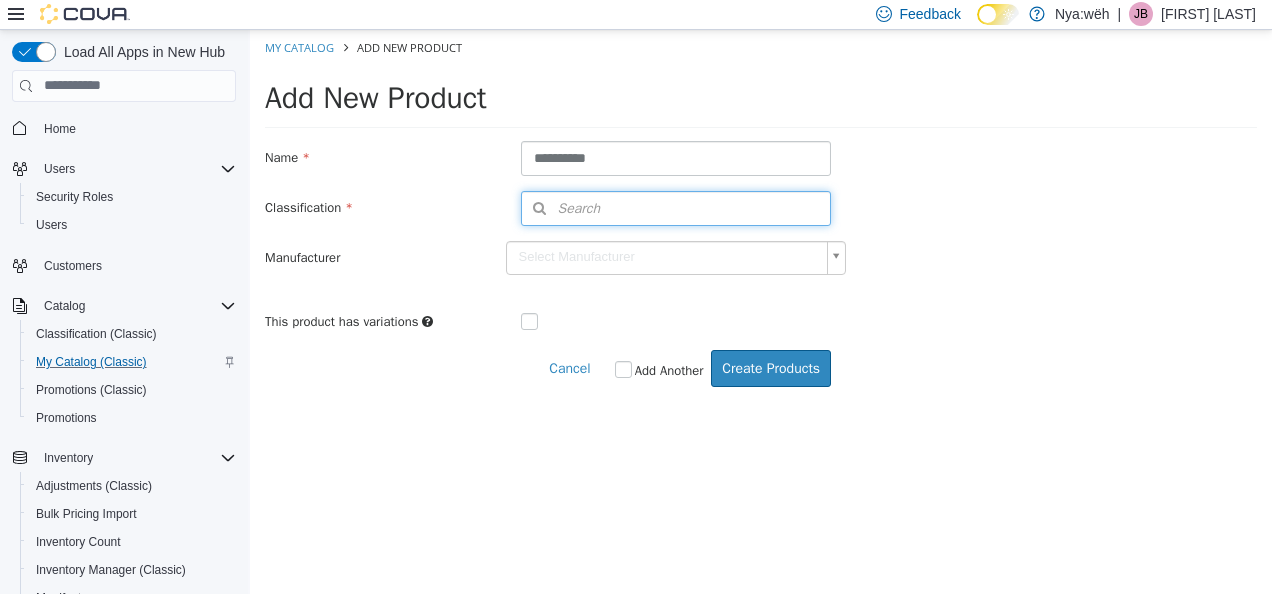 click on "Search" at bounding box center (676, 207) 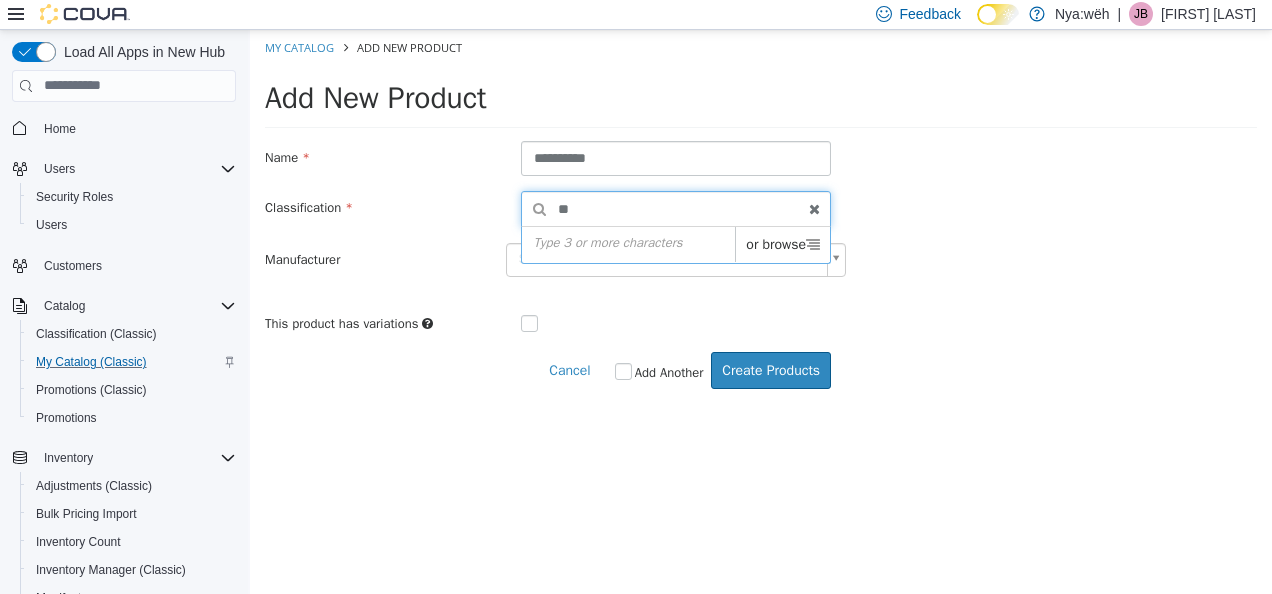 type on "*" 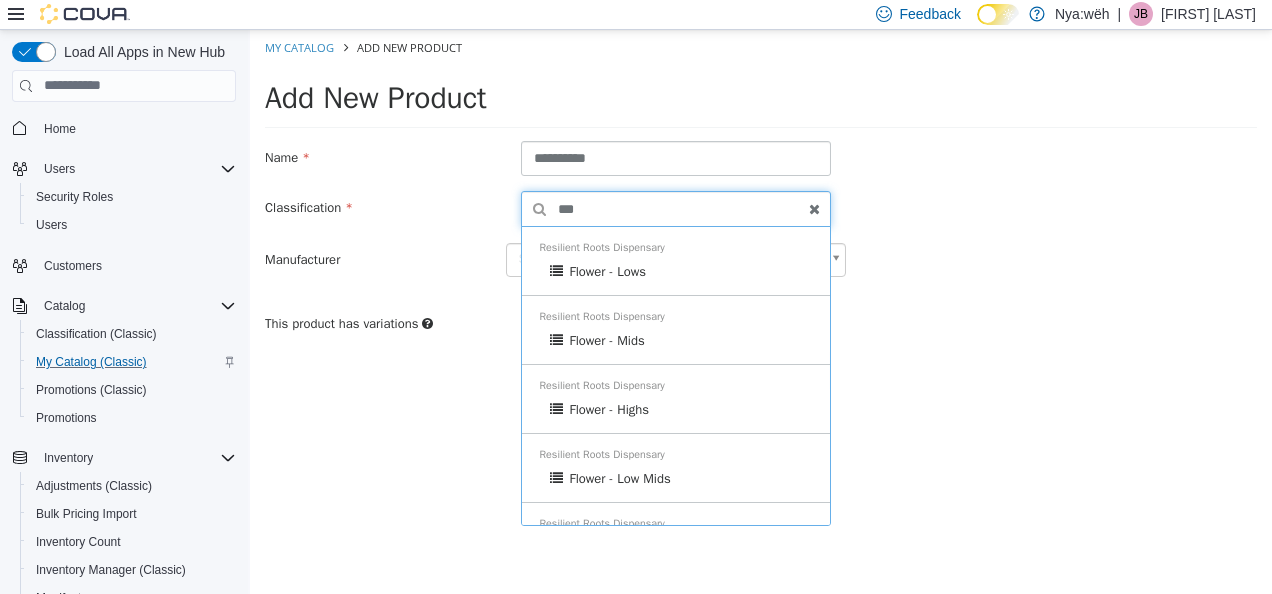 type on "***" 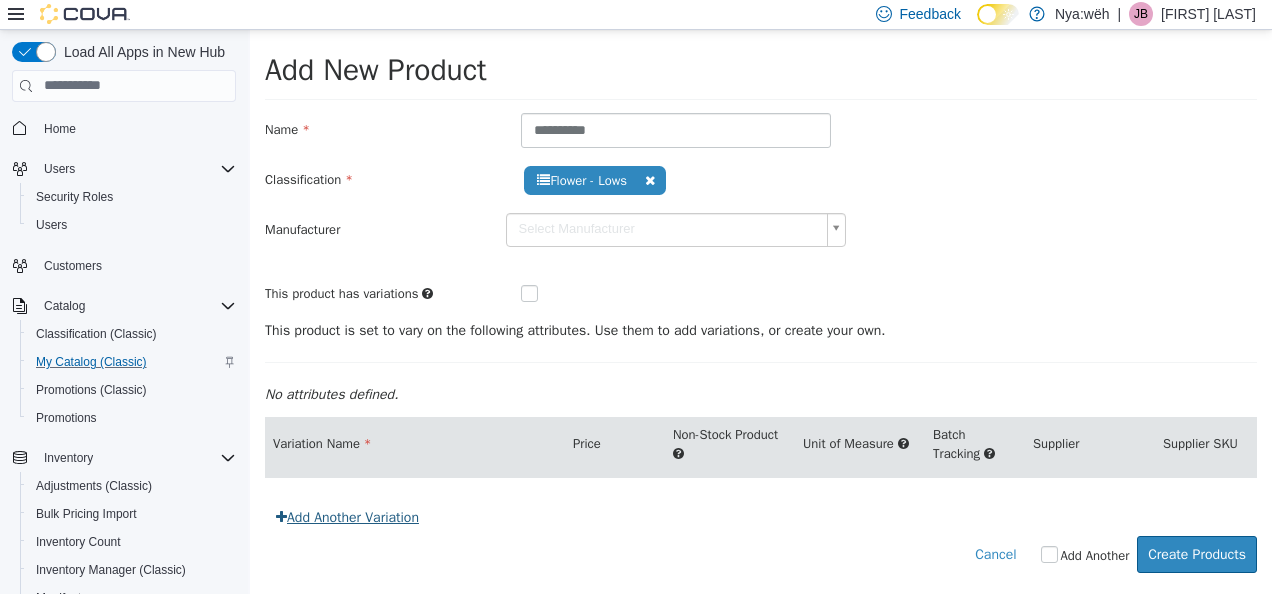 click on "Add Another Variation" at bounding box center [347, 516] 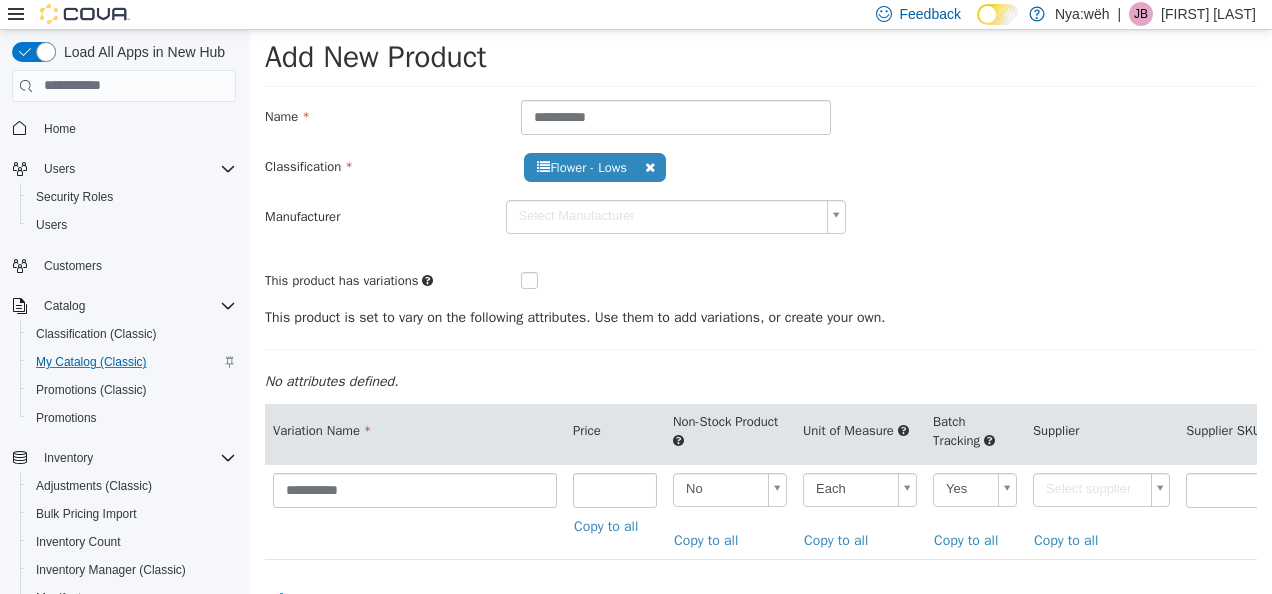 scroll, scrollTop: 135, scrollLeft: 0, axis: vertical 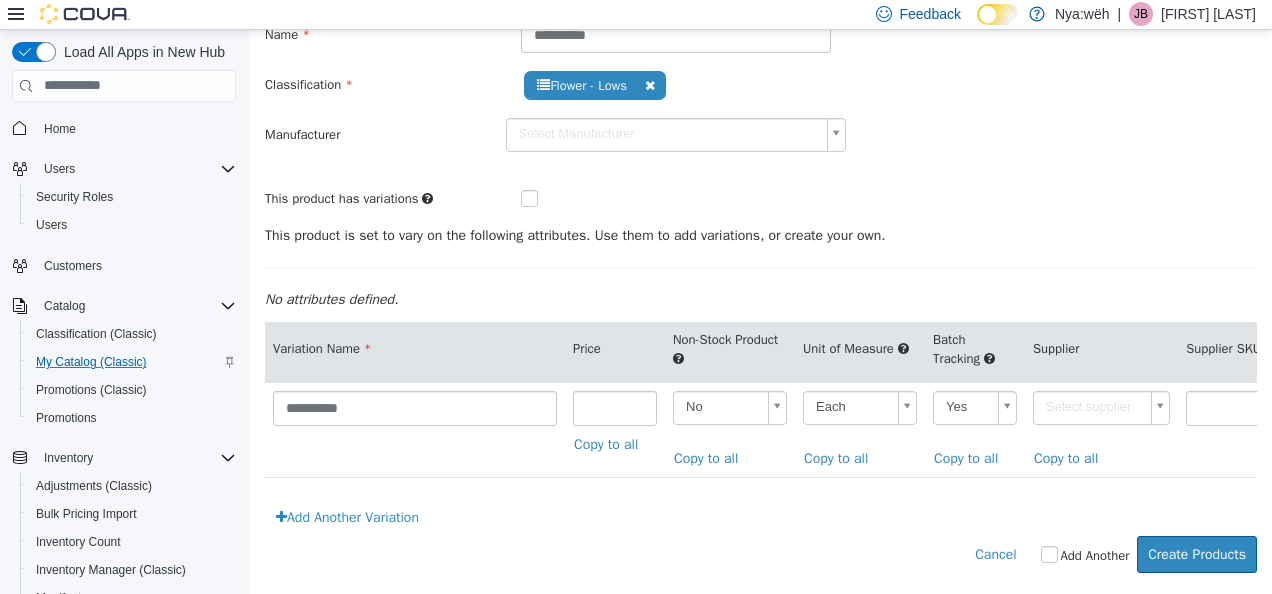 drag, startPoint x: 423, startPoint y: 372, endPoint x: 418, endPoint y: 393, distance: 21.587032 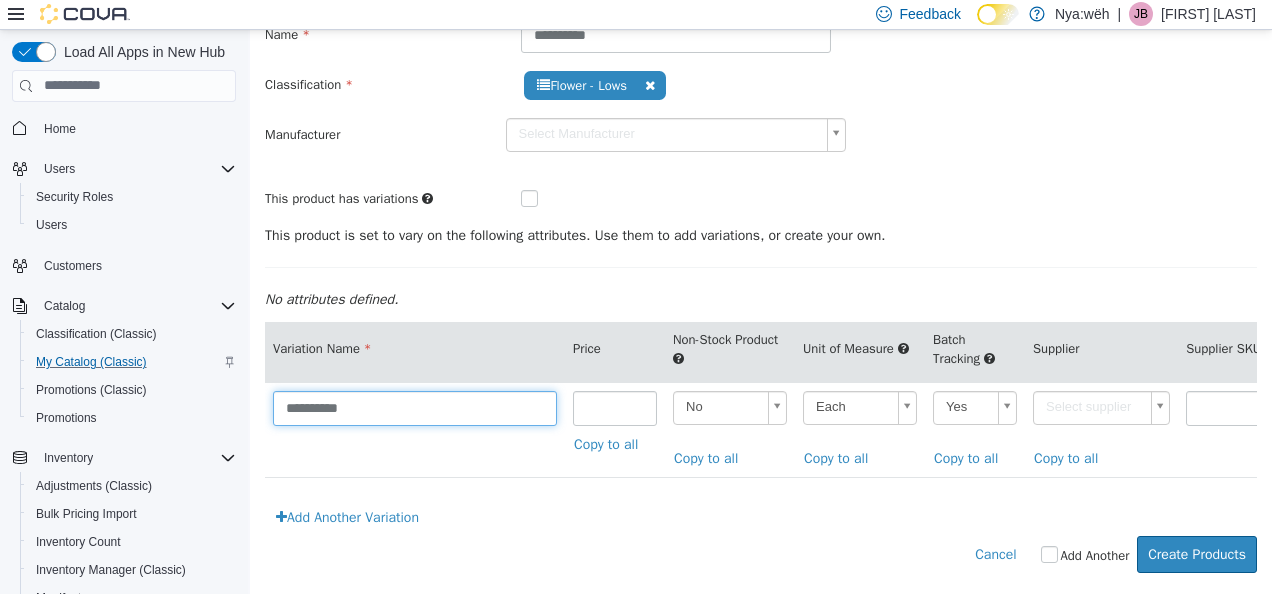 click on "**********" at bounding box center [415, 407] 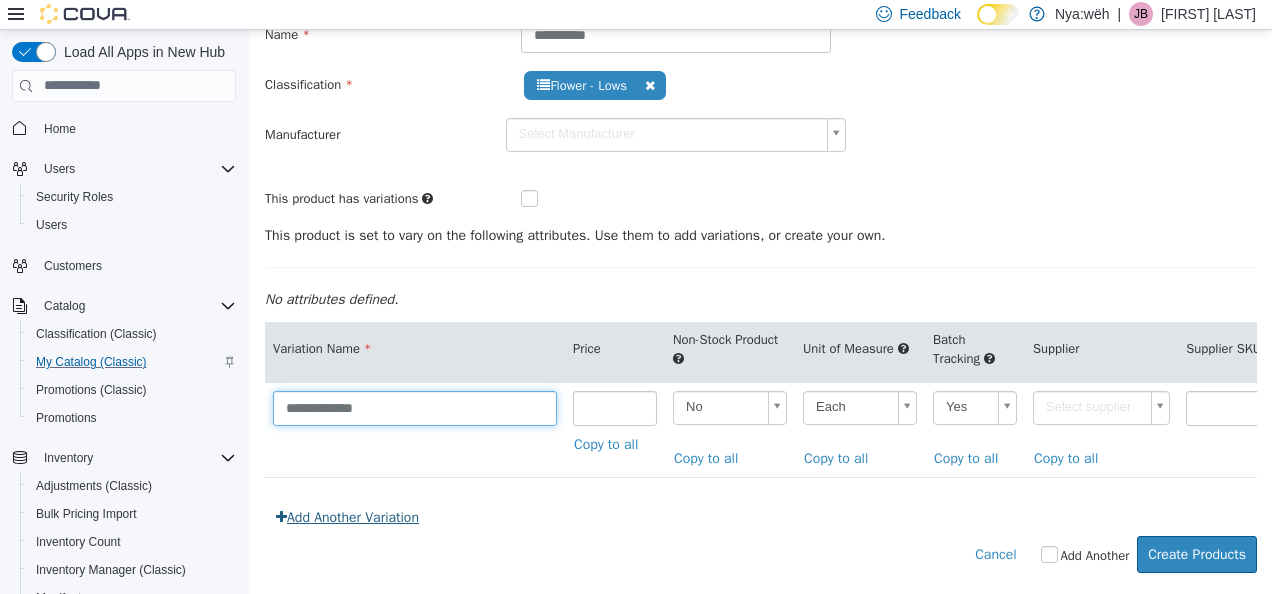type on "**********" 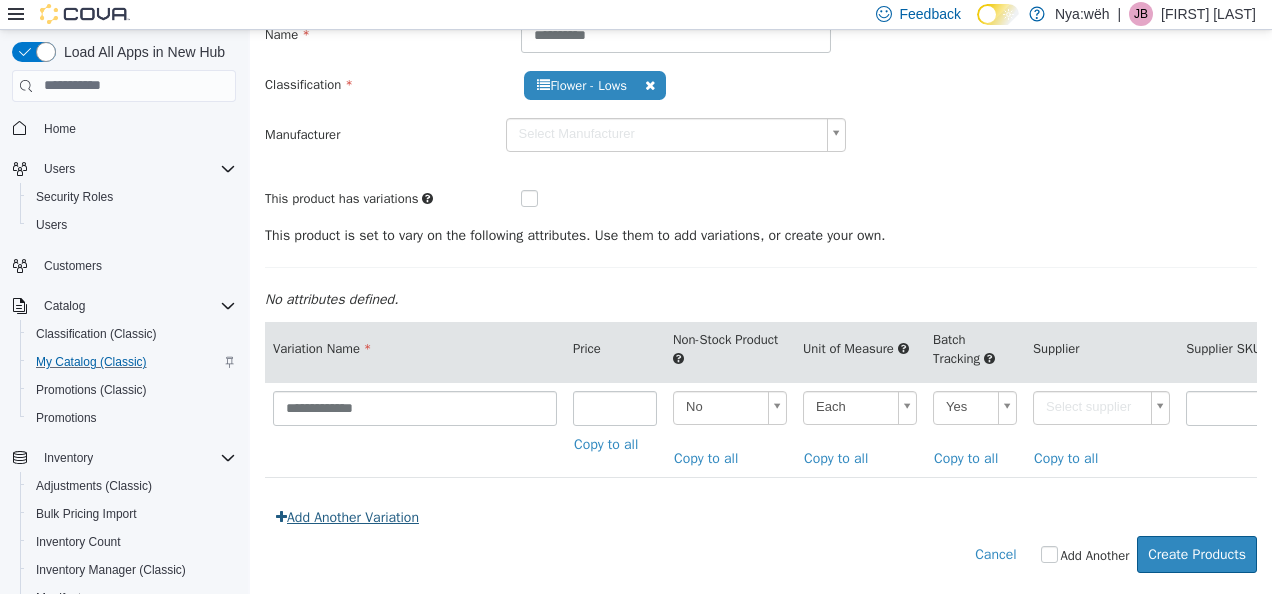 click on "Add Another Variation" at bounding box center [347, 516] 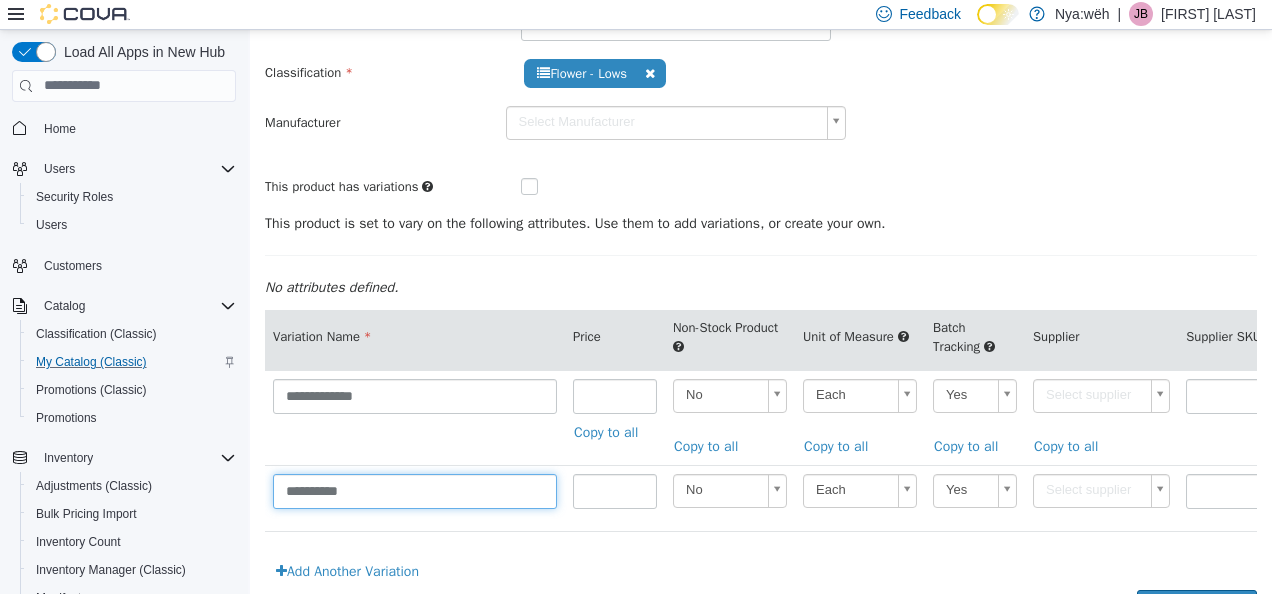 drag, startPoint x: 380, startPoint y: 507, endPoint x: 386, endPoint y: 487, distance: 20.880613 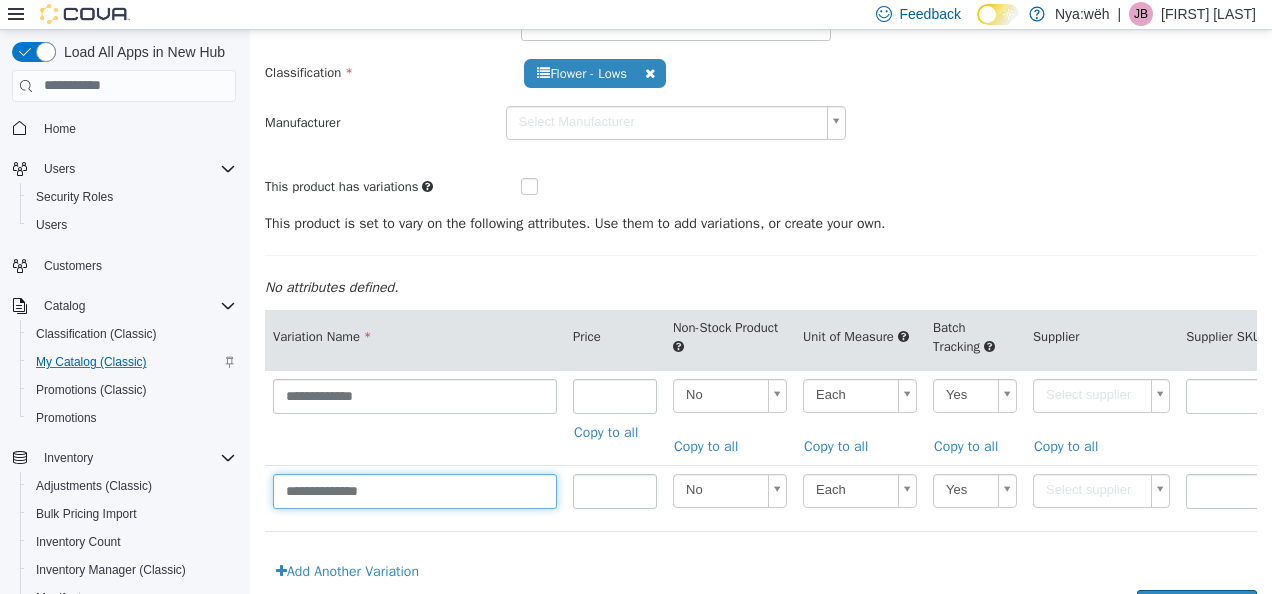 type on "**********" 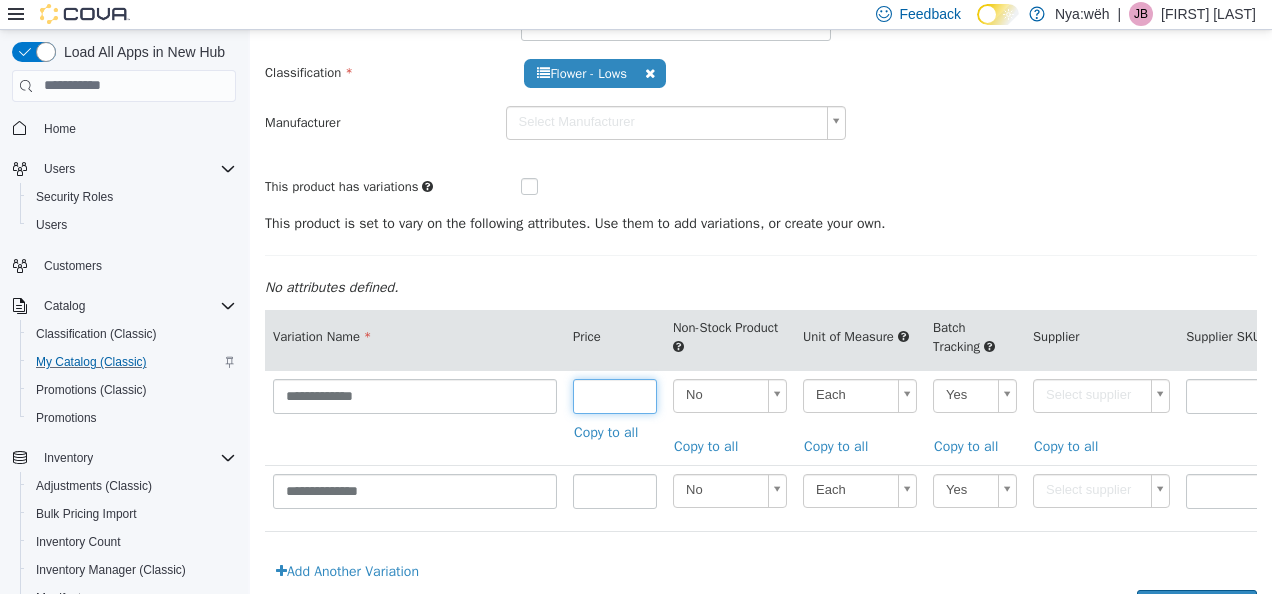 click at bounding box center [615, 395] 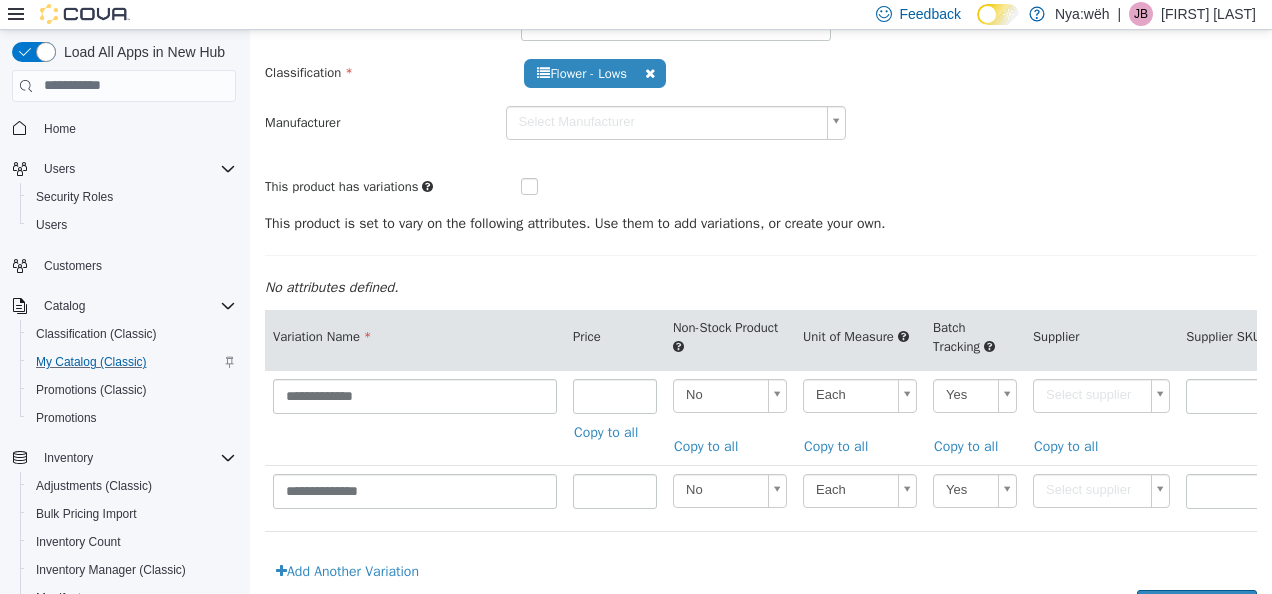 scroll, scrollTop: 0, scrollLeft: 5, axis: horizontal 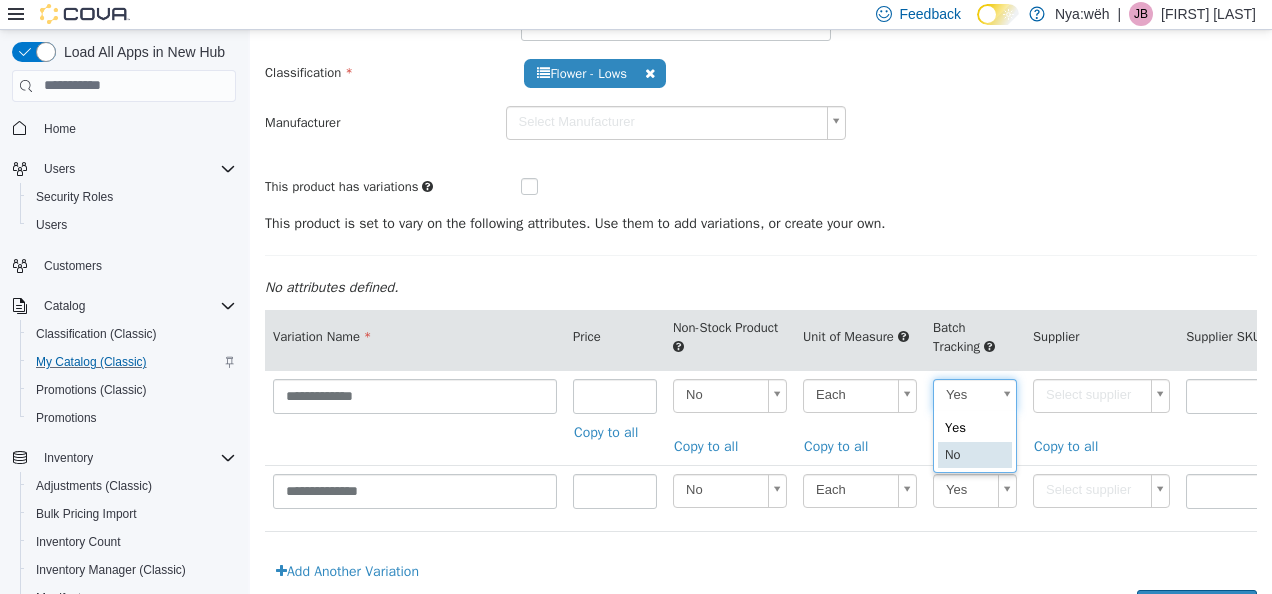 drag, startPoint x: 978, startPoint y: 453, endPoint x: 1021, endPoint y: 423, distance: 52.43091 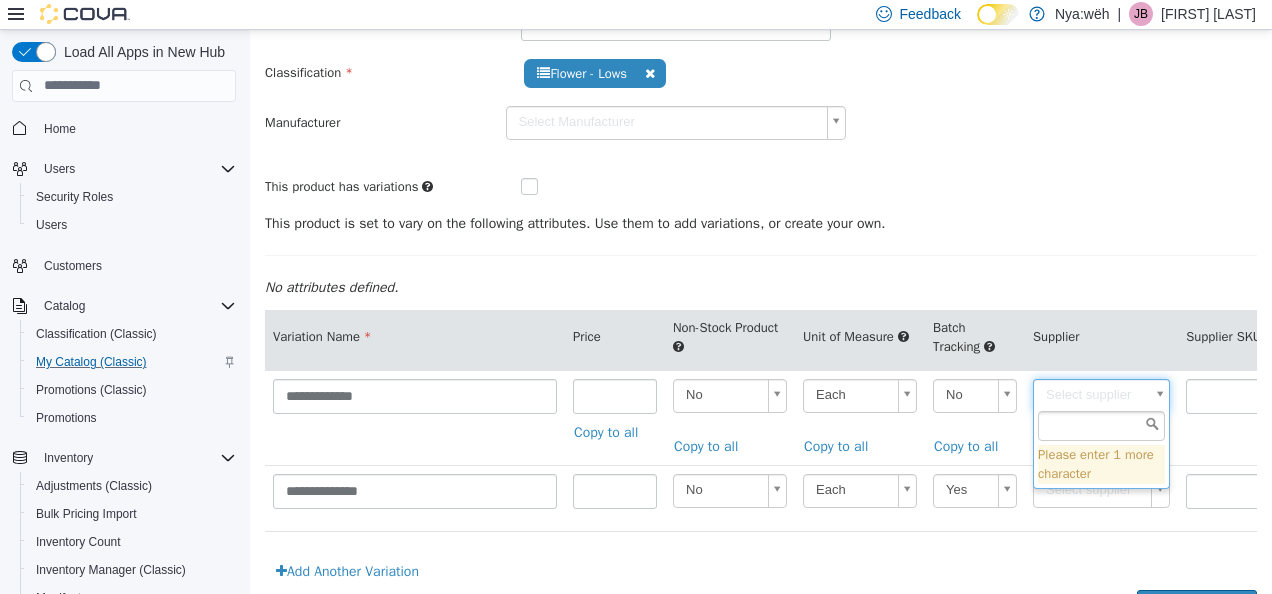 click on "**********" at bounding box center [761, 270] 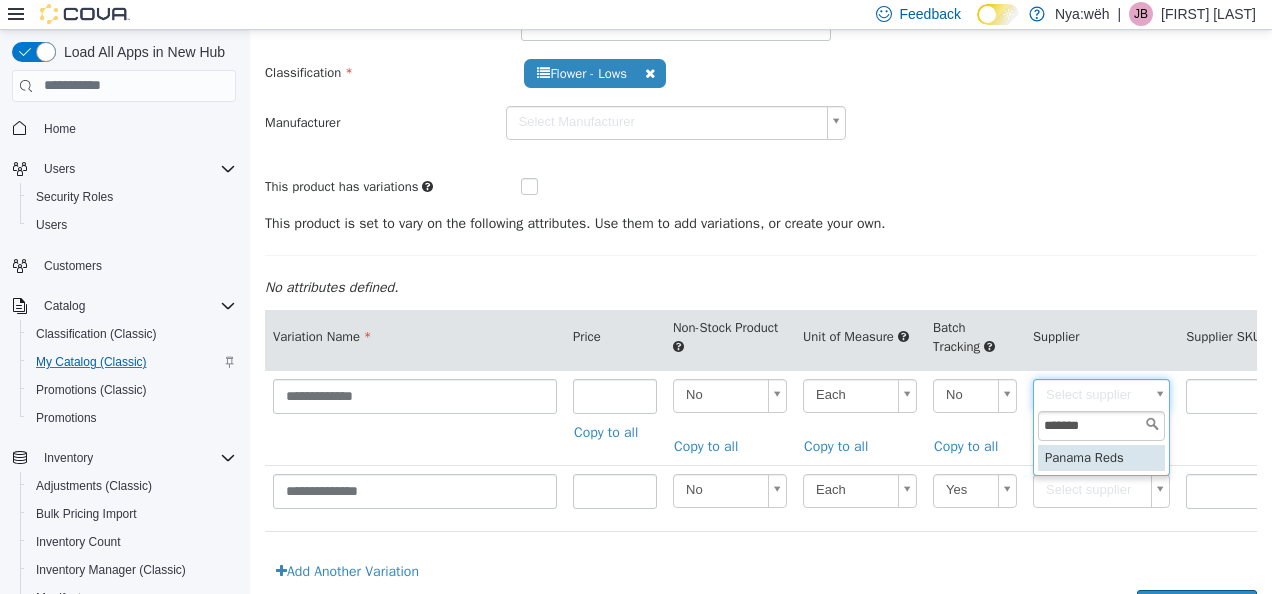 type on "******" 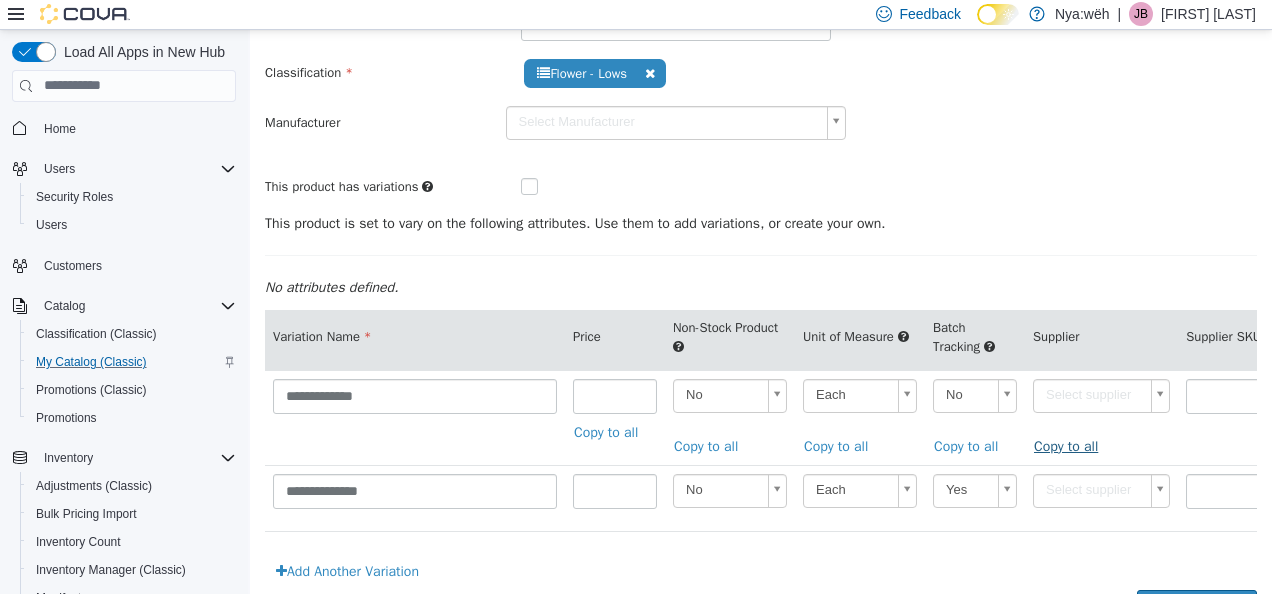 click on "Copy to all" at bounding box center [1071, 445] 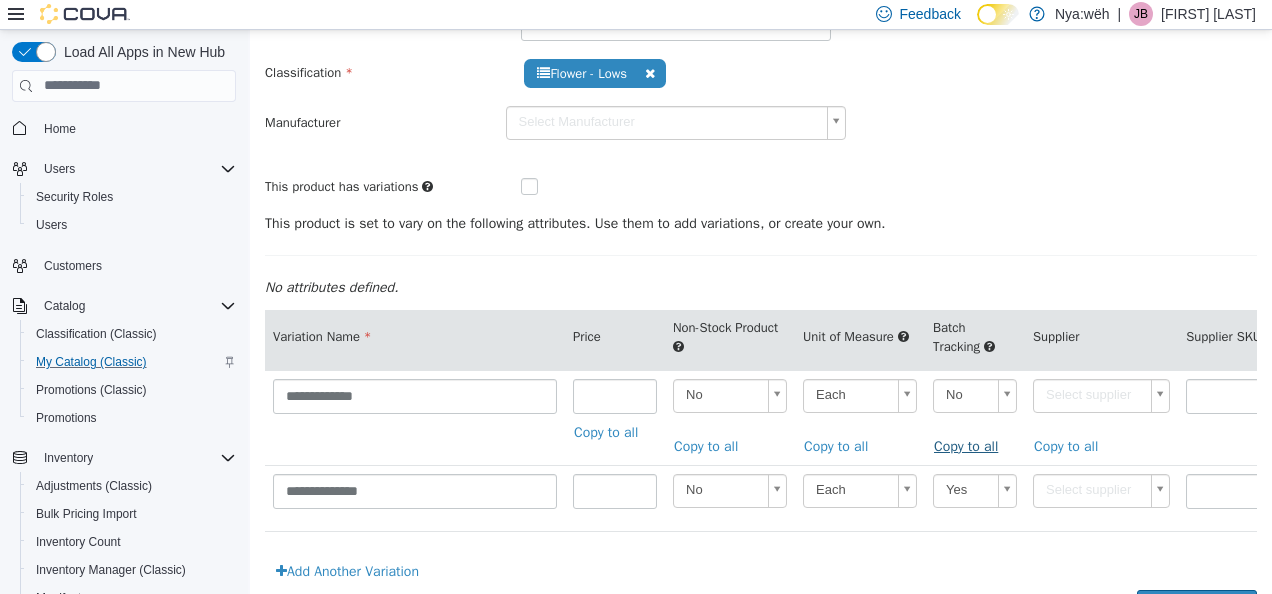 drag, startPoint x: 993, startPoint y: 430, endPoint x: 981, endPoint y: 439, distance: 15 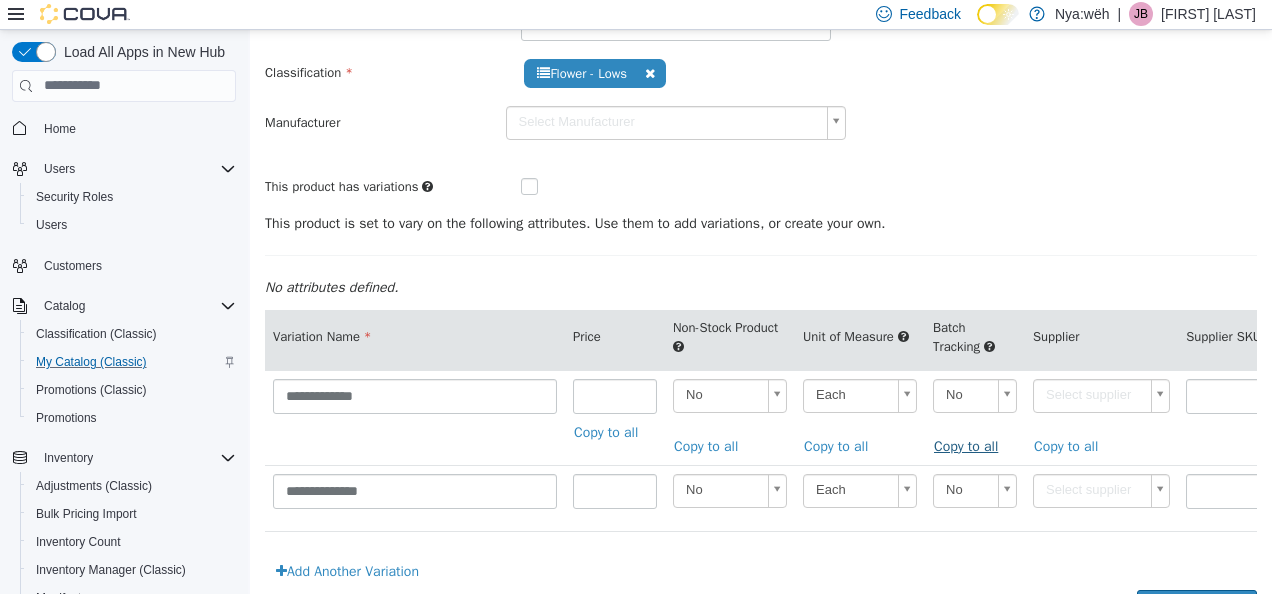 click on "Copy to all" at bounding box center (971, 445) 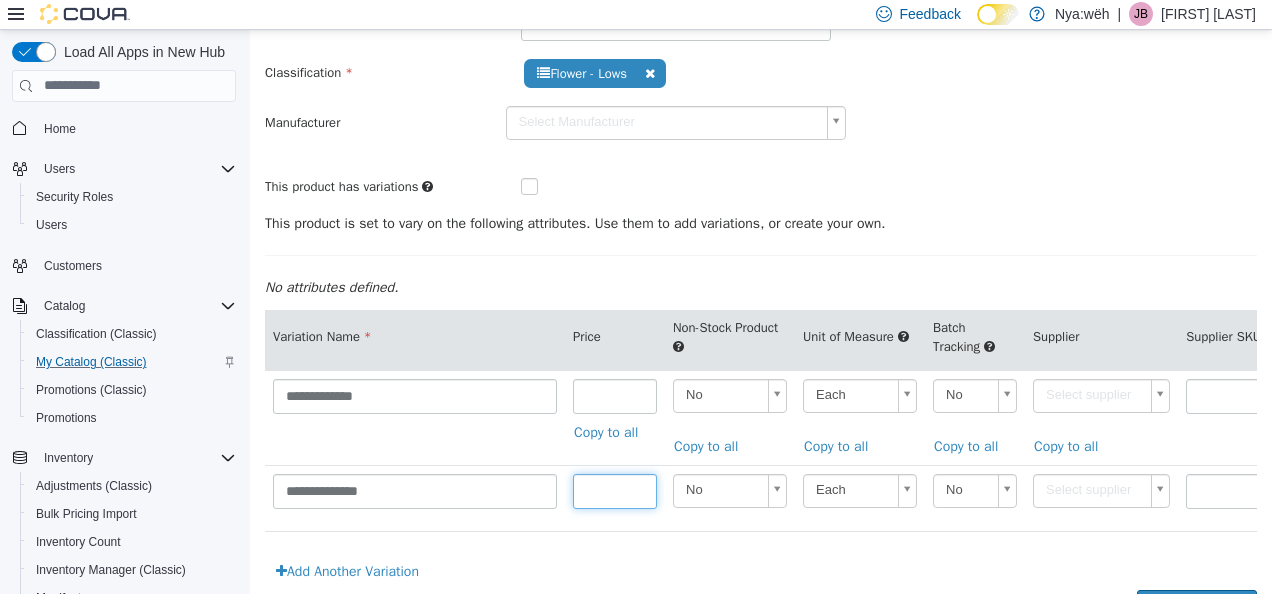 click at bounding box center [615, 490] 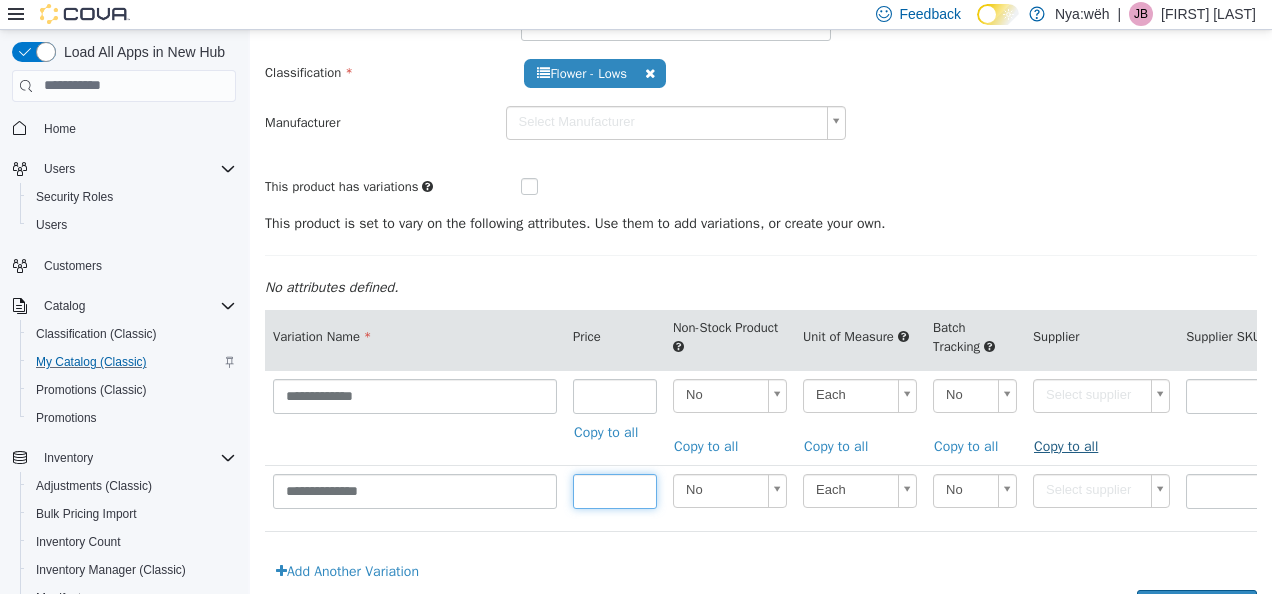 type on "******" 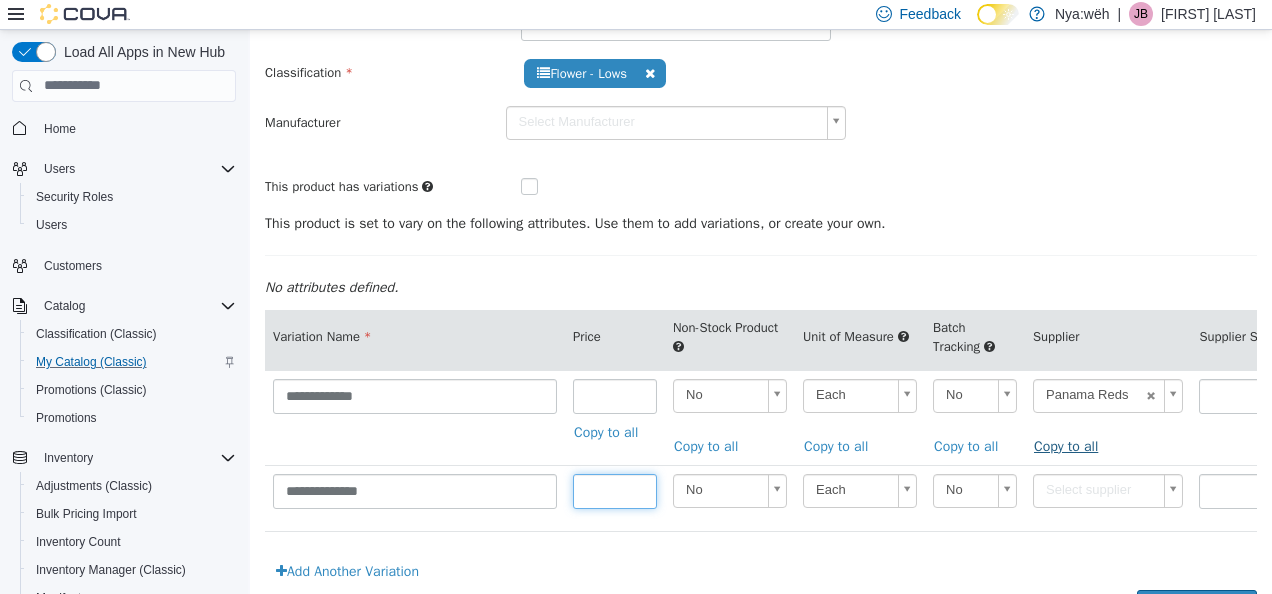 type on "******" 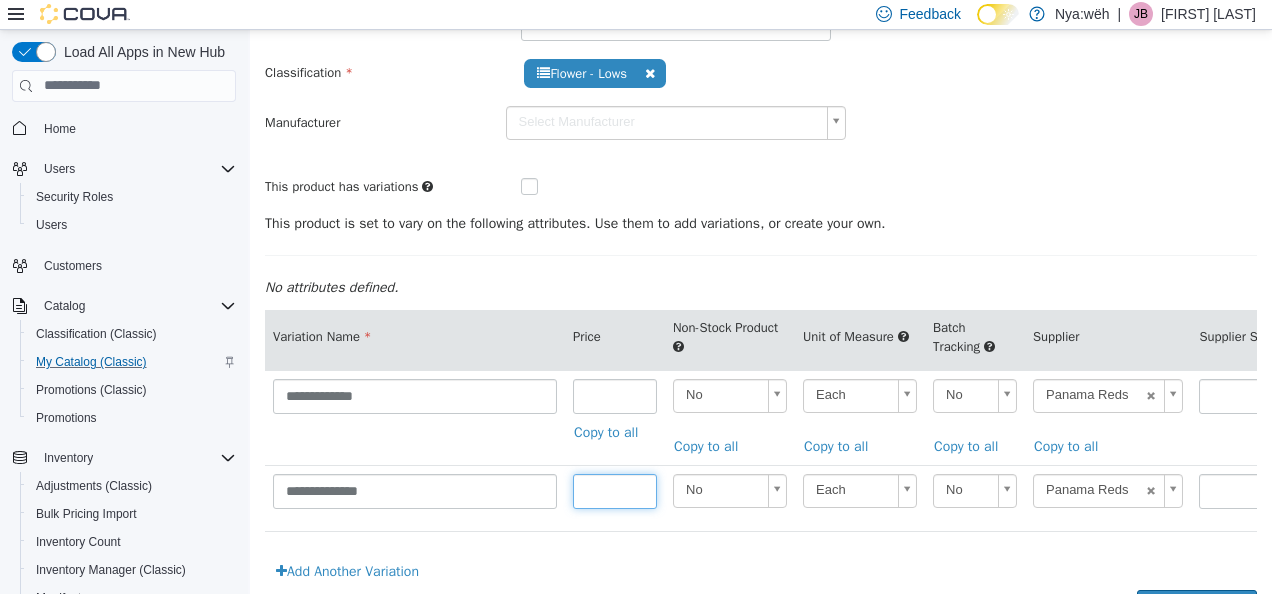 type on "**" 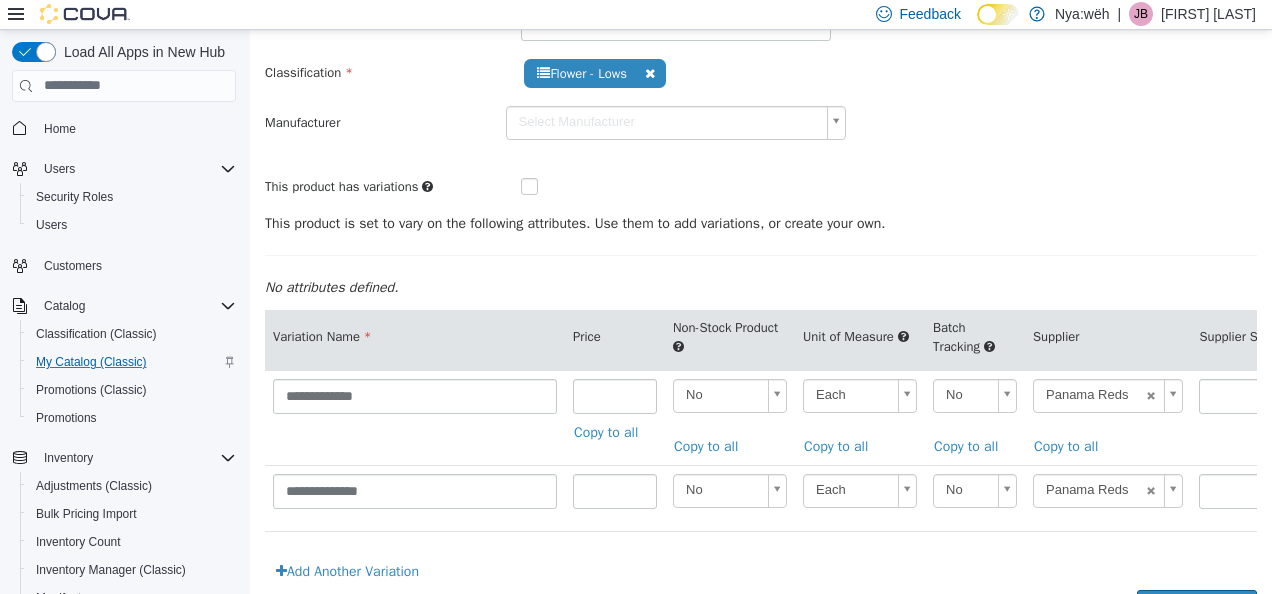 click on "No                             ** Copy to all" at bounding box center [730, 497] 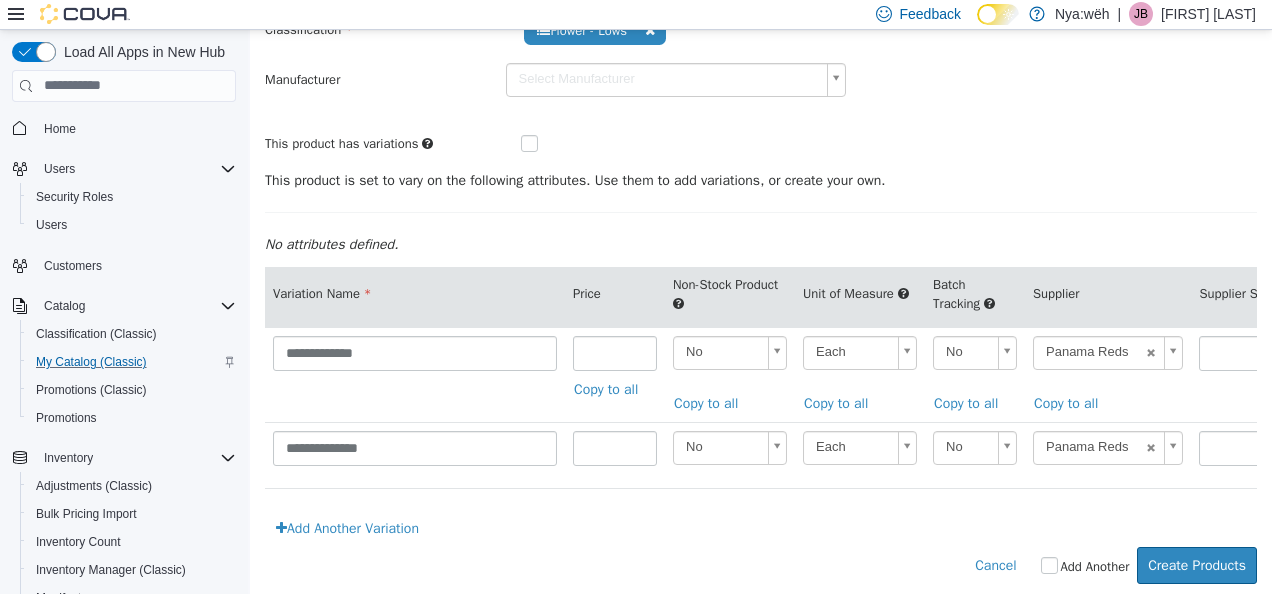 scroll, scrollTop: 201, scrollLeft: 0, axis: vertical 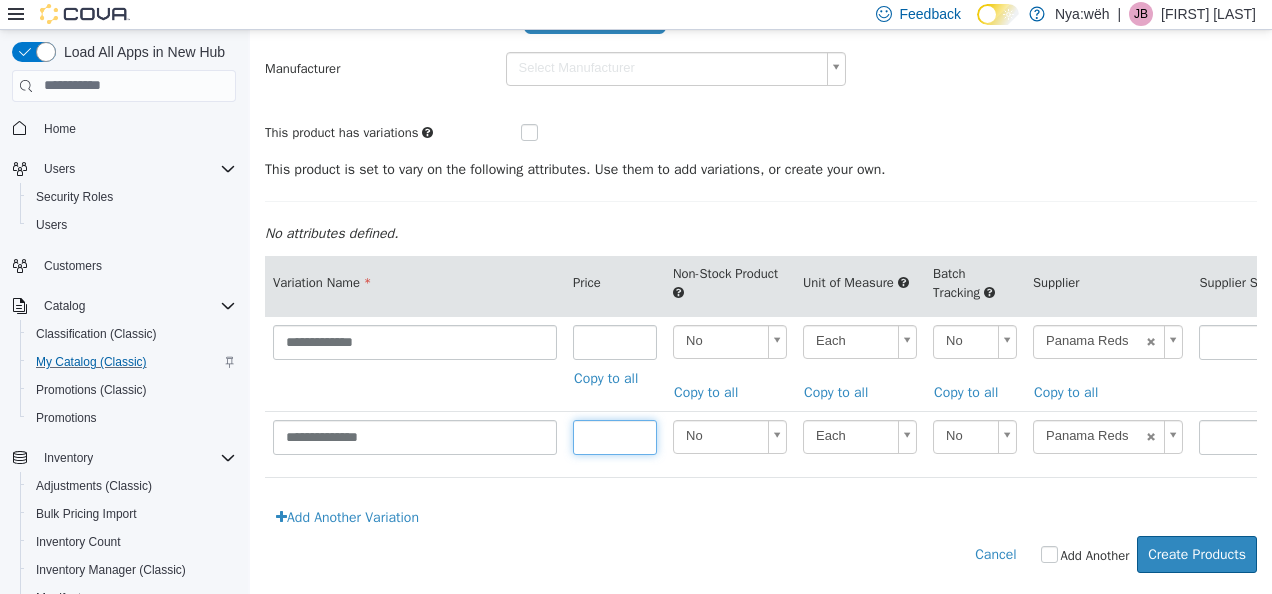 drag, startPoint x: 598, startPoint y: 419, endPoint x: 617, endPoint y: 417, distance: 19.104973 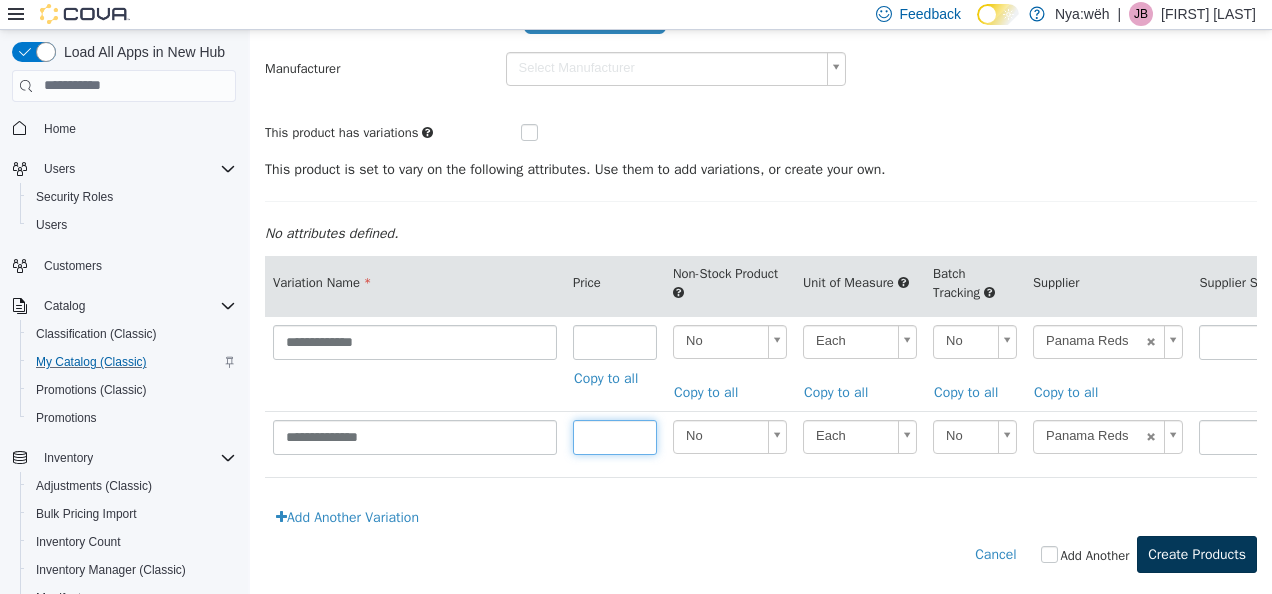 type on "**" 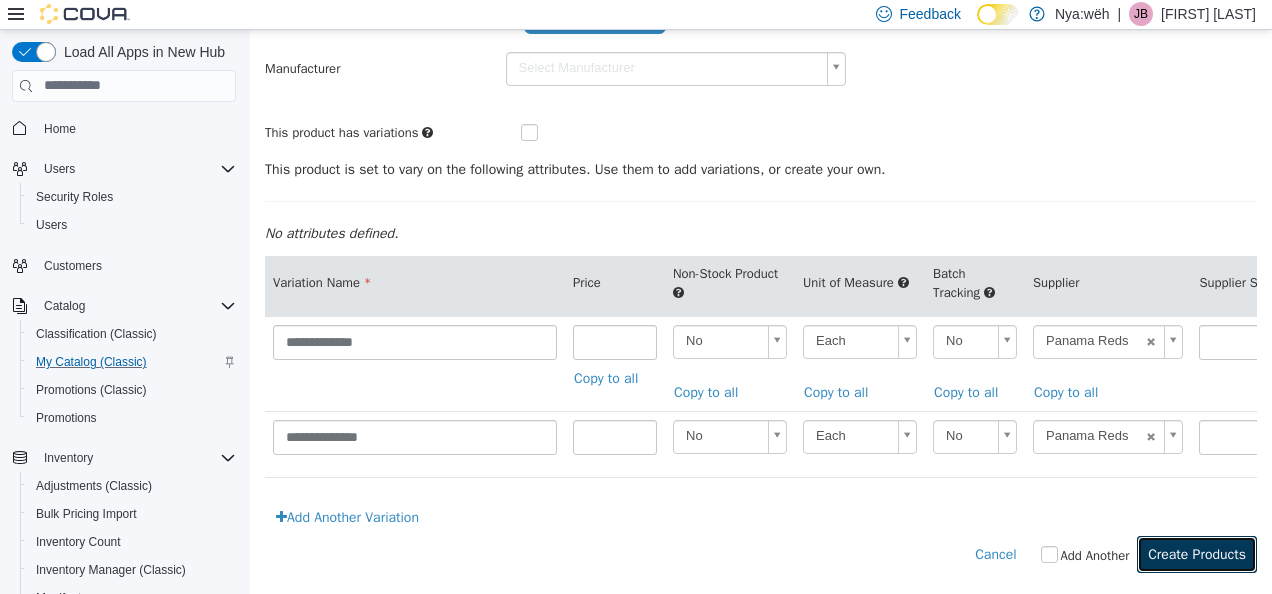 drag, startPoint x: 1154, startPoint y: 561, endPoint x: 1177, endPoint y: 551, distance: 25.079872 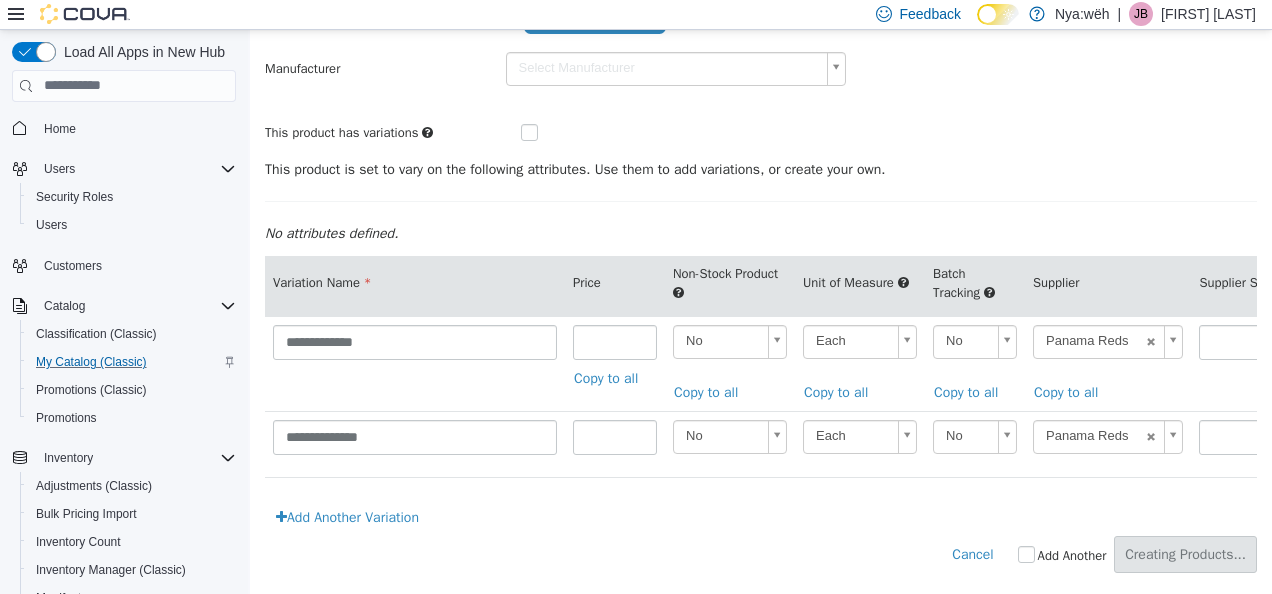 scroll, scrollTop: 0, scrollLeft: 0, axis: both 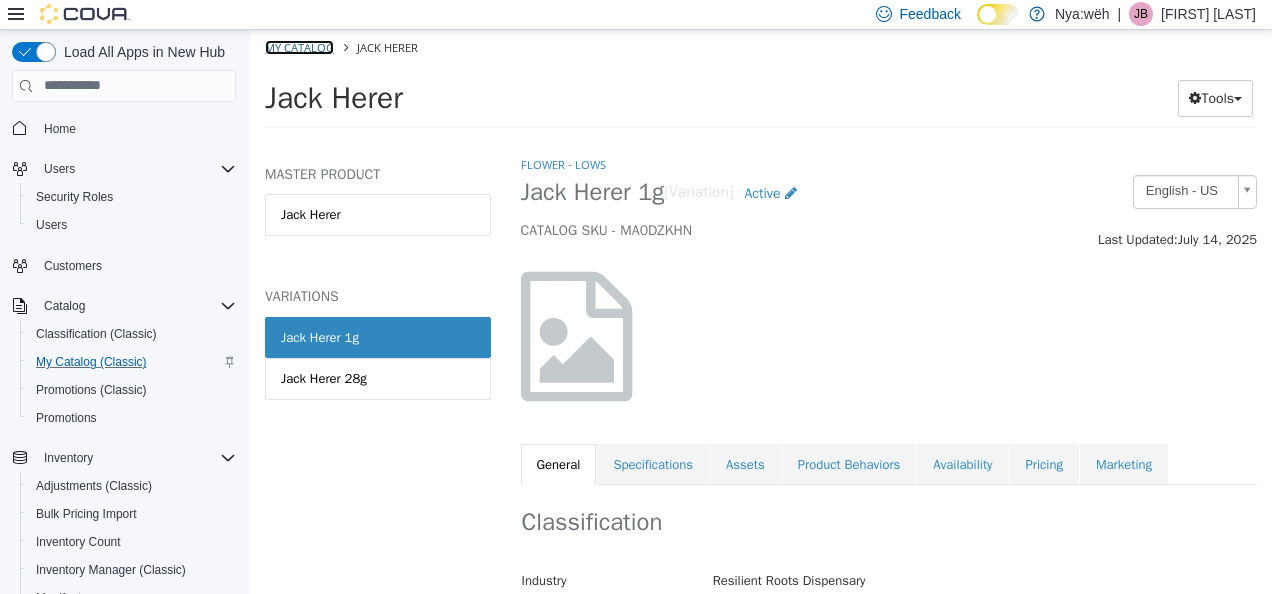 click on "My Catalog" at bounding box center [299, 46] 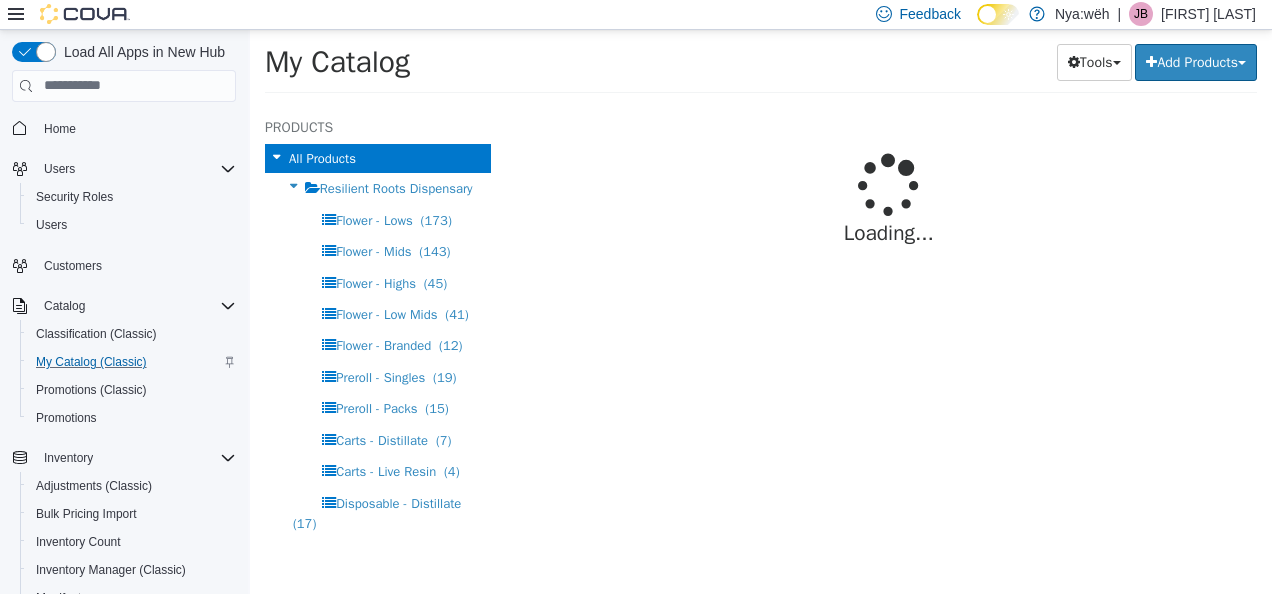 select on "**********" 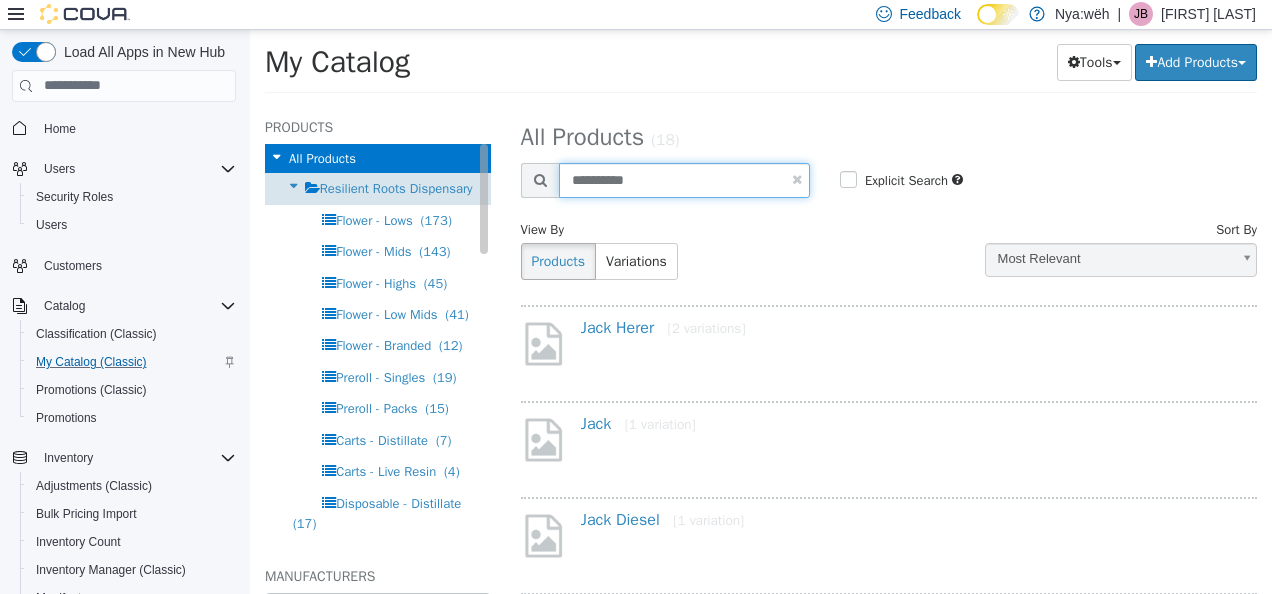 drag, startPoint x: 650, startPoint y: 177, endPoint x: 430, endPoint y: 192, distance: 220.51077 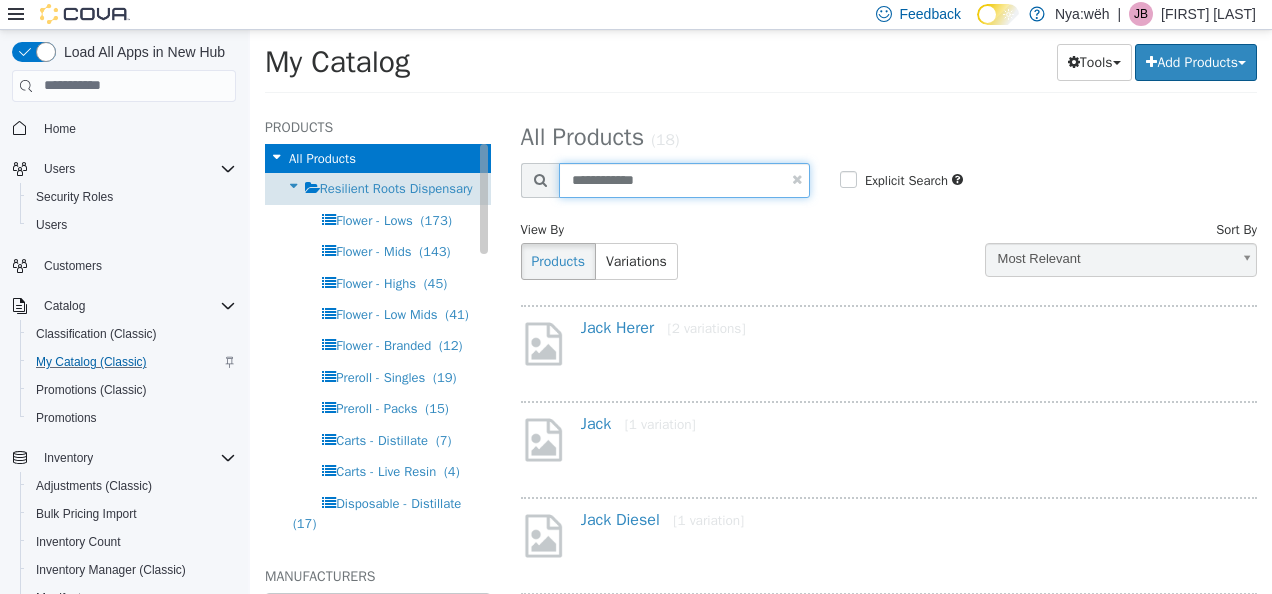 type on "**********" 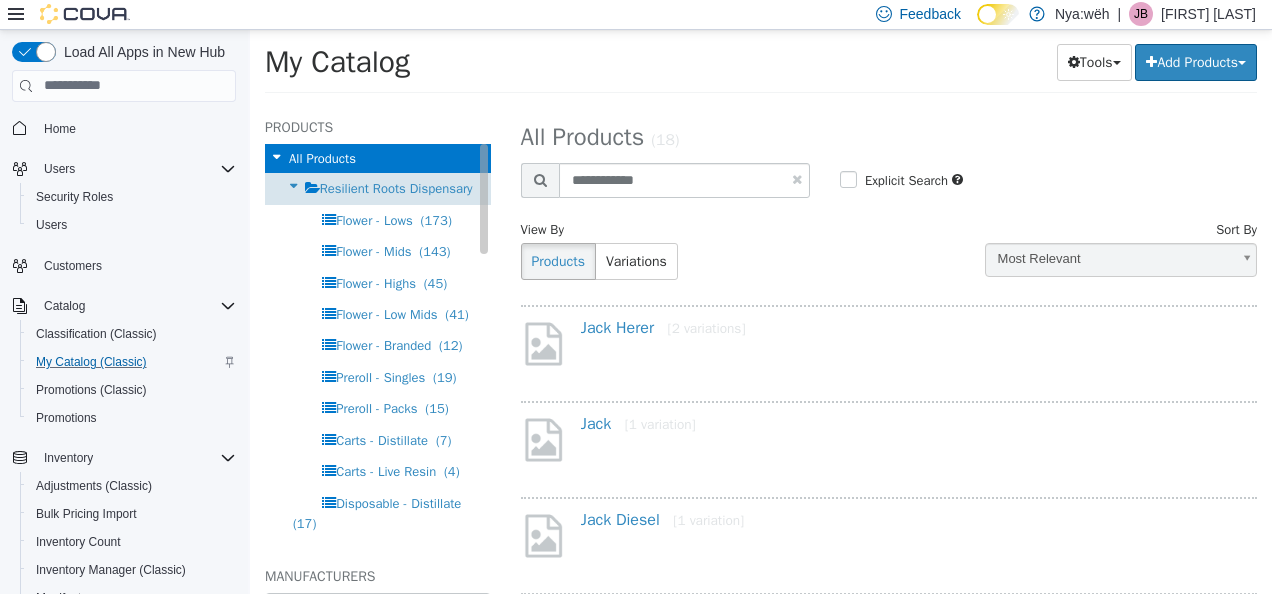 select on "**********" 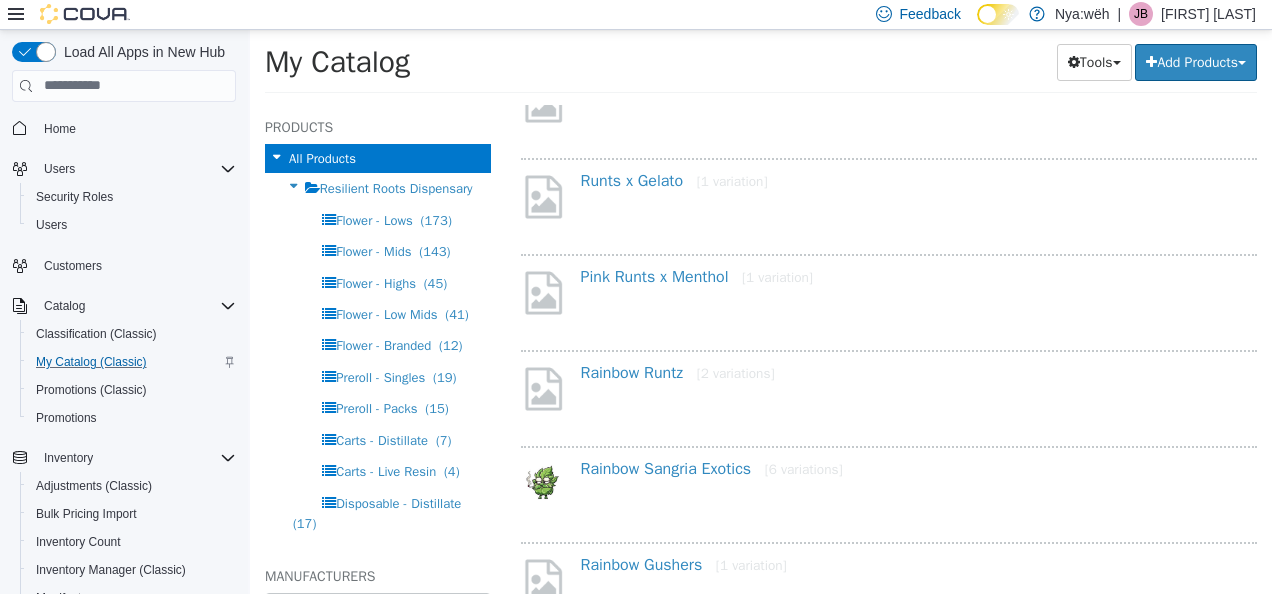 scroll, scrollTop: 300, scrollLeft: 0, axis: vertical 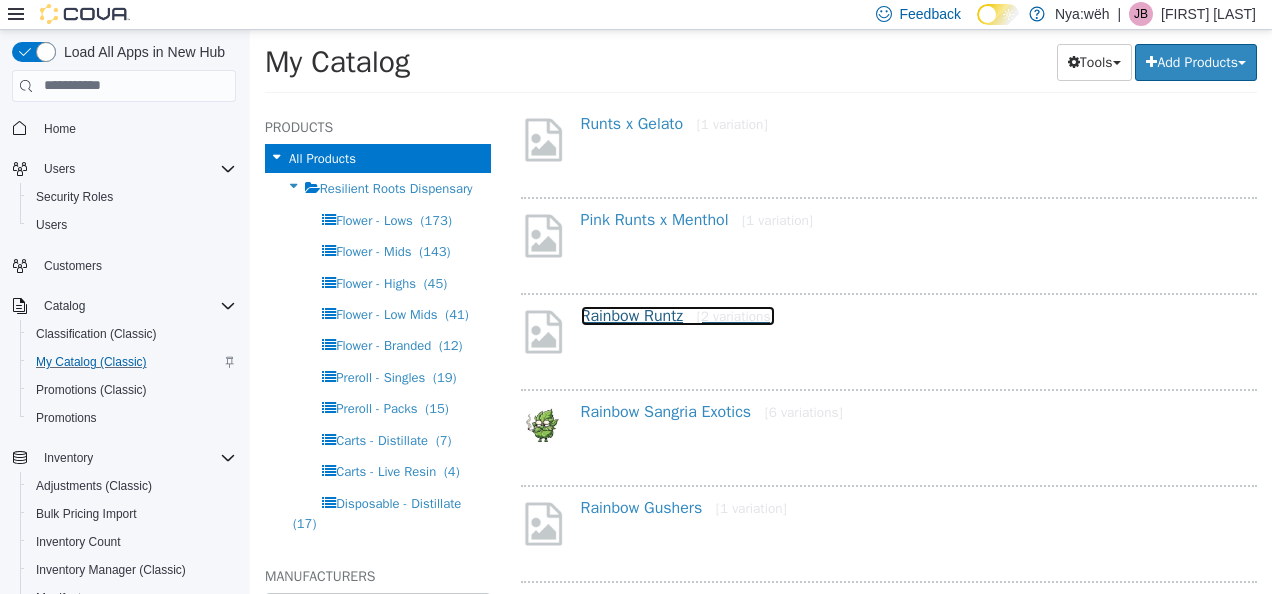 click on "Rainbow Runtz
[2 variations]" at bounding box center [678, 315] 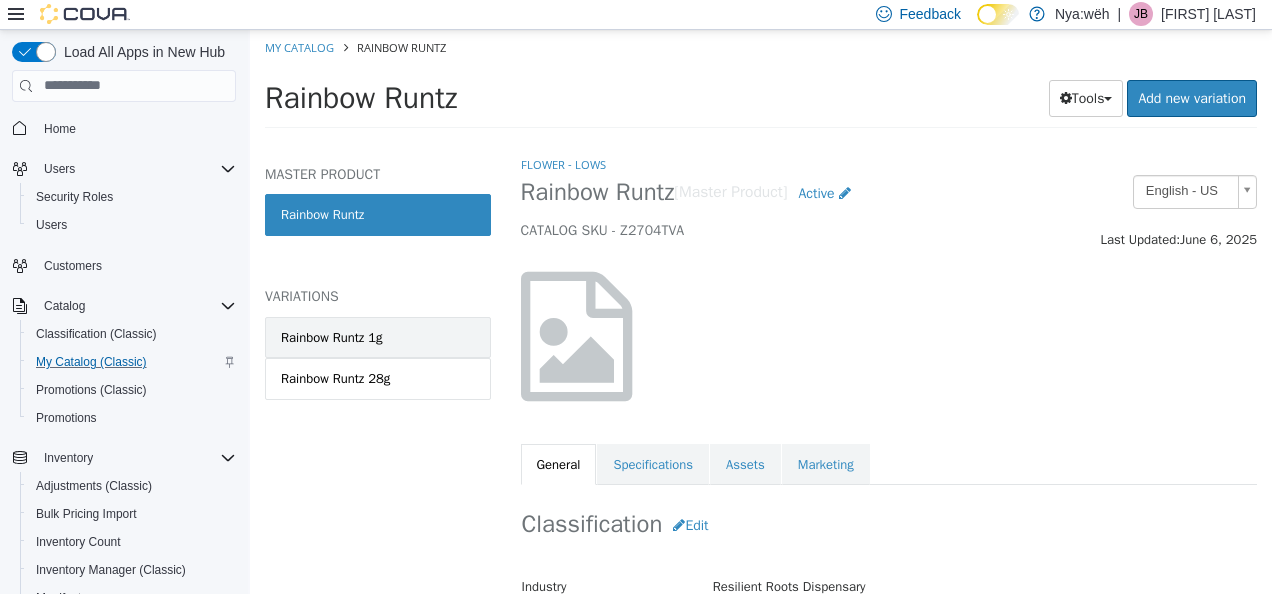 click on "Rainbow Runtz 1g" at bounding box center [332, 337] 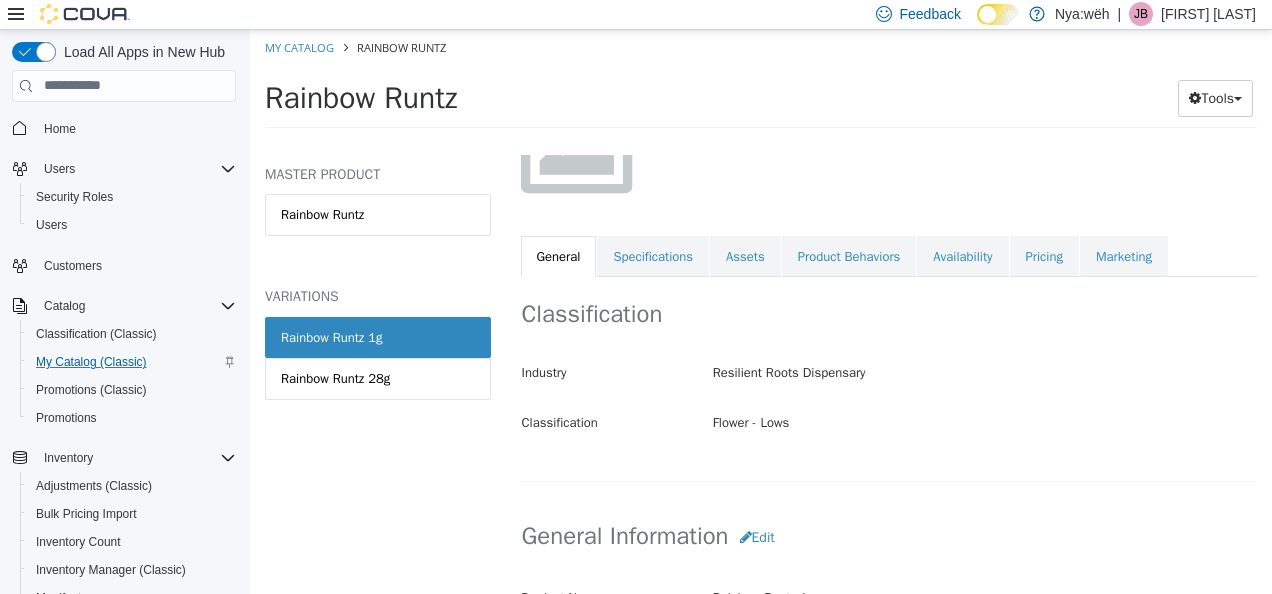 scroll, scrollTop: 202, scrollLeft: 0, axis: vertical 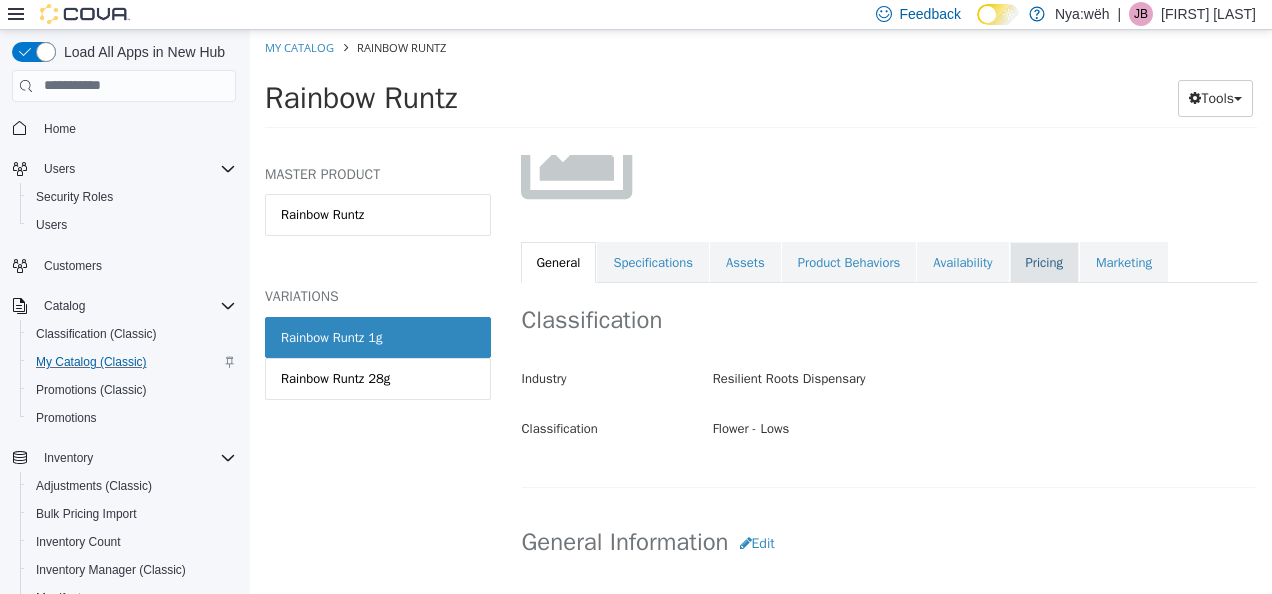 click on "Pricing" at bounding box center (1044, 262) 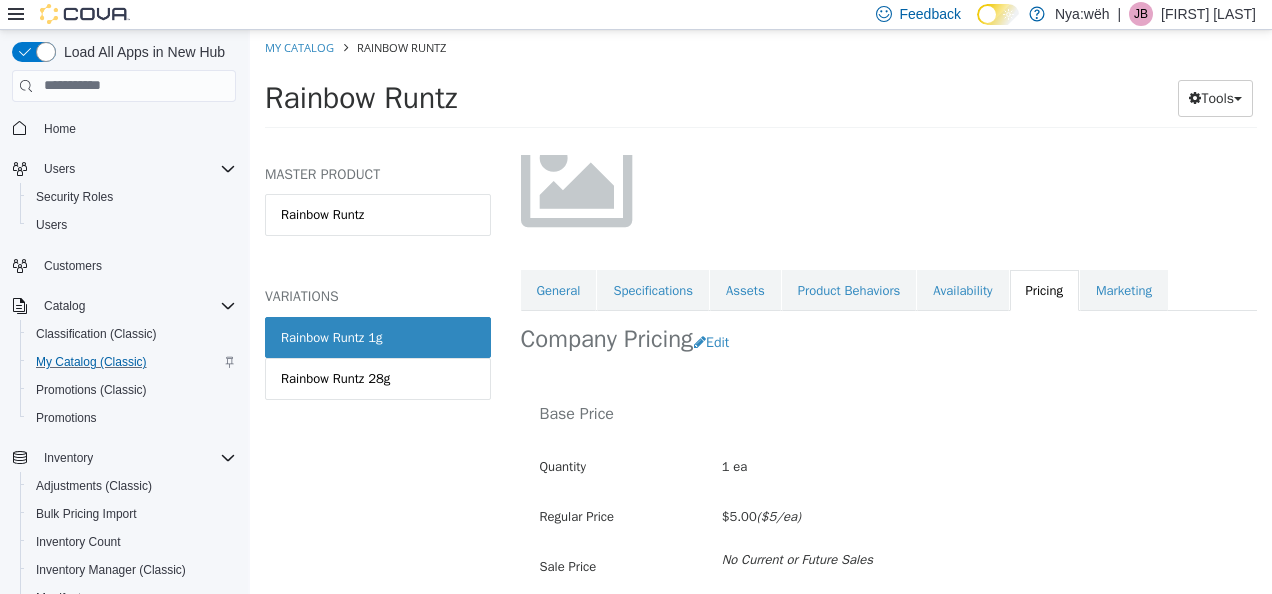 scroll, scrollTop: 162, scrollLeft: 0, axis: vertical 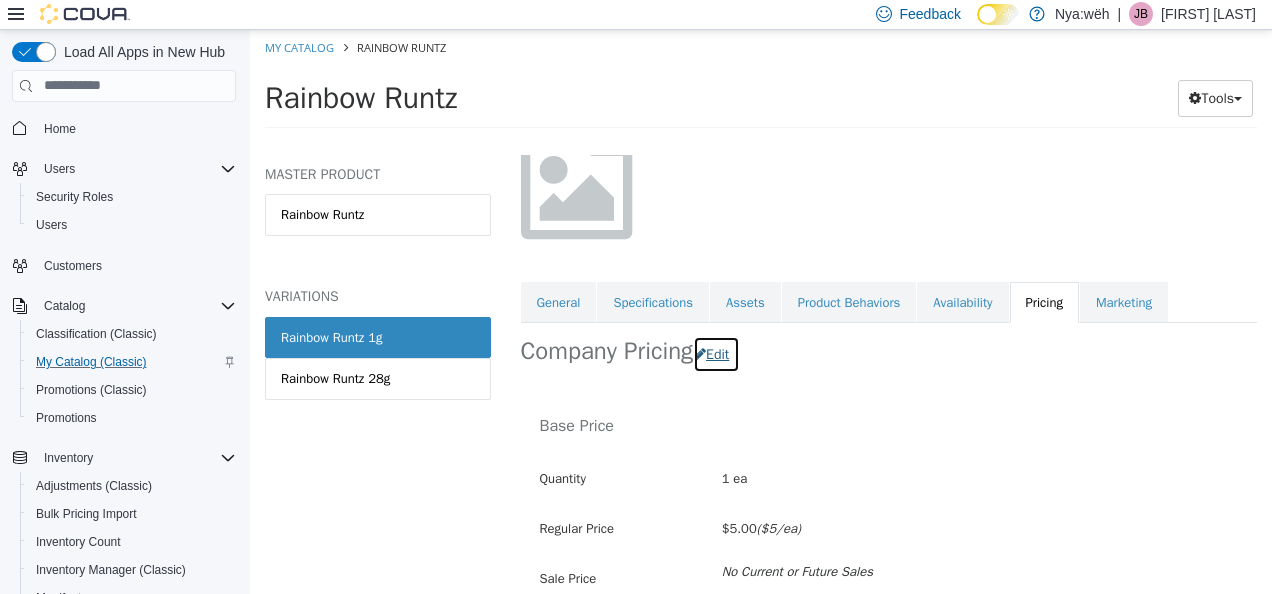 click on "Edit" at bounding box center [716, 353] 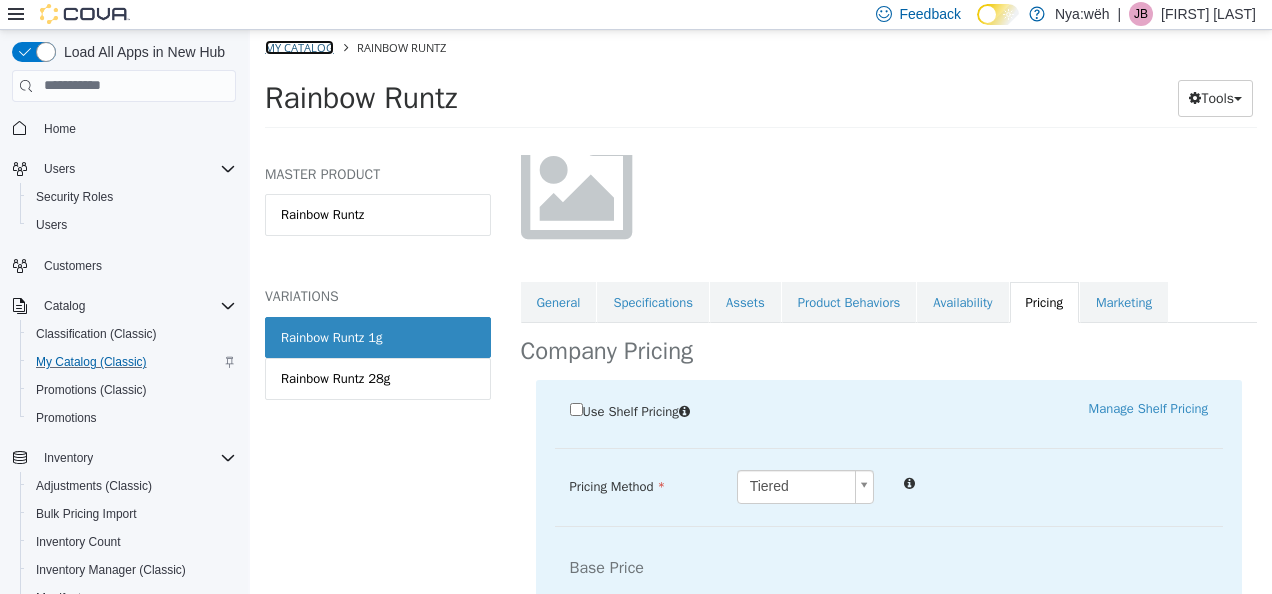 click on "My Catalog" at bounding box center [299, 46] 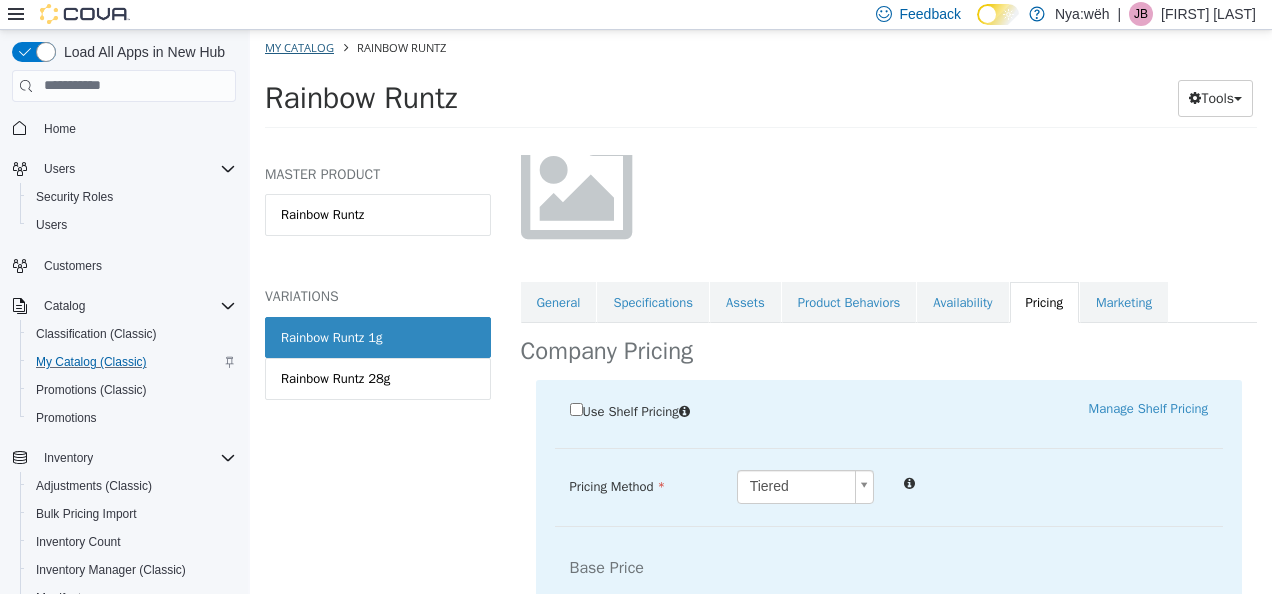 select on "**********" 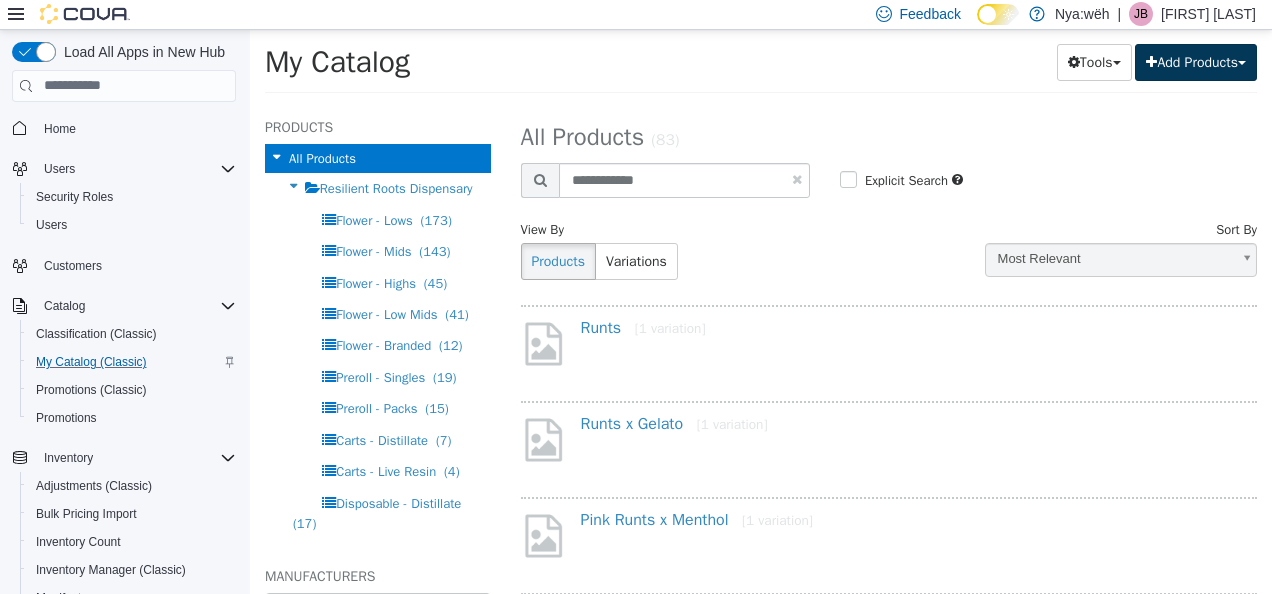 click on "Add Products" at bounding box center [1196, 61] 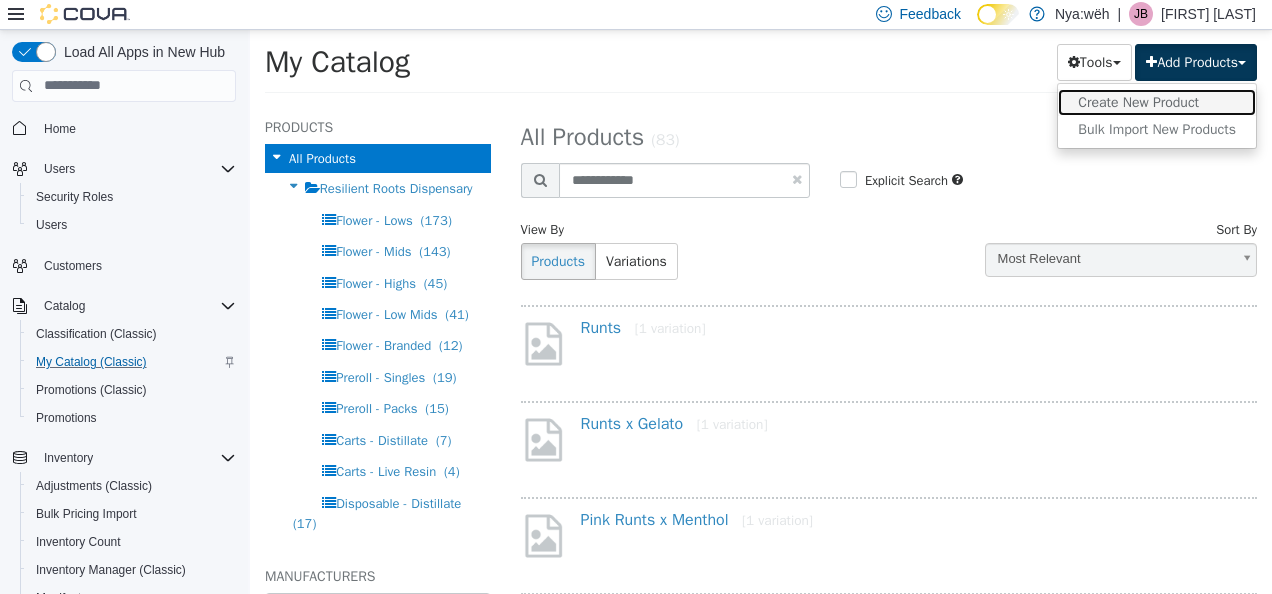 click on "Create New Product" at bounding box center (1157, 101) 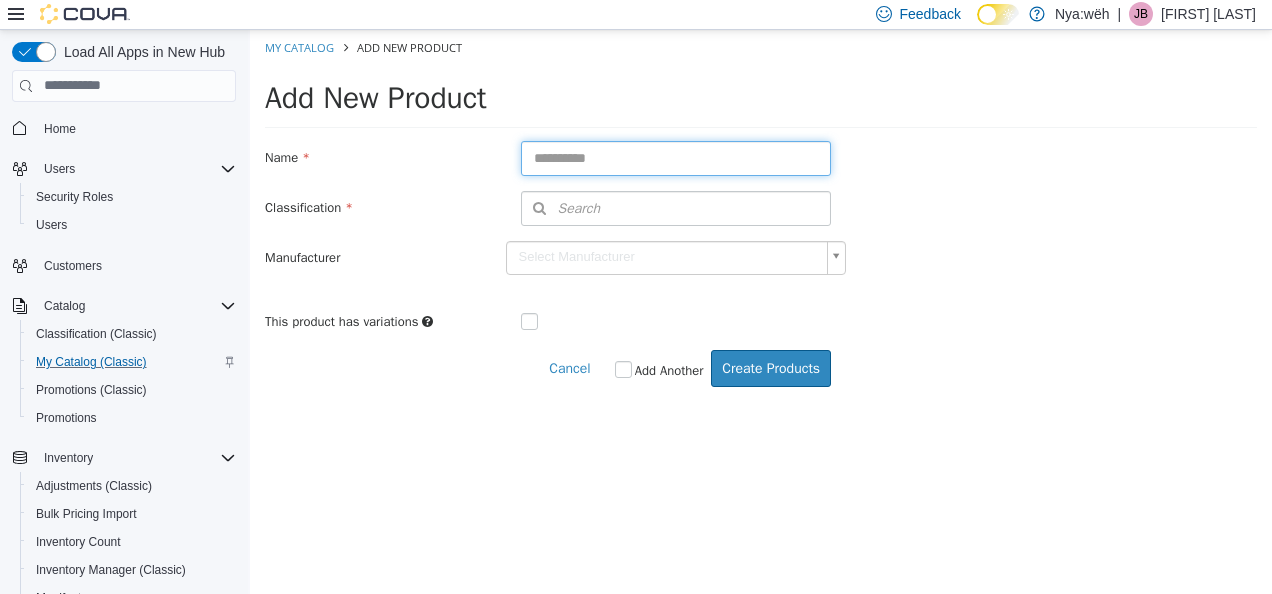 click at bounding box center [676, 157] 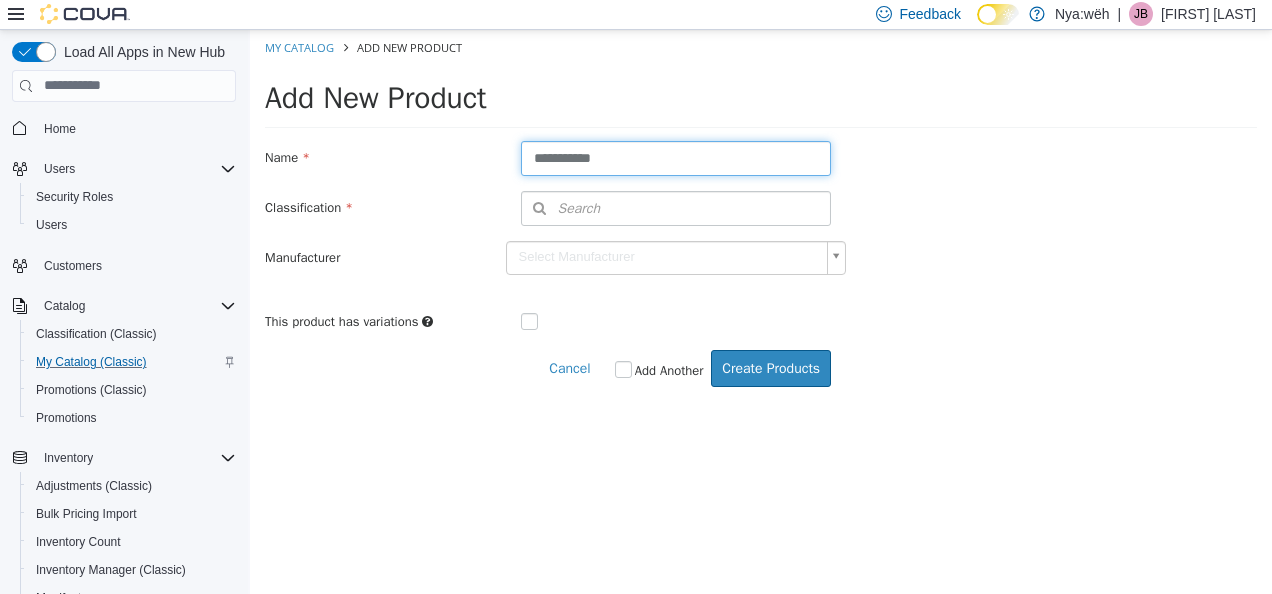 type on "**********" 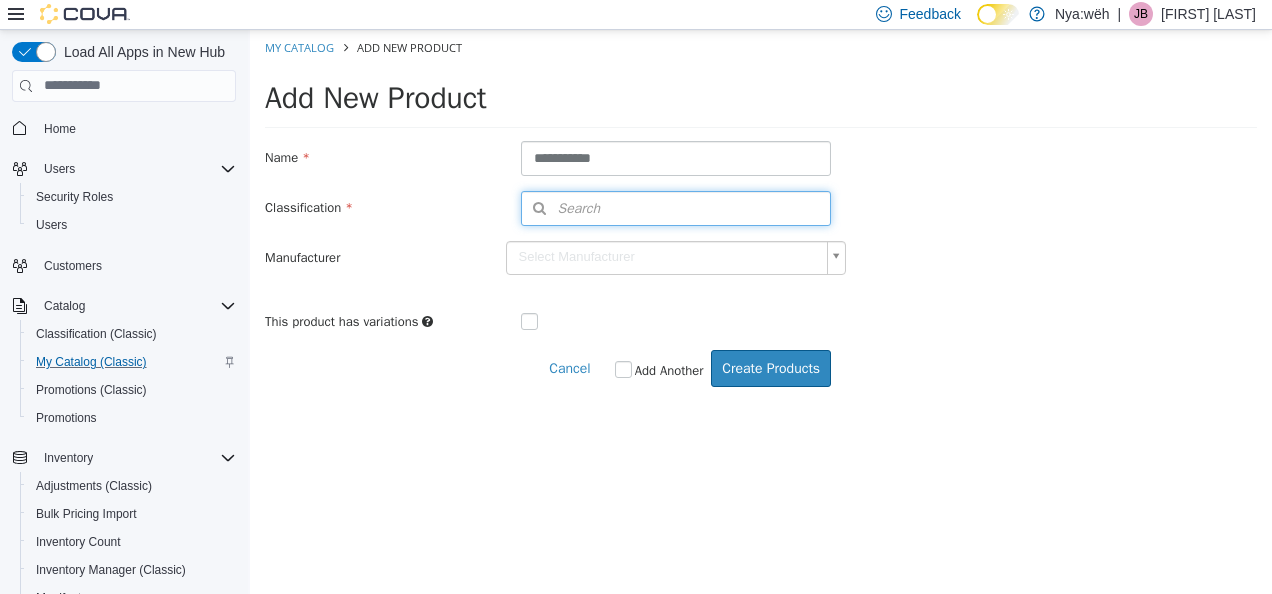 click on "Search" at bounding box center (676, 207) 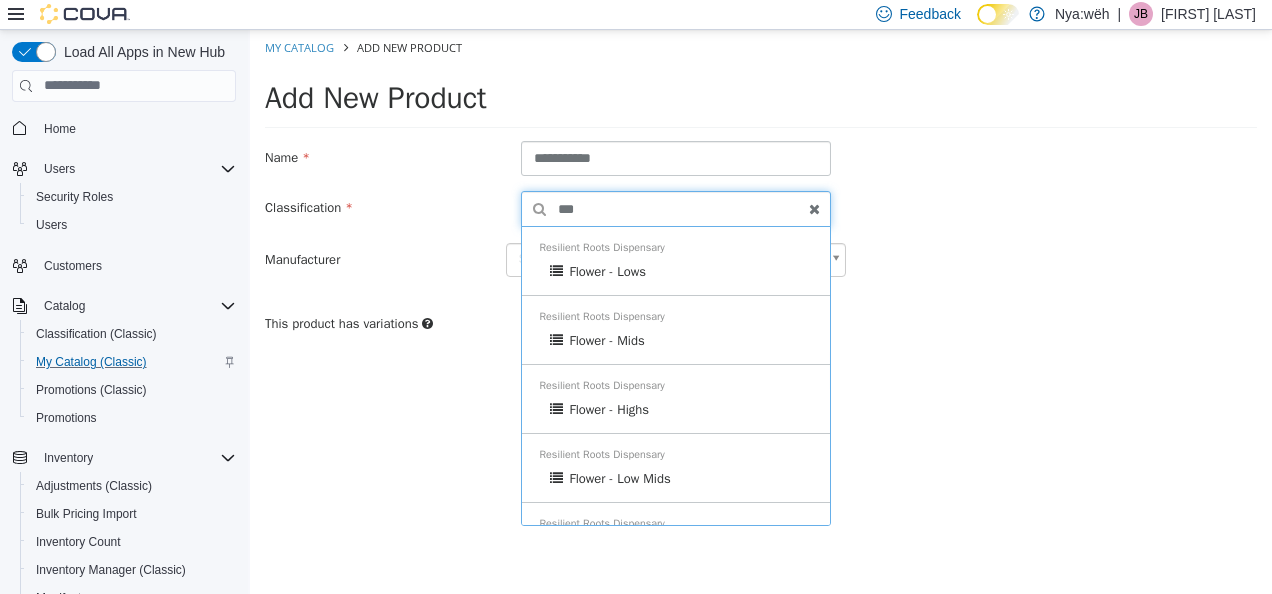type on "***" 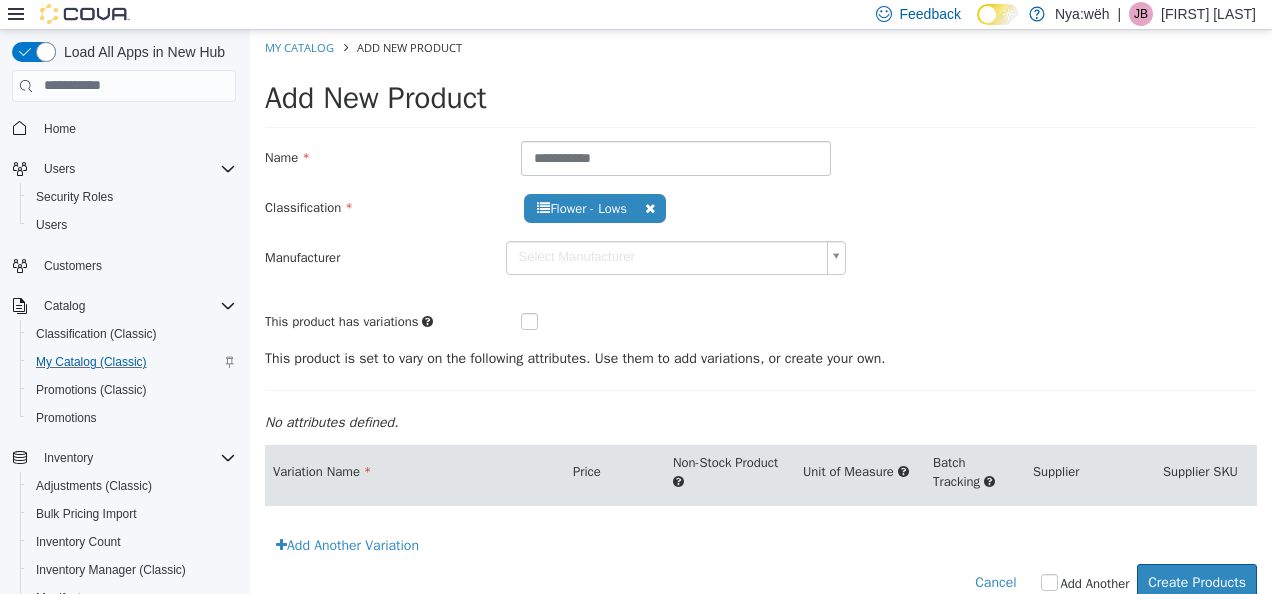scroll, scrollTop: 41, scrollLeft: 0, axis: vertical 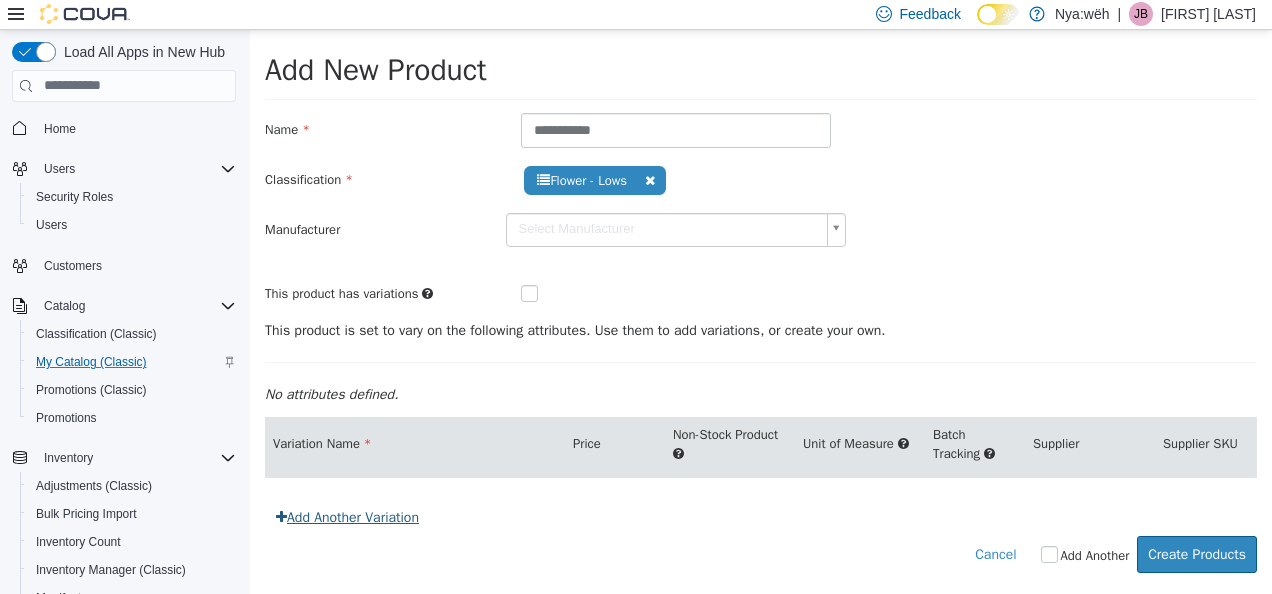 click on "Add Another Variation" at bounding box center [347, 516] 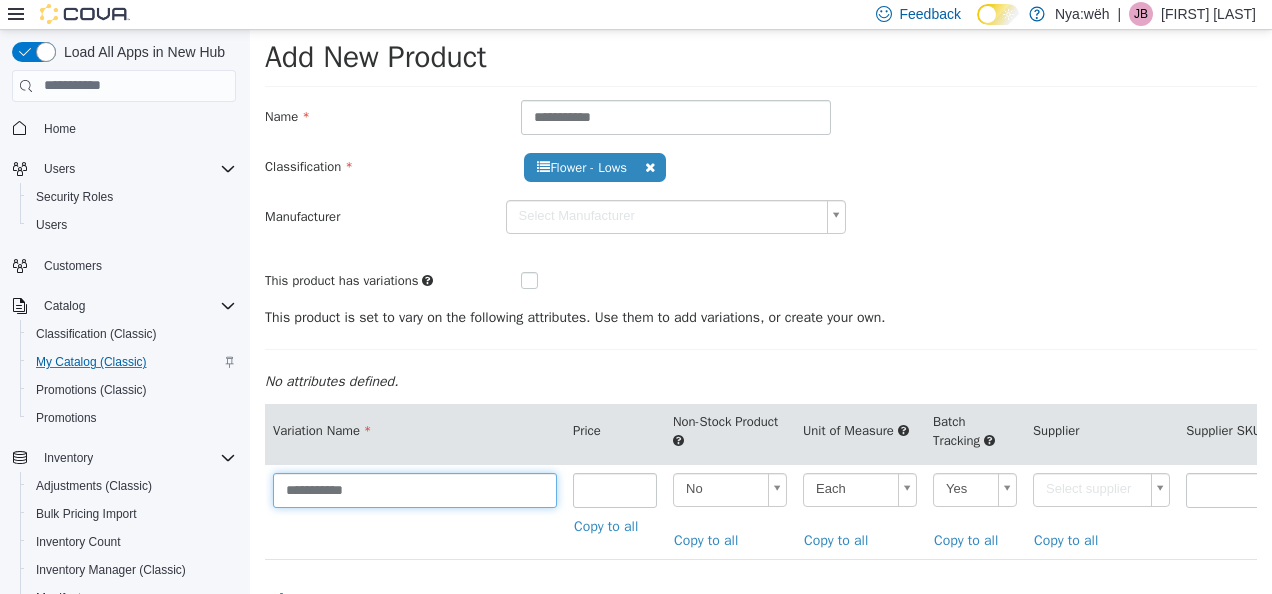 click on "**********" at bounding box center [415, 489] 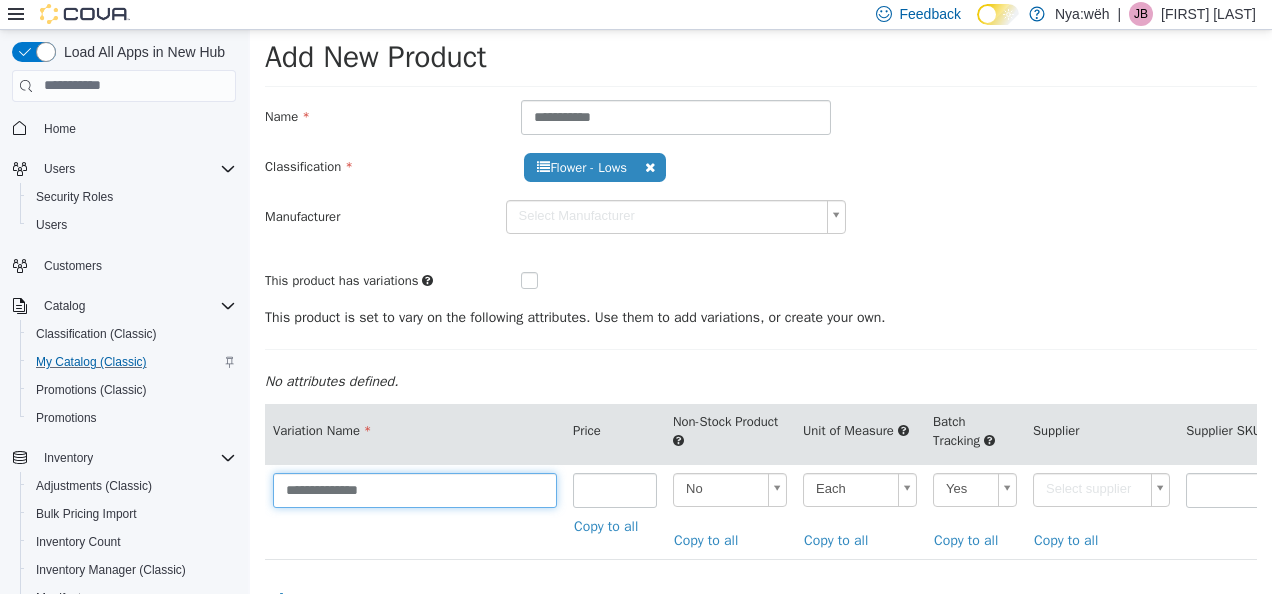 type on "**********" 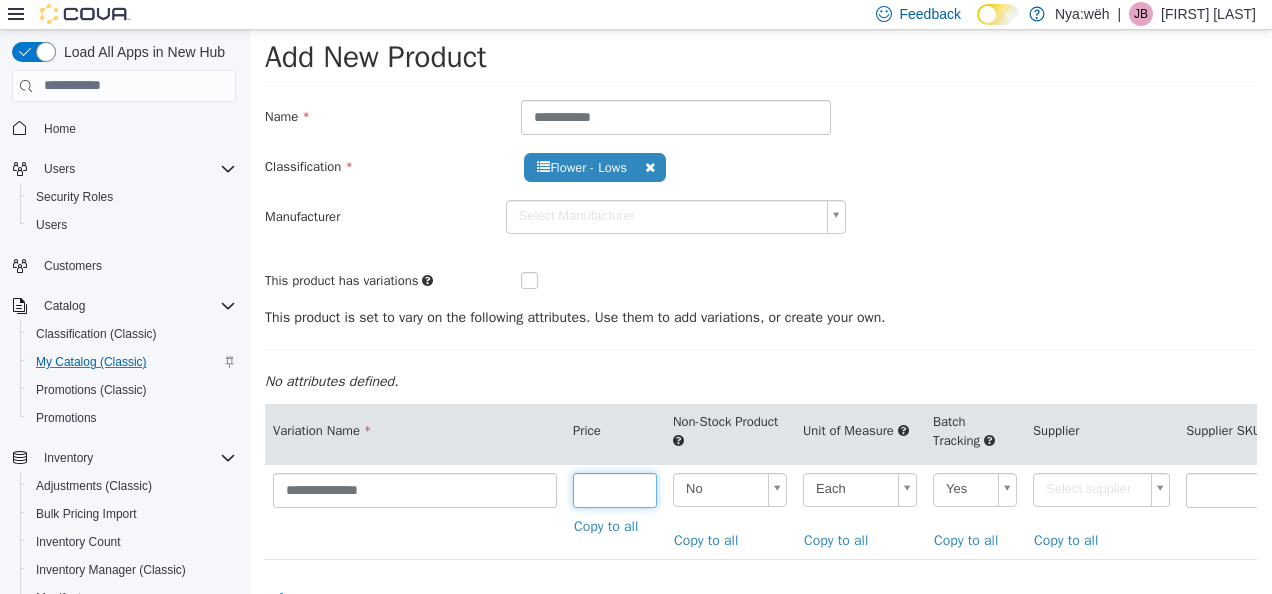 click at bounding box center (615, 489) 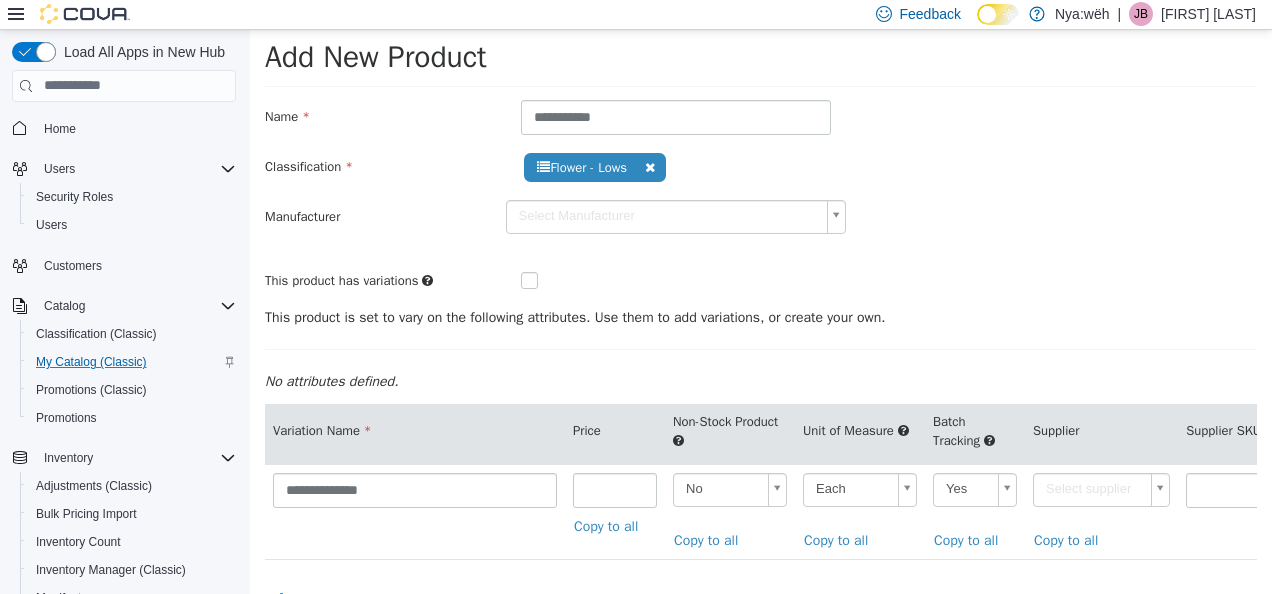 scroll, scrollTop: 0, scrollLeft: 5, axis: horizontal 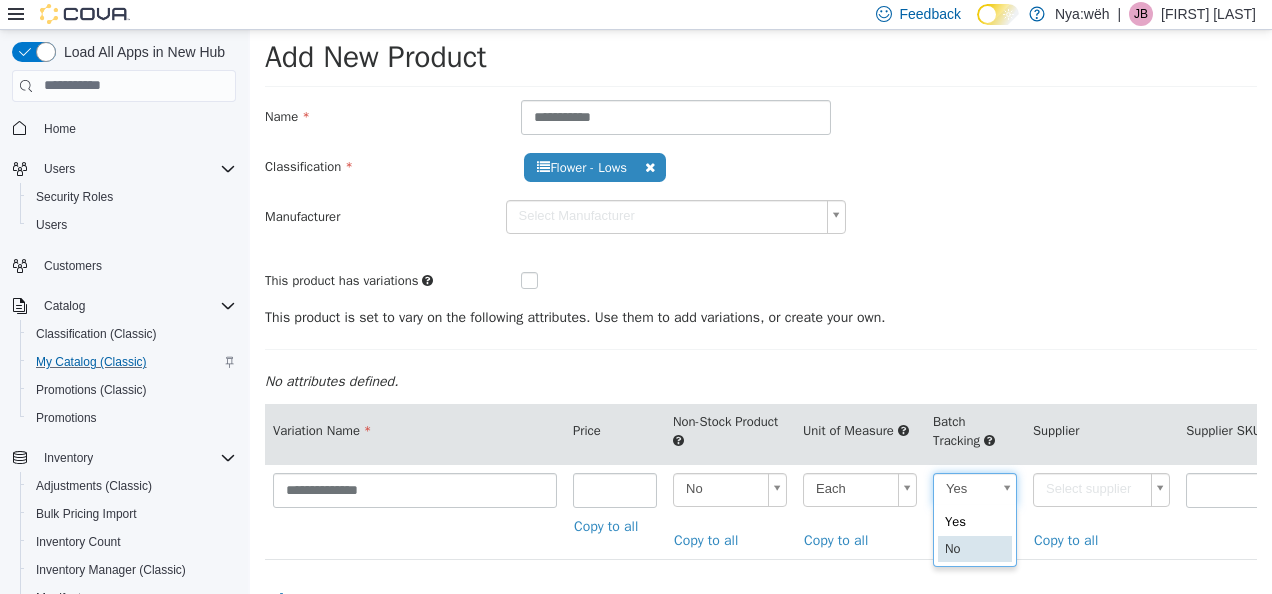 click on "**********" at bounding box center [761, 331] 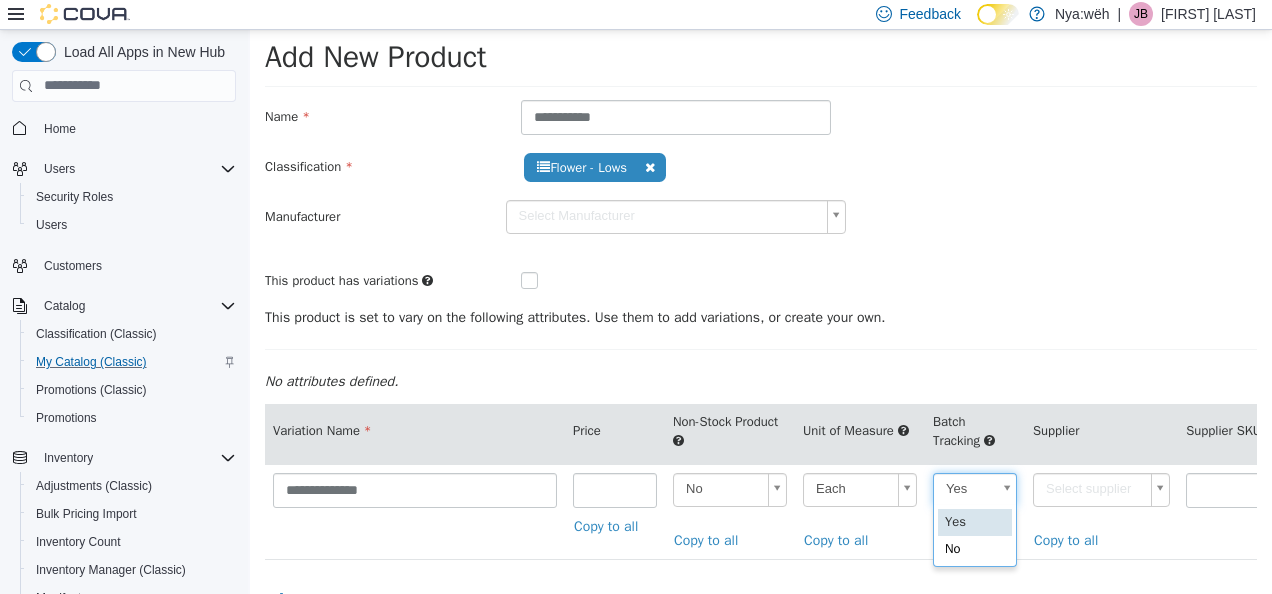 click on "**********" at bounding box center [761, 331] 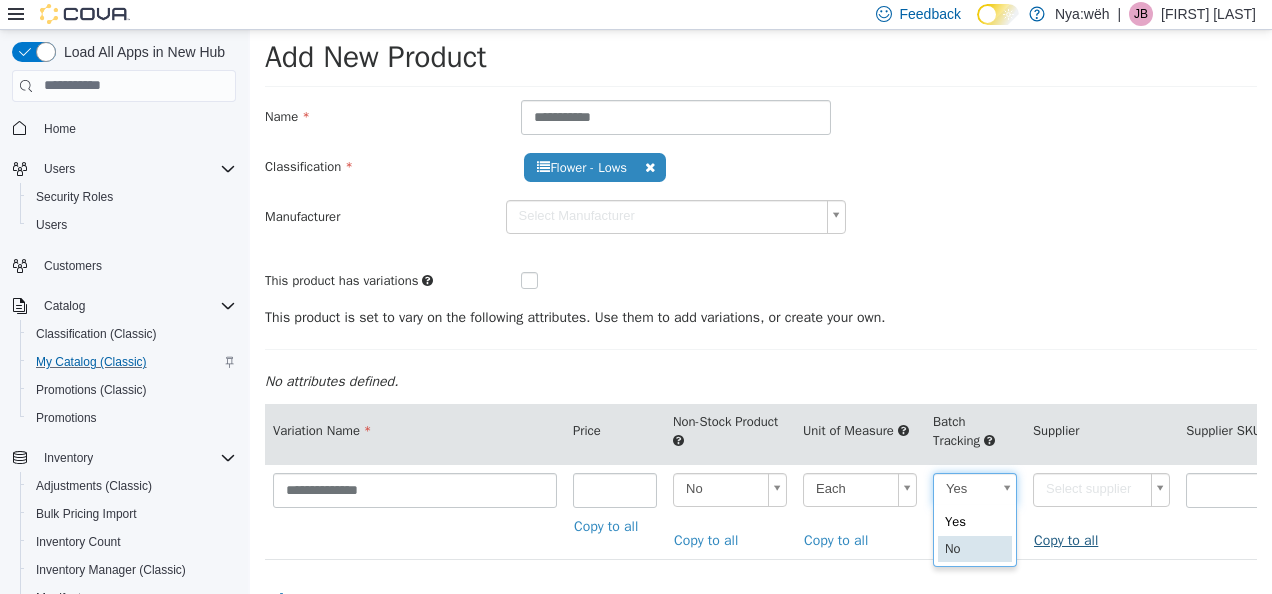 drag, startPoint x: 970, startPoint y: 555, endPoint x: 1046, endPoint y: 523, distance: 82.46211 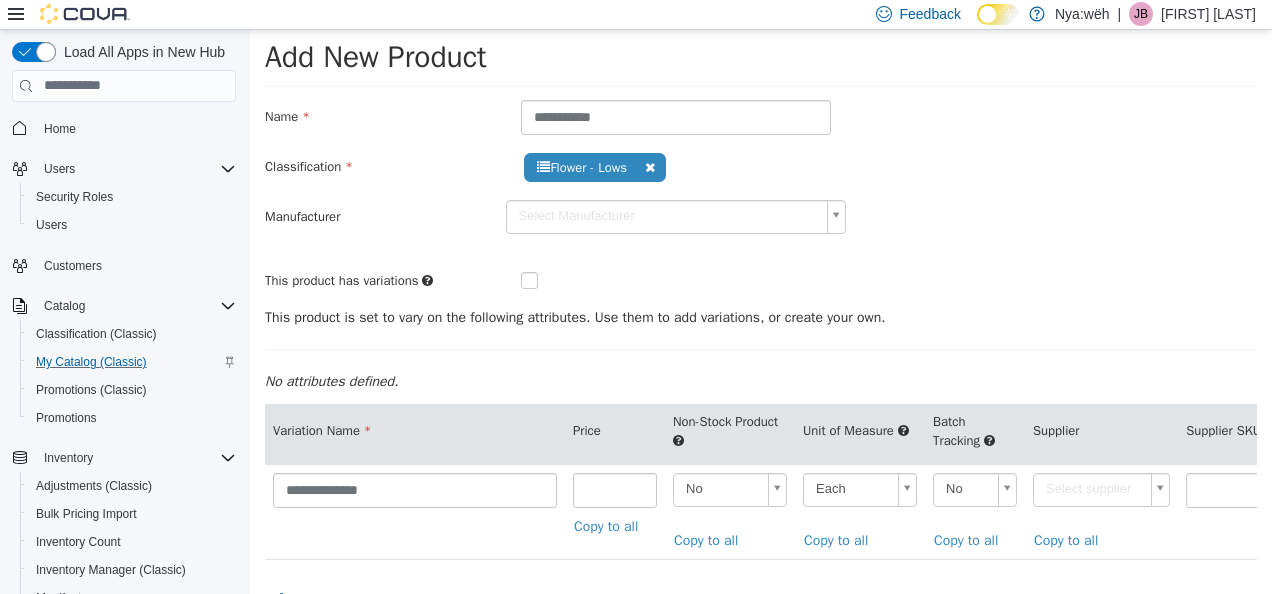 click on "**********" at bounding box center [761, 331] 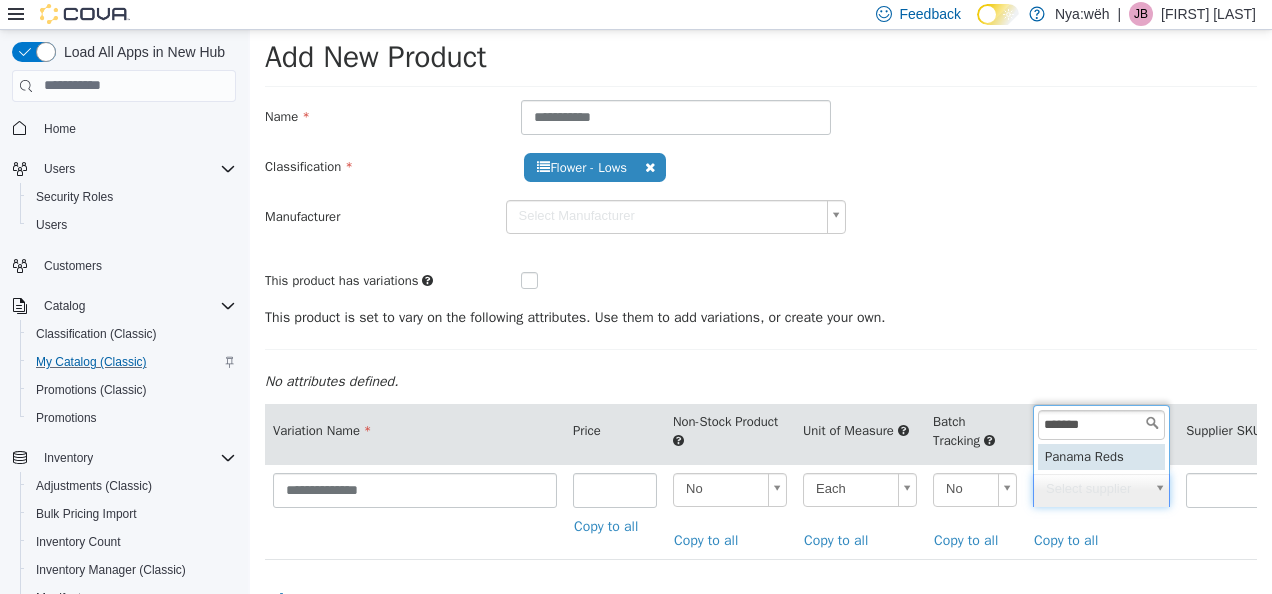 type on "******" 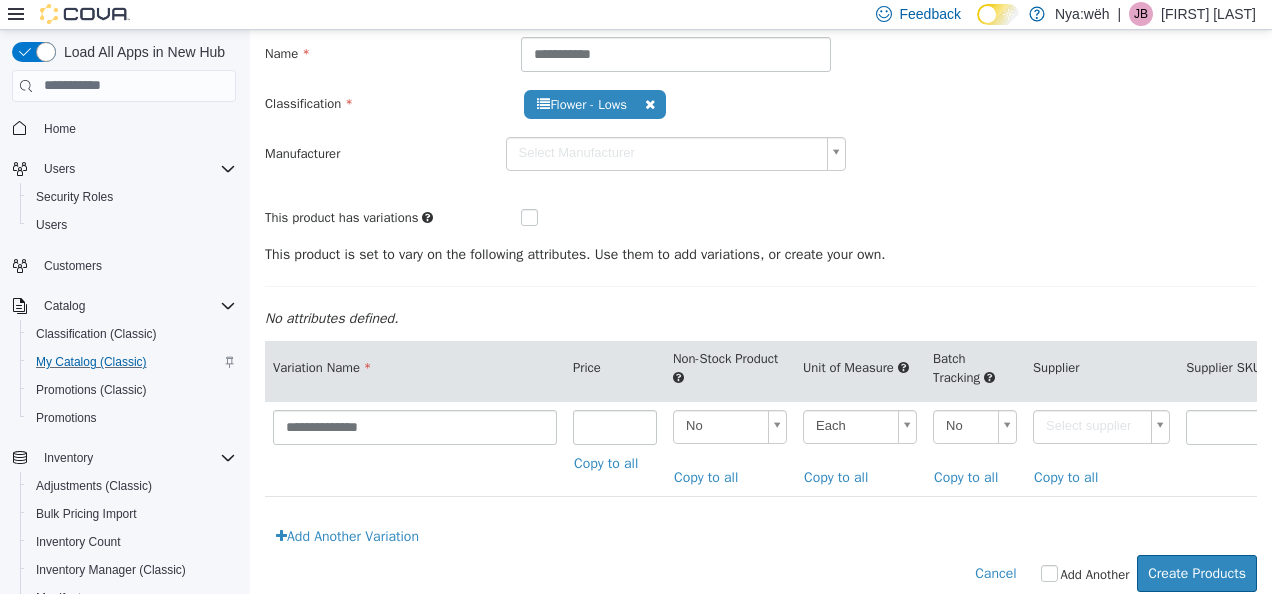 scroll, scrollTop: 135, scrollLeft: 0, axis: vertical 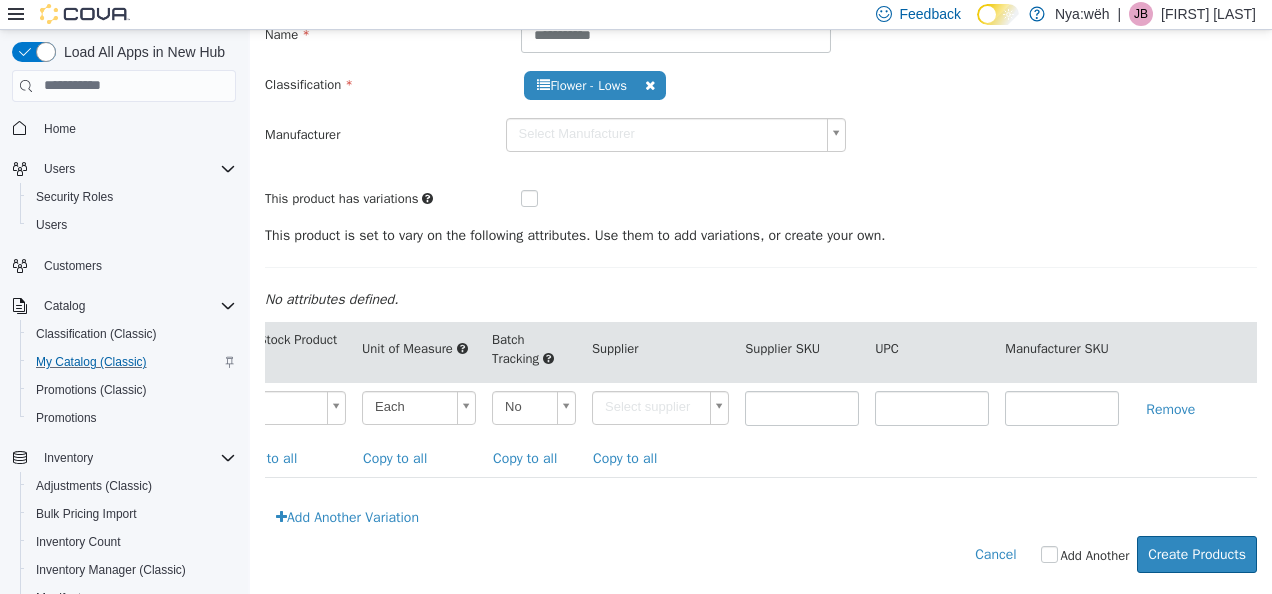 type on "******" 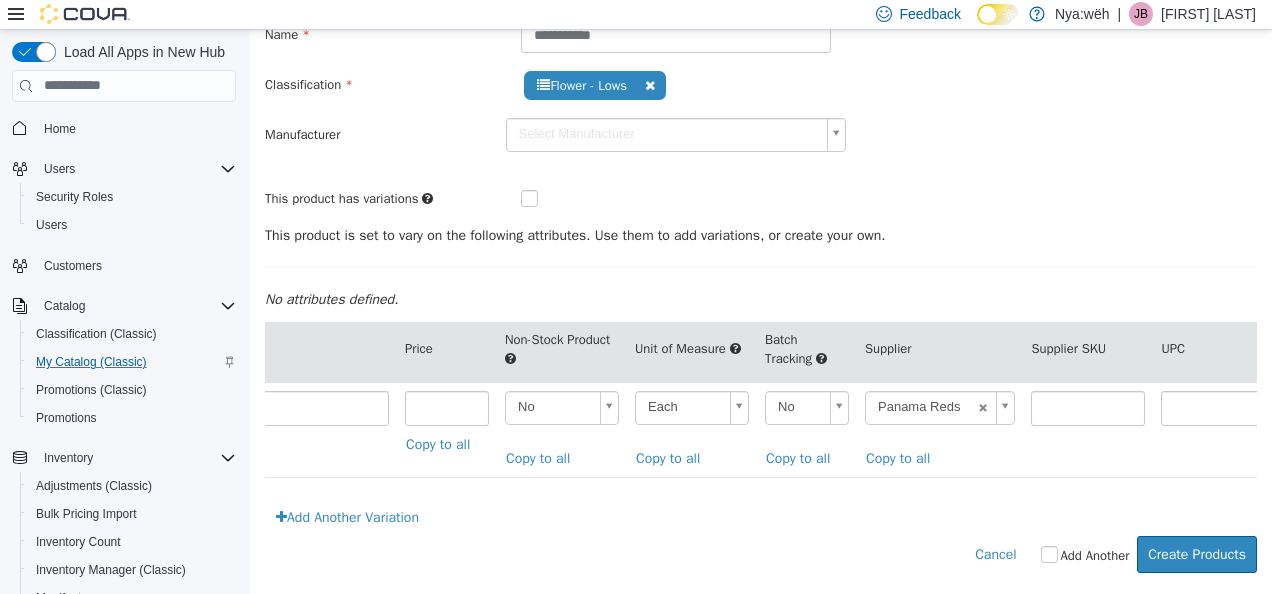 scroll, scrollTop: 0, scrollLeft: 0, axis: both 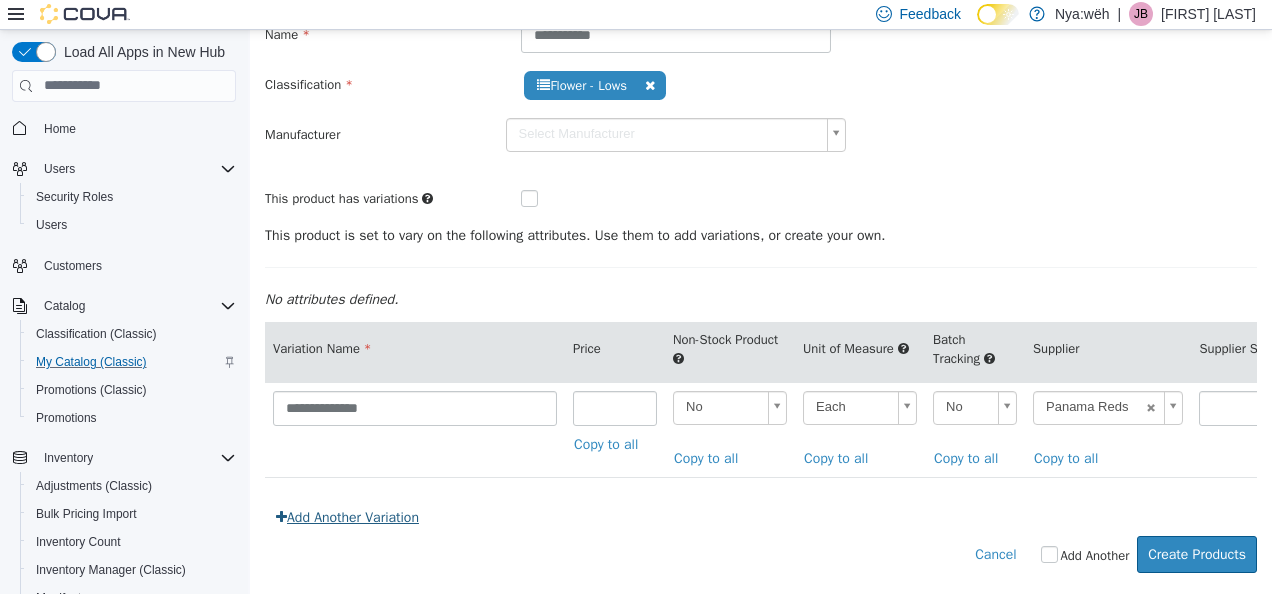 click on "Add Another Variation" at bounding box center (347, 516) 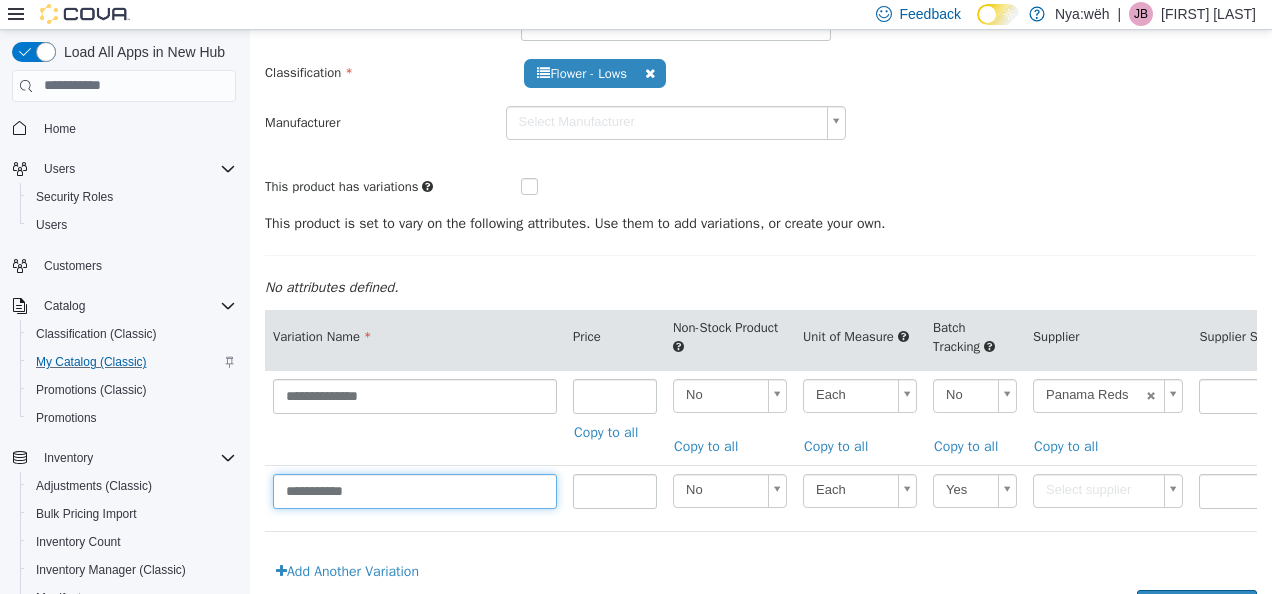 click on "**********" at bounding box center (415, 490) 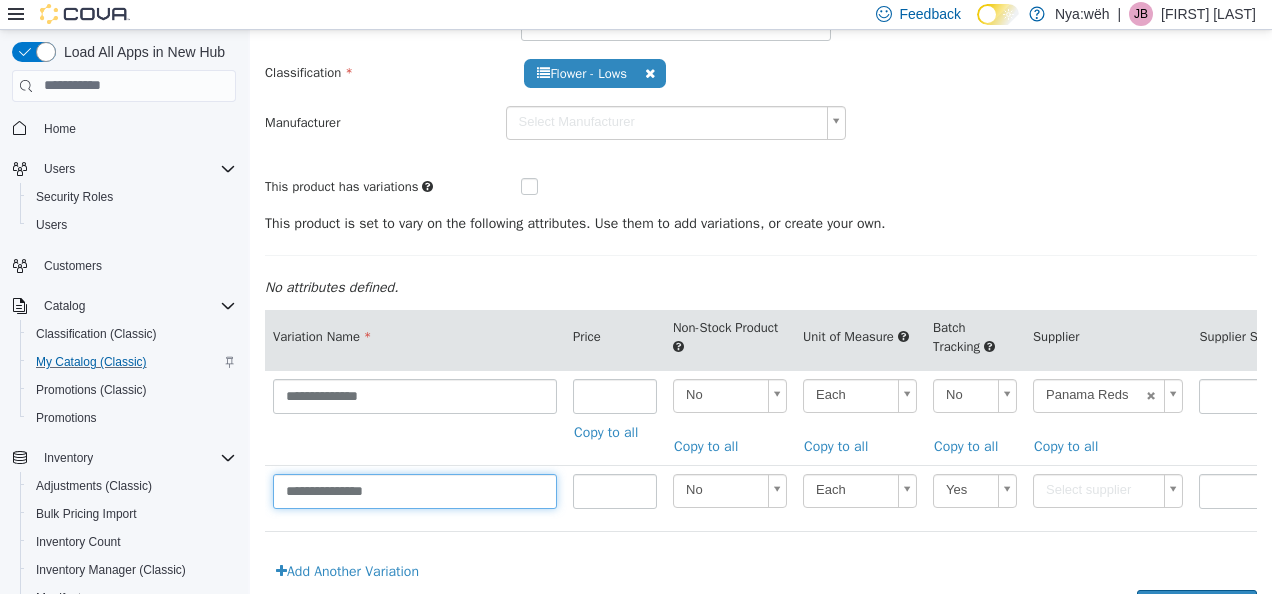 type on "**********" 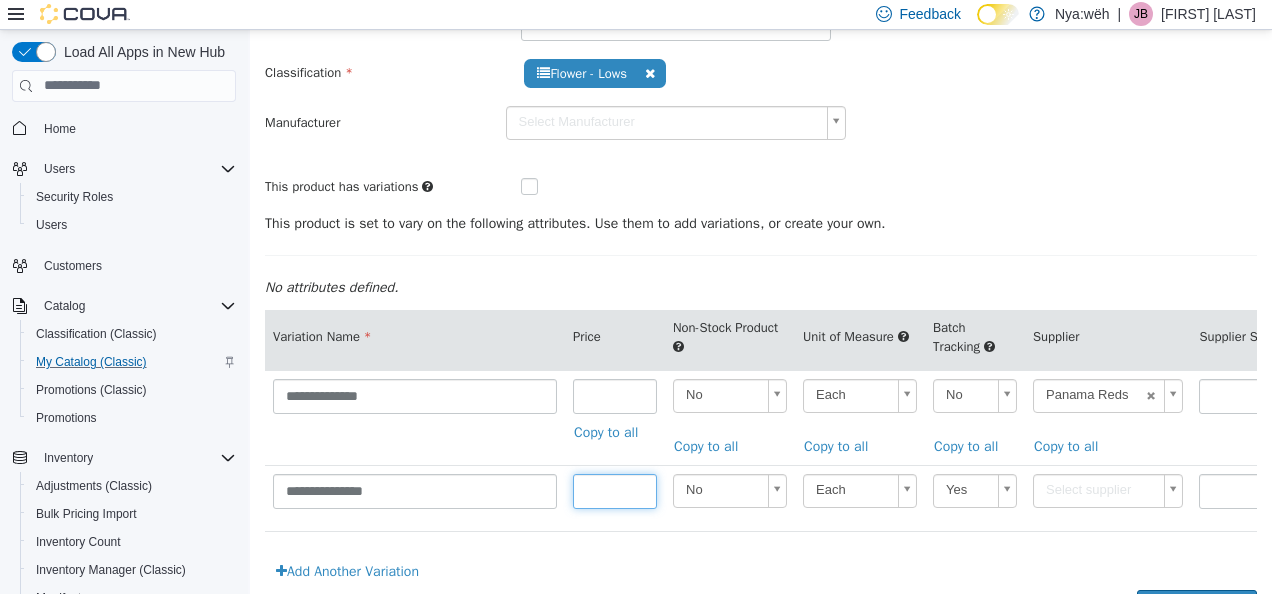 click at bounding box center [615, 490] 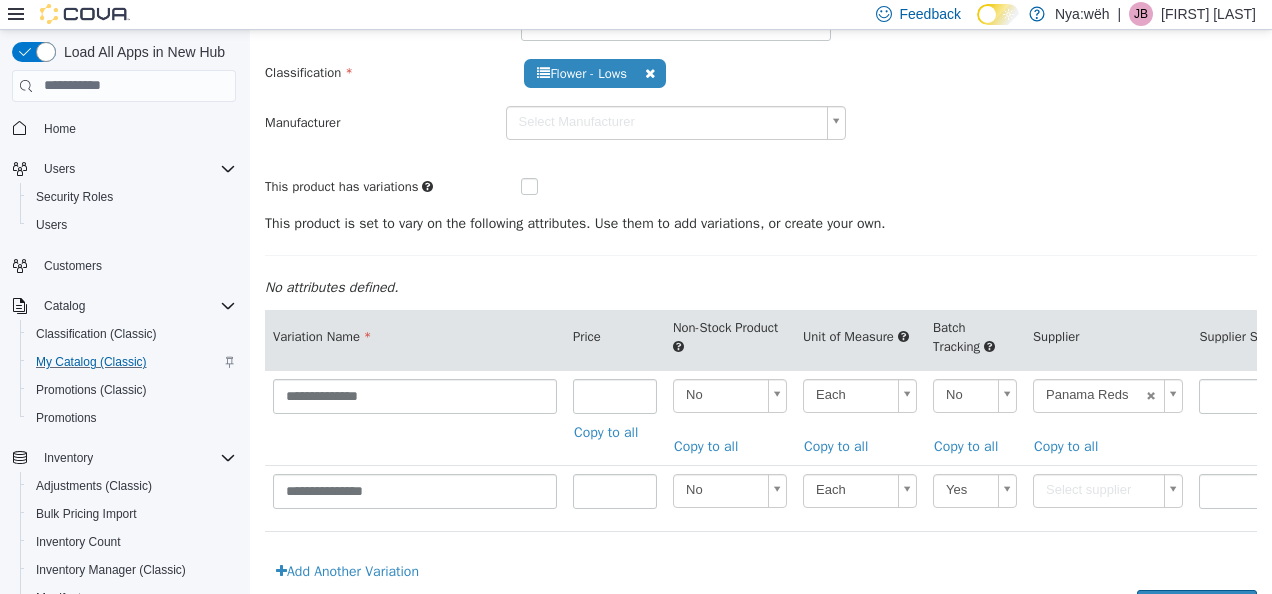 scroll, scrollTop: 0, scrollLeft: 5, axis: horizontal 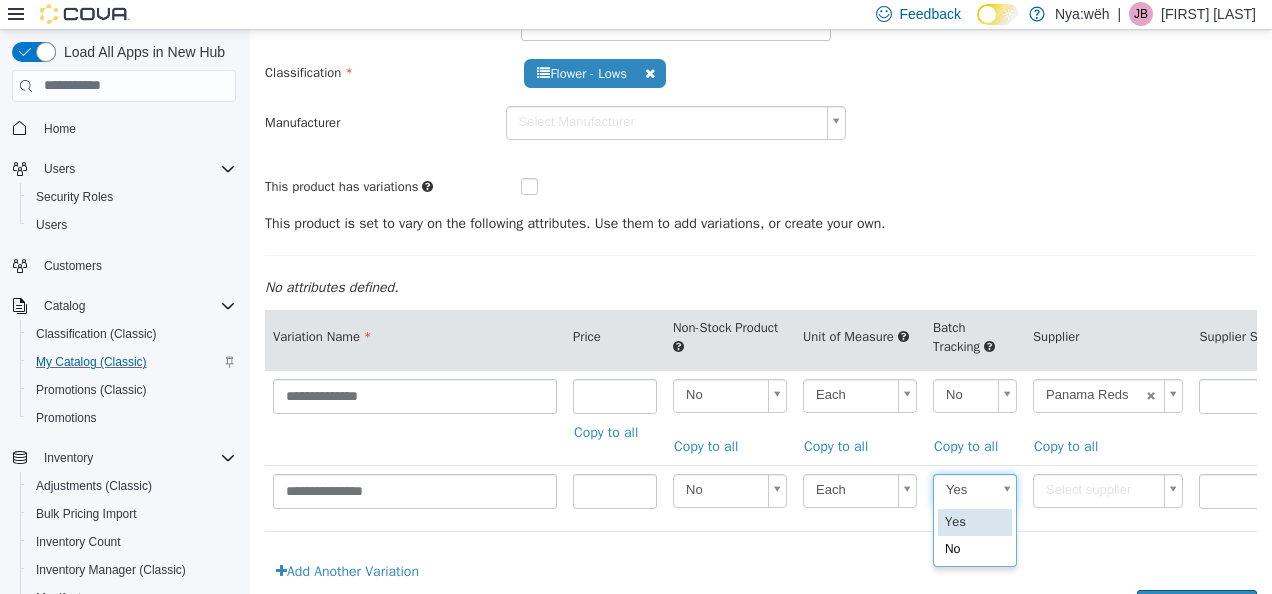 click on "**********" at bounding box center [761, 270] 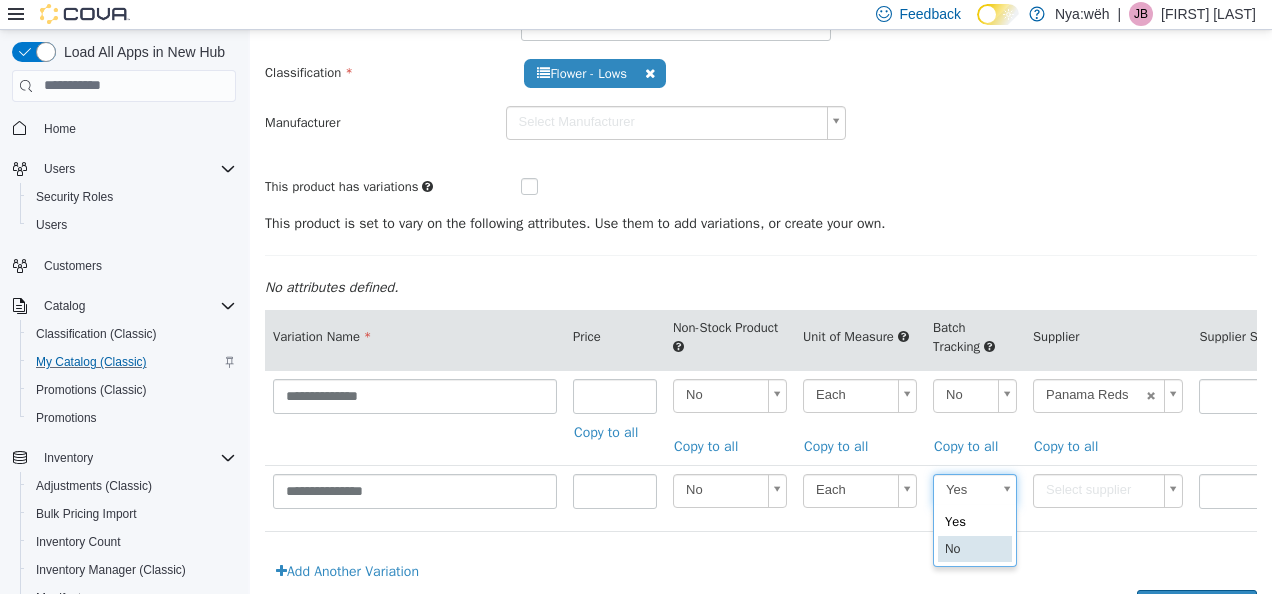 type on "**" 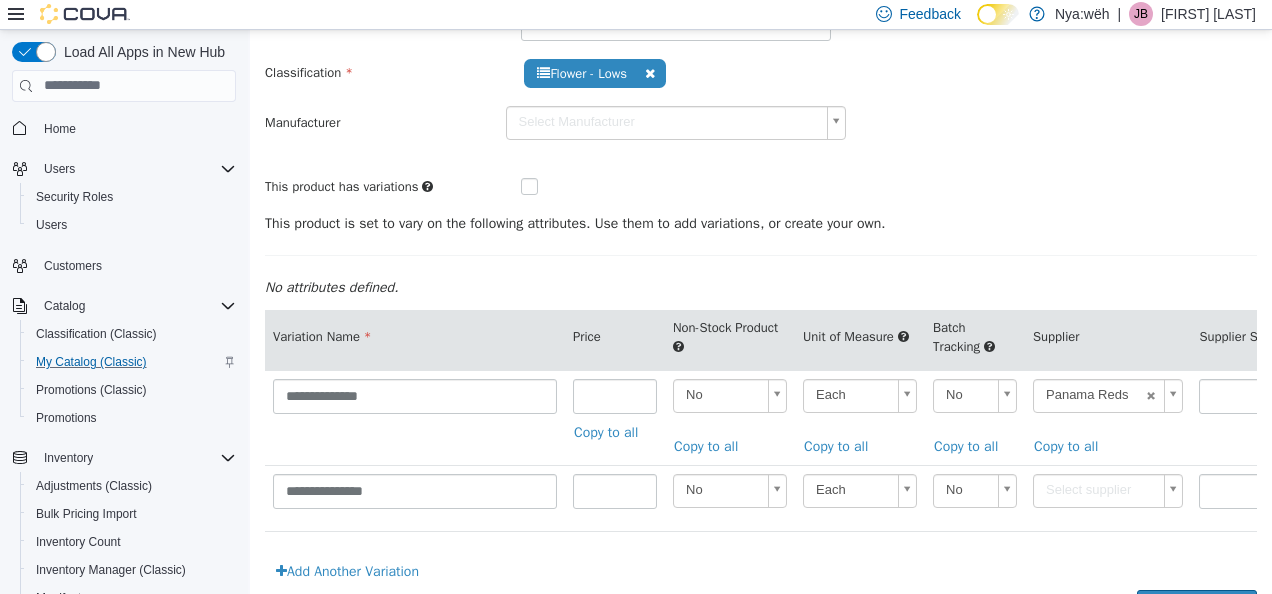 click on "**********" at bounding box center (761, 270) 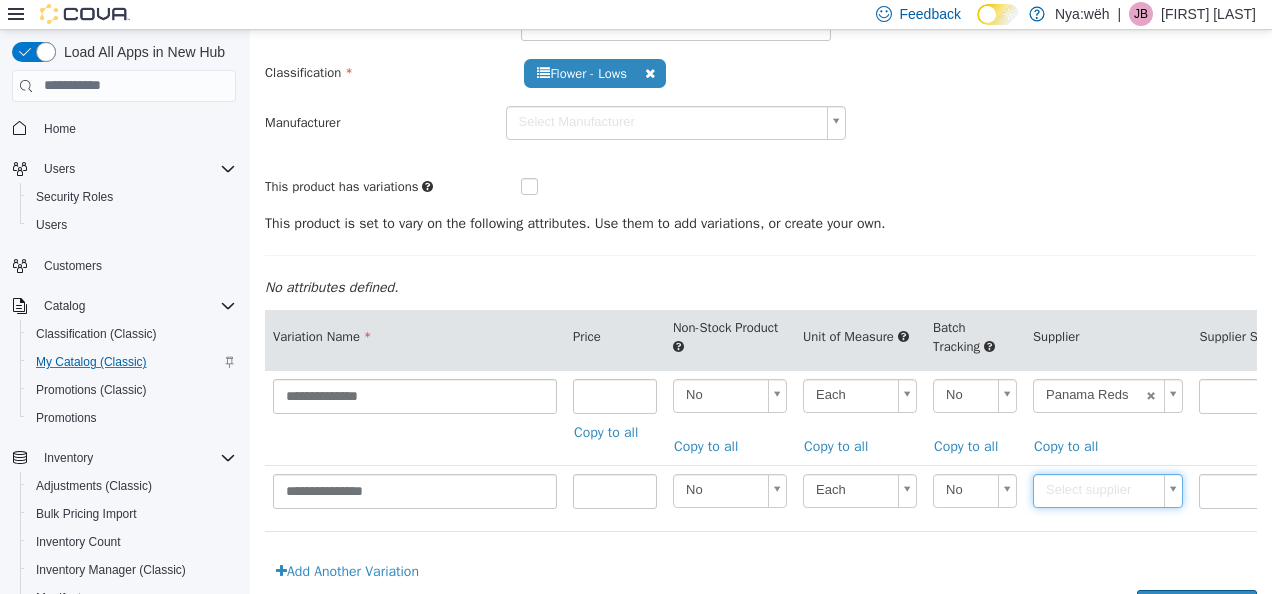 click on "**********" at bounding box center (761, 270) 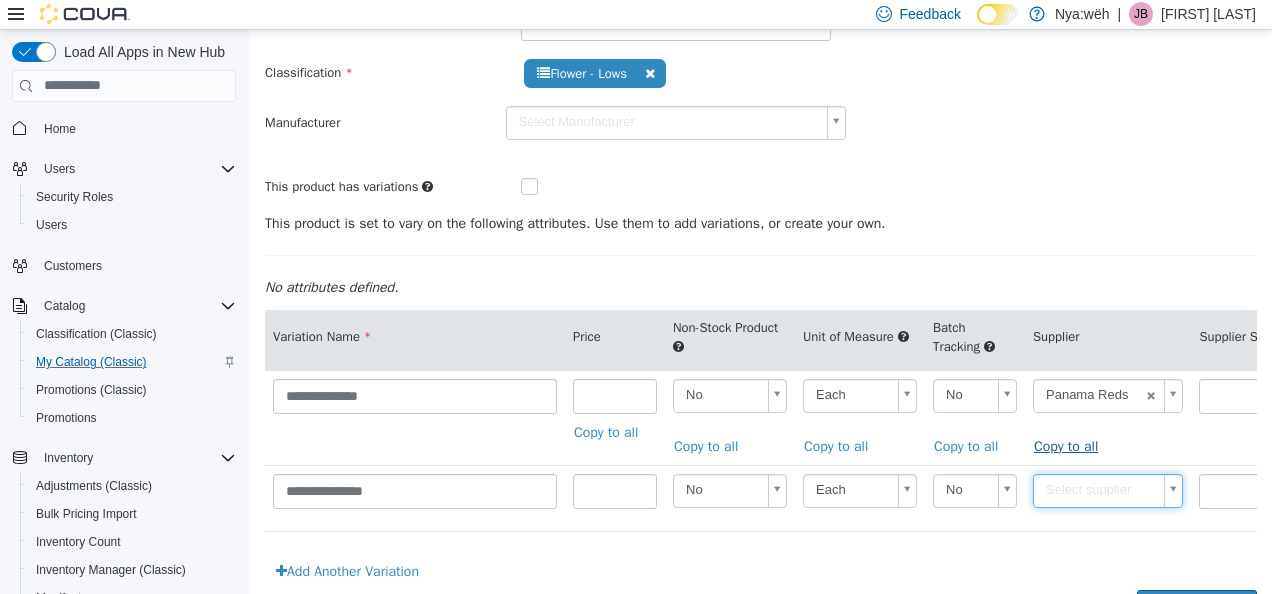 click on "Copy to all" at bounding box center (1071, 445) 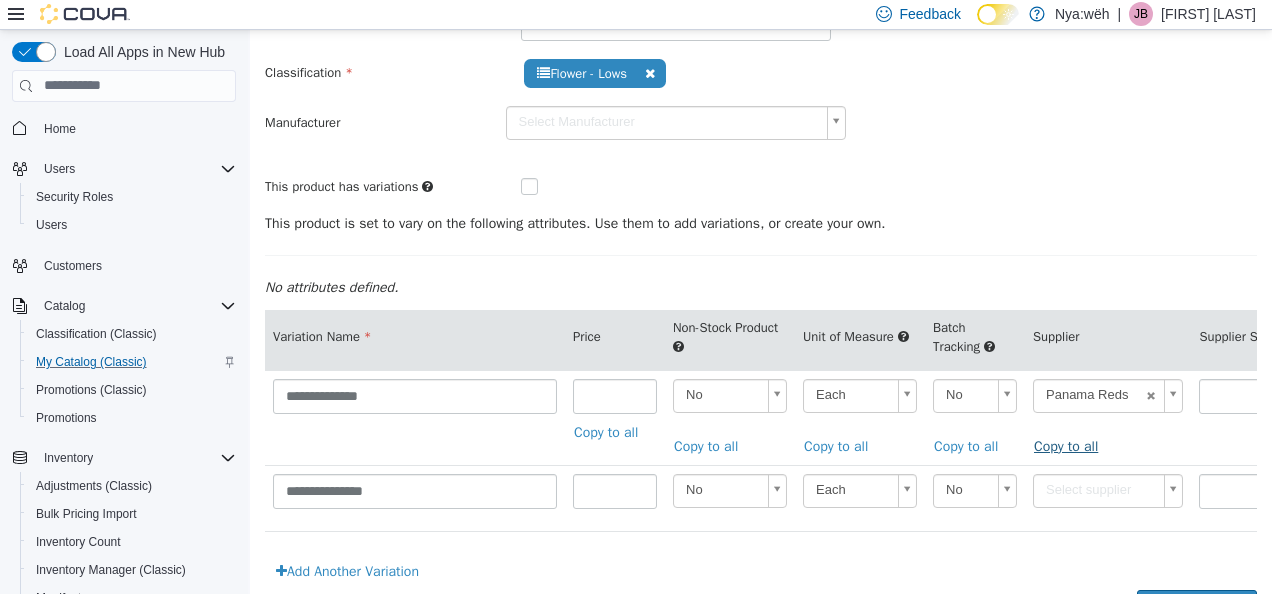 type on "******" 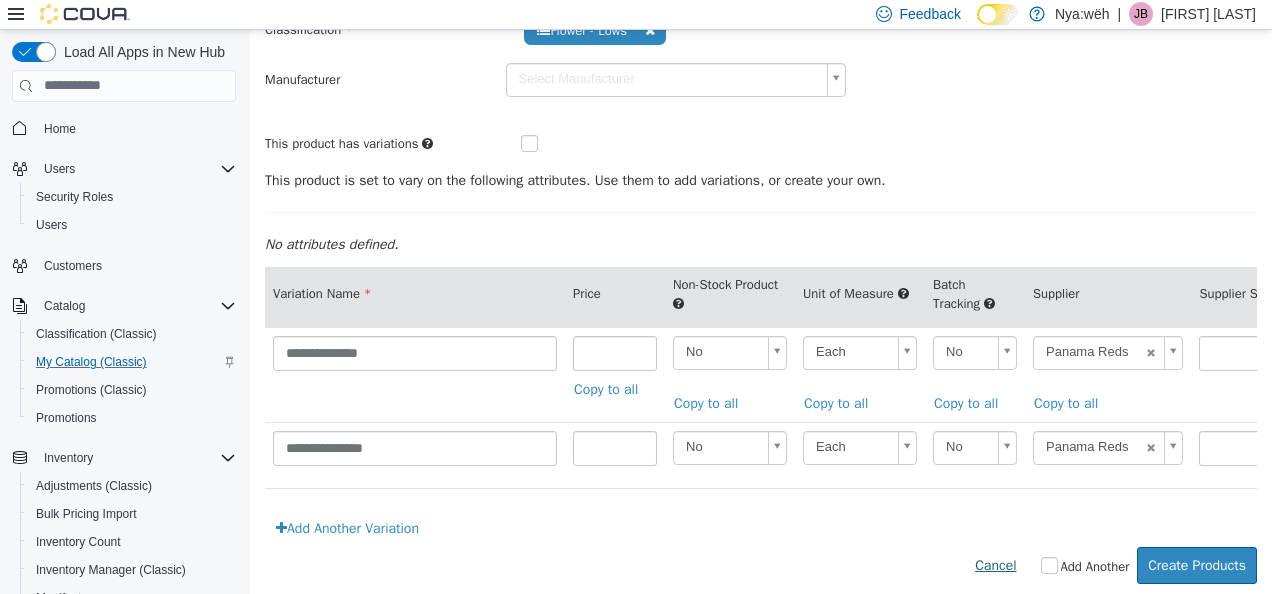 scroll, scrollTop: 201, scrollLeft: 0, axis: vertical 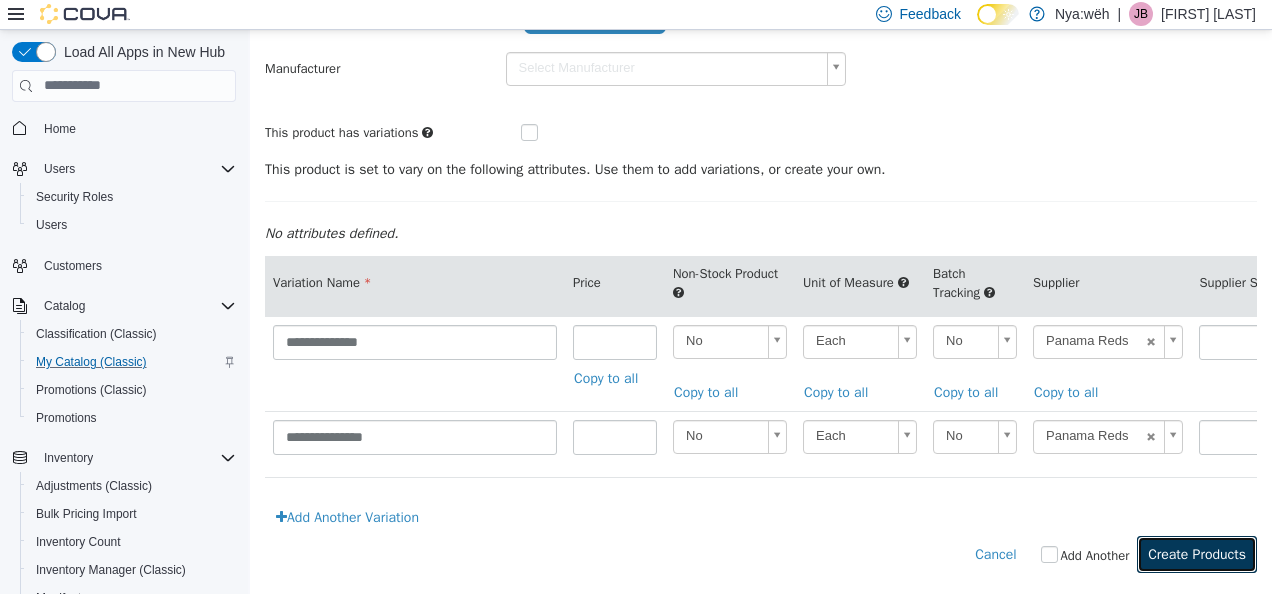 click on "Create Products" at bounding box center [1197, 553] 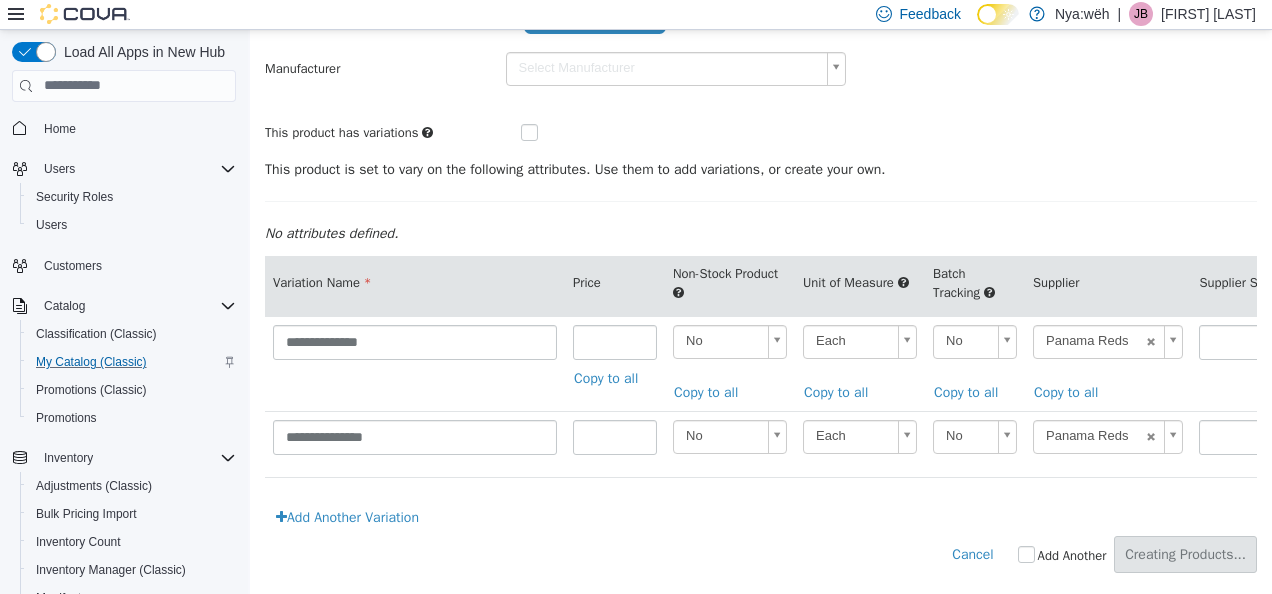 scroll, scrollTop: 0, scrollLeft: 0, axis: both 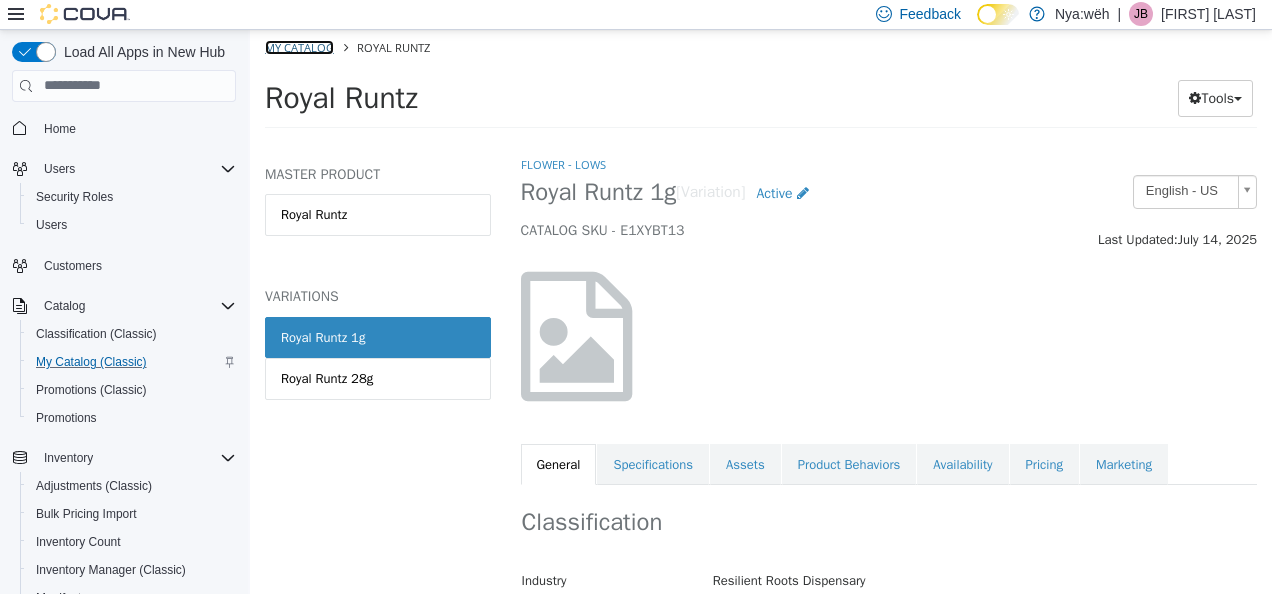click on "My Catalog" at bounding box center [299, 46] 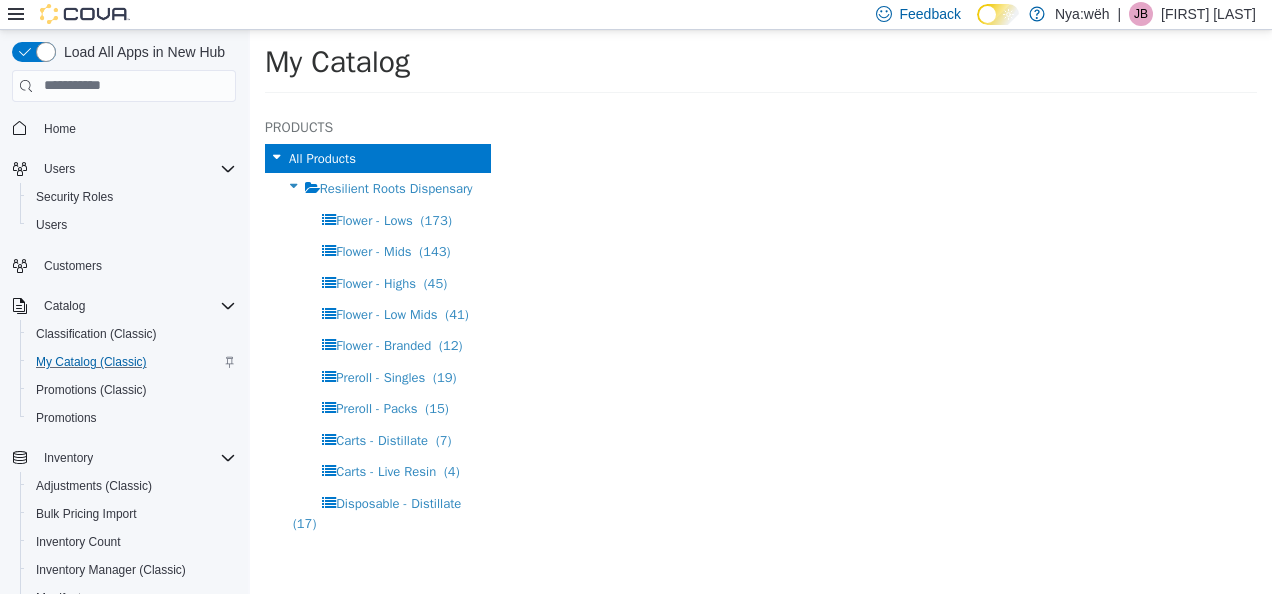 select on "**********" 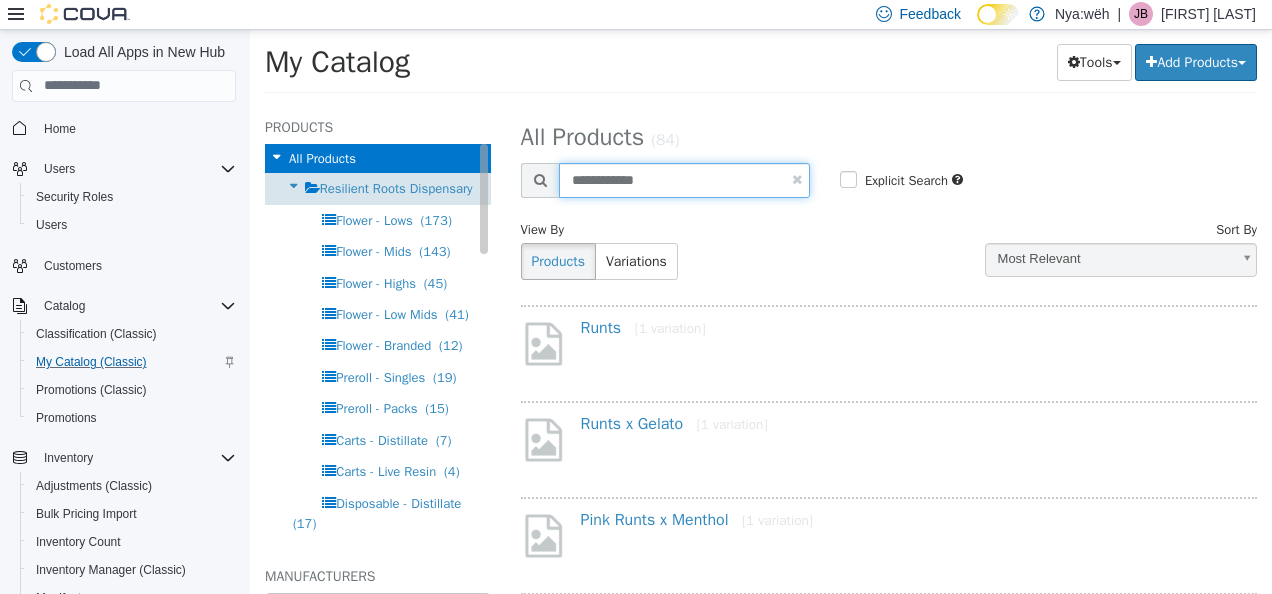 drag, startPoint x: 708, startPoint y: 193, endPoint x: 463, endPoint y: 207, distance: 245.39967 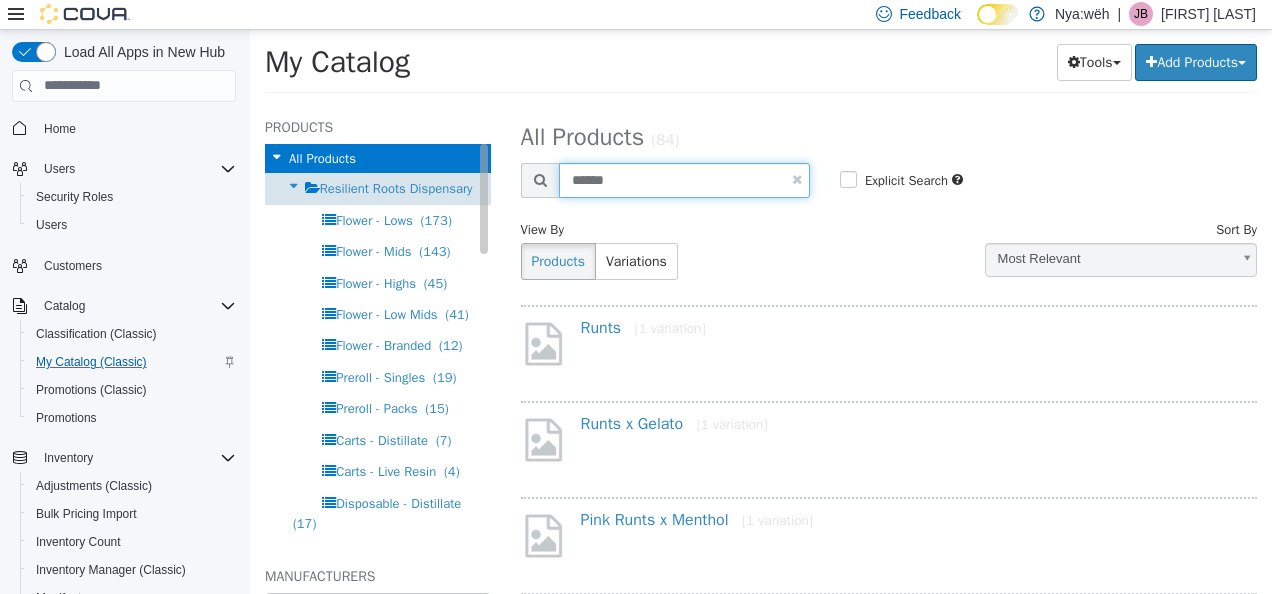 type on "******" 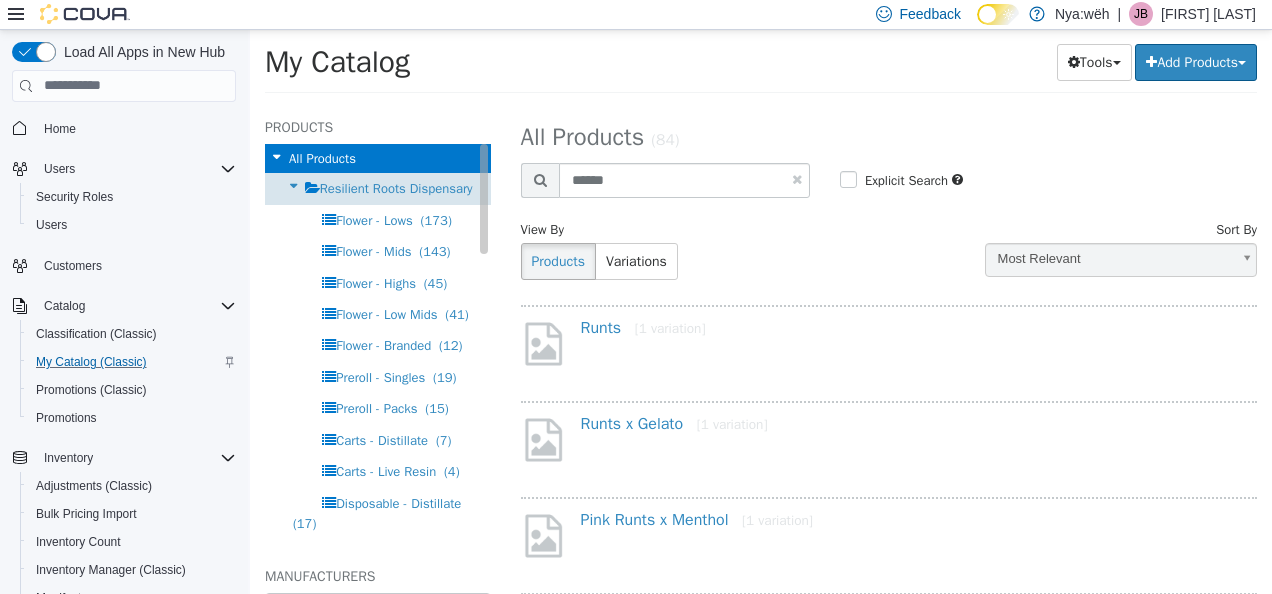 select on "**********" 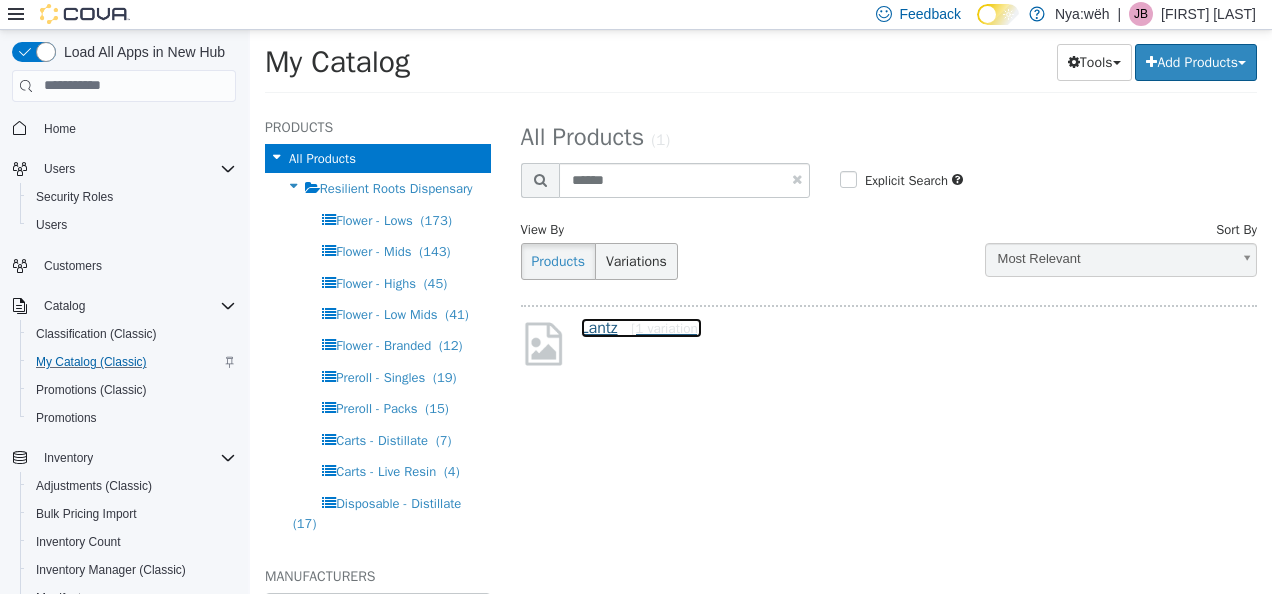 click on "Lantz
[1 variation]" at bounding box center (642, 327) 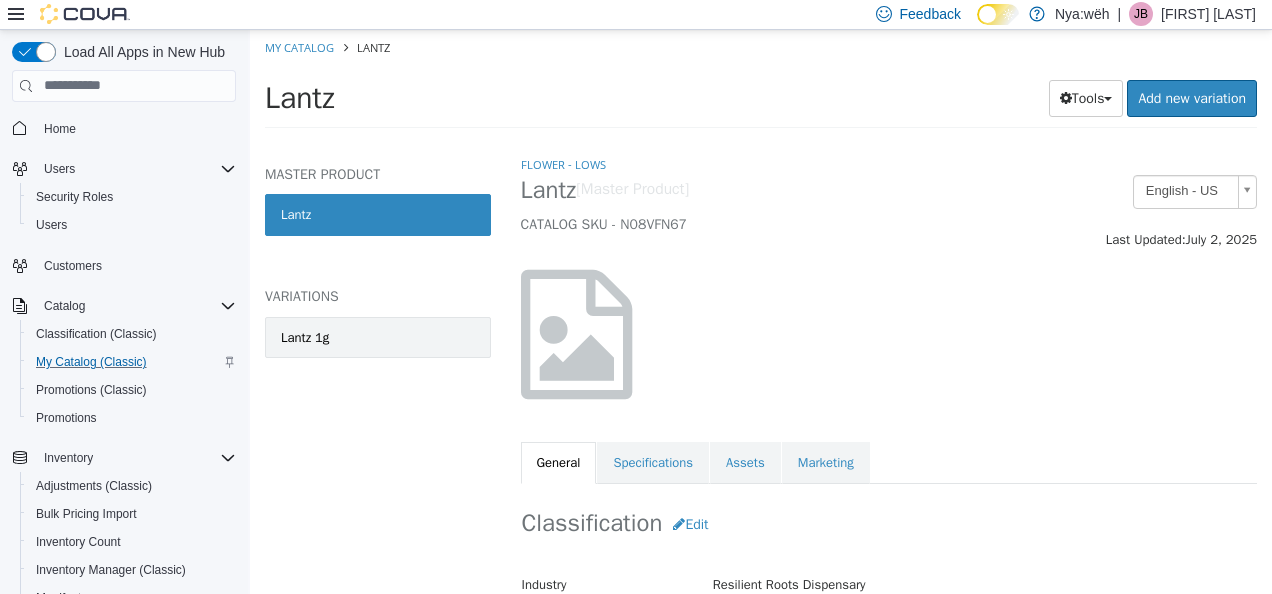 click on "Lantz 1g" at bounding box center (378, 337) 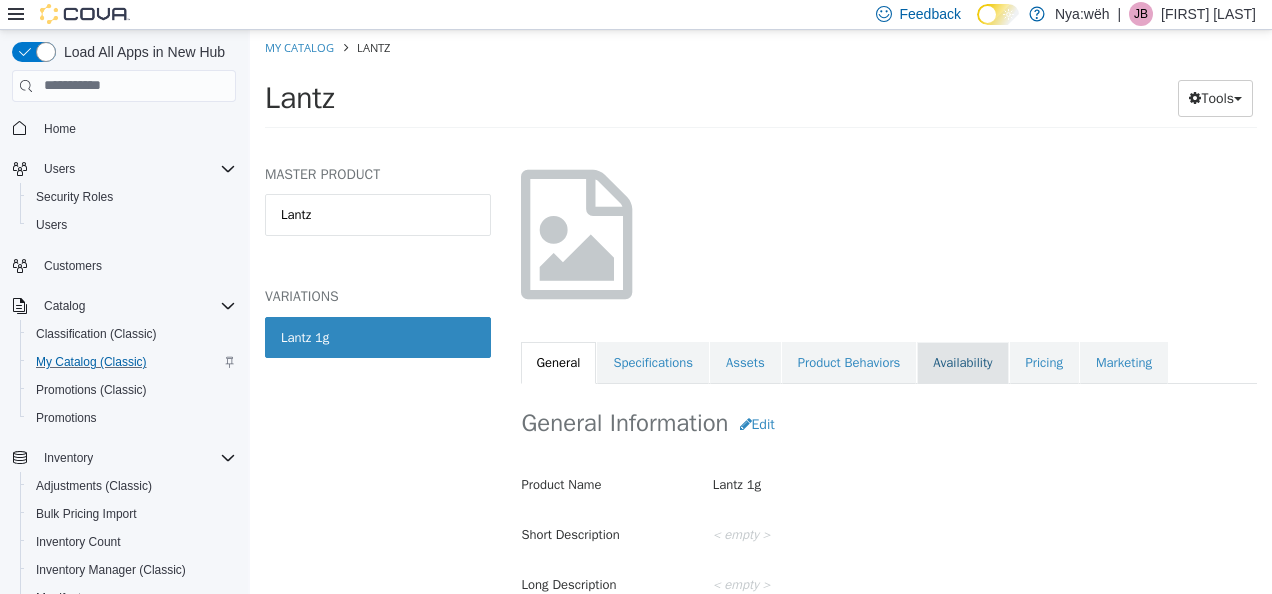 scroll, scrollTop: 102, scrollLeft: 0, axis: vertical 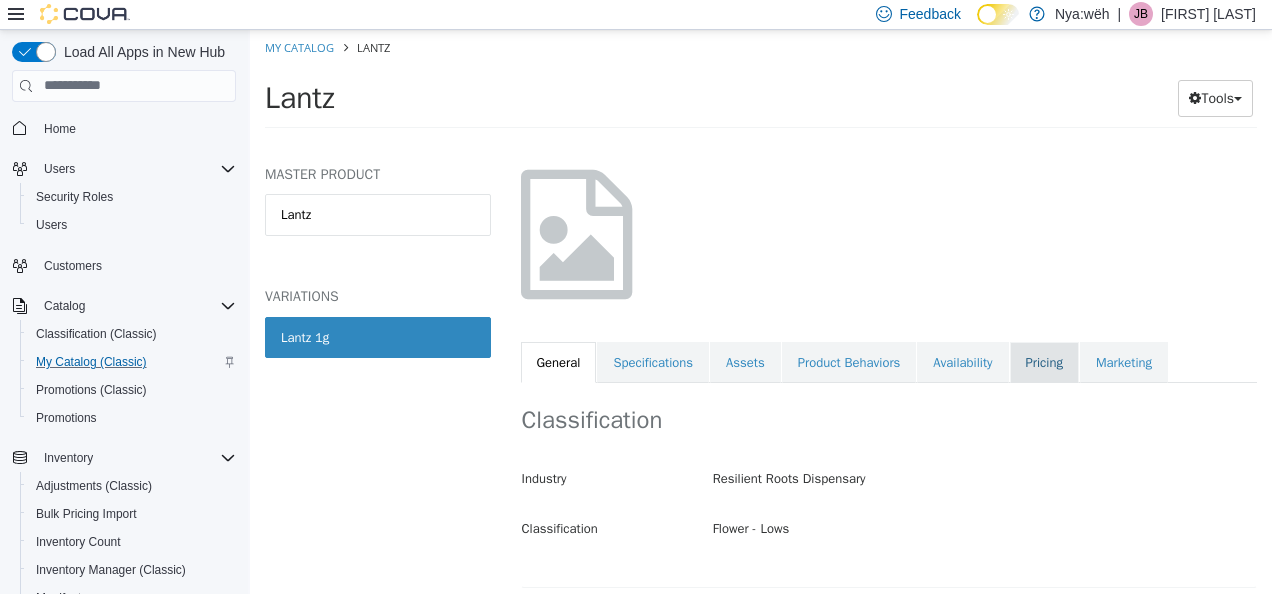click on "Pricing" at bounding box center [1044, 362] 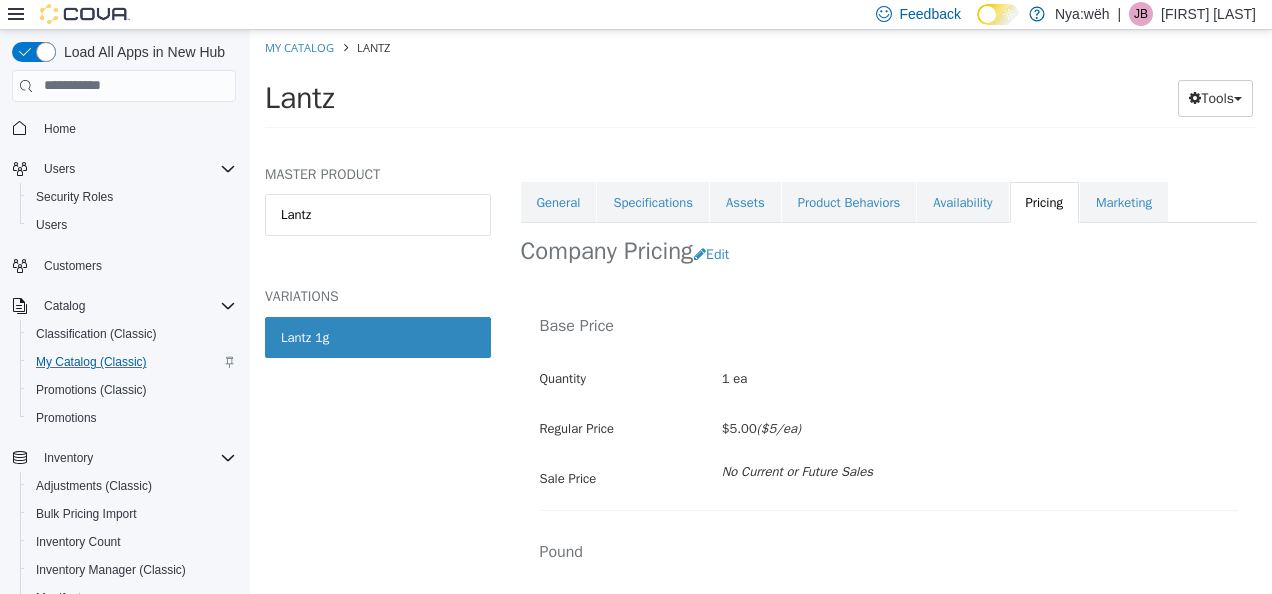 scroll, scrollTop: 62, scrollLeft: 0, axis: vertical 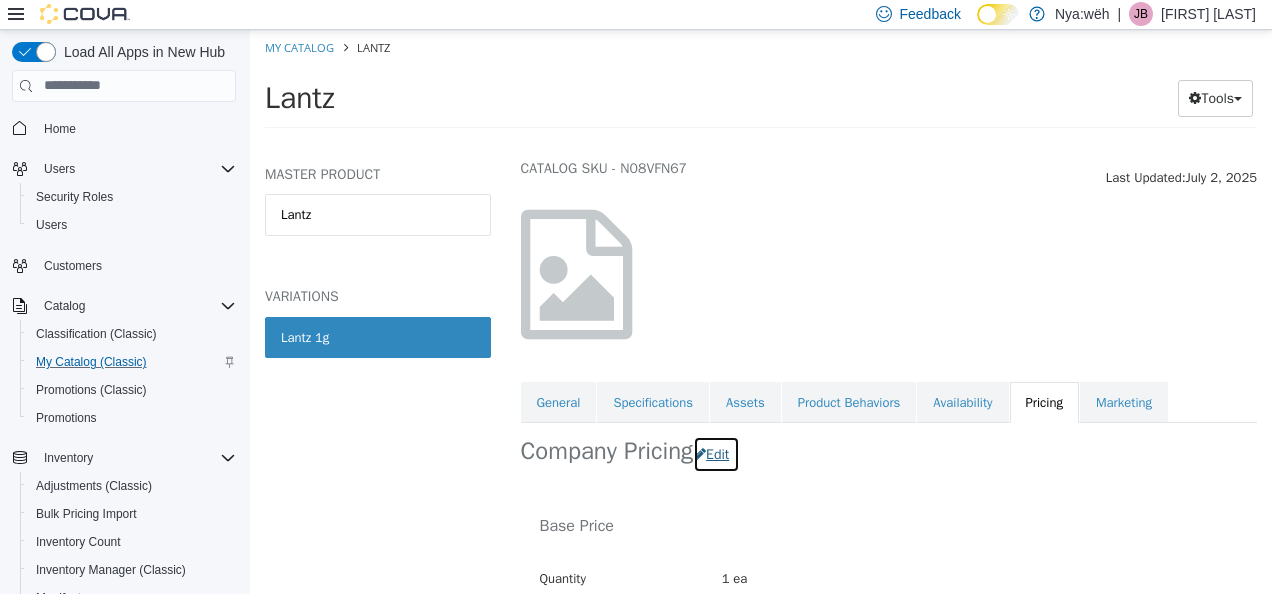 click on "Edit" at bounding box center (716, 453) 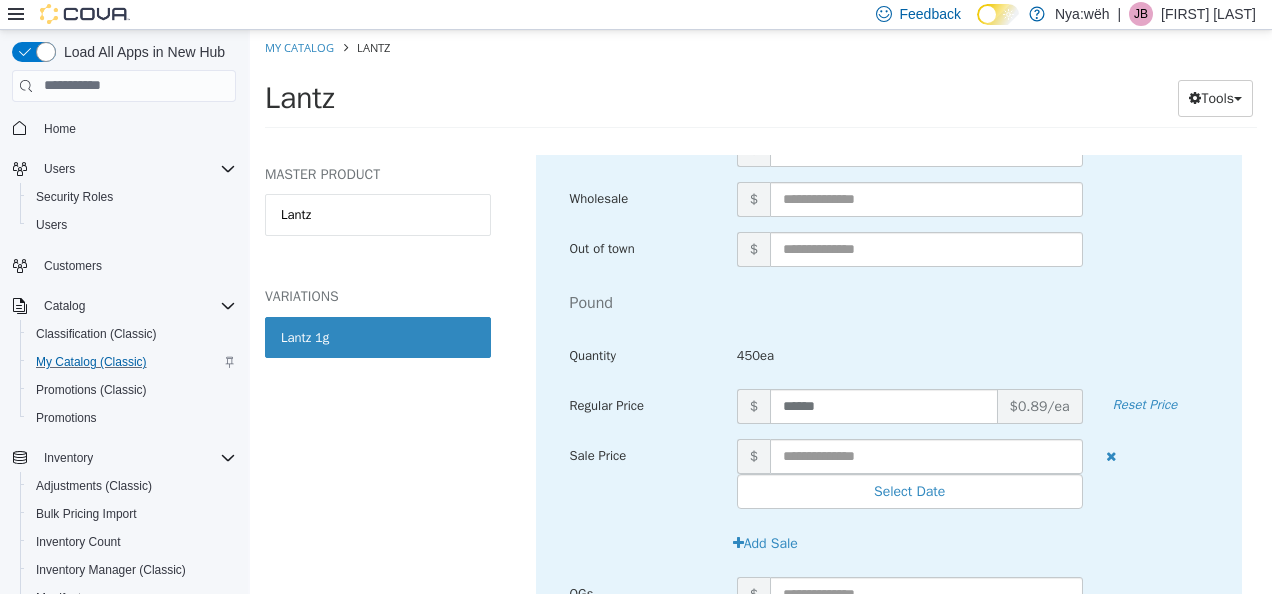 scroll, scrollTop: 4576, scrollLeft: 0, axis: vertical 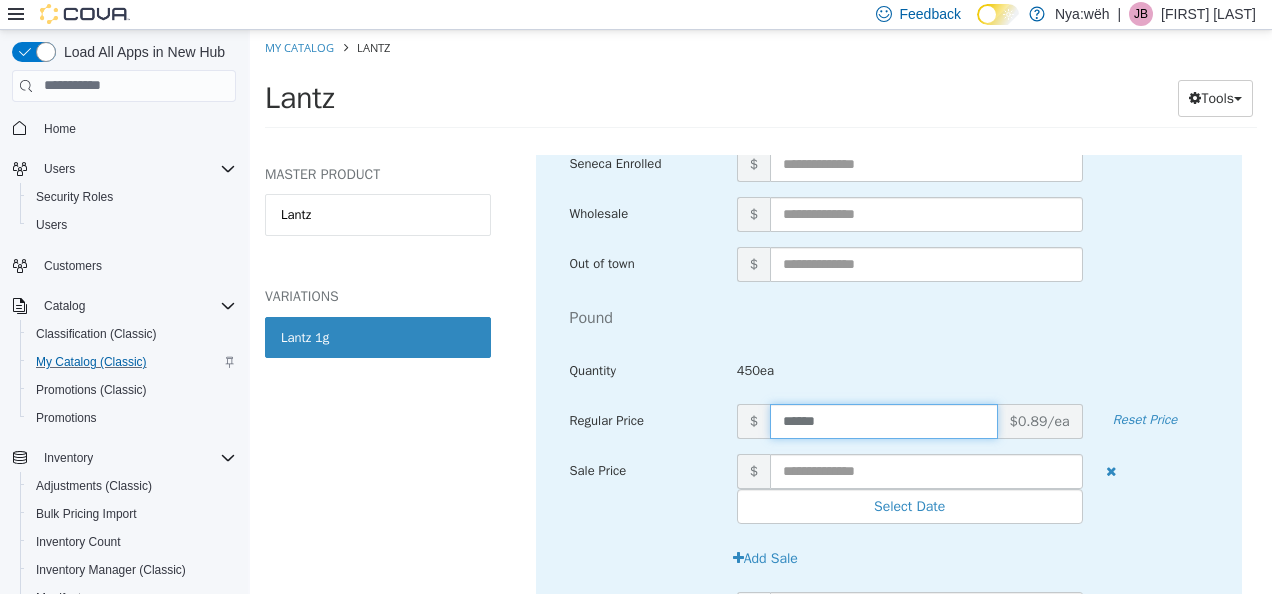 click on "******" at bounding box center [883, 420] 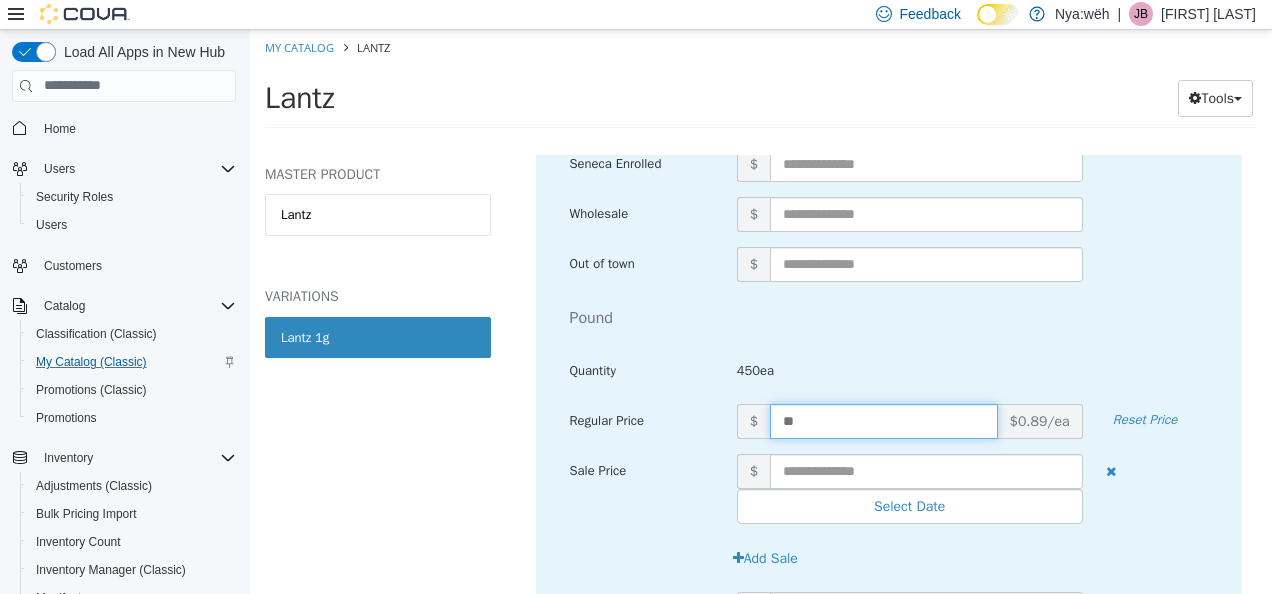 type on "***" 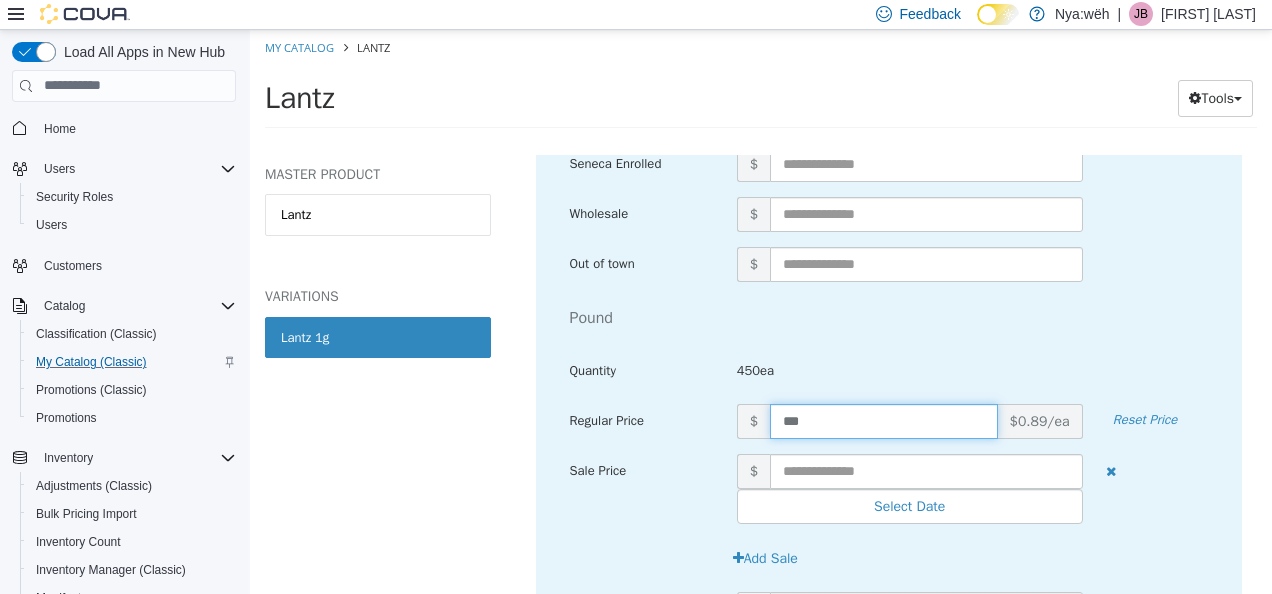 click on "Pound" at bounding box center [889, 317] 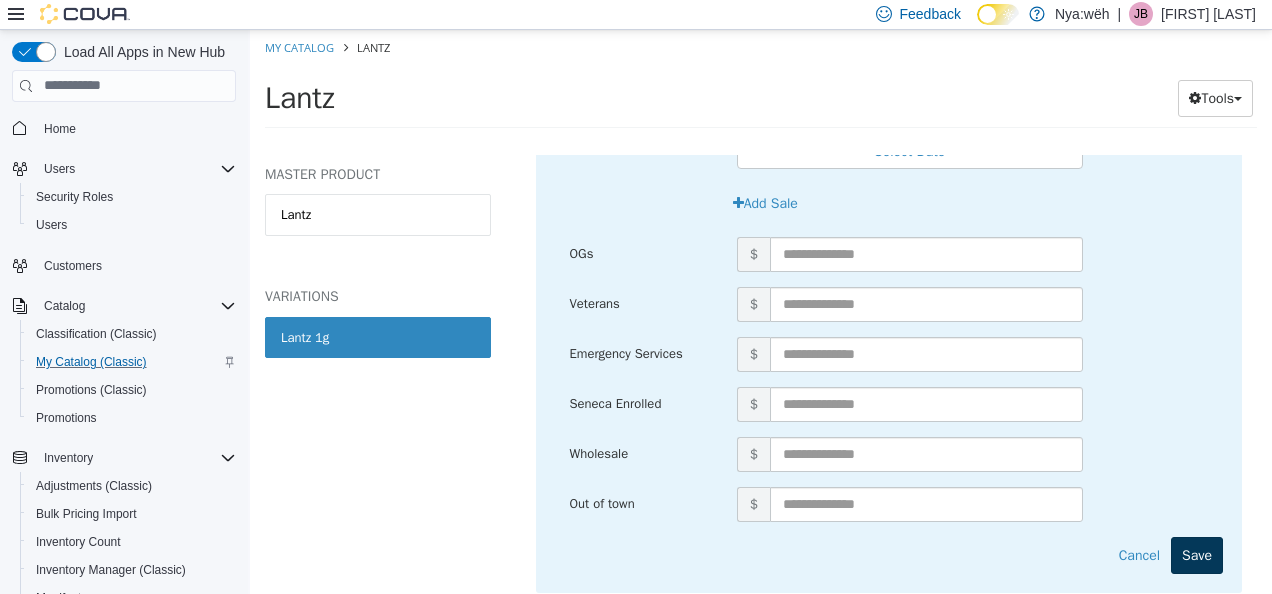 scroll, scrollTop: 4976, scrollLeft: 0, axis: vertical 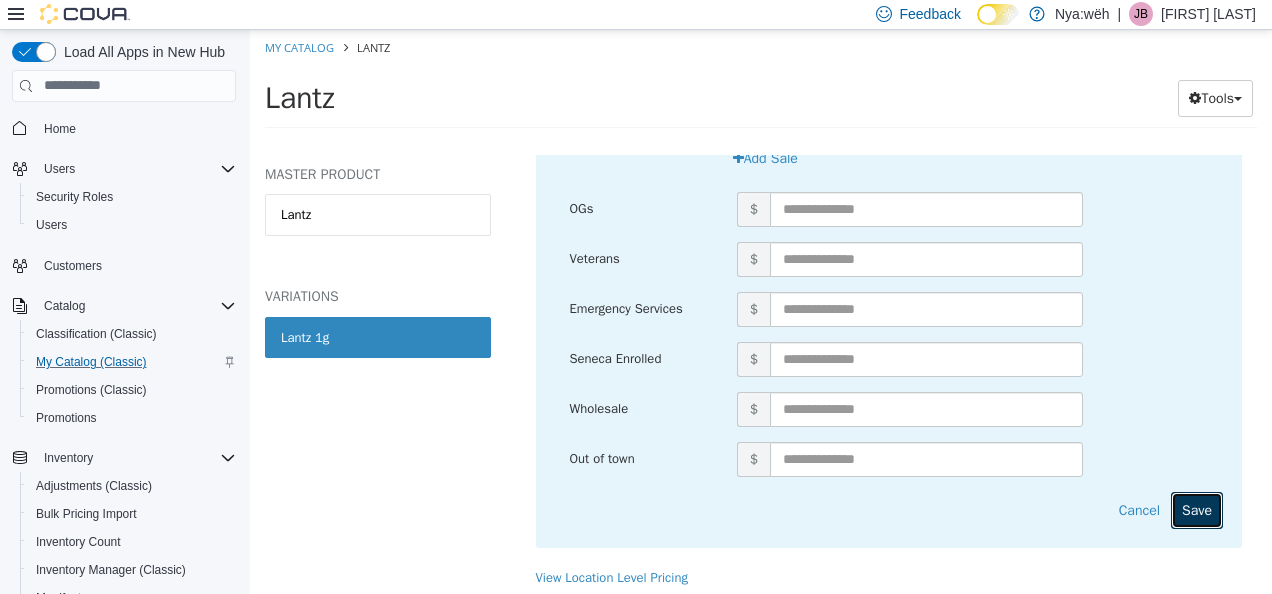 click on "Save" at bounding box center [1197, 509] 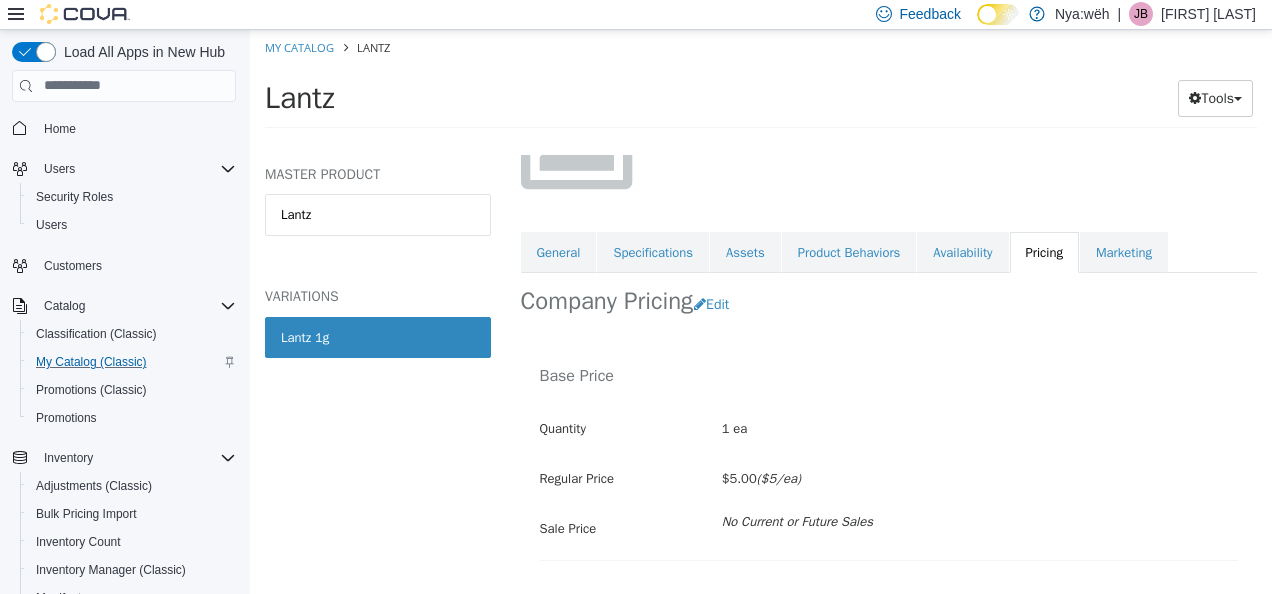 scroll, scrollTop: 162, scrollLeft: 0, axis: vertical 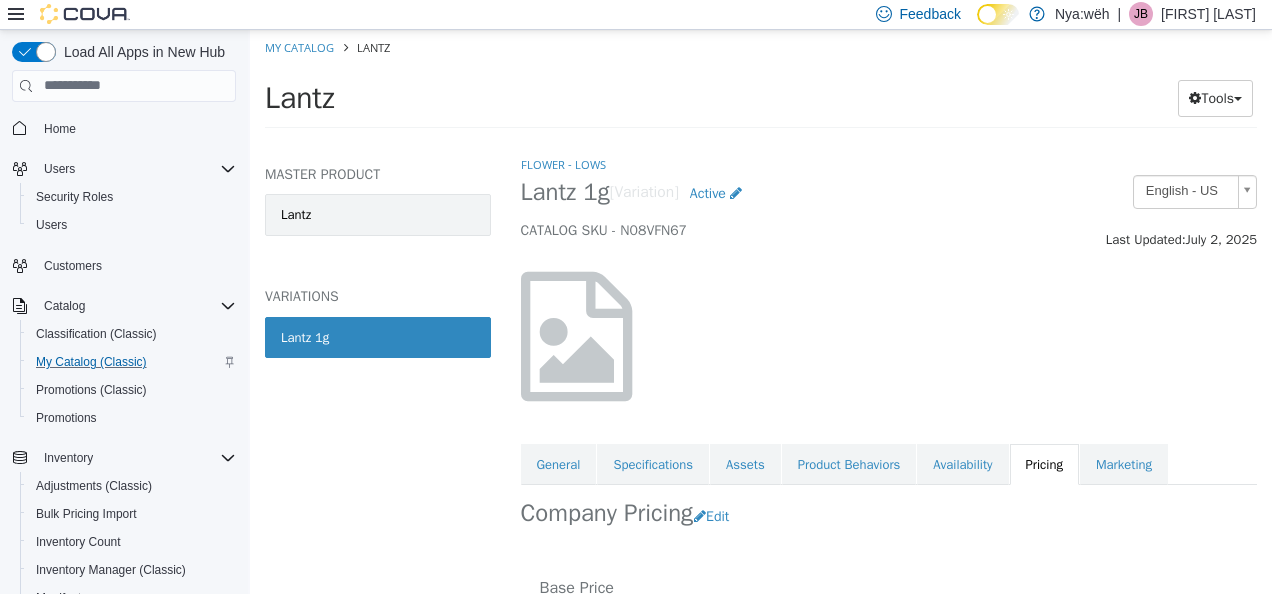 click on "Lantz" at bounding box center (378, 214) 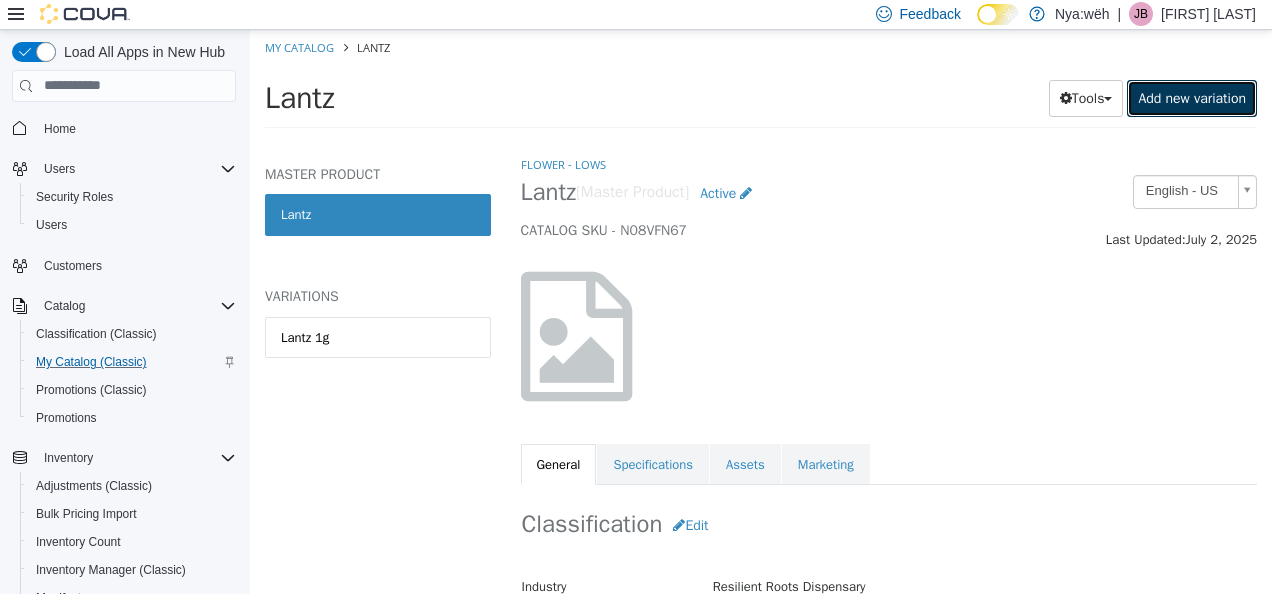 click on "Add new variation" at bounding box center (1192, 97) 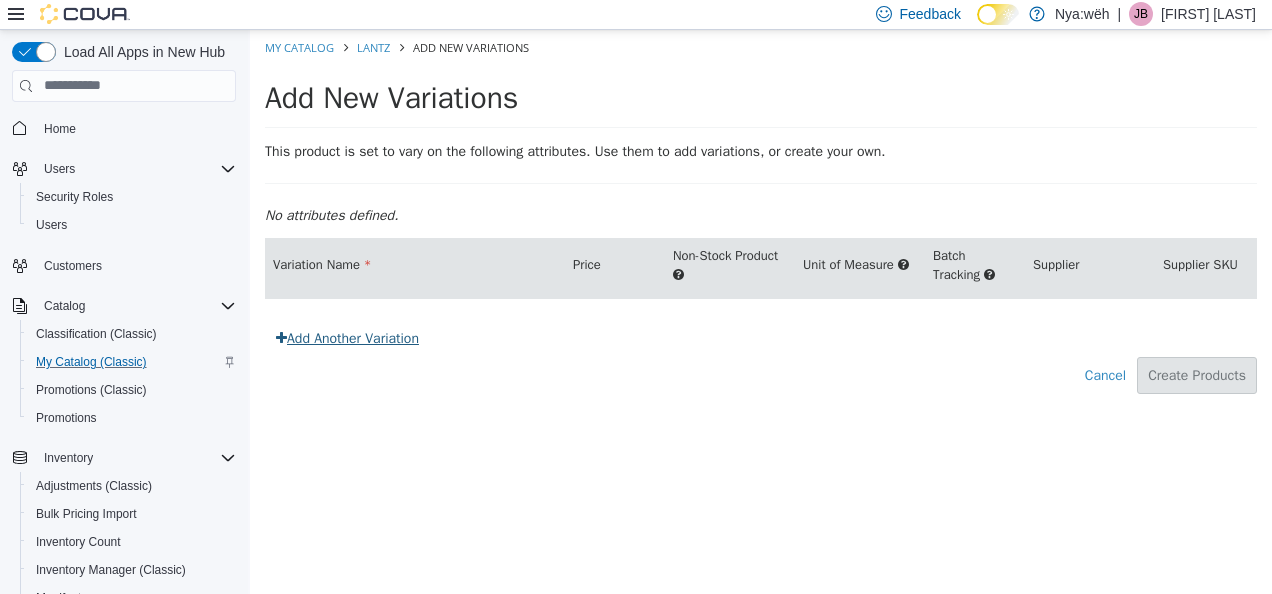 click on "Add Another Variation" at bounding box center (347, 337) 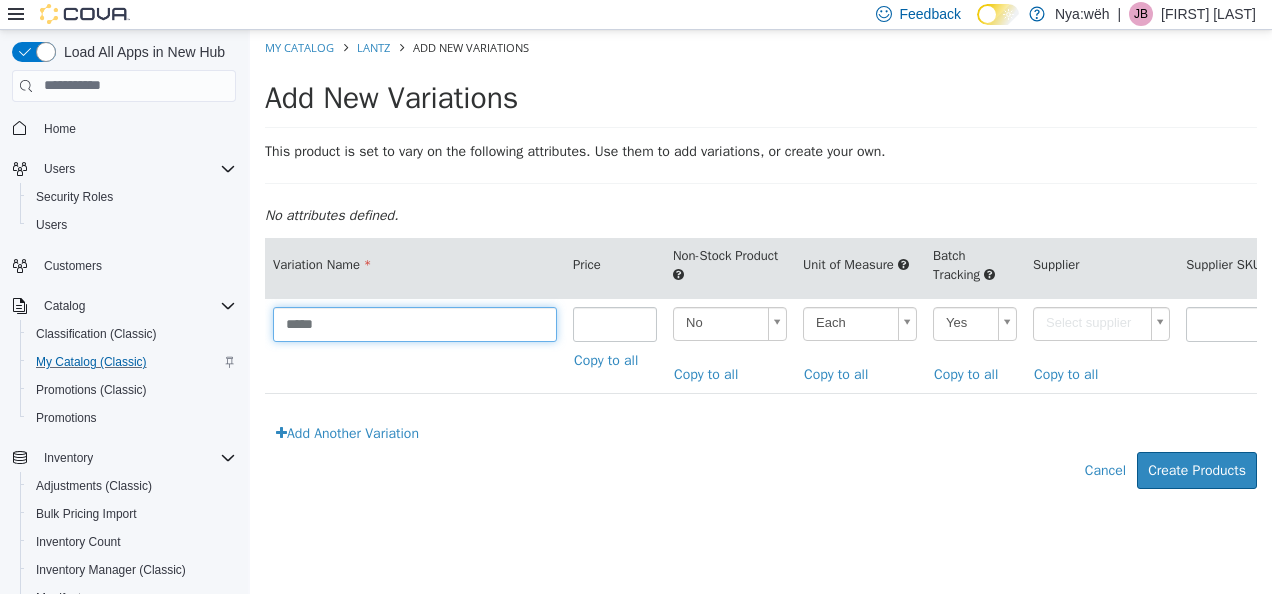 click on "*****" at bounding box center (415, 323) 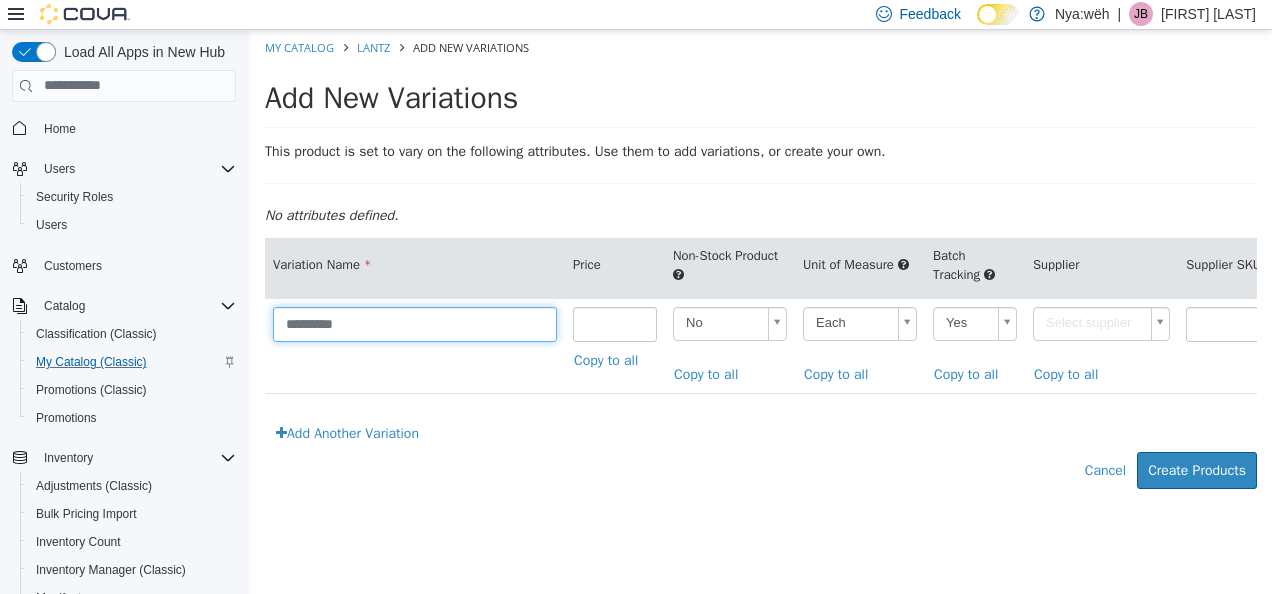 type on "*********" 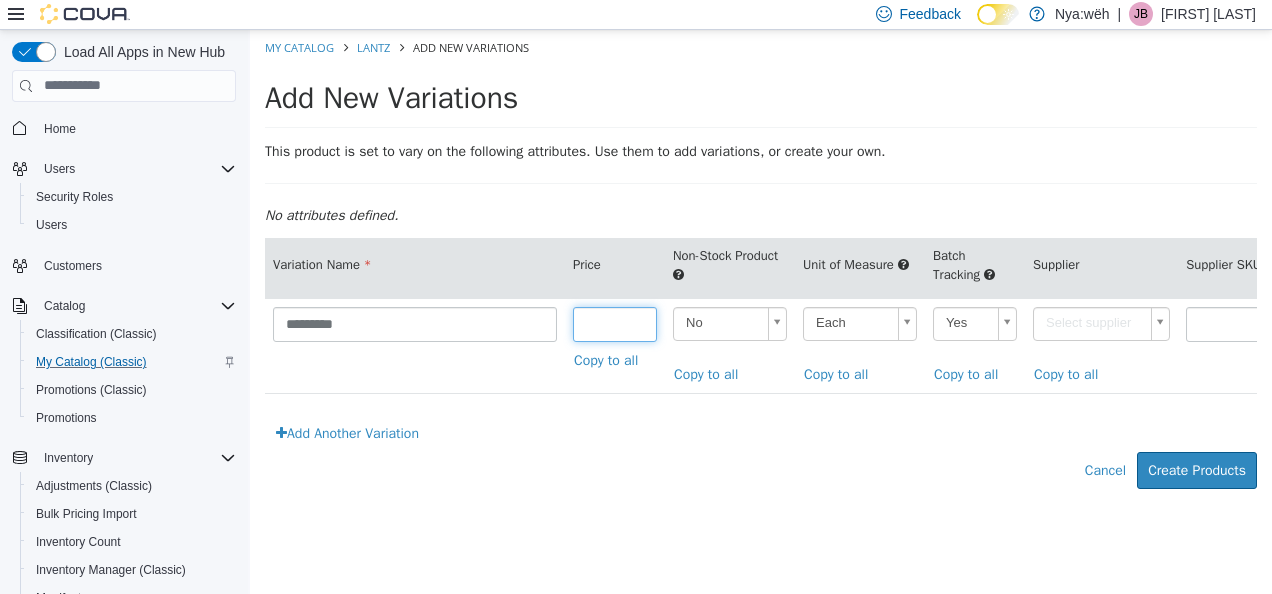 click at bounding box center [615, 323] 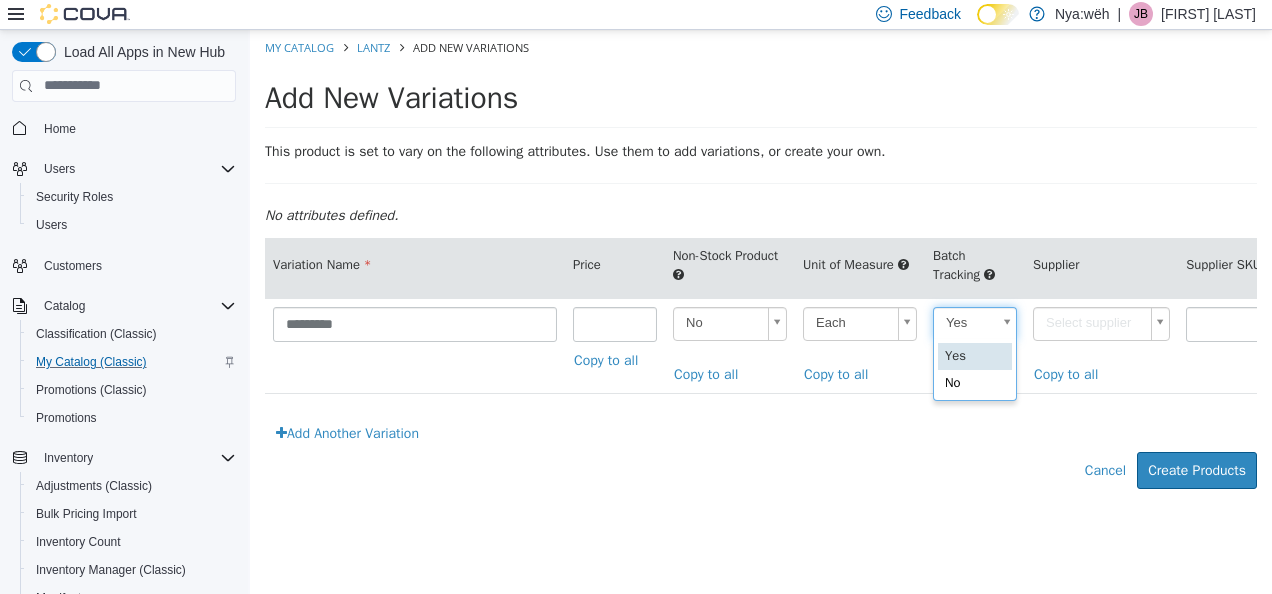 click on "**********" at bounding box center (761, 269) 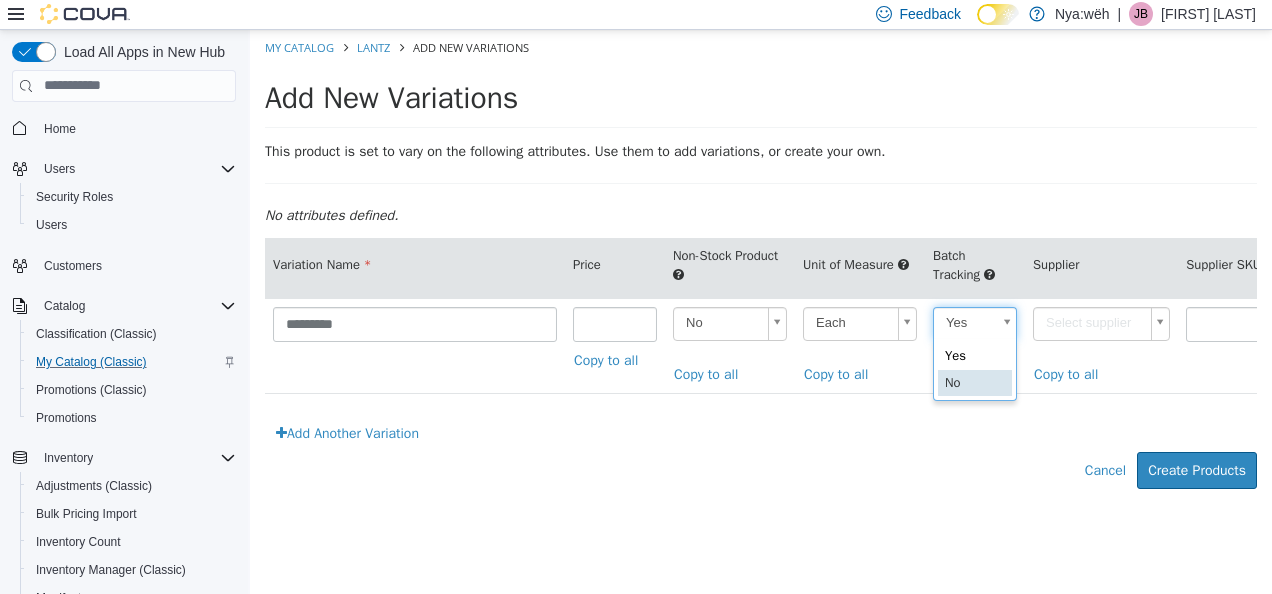 type on "**" 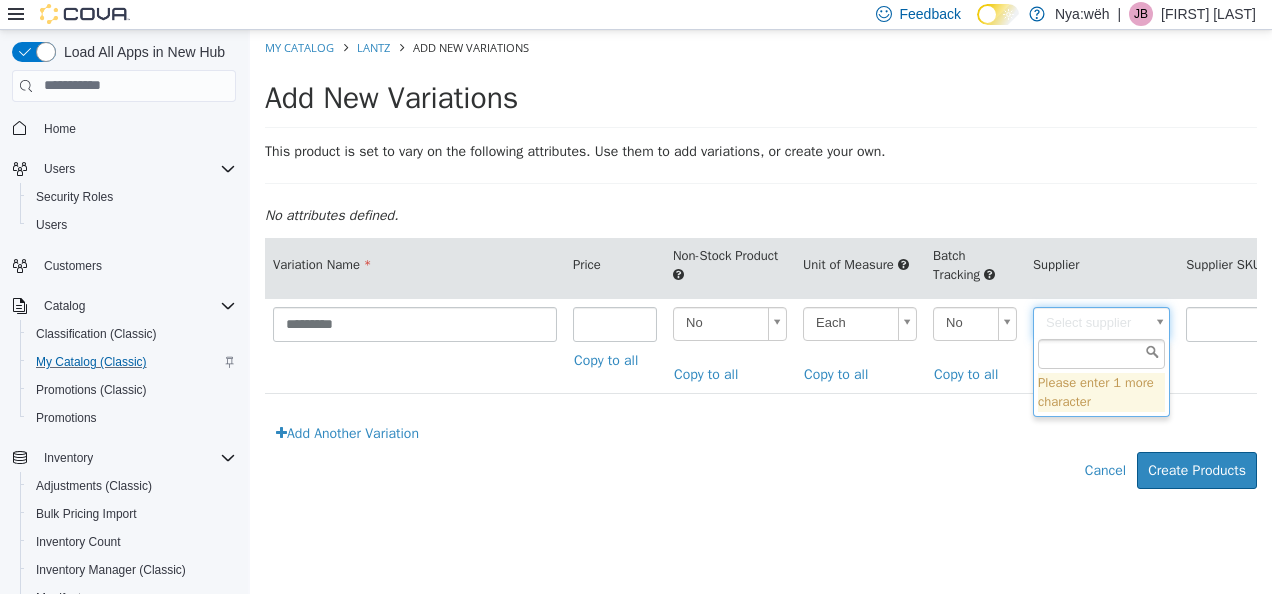click on "**********" at bounding box center (761, 269) 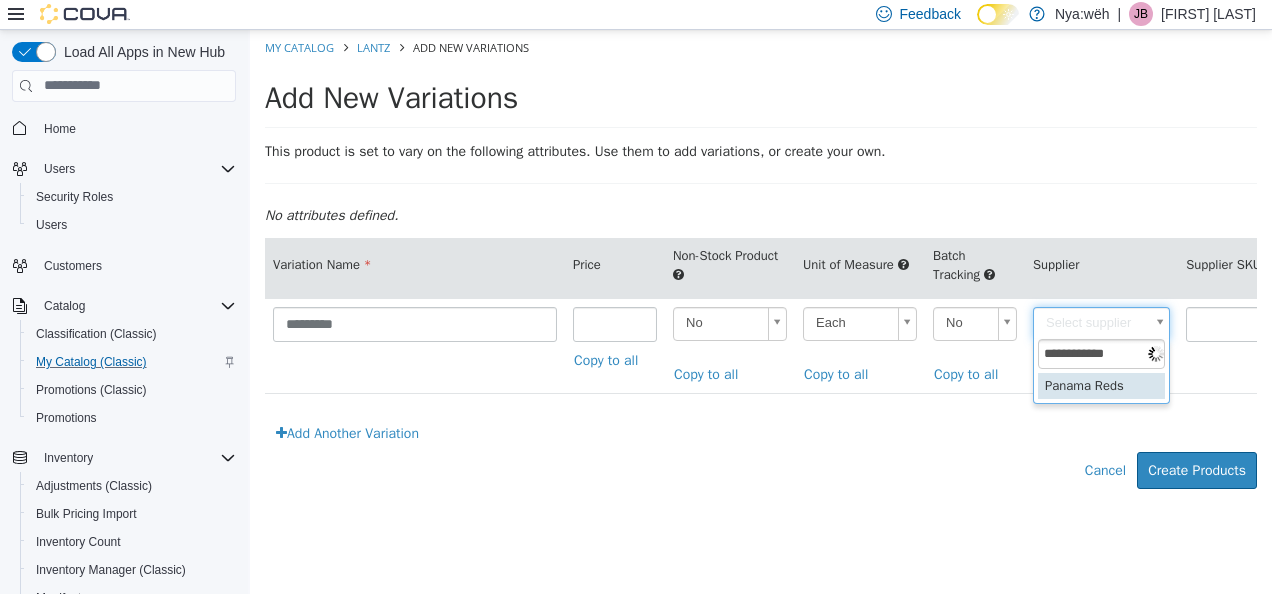 type on "**********" 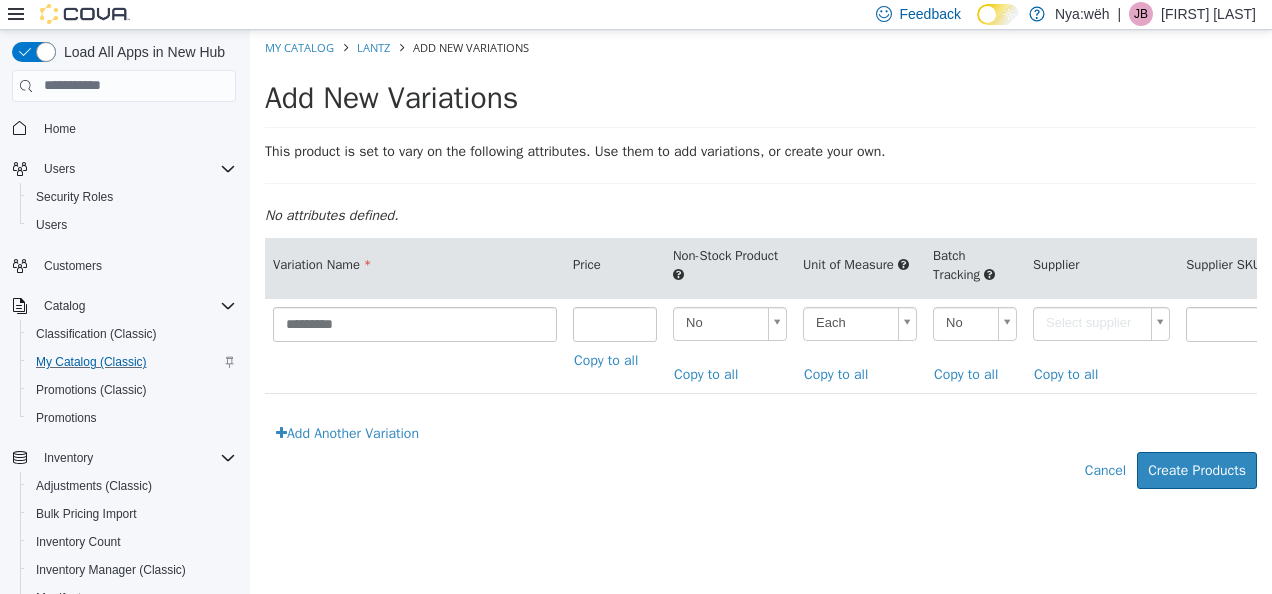 type on "******" 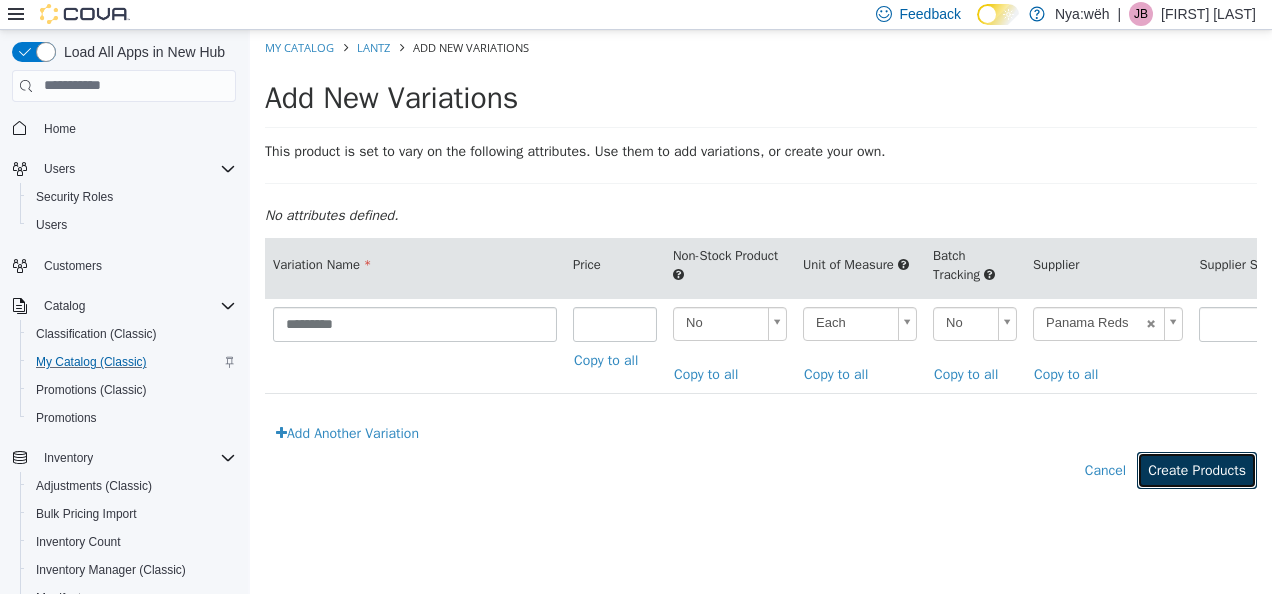 click on "Create Products" at bounding box center [1197, 469] 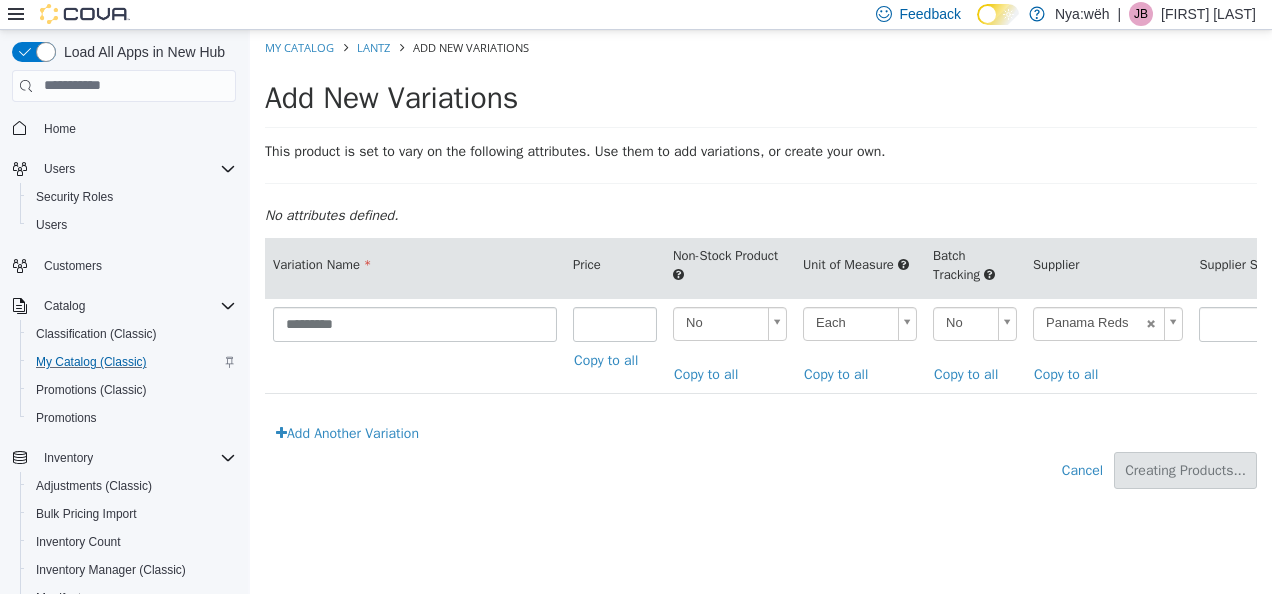 type on "*****" 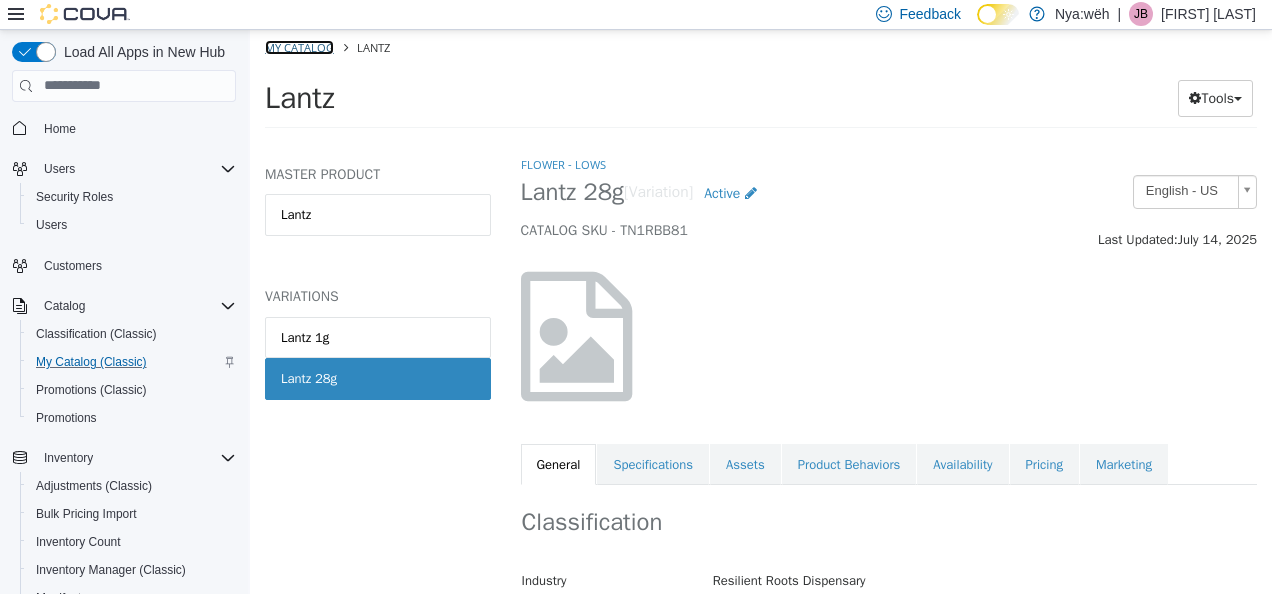 click on "My Catalog" at bounding box center (299, 46) 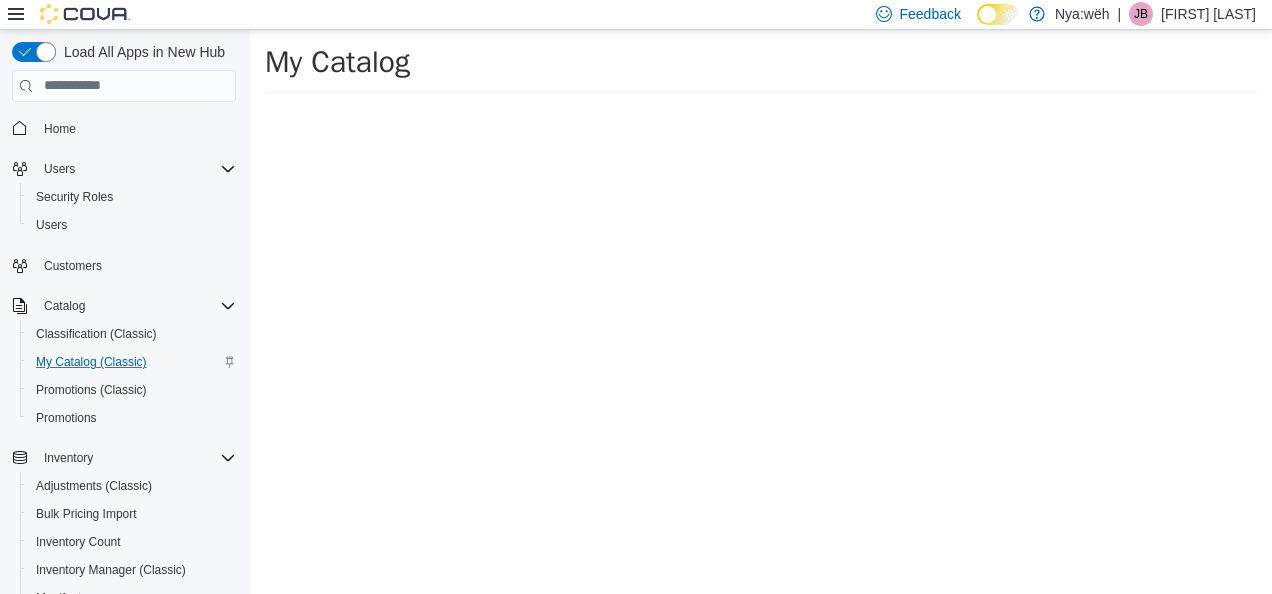 select on "**********" 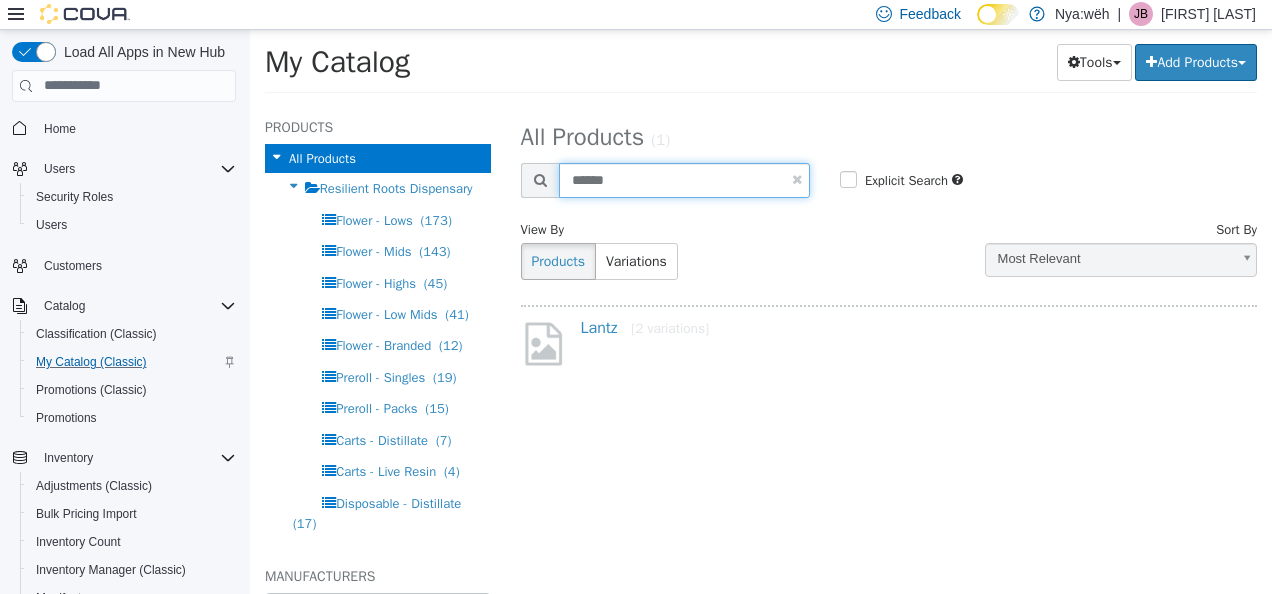 drag, startPoint x: 618, startPoint y: 193, endPoint x: 510, endPoint y: 180, distance: 108.779594 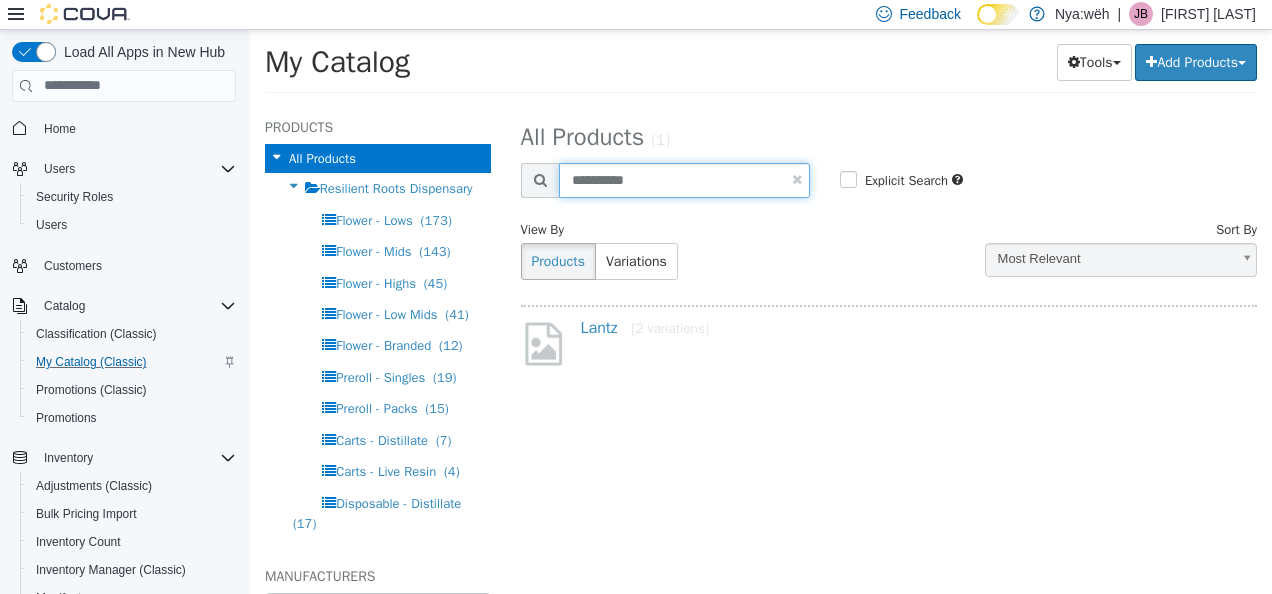 type on "**********" 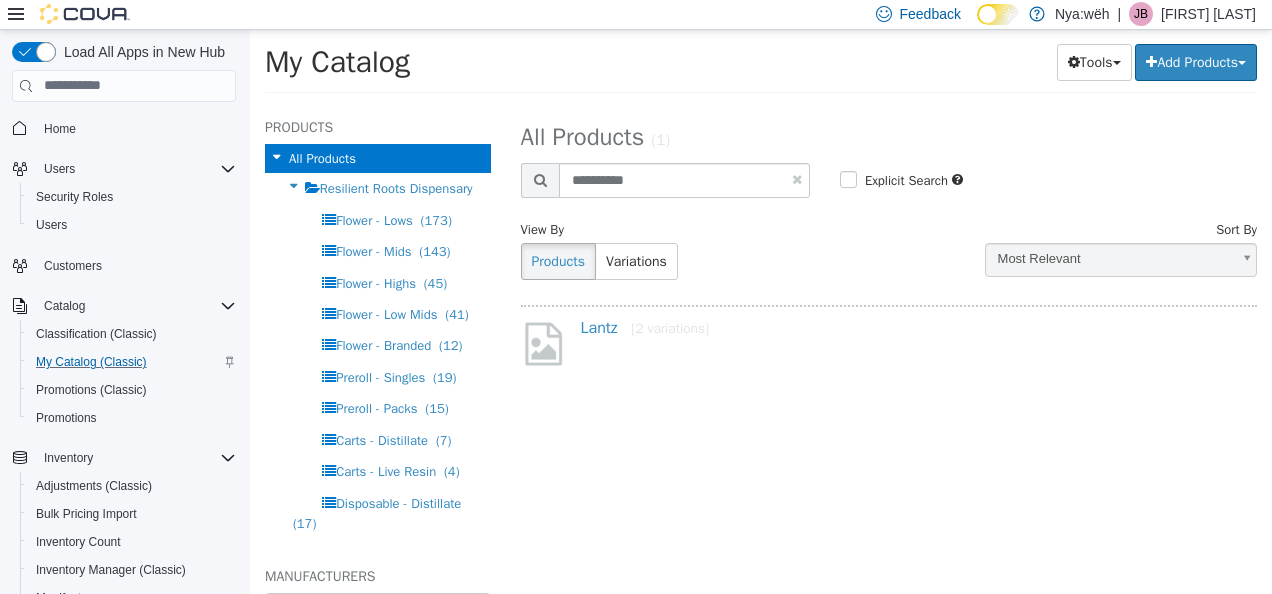 select on "**********" 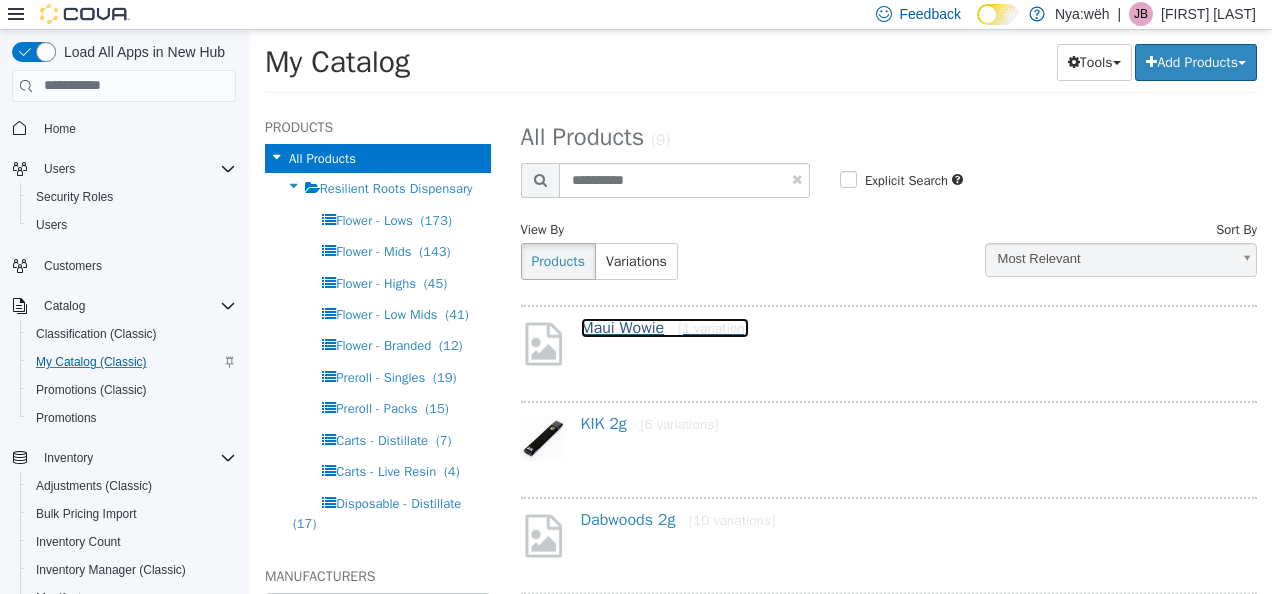click on "Maui Wowie
[1 variation]" at bounding box center (665, 327) 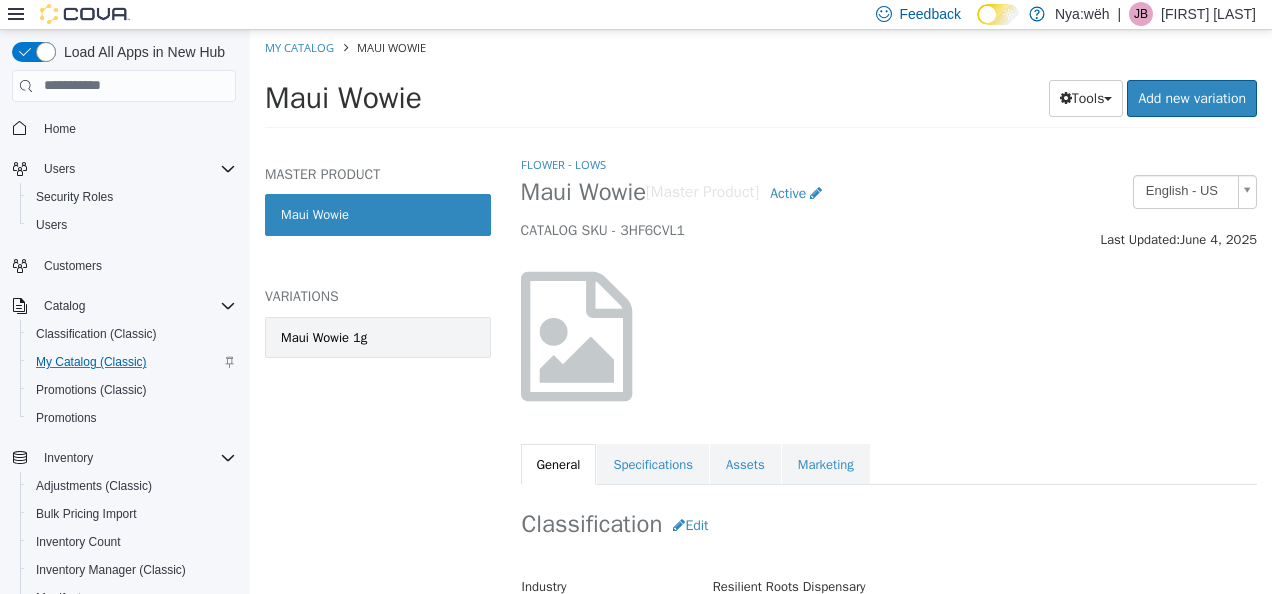 click on "Maui Wowie 1g" at bounding box center (378, 337) 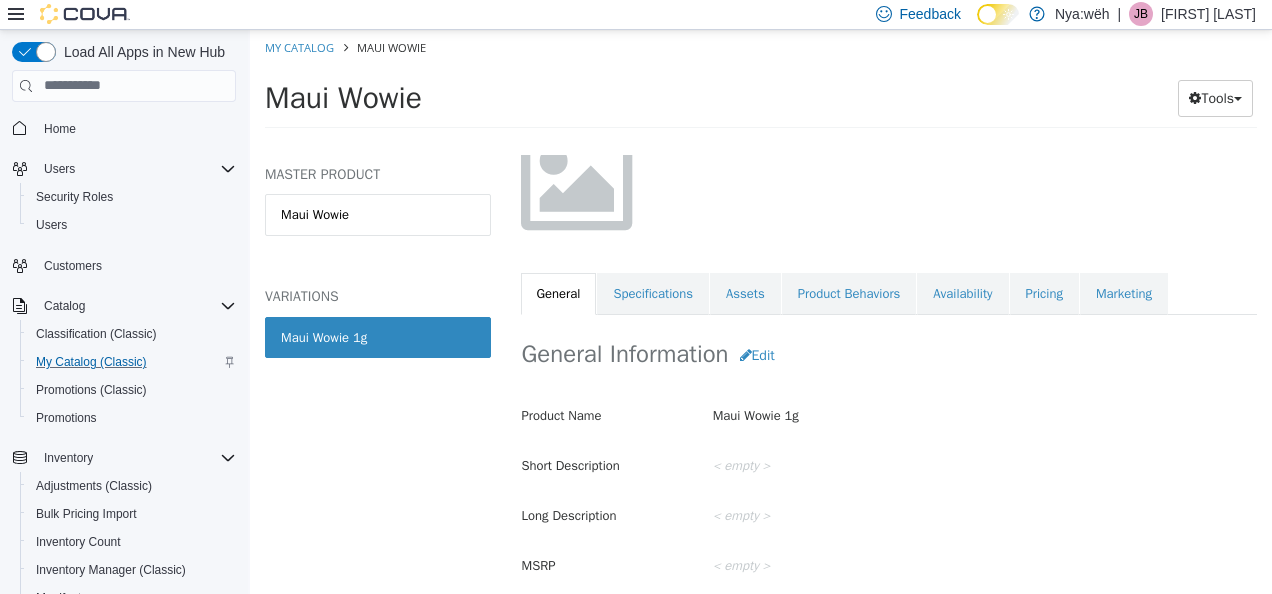 scroll, scrollTop: 202, scrollLeft: 0, axis: vertical 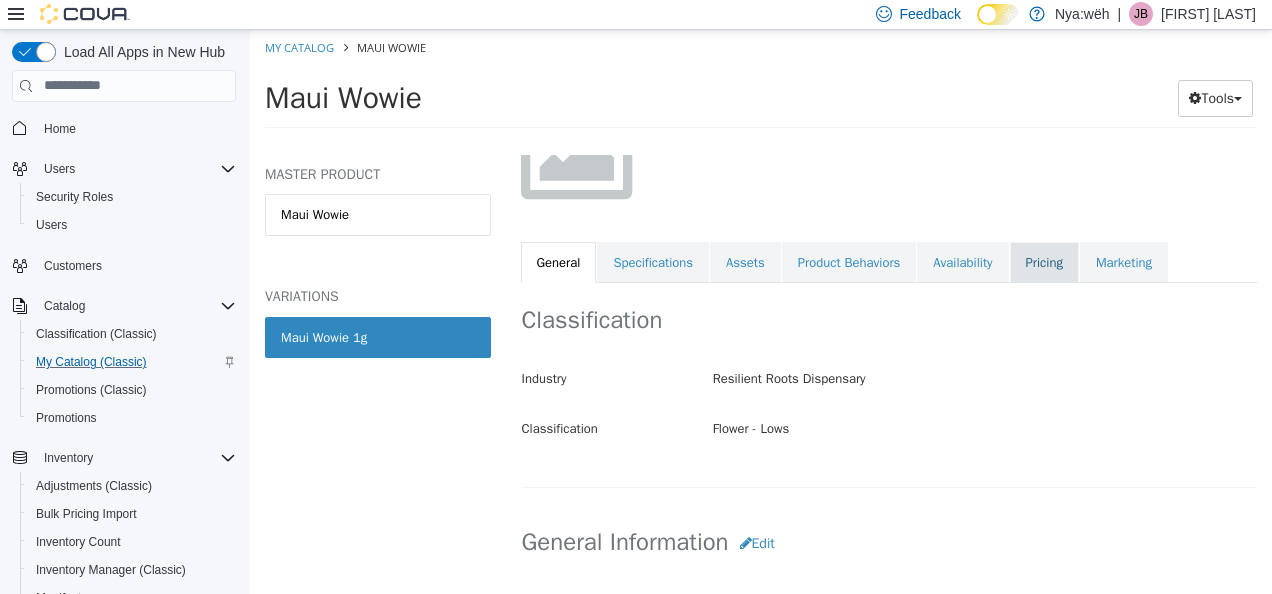 click on "Pricing" at bounding box center (1044, 262) 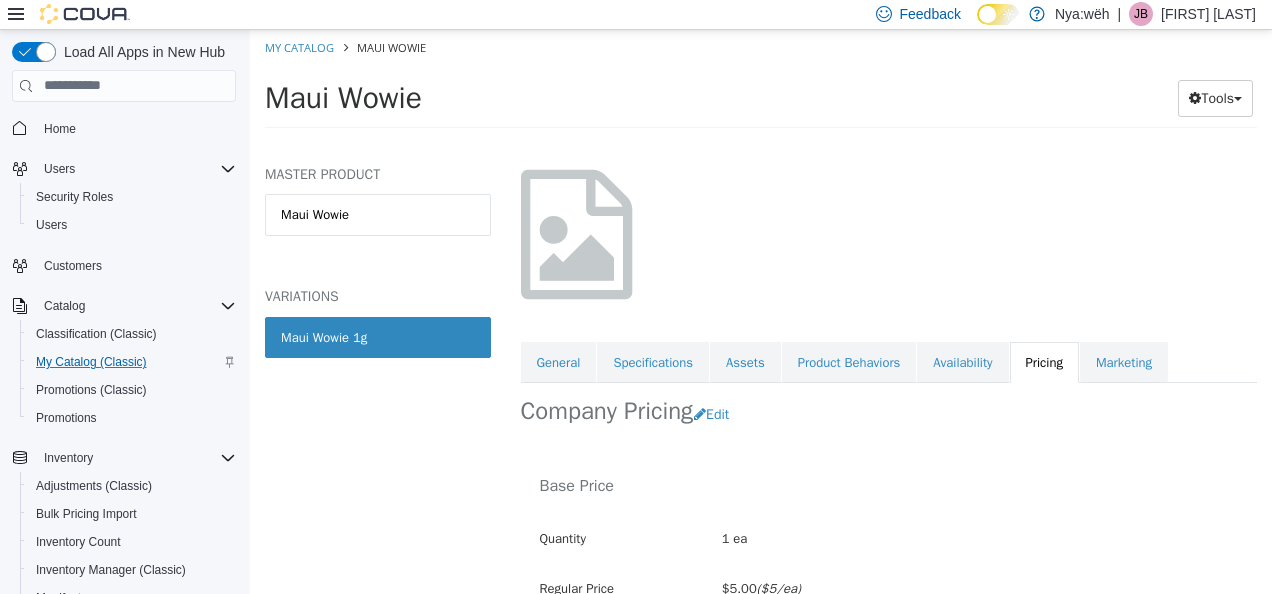 scroll, scrollTop: 0, scrollLeft: 0, axis: both 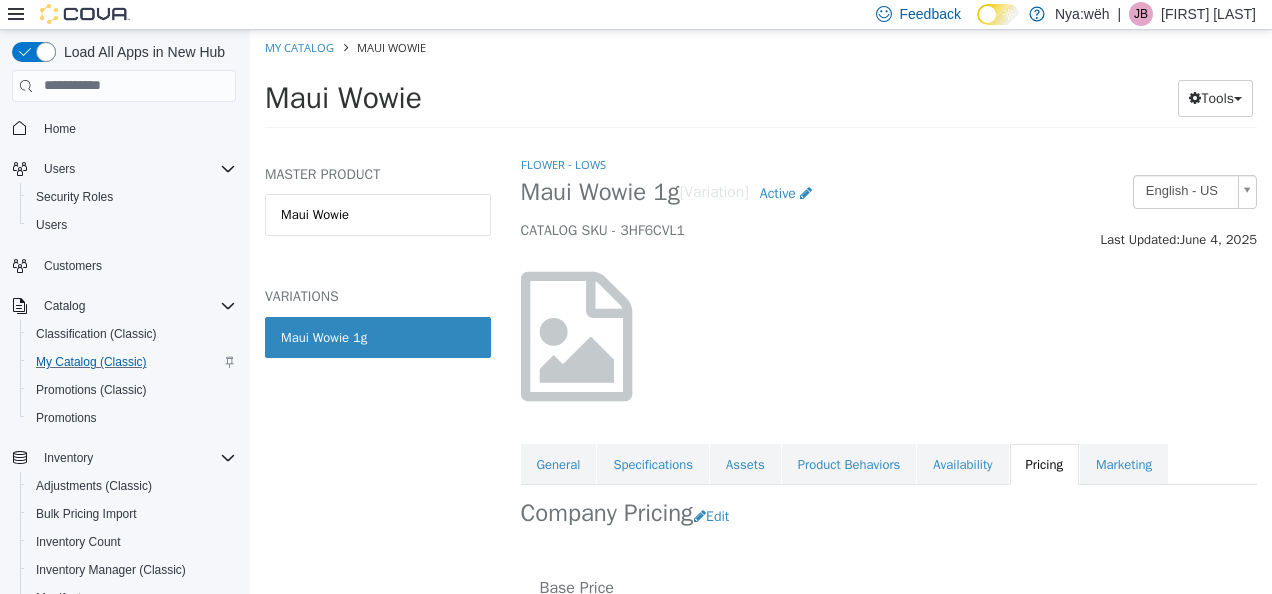 click on "My Catalog
Maui Wowie" at bounding box center [761, 47] 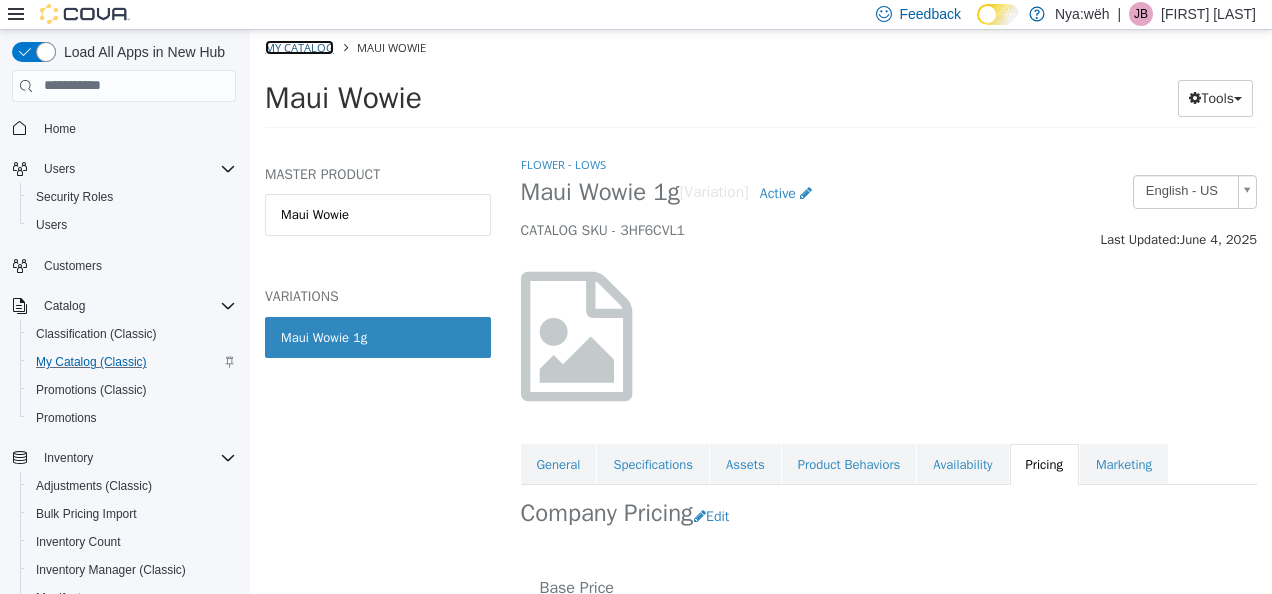 click on "My Catalog" at bounding box center [299, 46] 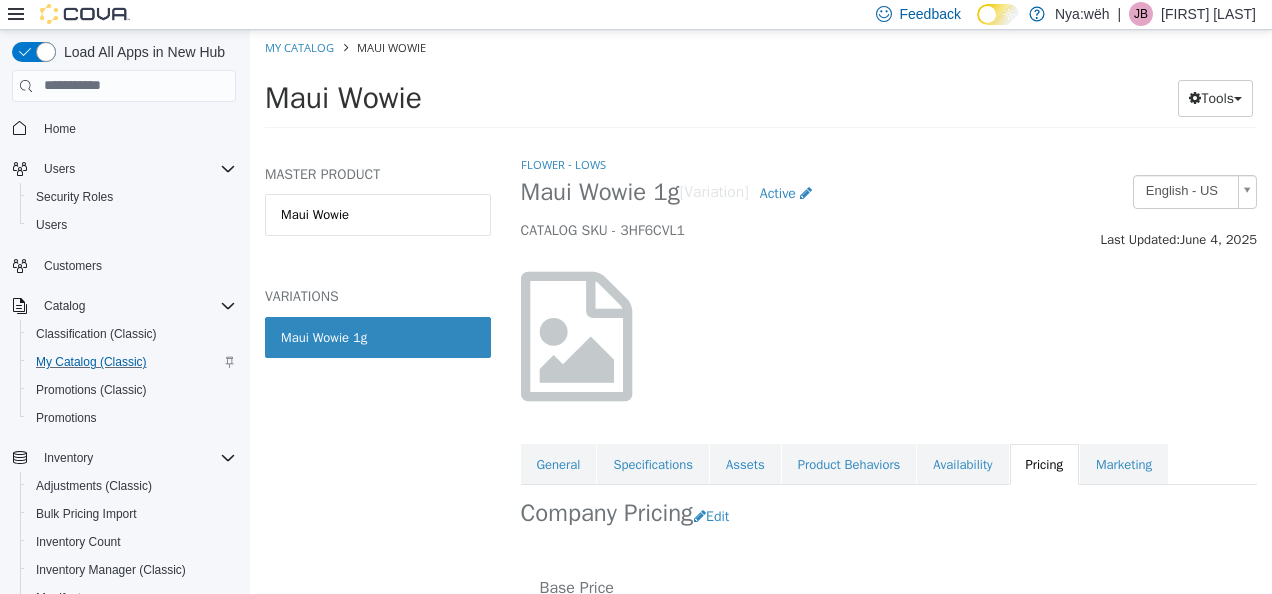 select on "**********" 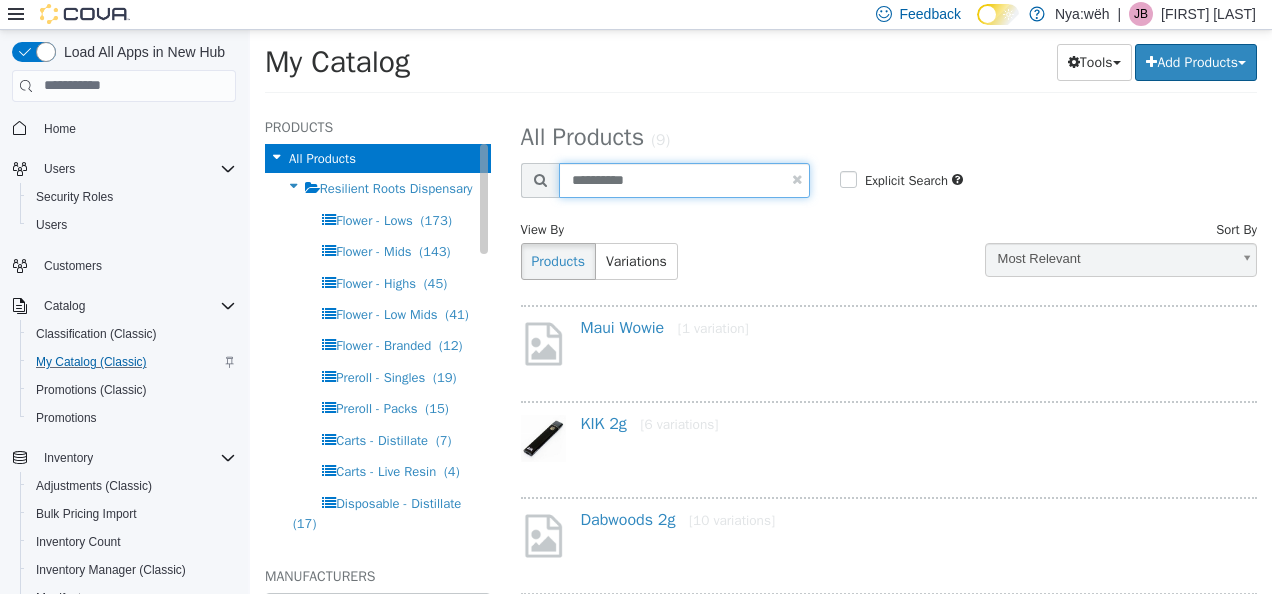 drag, startPoint x: 726, startPoint y: 175, endPoint x: 387, endPoint y: 161, distance: 339.28897 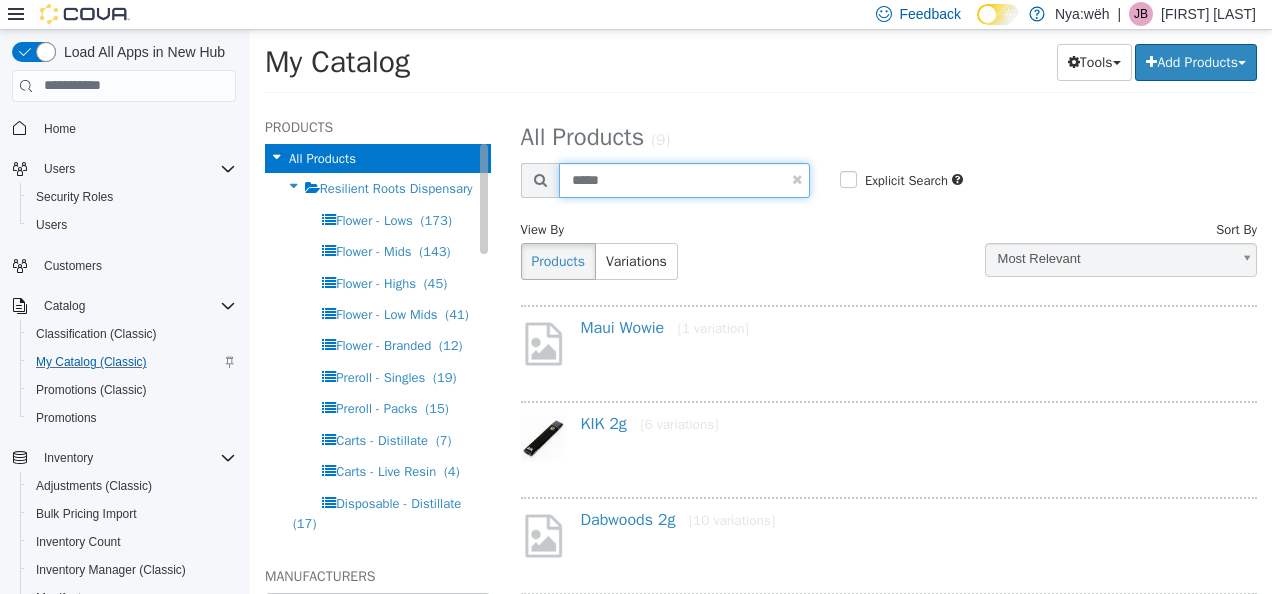 type on "*****" 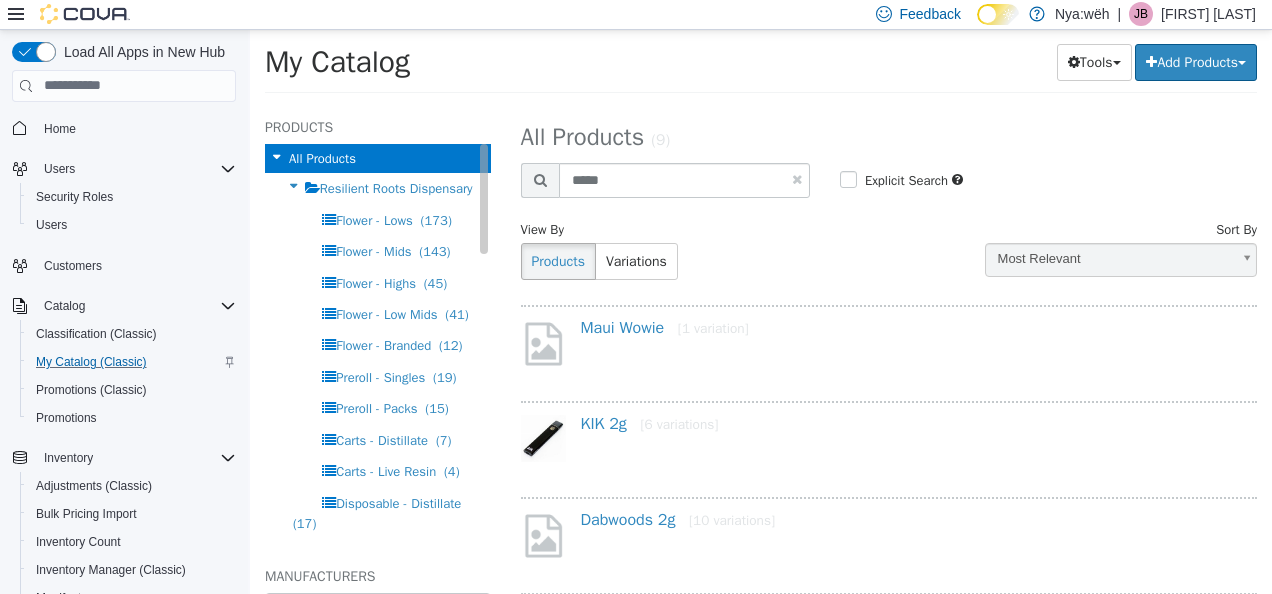 select on "**********" 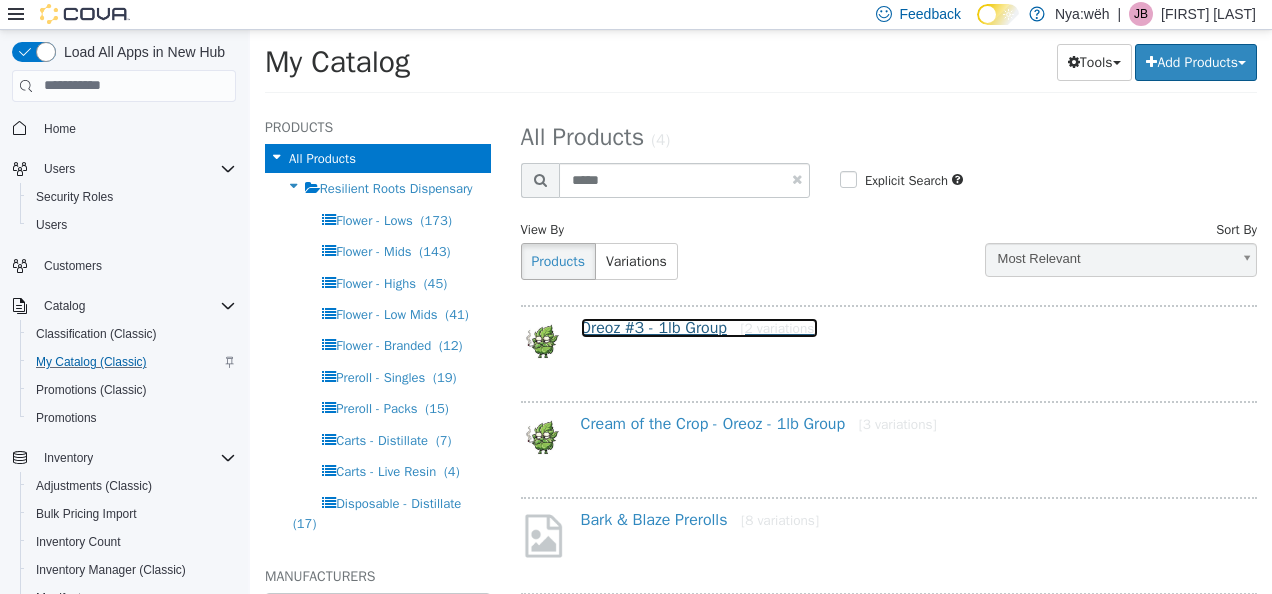 click on "Oreoz #3 - 1lb Group
[2 variations]" at bounding box center [700, 327] 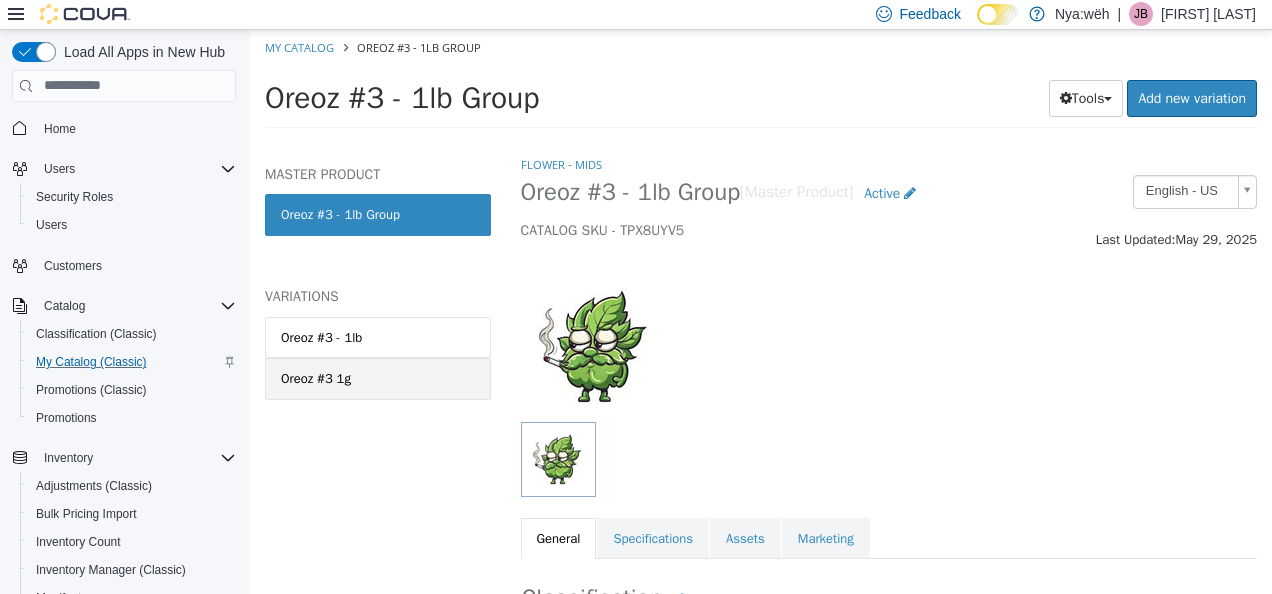 click on "Oreoz #3 1g" at bounding box center (378, 378) 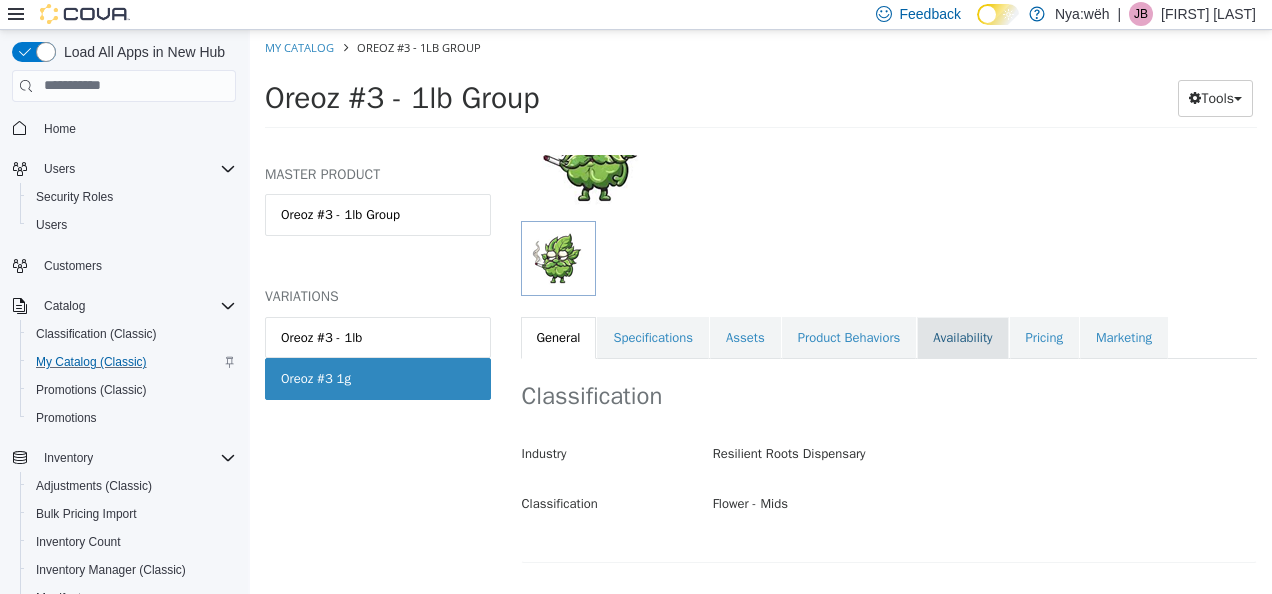 scroll, scrollTop: 202, scrollLeft: 0, axis: vertical 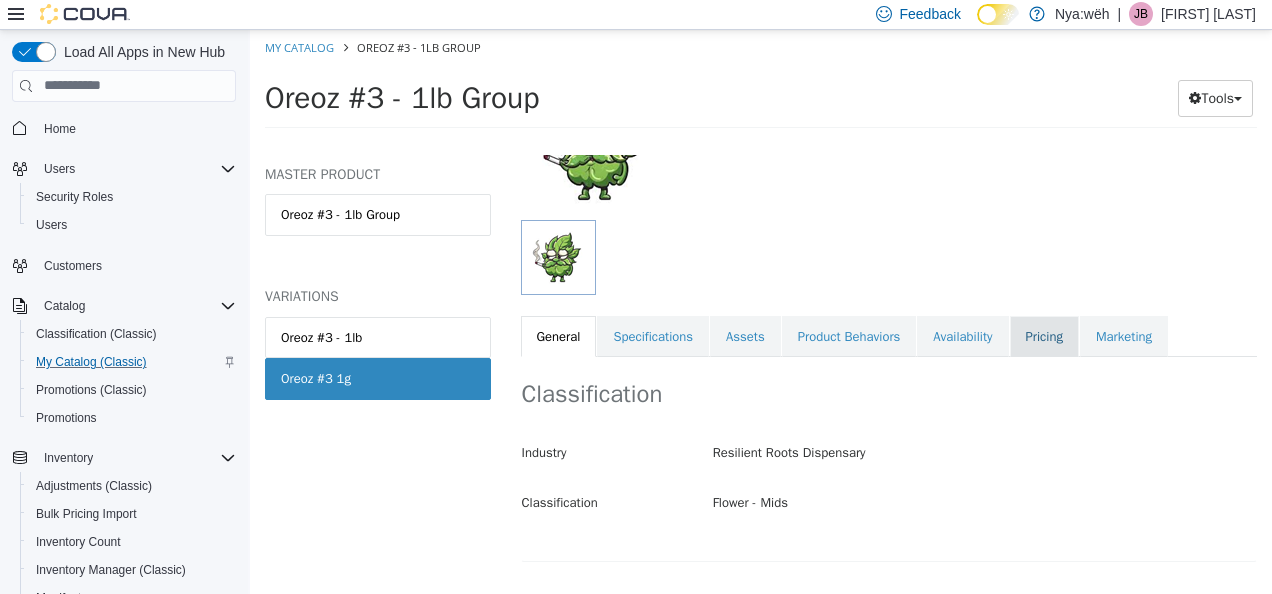 click on "Pricing" at bounding box center (1044, 336) 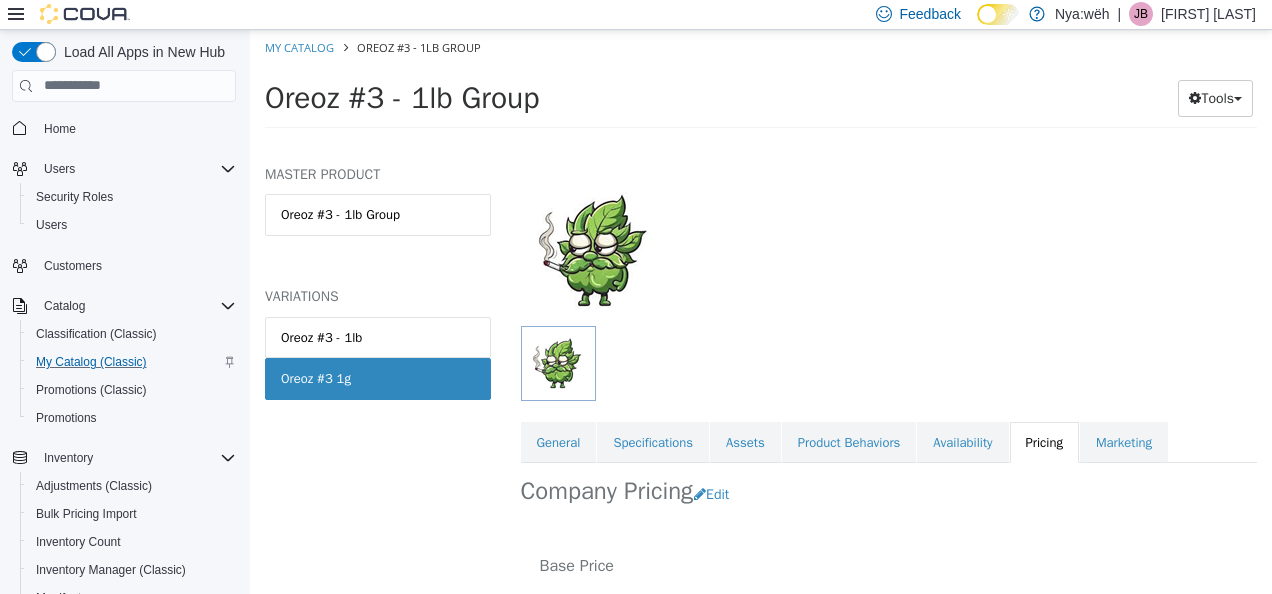 scroll, scrollTop: 200, scrollLeft: 0, axis: vertical 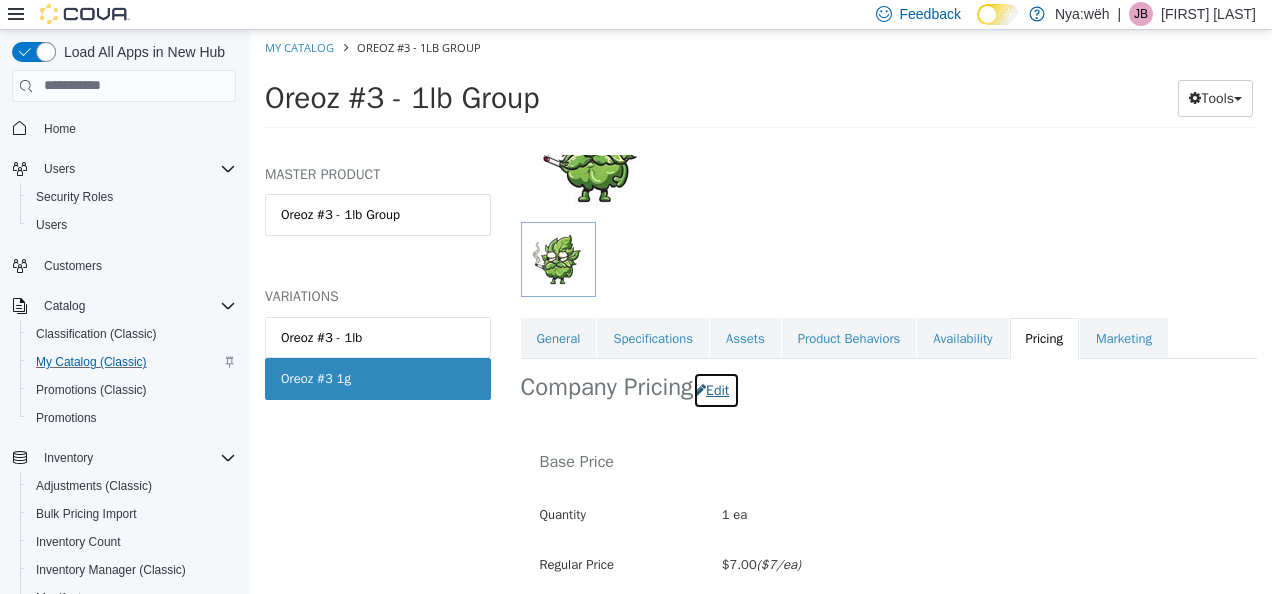 click on "Edit" at bounding box center [716, 389] 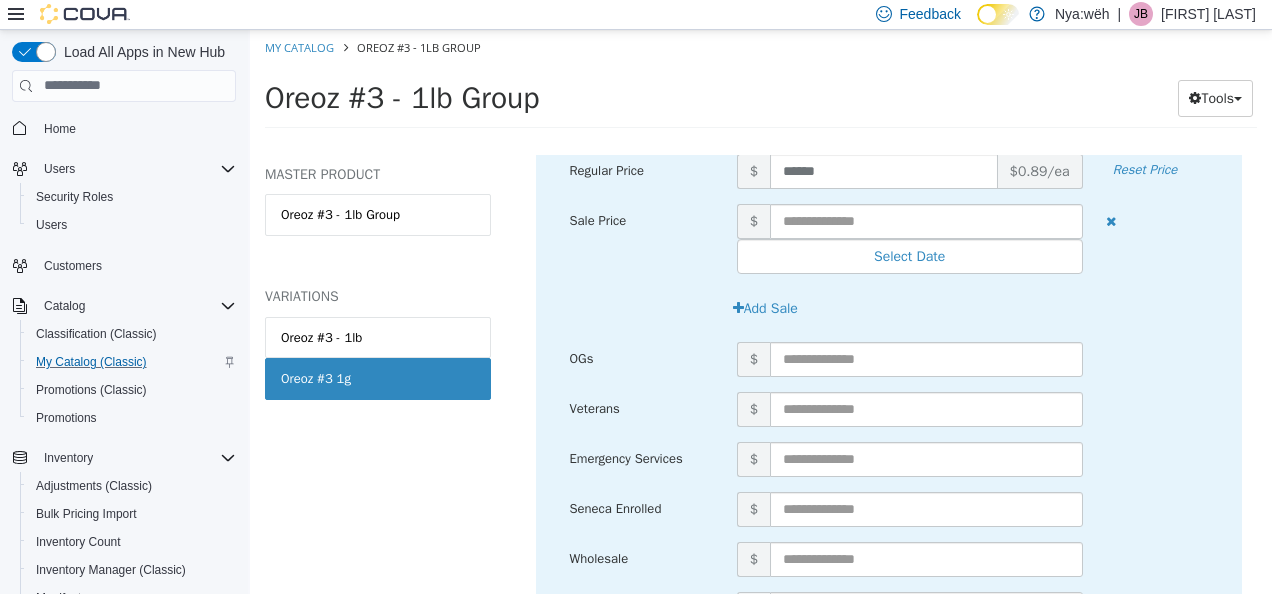 scroll, scrollTop: 4700, scrollLeft: 0, axis: vertical 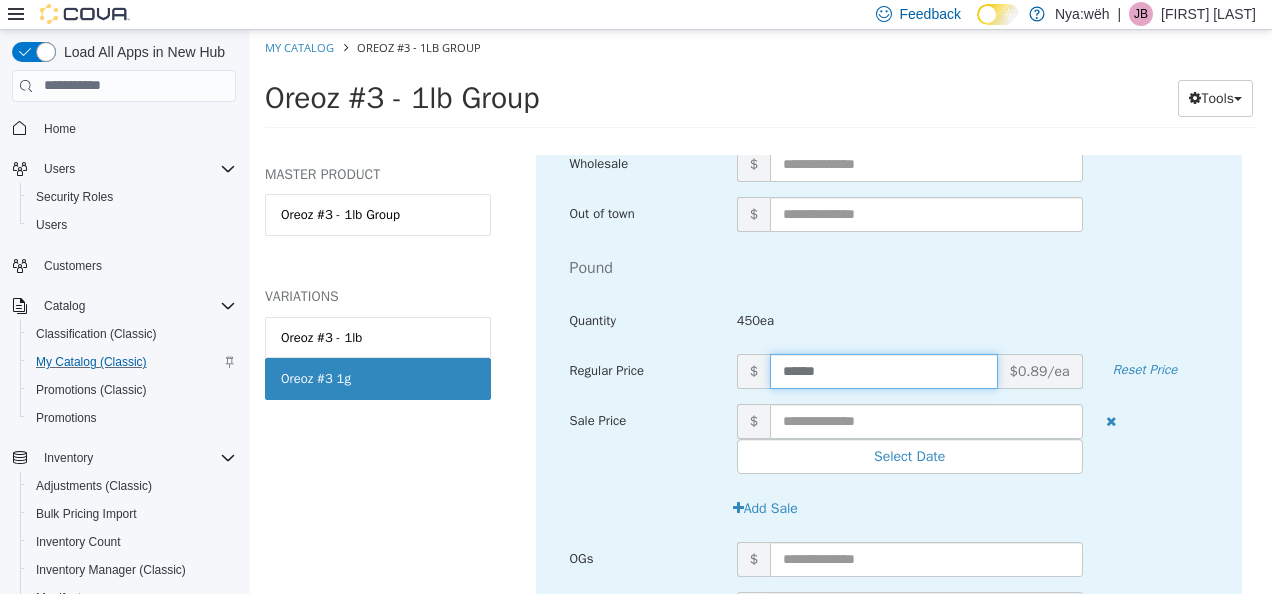 drag, startPoint x: 834, startPoint y: 367, endPoint x: 709, endPoint y: 367, distance: 125 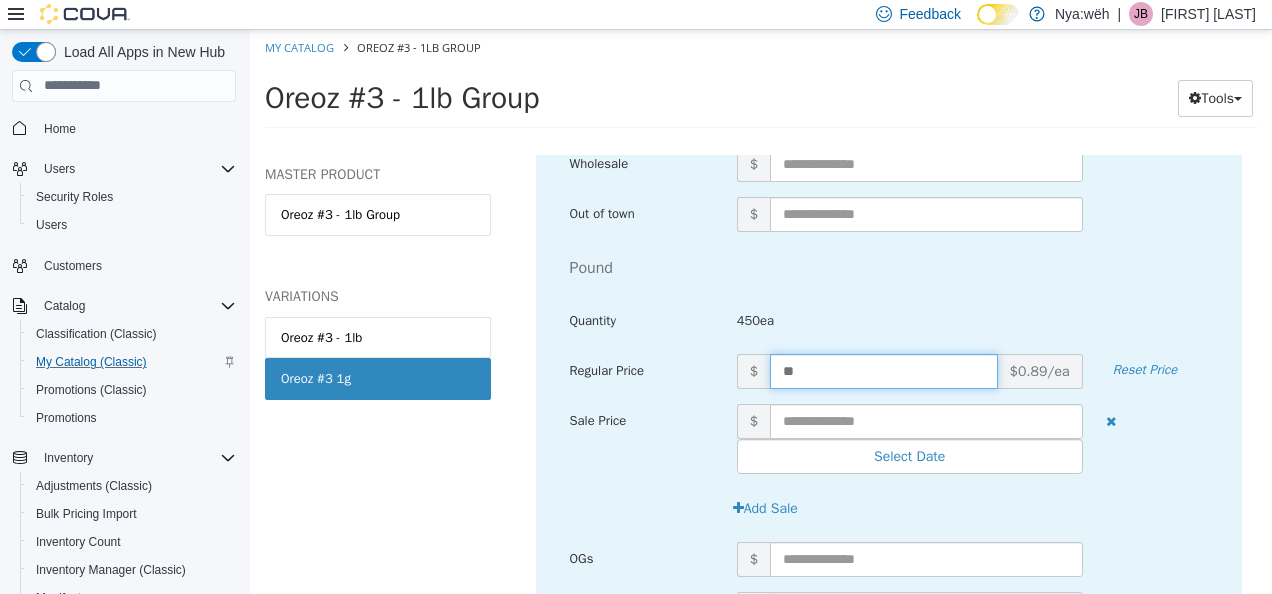 type on "***" 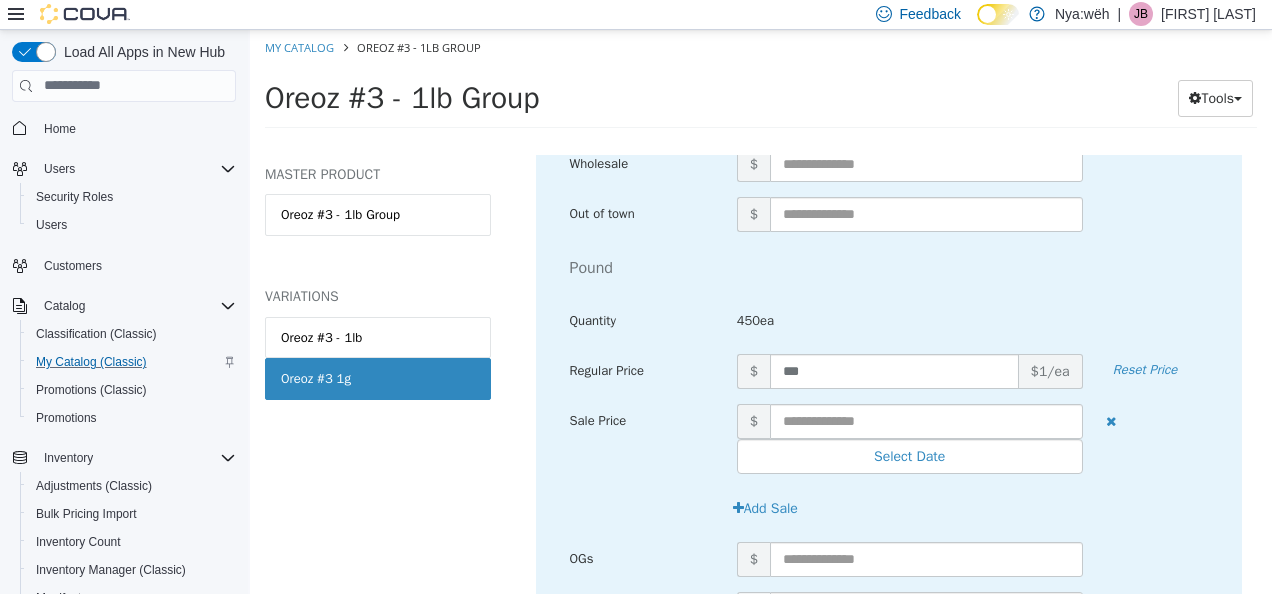 click on "450ea" at bounding box center [910, 320] 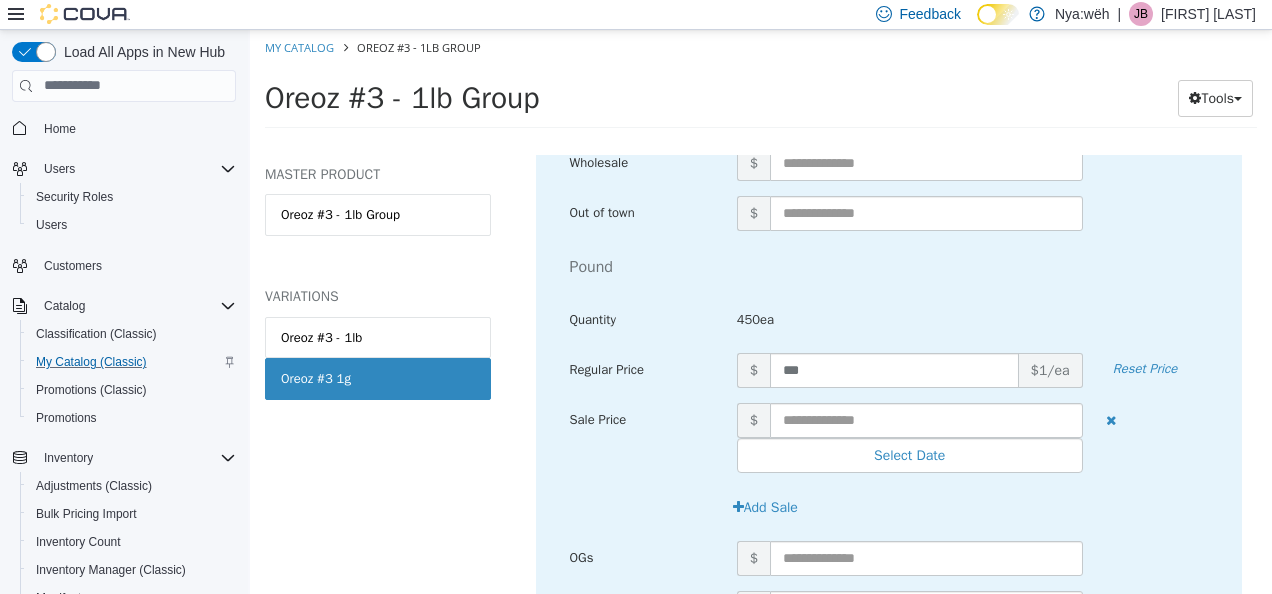 scroll, scrollTop: 5050, scrollLeft: 0, axis: vertical 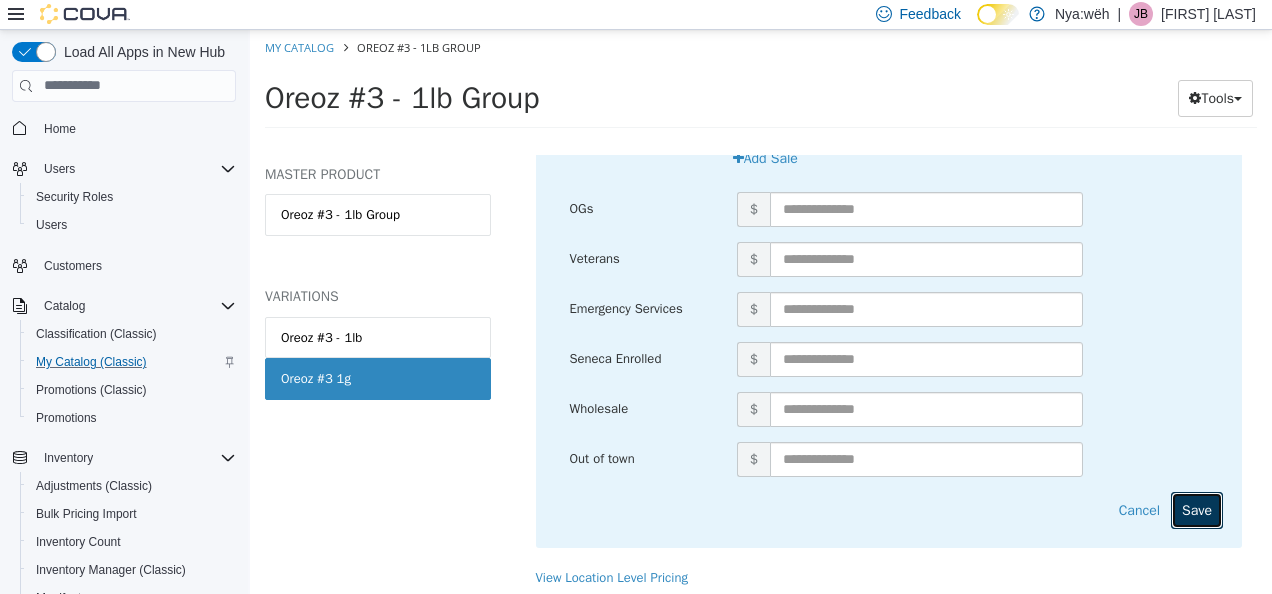 click on "Save" at bounding box center [1197, 509] 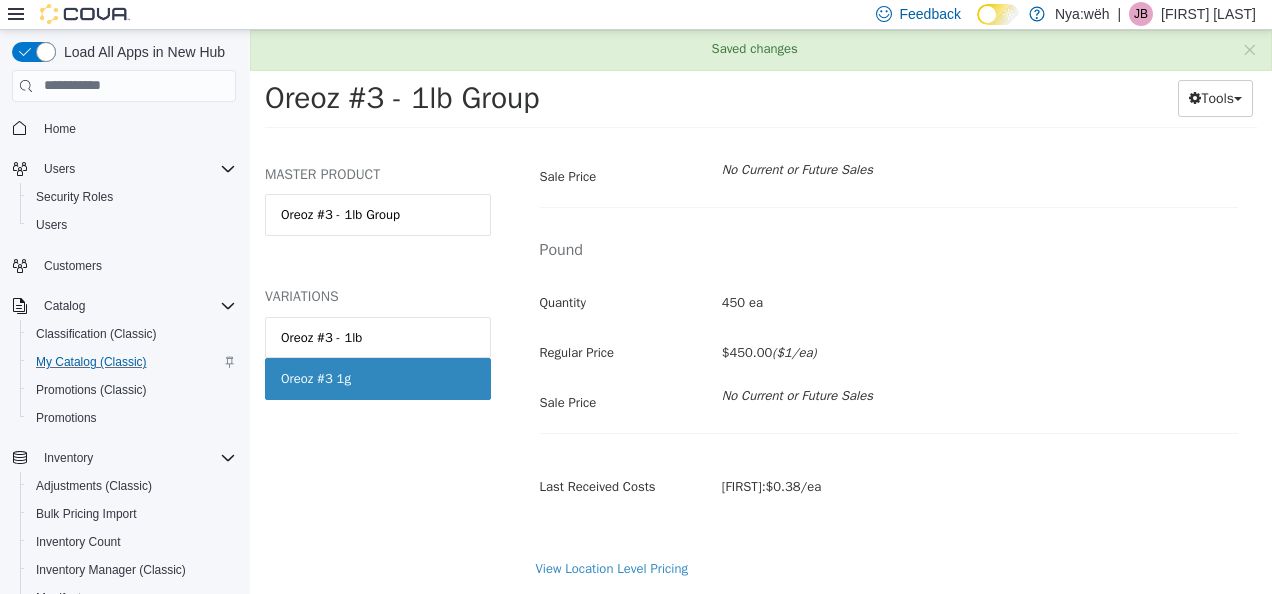 scroll, scrollTop: 1088, scrollLeft: 0, axis: vertical 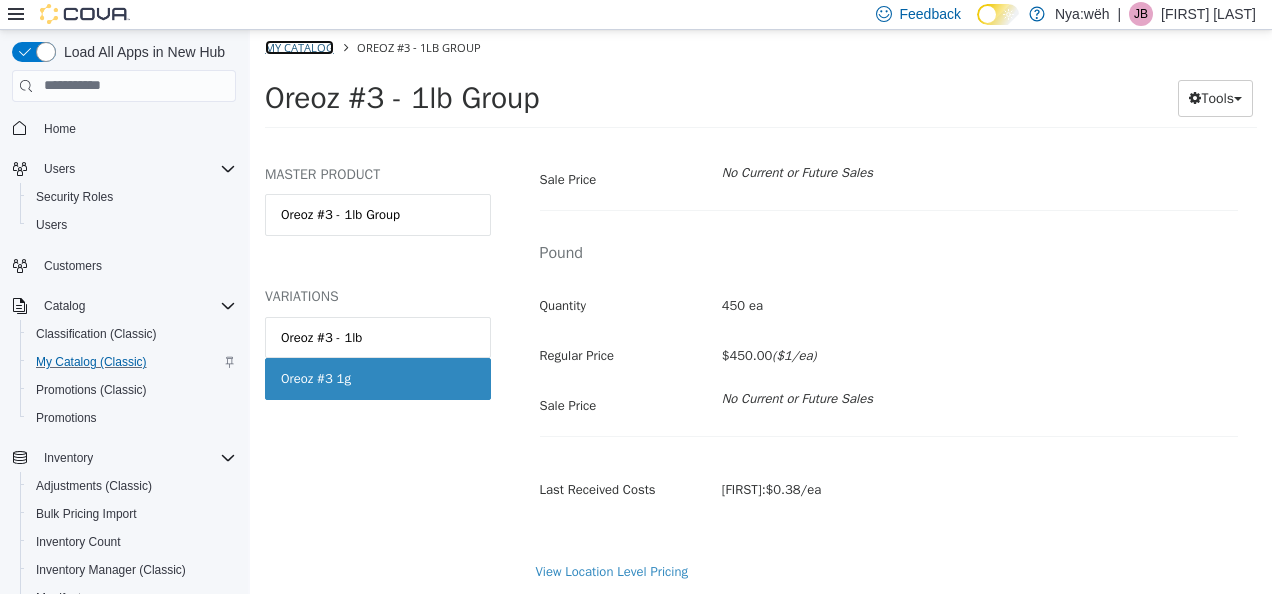 click on "My Catalog" at bounding box center (299, 46) 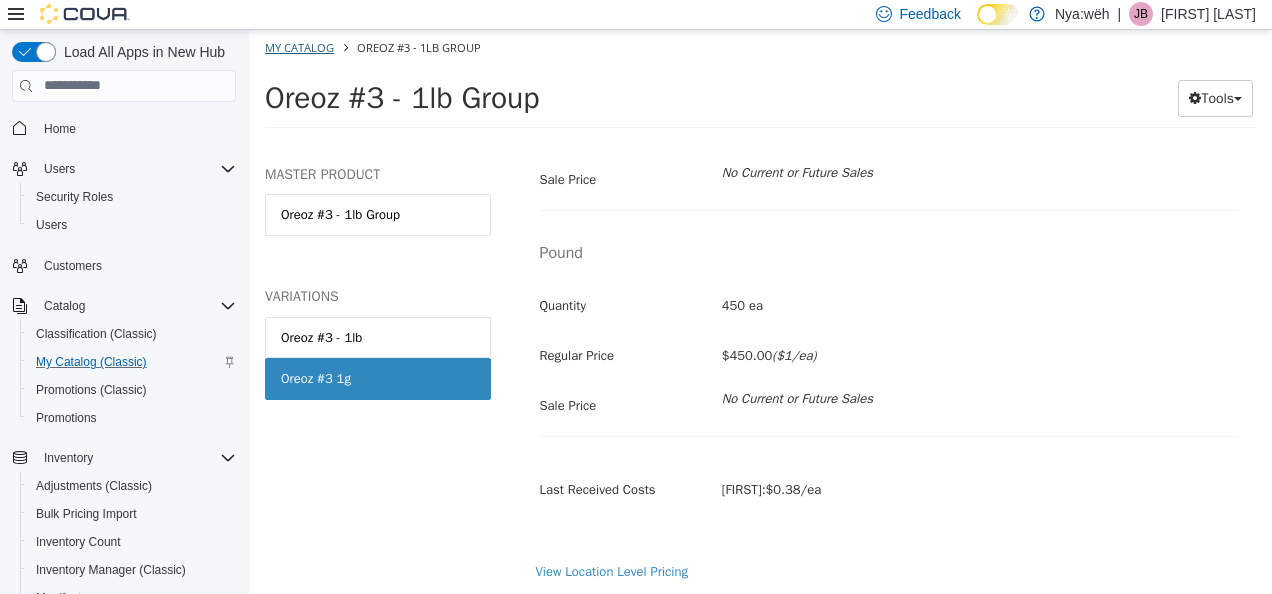 select on "**********" 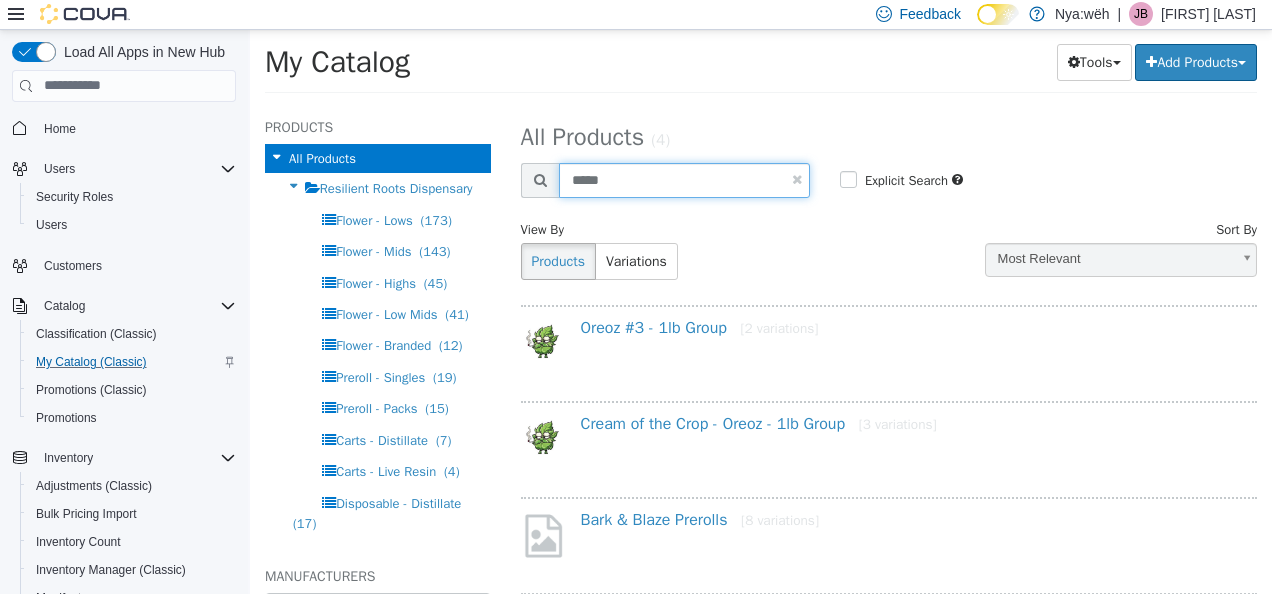 drag, startPoint x: 627, startPoint y: 179, endPoint x: 511, endPoint y: 165, distance: 116.841774 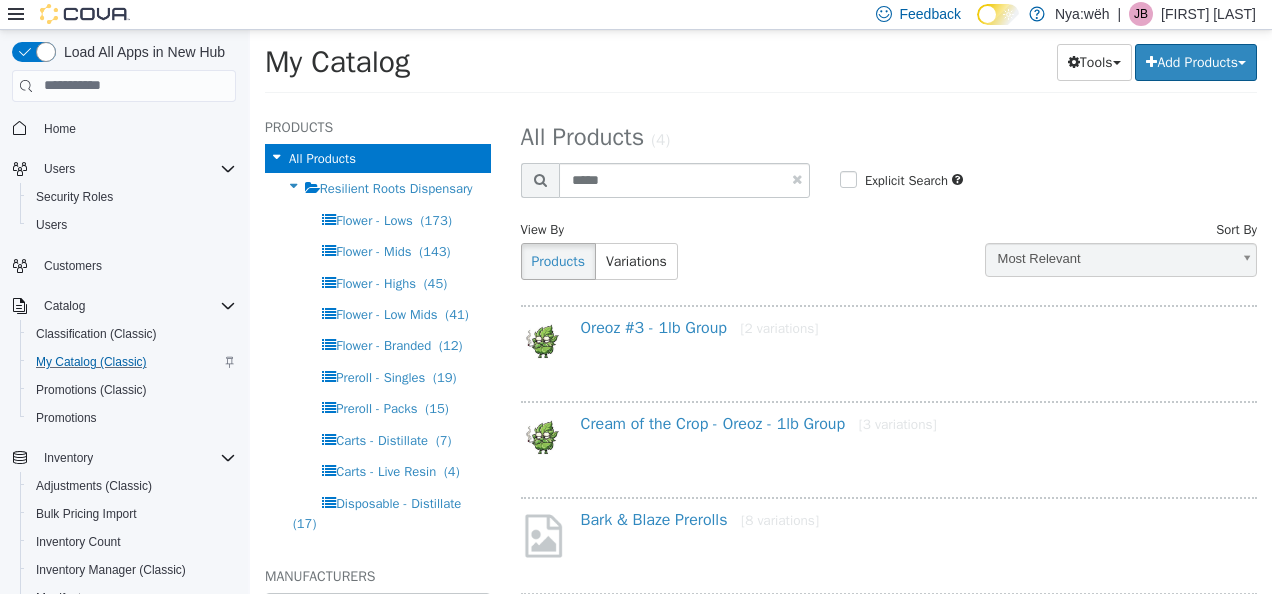 select on "**********" 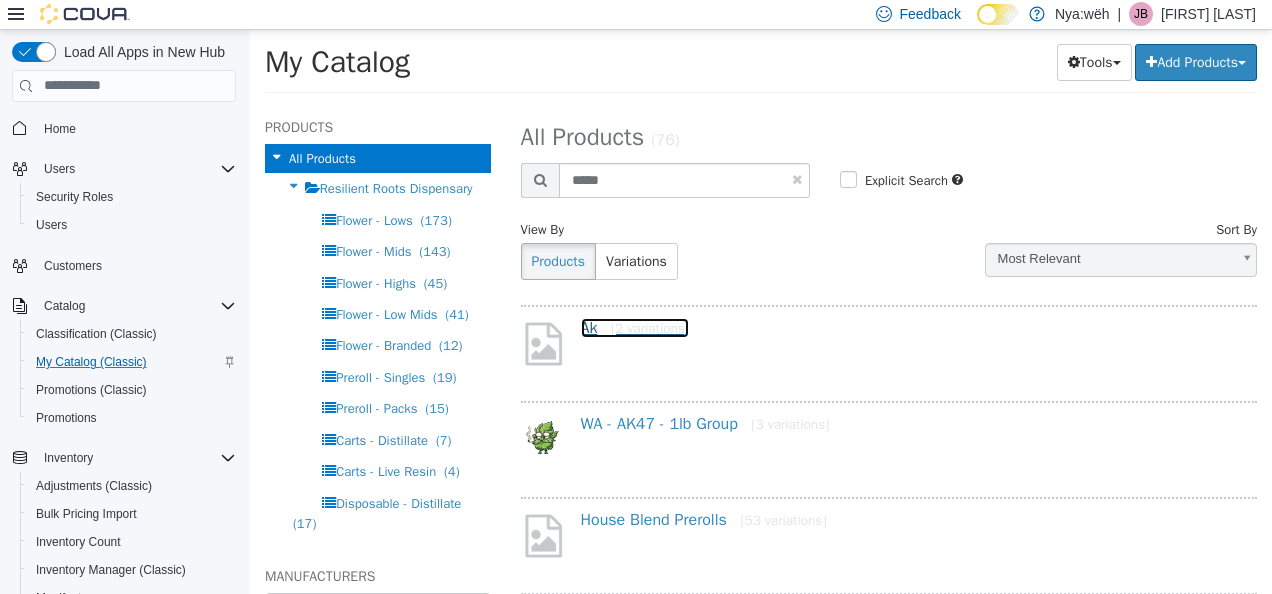 click on "Ak
[2 variations]" at bounding box center (635, 327) 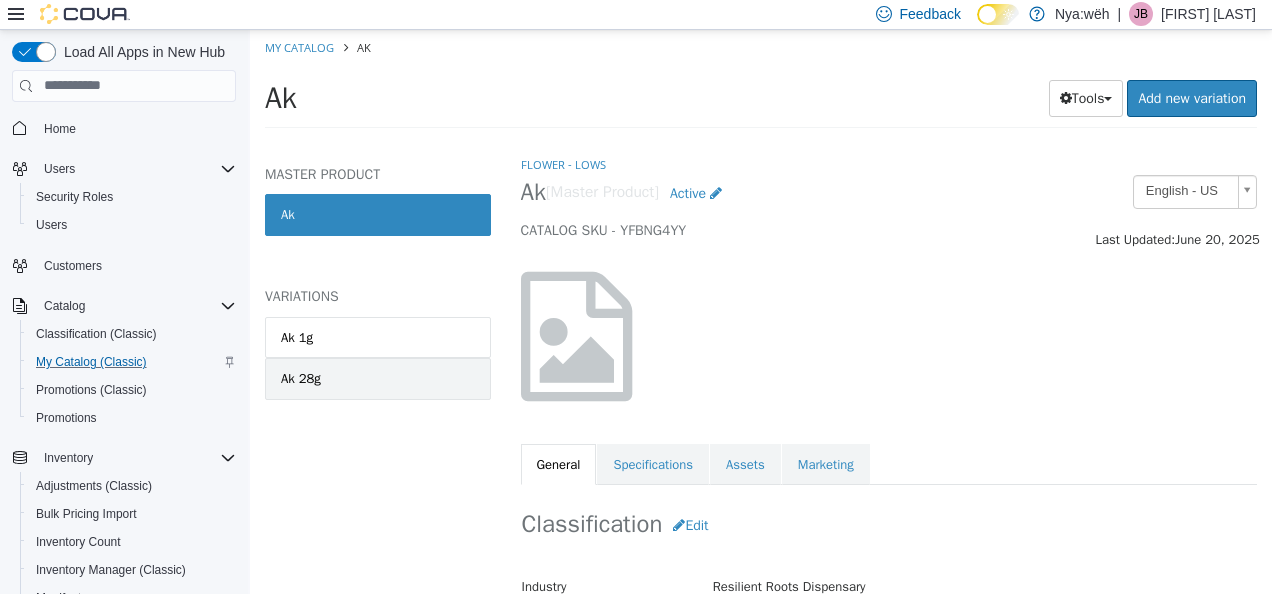 click on "Ak 28g" at bounding box center [378, 378] 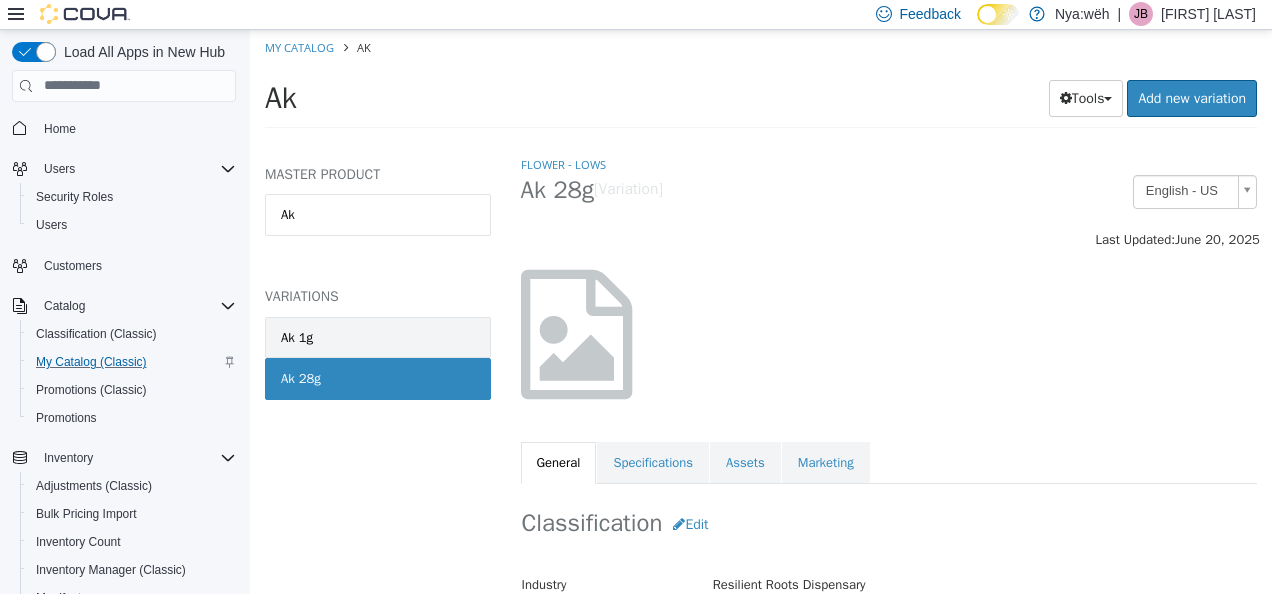 click on "Ak 1g" at bounding box center [378, 337] 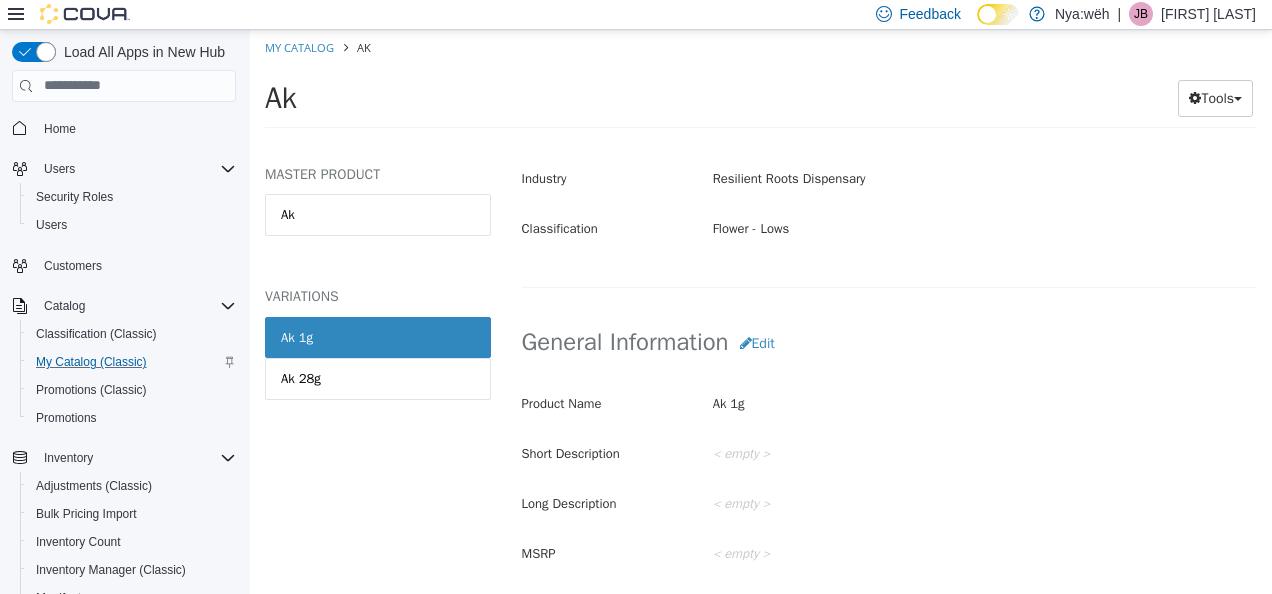 scroll, scrollTop: 102, scrollLeft: 0, axis: vertical 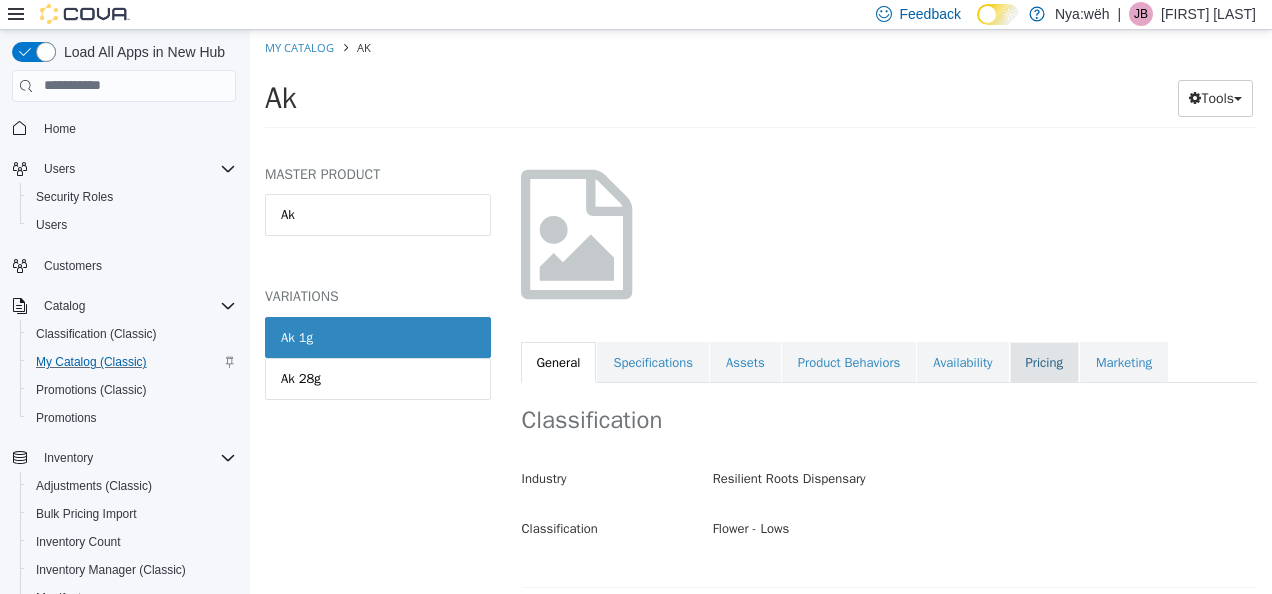 click on "Pricing" at bounding box center (1044, 362) 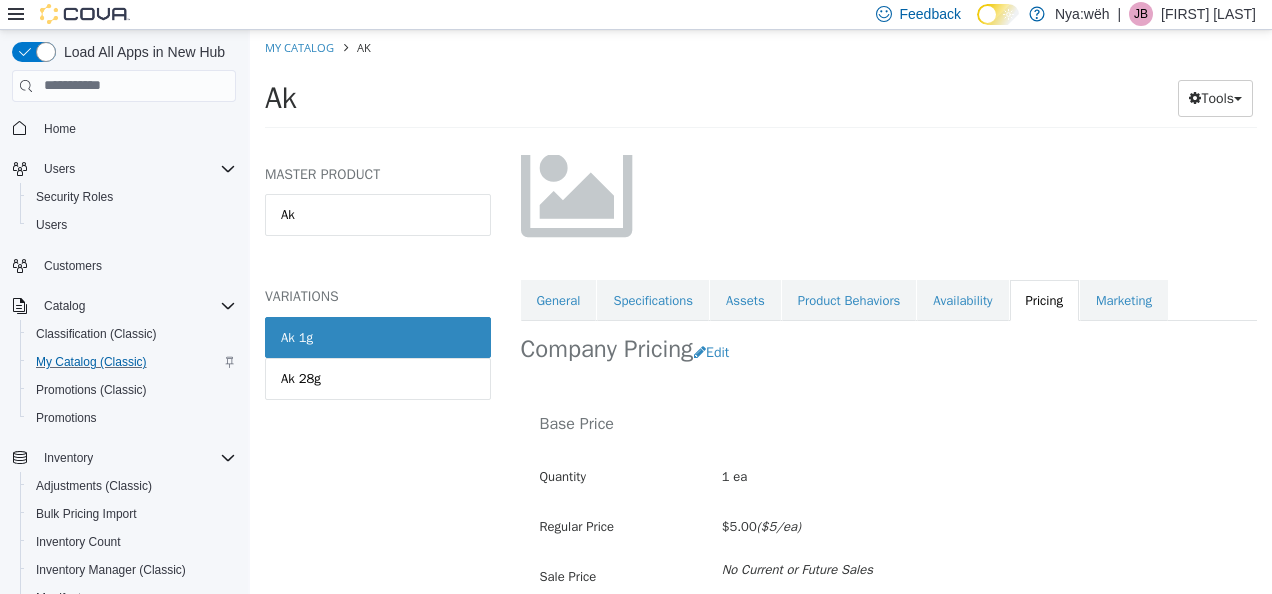 scroll, scrollTop: 154, scrollLeft: 0, axis: vertical 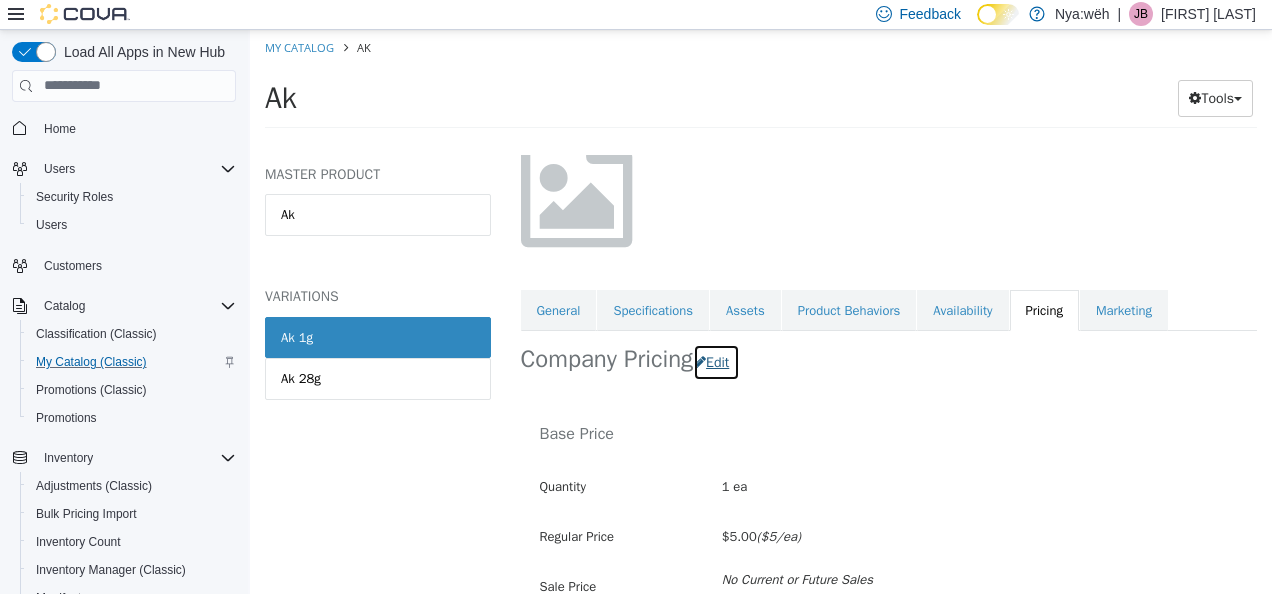 click on "Edit" at bounding box center [716, 361] 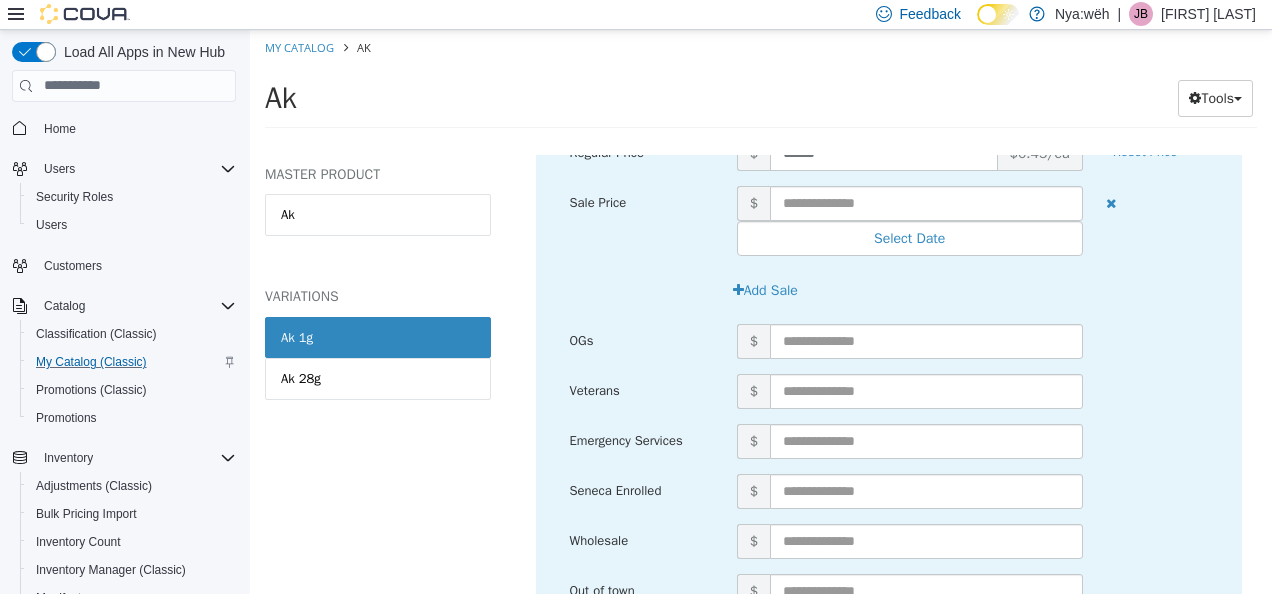 scroll, scrollTop: 4676, scrollLeft: 0, axis: vertical 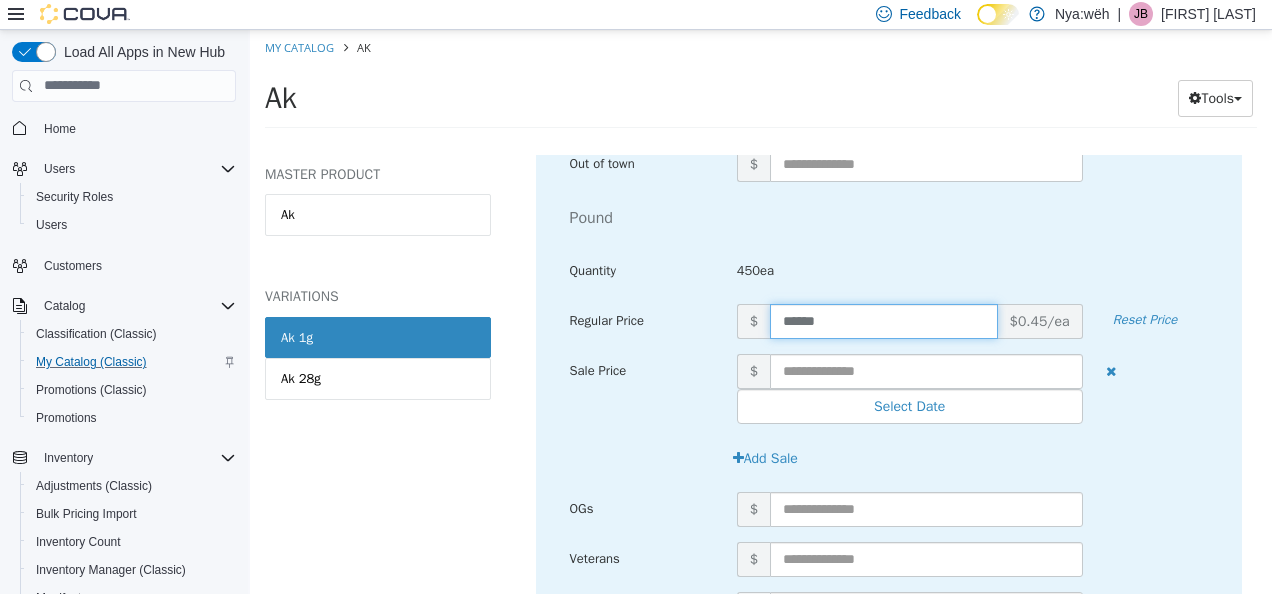 drag, startPoint x: 844, startPoint y: 319, endPoint x: 699, endPoint y: 321, distance: 145.0138 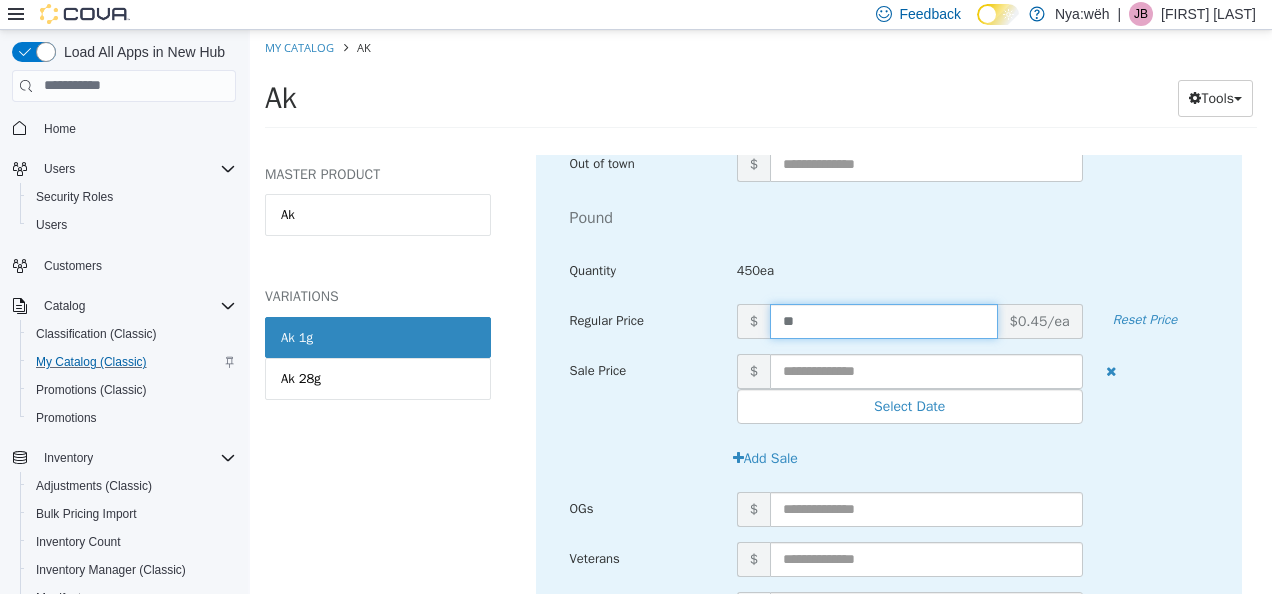 type on "***" 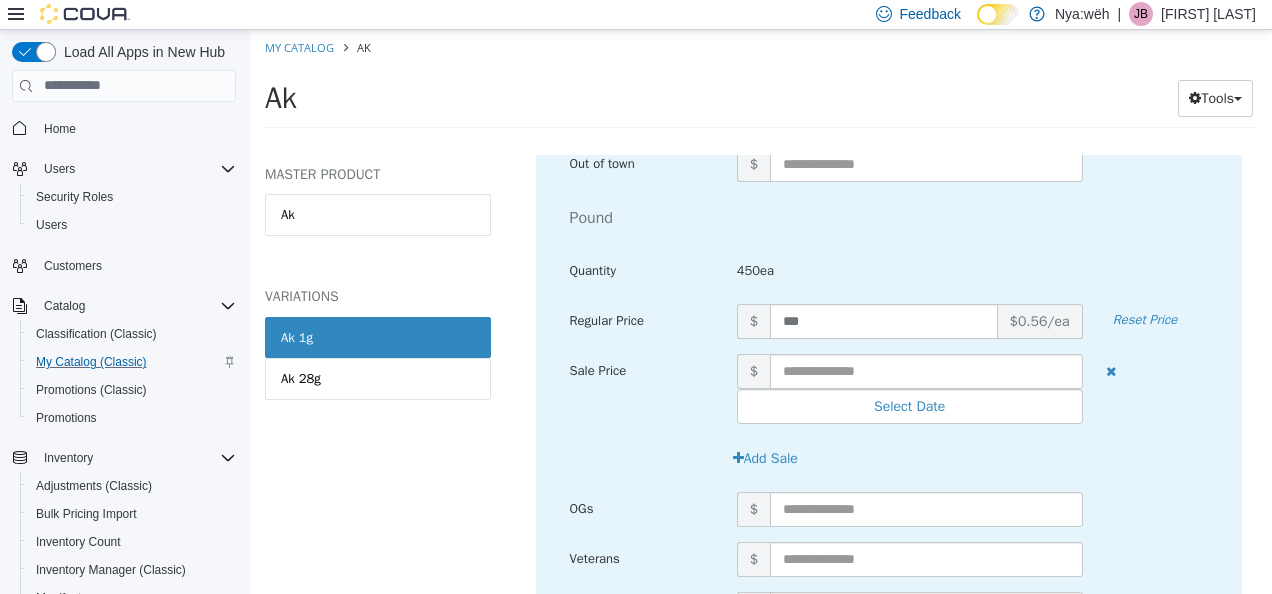 click on "450ea" at bounding box center (910, 270) 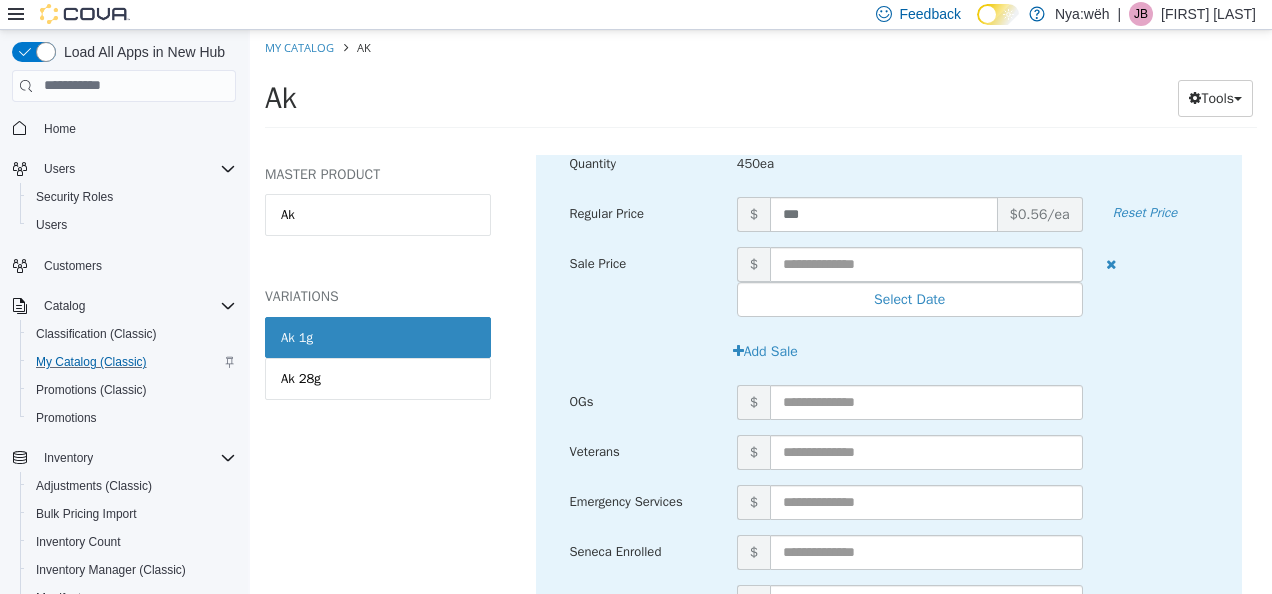 scroll, scrollTop: 4976, scrollLeft: 0, axis: vertical 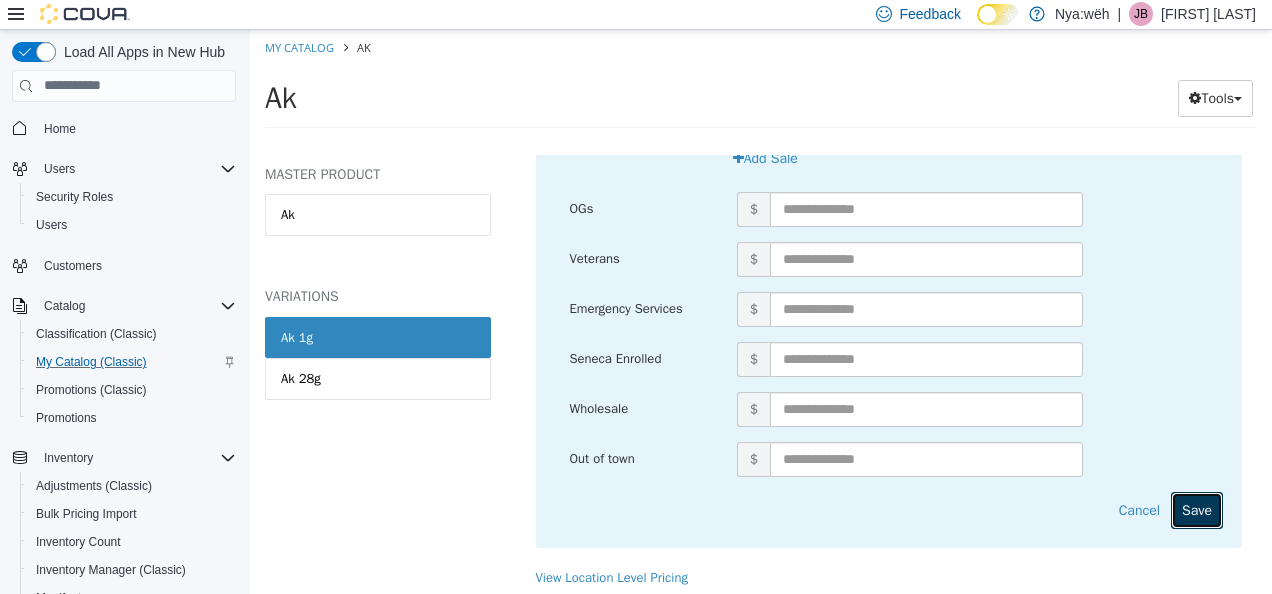 click on "Save" at bounding box center [1197, 509] 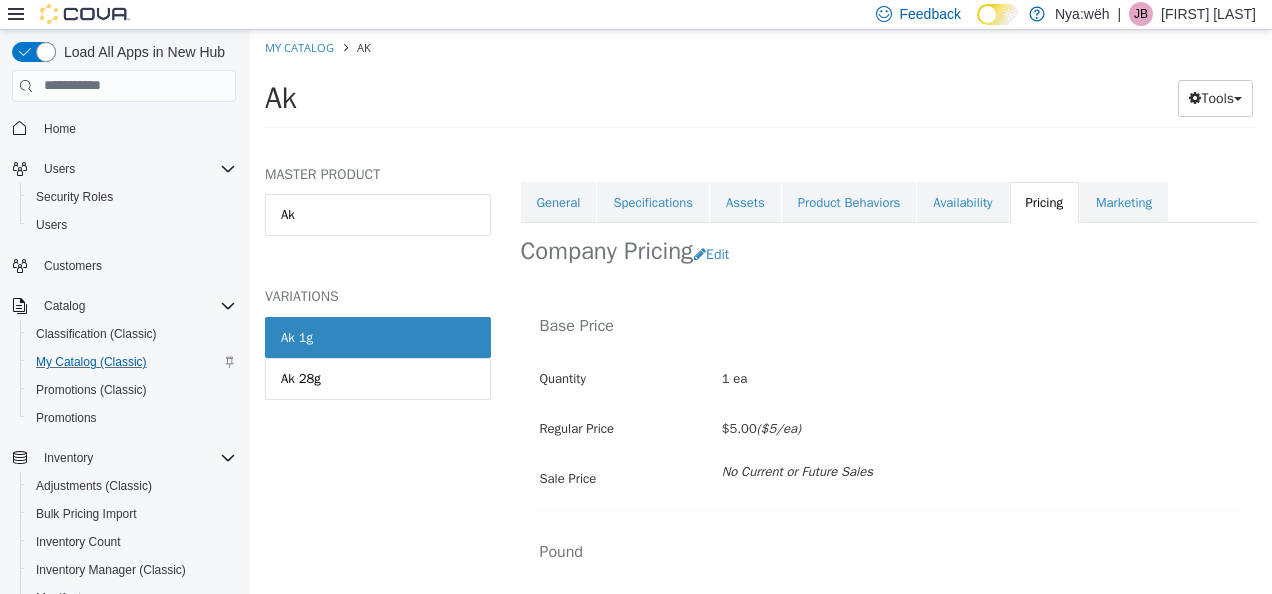 scroll, scrollTop: 0, scrollLeft: 0, axis: both 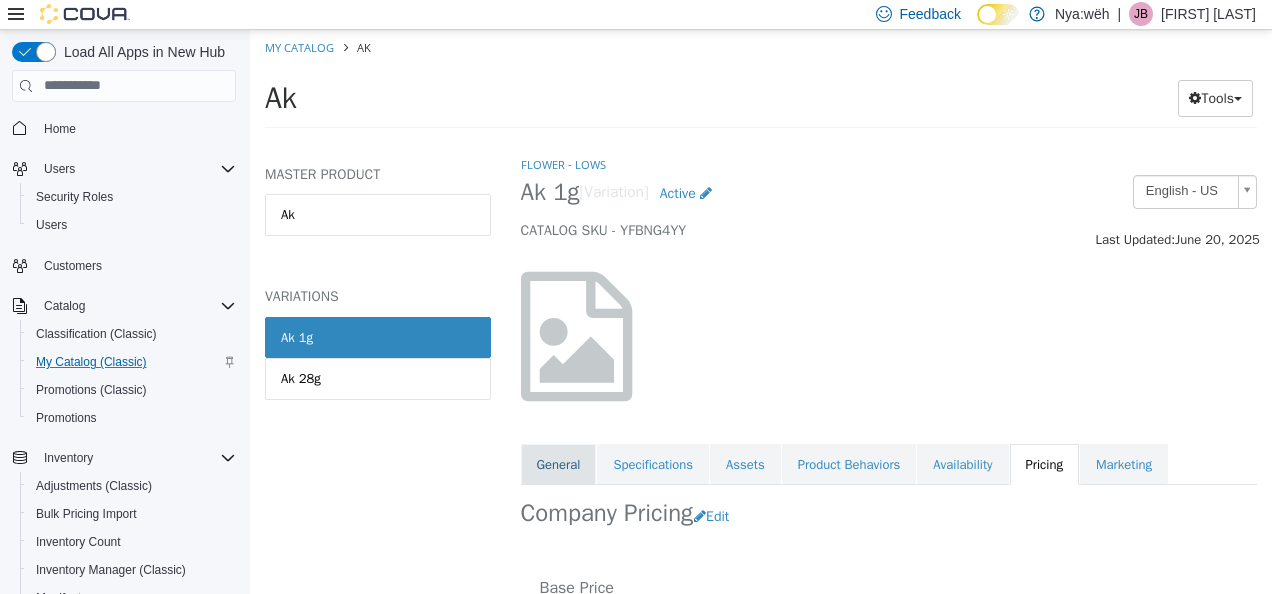 click on "General" at bounding box center [559, 464] 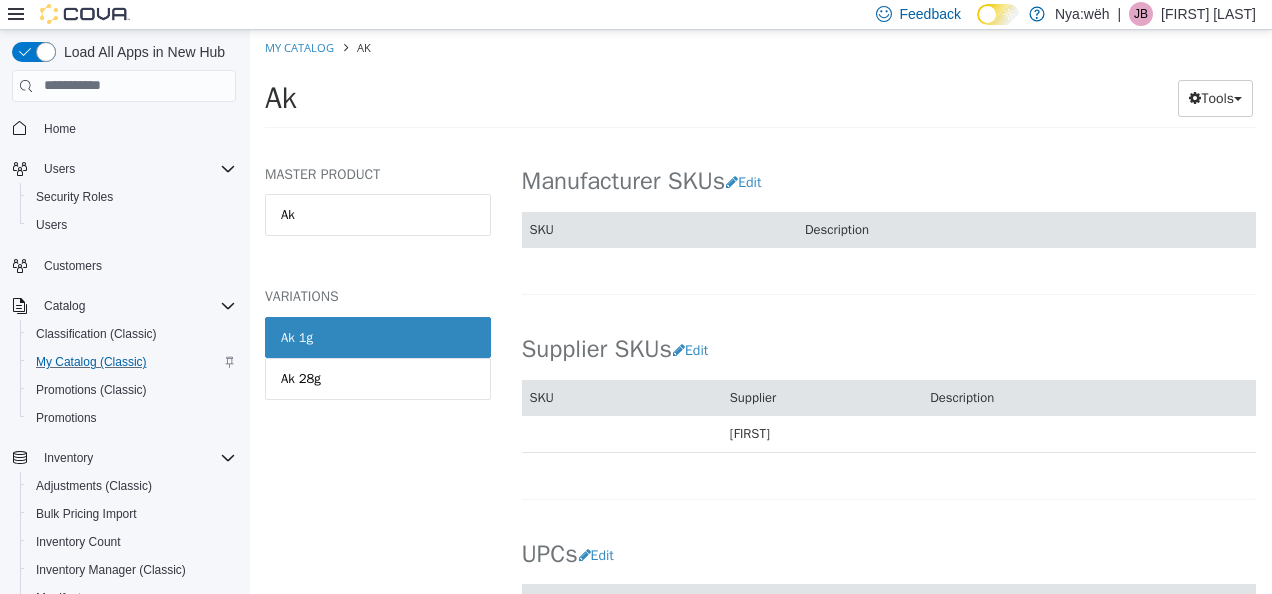 scroll, scrollTop: 1100, scrollLeft: 0, axis: vertical 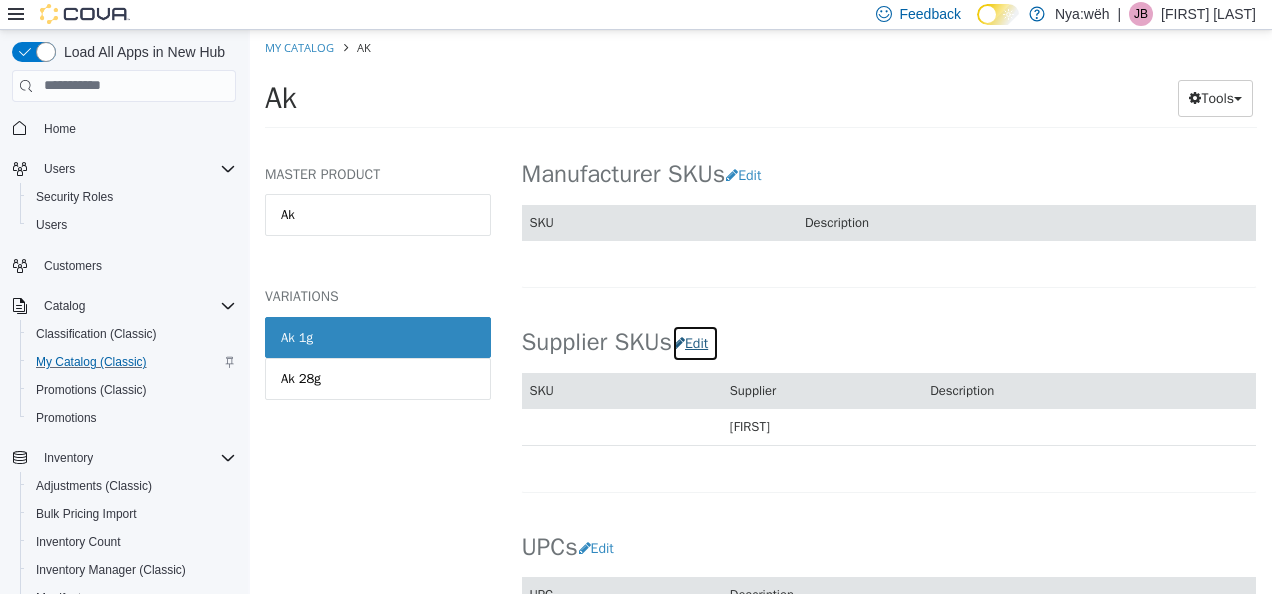 click on "Edit" at bounding box center (695, 342) 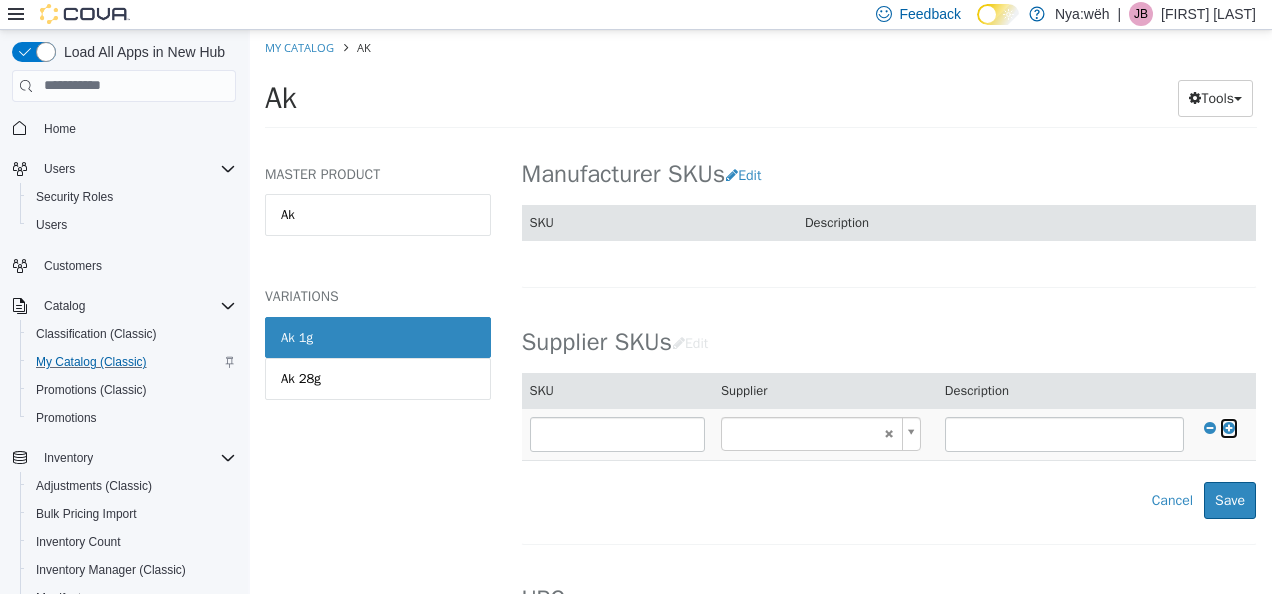 click at bounding box center [1229, 427] 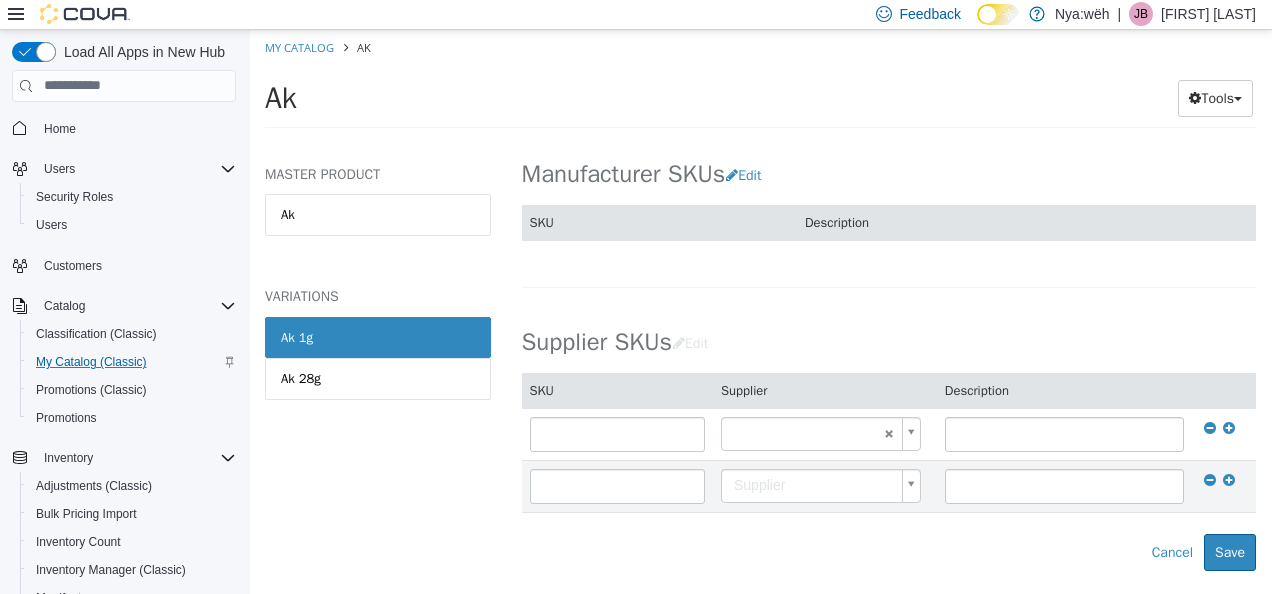 click on "Saving Bulk Changes...
×
Saved changes
My Catalog
Ak
Ak
Tools  Move Variations
Print Labels
MASTER PRODUCT
Ak
VARIATIONS
Ak 1g
Ak 28g
Flower - Lows
Ak 1g
[Variation] Active   CATALOG SKU - YFBNG4YY     English - US                             Last Updated:  June 20, 2025
General Specifications Assets Product Behaviors Availability Pricing
Marketing Classification Industry
Resilient Roots Dispensary
Classification
Flower - Lows
Cancel Save Changes General Information  Edit Product Name
Ak 1g
Short Description
< empty >
Long Description
< empty >
MSRP
< empty >
Release Date
< empty >
Cancel Save Changes Manufacturer Manufacturer
< empty >
Cancel Save Manufacturer SKUs  Edit SKU Description Cancel Save Supplier SKUs  Edit SKU Supplier Description                                 ****
Supplier
Cancel" at bounding box center [761, 84] 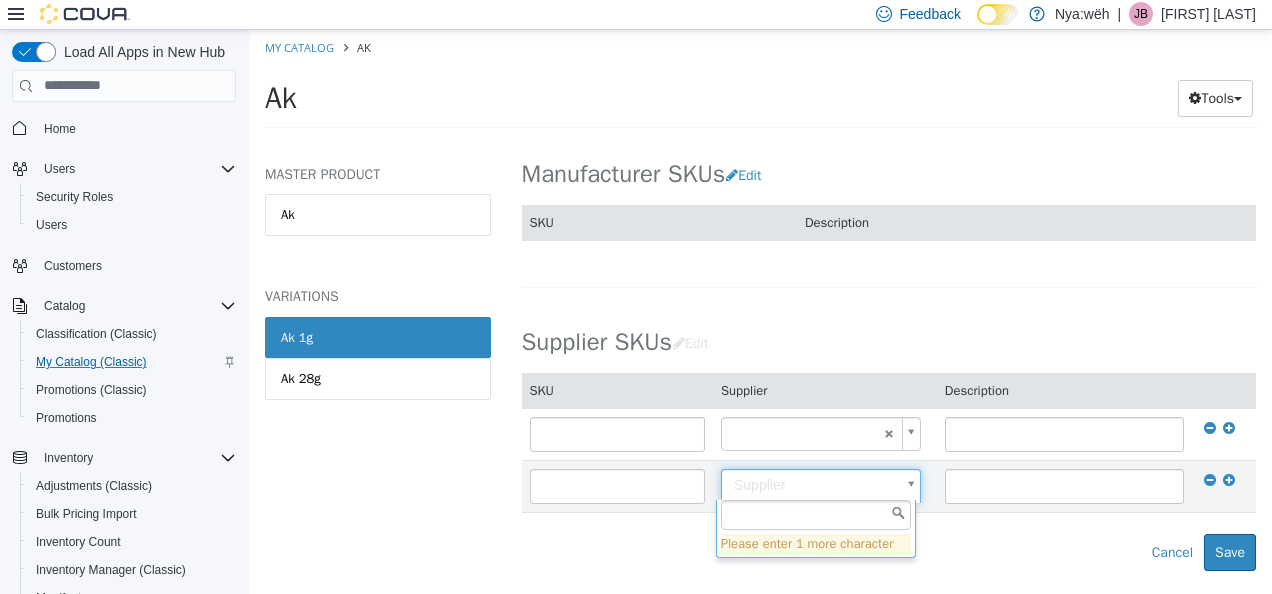 type on "******" 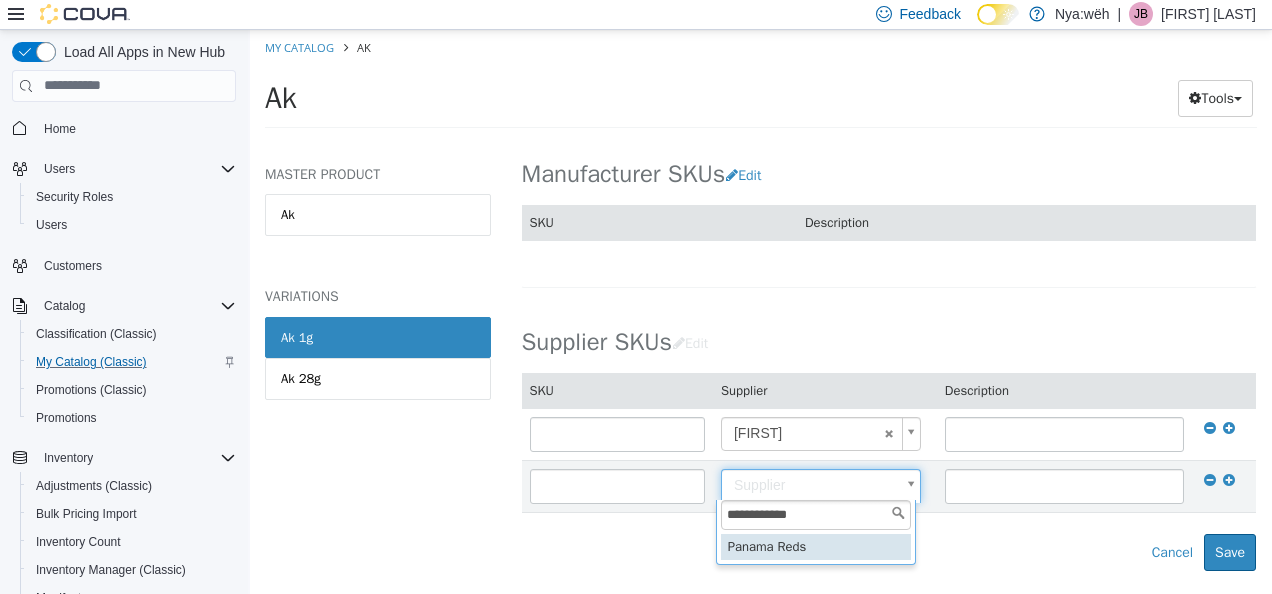 type on "**********" 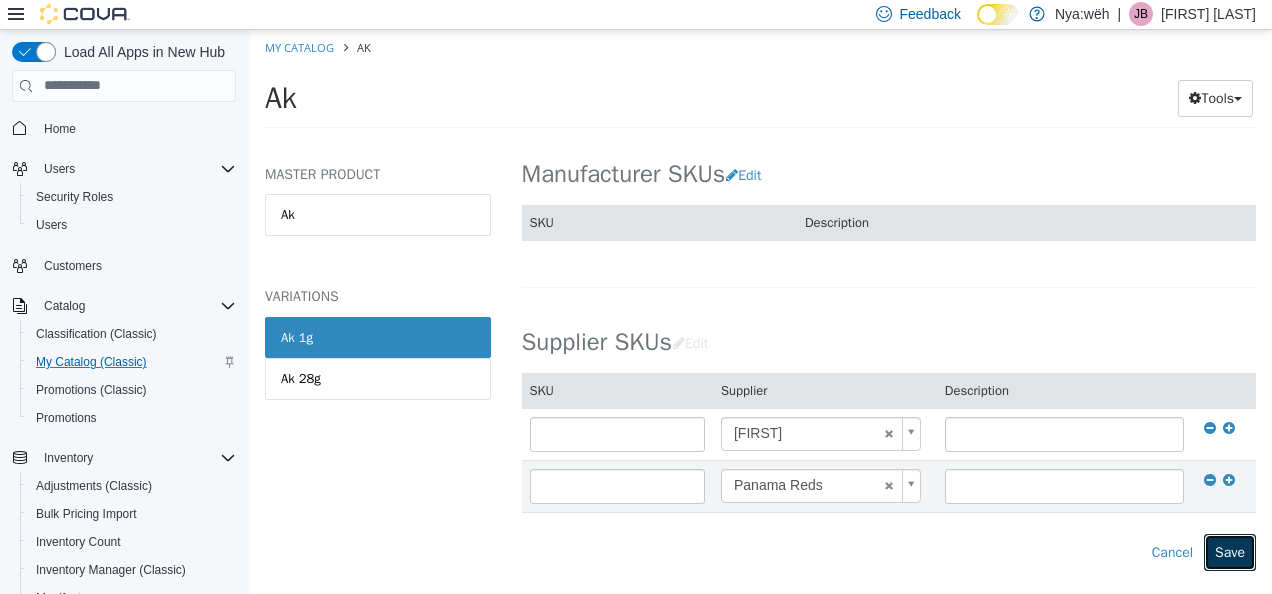 click on "Save" at bounding box center (1230, 551) 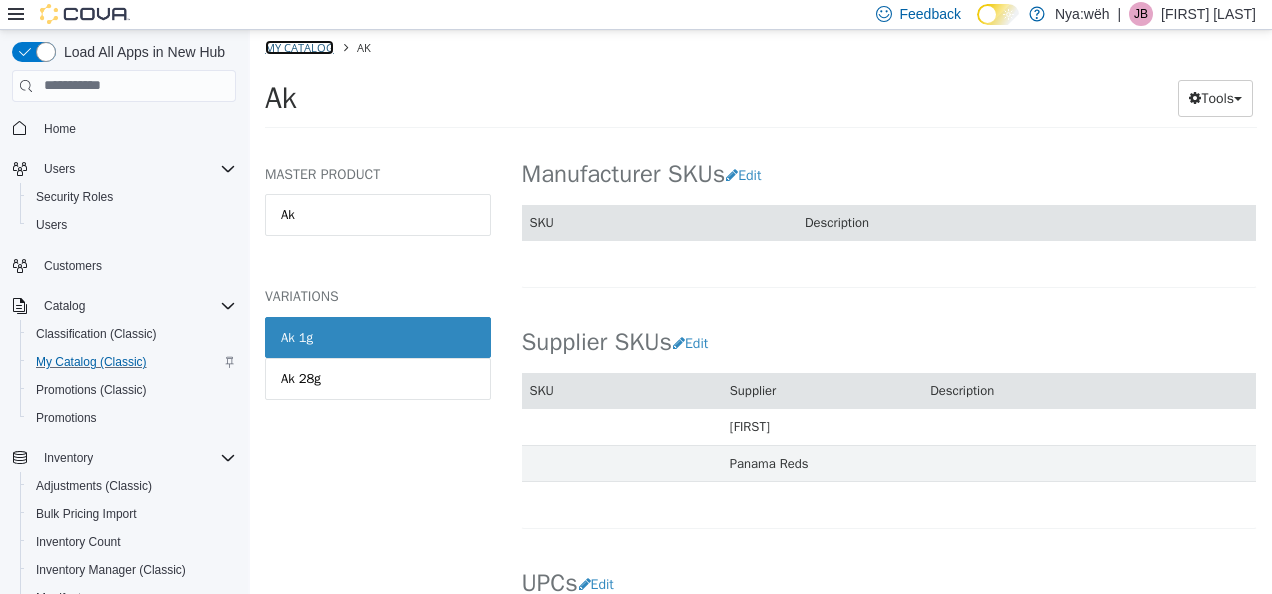 click on "My Catalog" at bounding box center [299, 46] 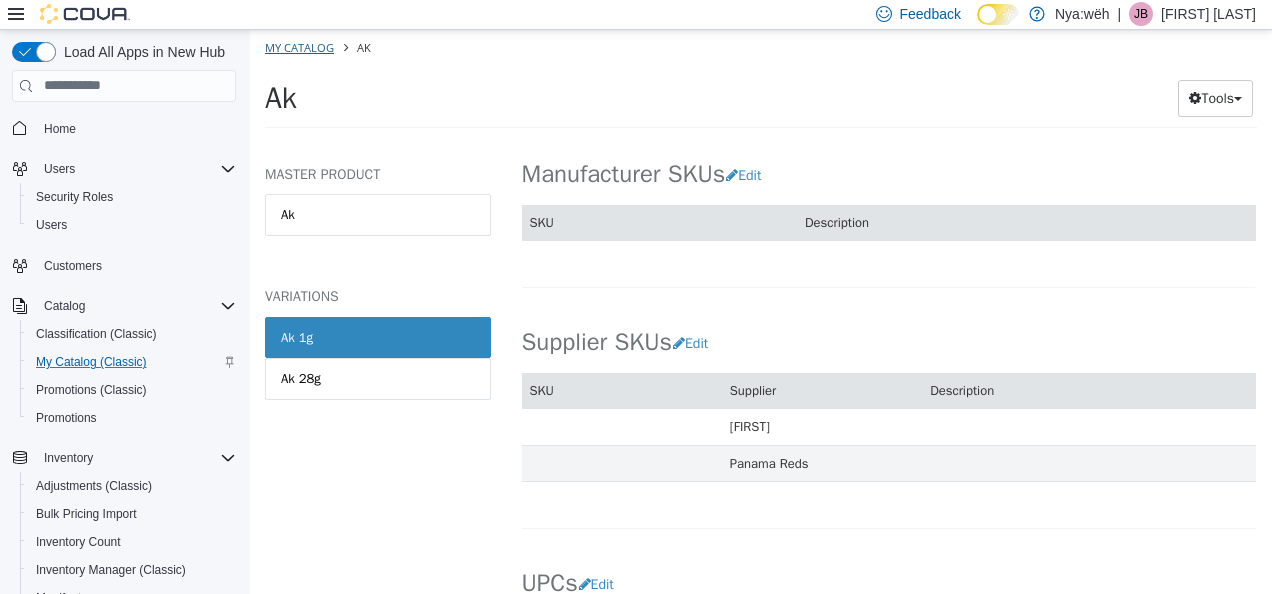 select on "**********" 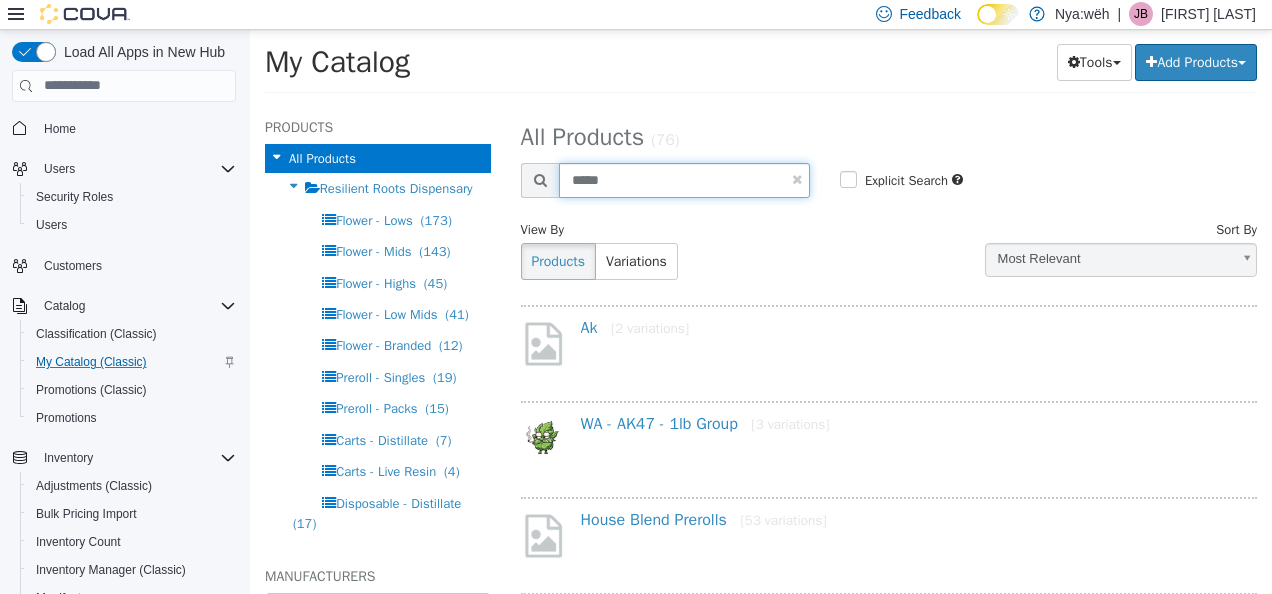 click on "Products All Products  Resilient Roots Dispensary  Flower - Lows
(173)  Flower - Mids
(143)  Flower - Highs
(45)  Flower - Low Mids
(41)  Flower - Branded
(12)  Preroll - Singles
(19)  Preroll - Packs
(15)  Carts - Distillate
(7)  Carts - Live Resin
(4)  Disposable - Distillate
(17)  Disposable - Diamonds
(22)  Disposable - Hash Rosin
(1)  Disposable - Live Resin
(67)  Edibles
(37)  Snacks & Chocolate
(9)  Drinks
(2)  Concentrates - Crumble
(8)  Concentrates - Diamonds
(7)  Concentrates - Distillate
(5)  Concentrates - Badder
(28)  Concentrates - Hash
(12)  Concentrates - Live Resin
(5)  Concentrates - Mixed
(1)  Concentrates - Moon Rocks
(2)  Concentrates - Rosin
(5)  Concentrates - RSO
(3)  Concentrates - Shatter
(4)  Concentrates - Sugar
(30)  Concentrates - Terp Sauce
(1)  Concentrates - THCA
(3)  Cream & Tinctures
(5)  Seeds
(15)
(3)" at bounding box center [761, 105] 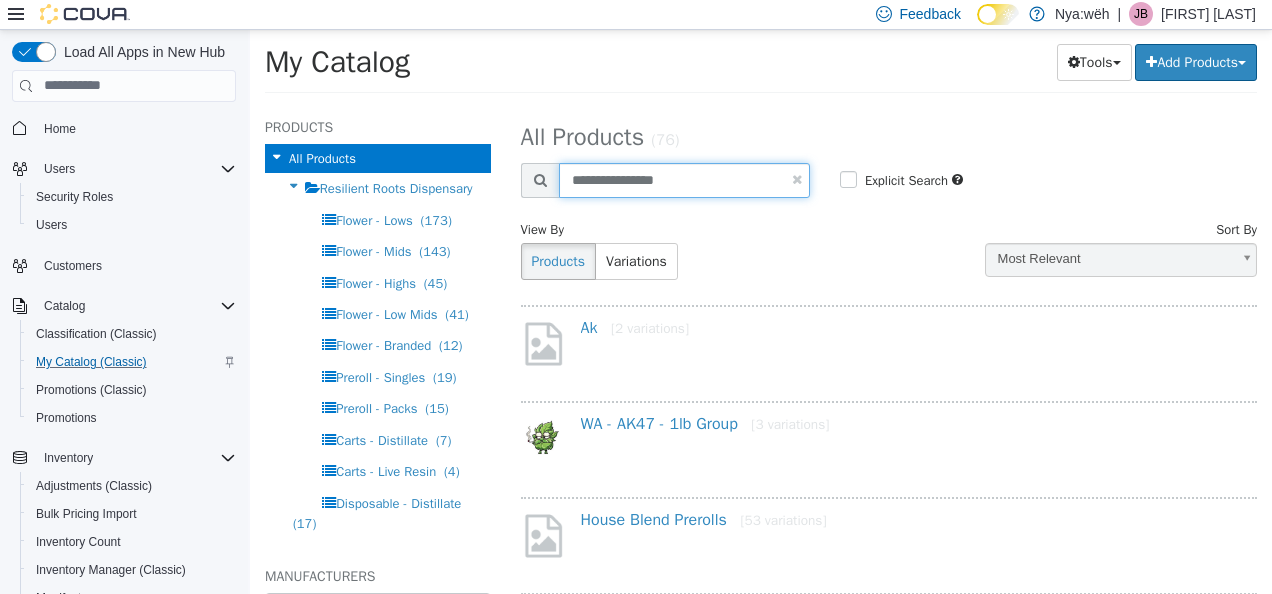 type on "**********" 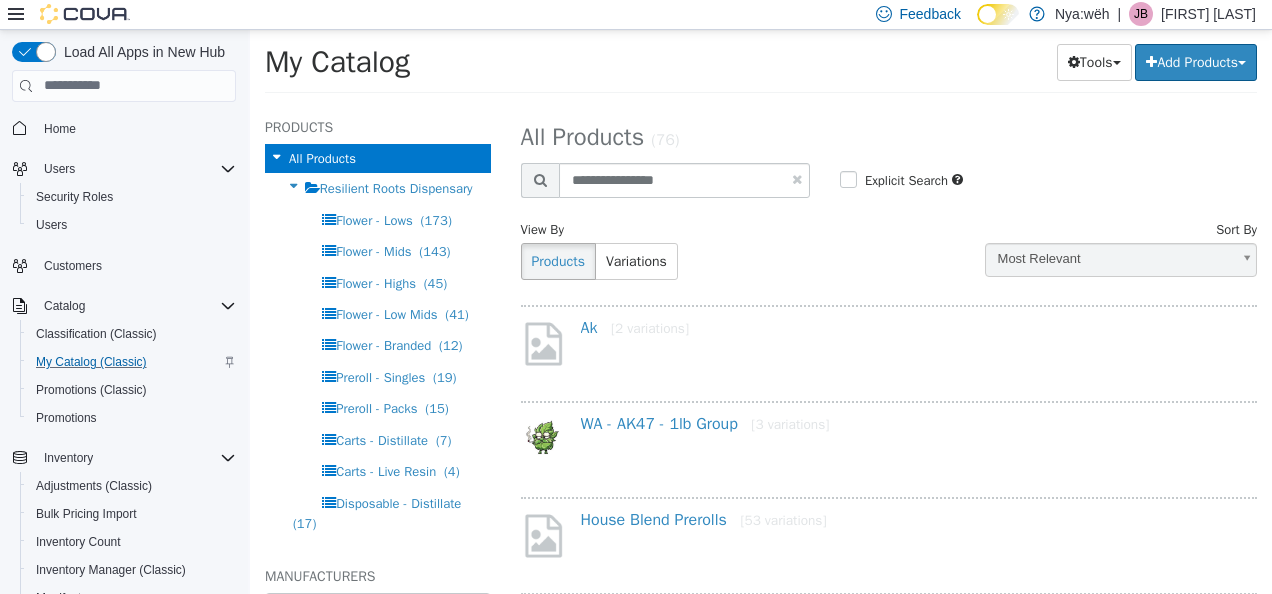 select on "**********" 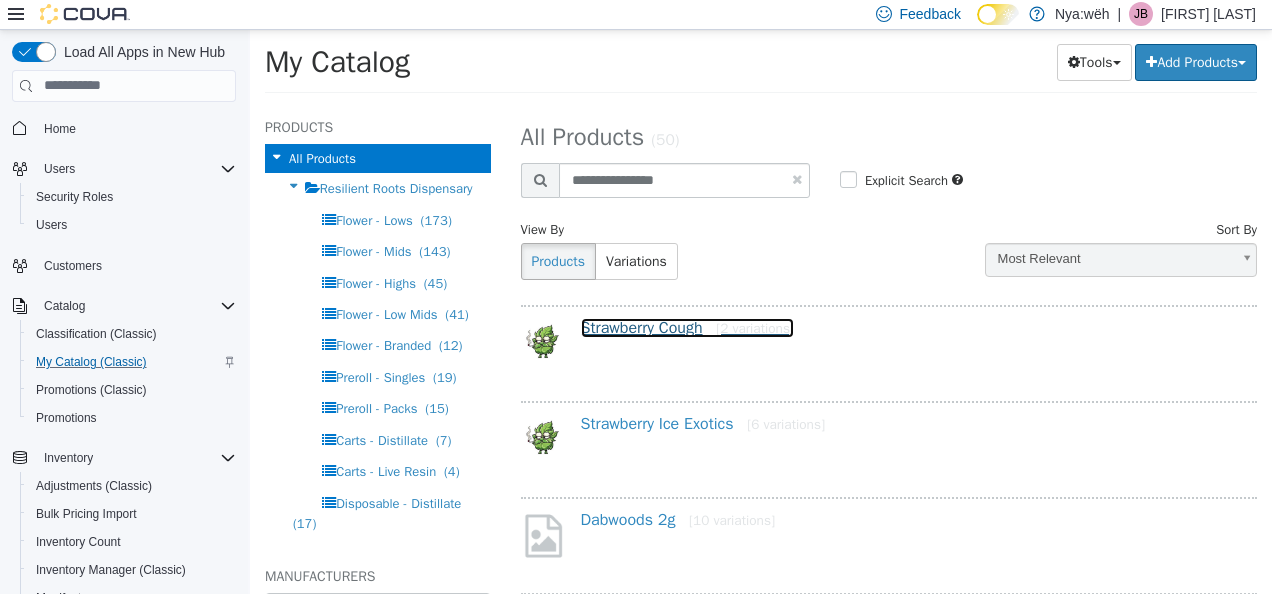 click on "Strawberry Cough
[2 variations]" at bounding box center (688, 327) 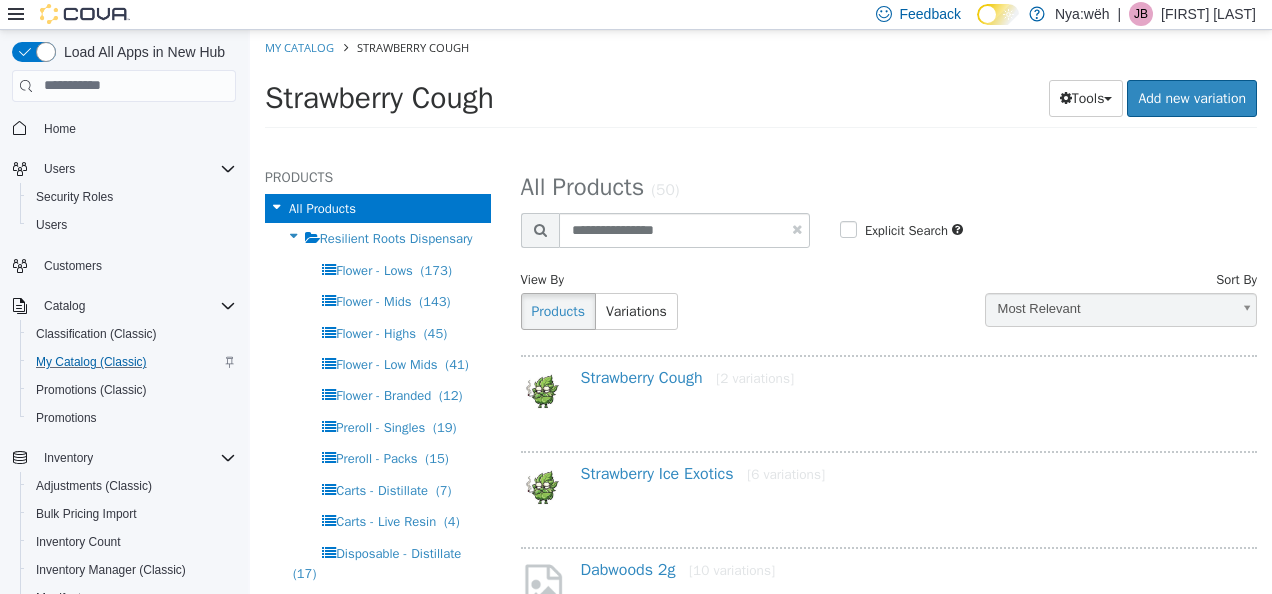 click at bounding box center [69, 14] 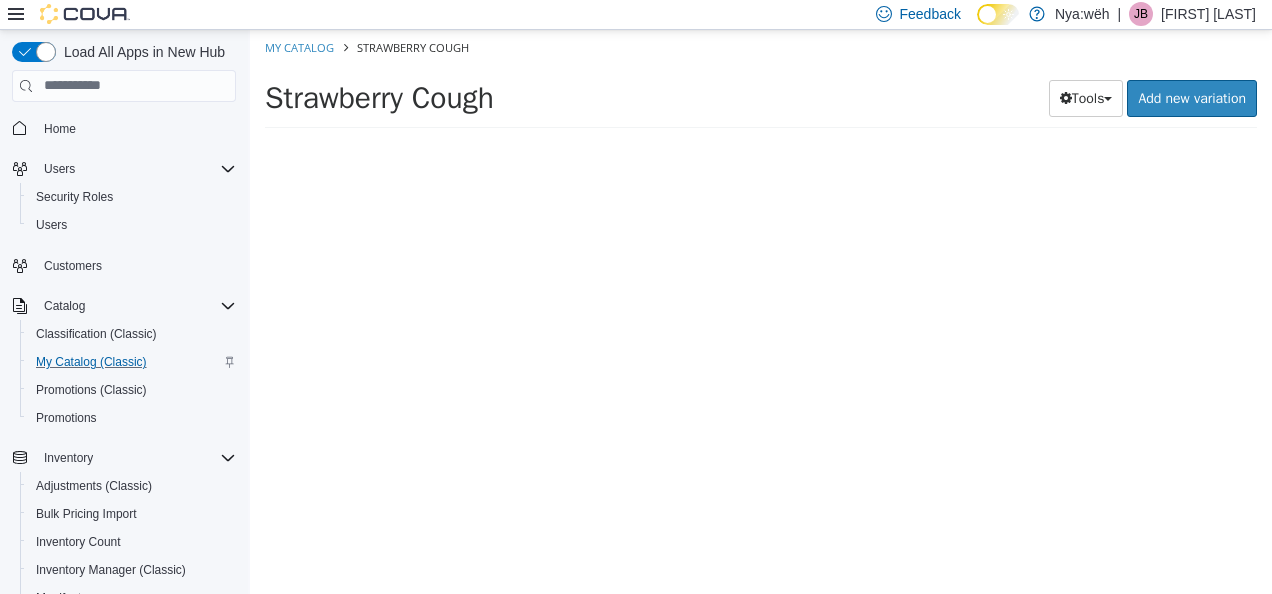 click 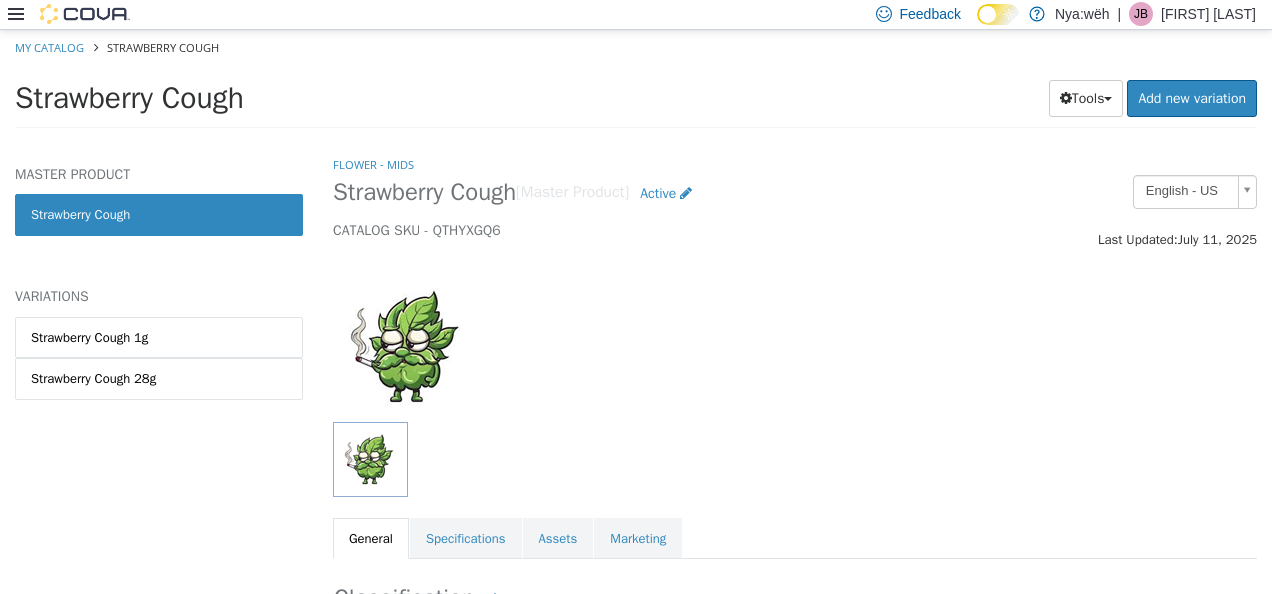 scroll, scrollTop: 100, scrollLeft: 0, axis: vertical 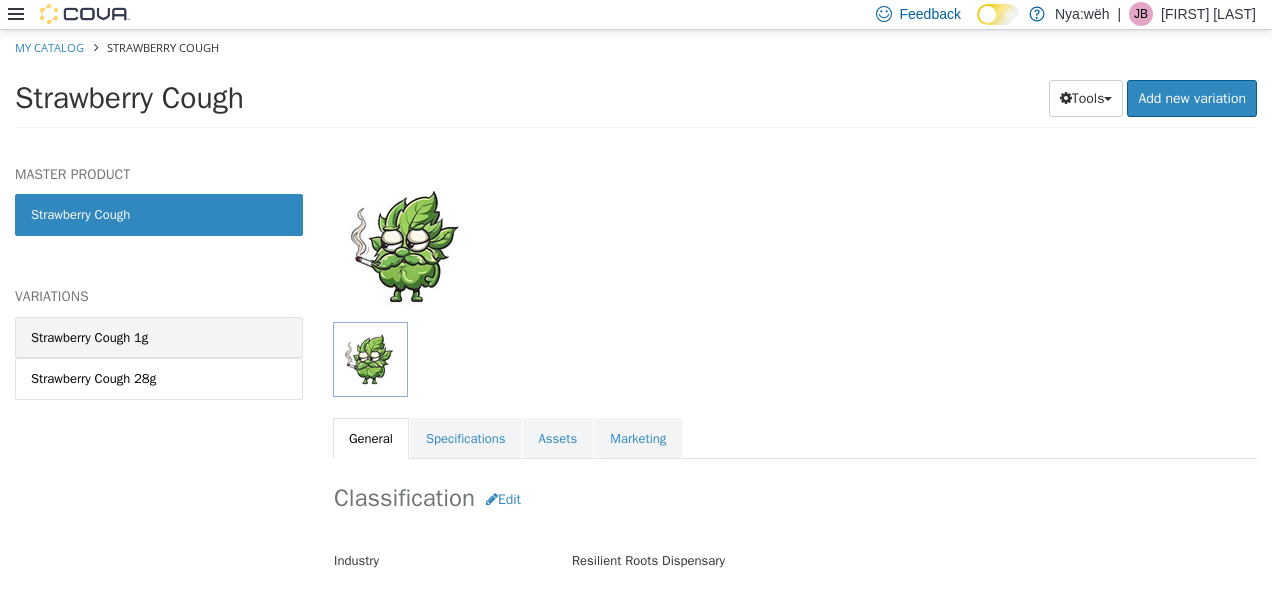 click on "Strawberry Cough 1g" at bounding box center (159, 337) 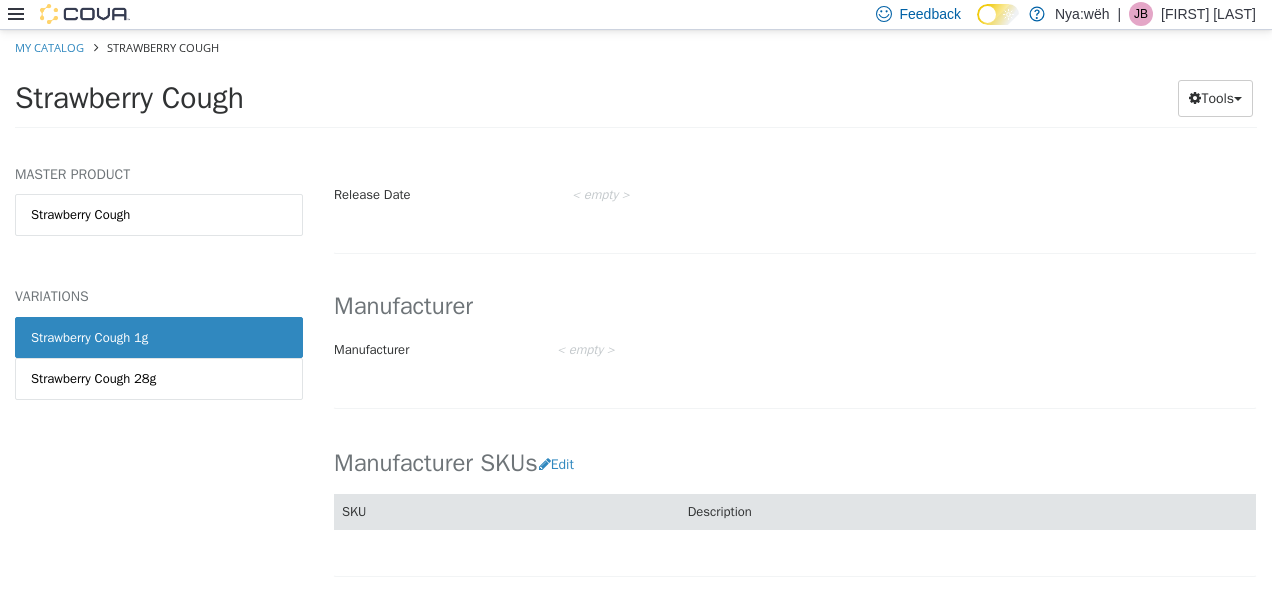 scroll, scrollTop: 1102, scrollLeft: 0, axis: vertical 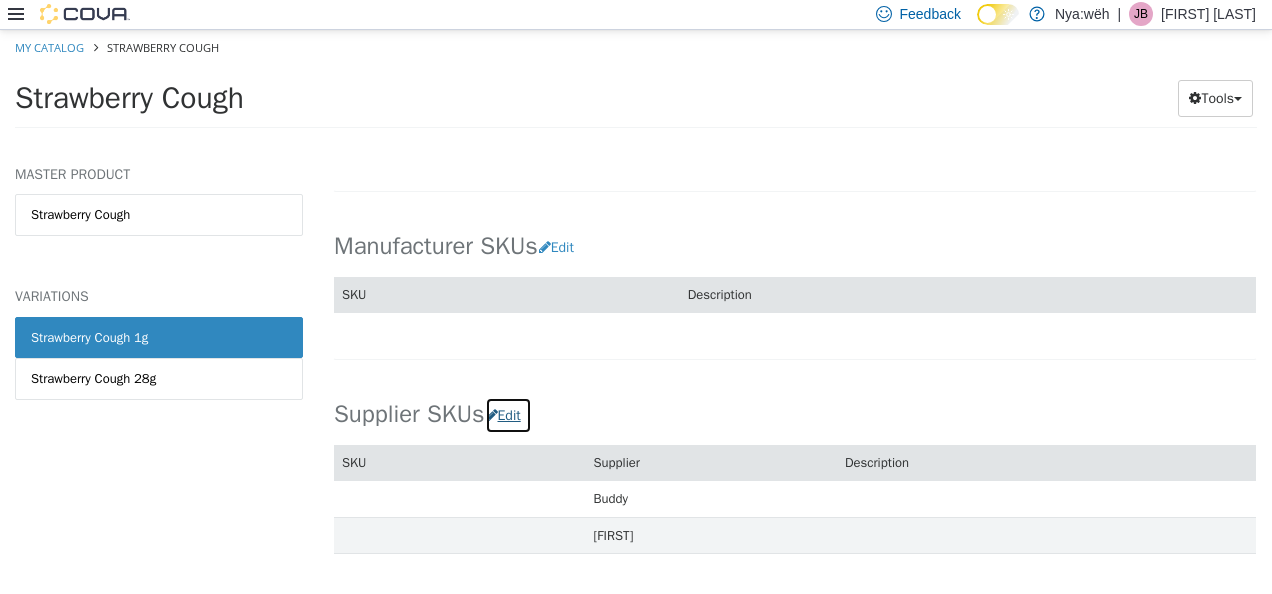 click on "Edit" at bounding box center (508, 414) 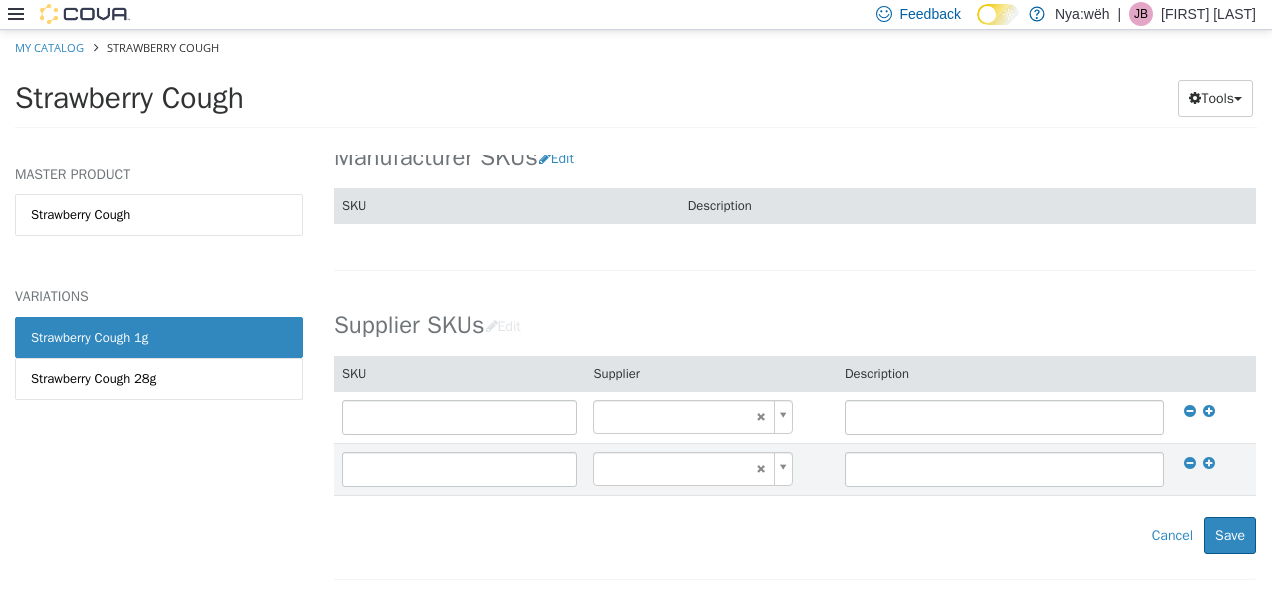 scroll, scrollTop: 1302, scrollLeft: 0, axis: vertical 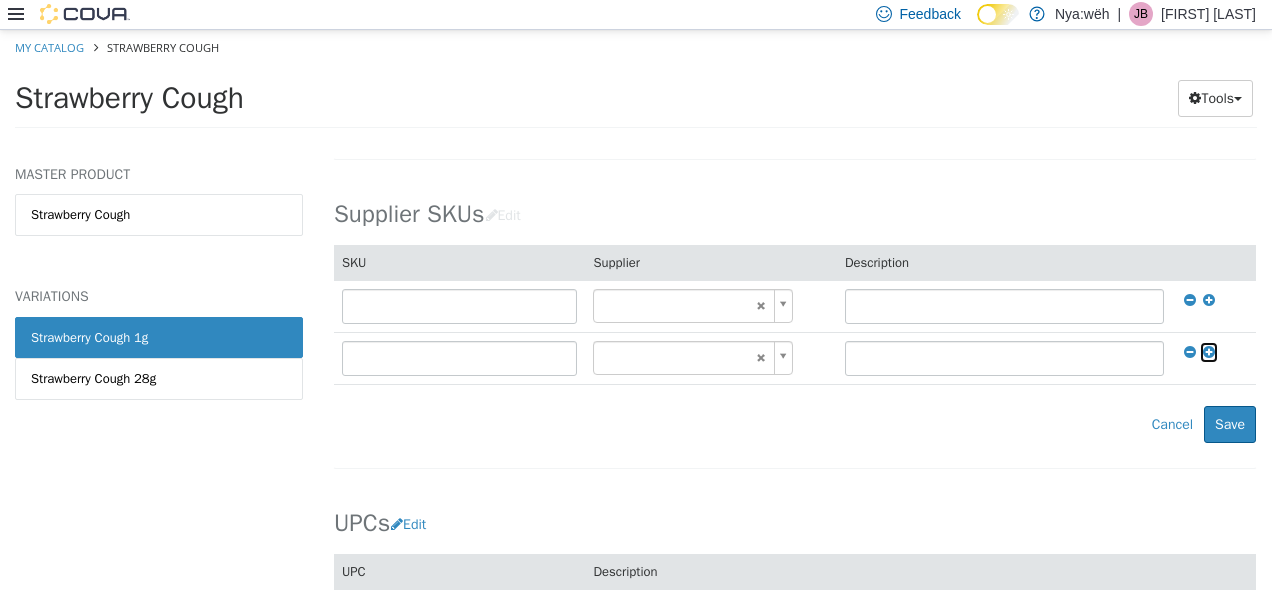 click at bounding box center [1209, 351] 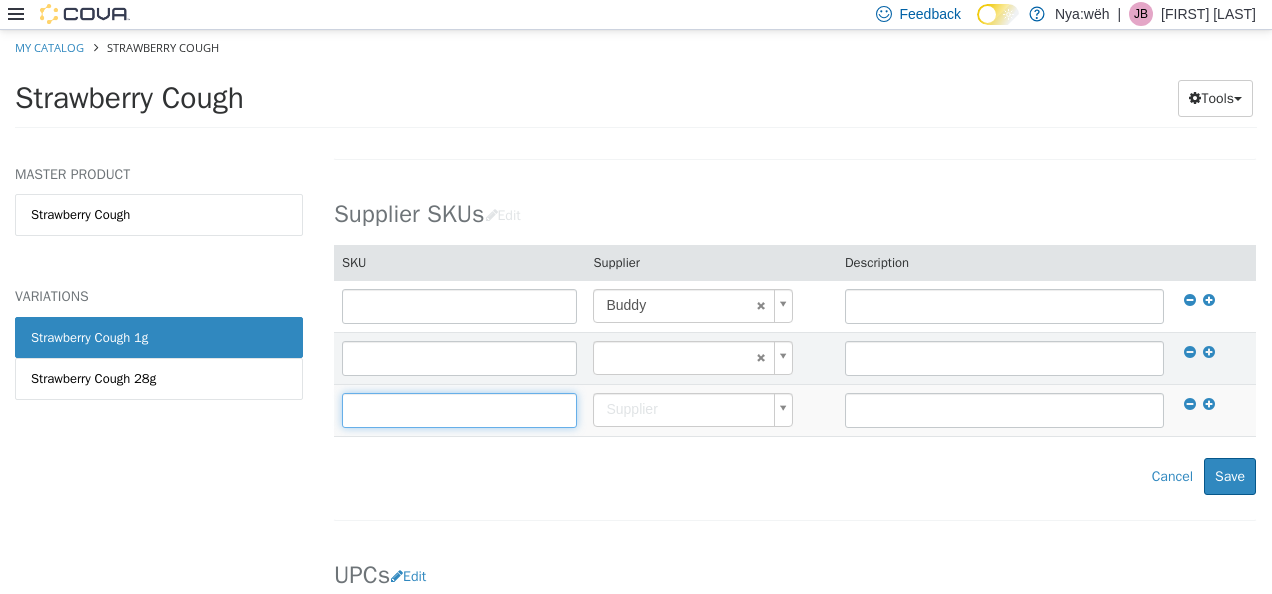 click at bounding box center (459, 409) 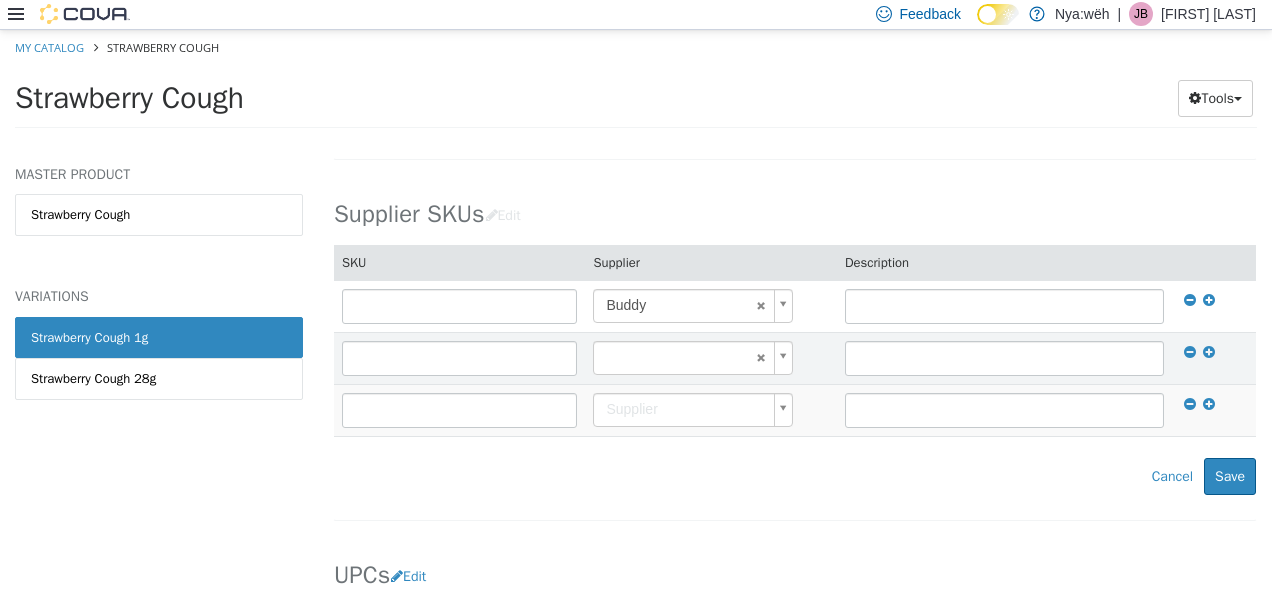 click on "Saving Bulk Changes...
×
Saved changes
My Catalog
Strawberry Cough
Strawberry Cough
Tools  Move Variations
Print Labels
MASTER PRODUCT
Strawberry Cough
VARIATIONS
Strawberry Cough 1g
Strawberry Cough 28g
Flower - Mids
Strawberry Cough 1g
[Variation] Active   CATALOG SKU - 3ZW3J68C     English - US                             Last Updated:  July 11, 2025
General Specifications Assets Product Behaviors Availability Pricing
Marketing Classification Industry
Resilient Roots Dispensary
Classification
Flower - Mids
Cancel Save Changes General Information  Edit Product Name
Strawberry Cough 1g
Short Description
< empty >
Long Description
< empty >
MSRP
< empty >
Release Date
< empty >
Cancel Save Changes Manufacturer Manufacturer
< empty >
Cancel Save Manufacturer SKUs  Edit SKU Description Cancel Save Supplier SKUs  Edit SKU Supplier" at bounding box center (636, 84) 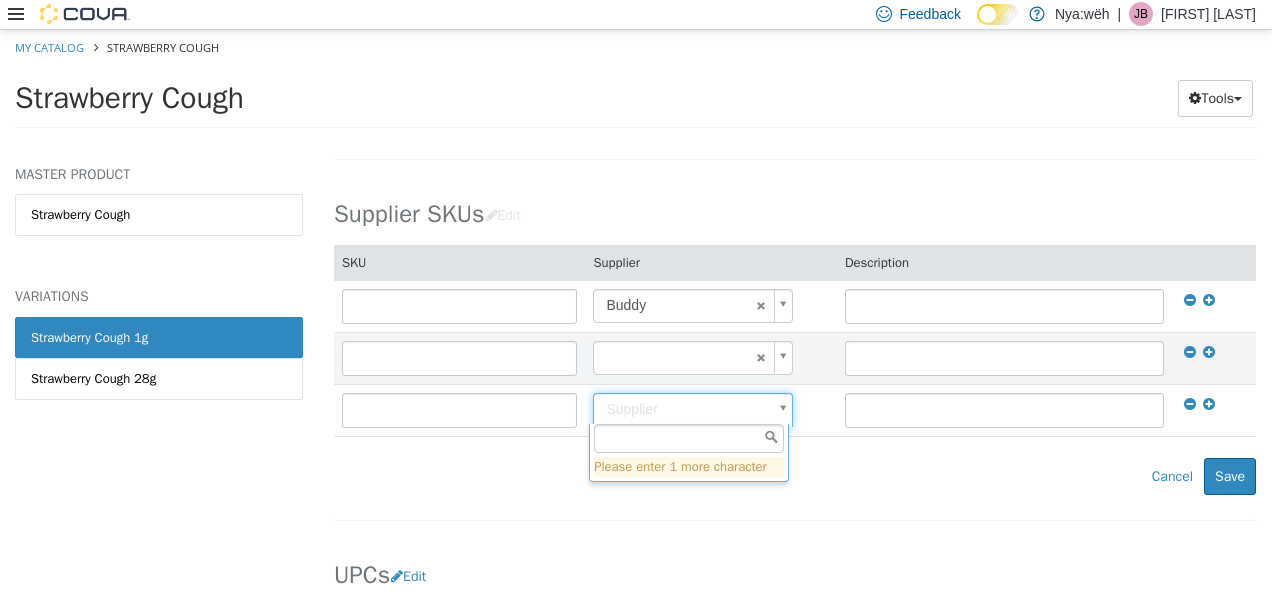 type on "*" 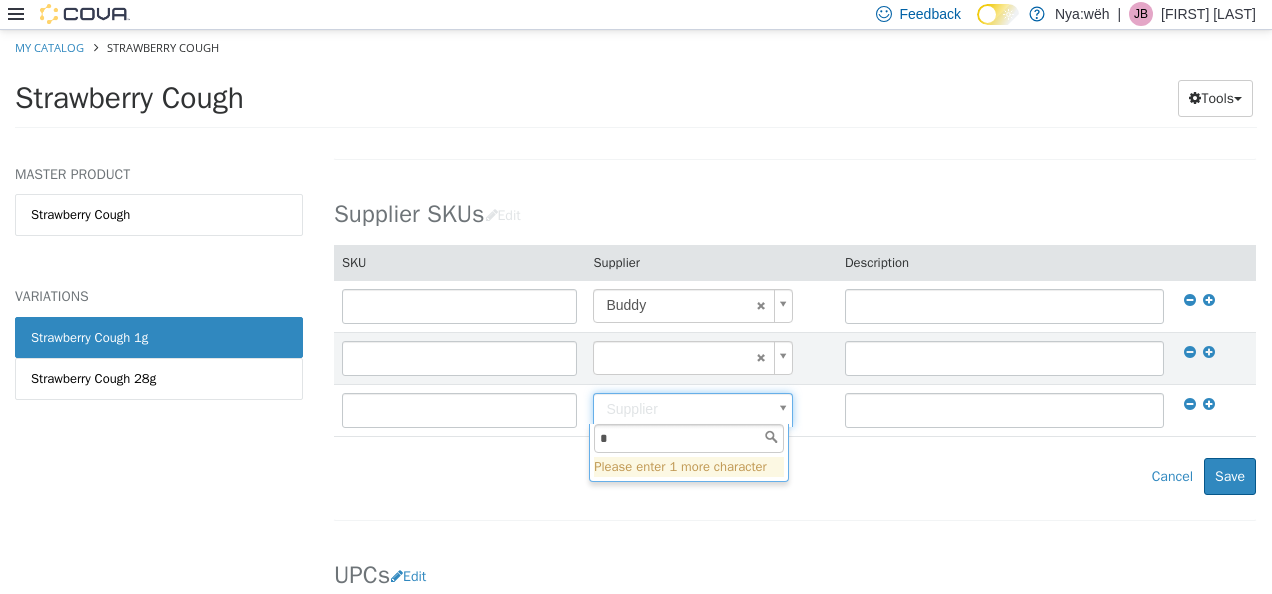 type on "******" 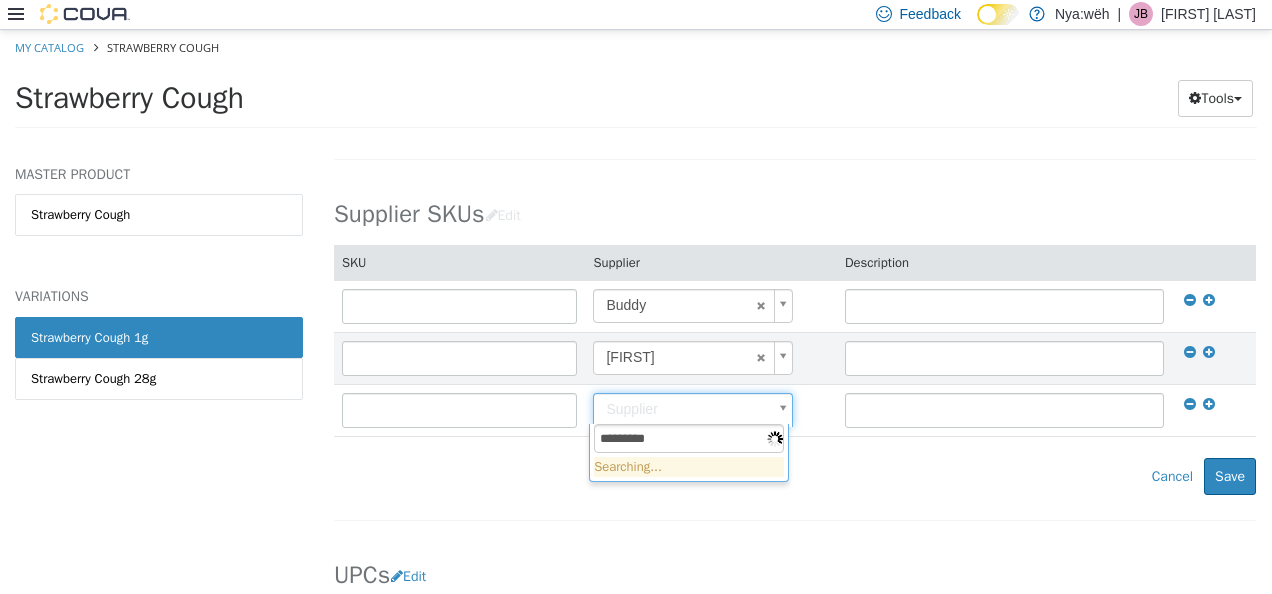 type on "**********" 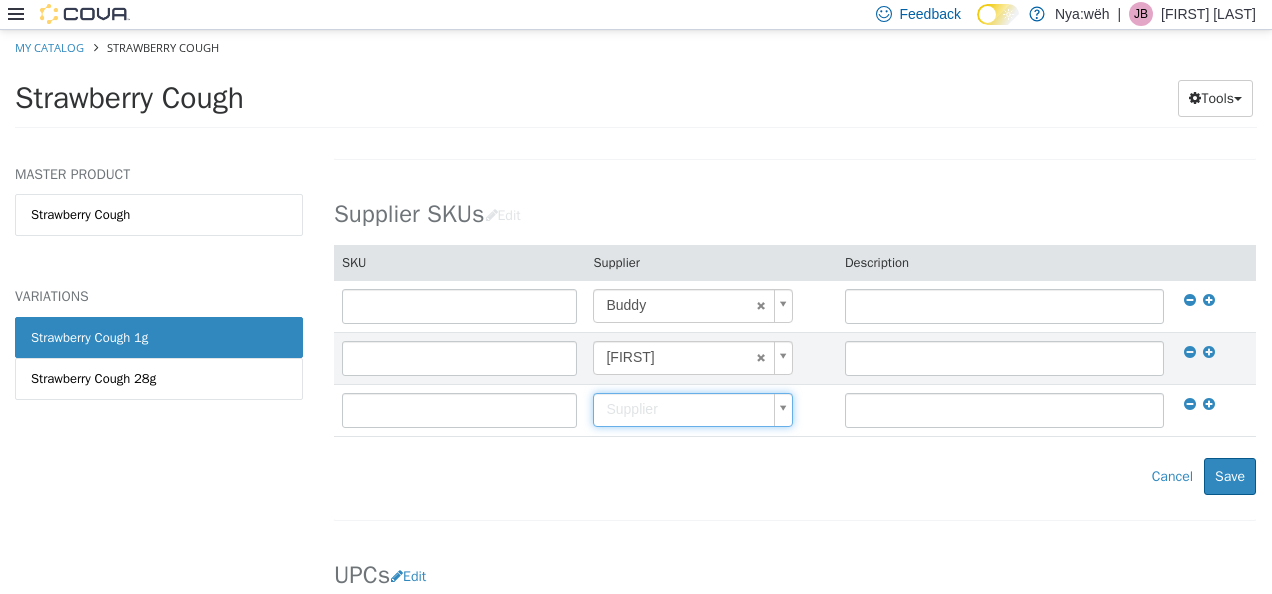 click on "Saving Bulk Changes...
×
Saved changes
My Catalog
Strawberry Cough
Strawberry Cough
Tools  Move Variations
Print Labels
MASTER PRODUCT
Strawberry Cough
VARIATIONS
Strawberry Cough 1g
Strawberry Cough 28g
Flower - Mids
Strawberry Cough 1g
[Variation] Active   CATALOG SKU - 3ZW3J68C     English - US                             Last Updated:  July 11, 2025
General Specifications Assets Product Behaviors Availability Pricing
Marketing Classification Industry
Resilient Roots Dispensary
Classification
Flower - Mids
Cancel Save Changes General Information  Edit Product Name
Strawberry Cough 1g
Short Description
< empty >
Long Description
< empty >
MSRP
< empty >
Release Date
< empty >
Cancel Save Changes Manufacturer Manufacturer
< empty >
Cancel Save Manufacturer SKUs  Edit SKU Description Cancel Save Supplier SKUs  Edit SKU Supplier" at bounding box center [636, 84] 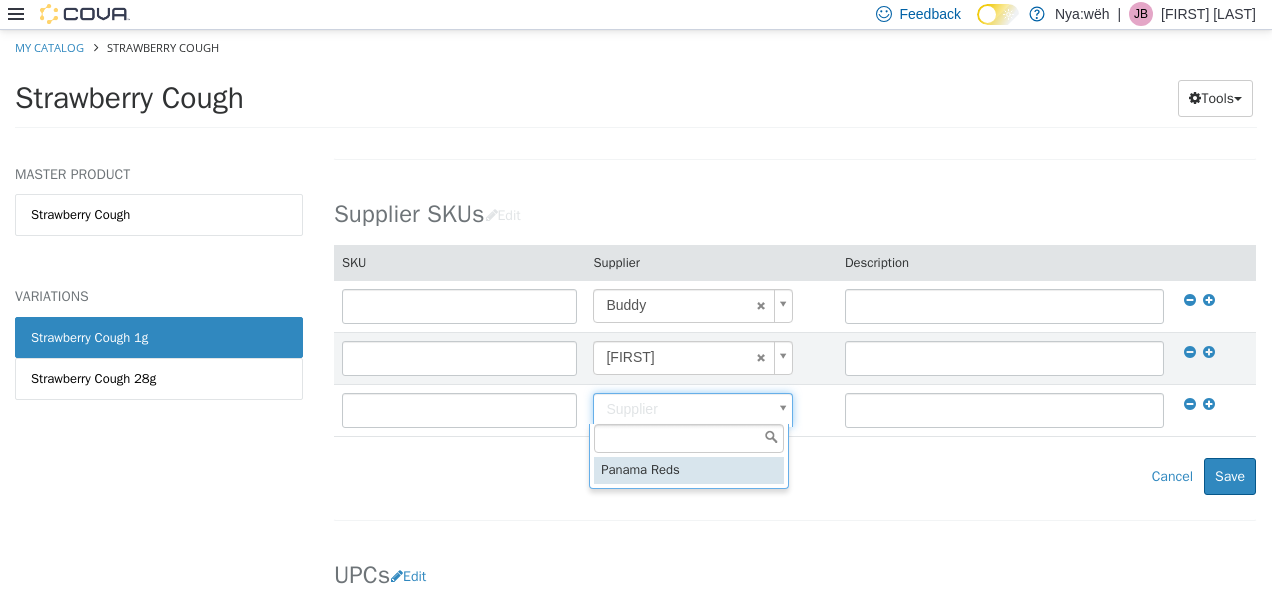 click on "Panama Reds" at bounding box center [689, 455] 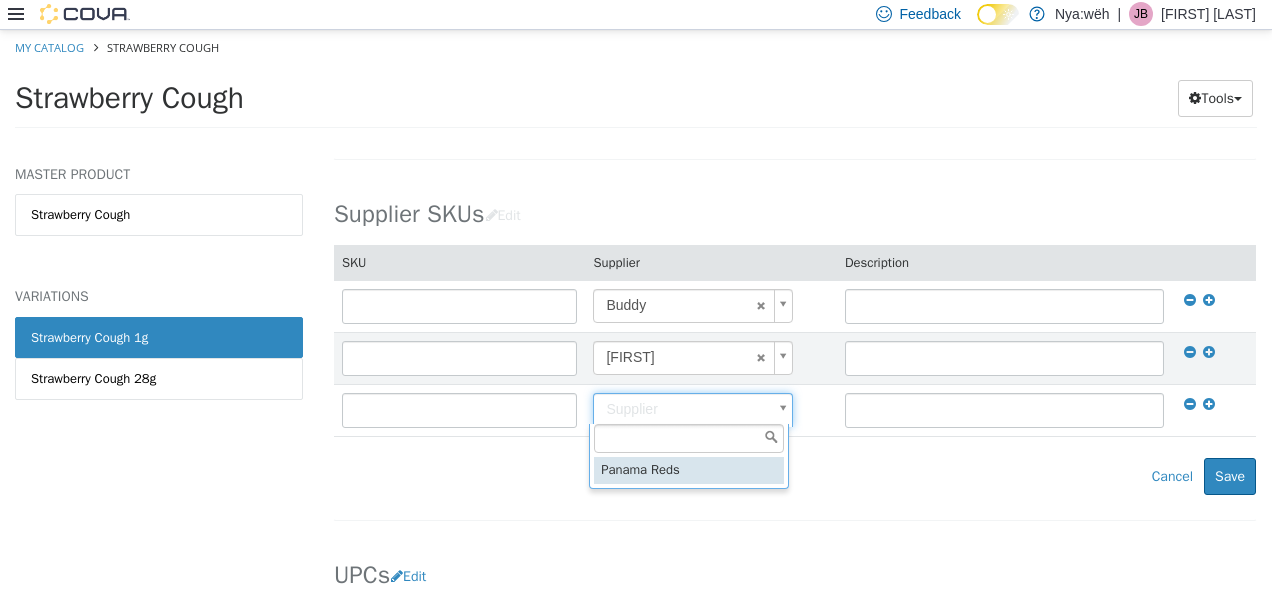 type on "**********" 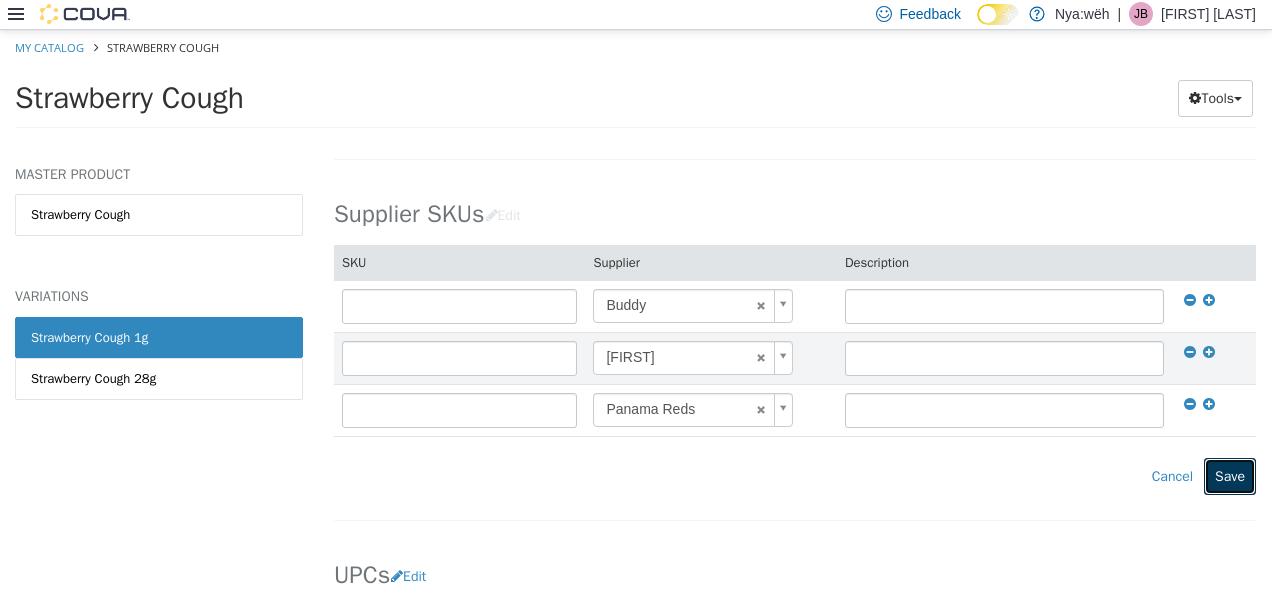 click on "Save" at bounding box center [1230, 475] 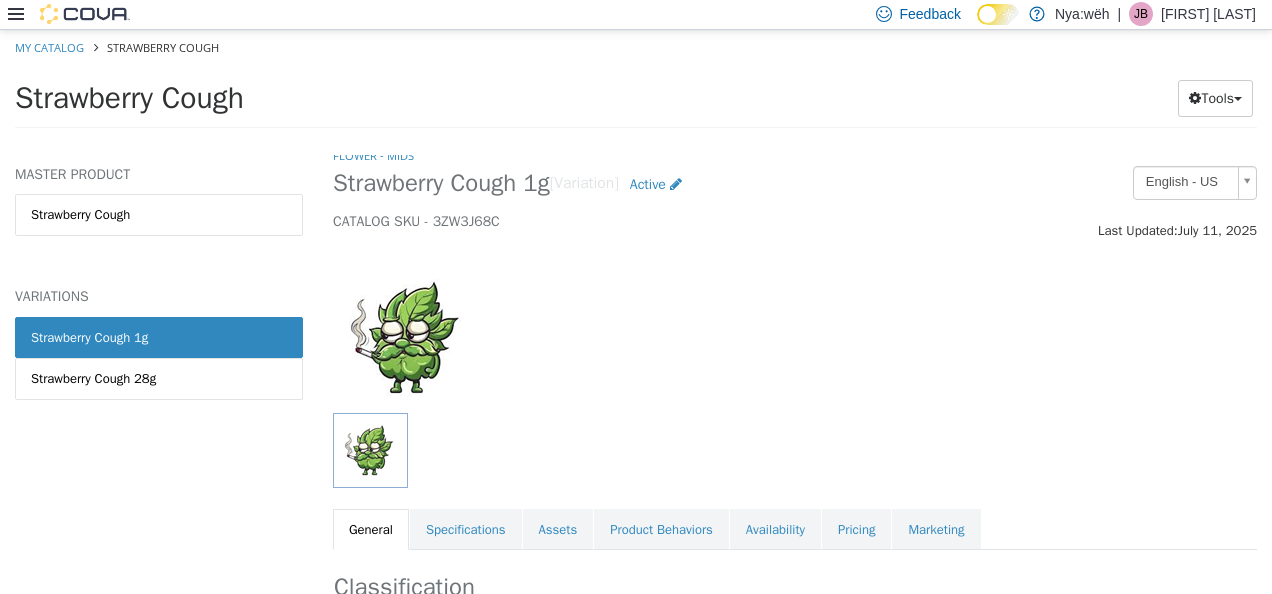 scroll, scrollTop: 0, scrollLeft: 0, axis: both 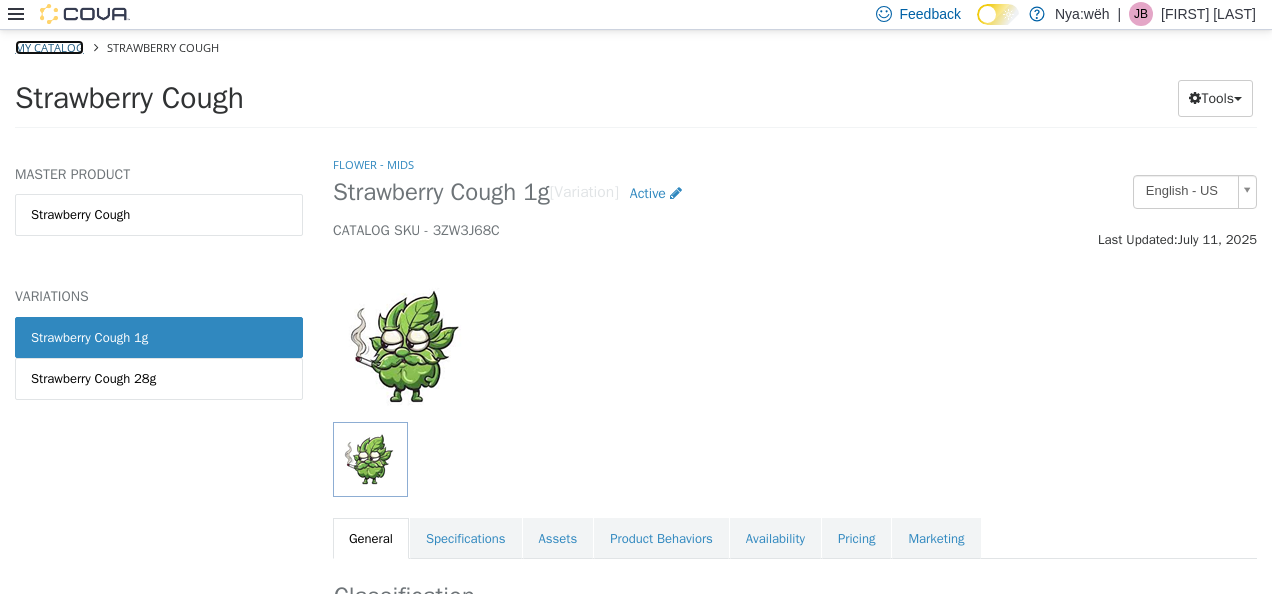 click on "My Catalog" at bounding box center (49, 46) 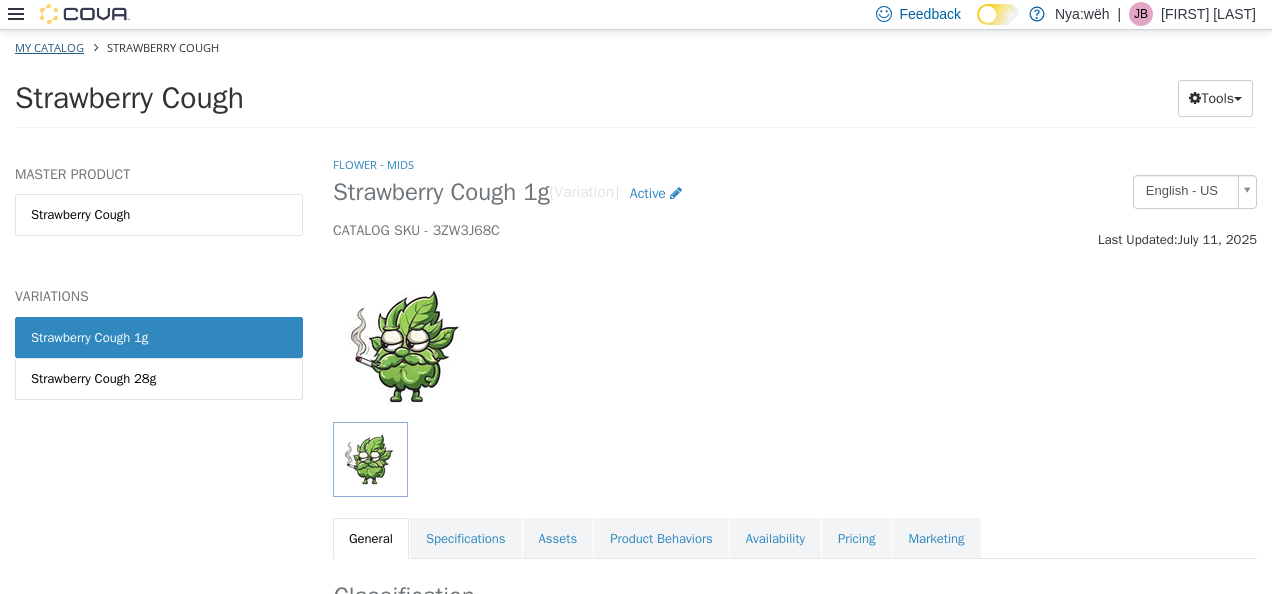 select on "**********" 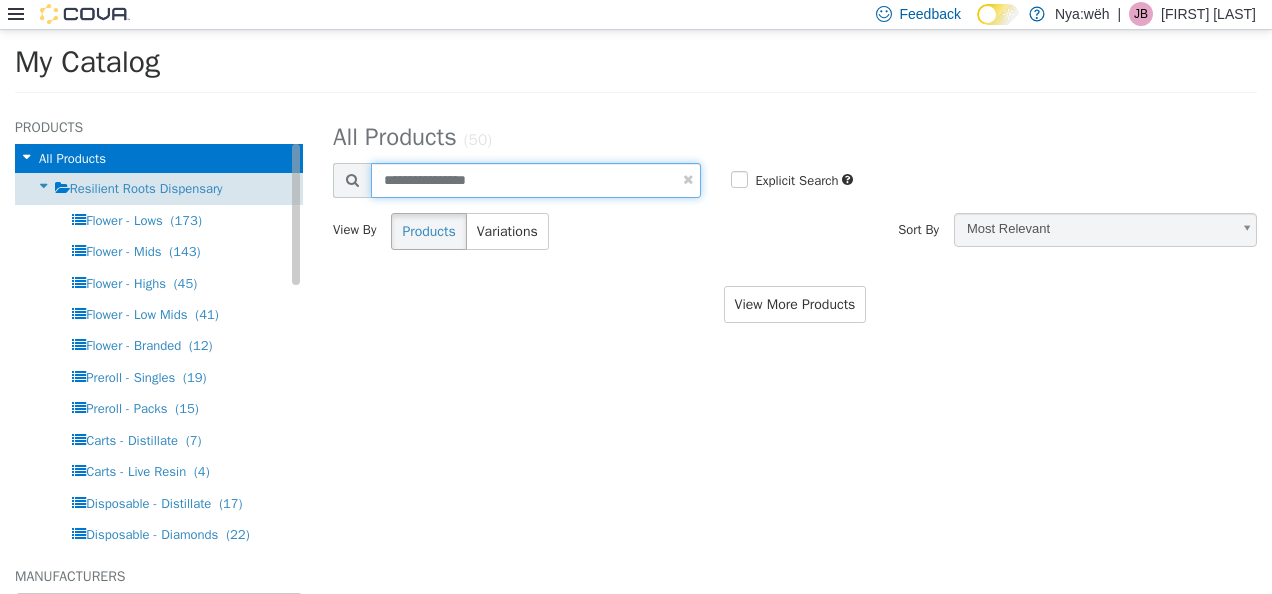 drag, startPoint x: 497, startPoint y: 186, endPoint x: 240, endPoint y: 191, distance: 257.04865 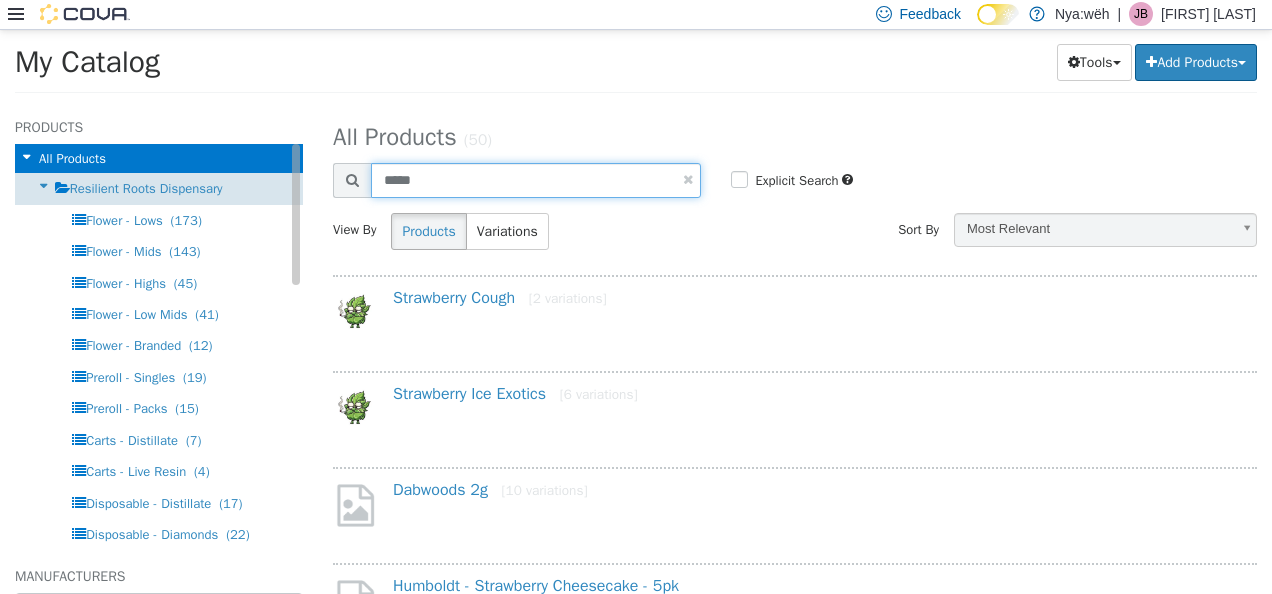 type on "*****" 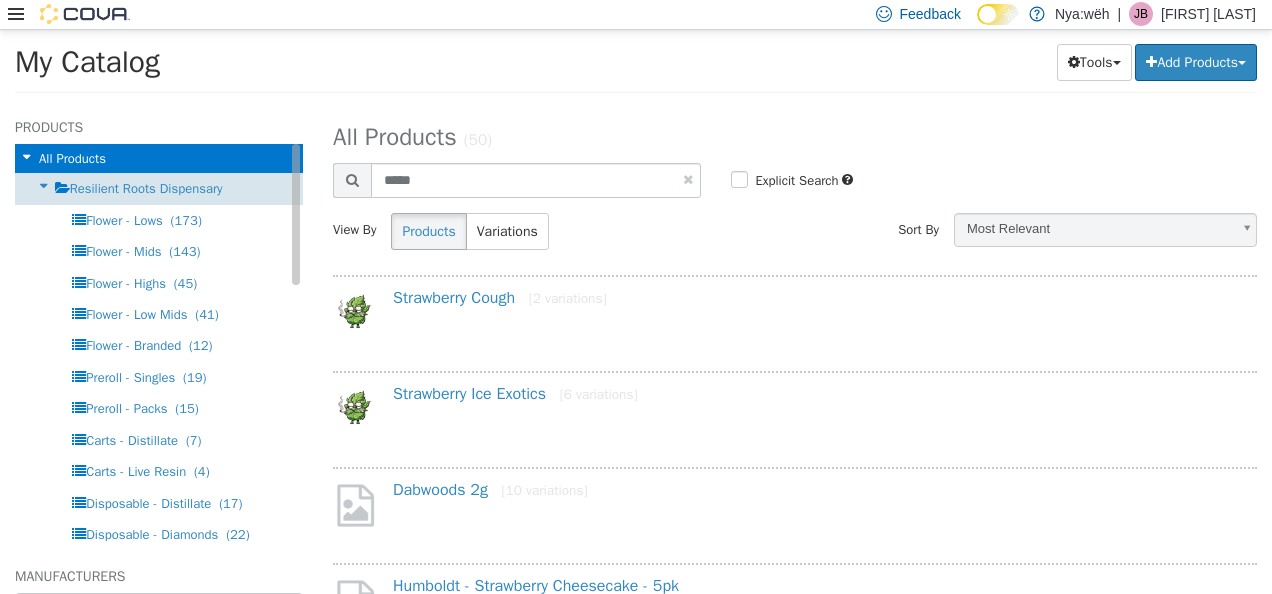 select on "**********" 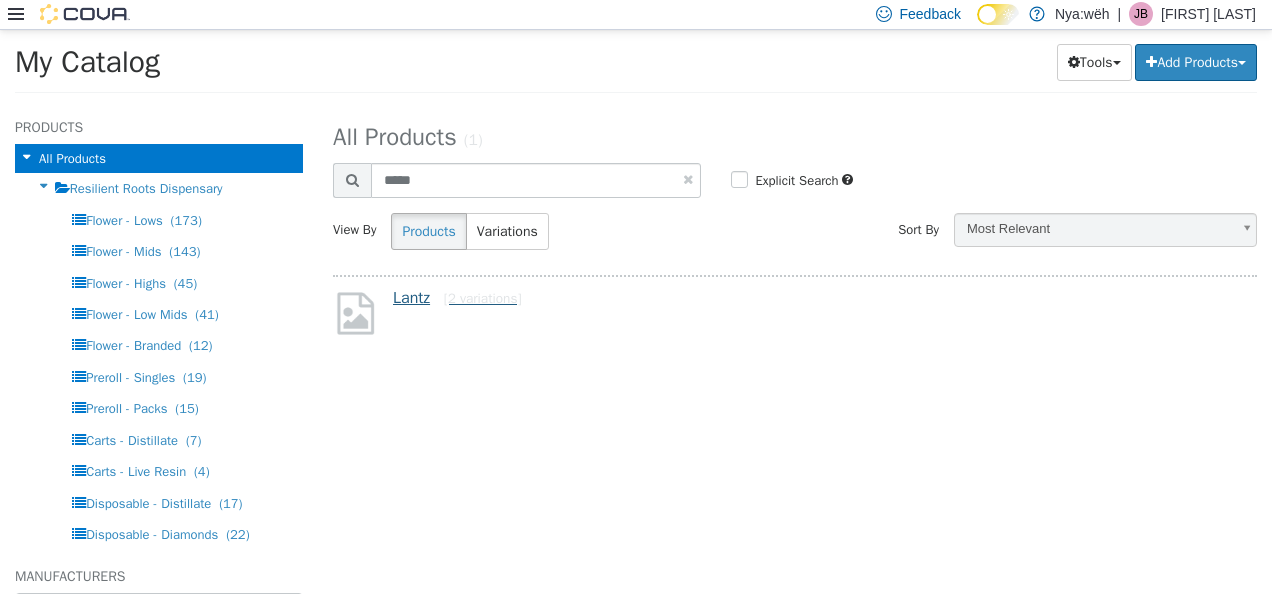 click on "Lantz
[2 variations]" at bounding box center [457, 297] 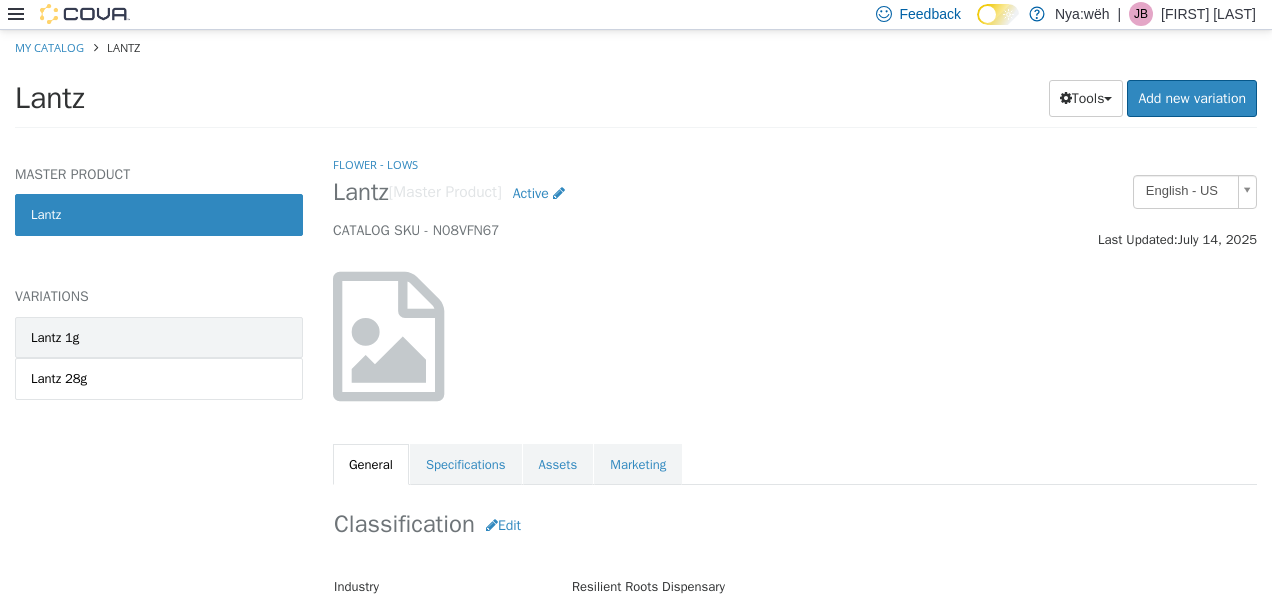 click on "Lantz 1g" at bounding box center [159, 337] 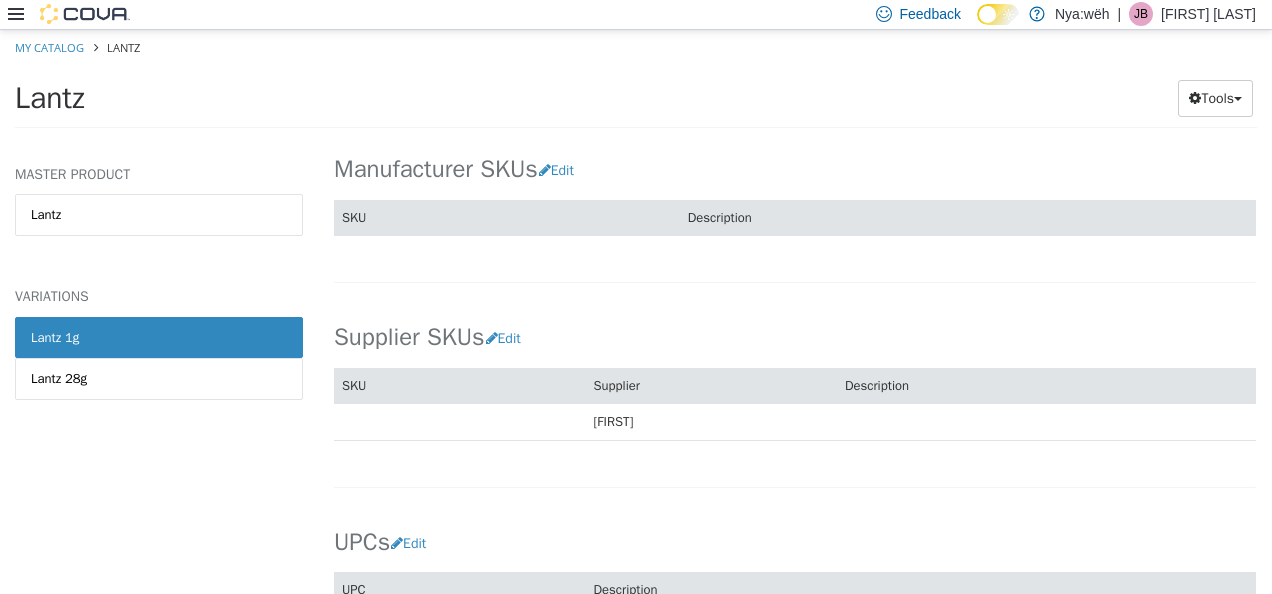 scroll, scrollTop: 1200, scrollLeft: 0, axis: vertical 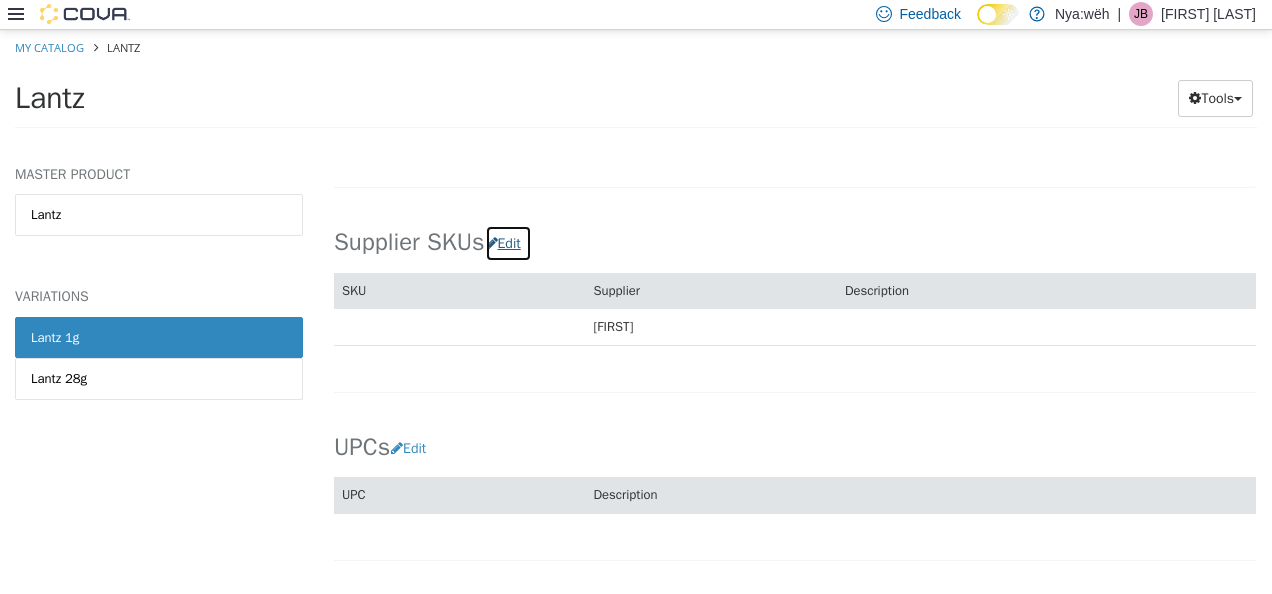 click on "Edit" at bounding box center [508, 242] 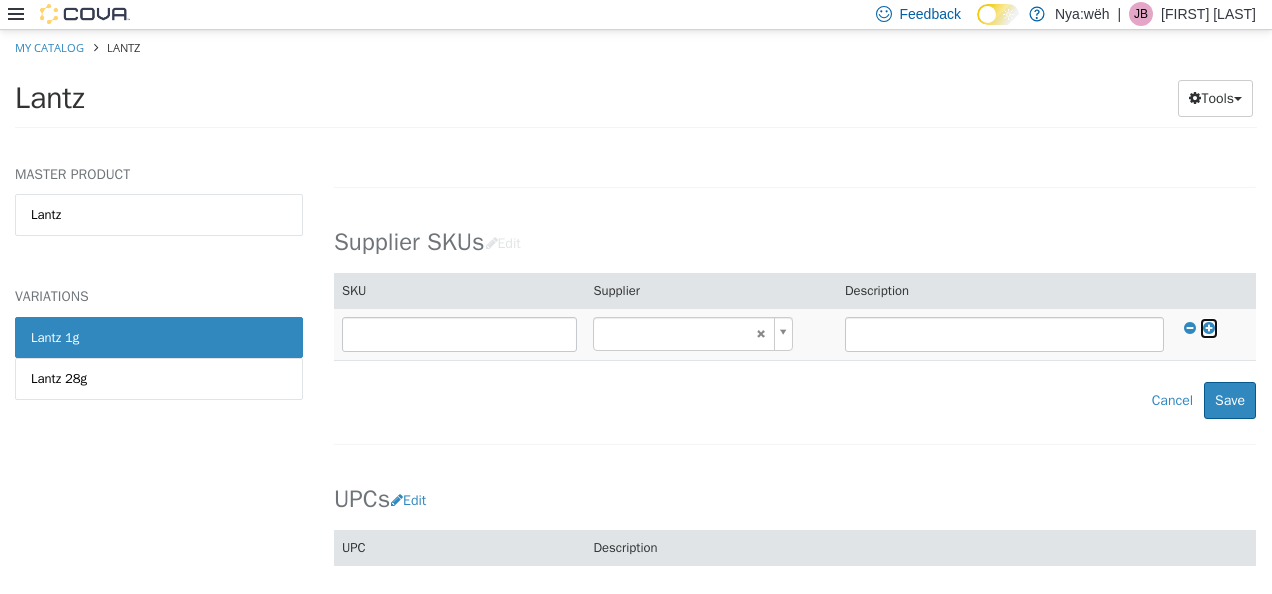 click at bounding box center (1209, 327) 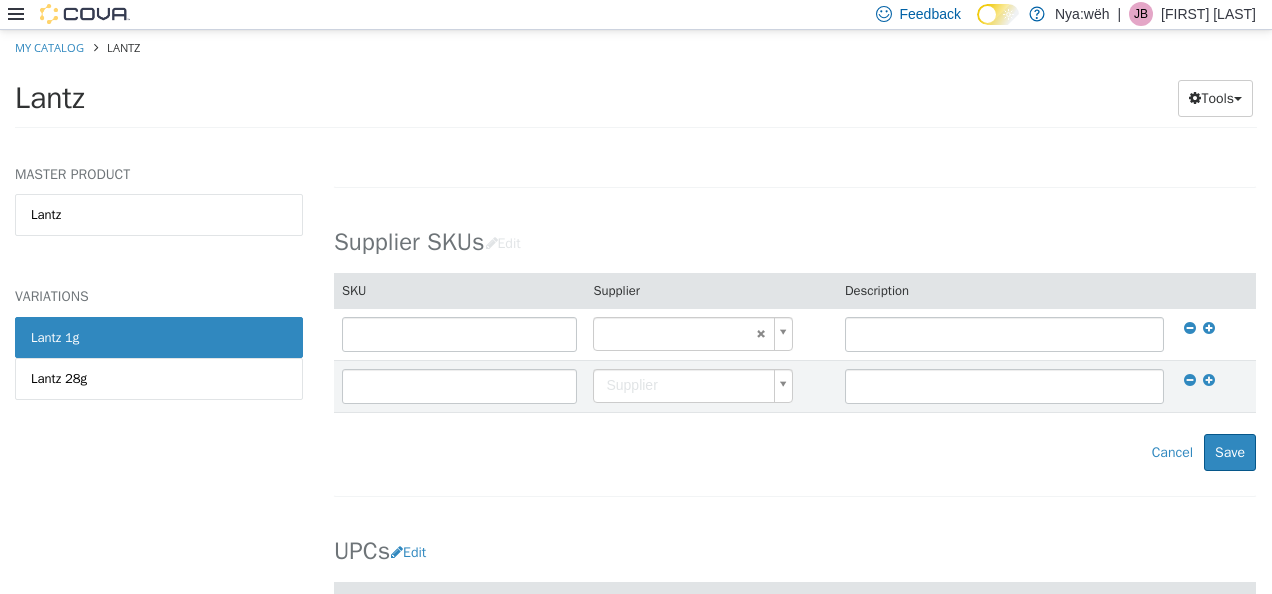 click on "Saving Bulk Changes...
×
Saved changes
My Catalog
Lantz
Lantz
Tools  Move Variations
Print Labels
MASTER PRODUCT
Lantz
VARIATIONS
Lantz 1g
Lantz 28g
Flower - Lows
Lantz 1g
[Variation] Active   CATALOG SKU - N08VFN67     English - US                             Last Updated:  July 14, 2025
General Specifications Assets Product Behaviors Availability Pricing
Marketing Classification Industry
Resilient Roots Dispensary
Classification
Flower - Lows
Cancel Save Changes General Information  Edit Product Name
Lantz 1g
Short Description
< empty >
Long Description
< empty >
MSRP
< empty >
Release Date
< empty >
Cancel Save Changes Manufacturer Manufacturer
< empty >
Cancel Save Manufacturer SKUs  Edit SKU Description Cancel Save Supplier SKUs  Edit SKU Supplier Description                                 ****
Supplier" at bounding box center (636, 84) 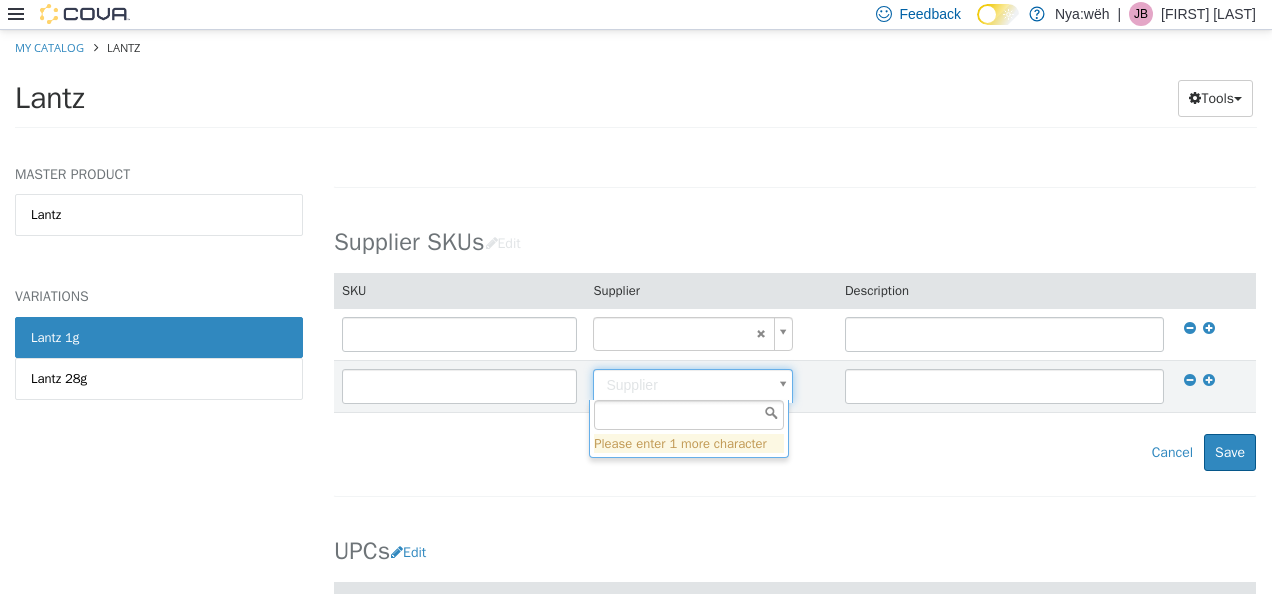 type on "******" 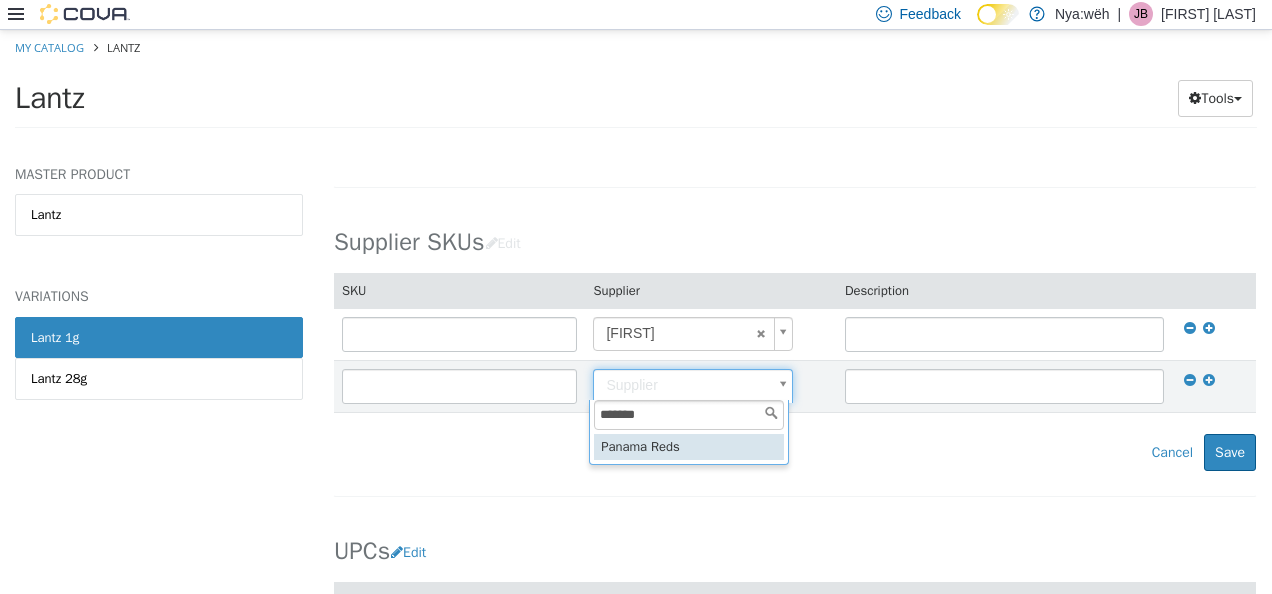 type on "******" 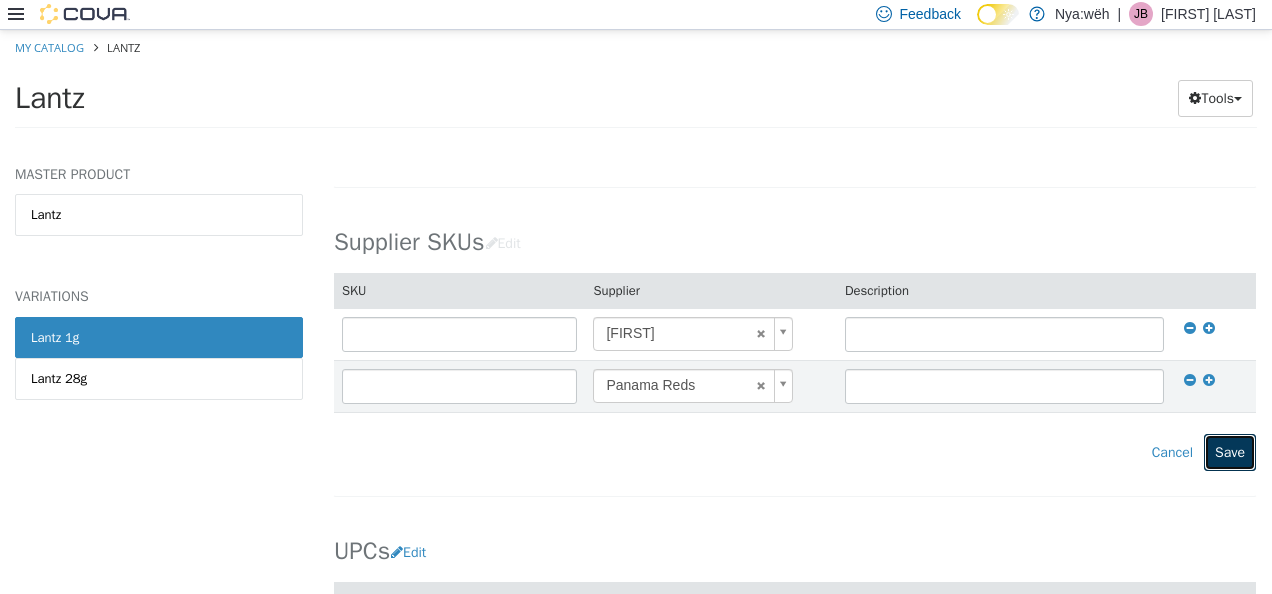 click on "Save" at bounding box center (1230, 451) 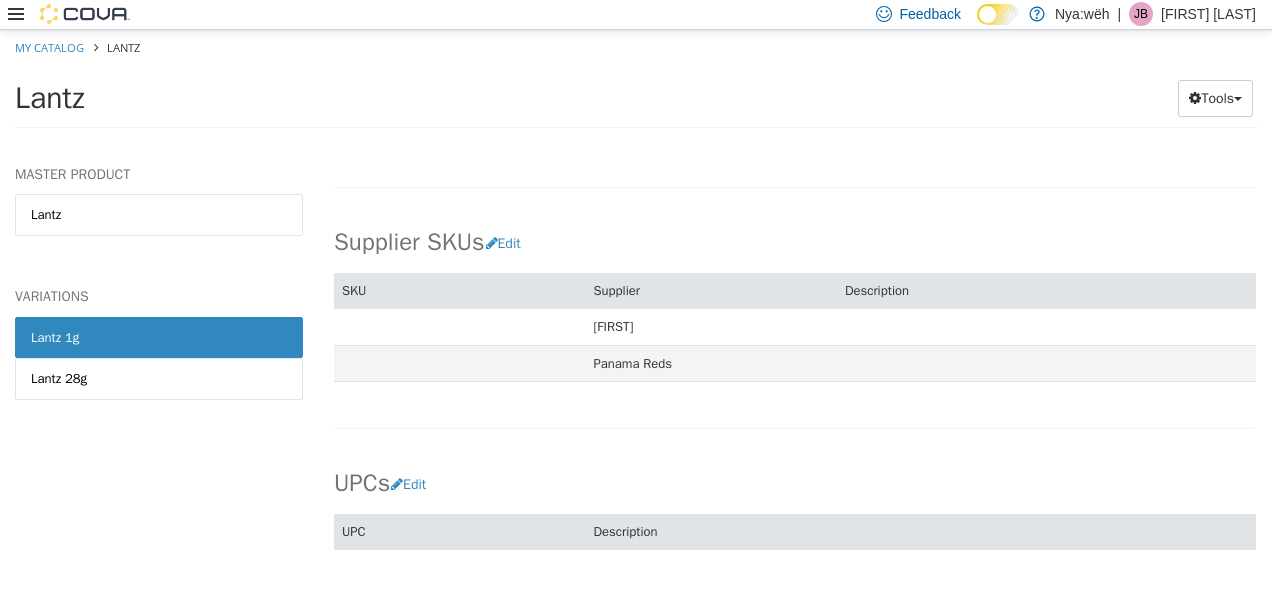 click on "UPCs  Edit UPC Description Cancel Save" at bounding box center [795, 496] 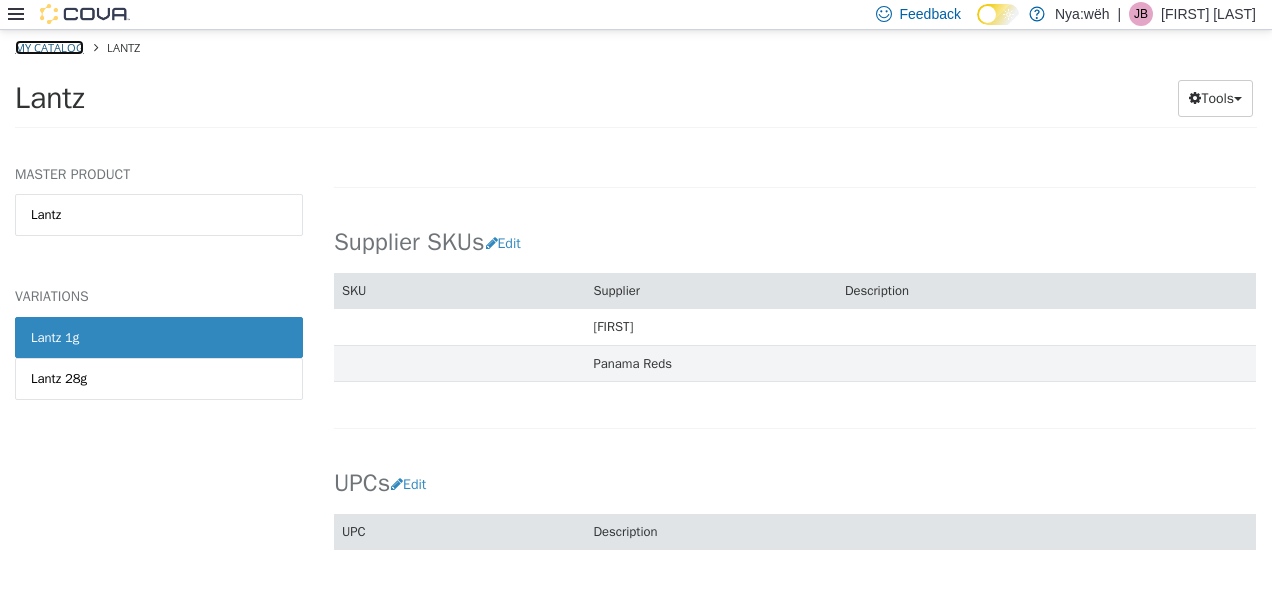 click on "My Catalog" at bounding box center [49, 46] 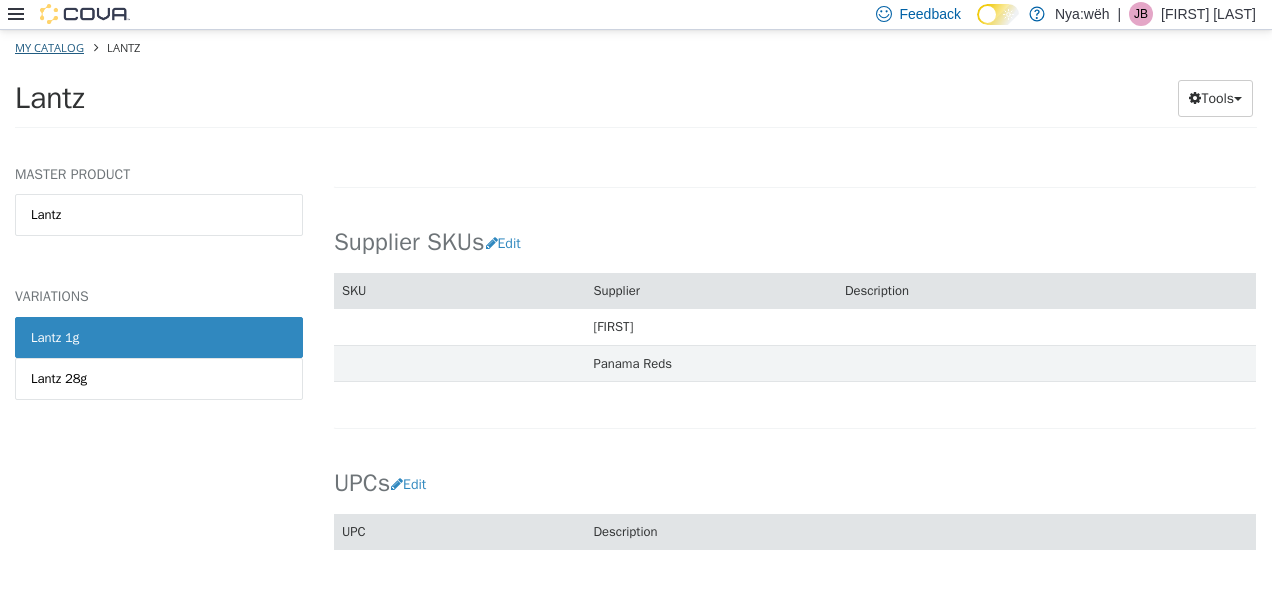 select on "**********" 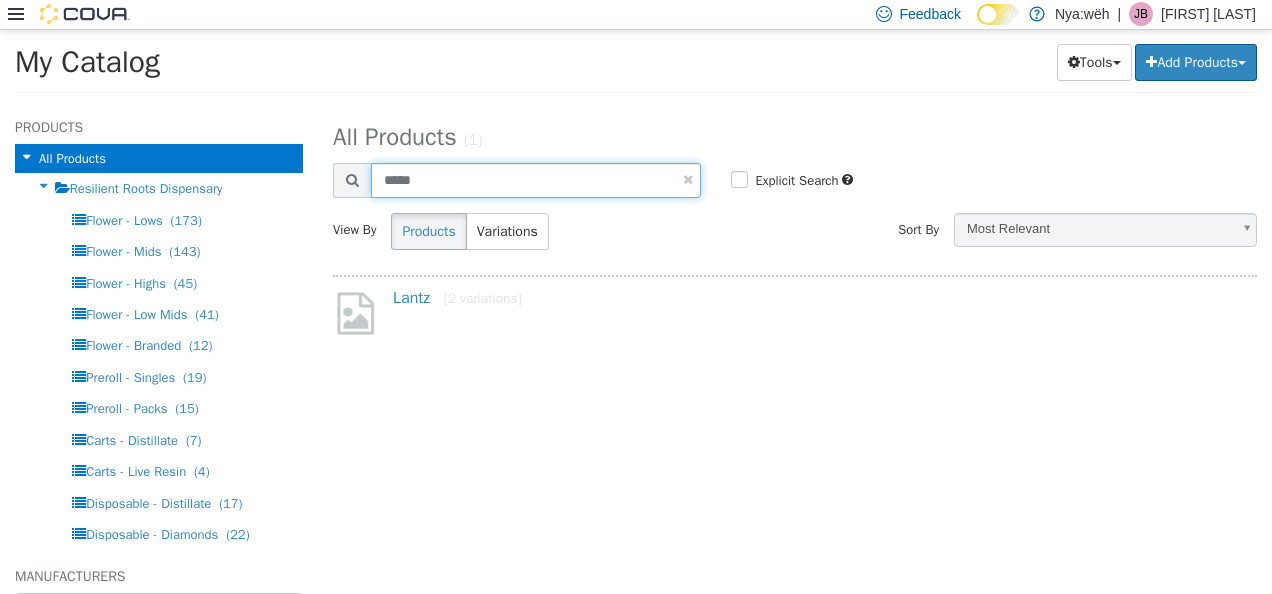 drag, startPoint x: 472, startPoint y: 180, endPoint x: 320, endPoint y: 169, distance: 152.3975 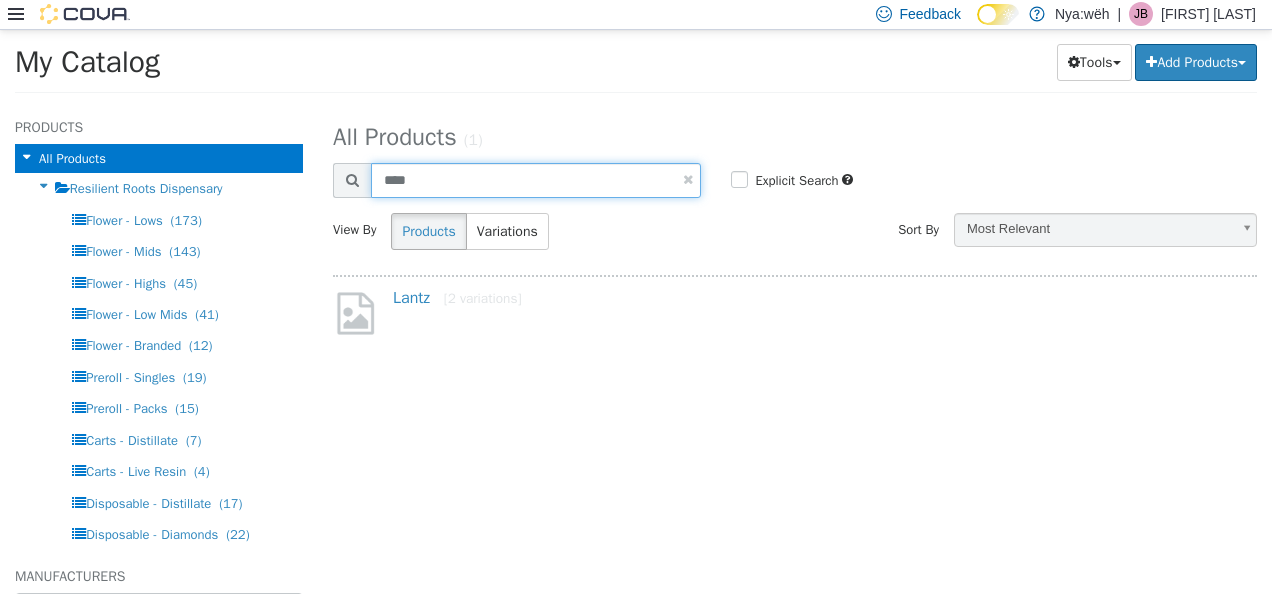 type on "****" 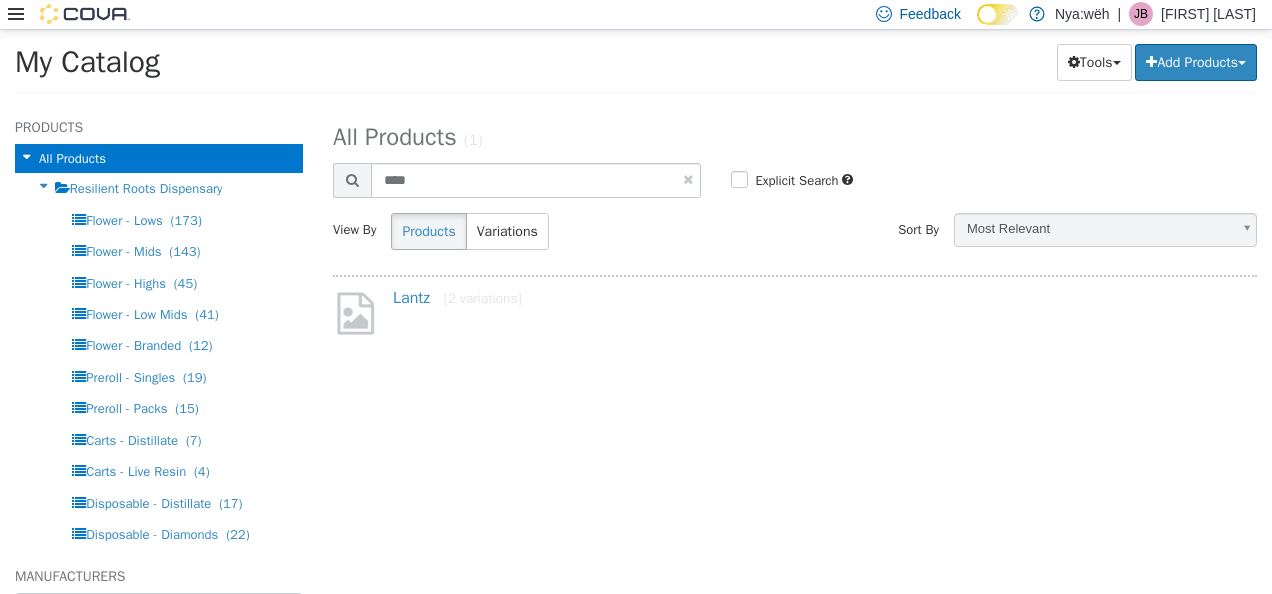 select on "**********" 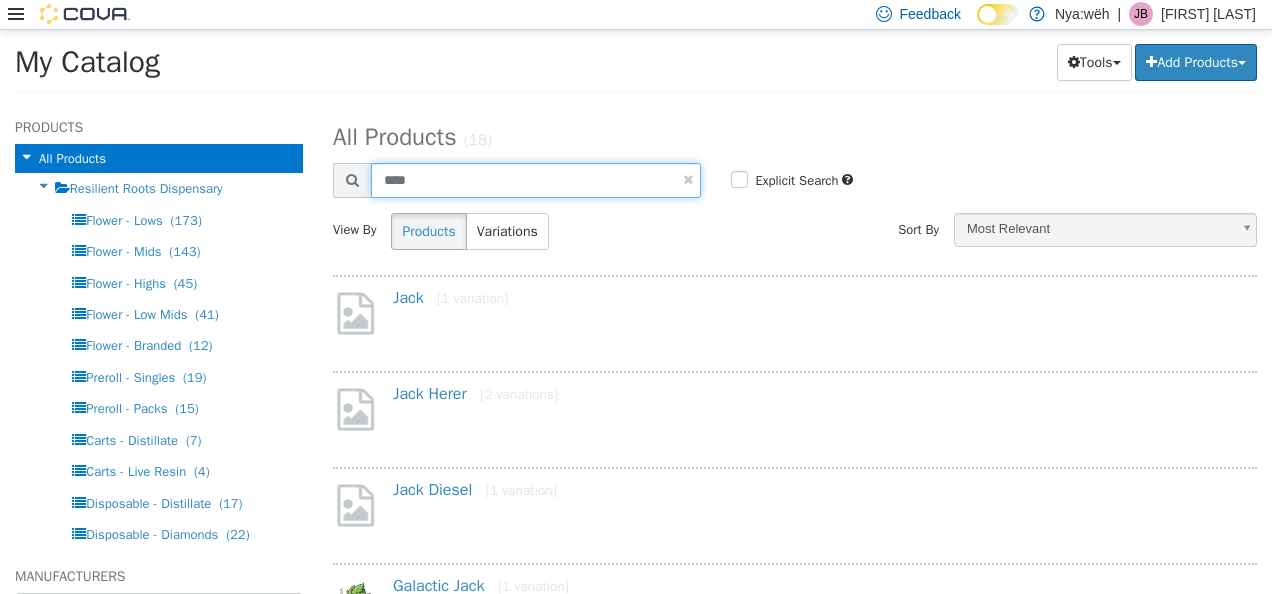 drag, startPoint x: 440, startPoint y: 191, endPoint x: 355, endPoint y: 163, distance: 89.49302 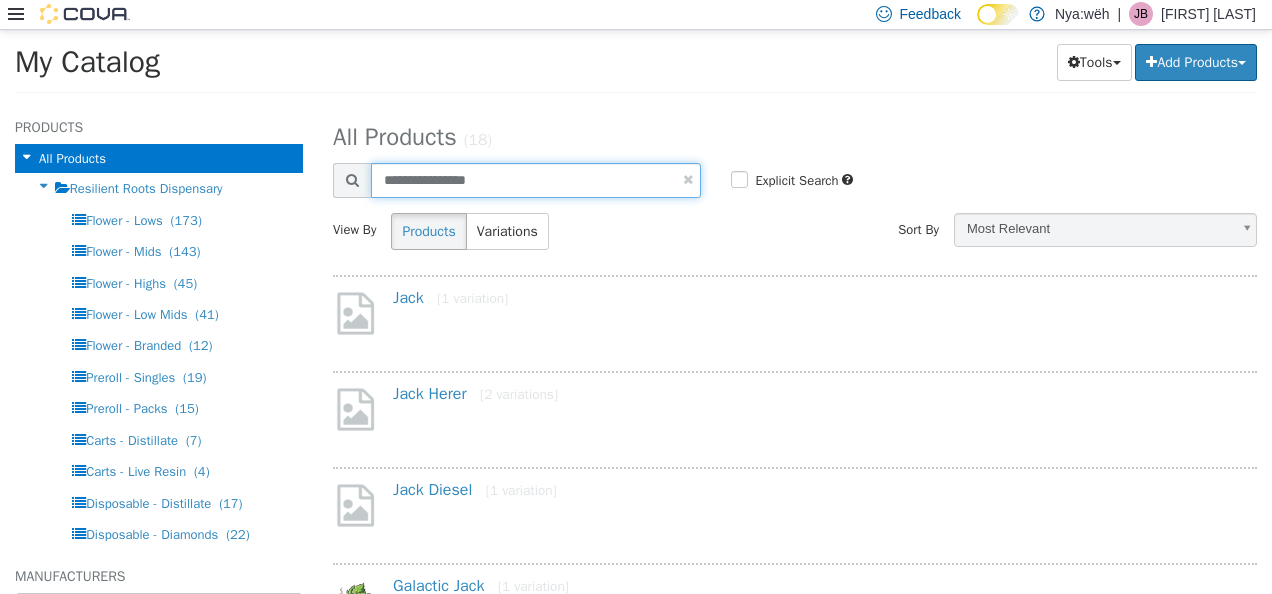 type on "**********" 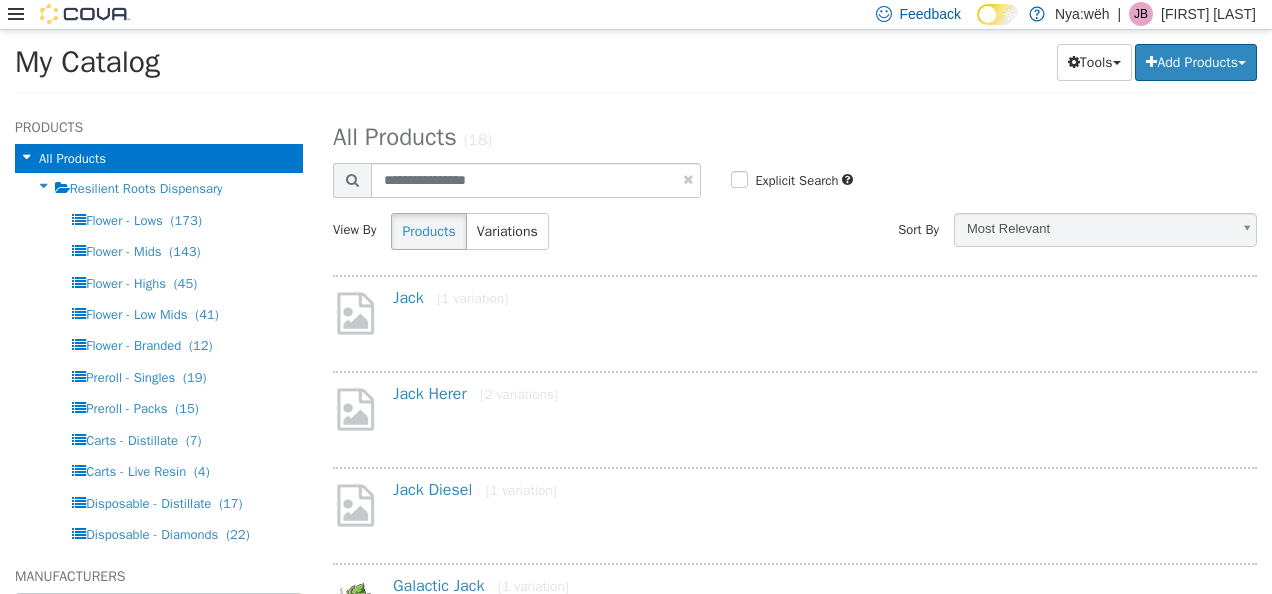 select on "**********" 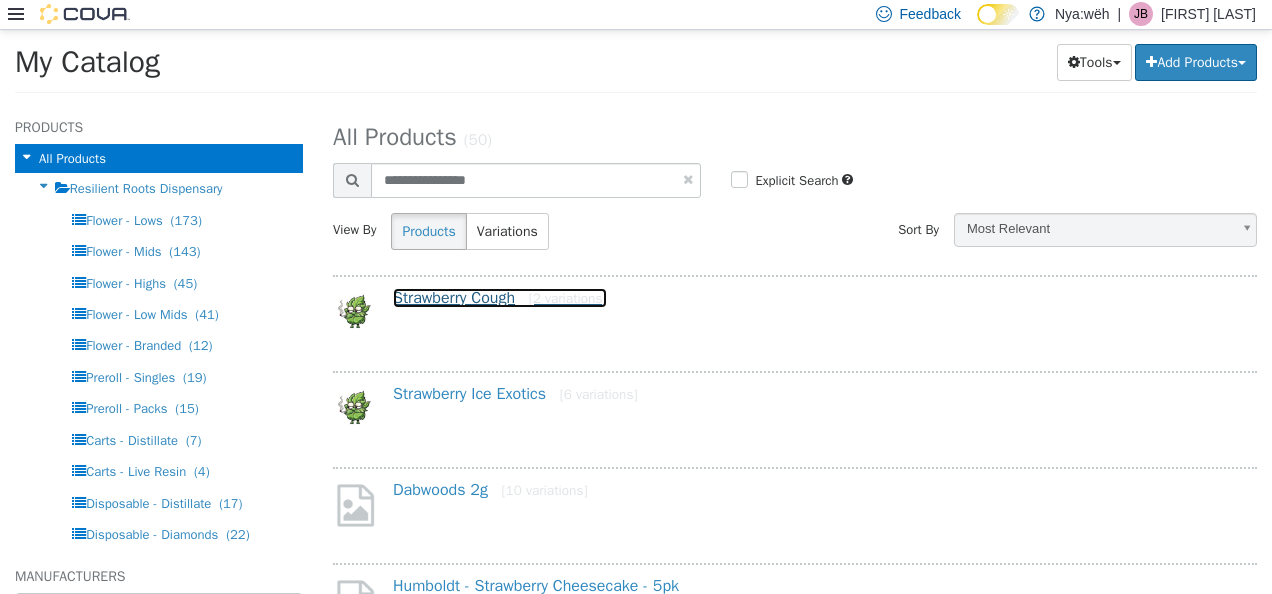 click on "Strawberry Cough
[2 variations]" at bounding box center (500, 297) 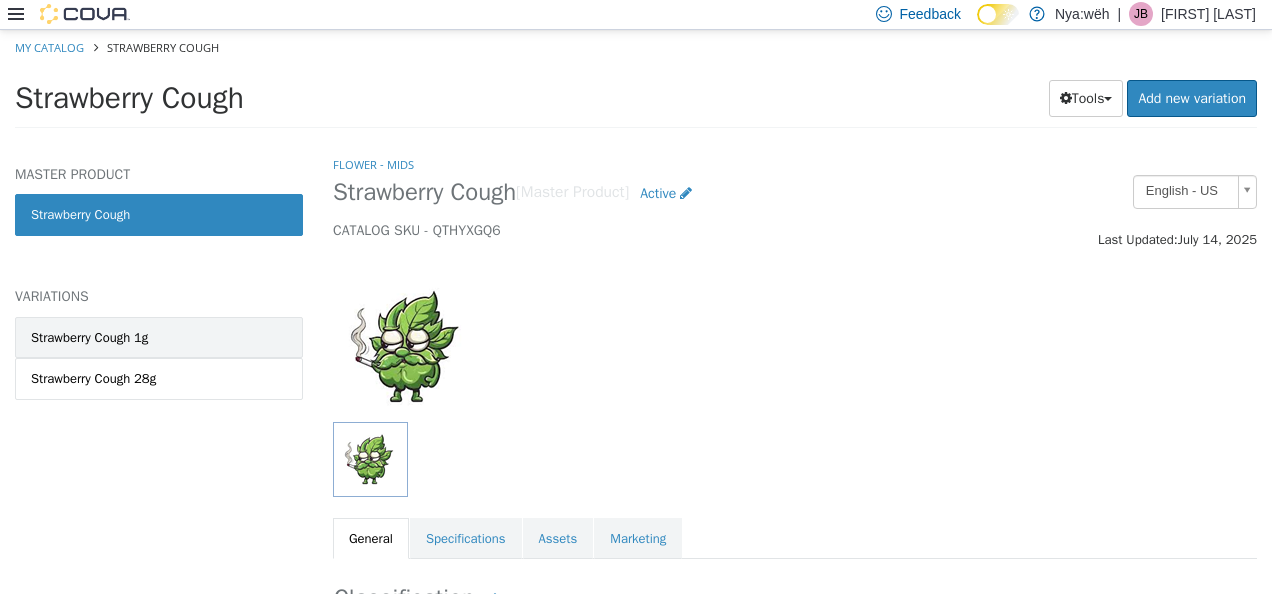 click on "Strawberry Cough 1g" at bounding box center [159, 337] 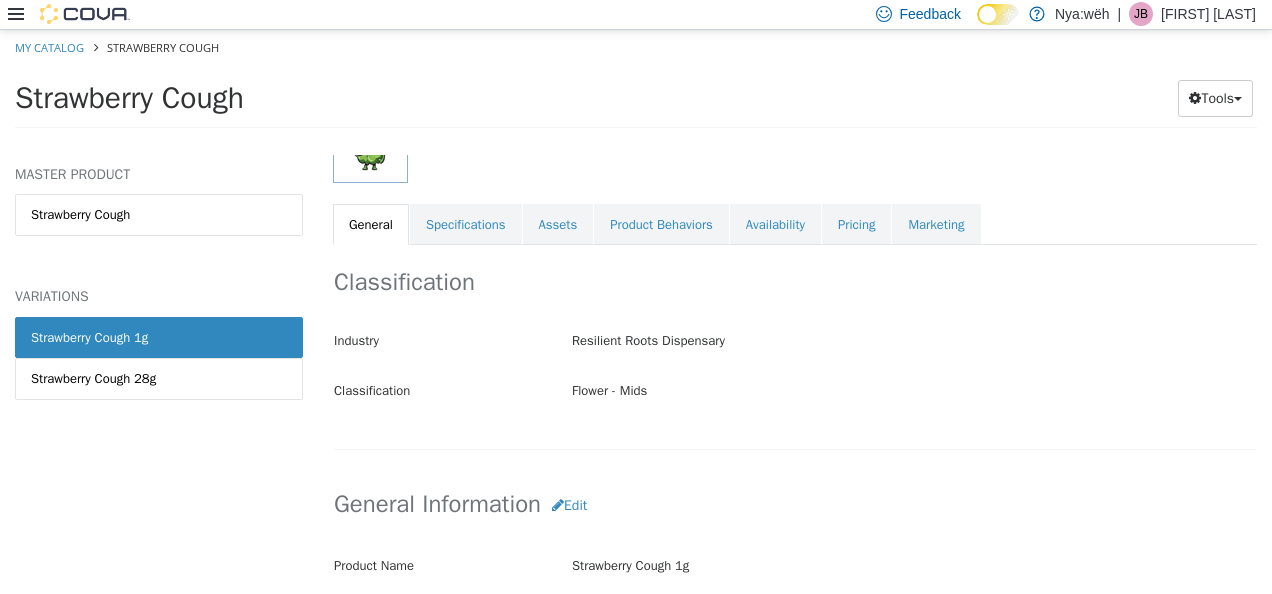 scroll, scrollTop: 0, scrollLeft: 0, axis: both 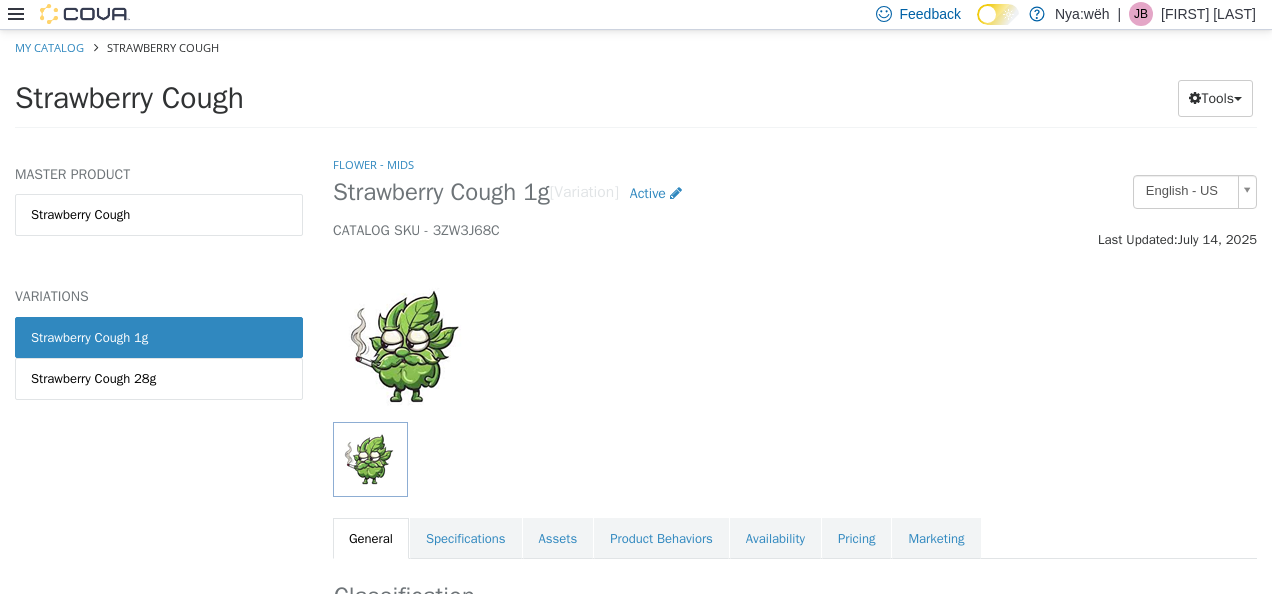 click 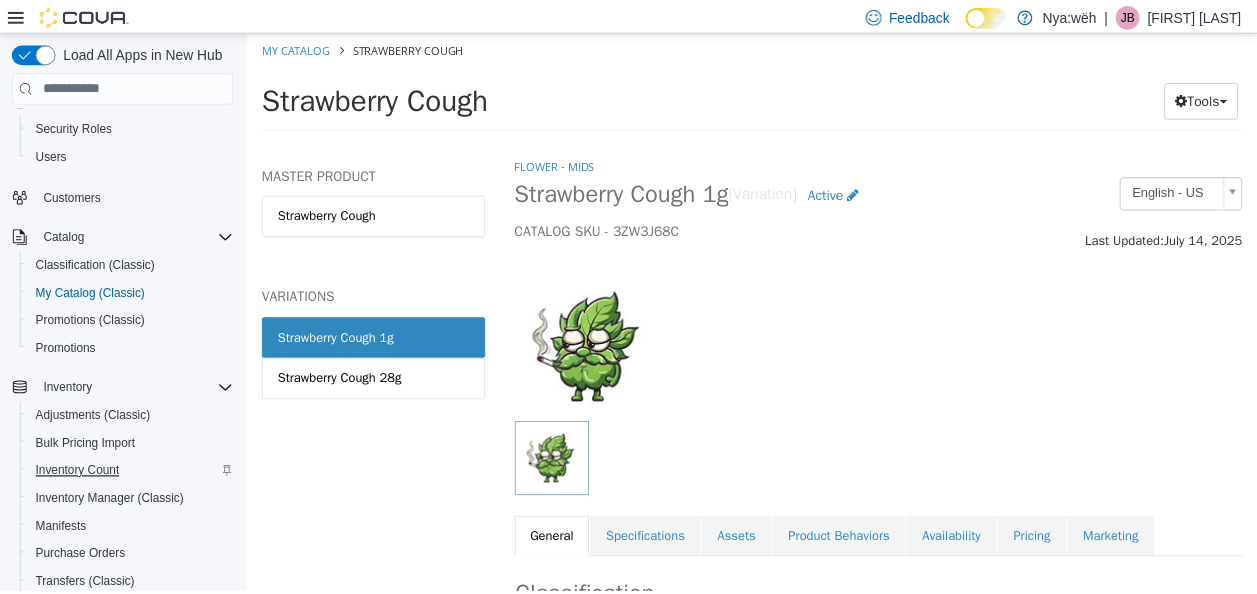 scroll, scrollTop: 200, scrollLeft: 0, axis: vertical 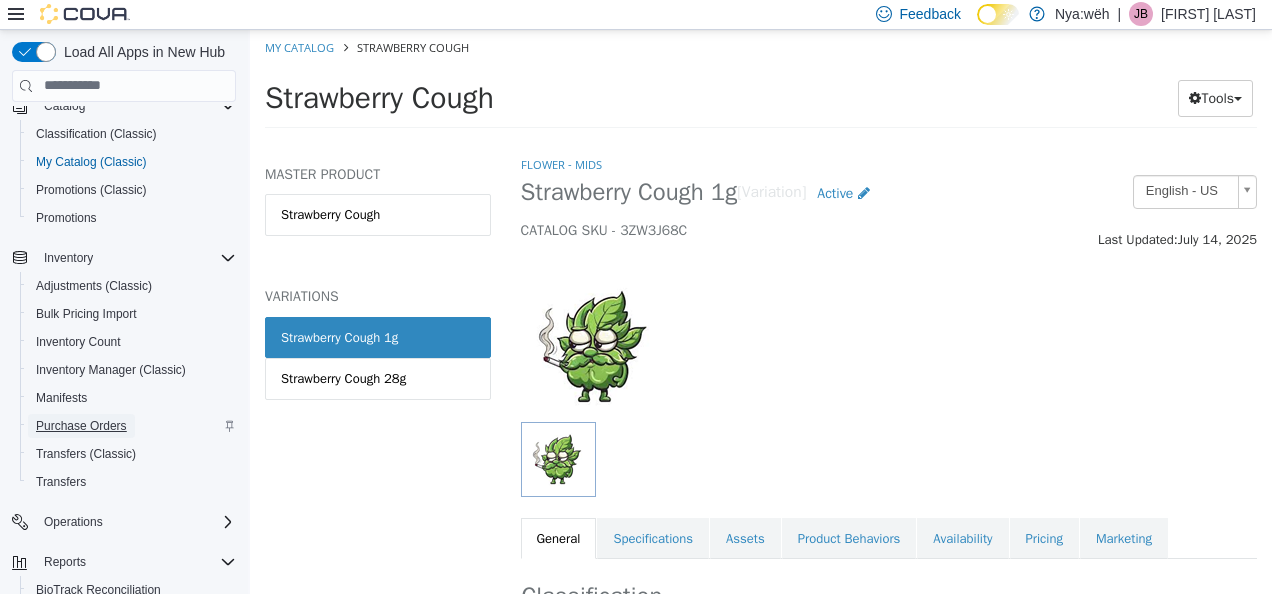 click on "Purchase Orders" at bounding box center [81, 426] 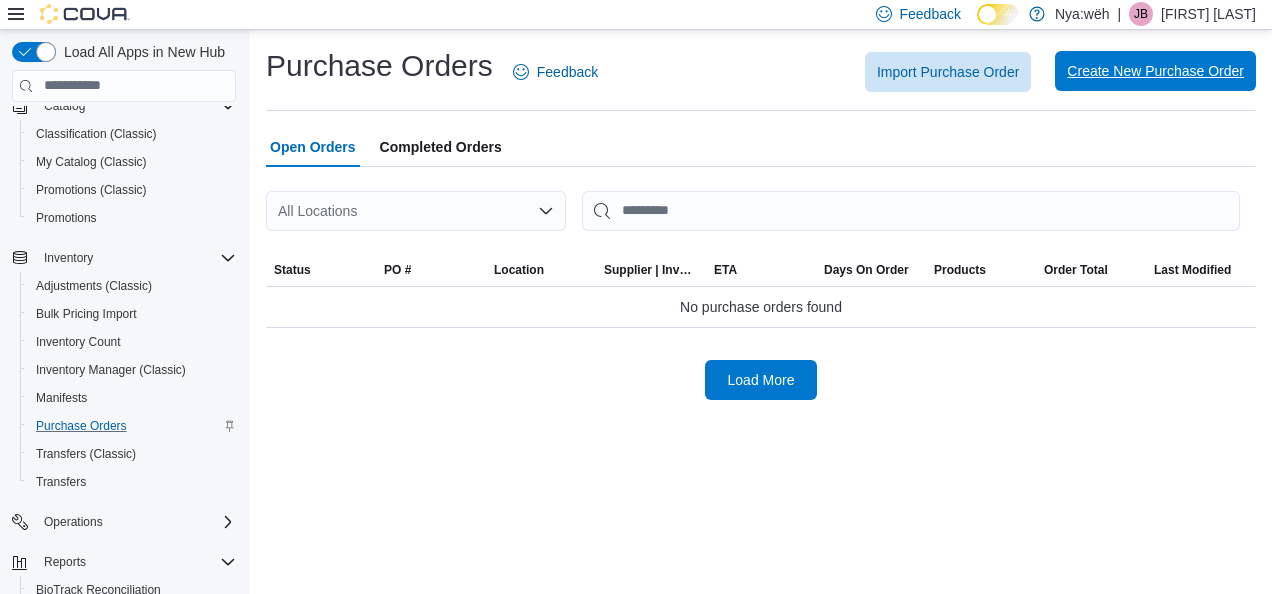 click on "Create New Purchase Order" at bounding box center [1155, 71] 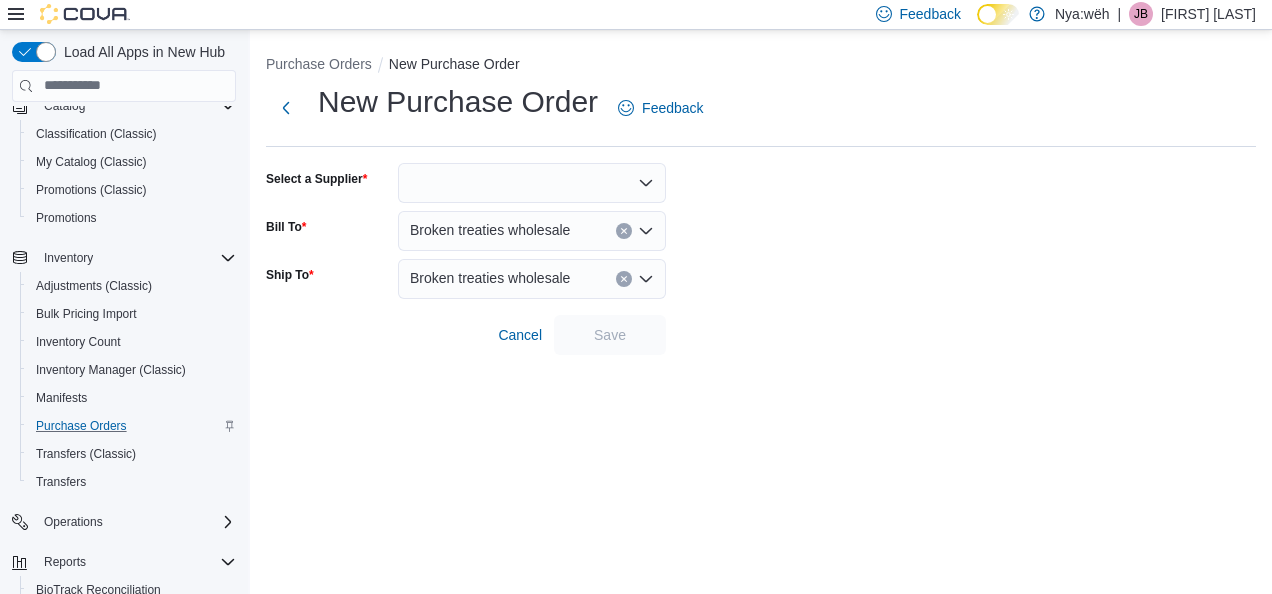 click on "Select a Supplier Bill To Broken treaties wholesale Ship To Broken treaties wholesale Cancel Save" at bounding box center [761, 259] 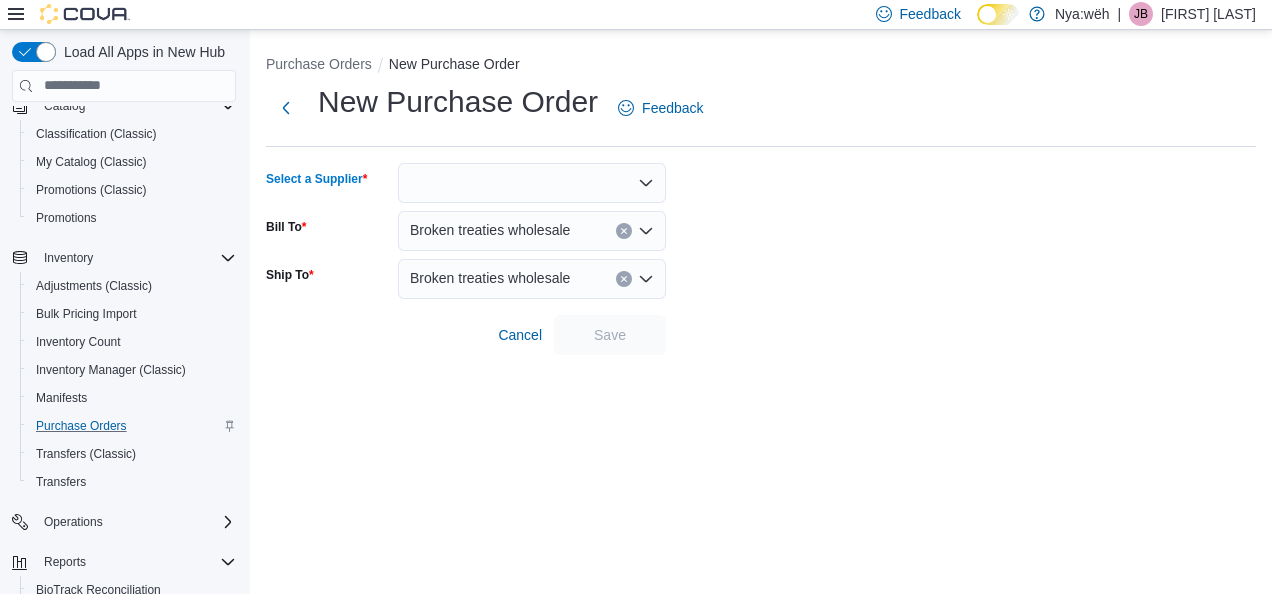 click at bounding box center (532, 183) 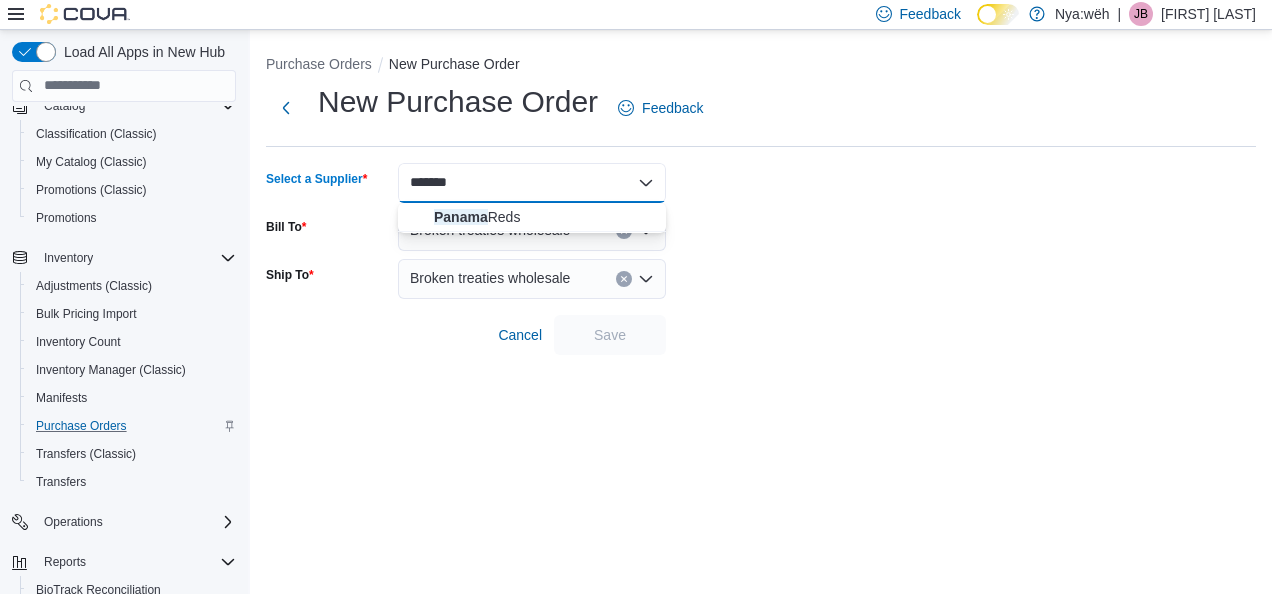 type on "******" 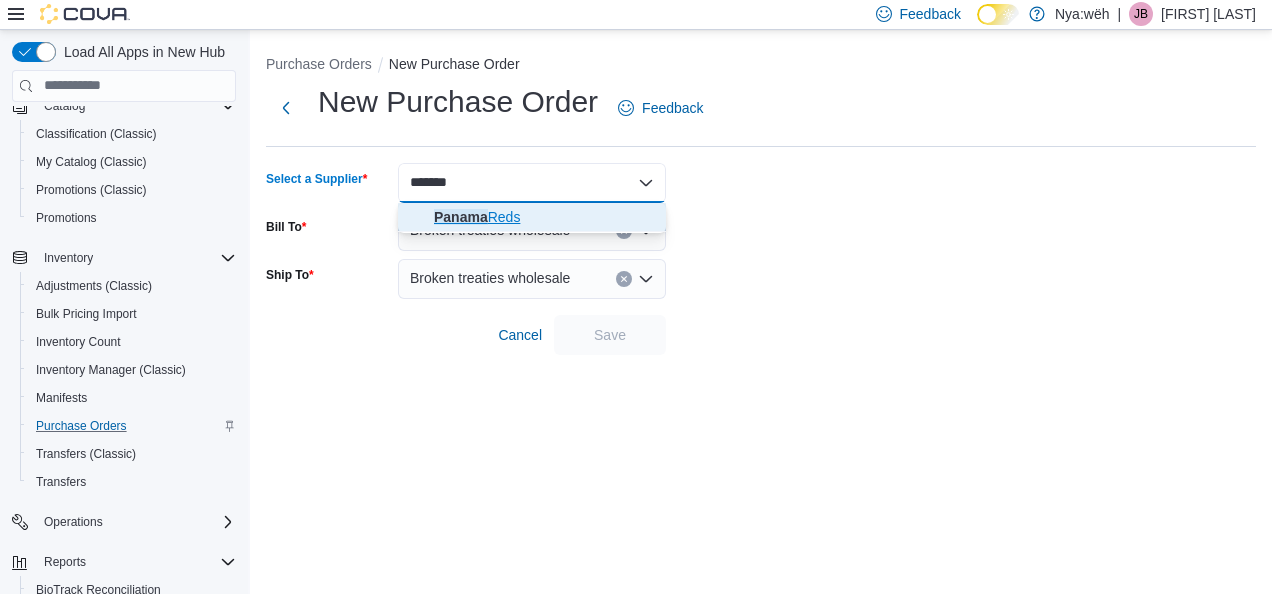 click on "Panama  Reds" at bounding box center [544, 217] 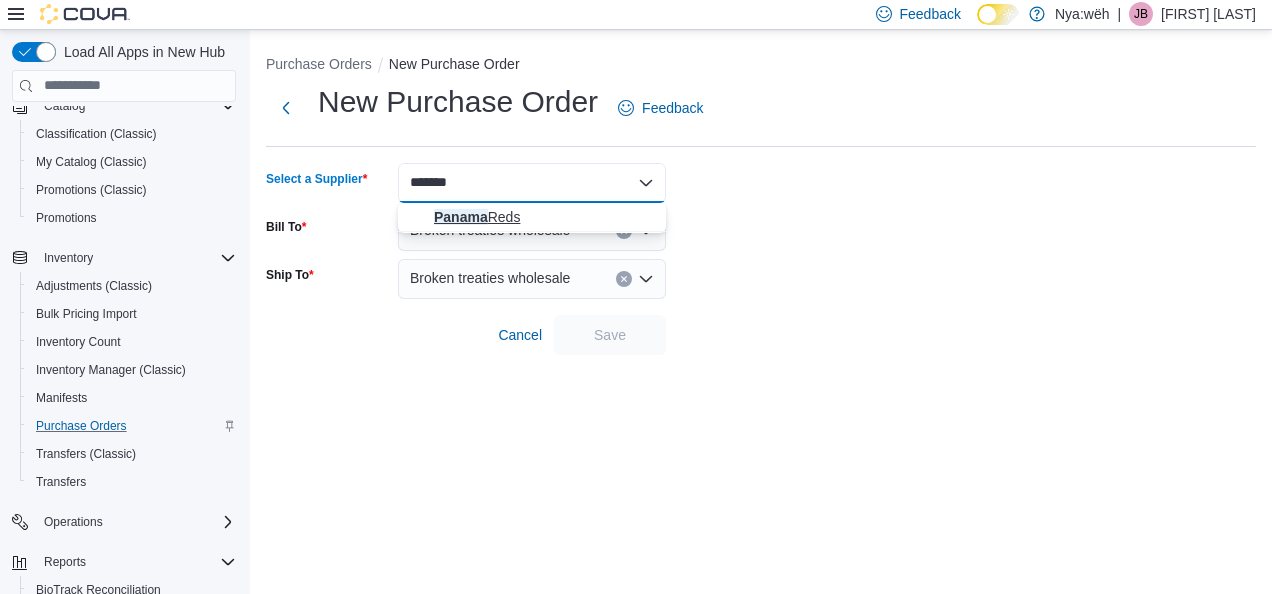 type 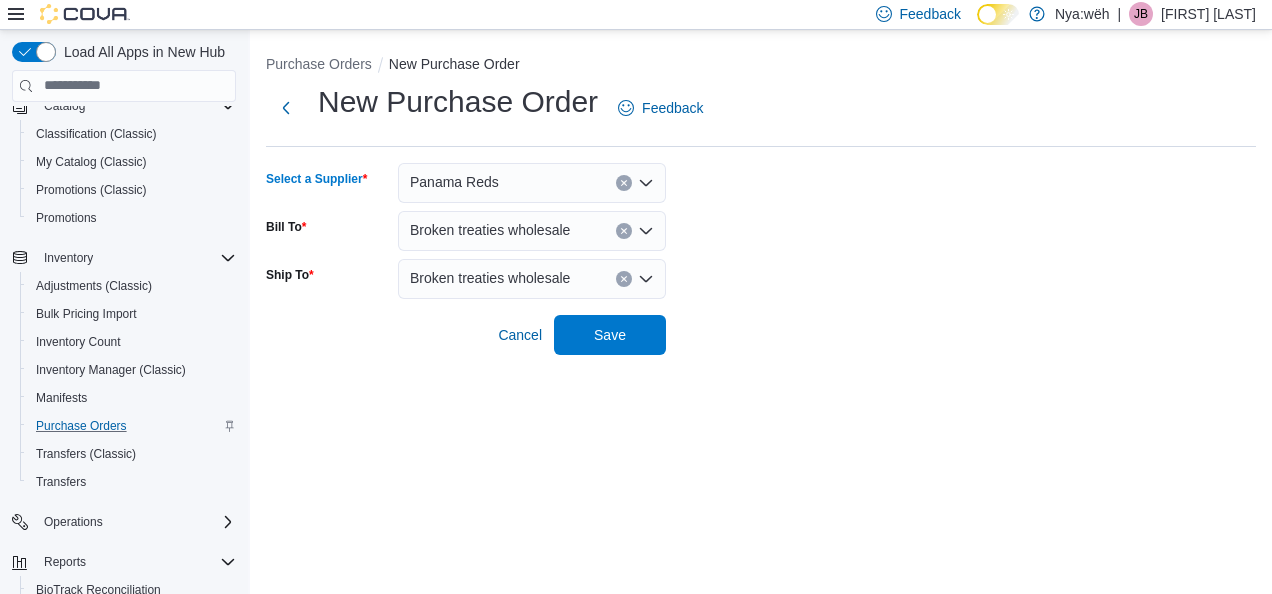 click at bounding box center [761, 307] 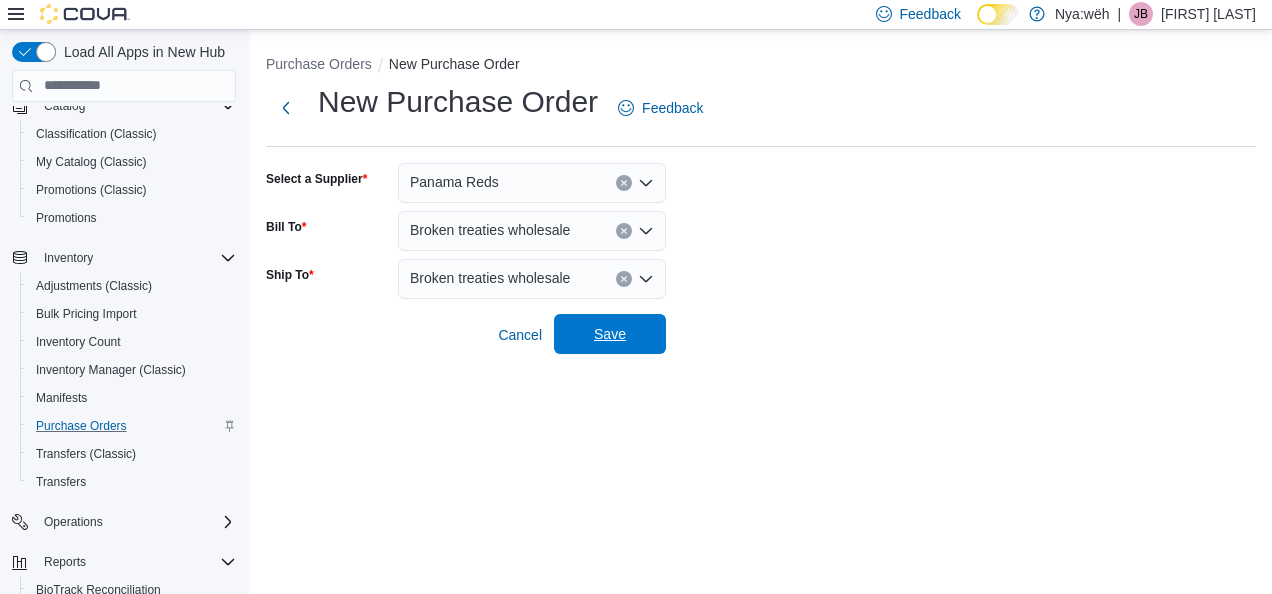 click on "Save" at bounding box center (610, 334) 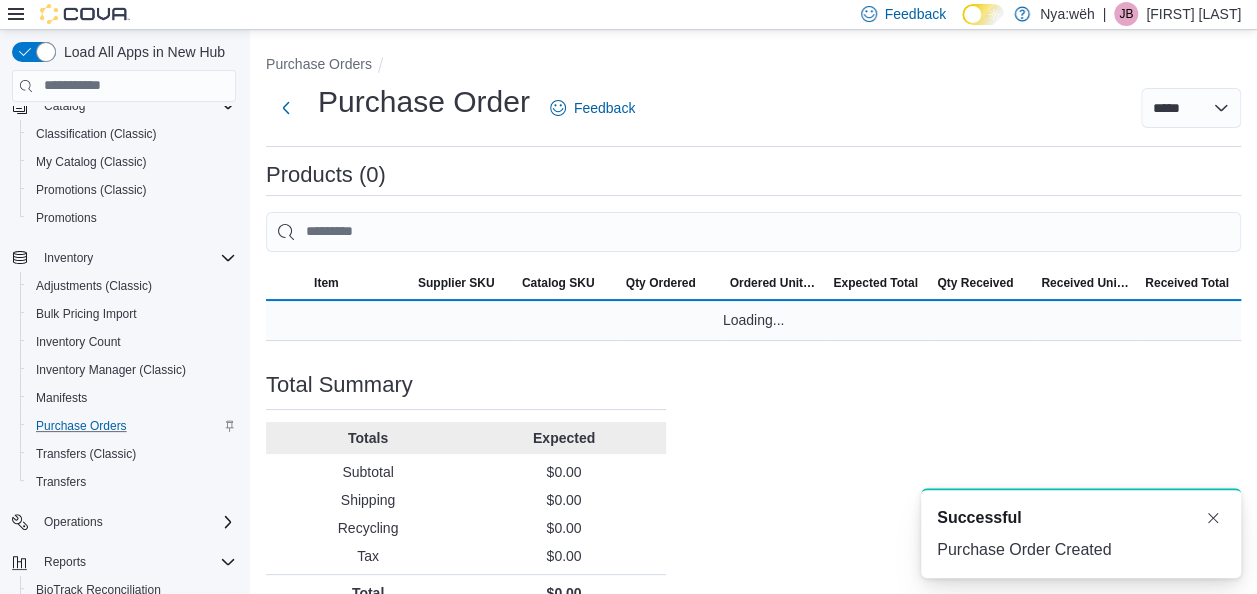 scroll, scrollTop: 0, scrollLeft: 0, axis: both 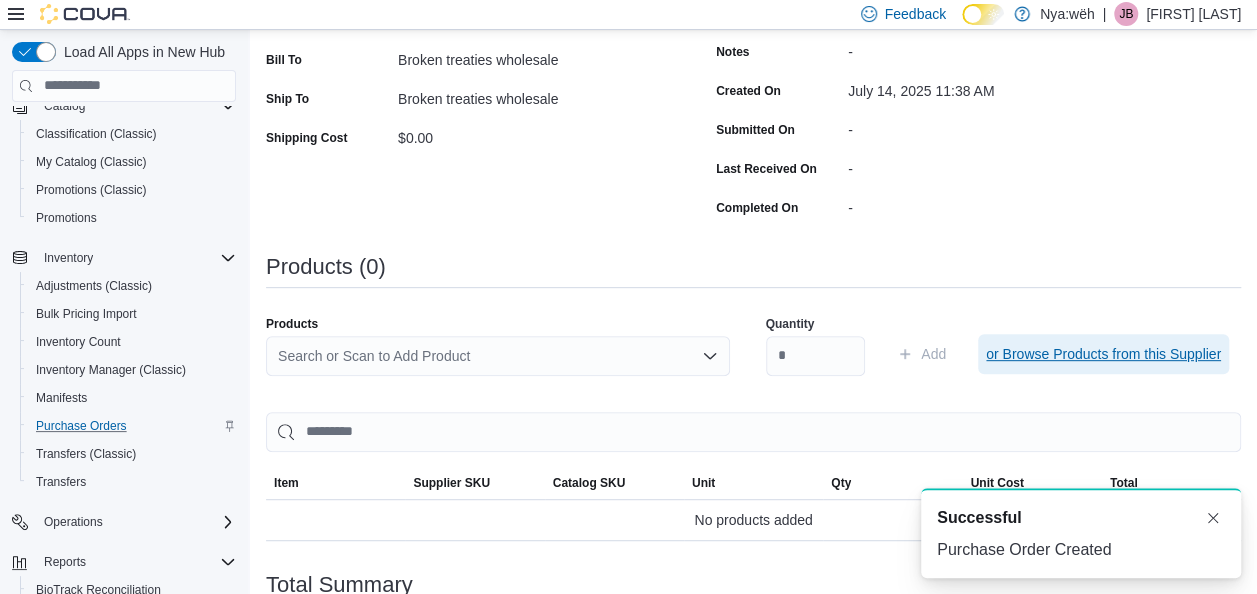 click on "or Browse Products from this Supplier" at bounding box center (1103, 354) 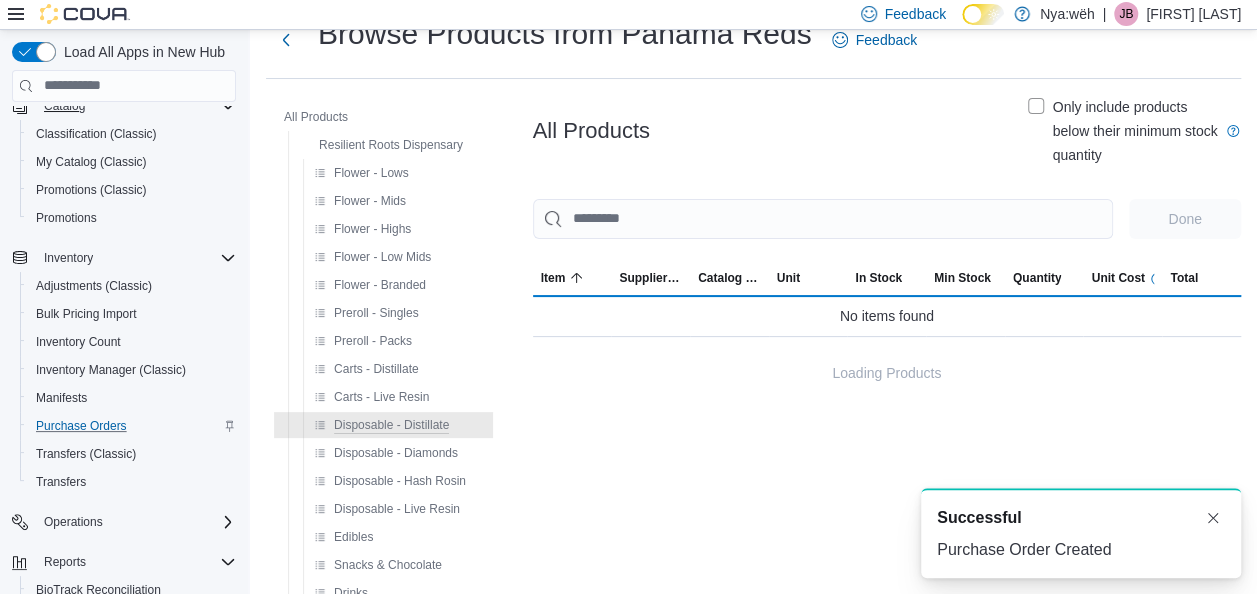 scroll, scrollTop: 100, scrollLeft: 0, axis: vertical 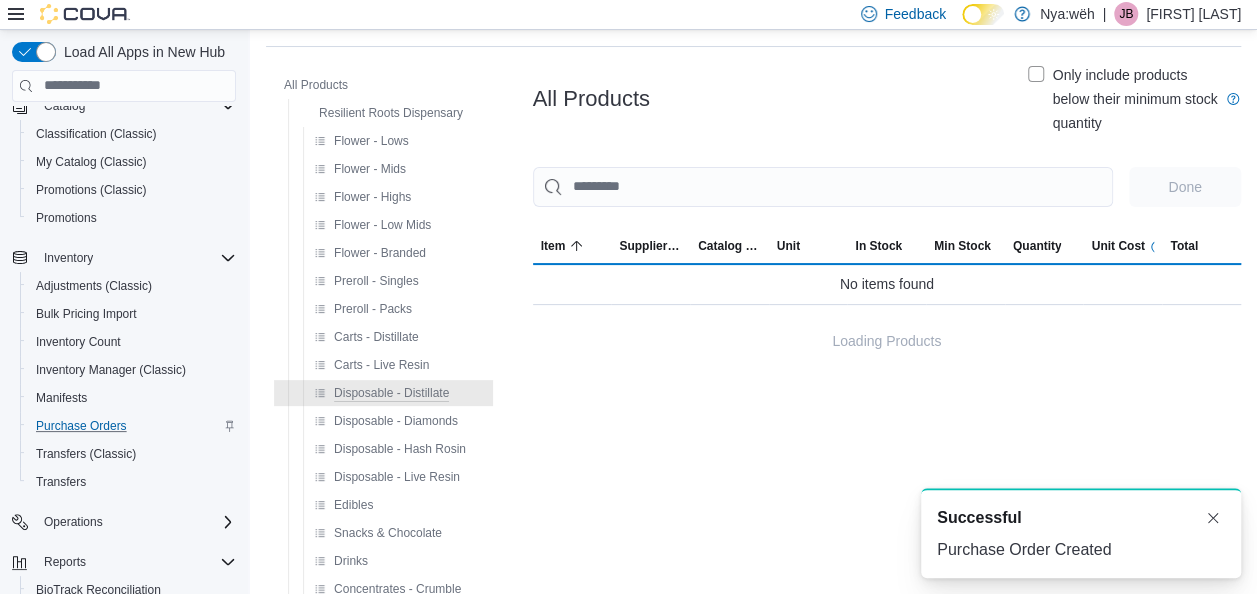 drag, startPoint x: 14, startPoint y: 7, endPoint x: 34, endPoint y: 11, distance: 20.396078 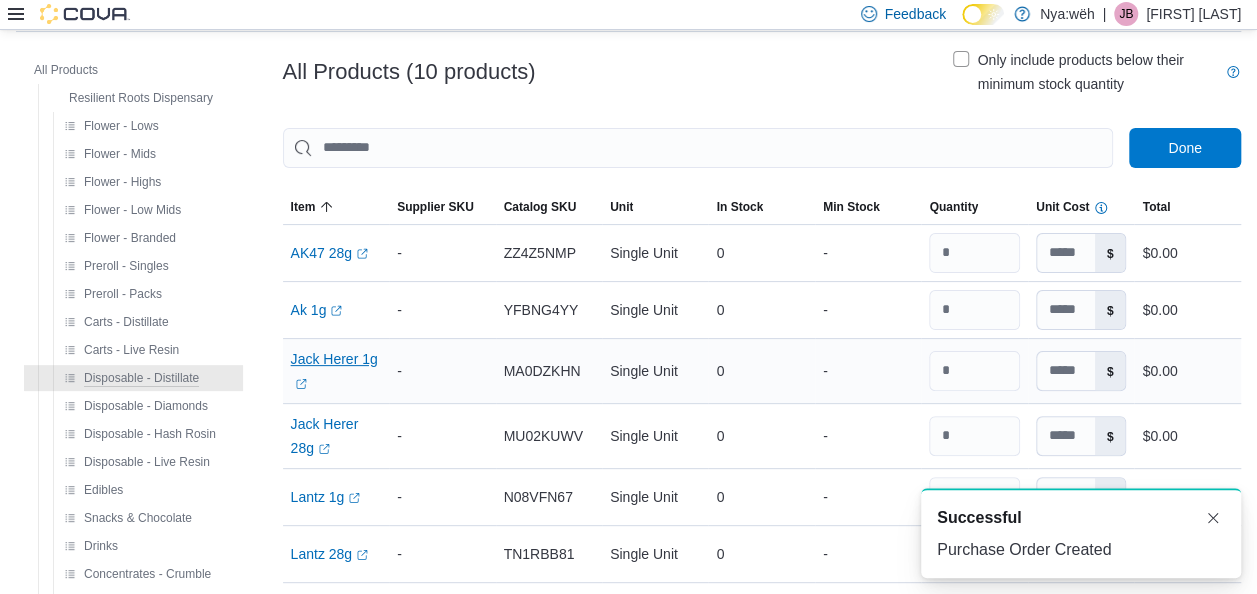 scroll, scrollTop: 200, scrollLeft: 0, axis: vertical 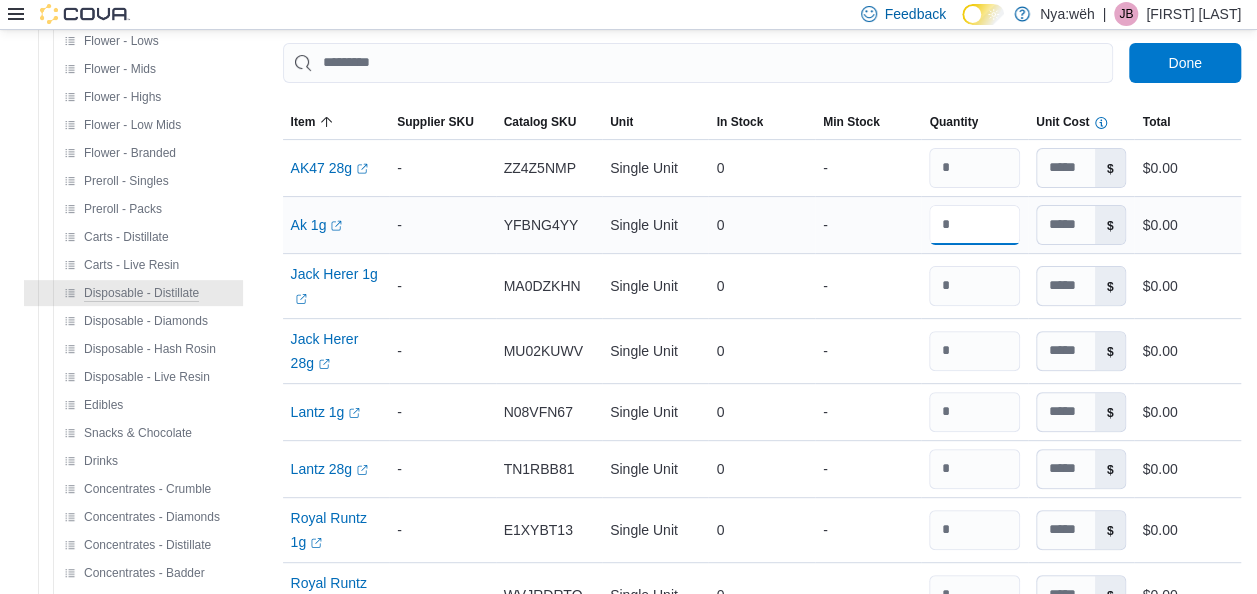 click at bounding box center (974, 225) 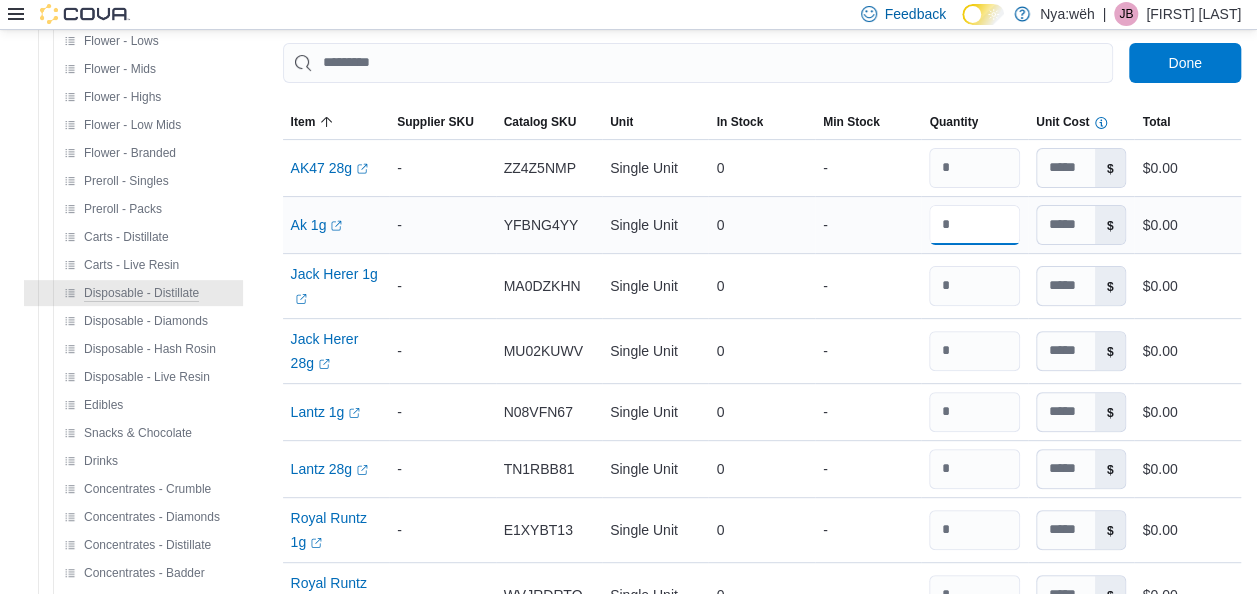 click at bounding box center (974, 225) 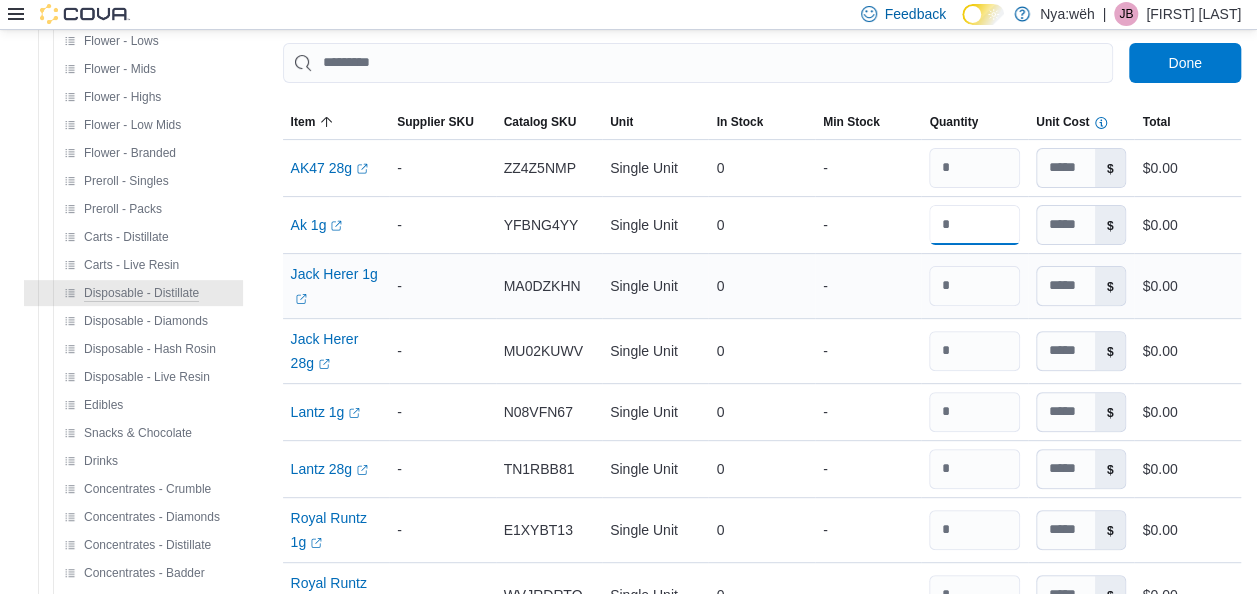 type on "***" 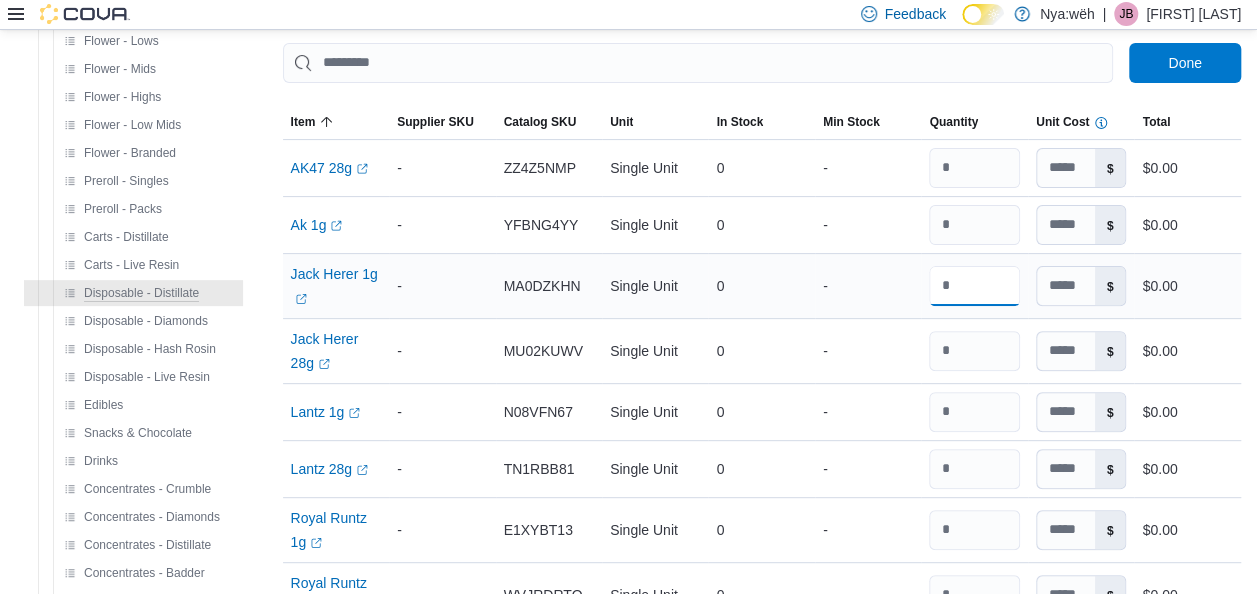 type 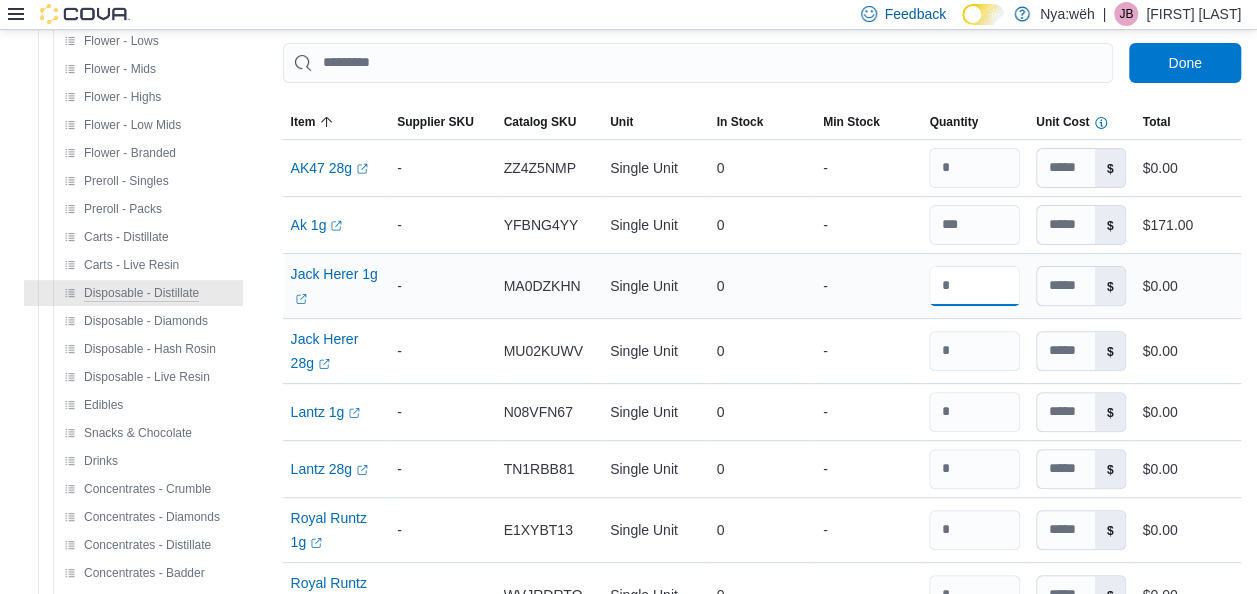 click at bounding box center (974, 286) 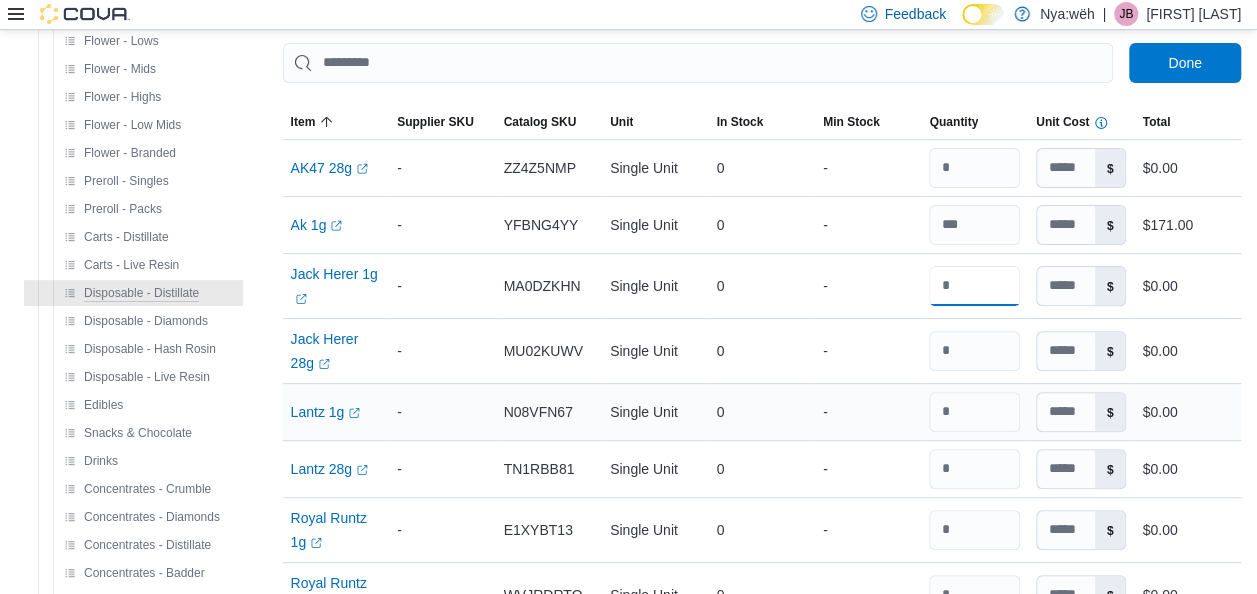 type on "****" 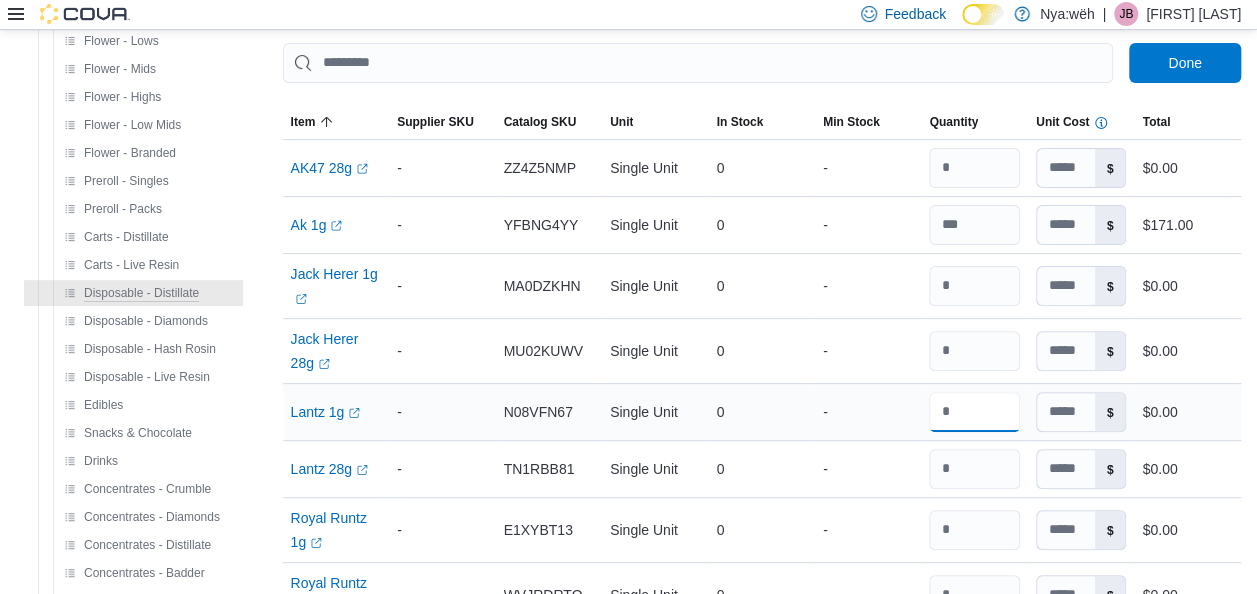 type 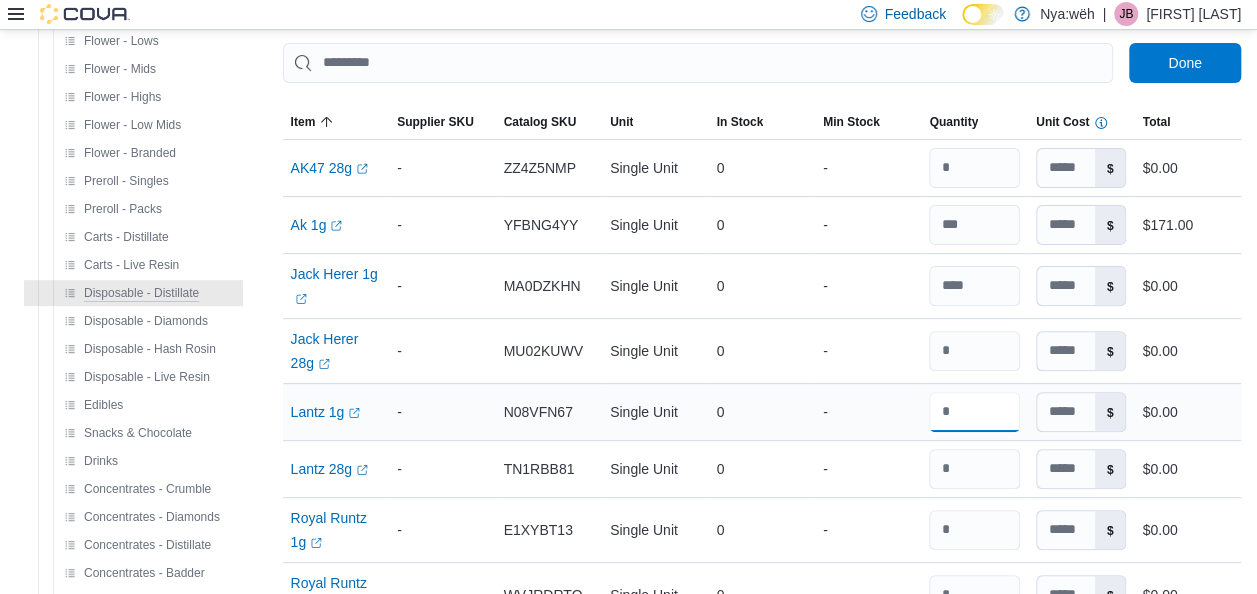 click at bounding box center [974, 412] 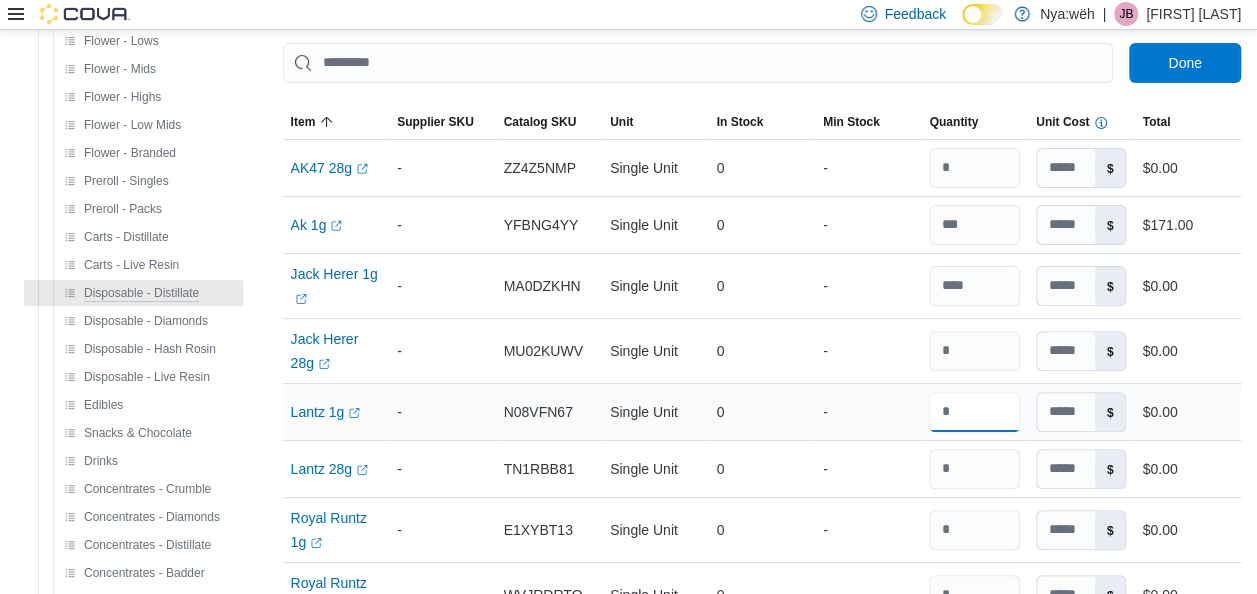 type on "***" 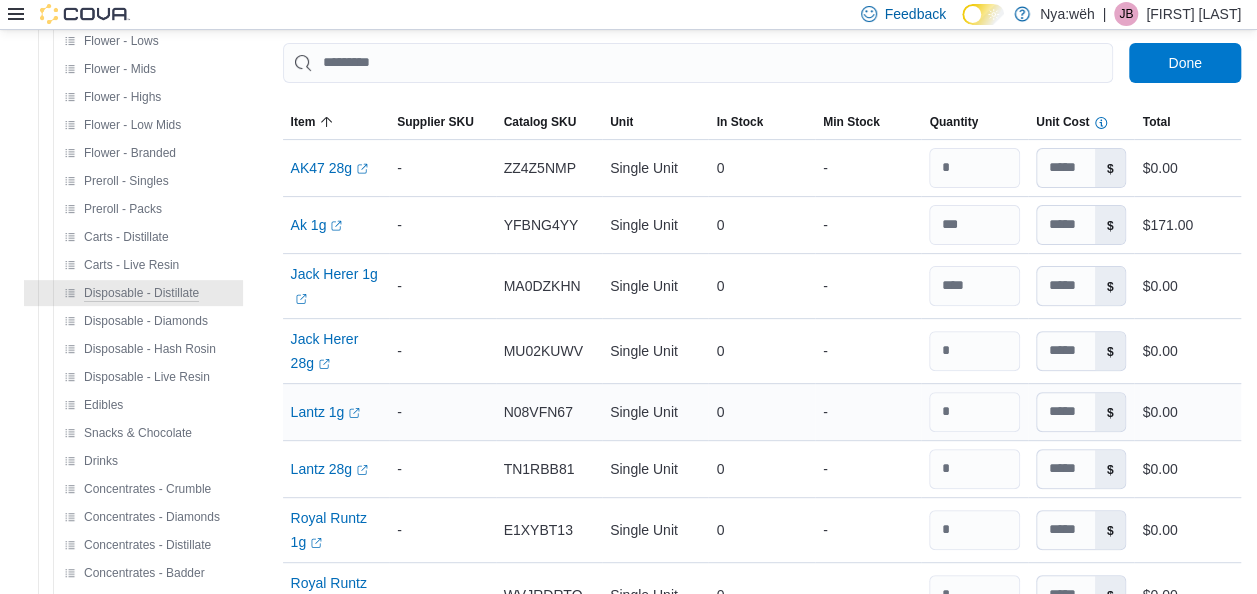 type 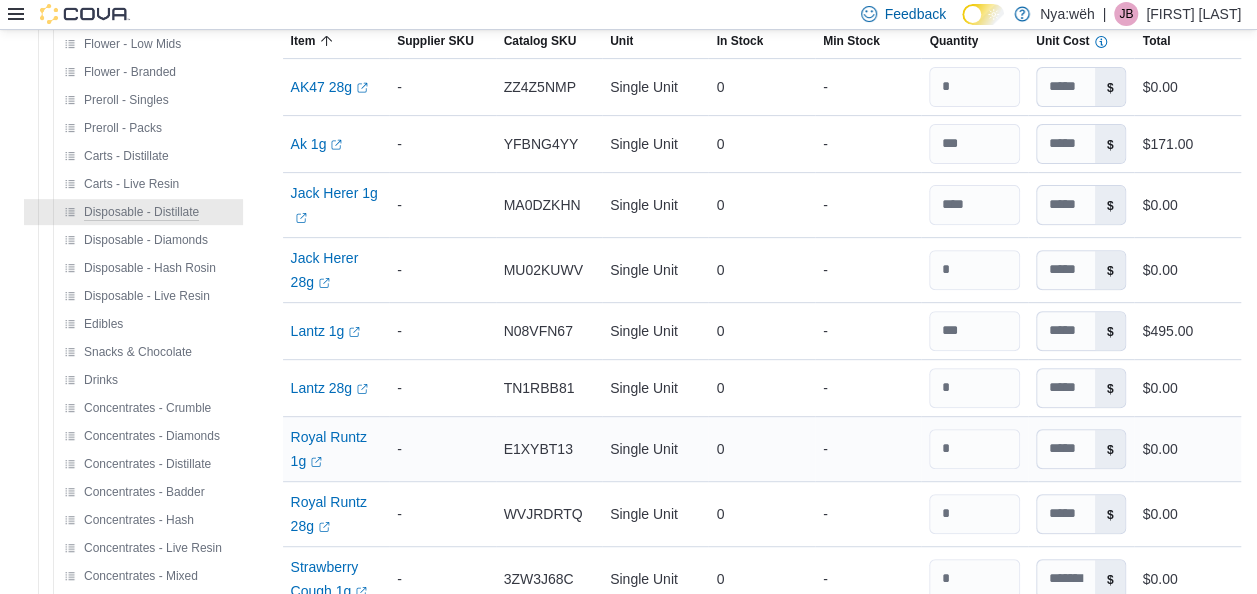 scroll, scrollTop: 300, scrollLeft: 0, axis: vertical 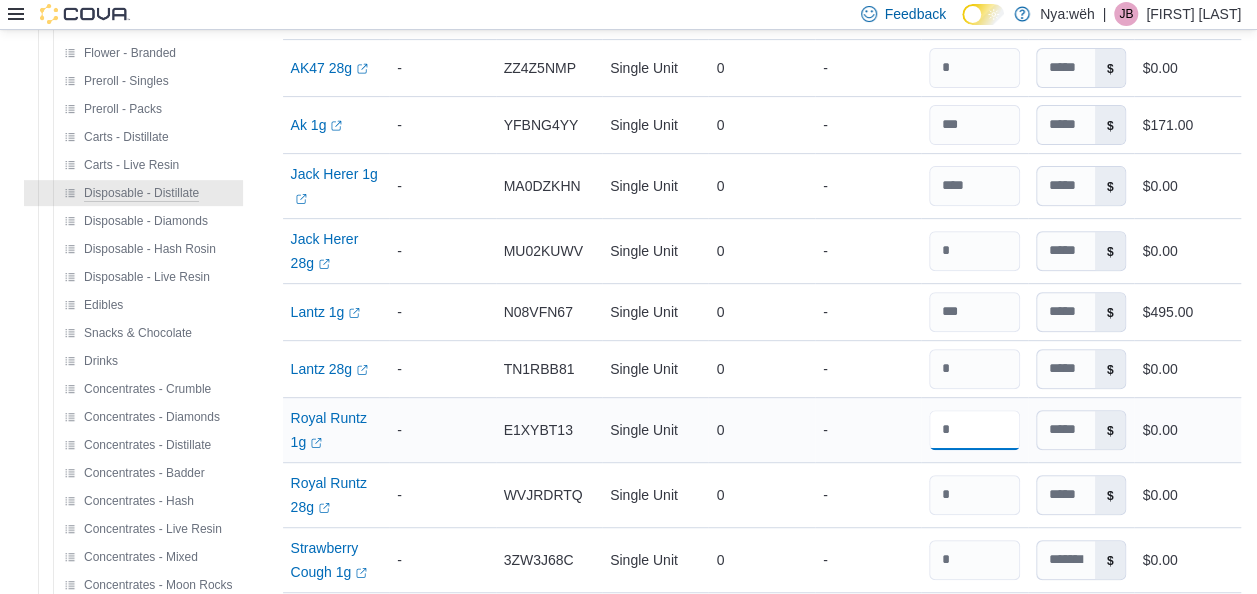 click at bounding box center (974, 430) 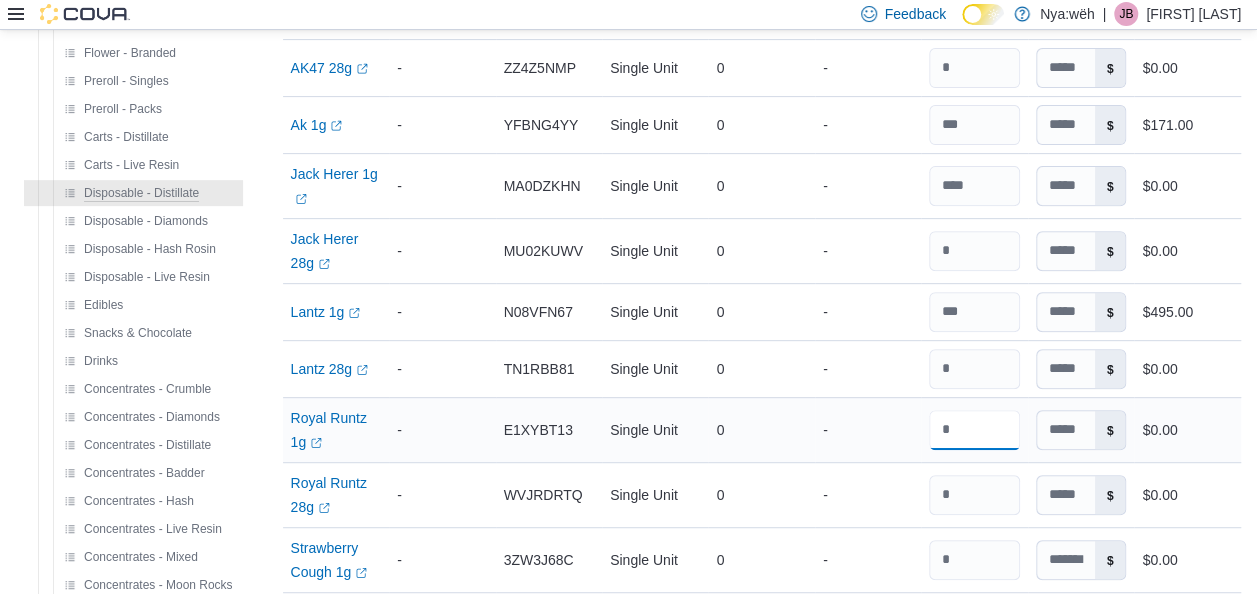 type on "***" 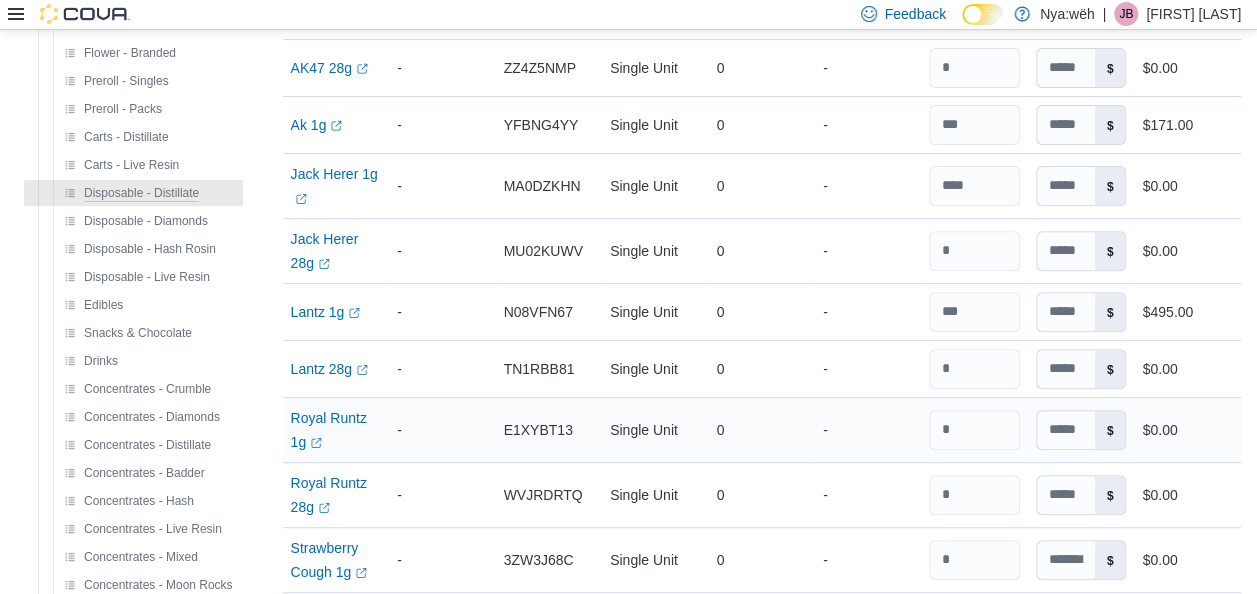 type 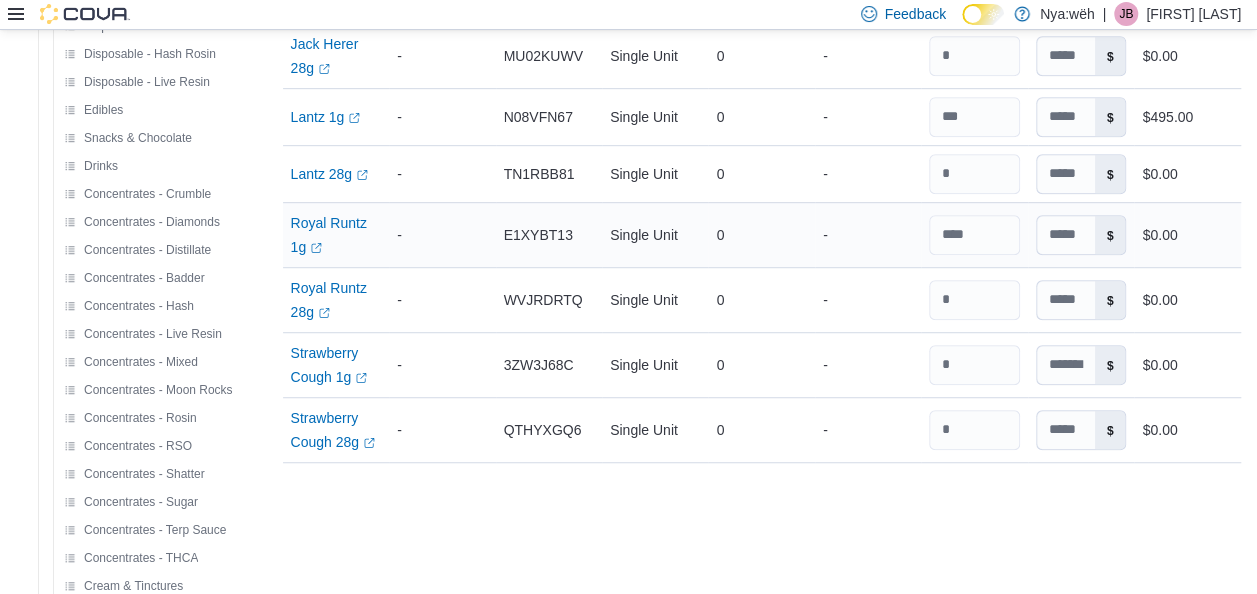 scroll, scrollTop: 500, scrollLeft: 0, axis: vertical 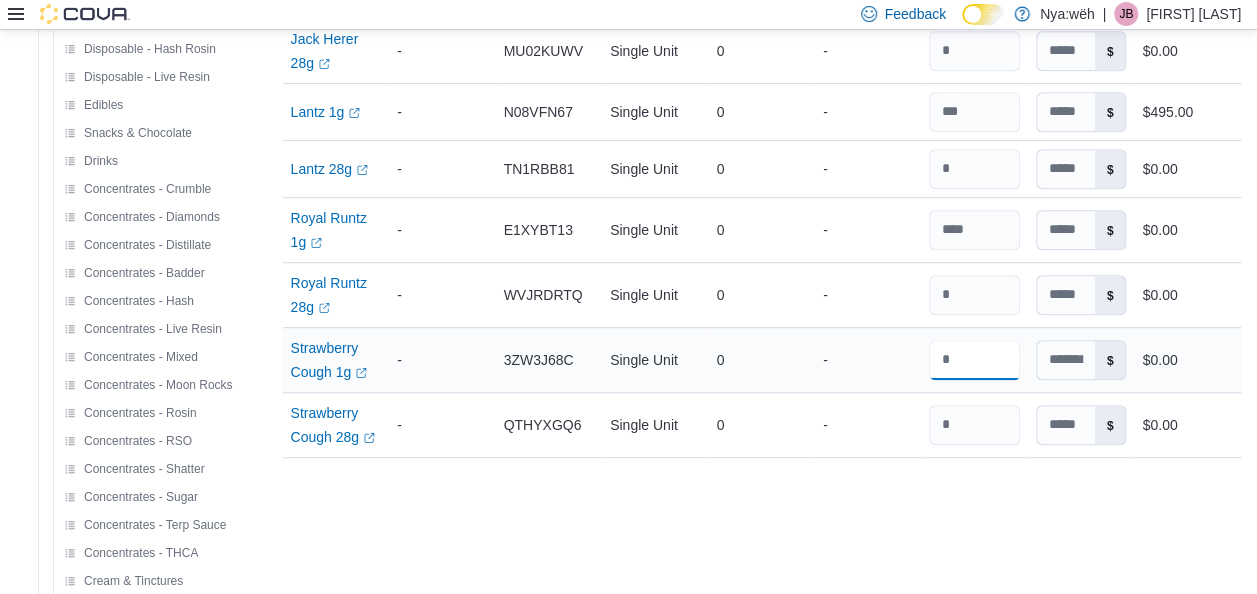 click at bounding box center [974, 360] 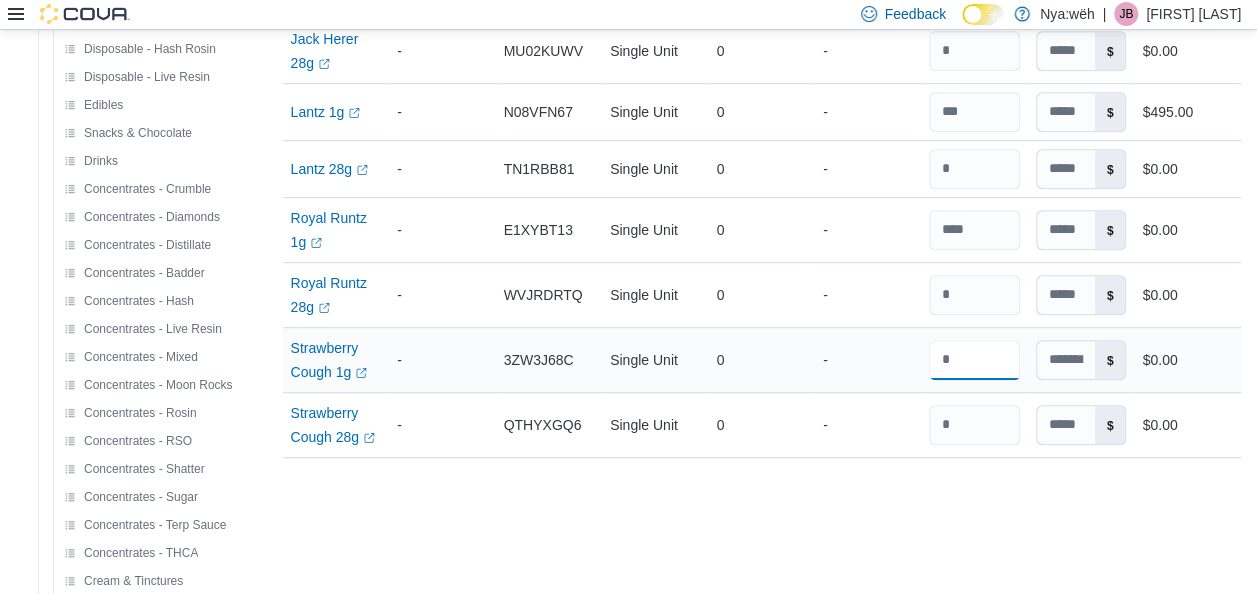 click at bounding box center [974, 360] 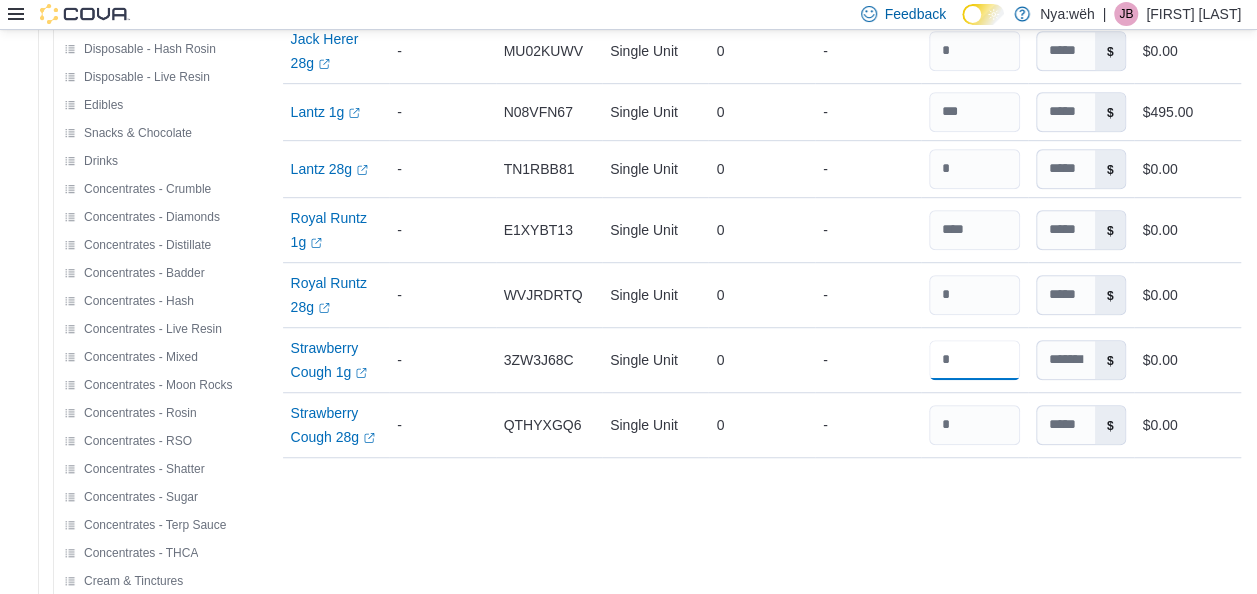 type on "***" 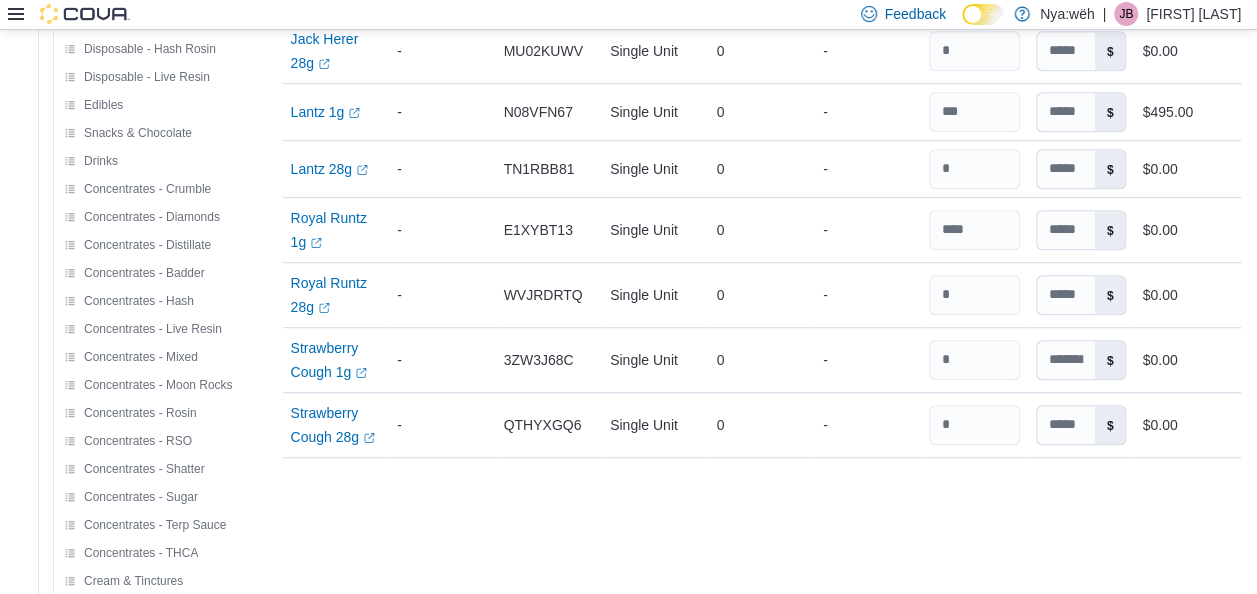 type 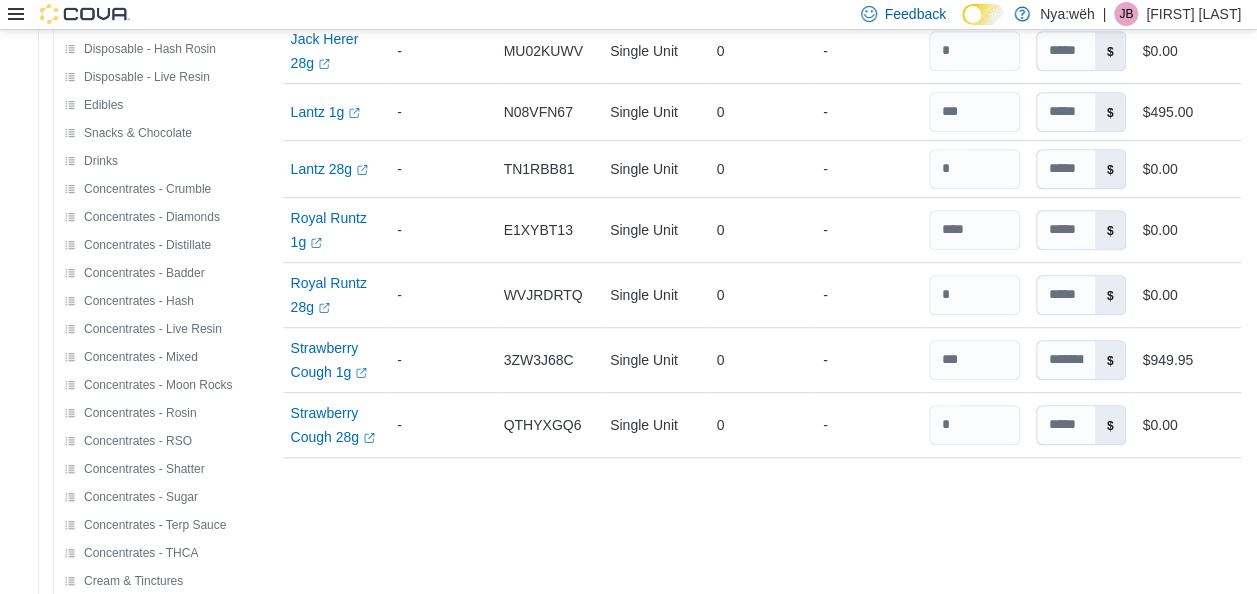 click at bounding box center (762, 494) 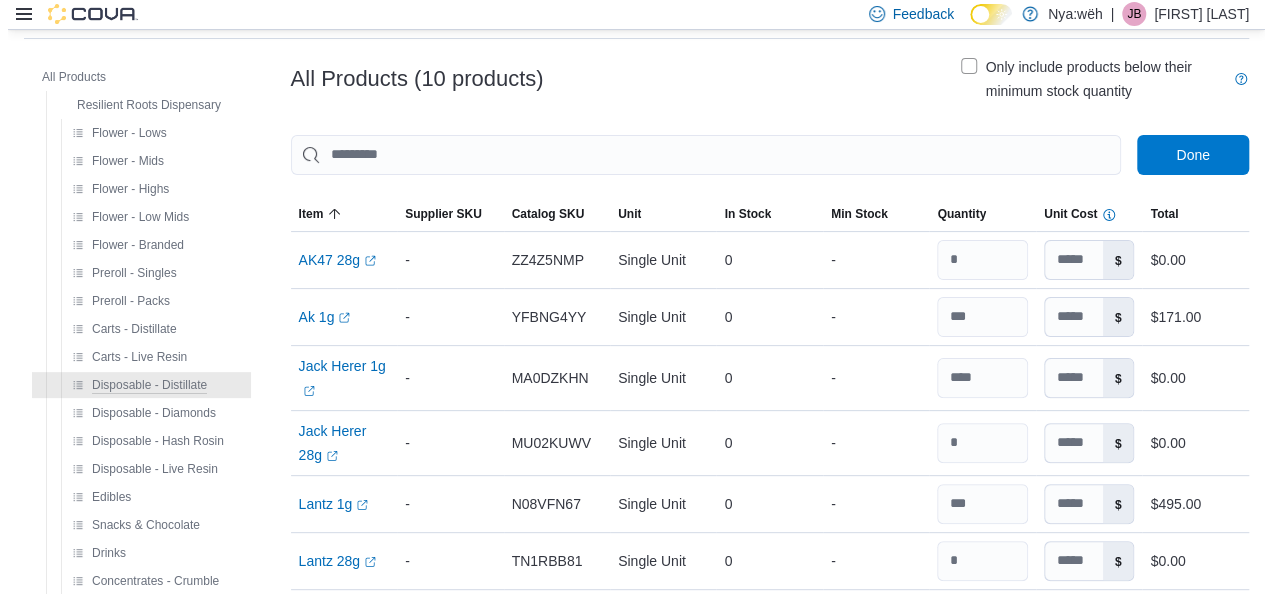 scroll, scrollTop: 0, scrollLeft: 0, axis: both 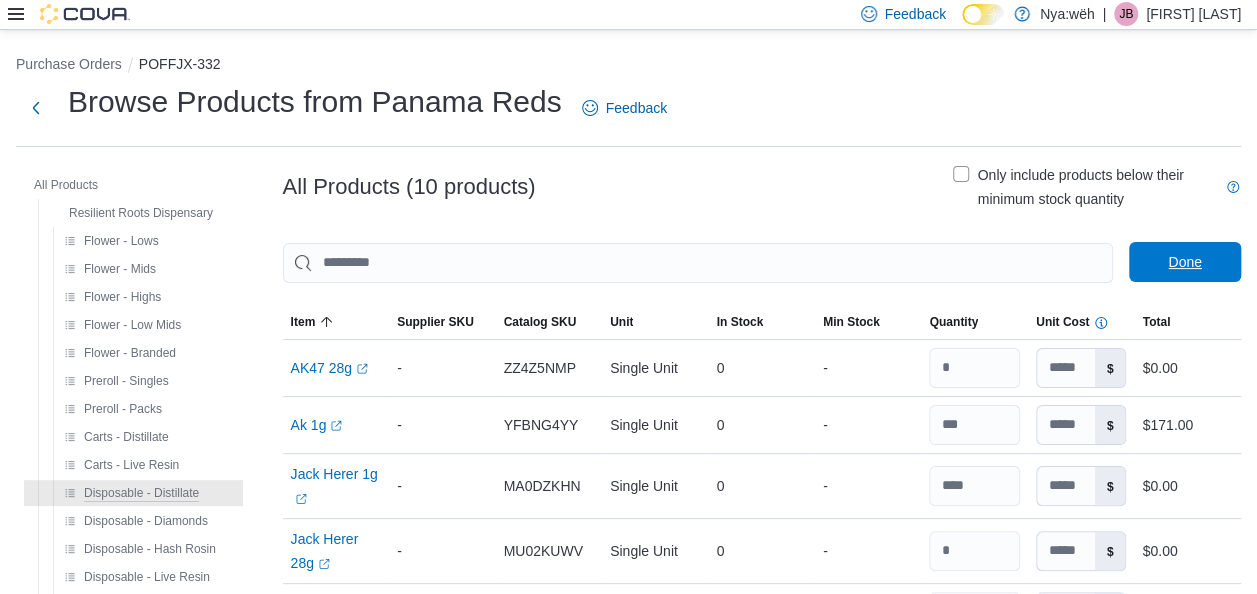 click on "Done" at bounding box center [1185, 262] 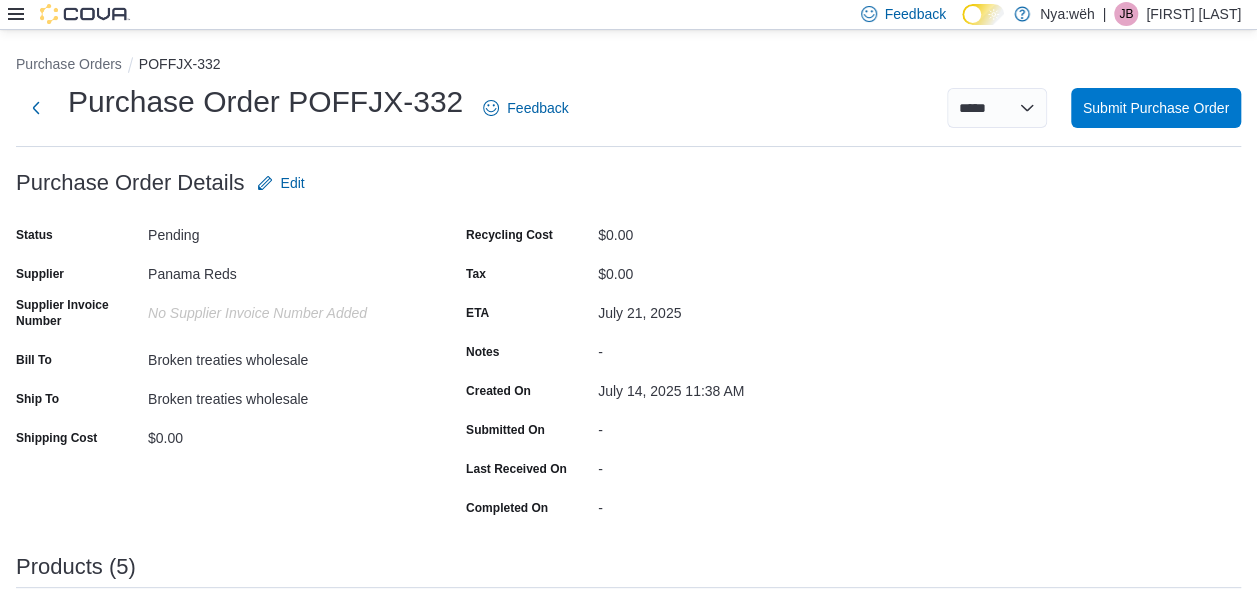 click 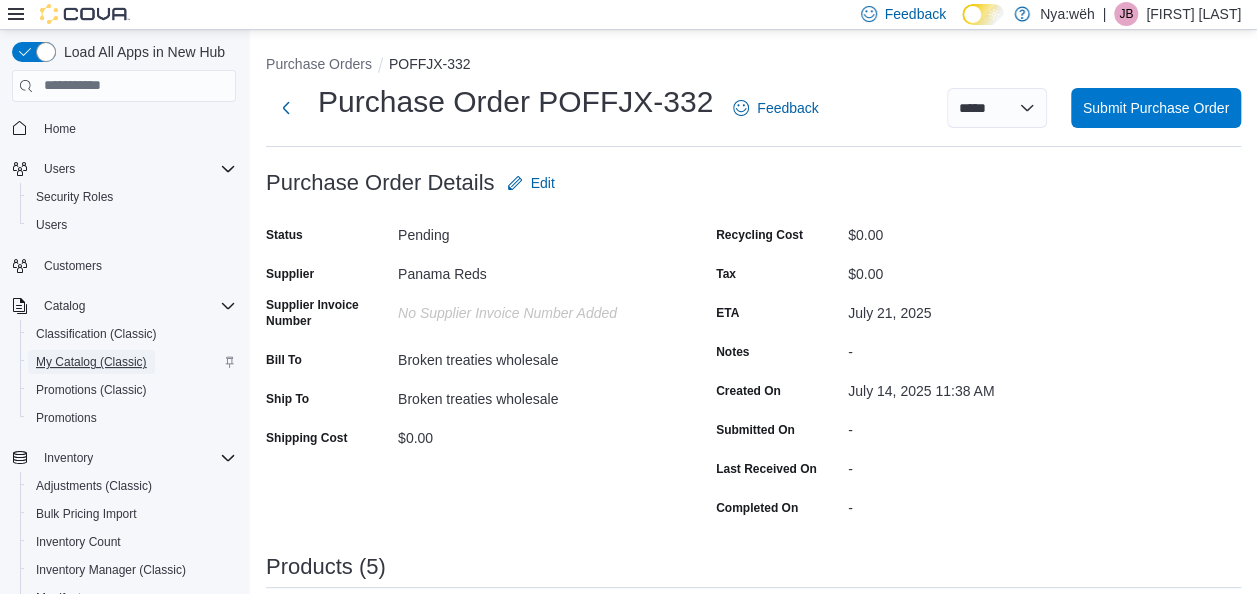 click on "My Catalog (Classic)" at bounding box center [91, 362] 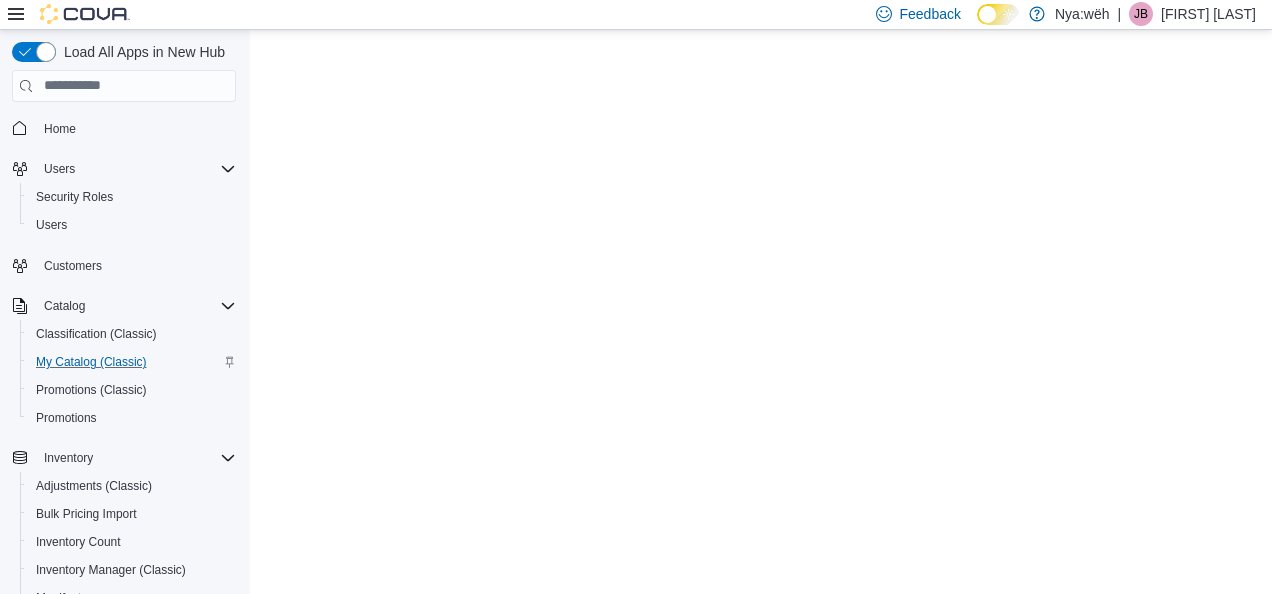 scroll, scrollTop: 0, scrollLeft: 0, axis: both 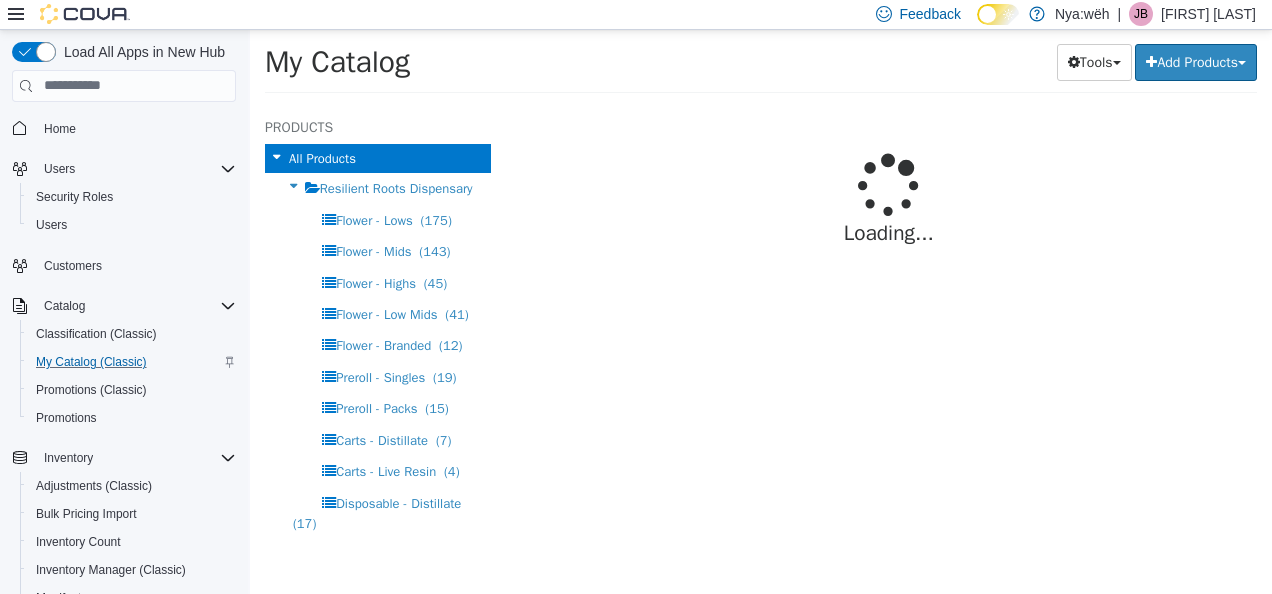select on "**********" 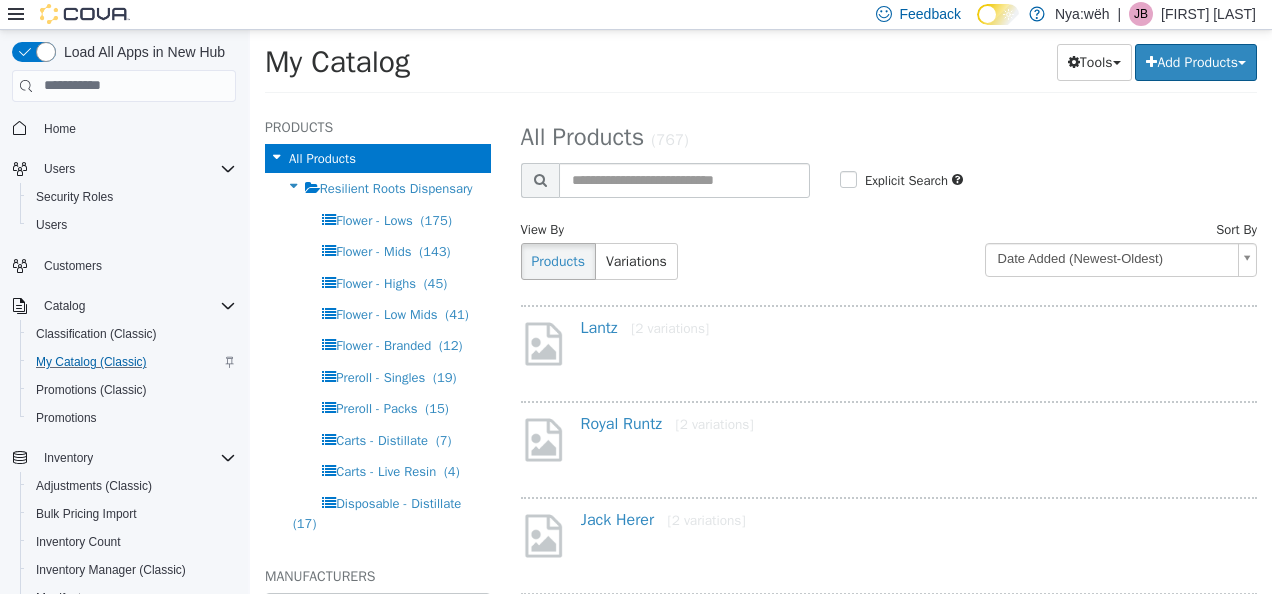 click 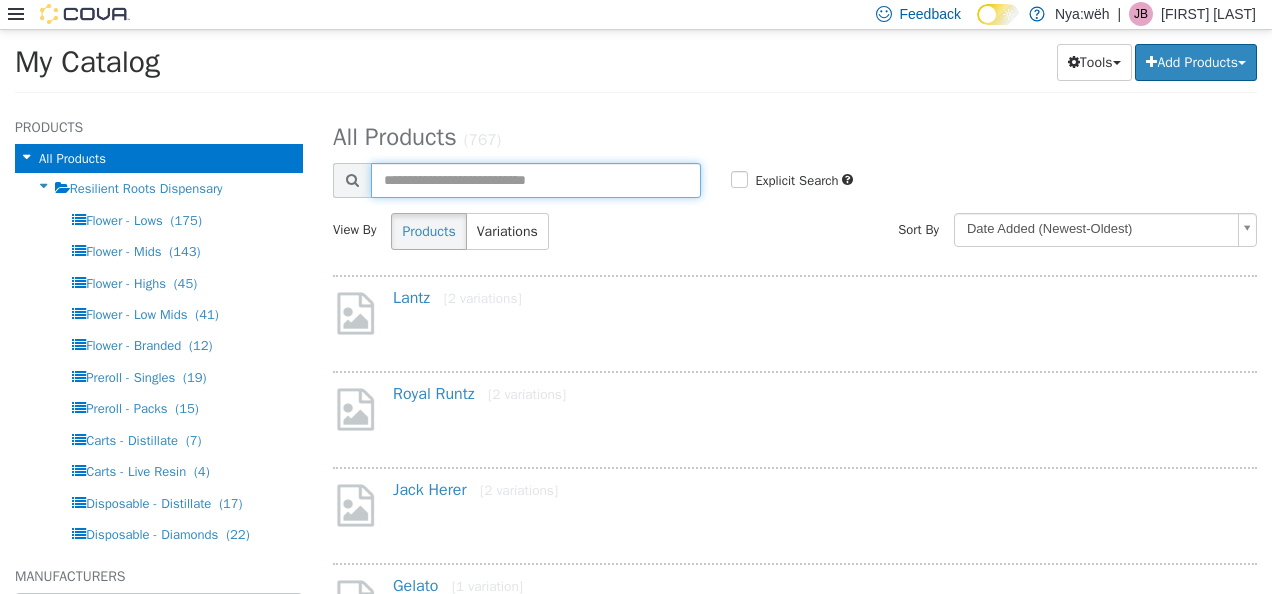 click at bounding box center [536, 179] 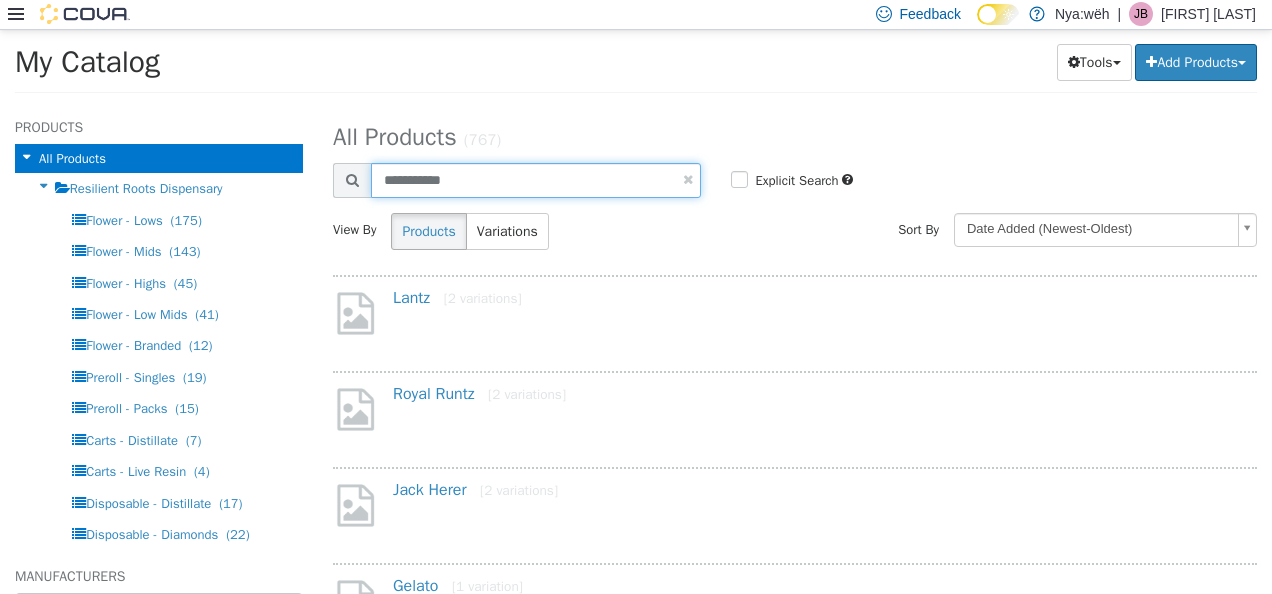 type on "**********" 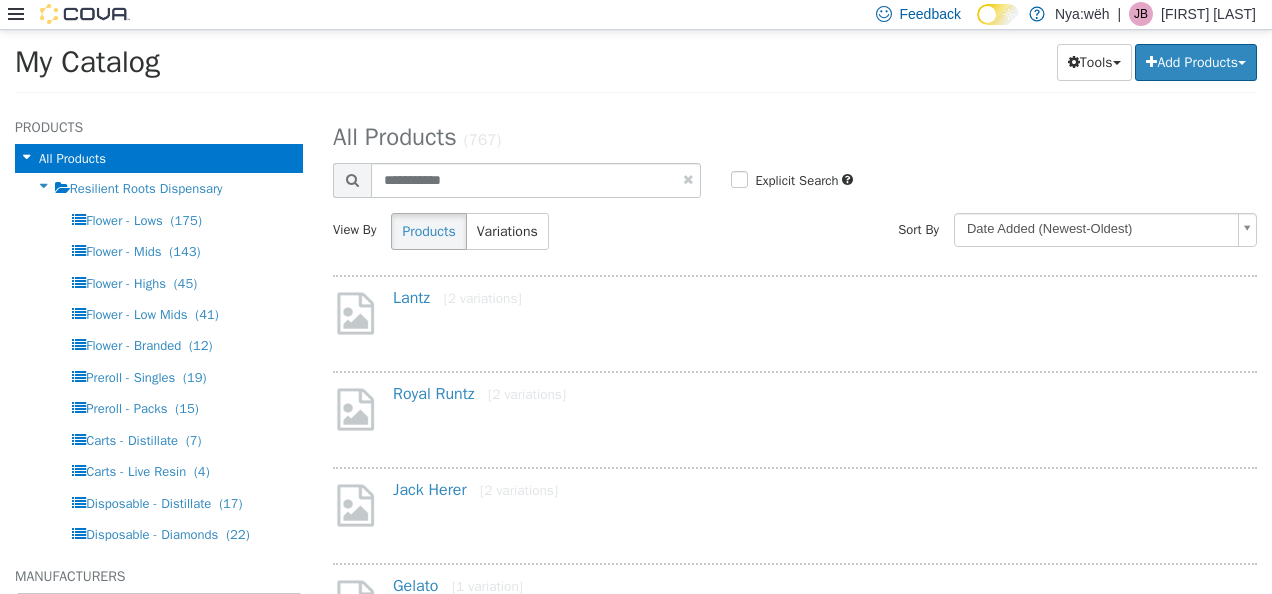 select on "**********" 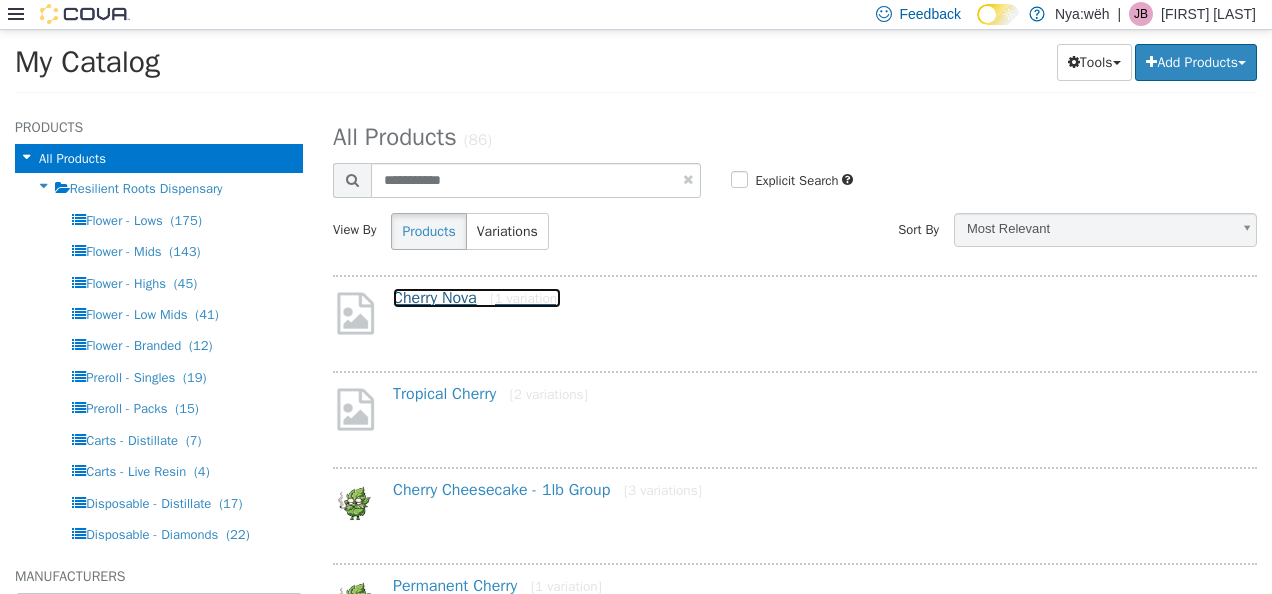 click on "Cherry Nova
[1 variation]" at bounding box center (477, 297) 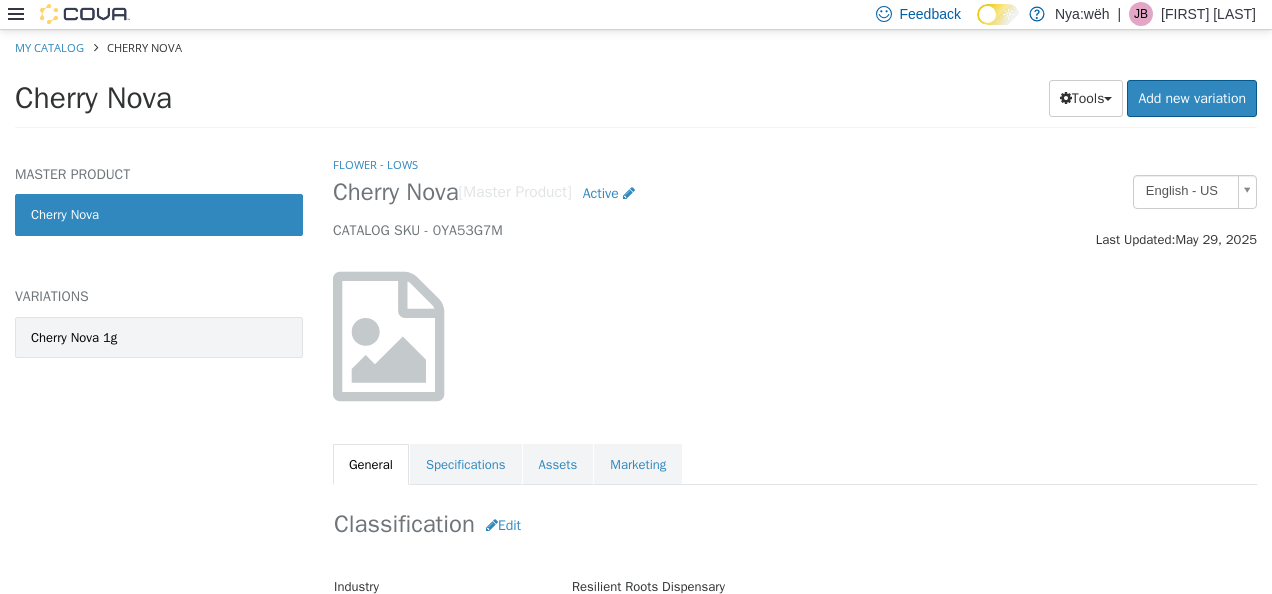 click on "Cherry Nova 1g" at bounding box center (159, 337) 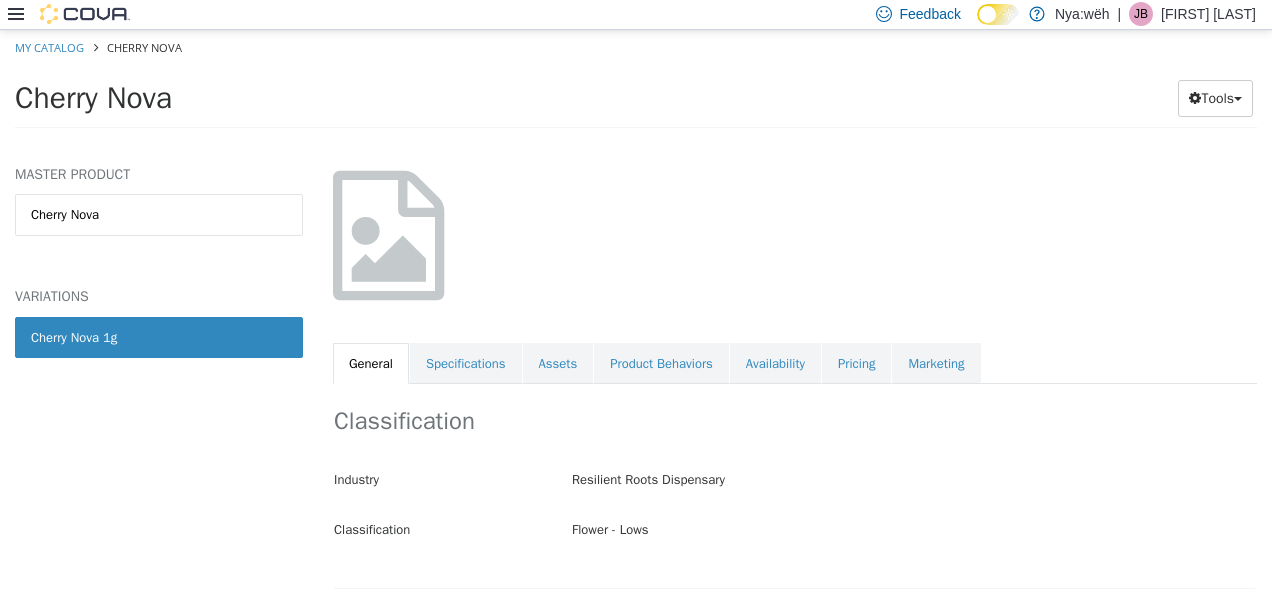 scroll, scrollTop: 200, scrollLeft: 0, axis: vertical 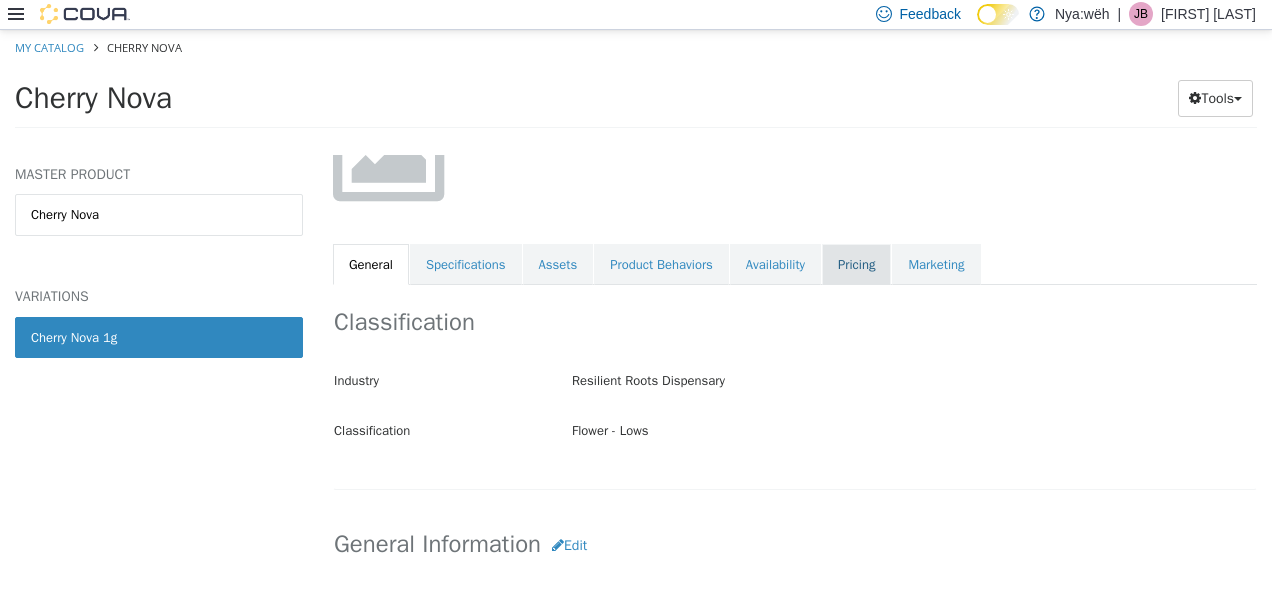 click on "Pricing" at bounding box center [856, 264] 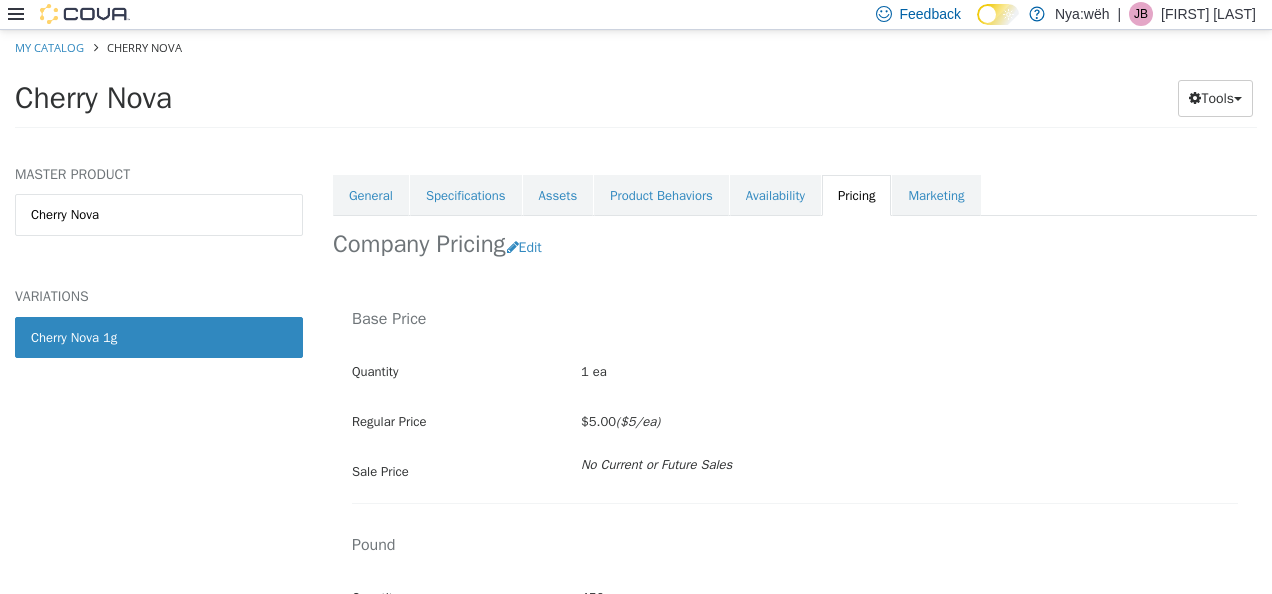 scroll, scrollTop: 300, scrollLeft: 0, axis: vertical 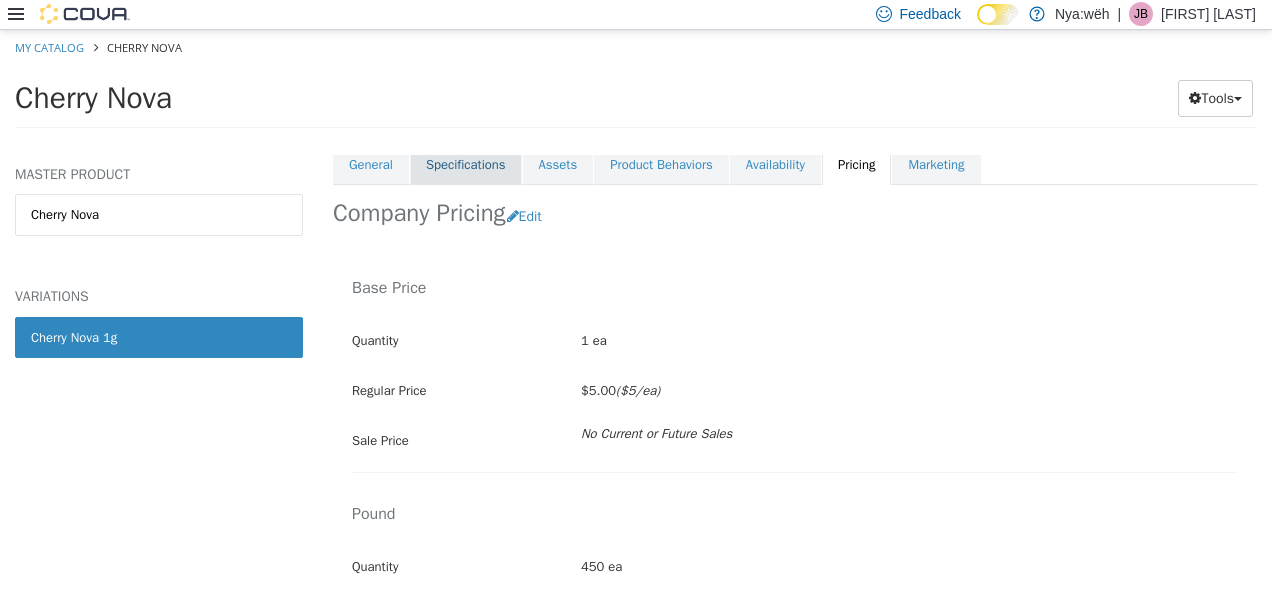 click on "Specifications" at bounding box center (466, 164) 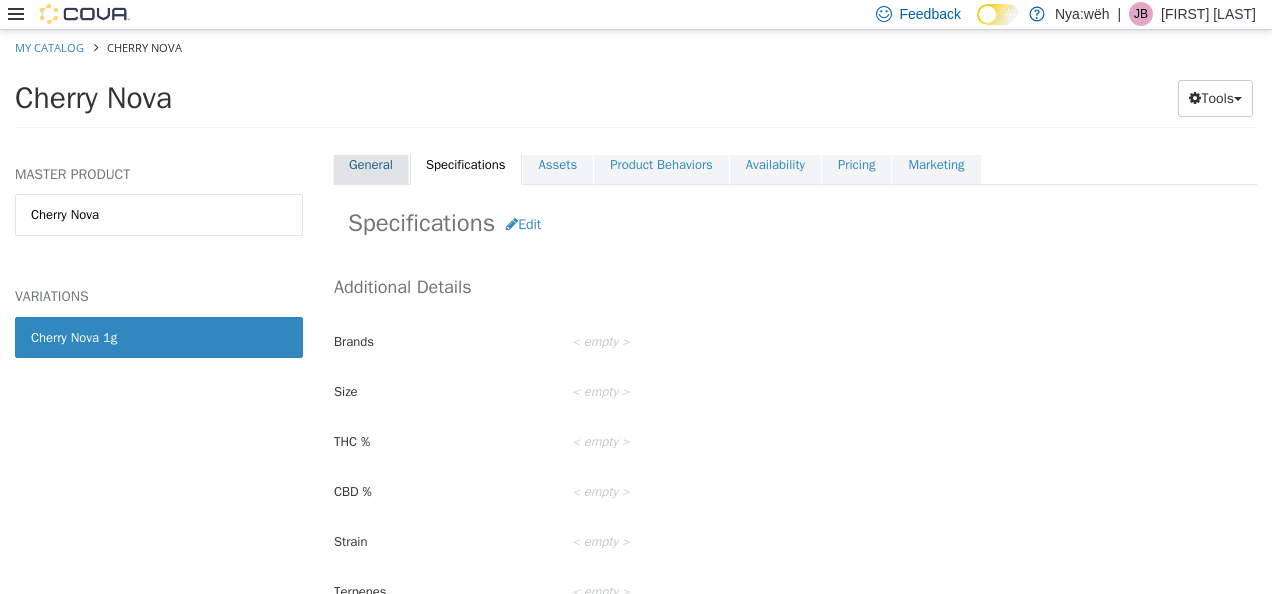 click on "General" at bounding box center (371, 164) 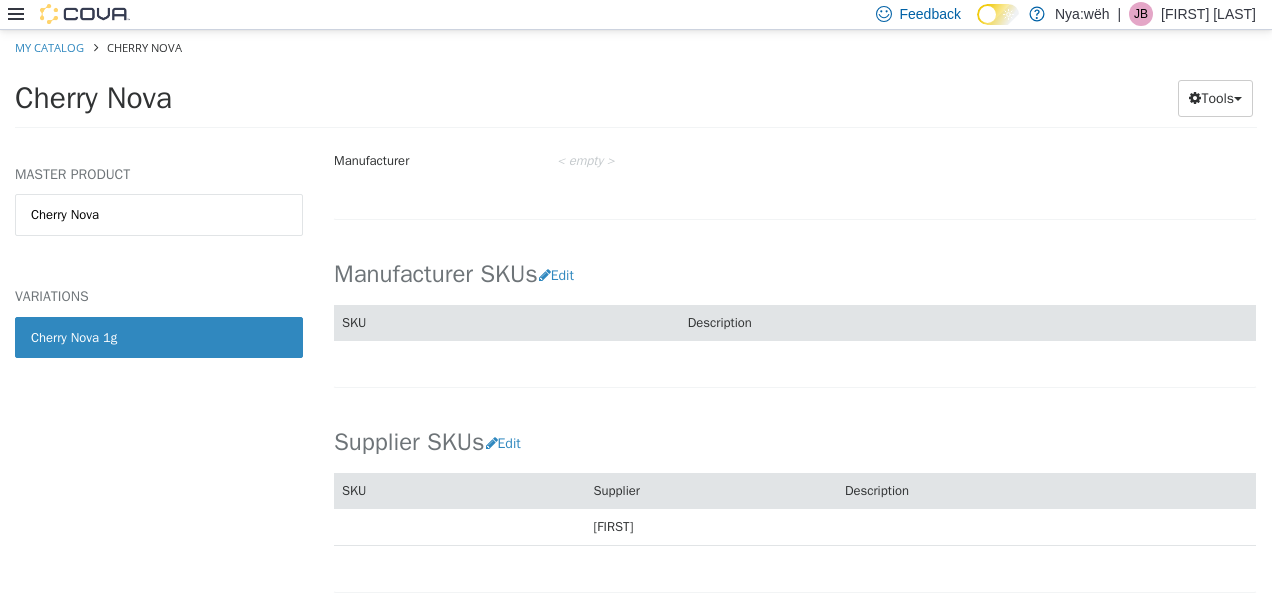 scroll, scrollTop: 1100, scrollLeft: 0, axis: vertical 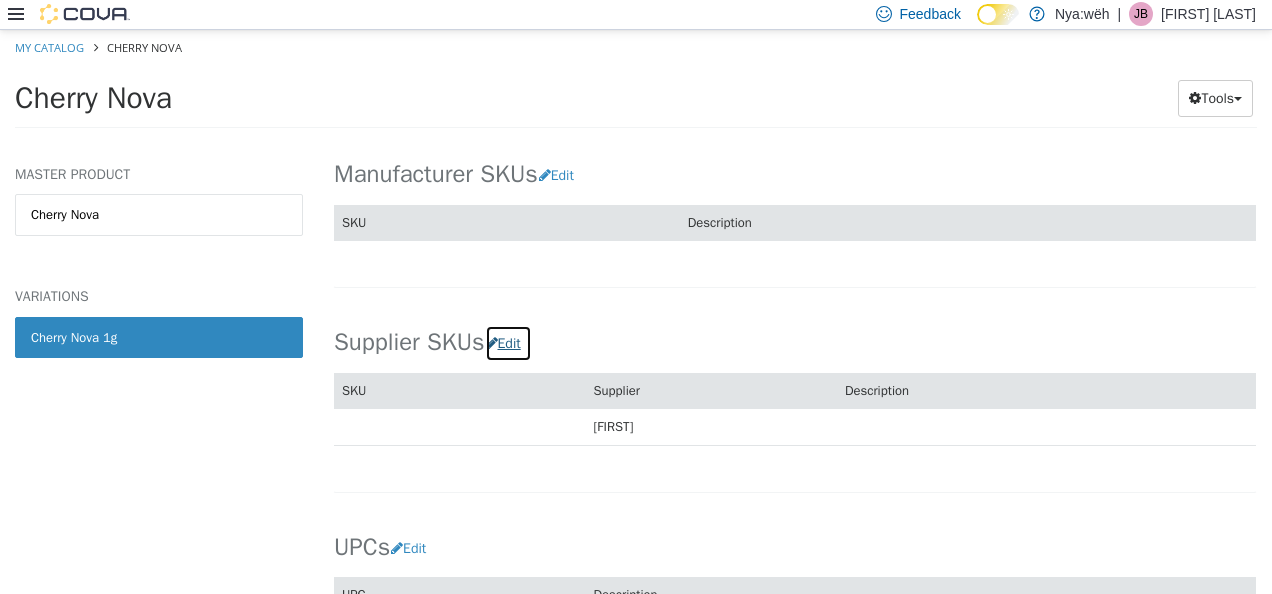 click on "Edit" at bounding box center (508, 342) 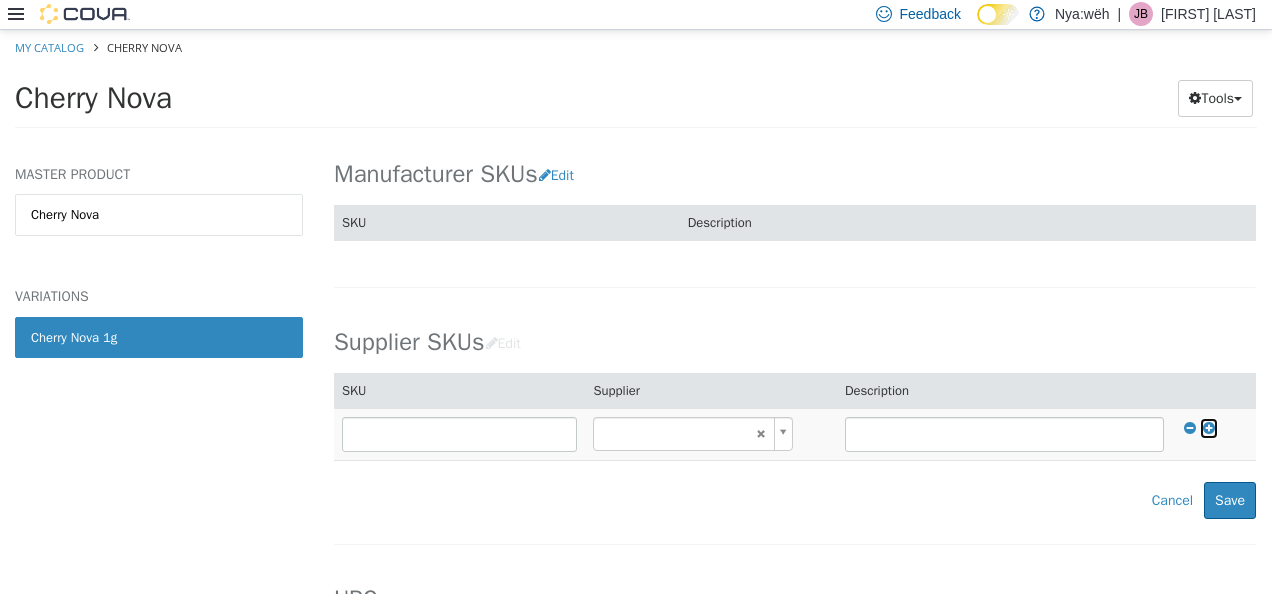 click at bounding box center (1209, 427) 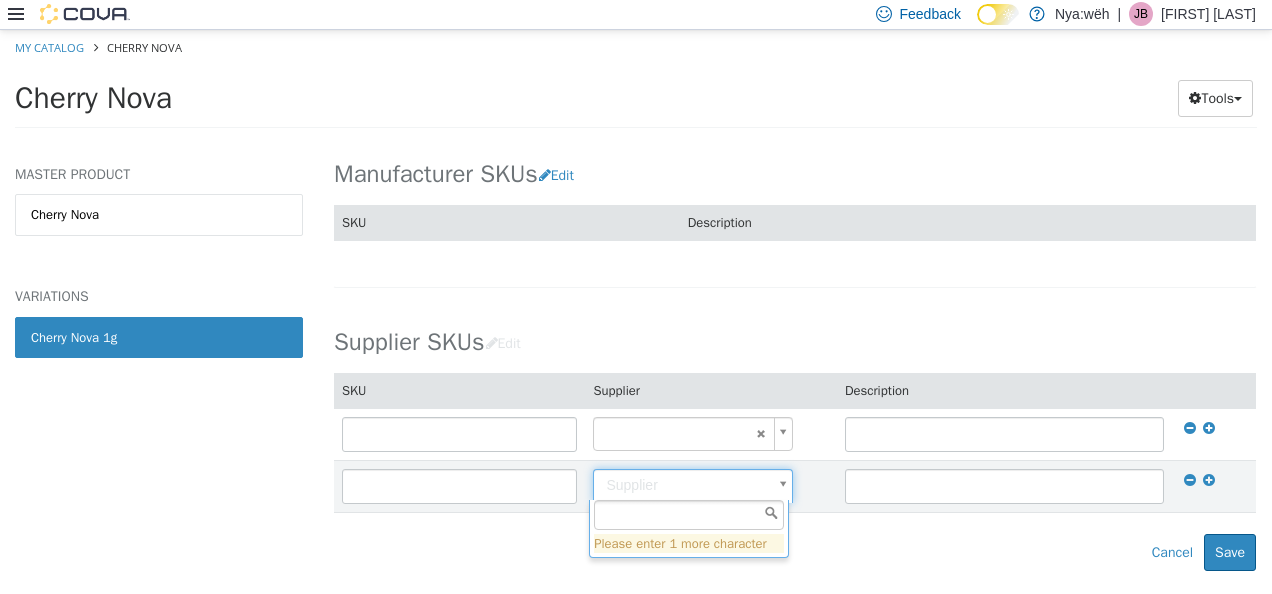 click on "Saving Bulk Changes...
×
My Catalog
Cherry Nova
Cherry Nova
Tools  Move Variations
Print Labels
MASTER PRODUCT
Cherry Nova
VARIATIONS
Cherry Nova 1g
Flower - Lows
Cherry Nova 1g
[Variation] Active   CATALOG SKU - 0YA53G7M     English - US                             Last Updated:  May 29, 2025
General Specifications Assets Product Behaviors Availability Pricing
Marketing Classification Industry
Resilient Roots Dispensary
Classification
Flower - Lows
Cancel Save Changes General Information  Edit Product Name
Cherry Nova 1g
Short Description
< empty >
Long Description
< empty >
MSRP
< empty >
Release Date
< empty >
Cancel Save Changes Manufacturer Manufacturer
< empty >
Cancel Save Manufacturer SKUs  Edit SKU Description Cancel Save Supplier SKUs  Edit SKU Supplier Description                                 ****
Supplier
Cancel" at bounding box center (636, 84) 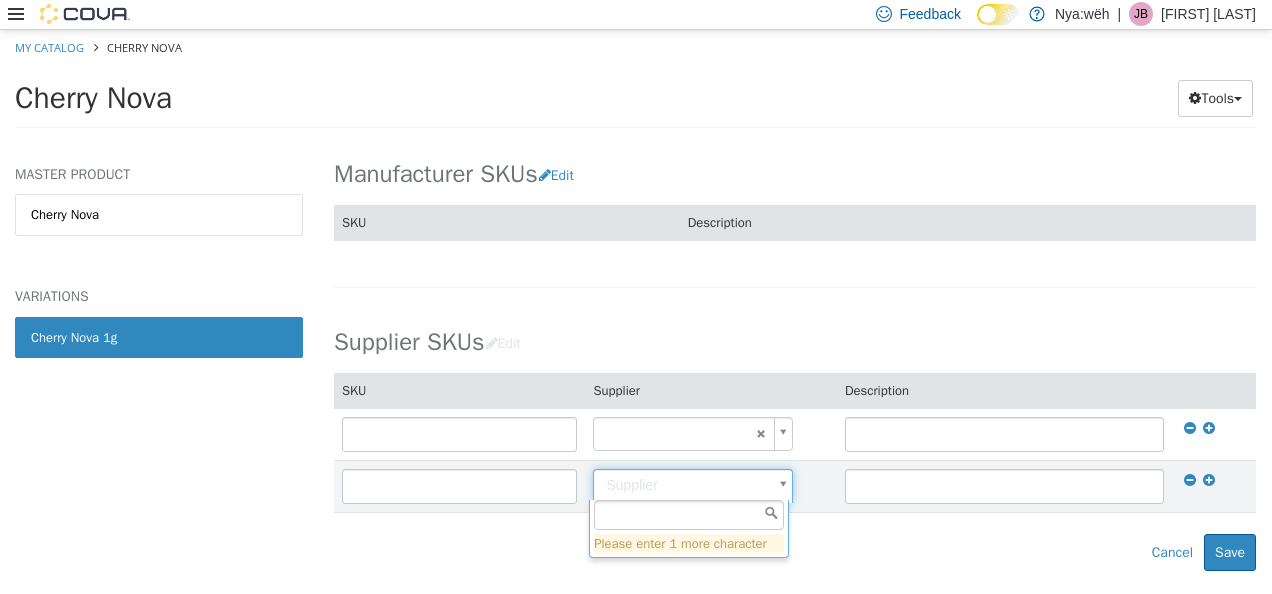 type on "*" 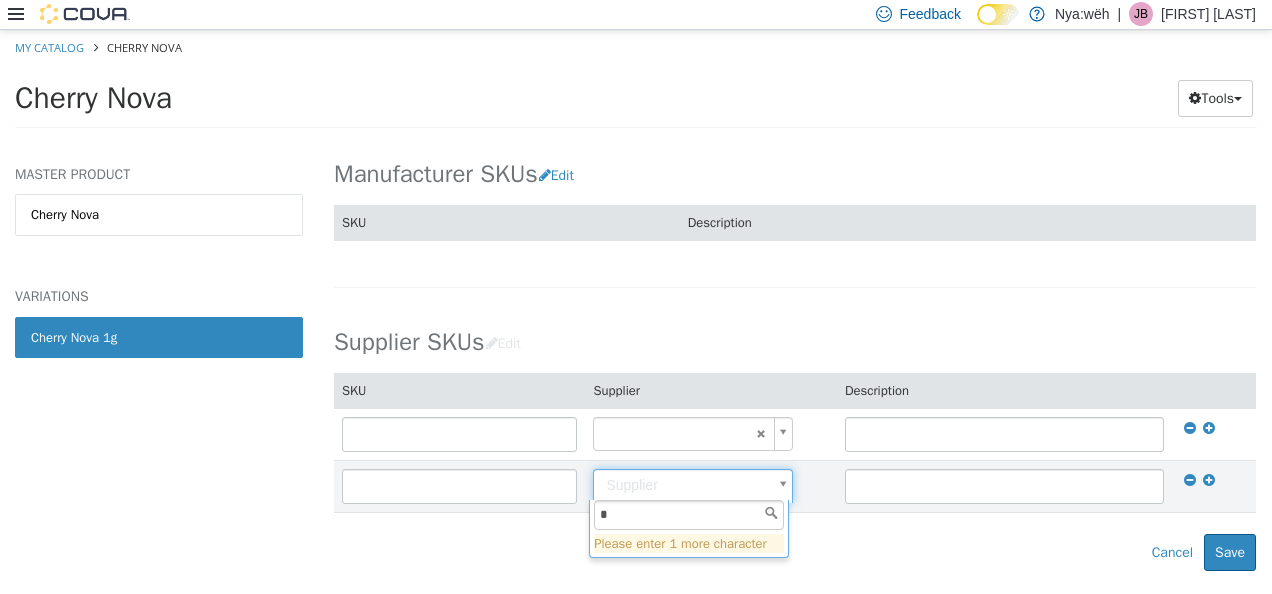 type on "******" 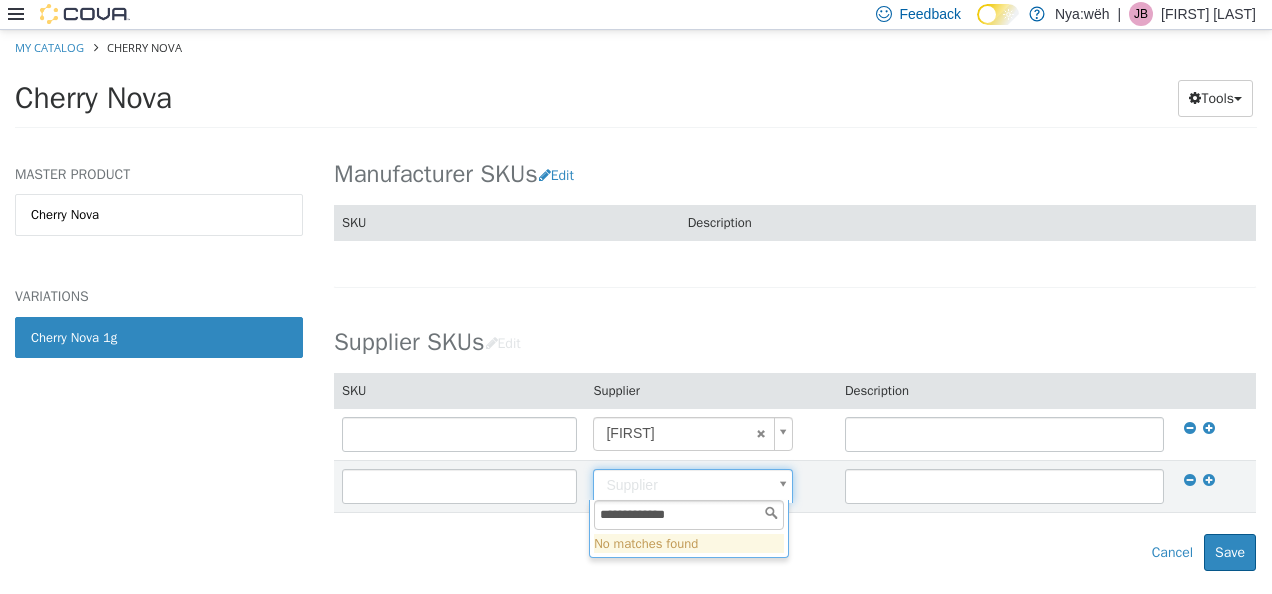 drag, startPoint x: 702, startPoint y: 511, endPoint x: 645, endPoint y: 517, distance: 57.31492 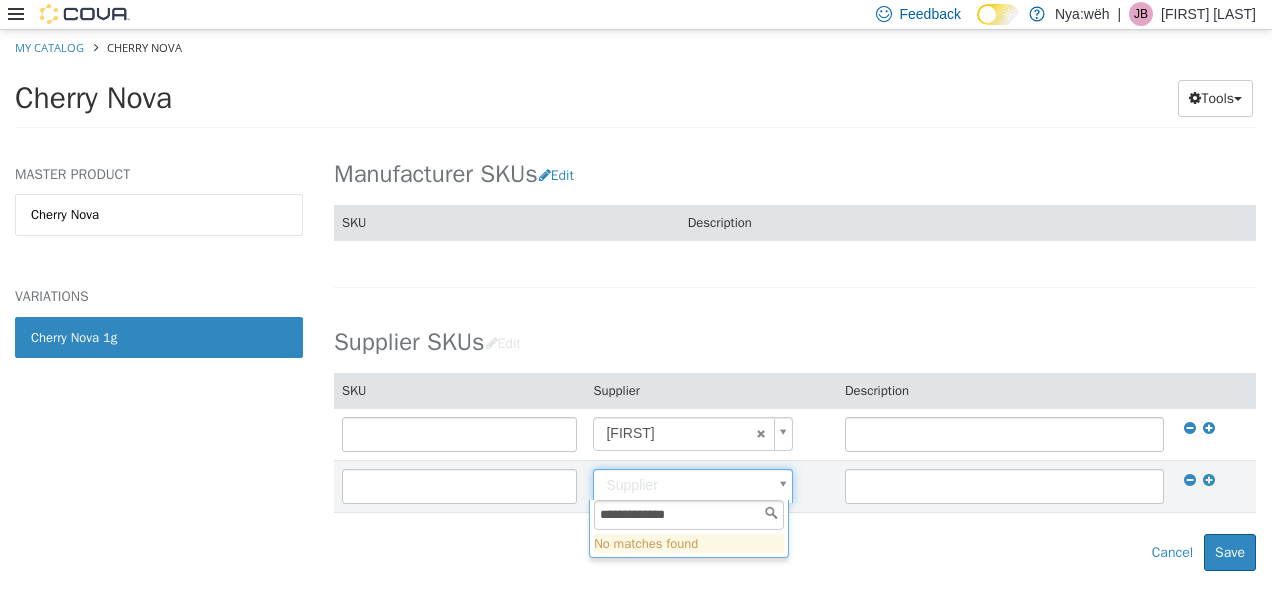 click on "**********" at bounding box center (689, 514) 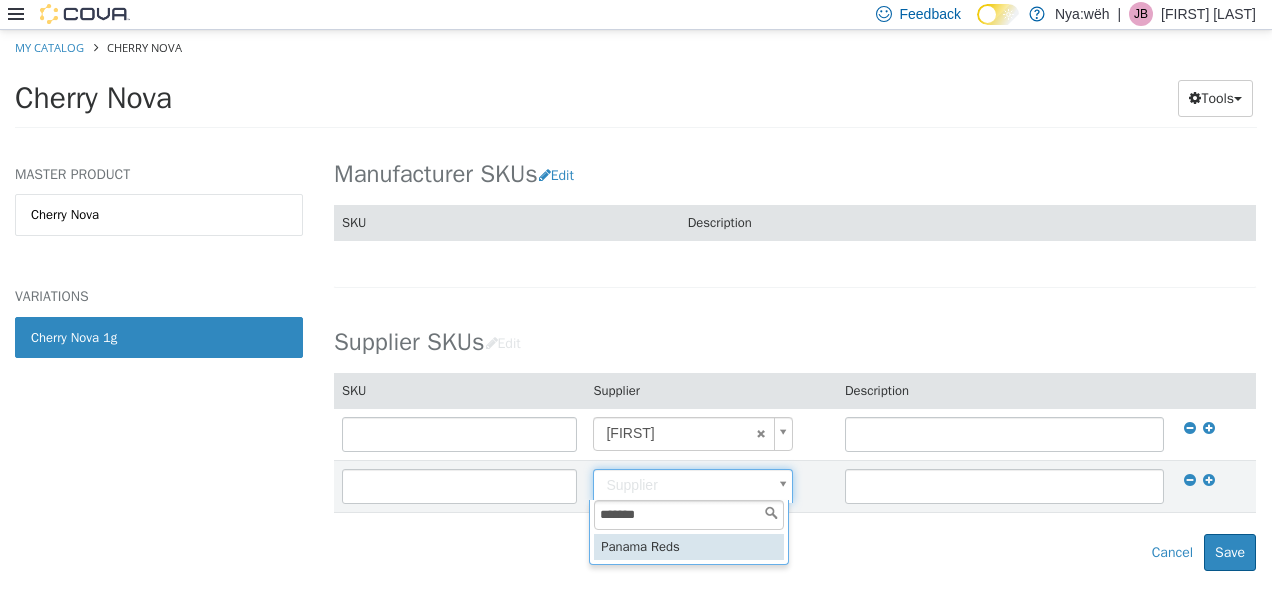 type on "******" 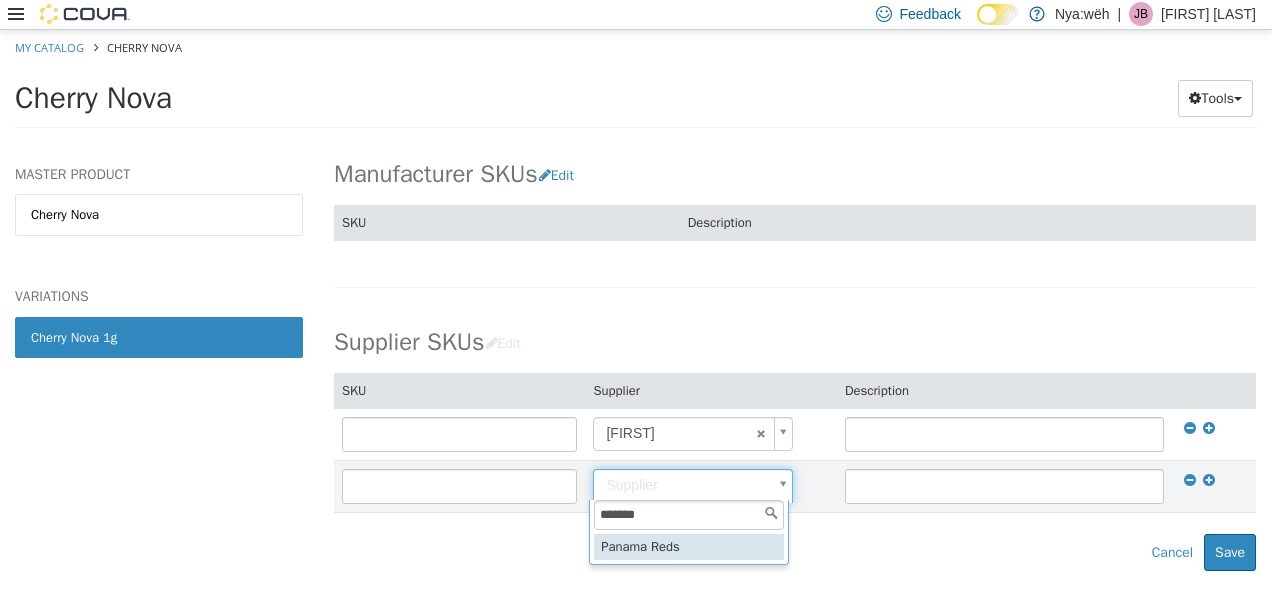 type on "**********" 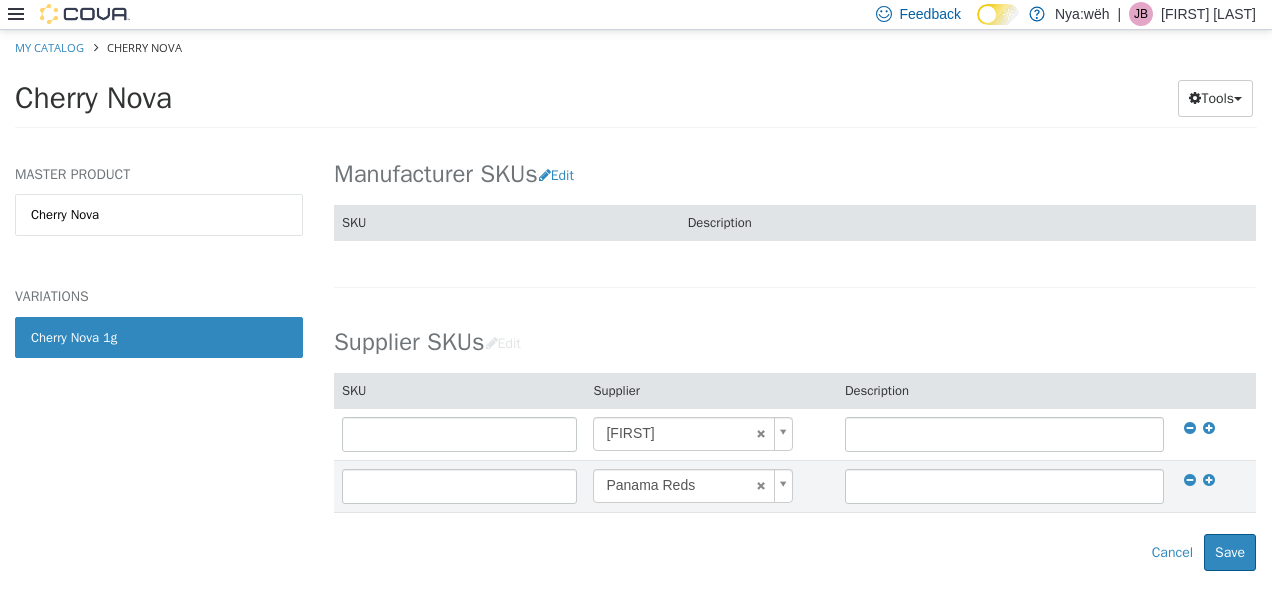 click on "**********" at bounding box center [795, 373] 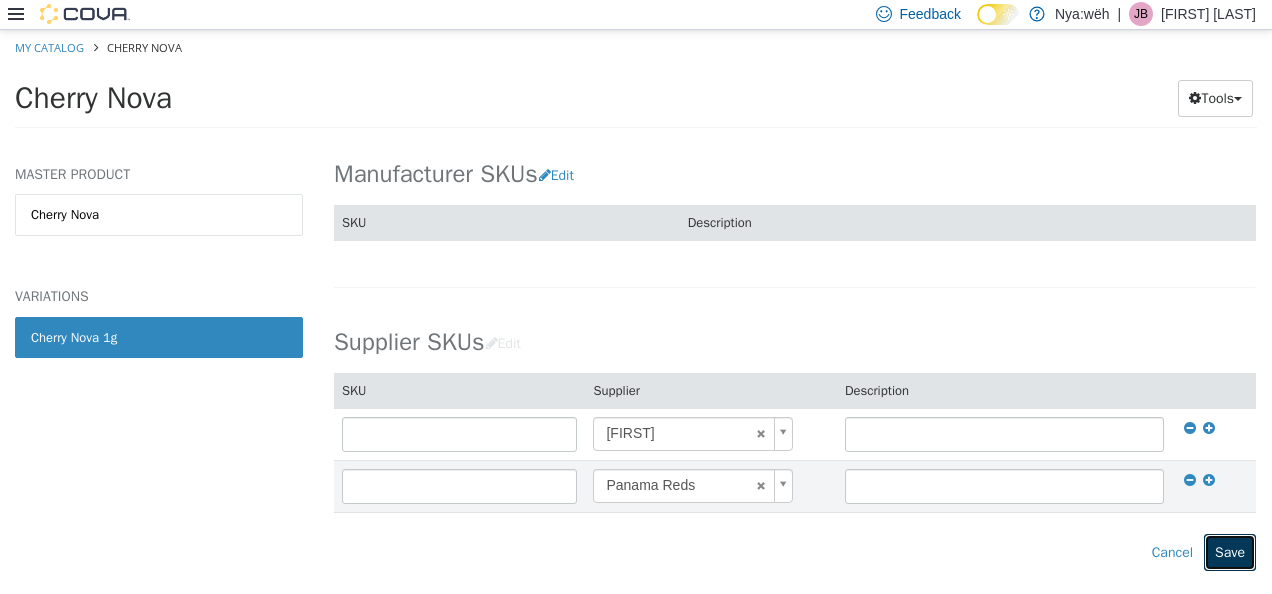 click on "Save" at bounding box center [1230, 551] 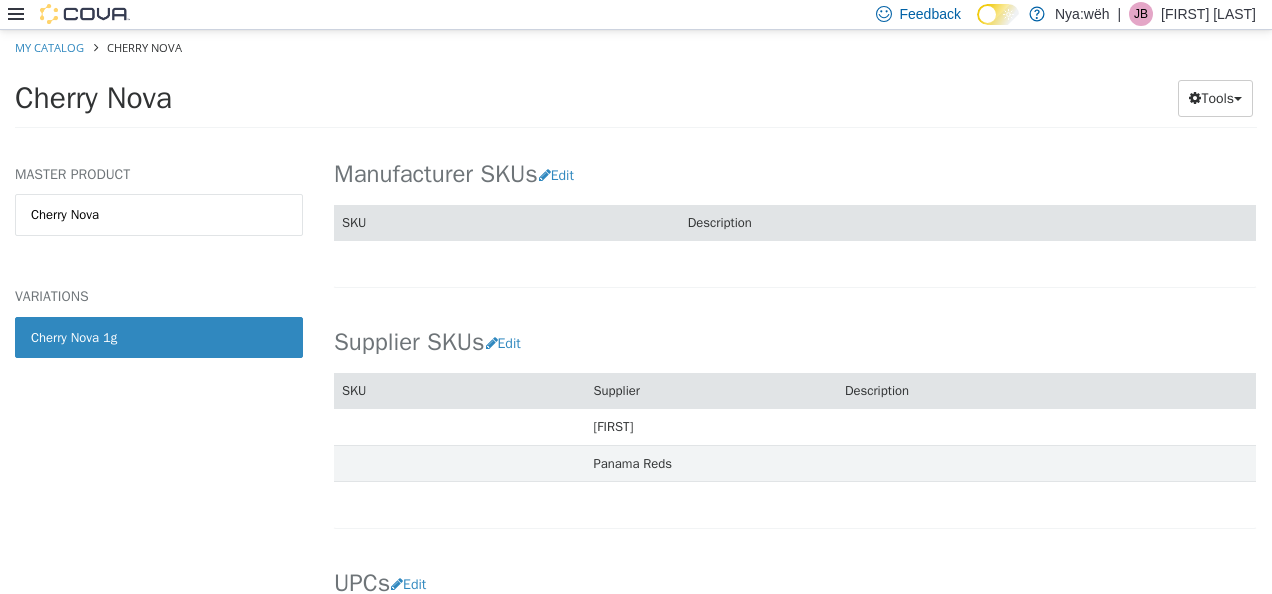scroll, scrollTop: 1326, scrollLeft: 0, axis: vertical 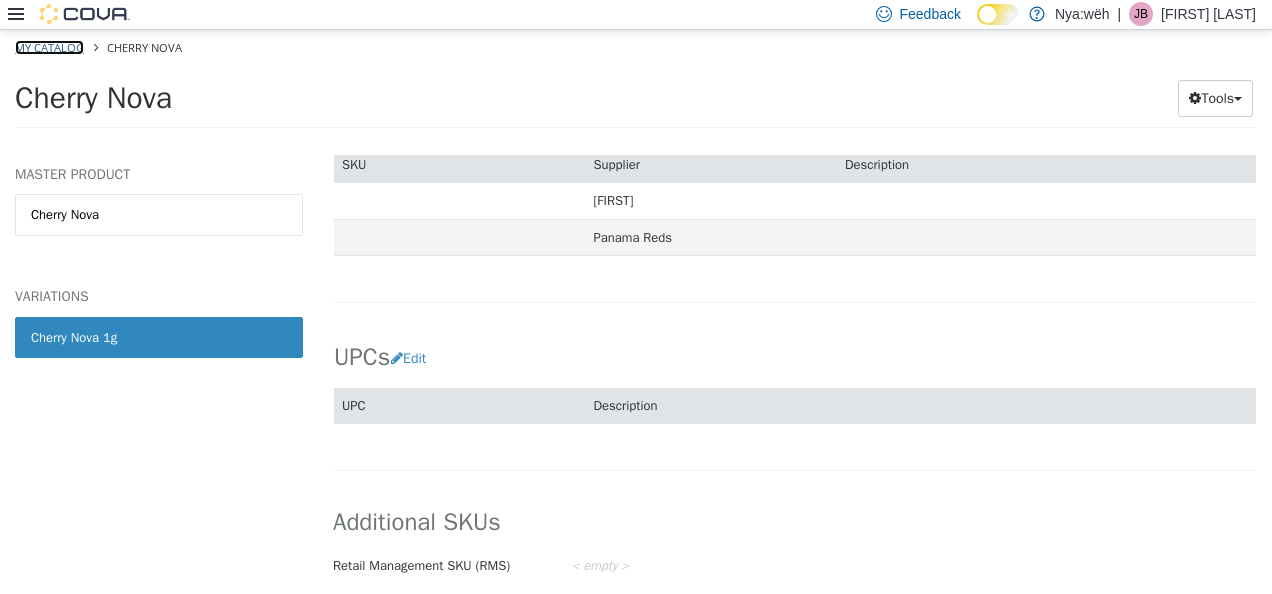 click on "My Catalog" at bounding box center [49, 46] 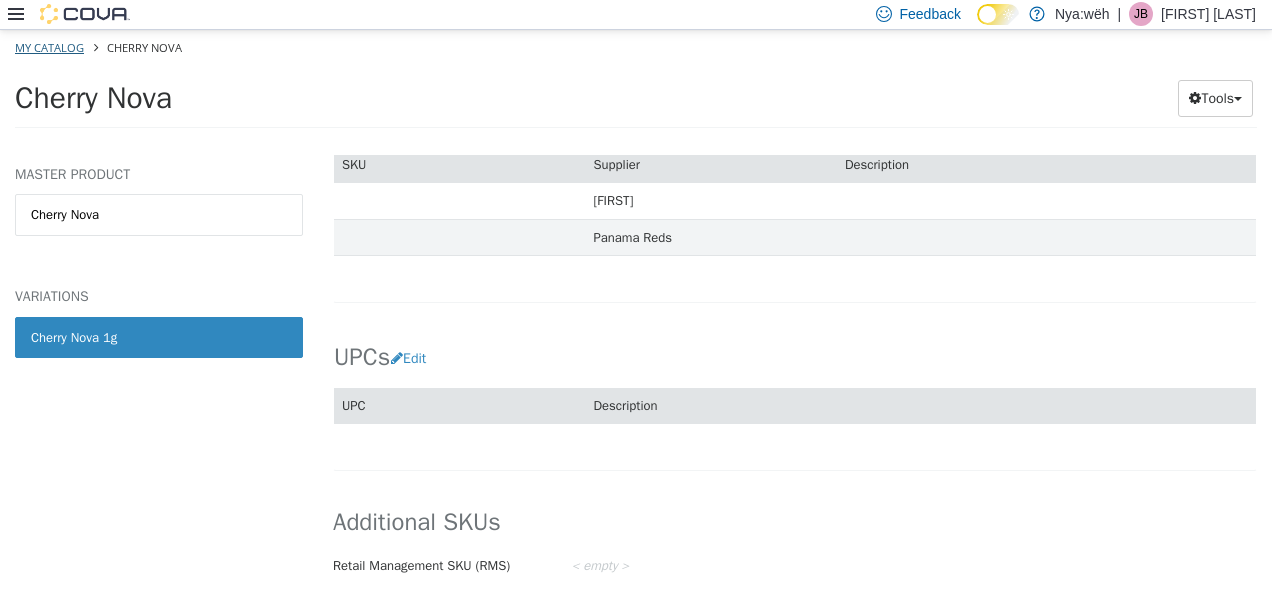 select on "**********" 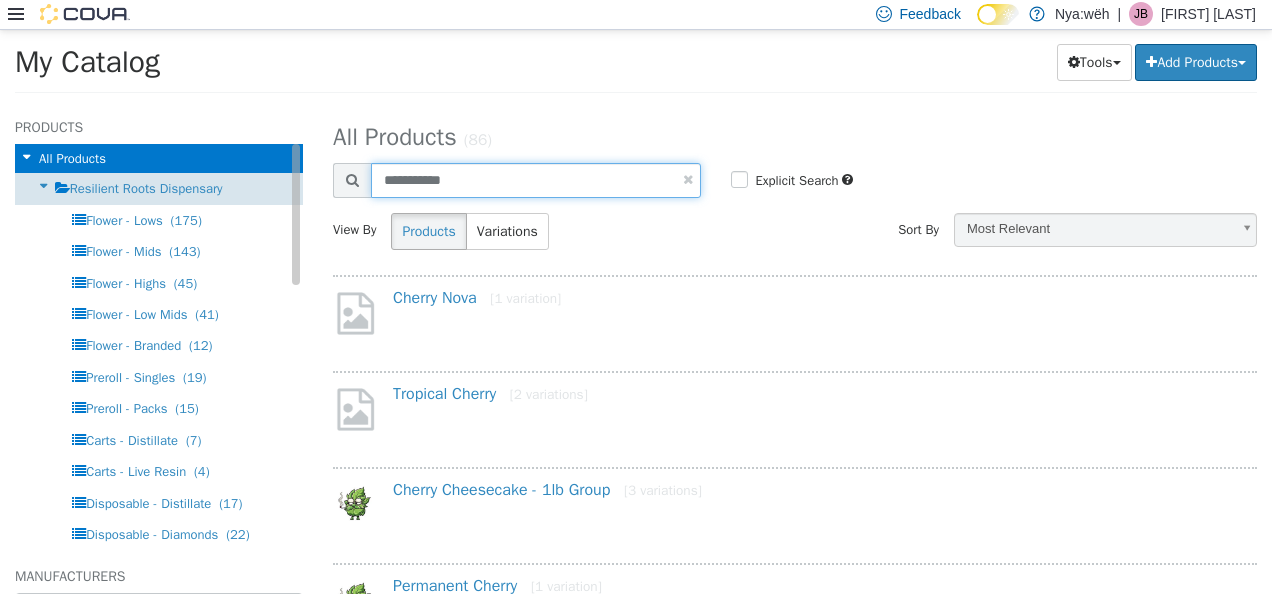 drag, startPoint x: 505, startPoint y: 169, endPoint x: 260, endPoint y: 198, distance: 246.71036 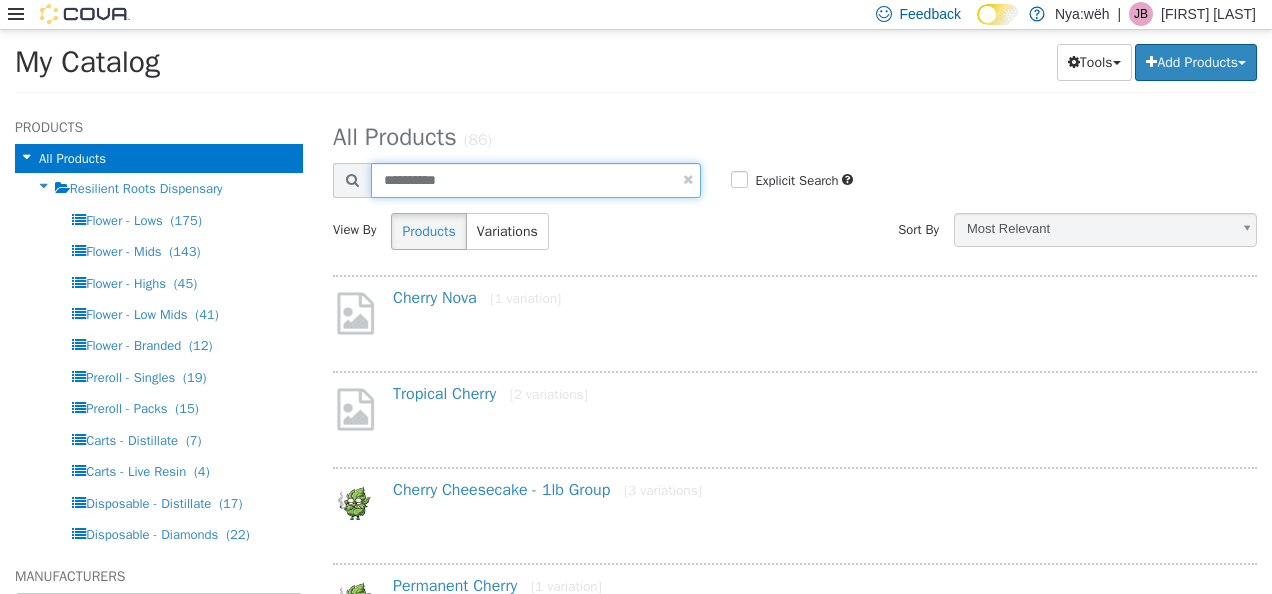 type on "**********" 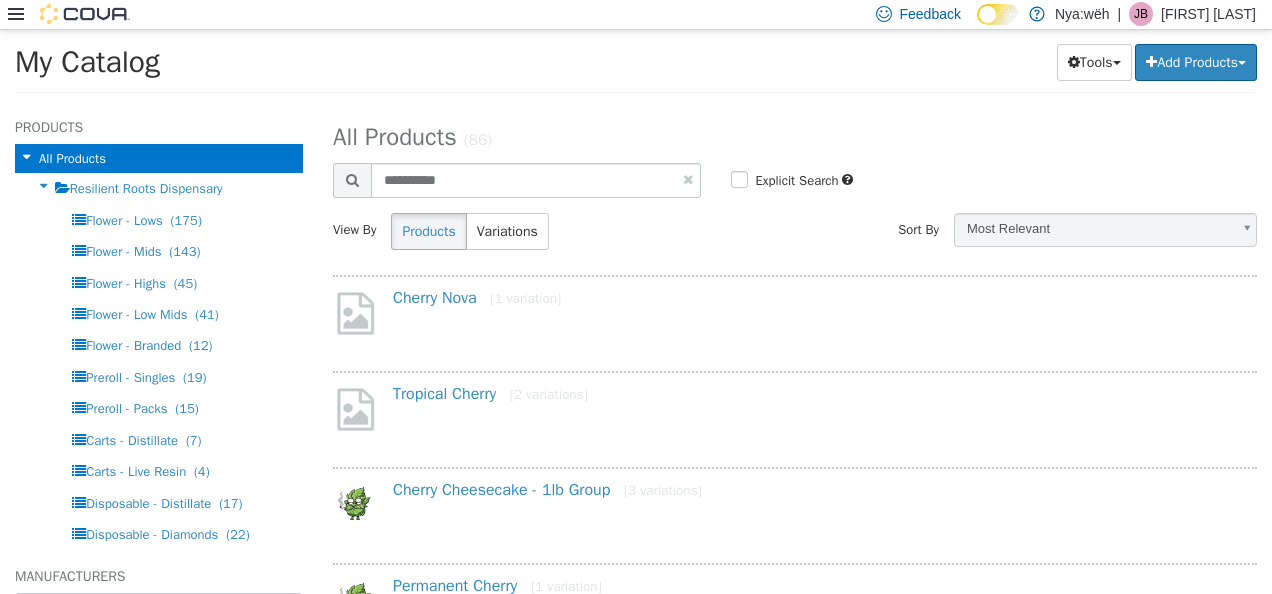 select on "**********" 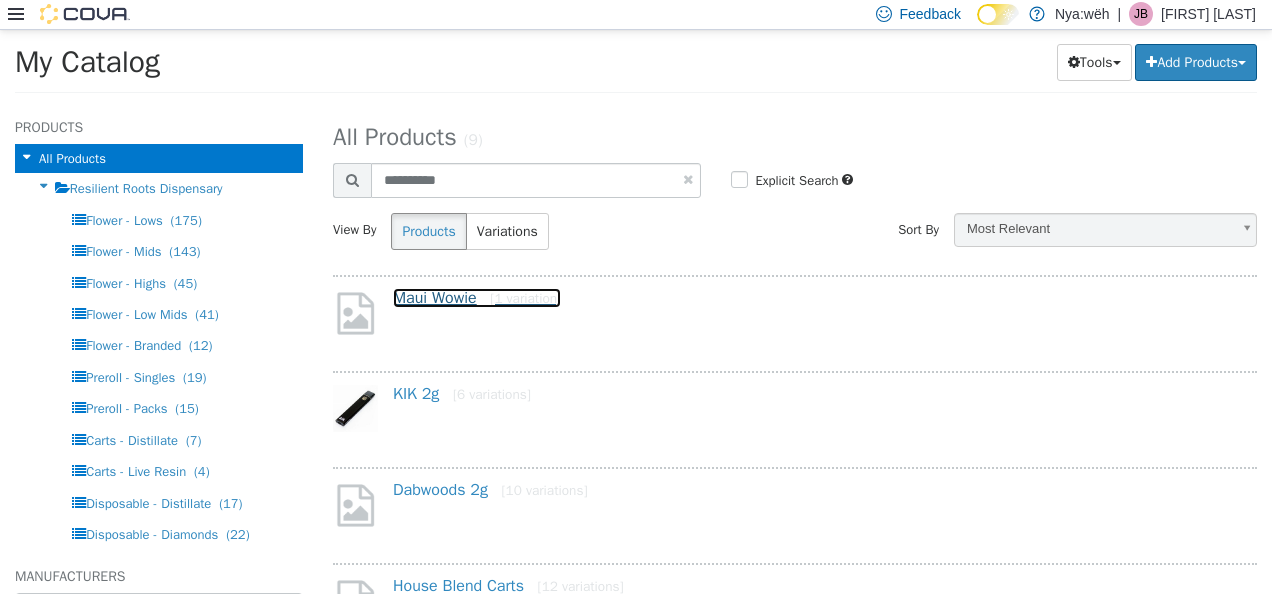 click on "Maui Wowie
[1 variation]" at bounding box center (477, 297) 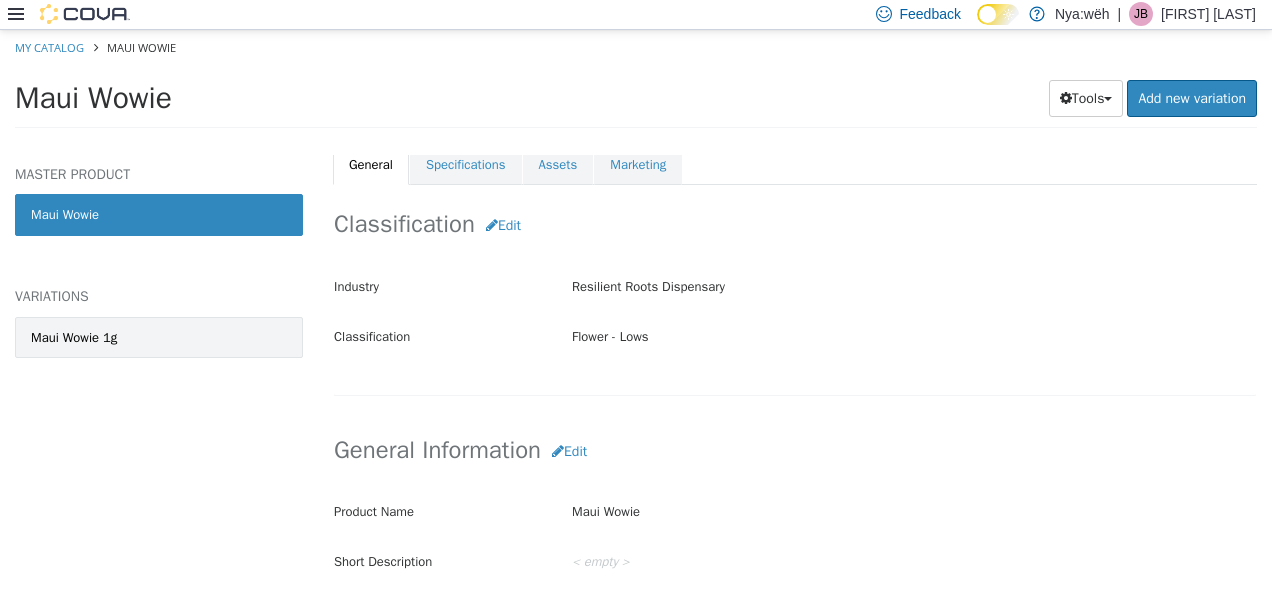 drag, startPoint x: 216, startPoint y: 340, endPoint x: 234, endPoint y: 331, distance: 20.12461 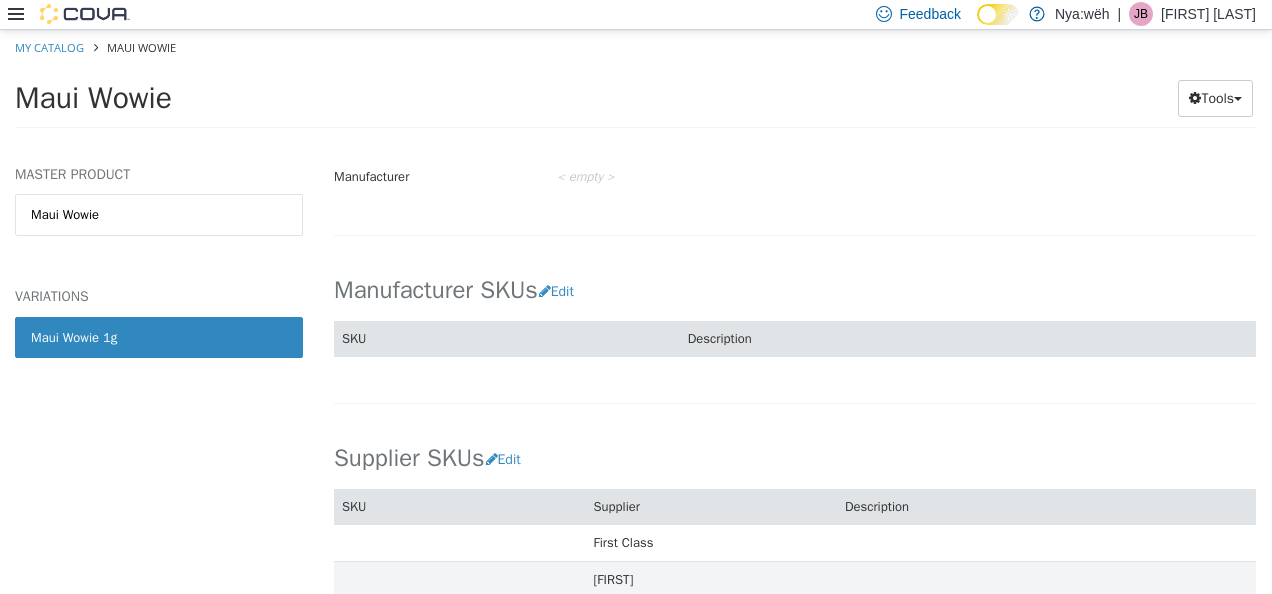 scroll, scrollTop: 1119, scrollLeft: 0, axis: vertical 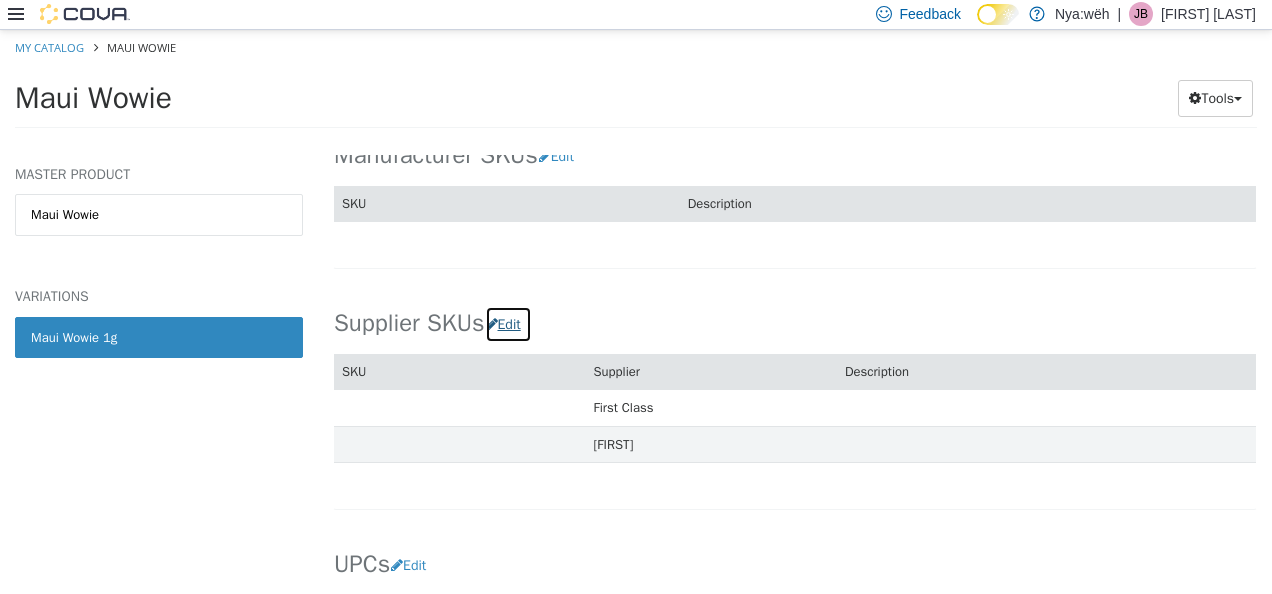 click on "Edit" at bounding box center [508, 323] 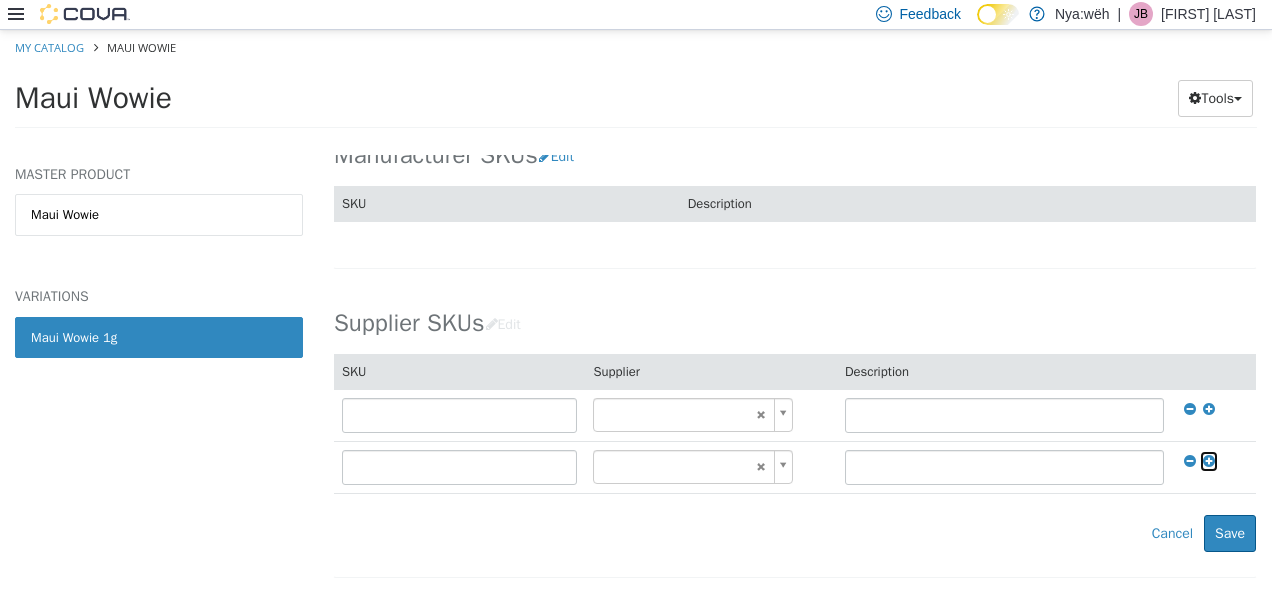 click at bounding box center (1209, 460) 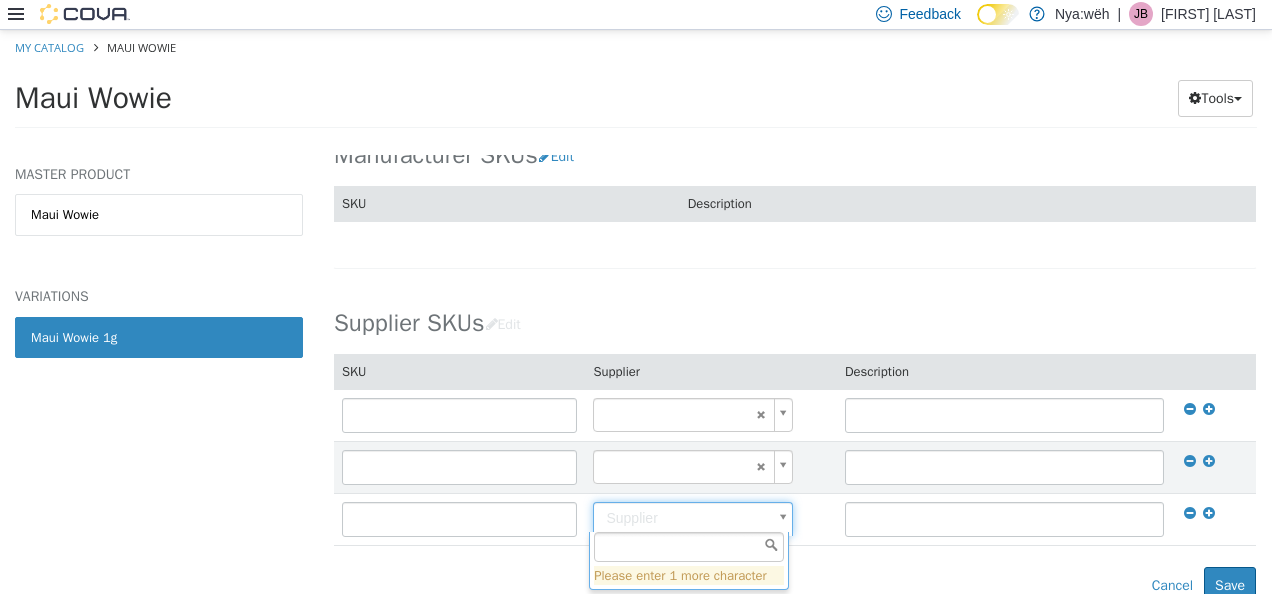 click on "**********" at bounding box center (636, 84) 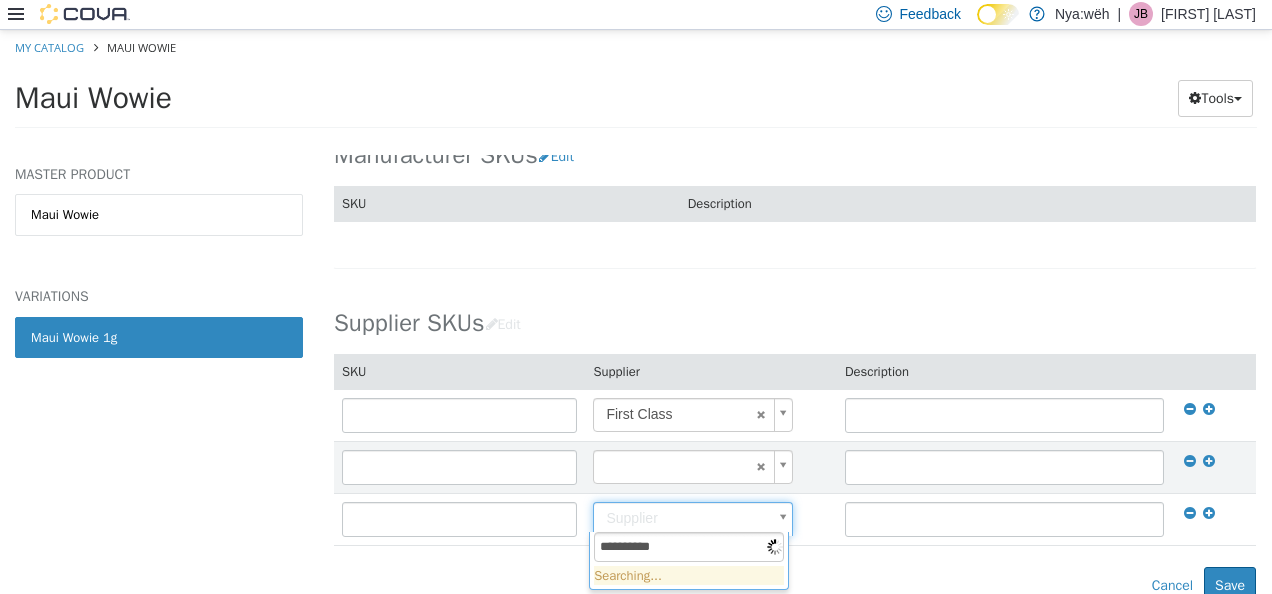 type on "**********" 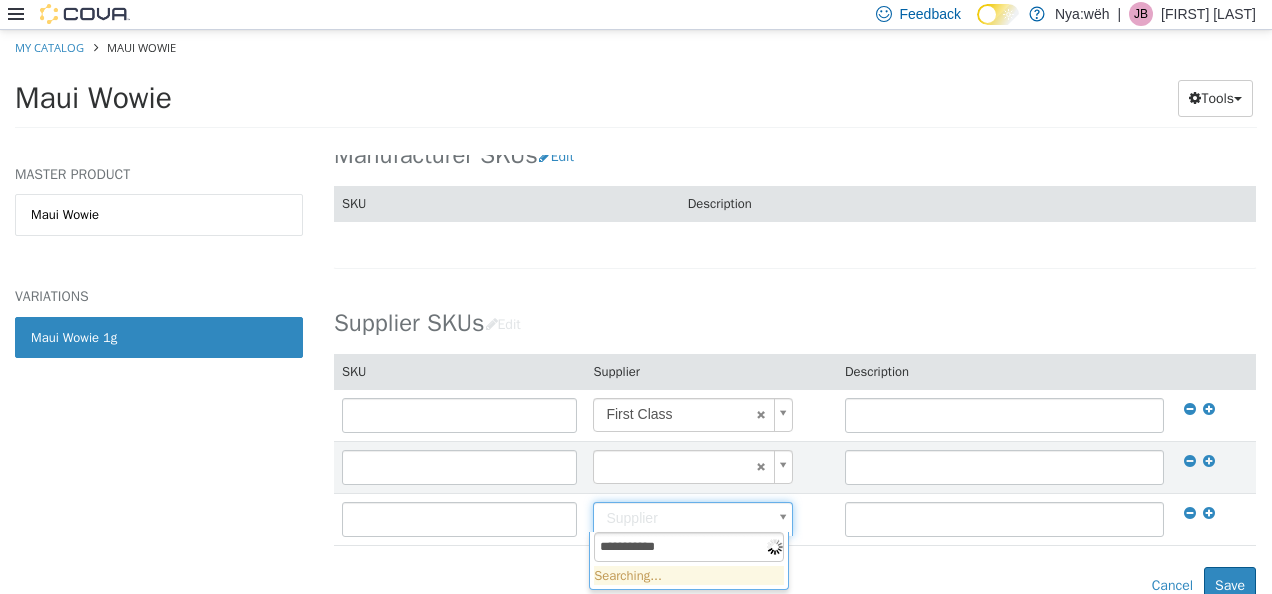 type on "******" 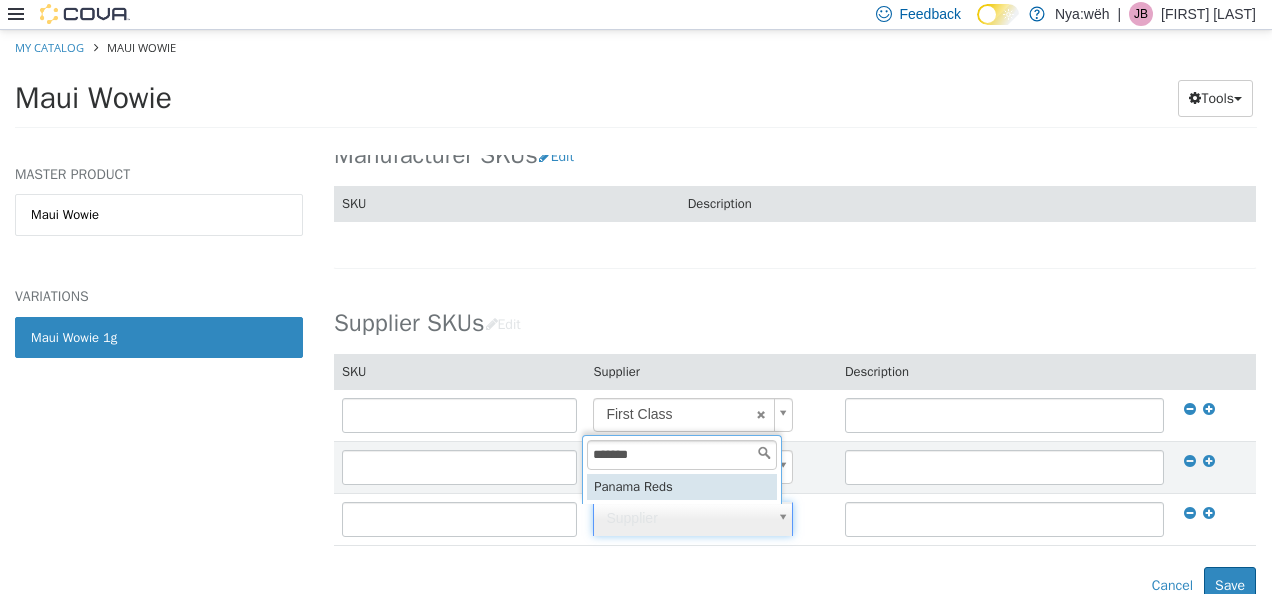 type on "******" 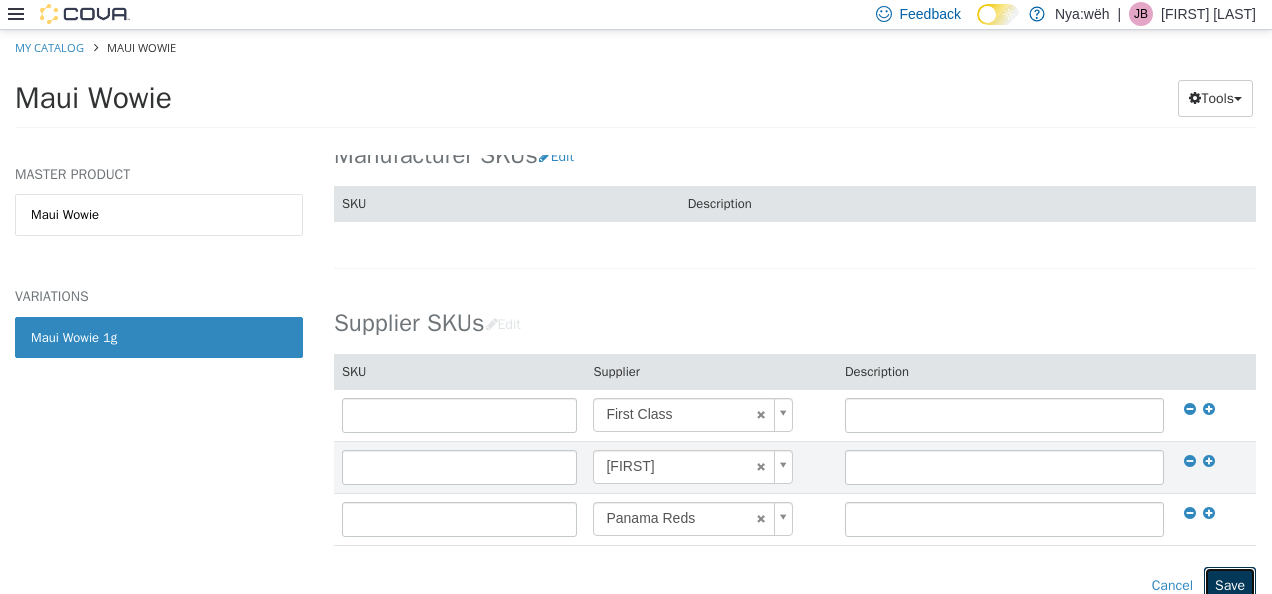 click on "Save" at bounding box center [1230, 584] 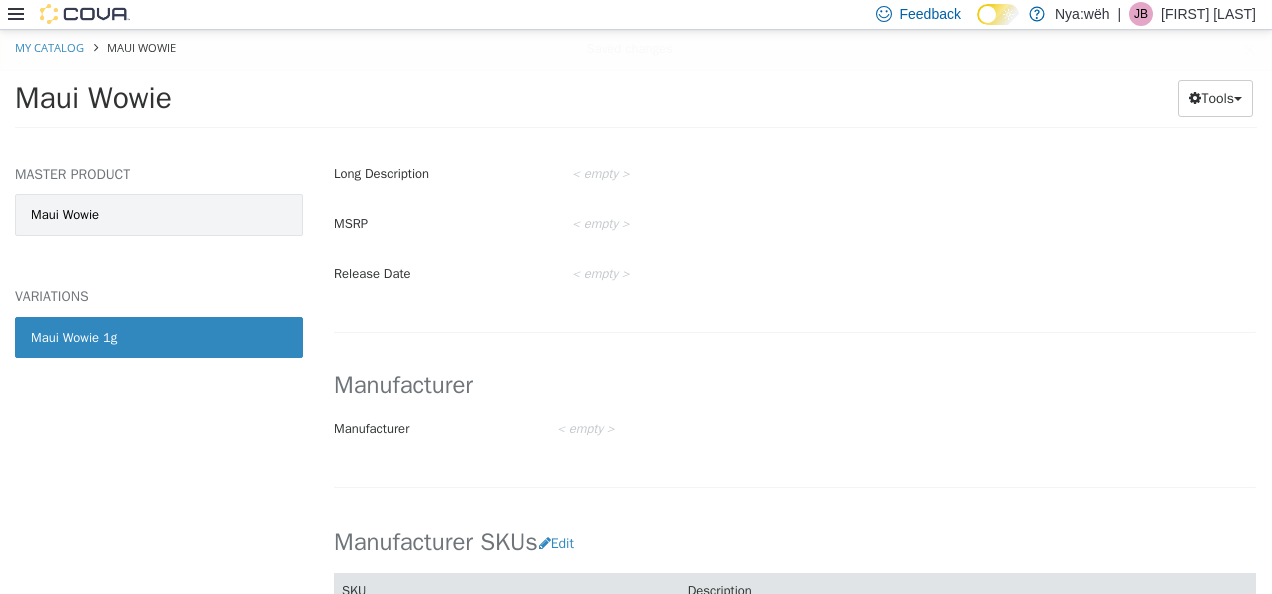 scroll, scrollTop: 719, scrollLeft: 0, axis: vertical 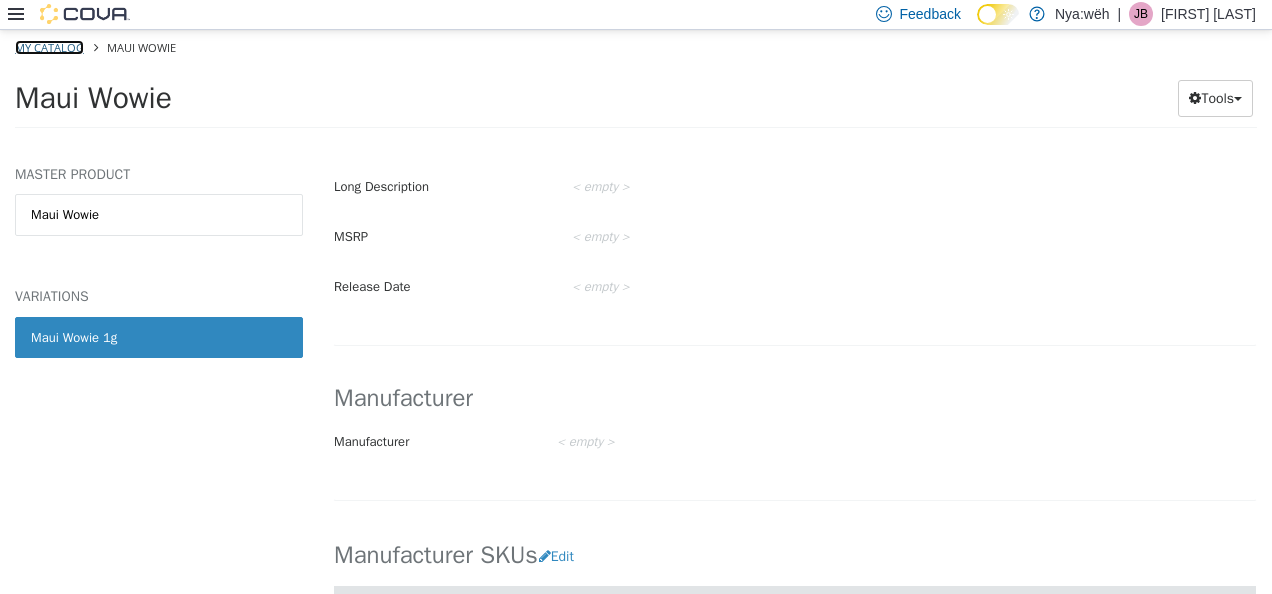 click on "My Catalog" at bounding box center [49, 46] 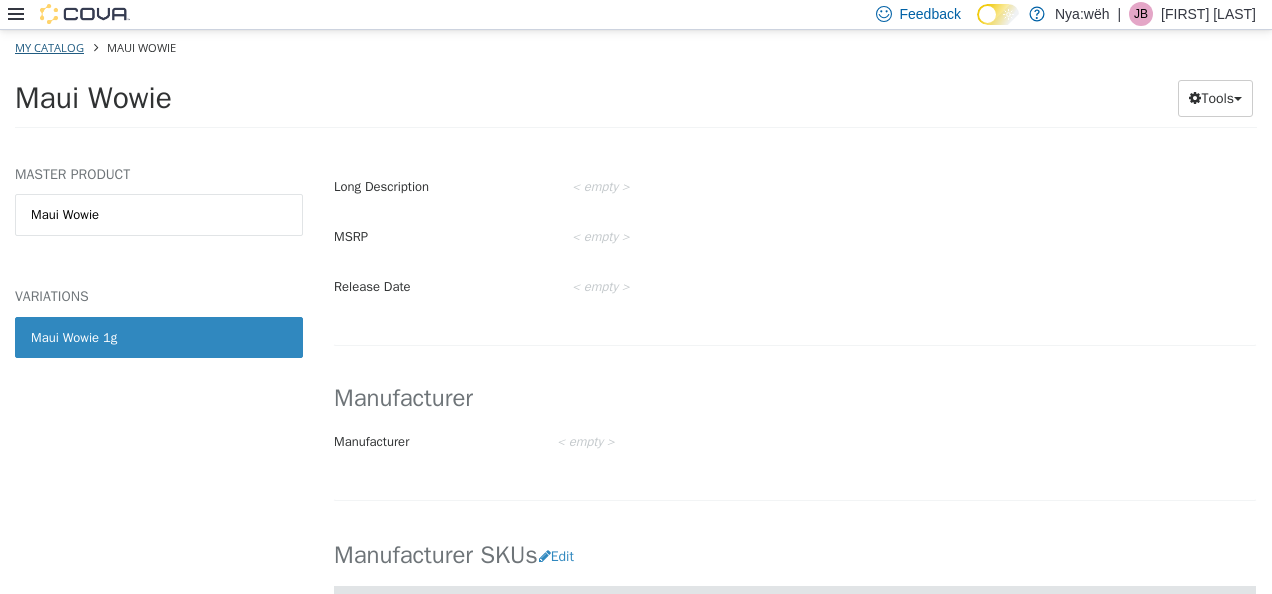 select on "**********" 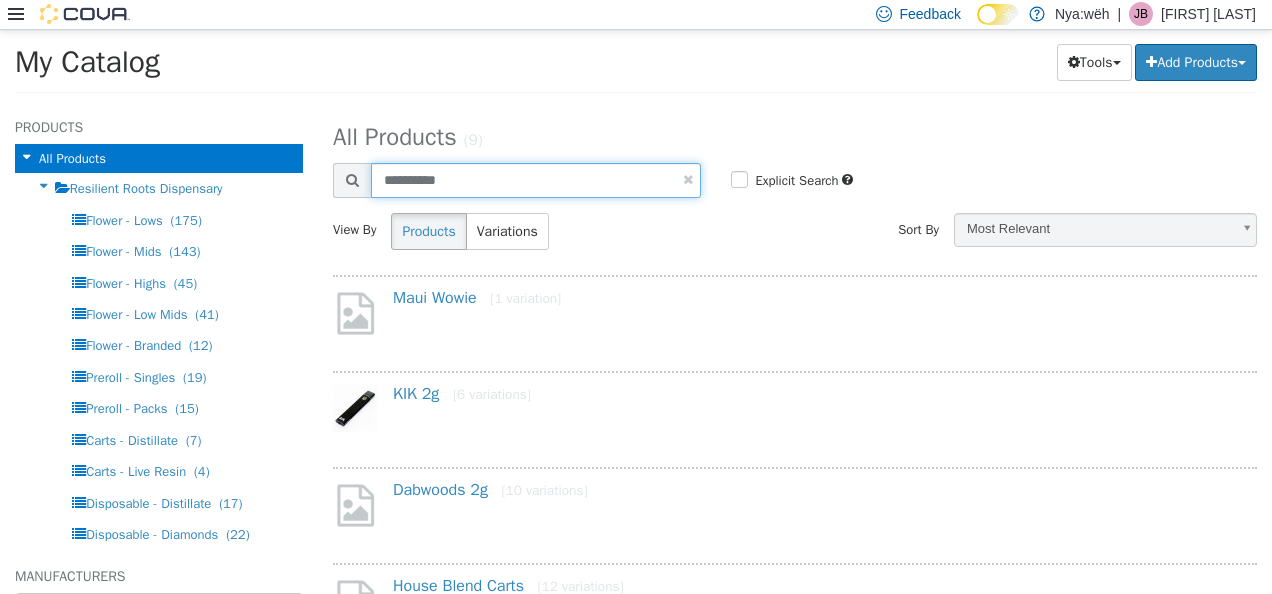 drag, startPoint x: 508, startPoint y: 184, endPoint x: 347, endPoint y: 163, distance: 162.36378 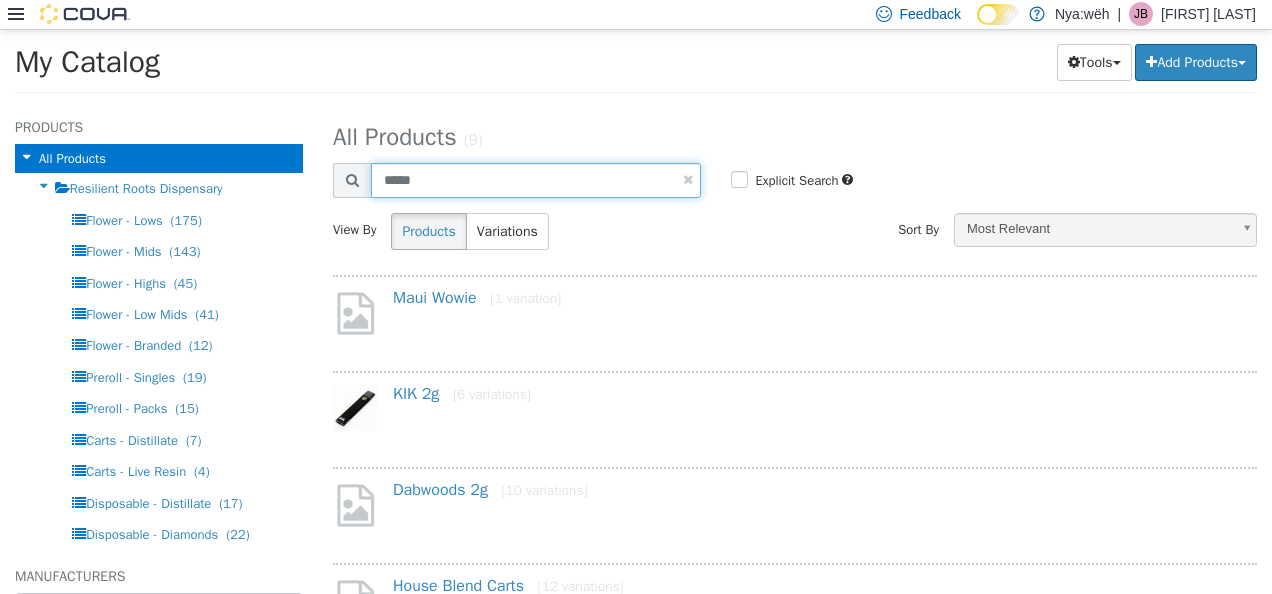 type on "*****" 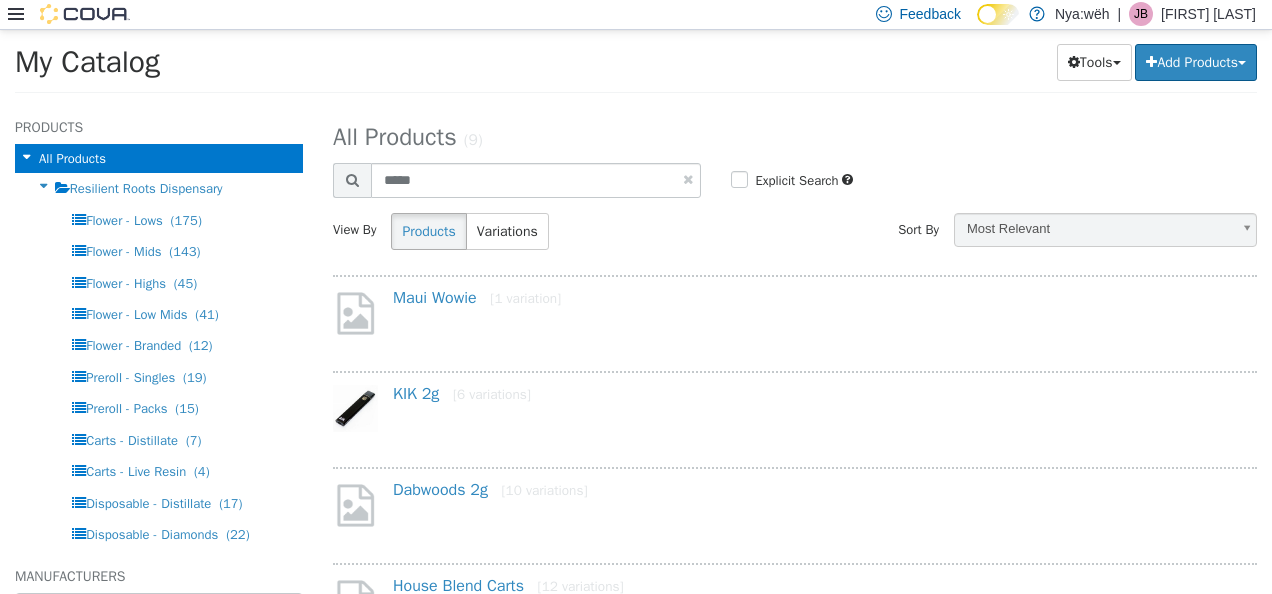select on "**********" 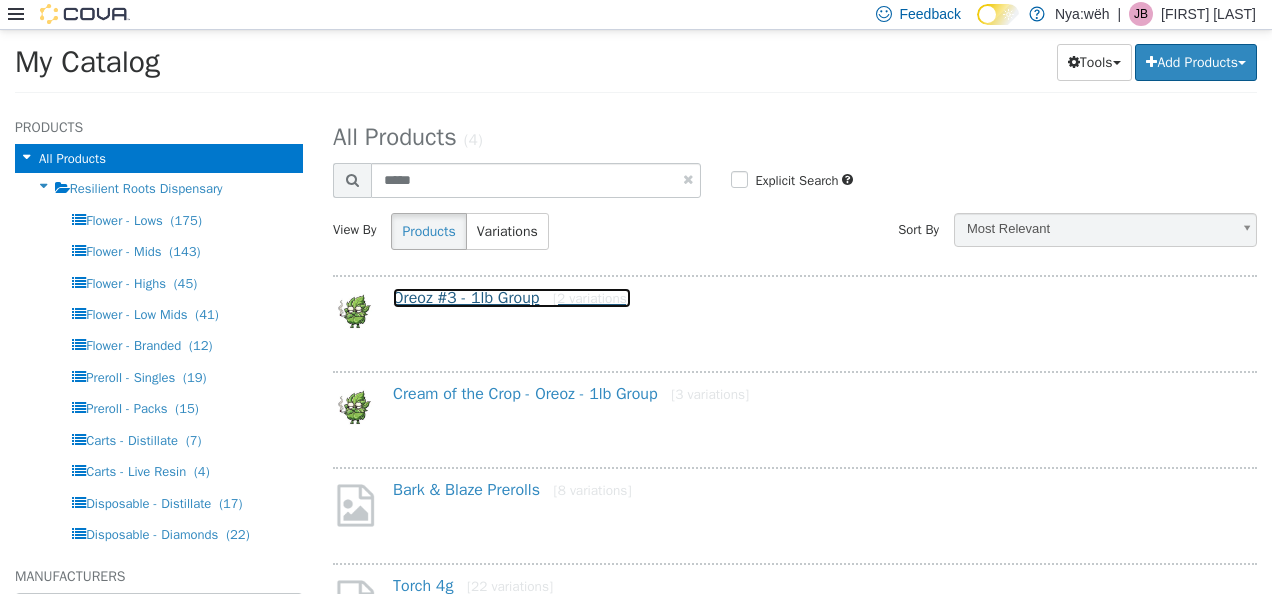 click on "Oreoz #3 - 1lb Group
[2 variations]" at bounding box center [512, 297] 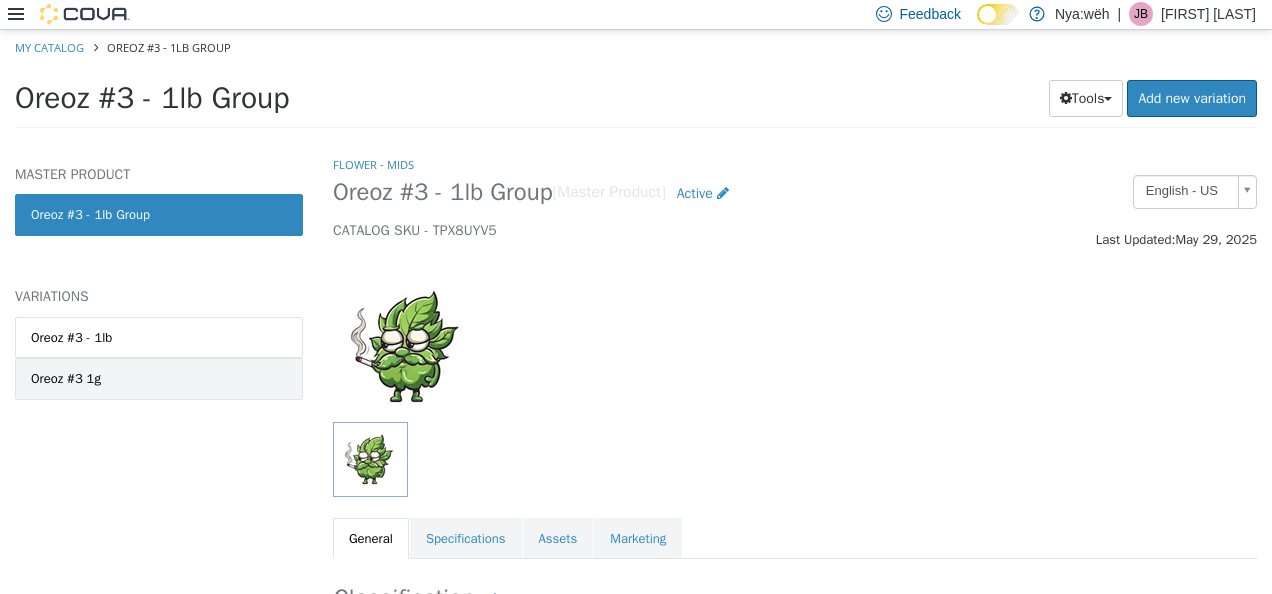 click on "Oreoz #3 1g" at bounding box center [66, 378] 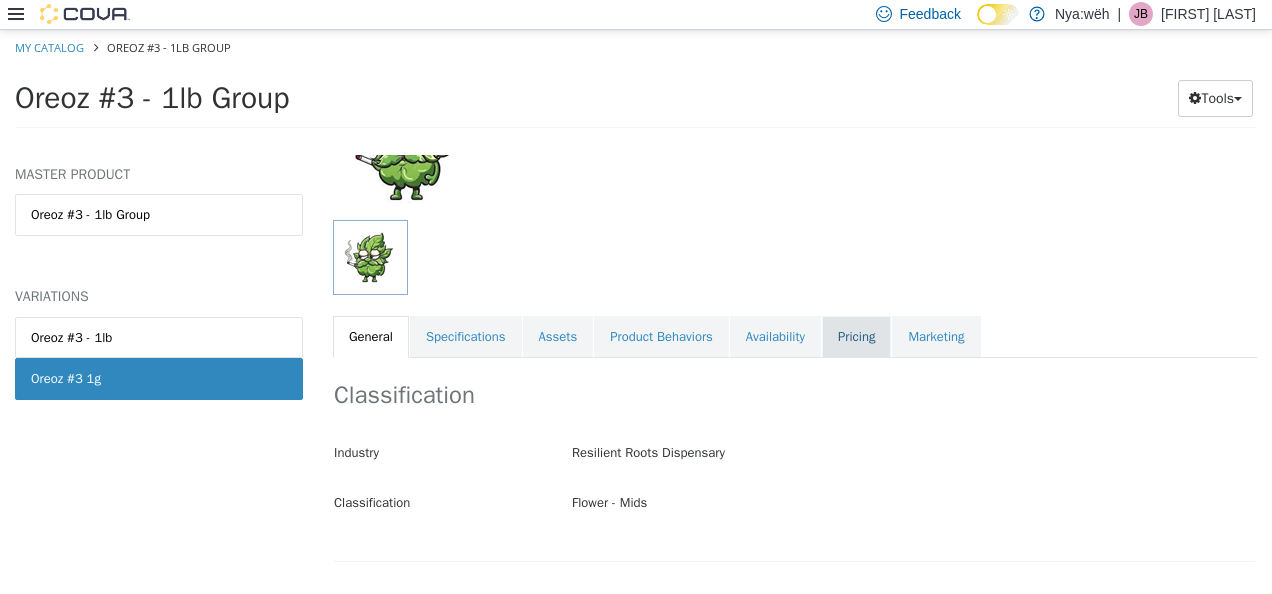 scroll, scrollTop: 202, scrollLeft: 0, axis: vertical 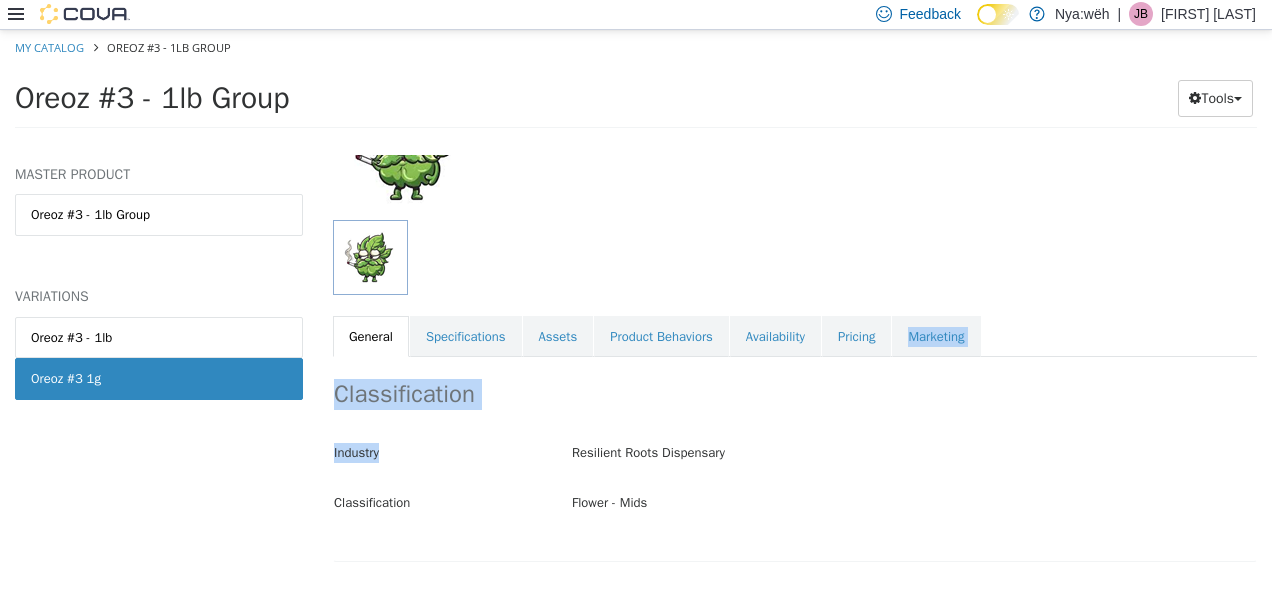 drag, startPoint x: 871, startPoint y: 339, endPoint x: 531, endPoint y: 408, distance: 346.93082 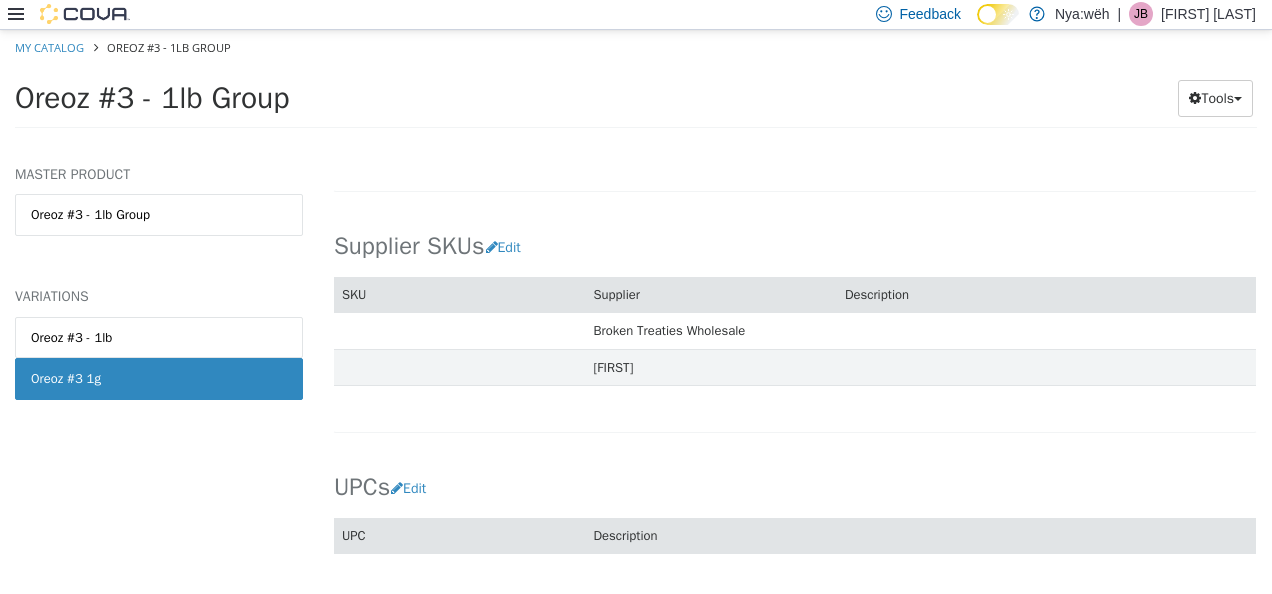 scroll, scrollTop: 1302, scrollLeft: 0, axis: vertical 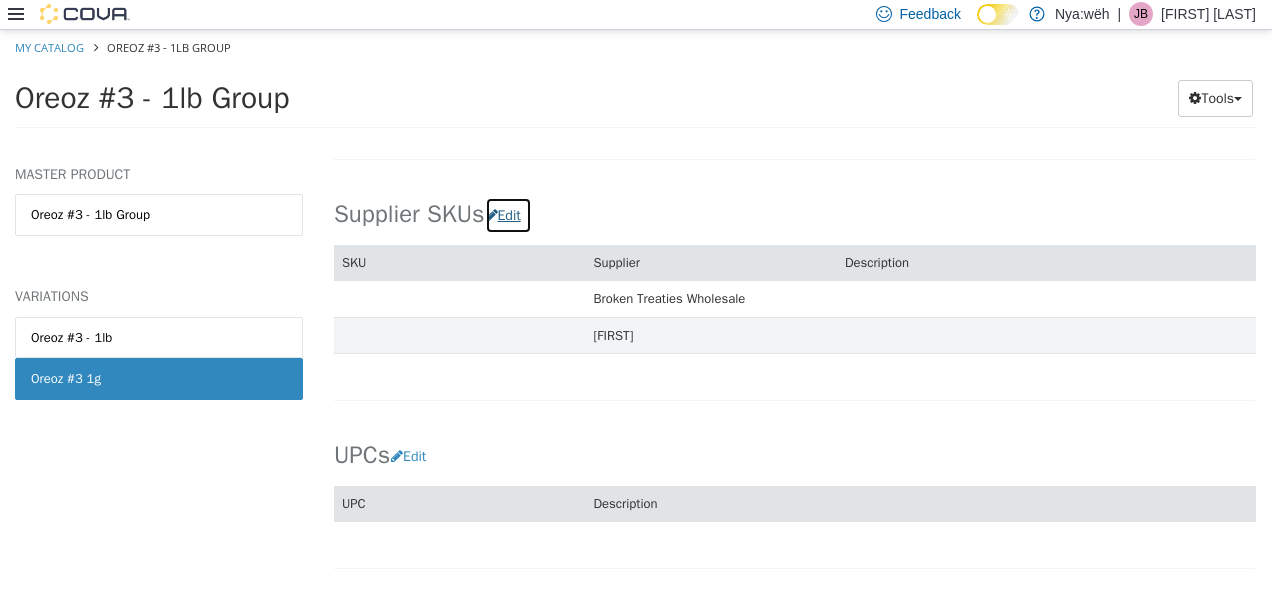 click on "Edit" at bounding box center (508, 214) 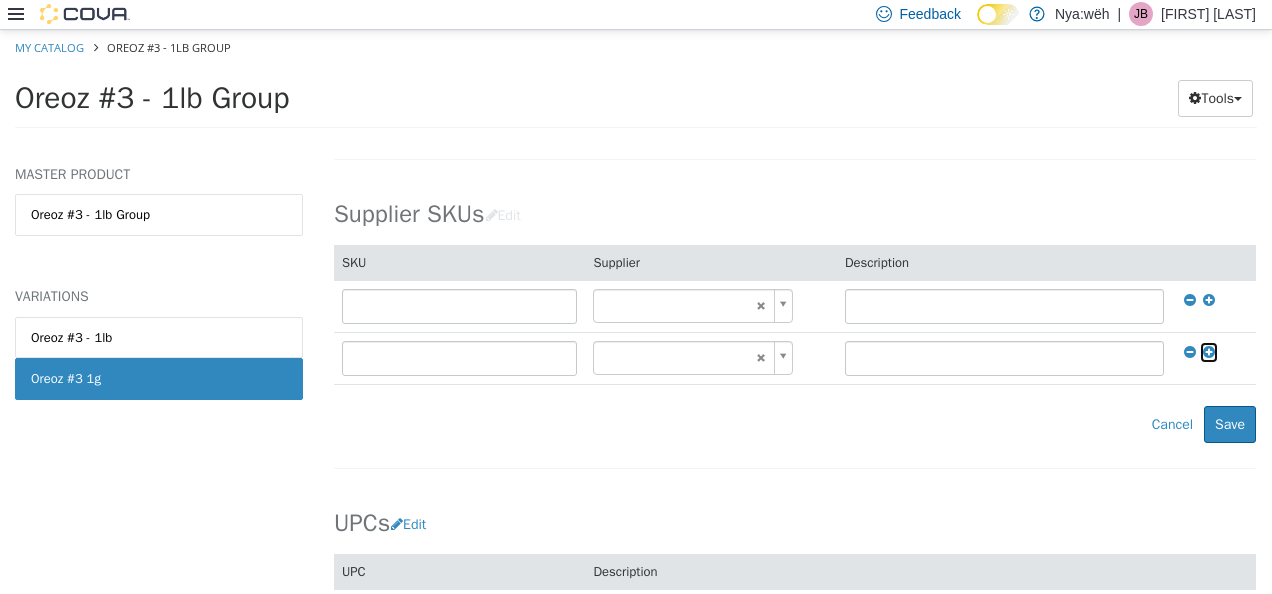 click at bounding box center (1209, 351) 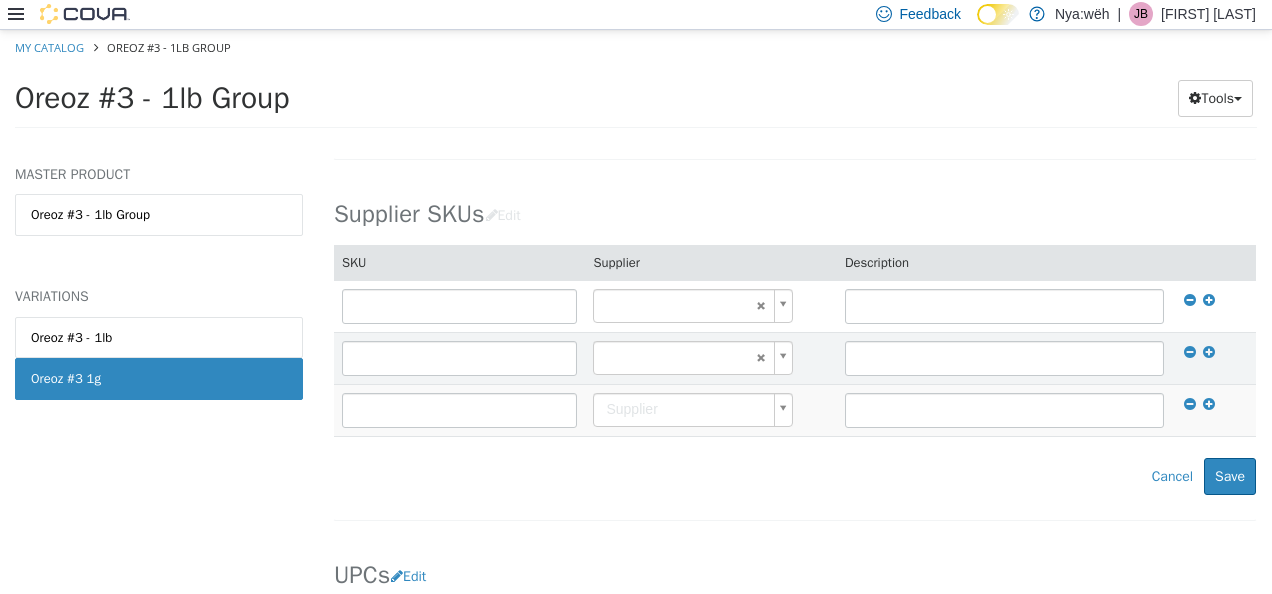 click on "Saving Bulk Changes...
×
Saved changes
My Catalog
Oreoz #3 - 1lb Group
Oreoz #3 - 1lb Group
Tools  Move Variations
Print Labels
MASTER PRODUCT
Oreoz #3 - 1lb Group
VARIATIONS
Oreoz #3 - 1lb
Oreoz #3 1g
Flower - Mids
Oreoz #3 1g
[Variation] Active   CATALOG SKU - K7ERV5ZW     English - US                             Last Updated:  May 29, 2025
General Specifications Assets Product Behaviors Availability Pricing
Marketing Classification Industry
Resilient Roots Dispensary
Classification
Flower - Mids
Cancel Save Changes General Information  Edit Product Name
Oreoz #3 1g
Short Description
< empty >
Long Description
< empty >
MSRP
< empty >
Release Date
< empty >
Cancel Save Changes Manufacturer Manufacturer
< empty >
Cancel Save Manufacturer SKUs  Edit SKU Description Cancel Save Supplier SKUs  Edit SKU Supplier Description" at bounding box center [636, 84] 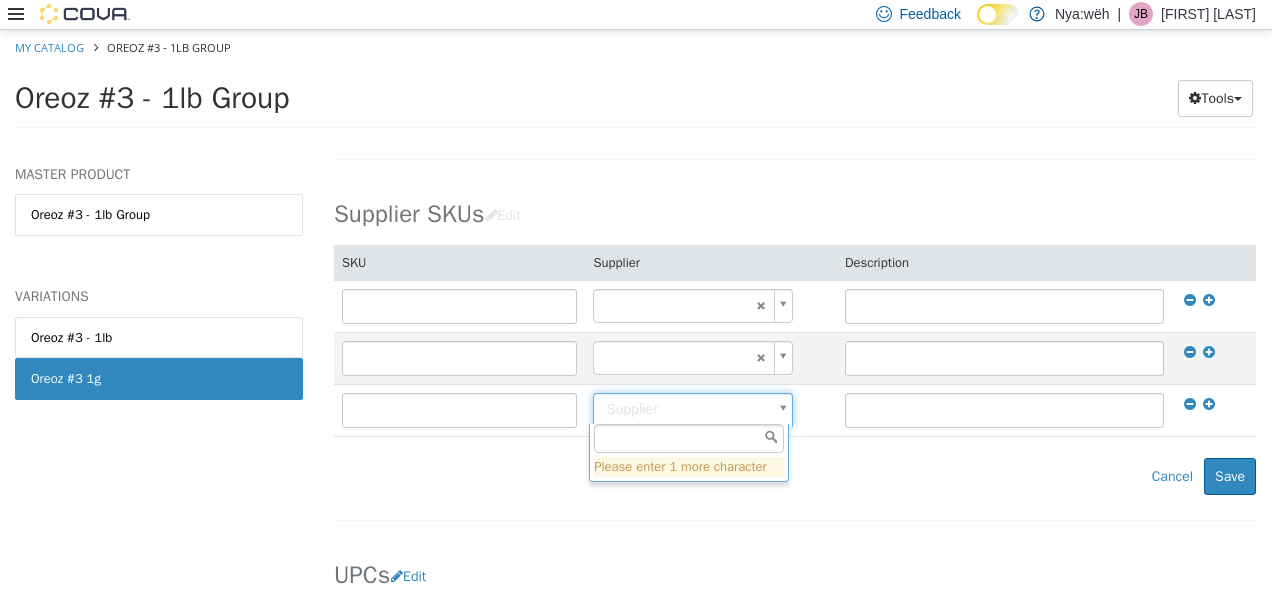 type on "******" 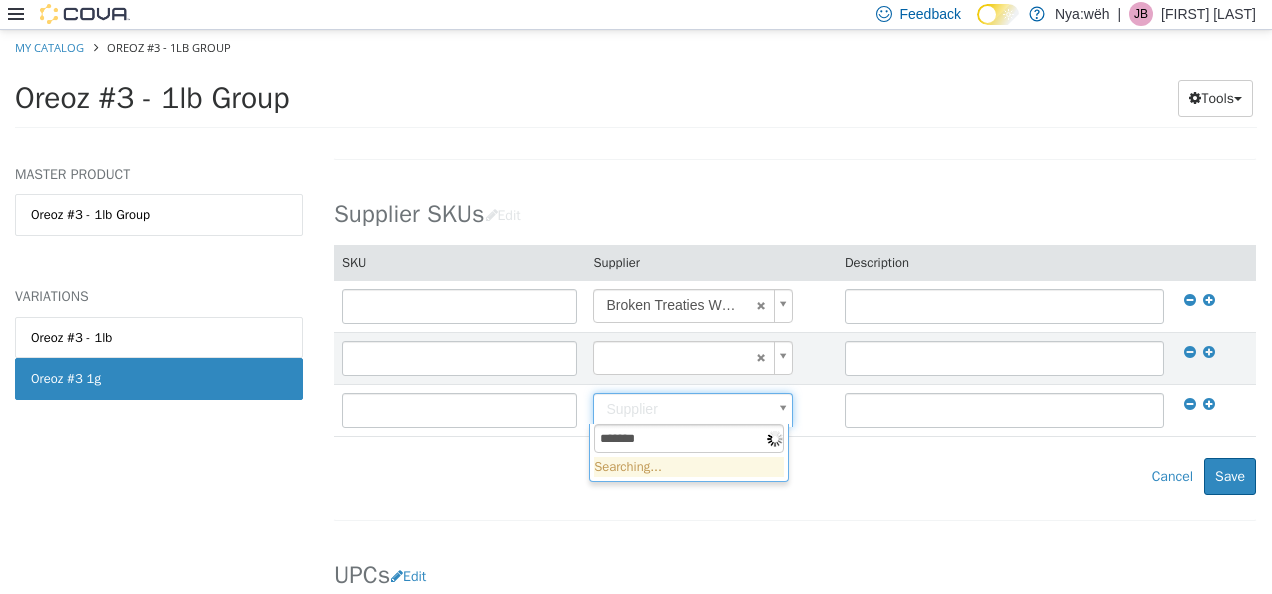 type on "******" 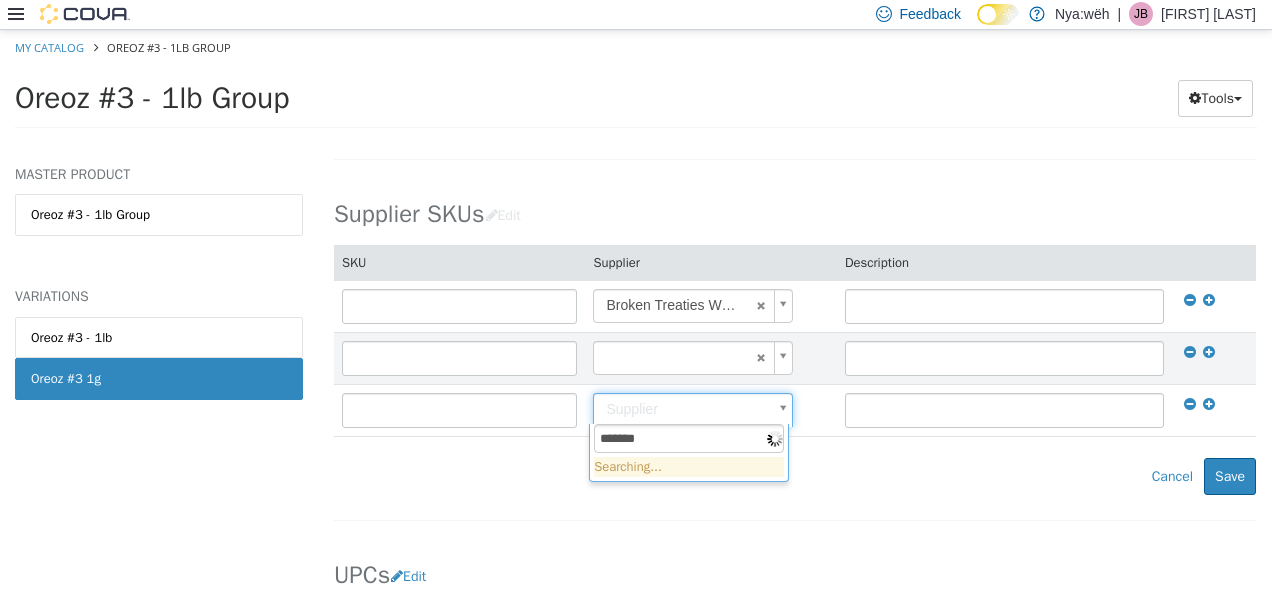 type on "******" 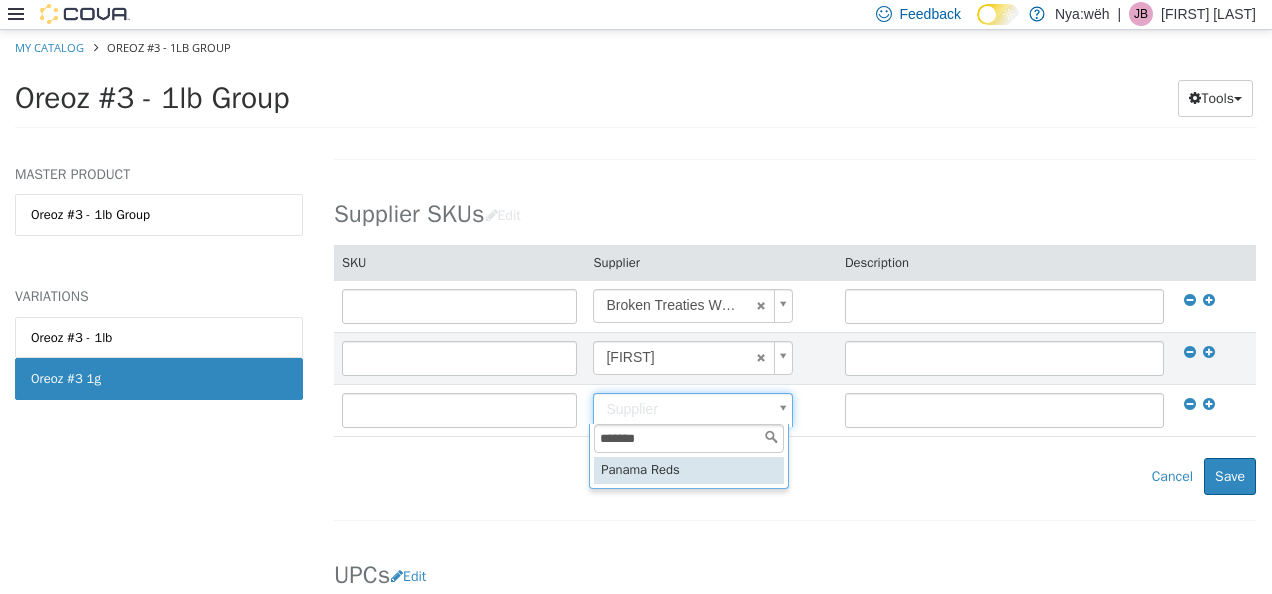 type on "**********" 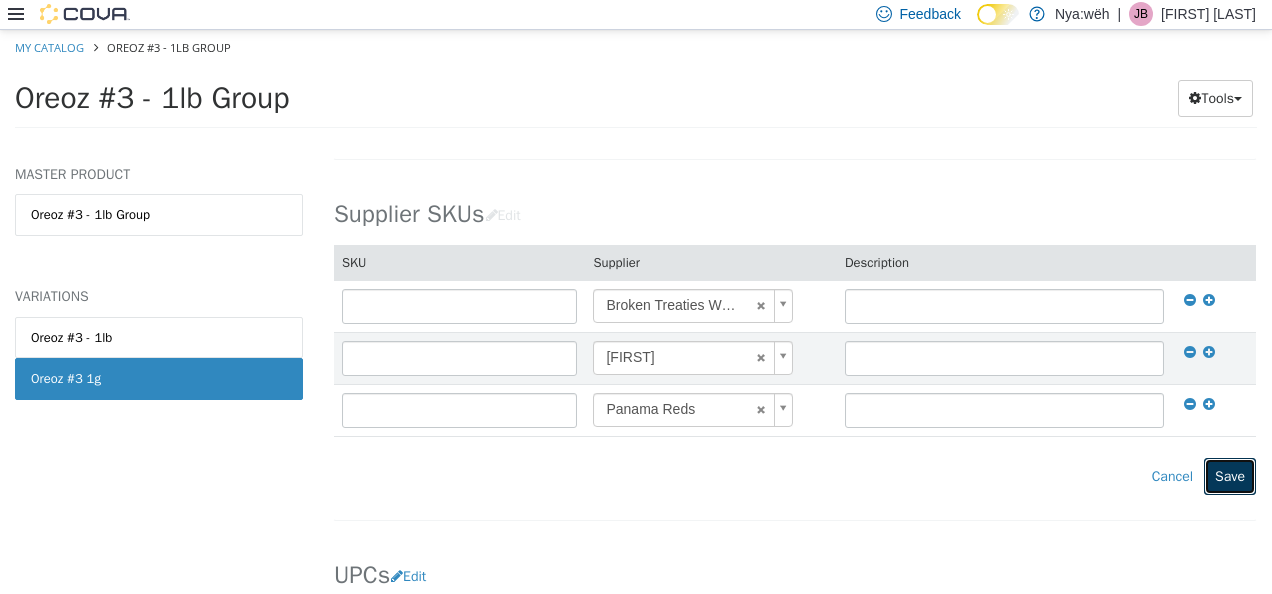 click on "Save" at bounding box center (1230, 475) 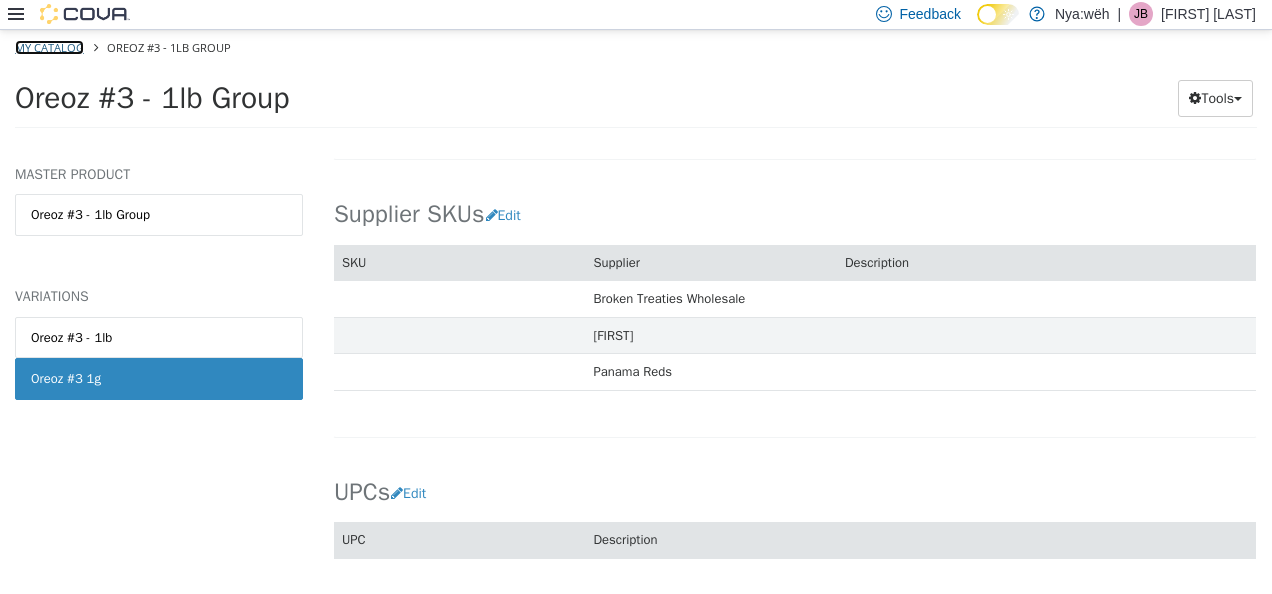 click on "My Catalog" at bounding box center (49, 46) 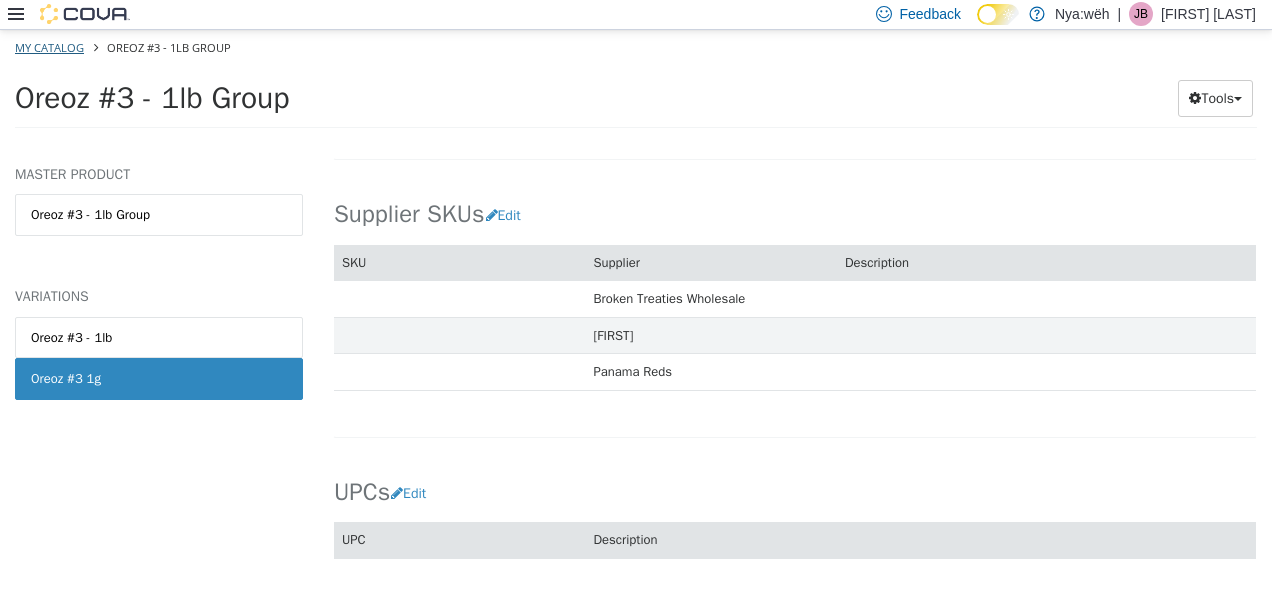 select on "**********" 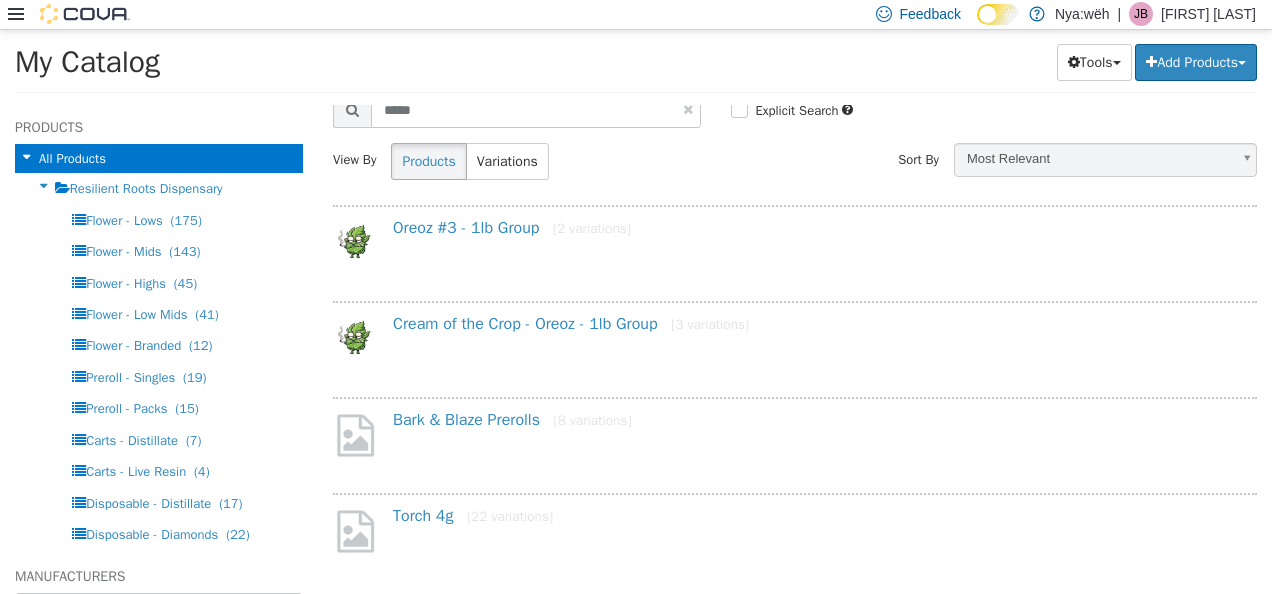 scroll, scrollTop: 100, scrollLeft: 0, axis: vertical 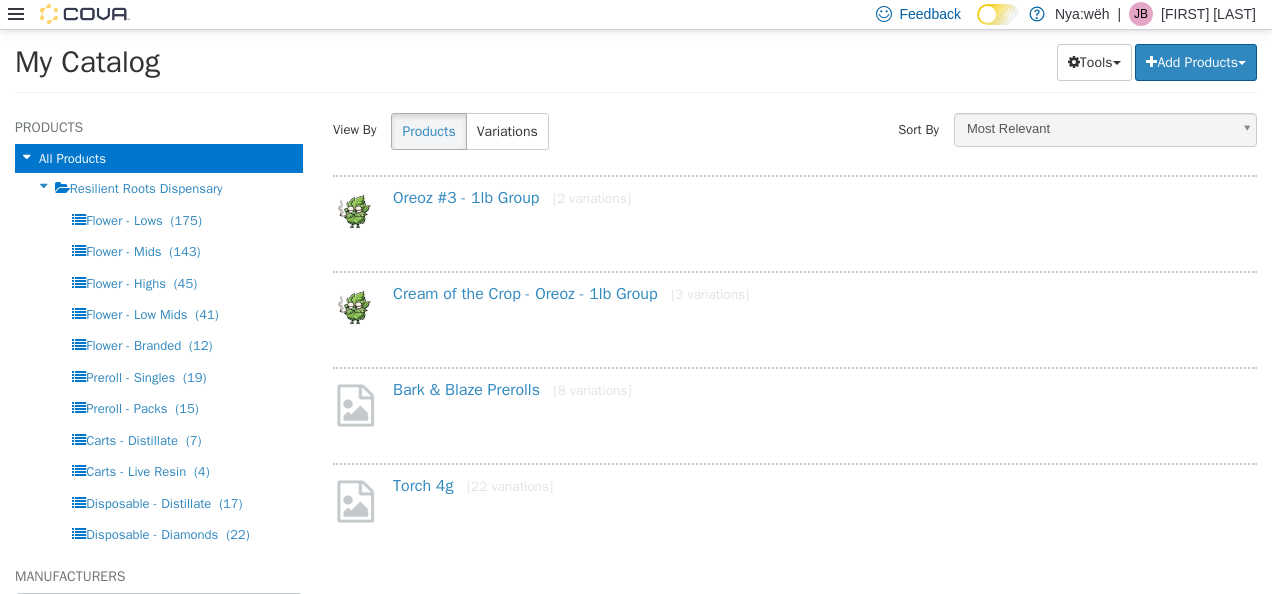 click at bounding box center [69, 14] 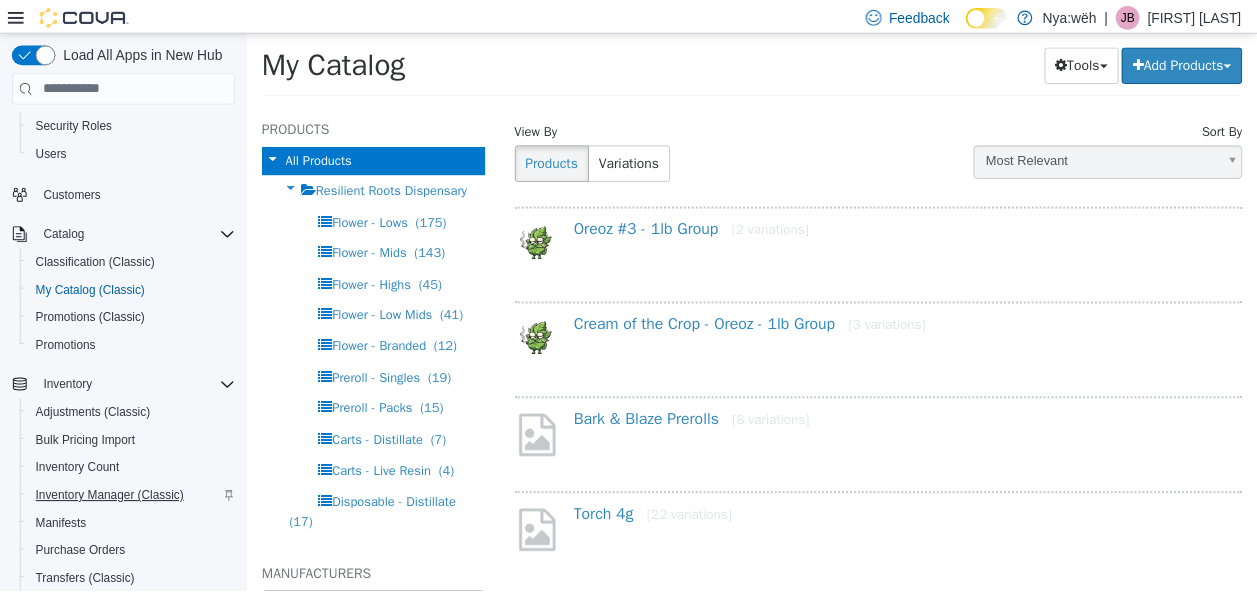 scroll, scrollTop: 100, scrollLeft: 0, axis: vertical 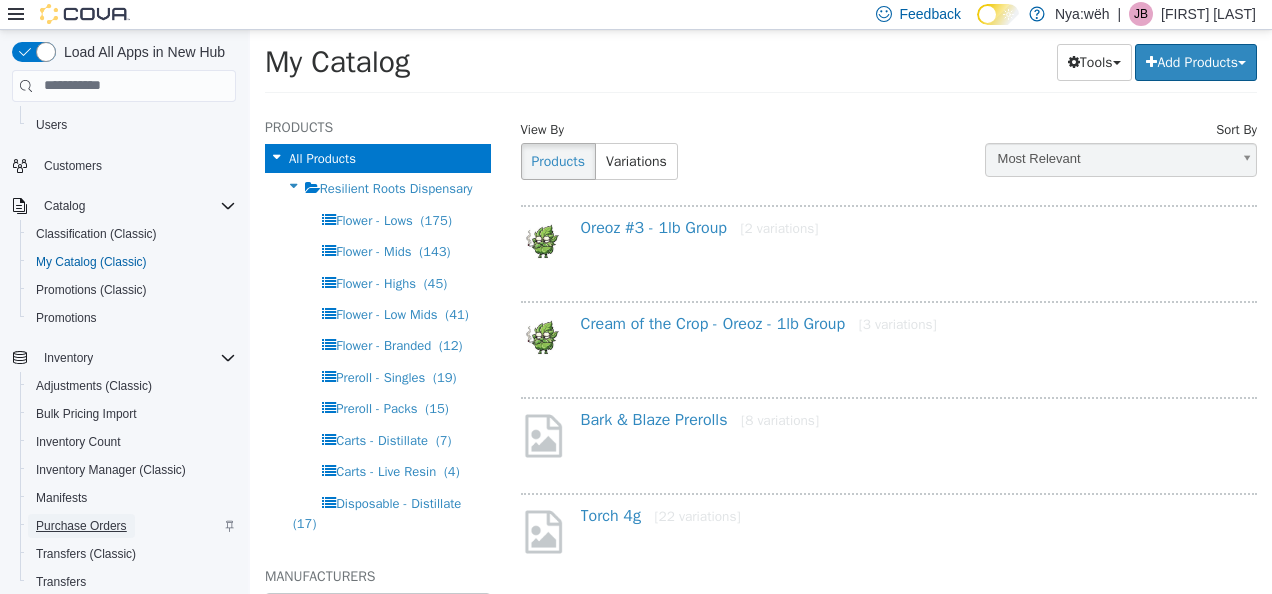 click on "Purchase Orders" at bounding box center [81, 526] 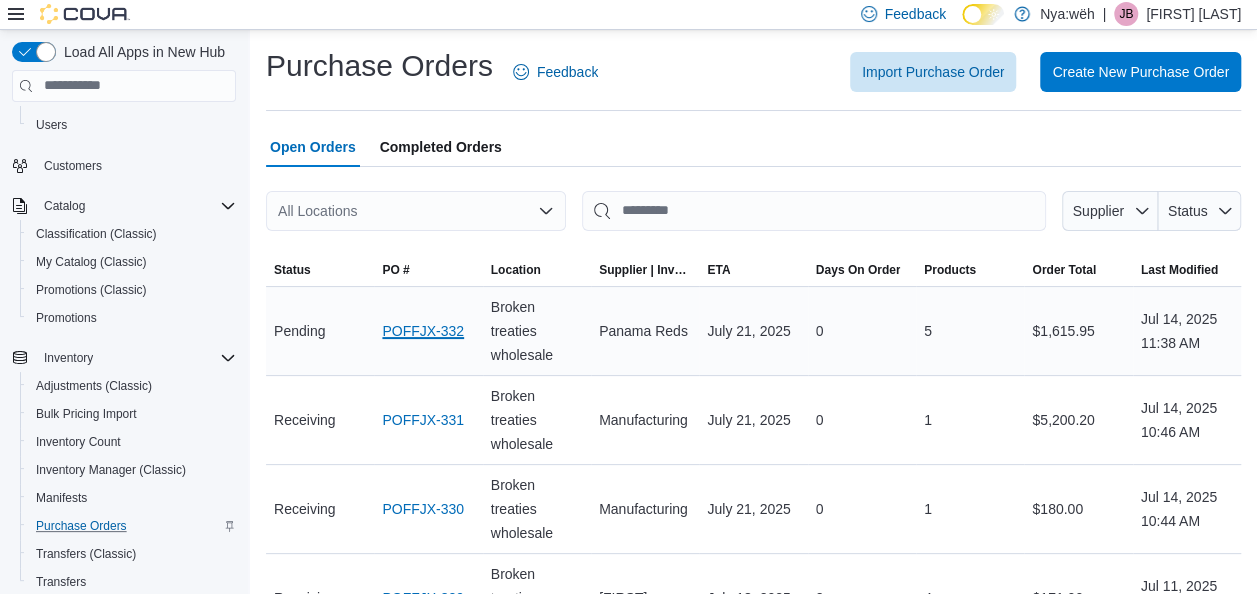 click on "POFFJX-332" at bounding box center [423, 331] 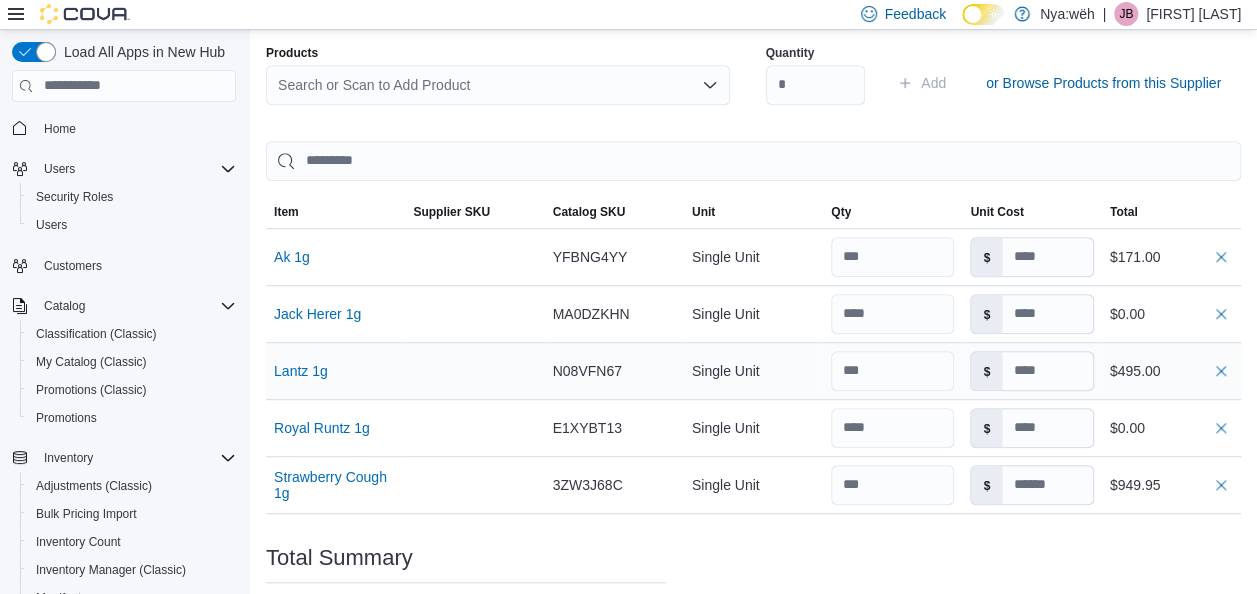 scroll, scrollTop: 600, scrollLeft: 0, axis: vertical 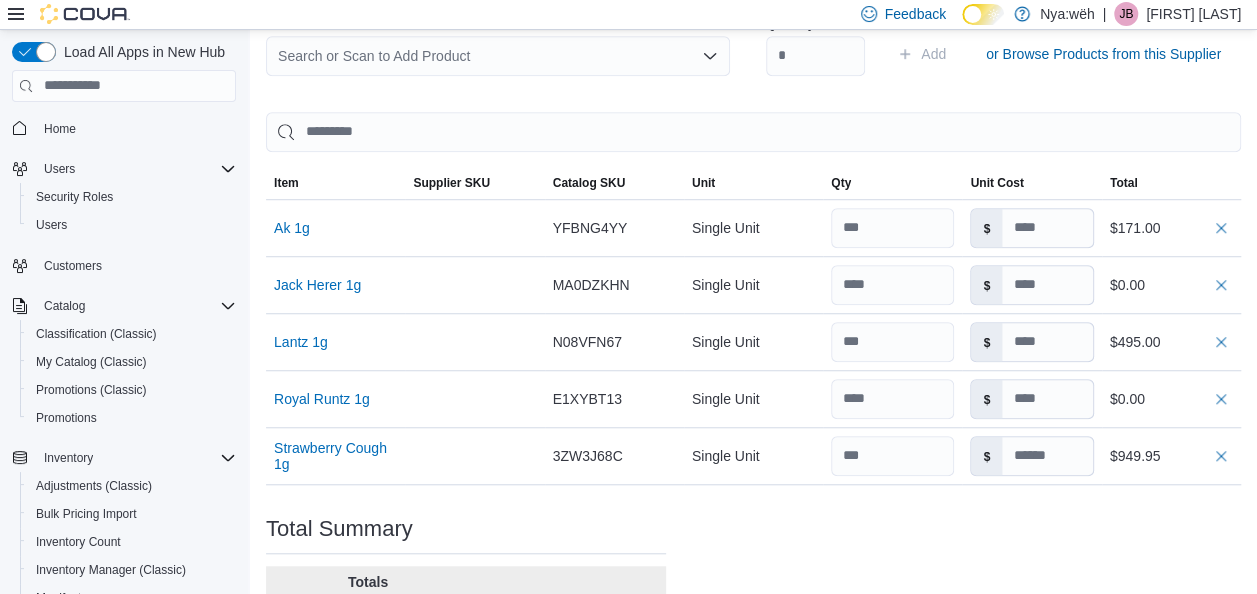 click on "Search or Scan to Add Product" at bounding box center (498, 56) 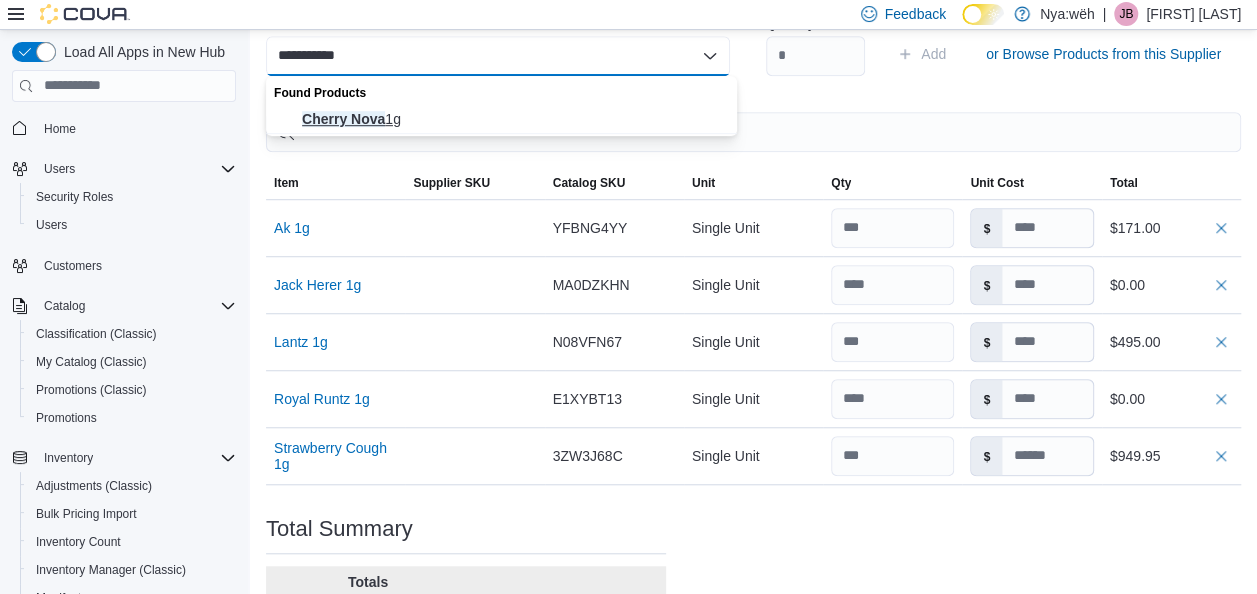type on "**********" 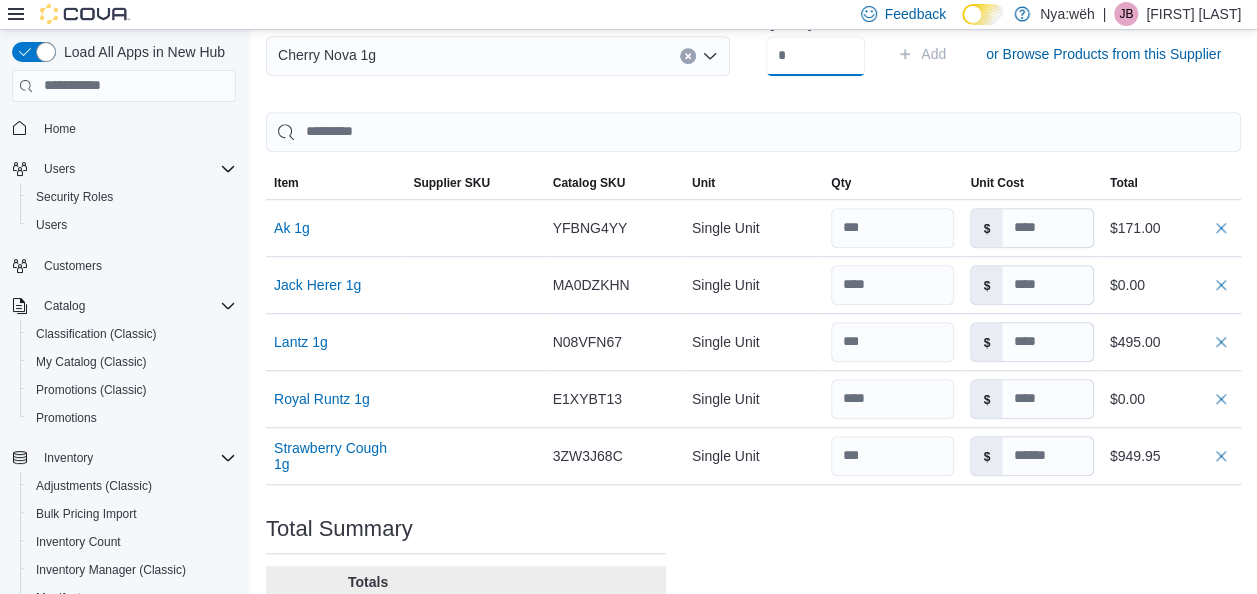 click at bounding box center (816, 56) 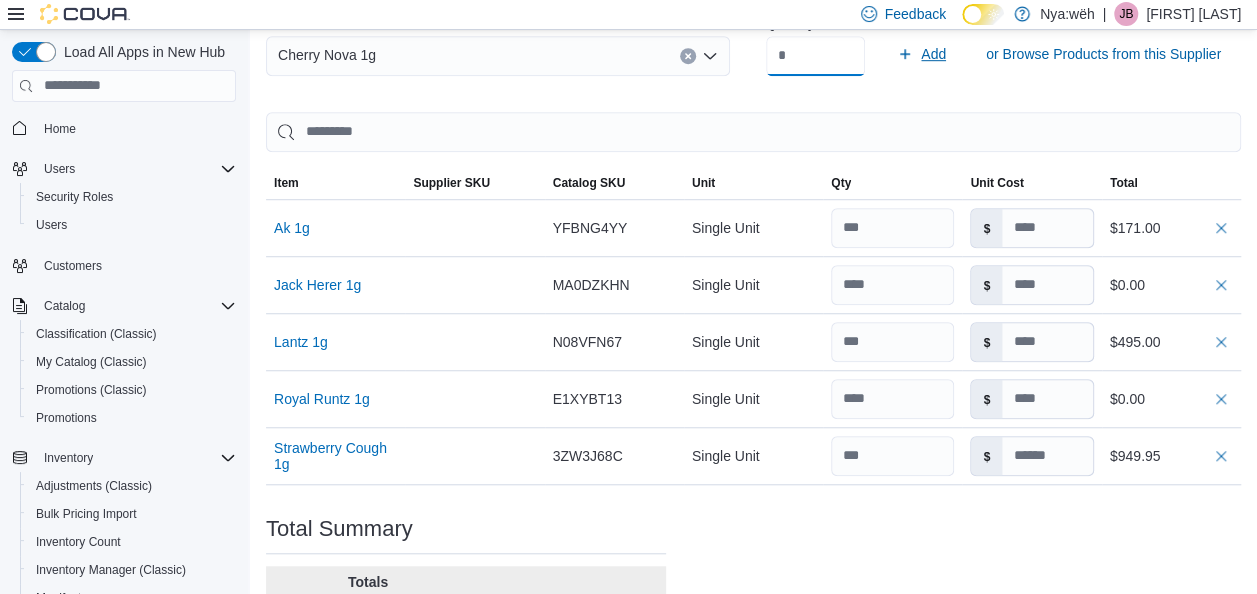 type on "****" 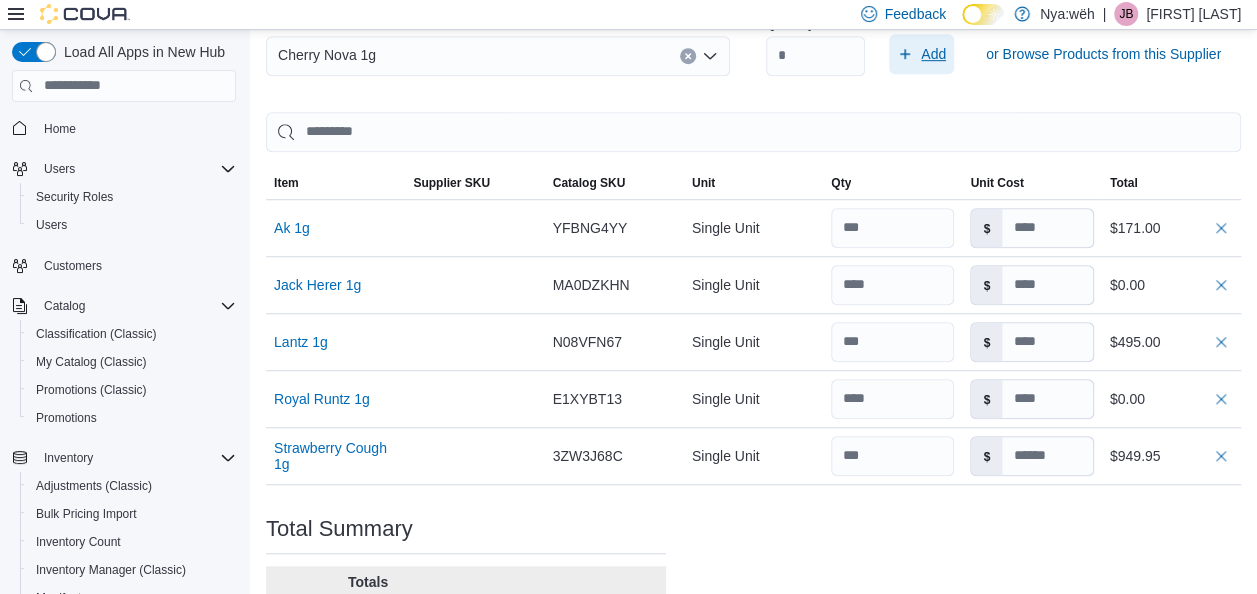 click on "Add" at bounding box center (933, 54) 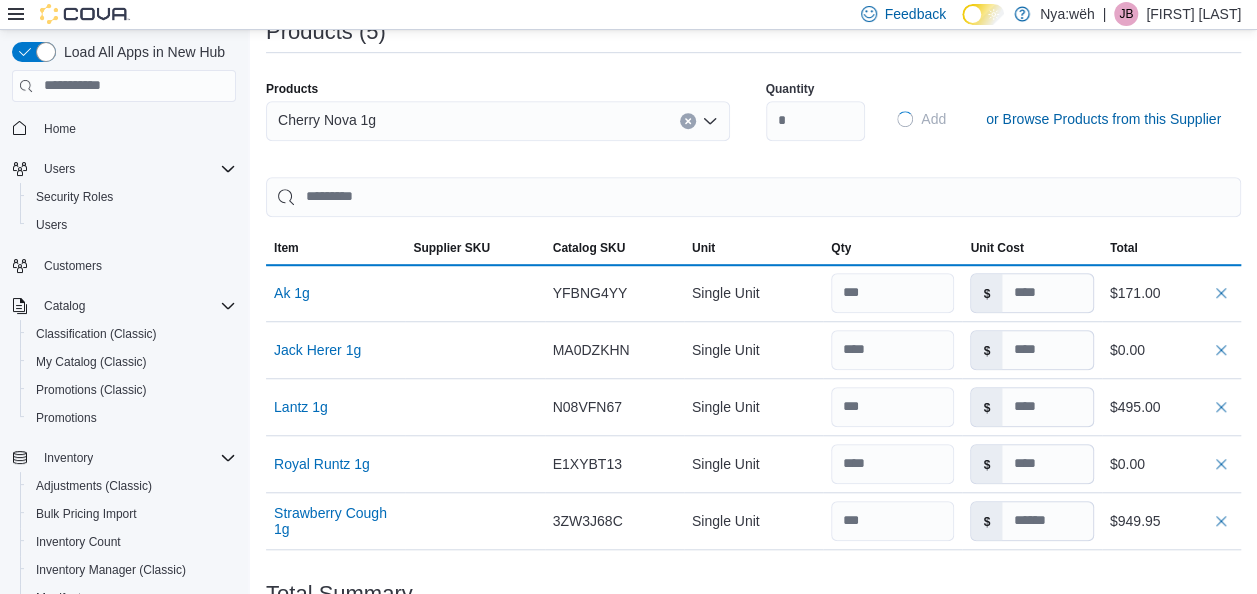 type 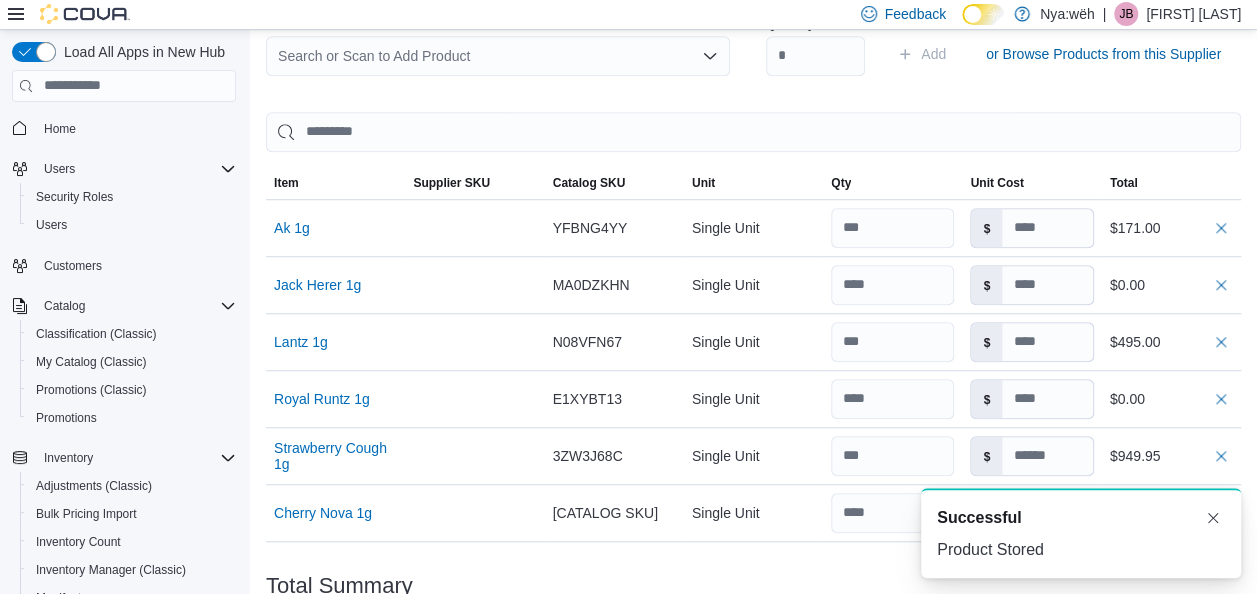 scroll, scrollTop: 0, scrollLeft: 0, axis: both 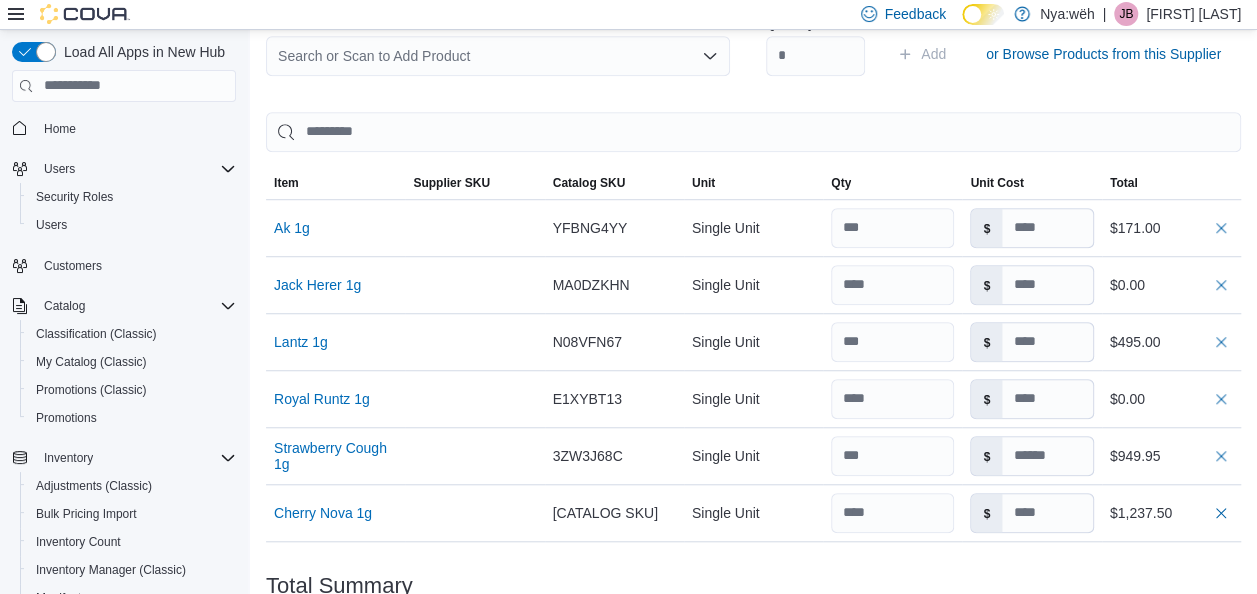 click on "Search or Scan to Add Product" at bounding box center [498, 56] 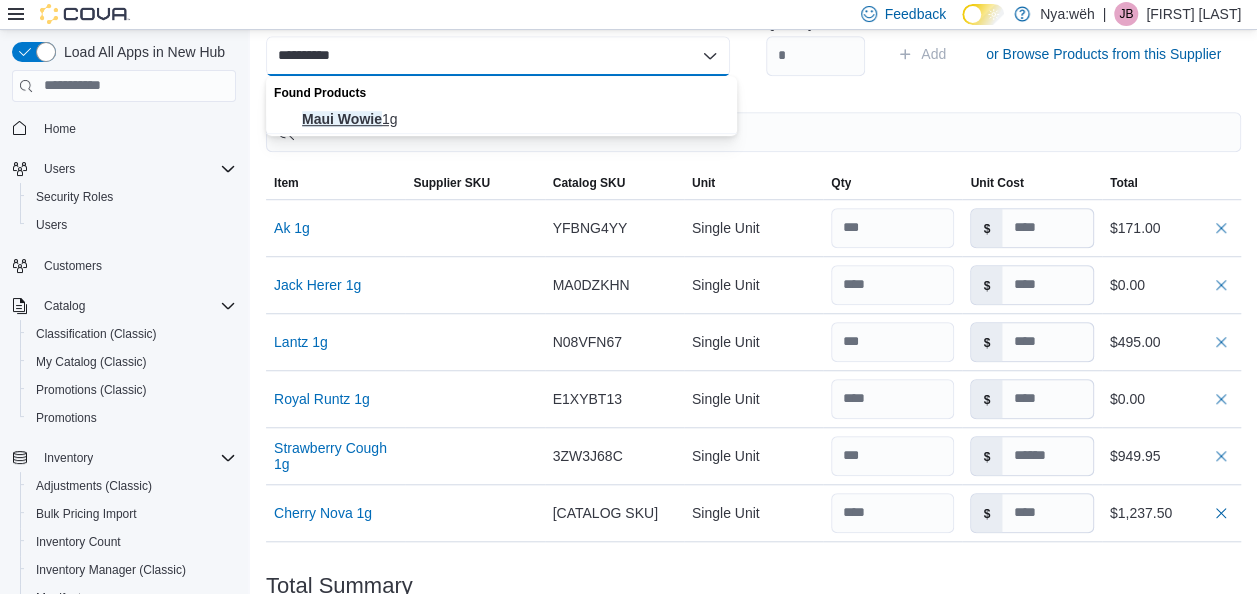 type on "**********" 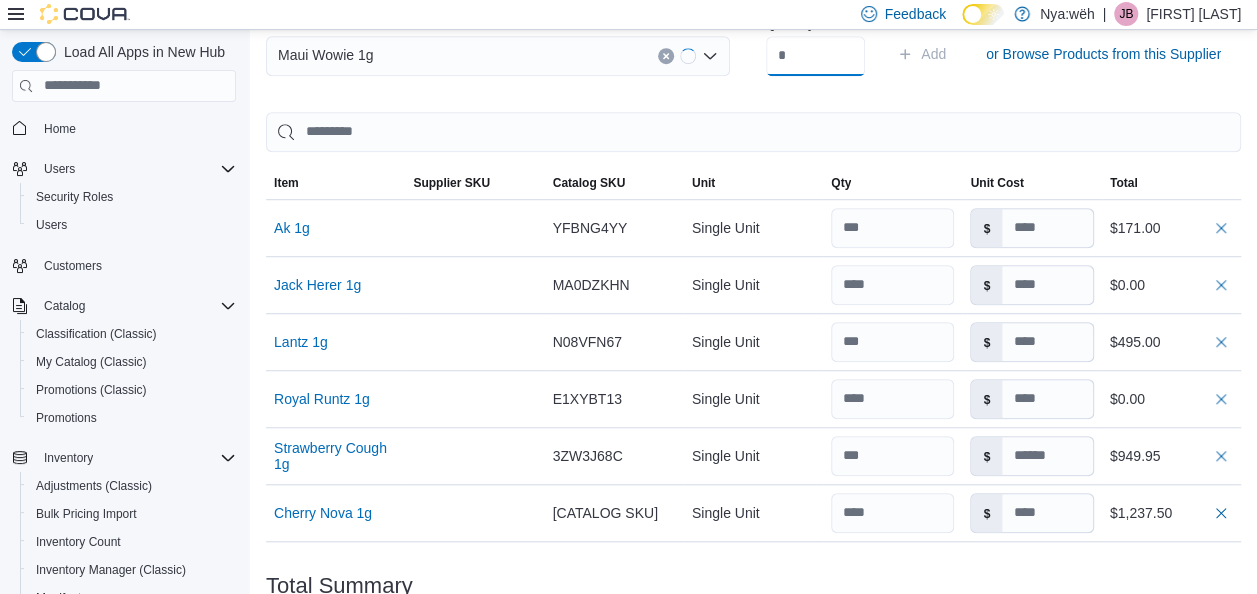 click at bounding box center (816, 56) 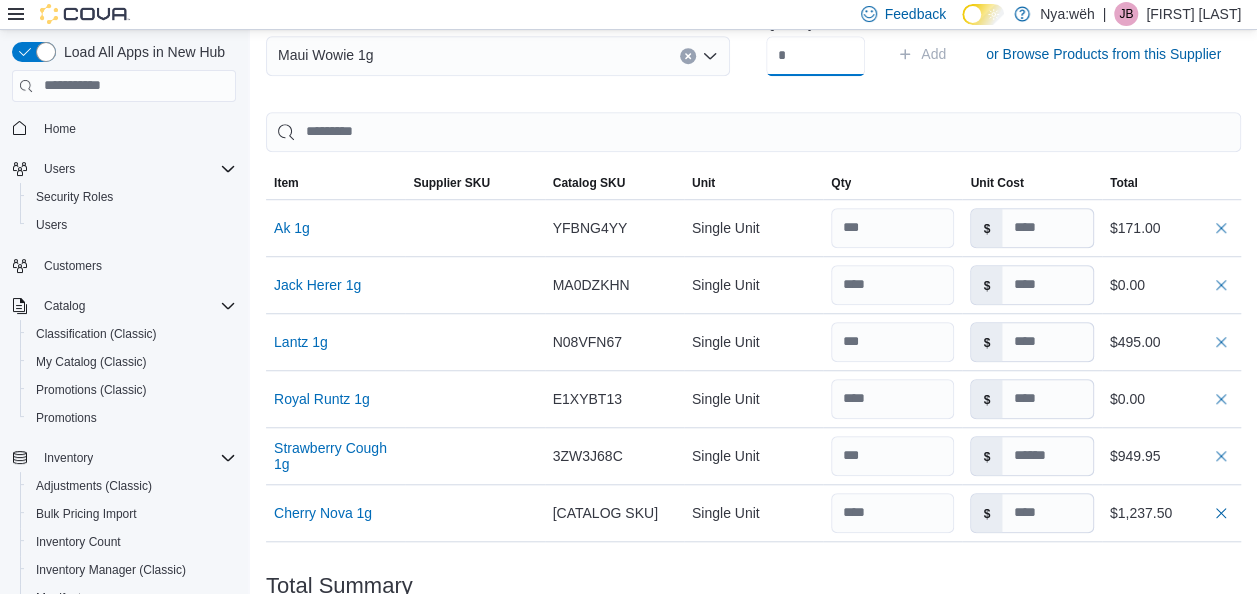 type on "*" 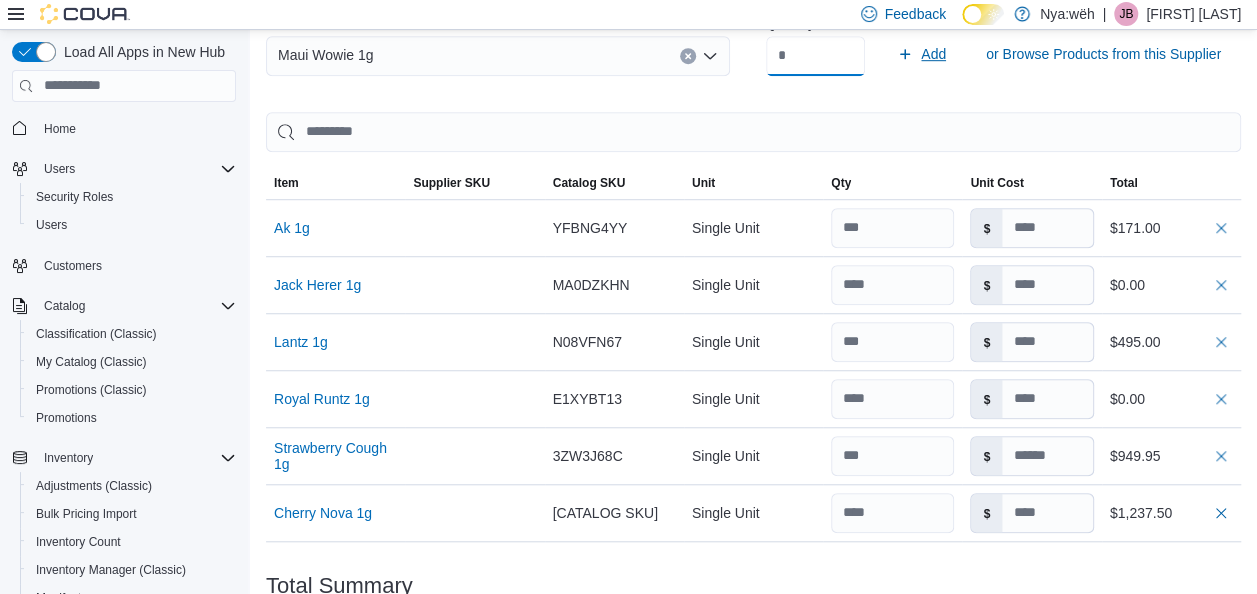 type on "***" 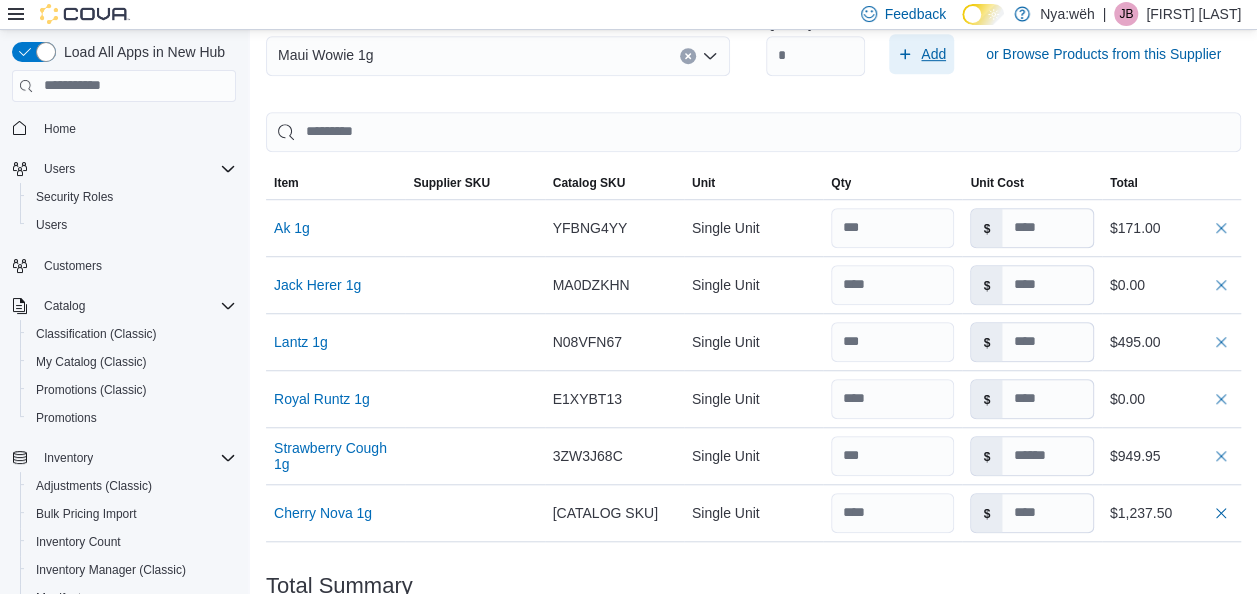 click on "Add" at bounding box center [921, 54] 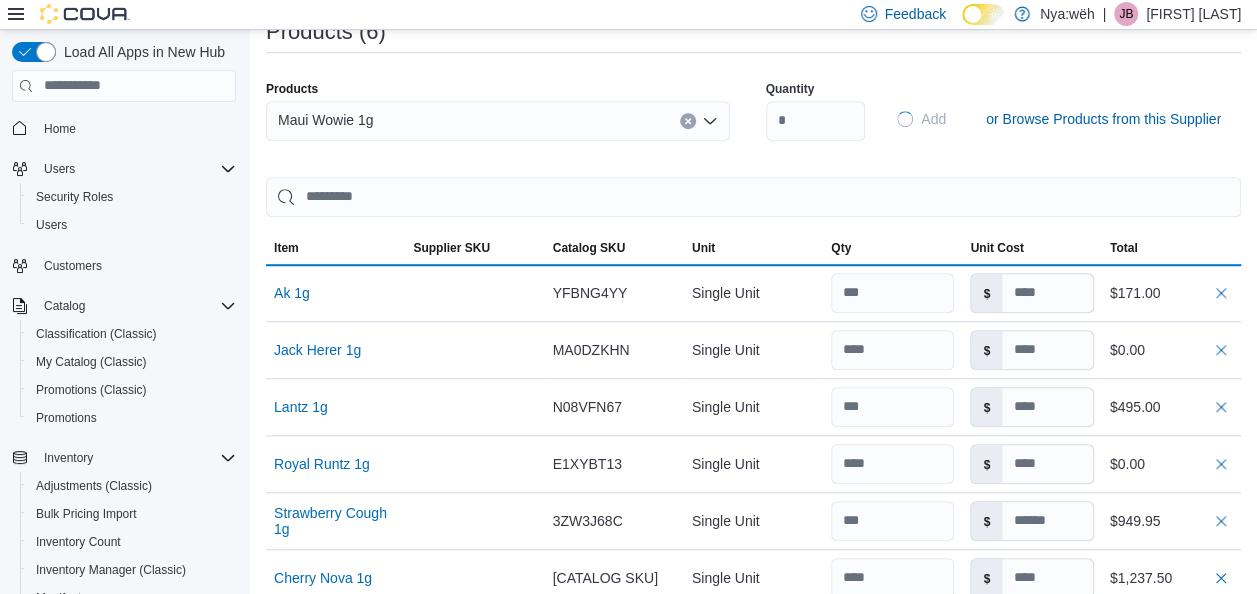 type 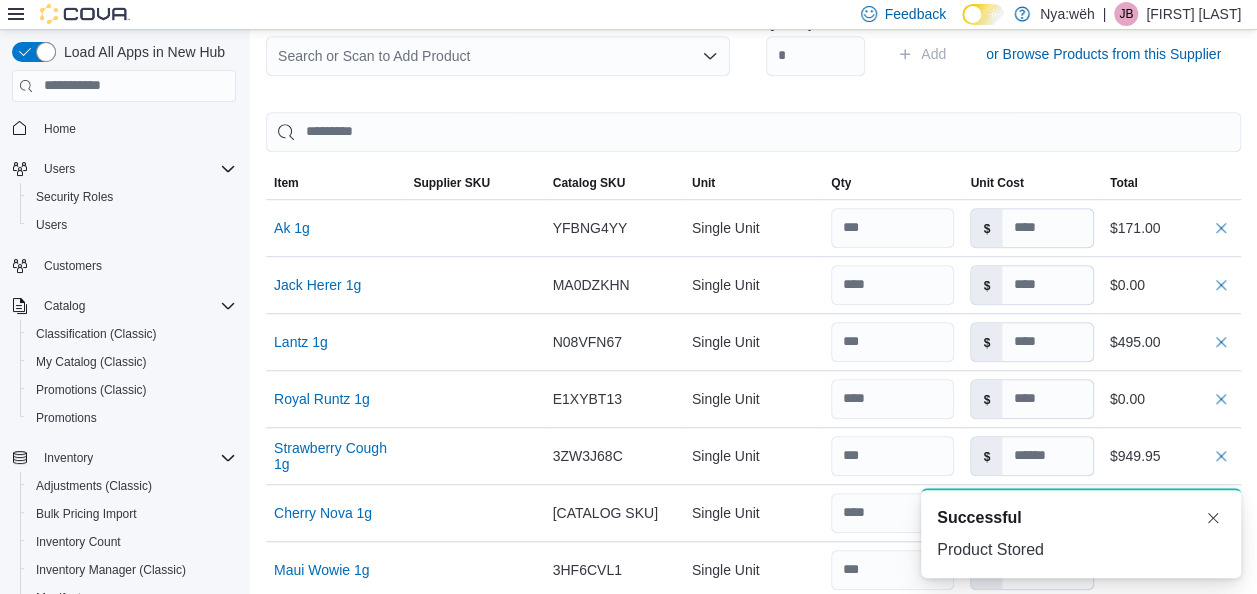 scroll, scrollTop: 0, scrollLeft: 0, axis: both 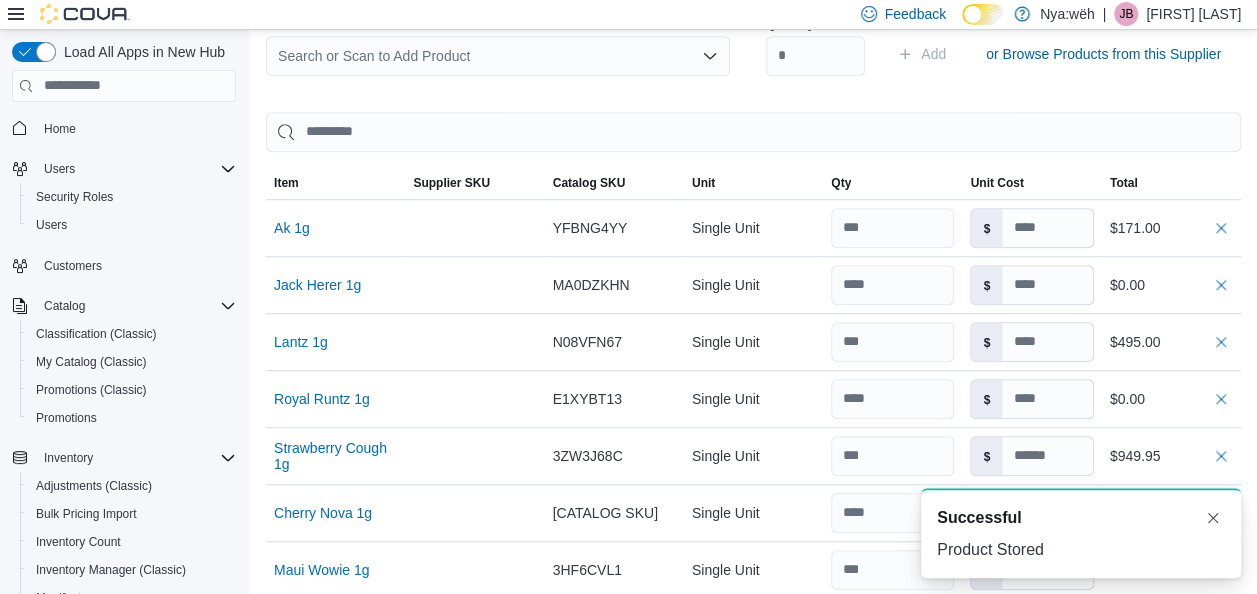click on "Search or Scan to Add Product" at bounding box center [498, 56] 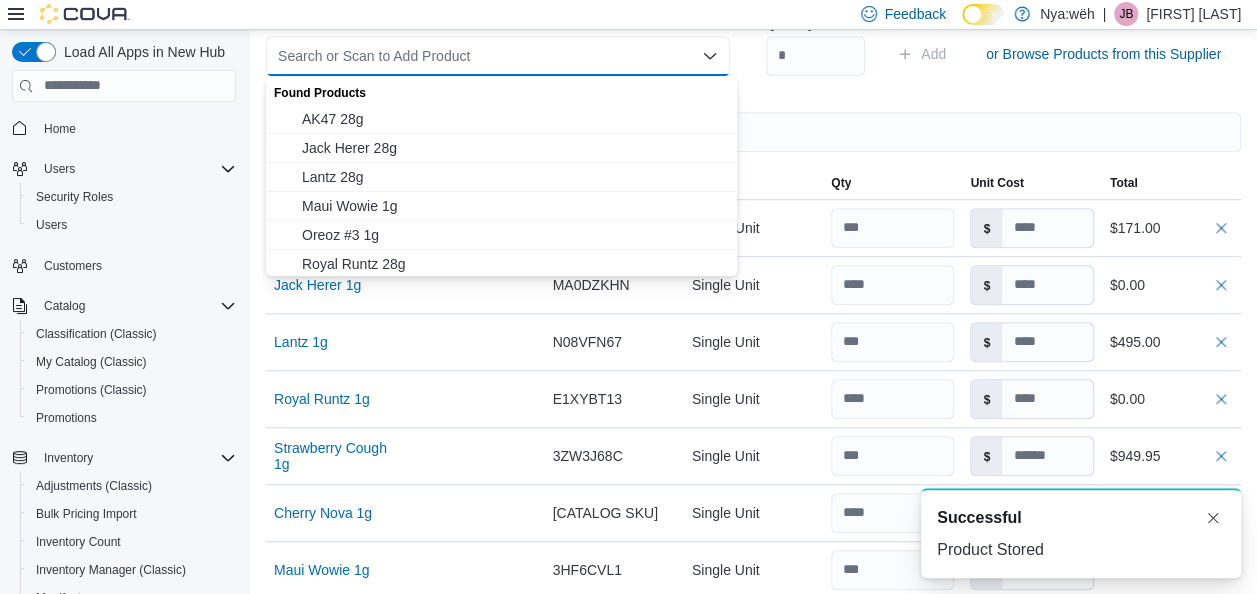 type on "*" 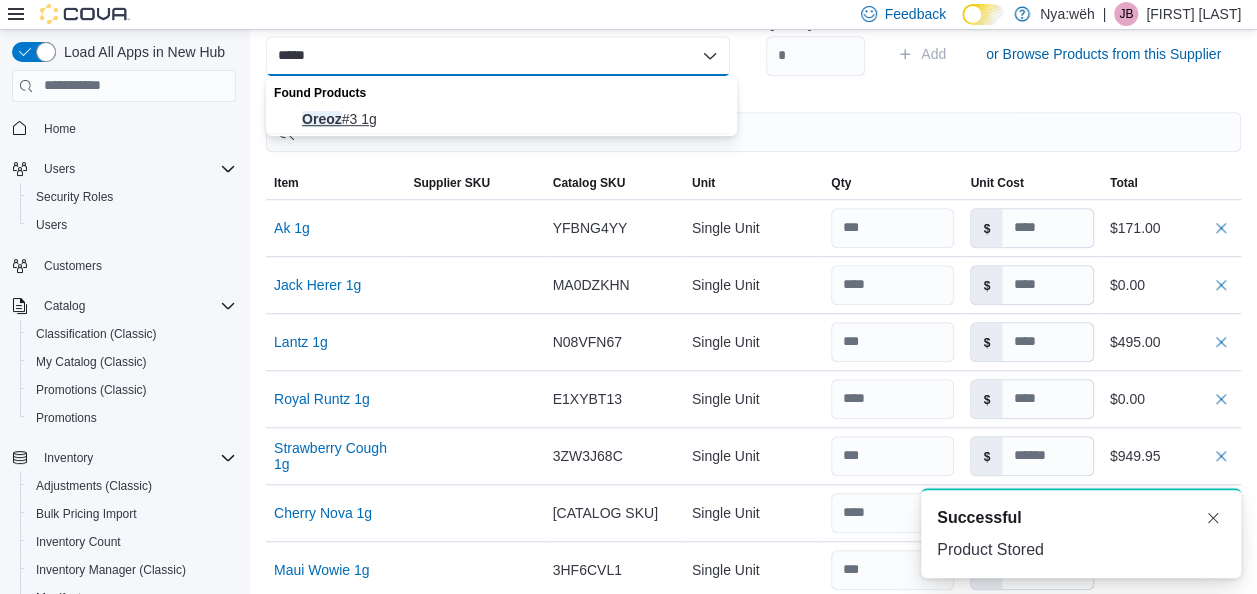type on "*****" 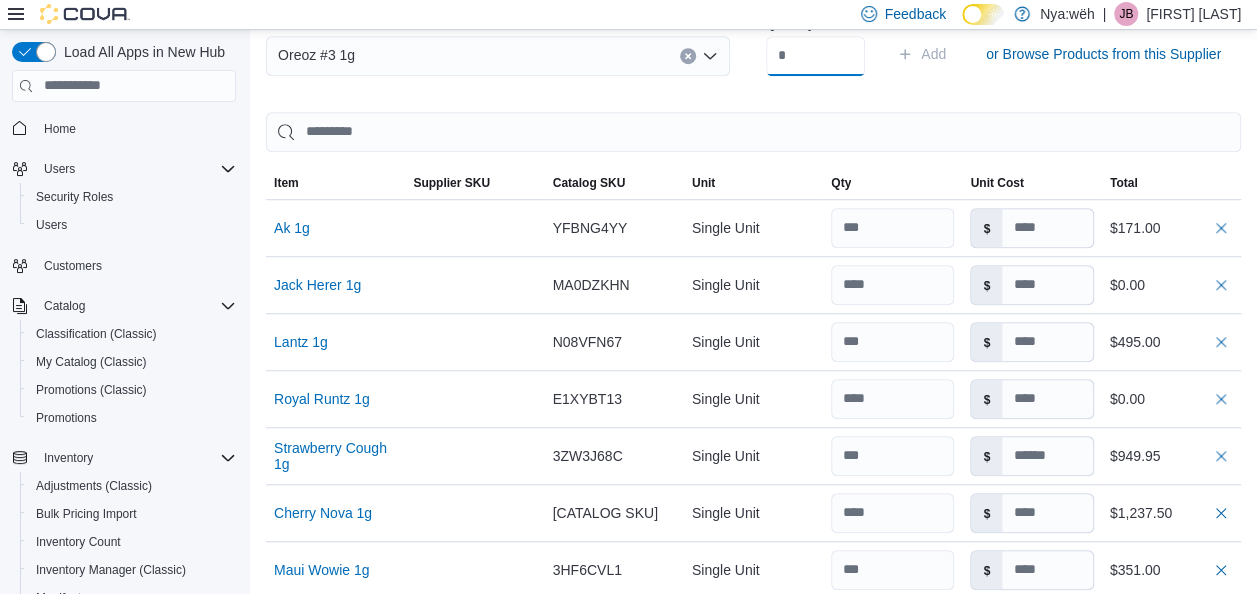 click at bounding box center [816, 56] 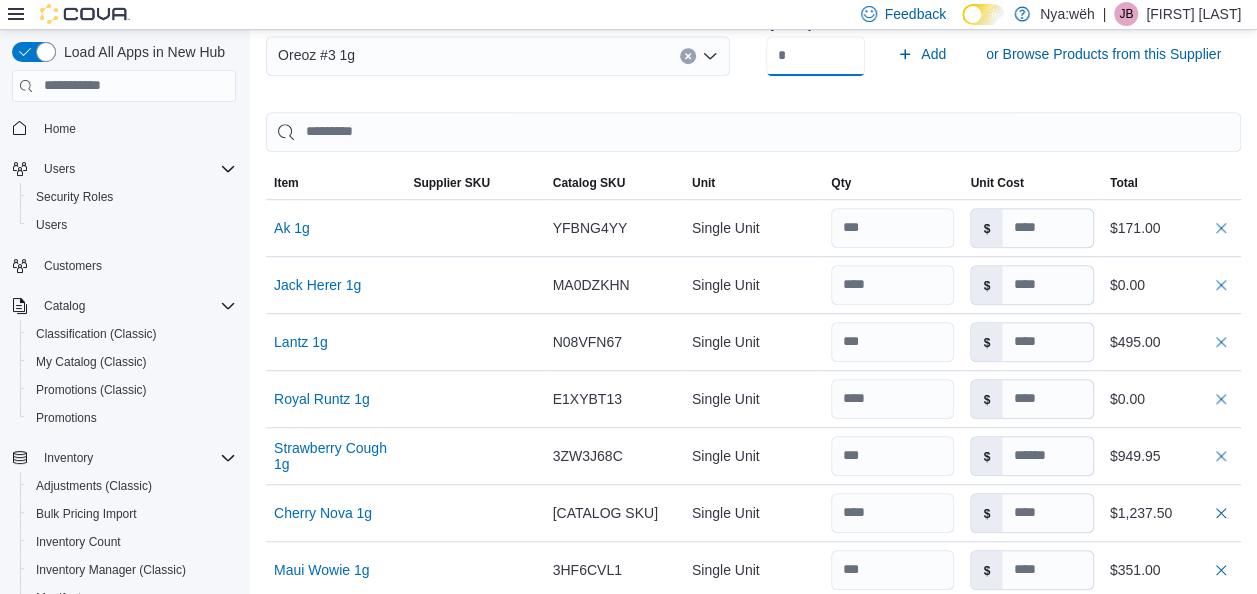 type on "****" 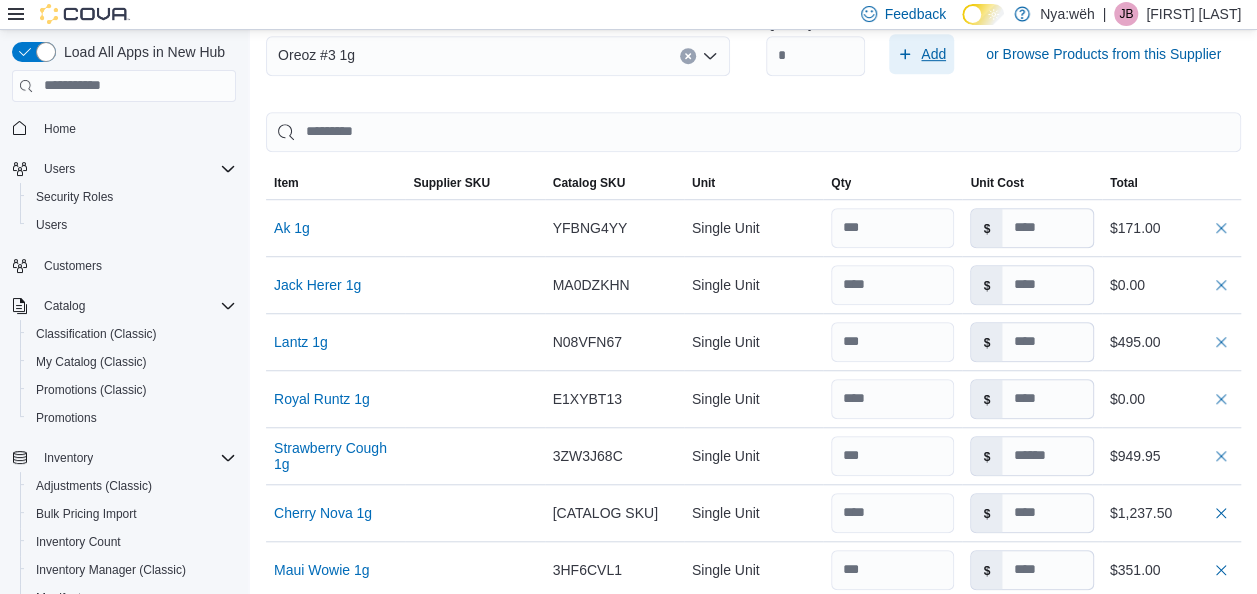 type 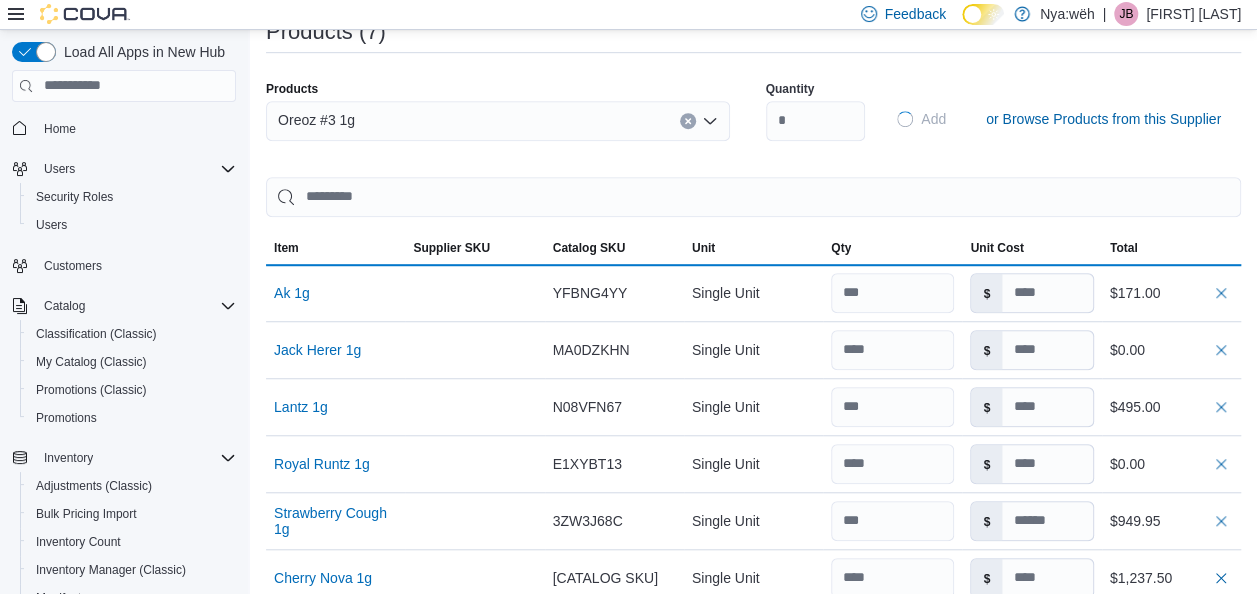 type 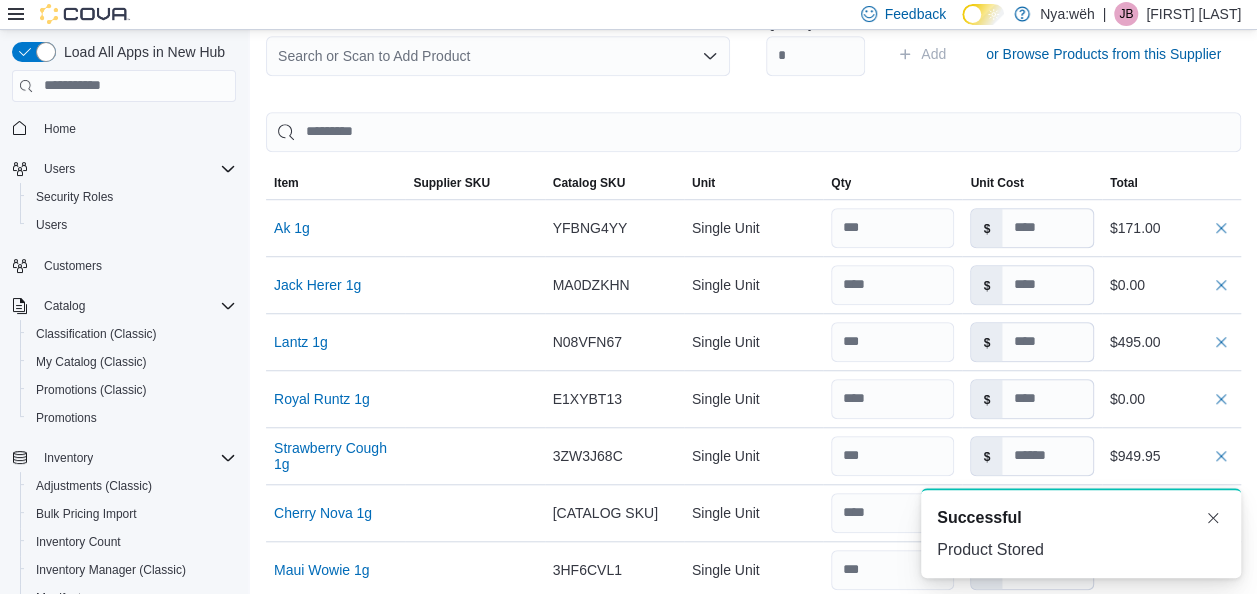 scroll, scrollTop: 0, scrollLeft: 0, axis: both 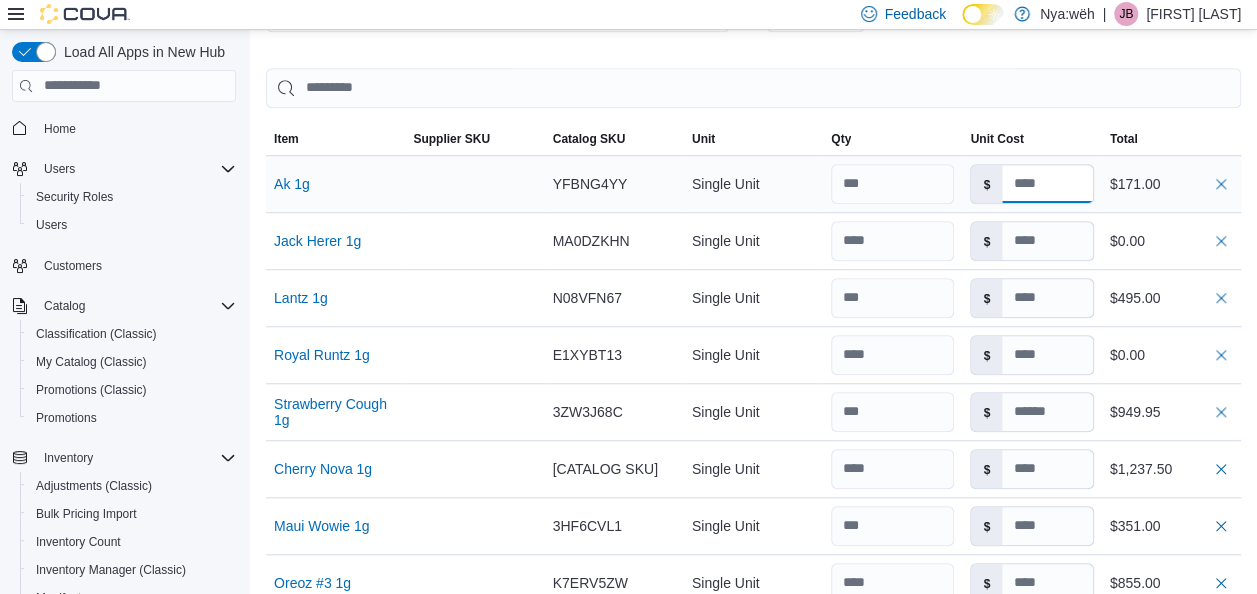 click at bounding box center (1047, 184) 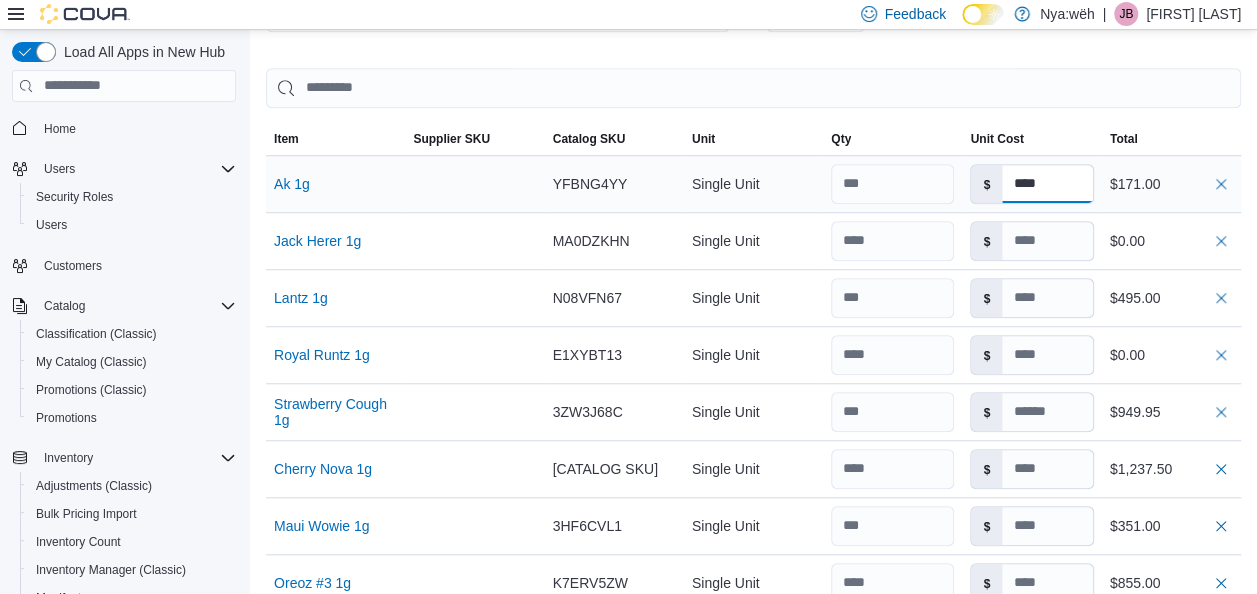 type on "****" 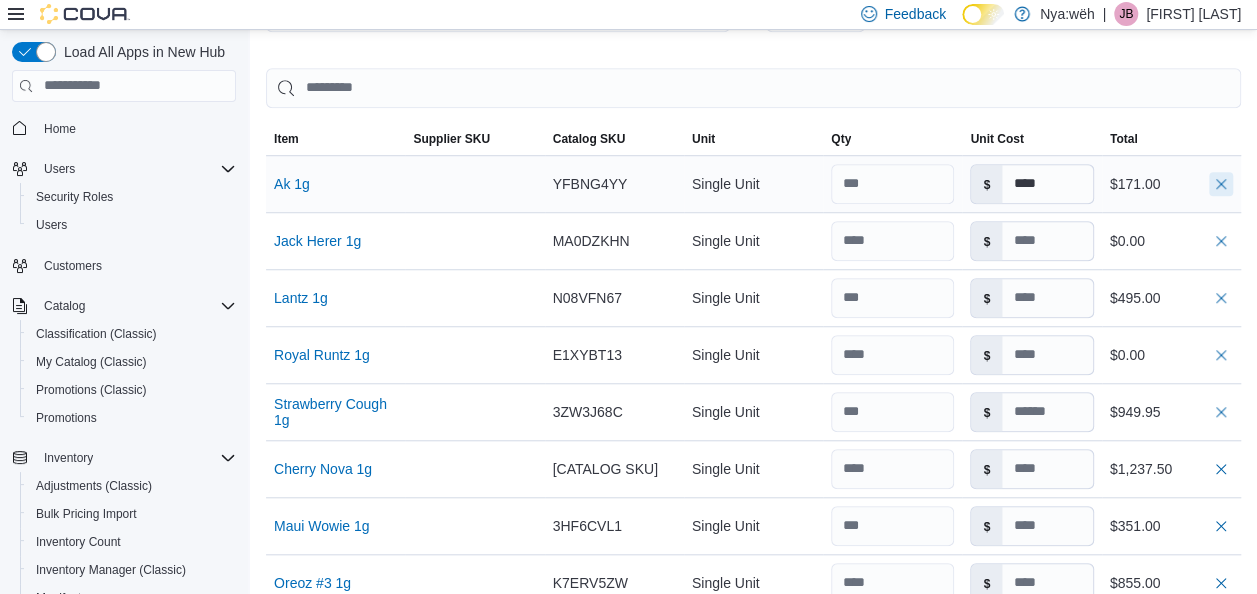 type 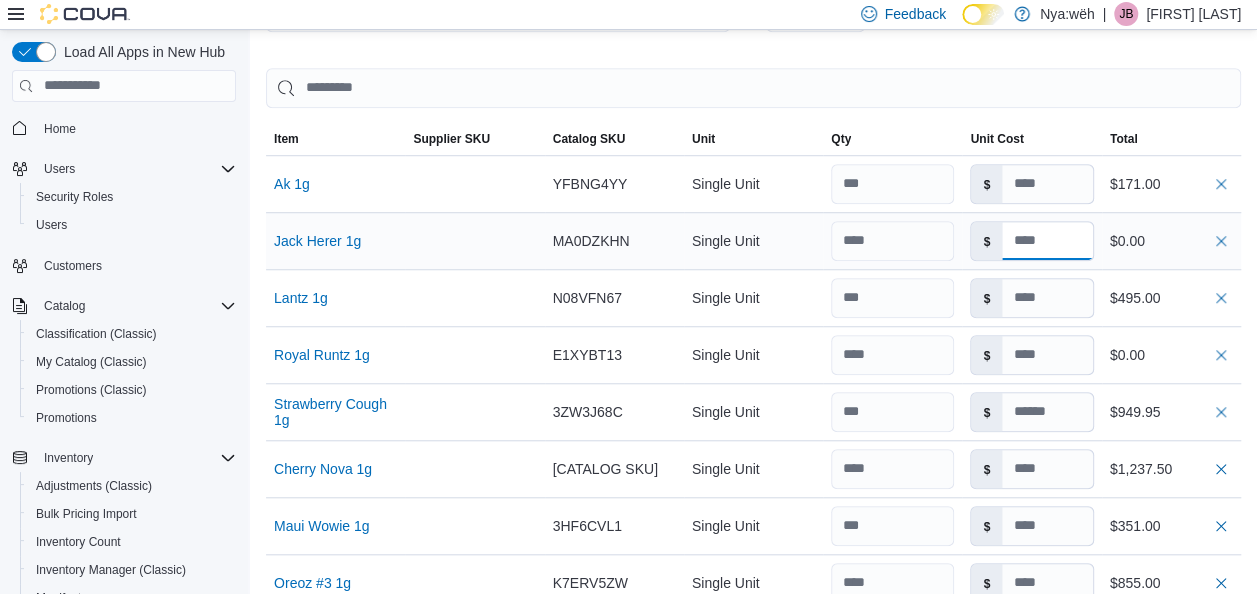 click at bounding box center (1047, 241) 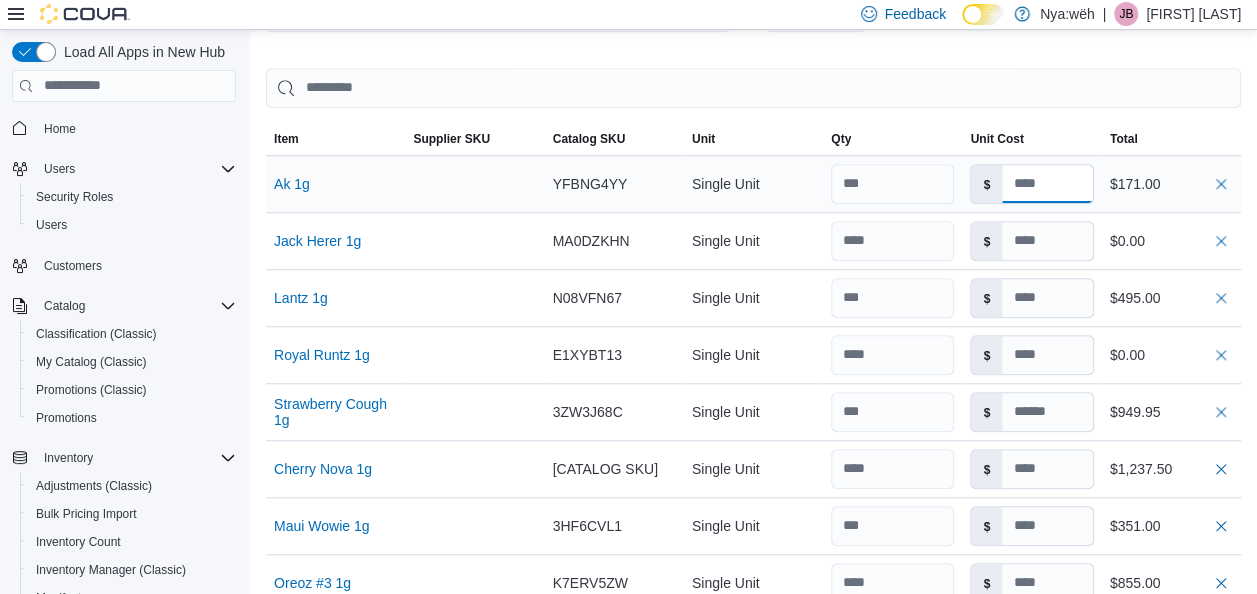 type on "****" 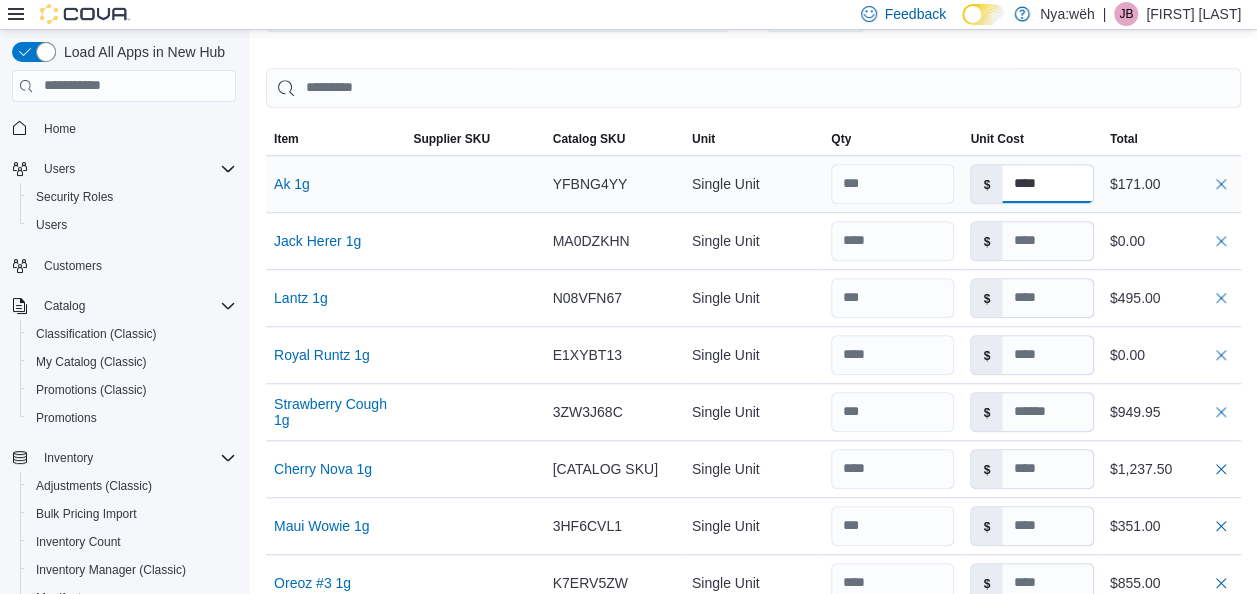 click on "****" at bounding box center (1047, 184) 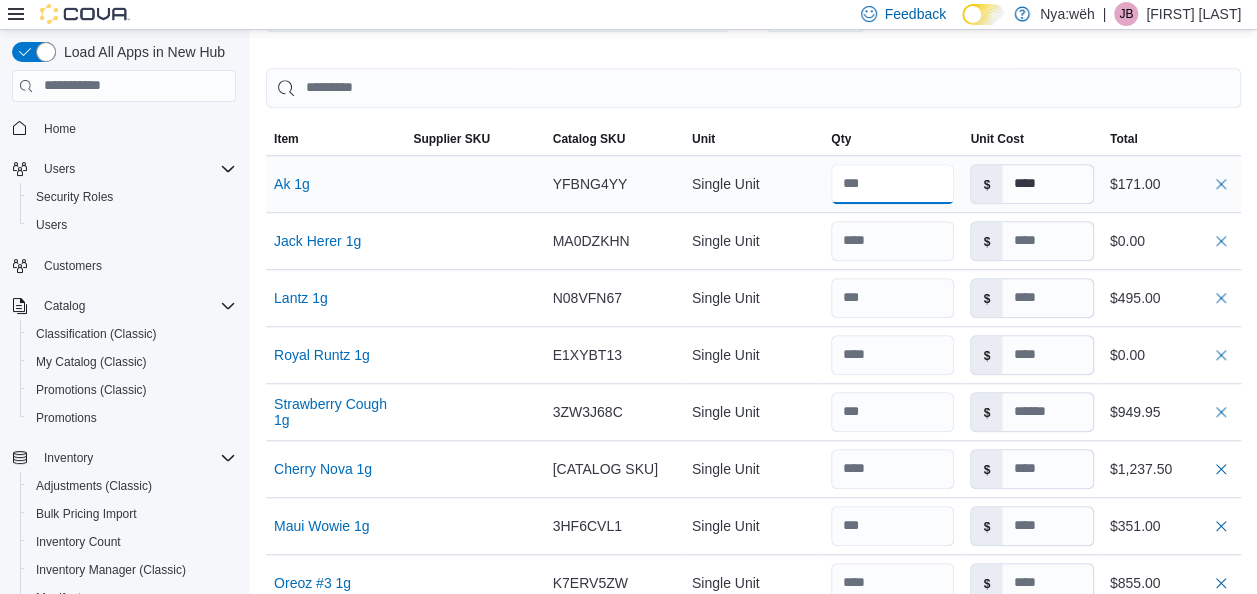 type on "***" 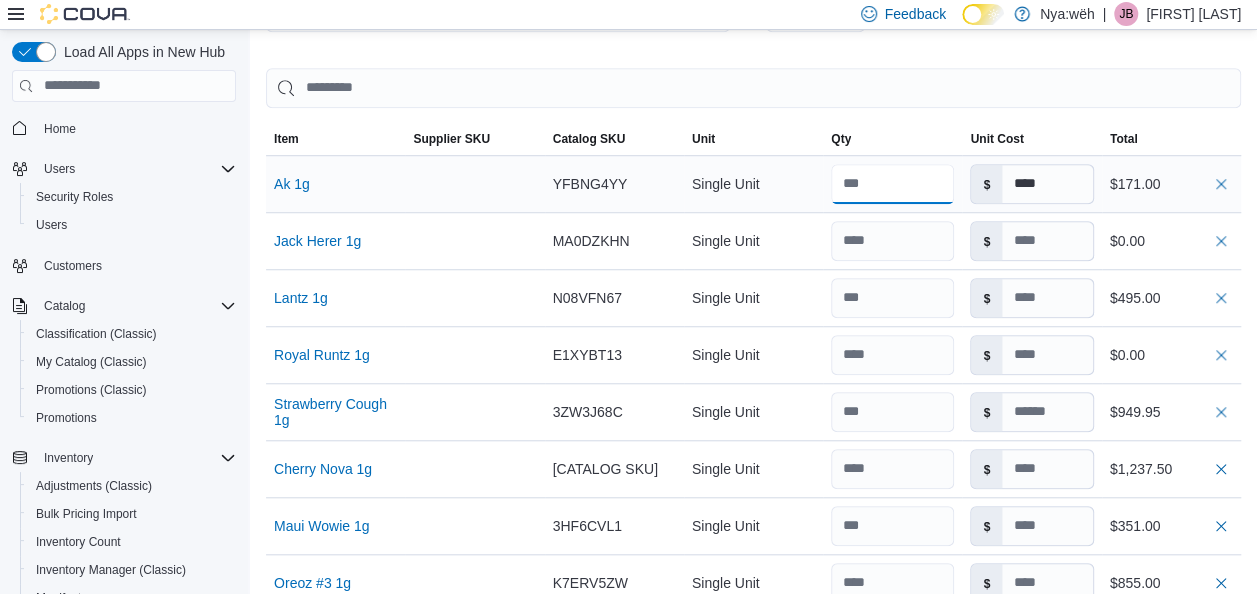 type on "****" 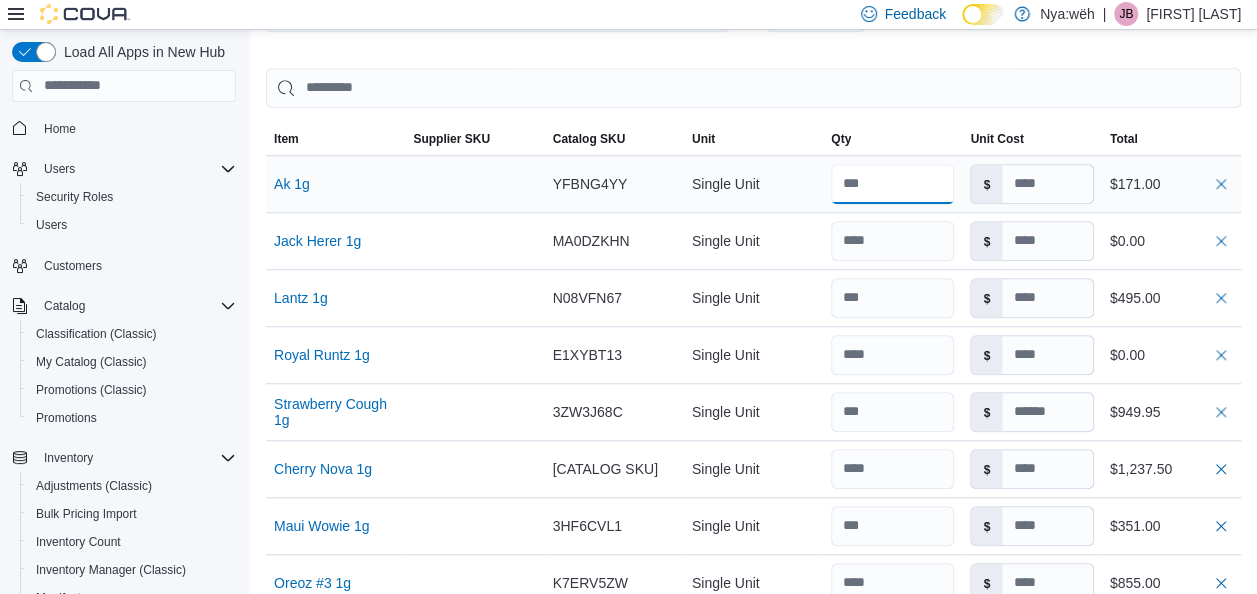 type on "***" 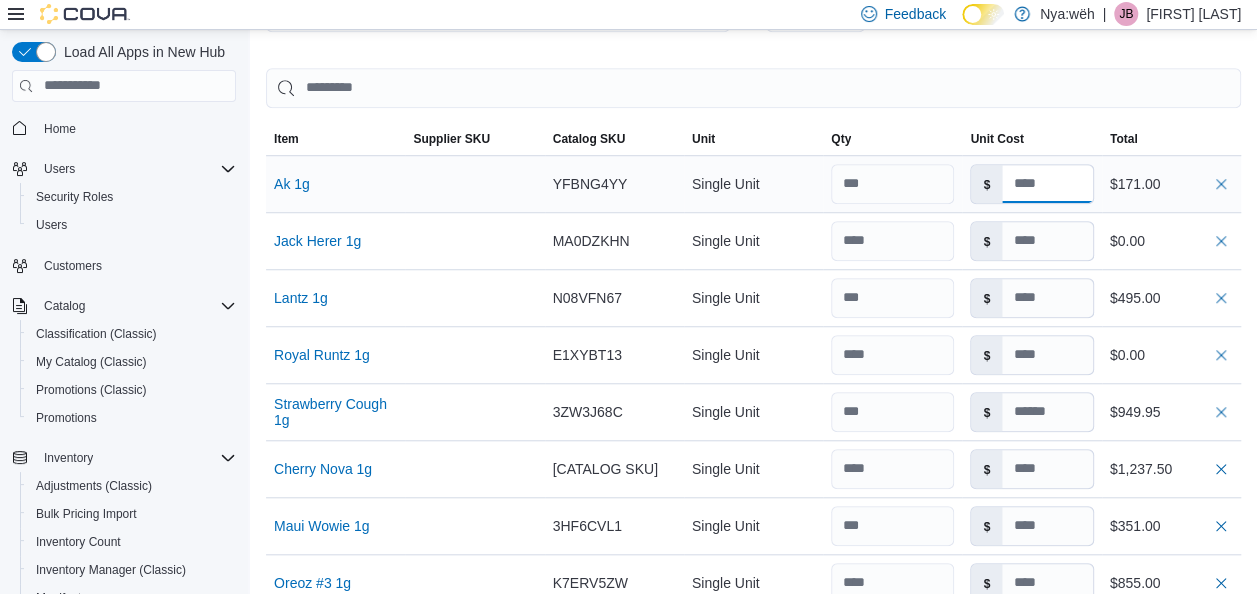 type on "****" 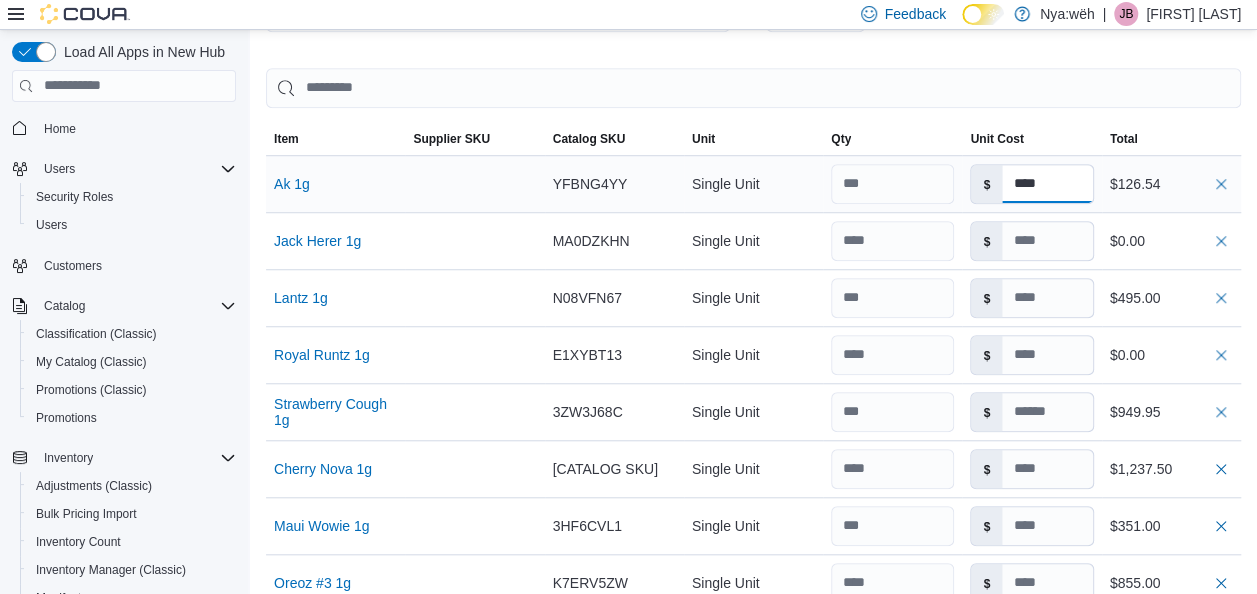 click on "****" at bounding box center [1047, 184] 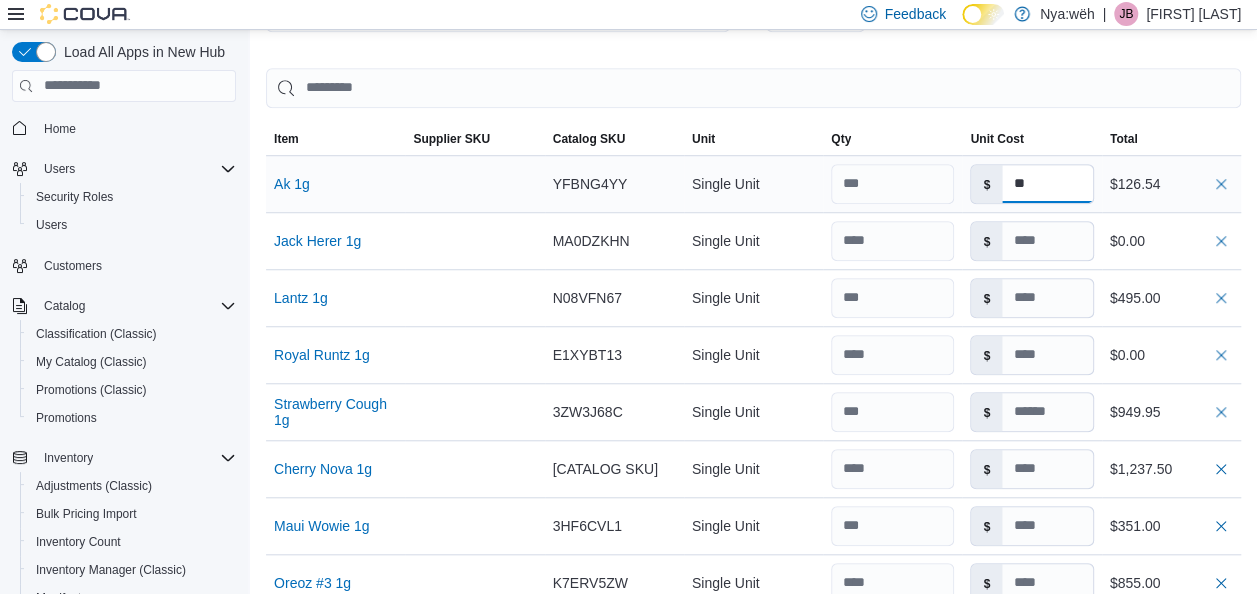 type on "*" 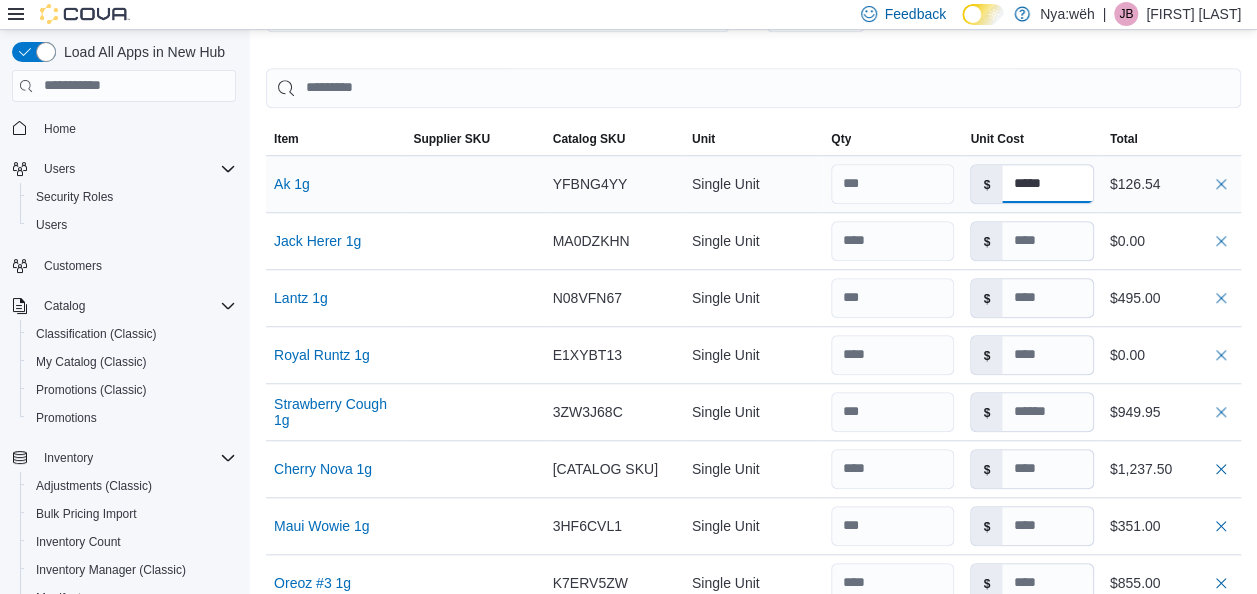 type on "*****" 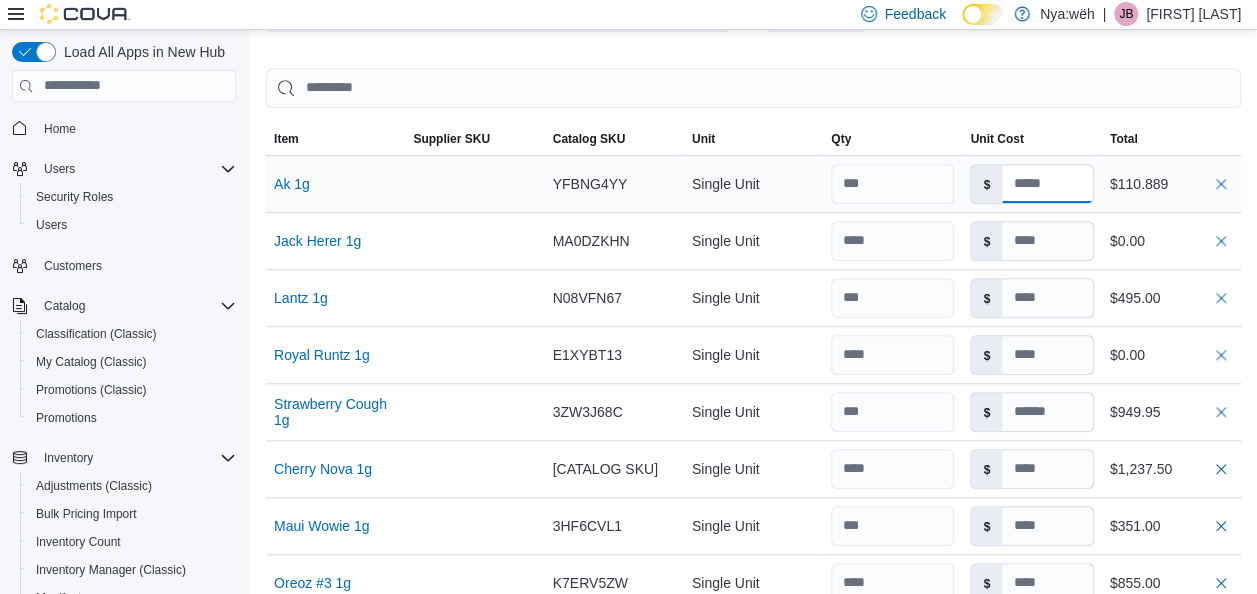 click at bounding box center [1047, 184] 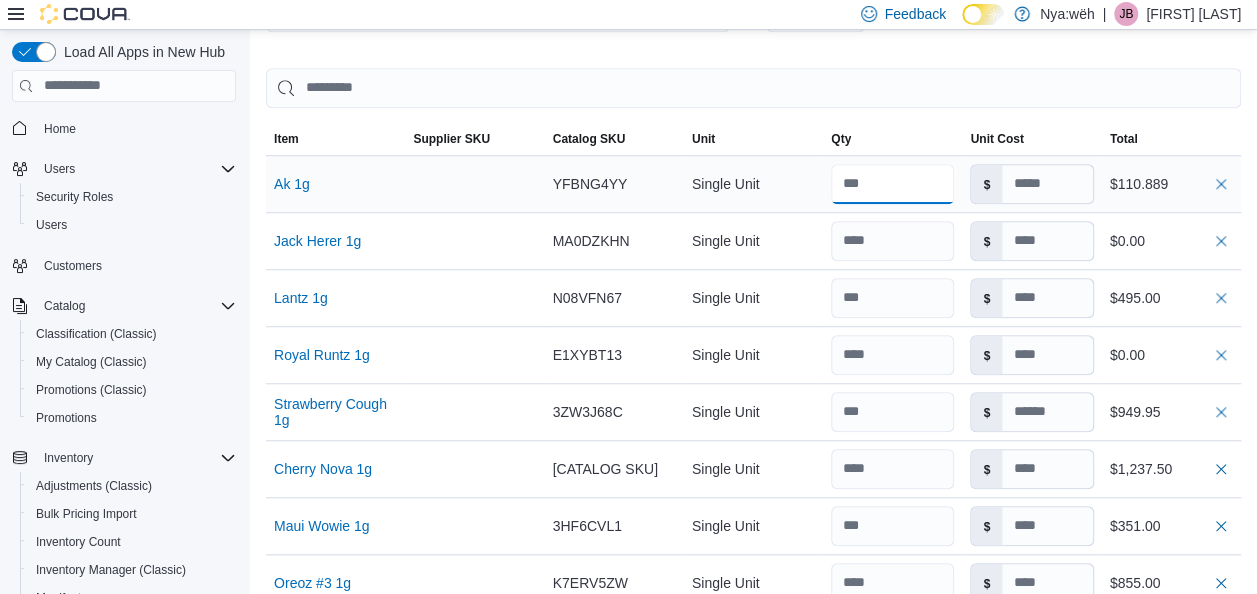 type on "*****" 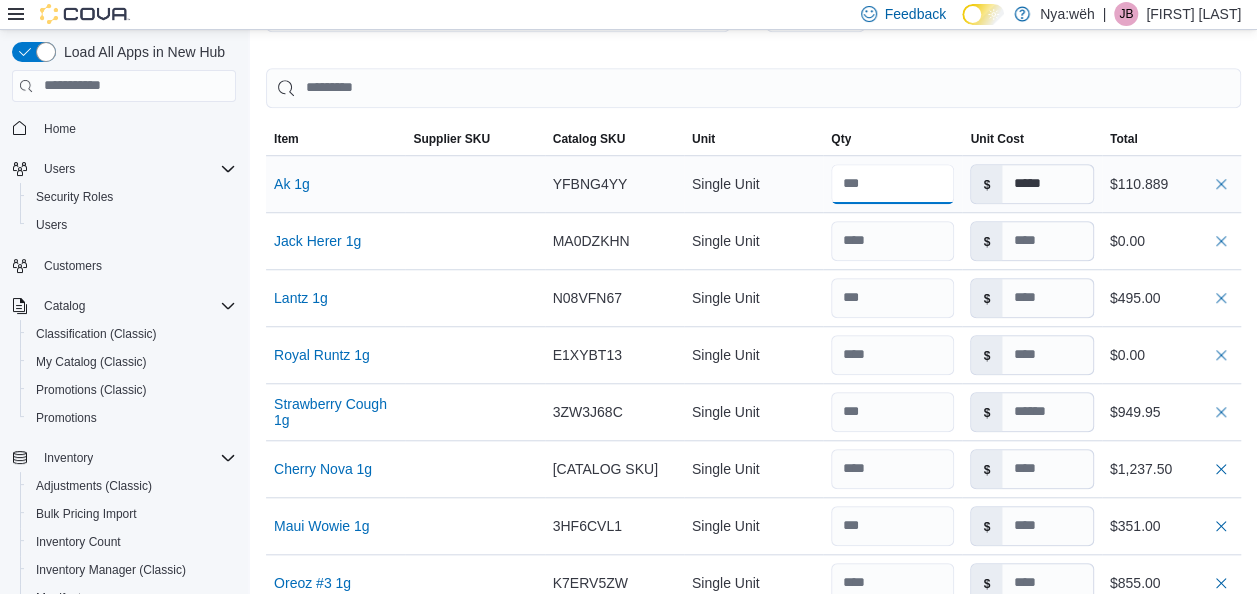 click at bounding box center (892, 184) 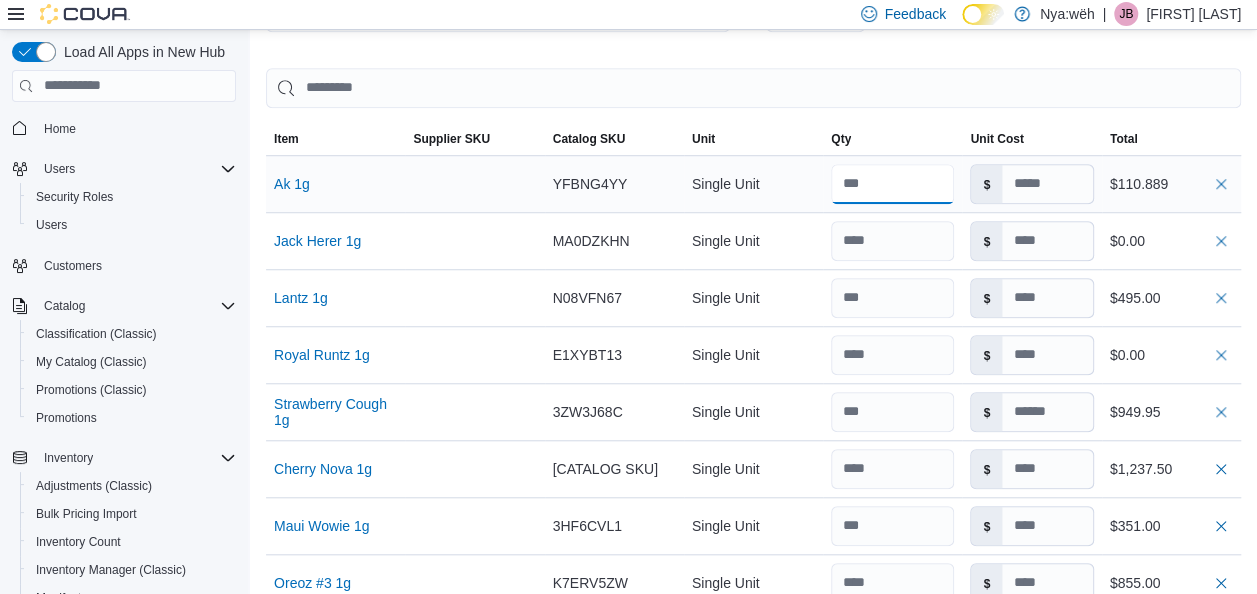 type on "***" 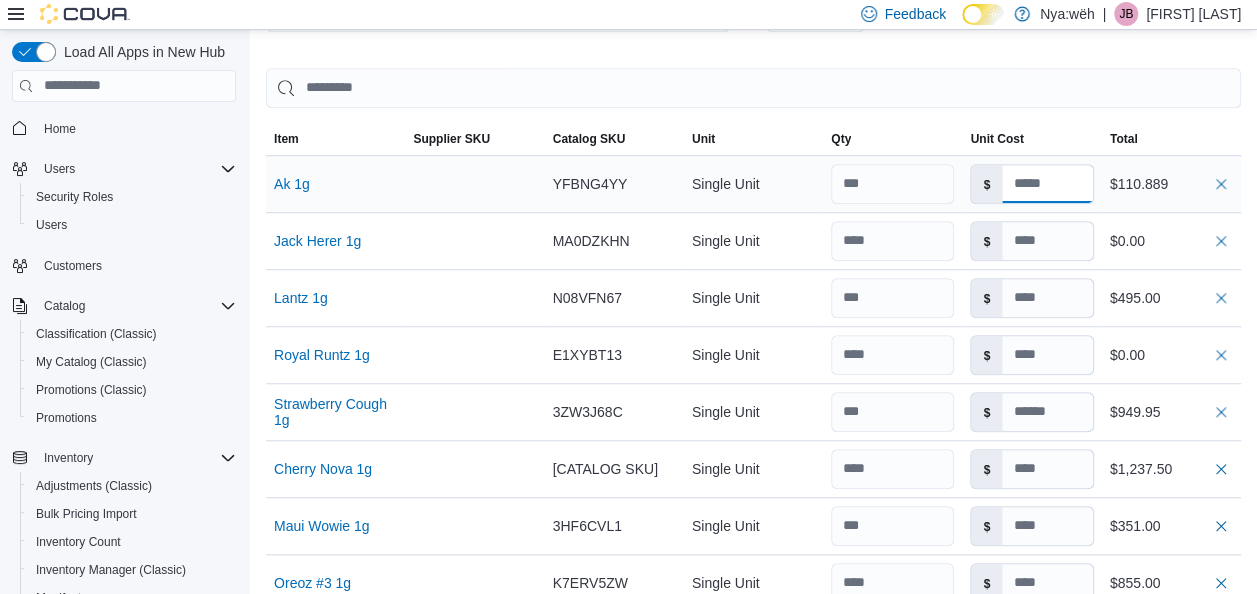 type on "*****" 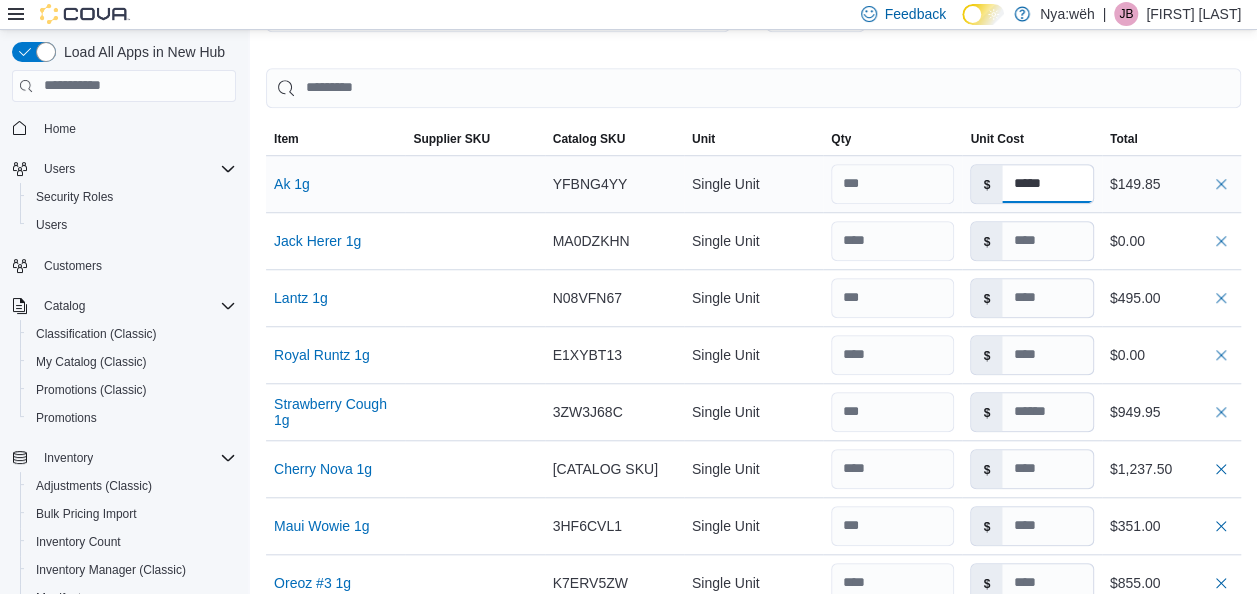 type 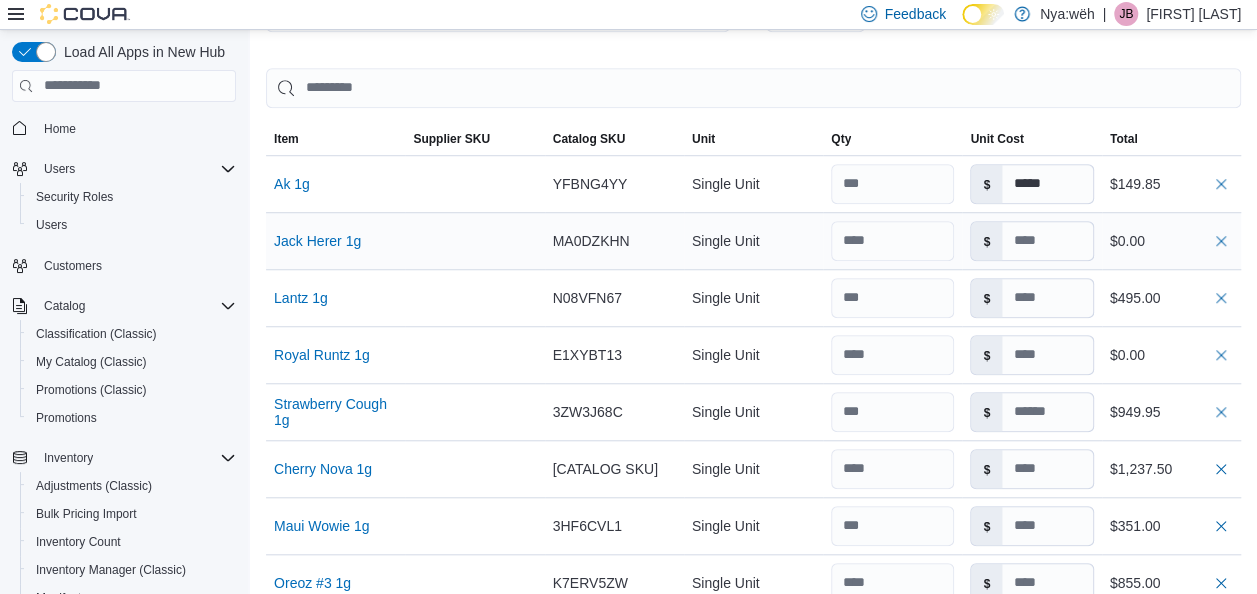 click on "$" at bounding box center [1031, 241] 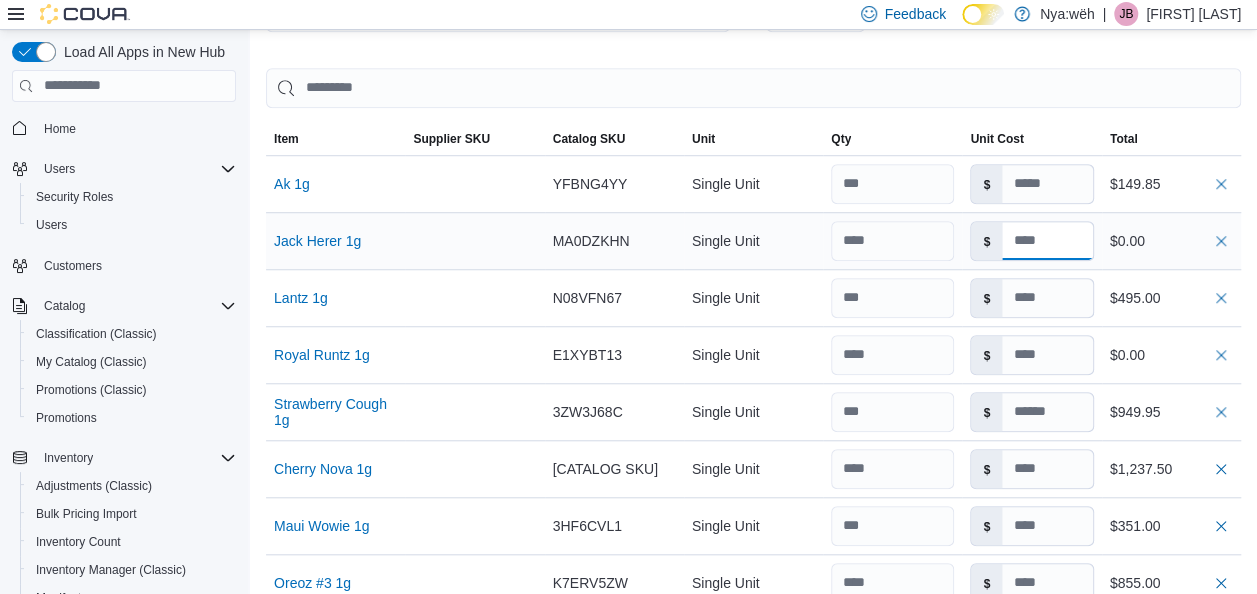click at bounding box center (1047, 241) 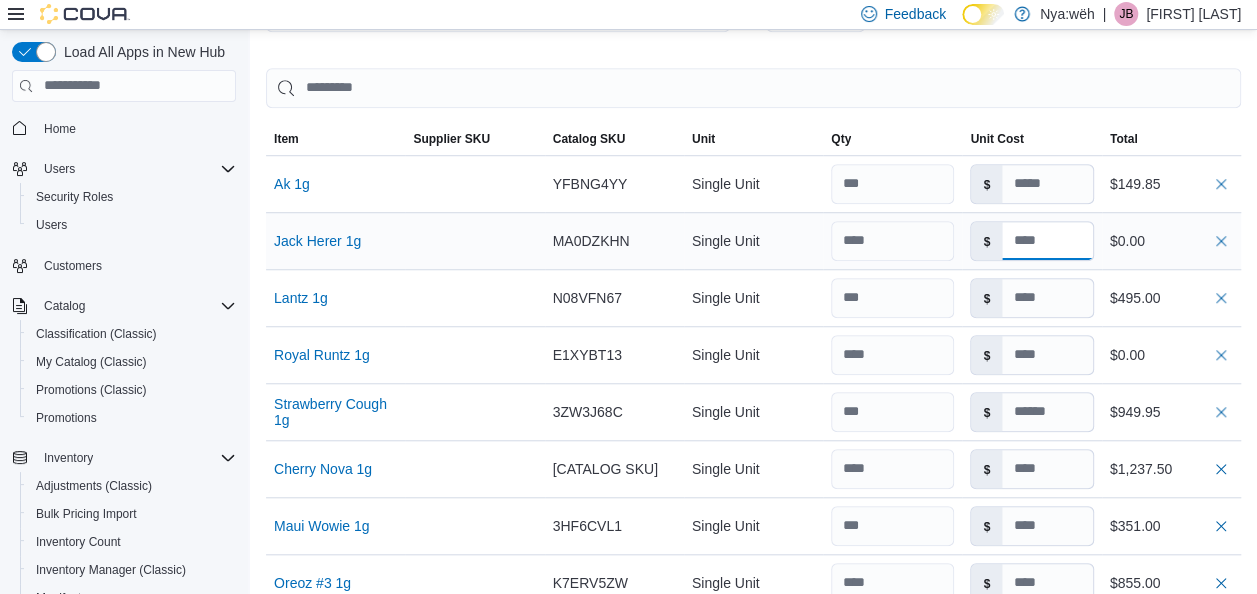 click at bounding box center (1047, 241) 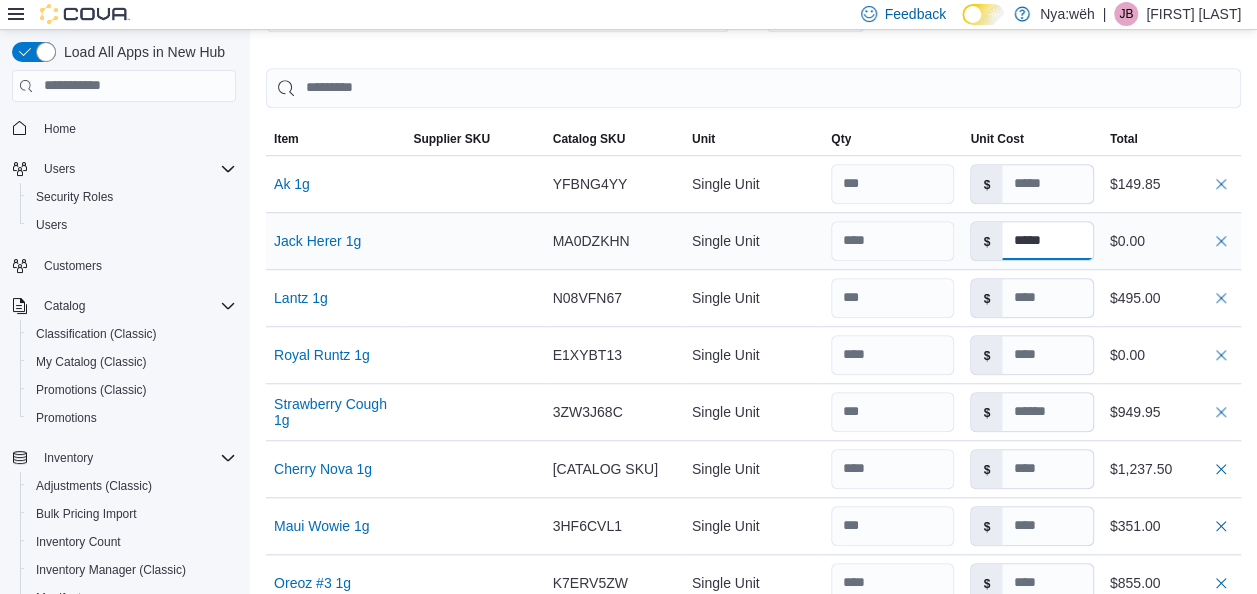 type on "*****" 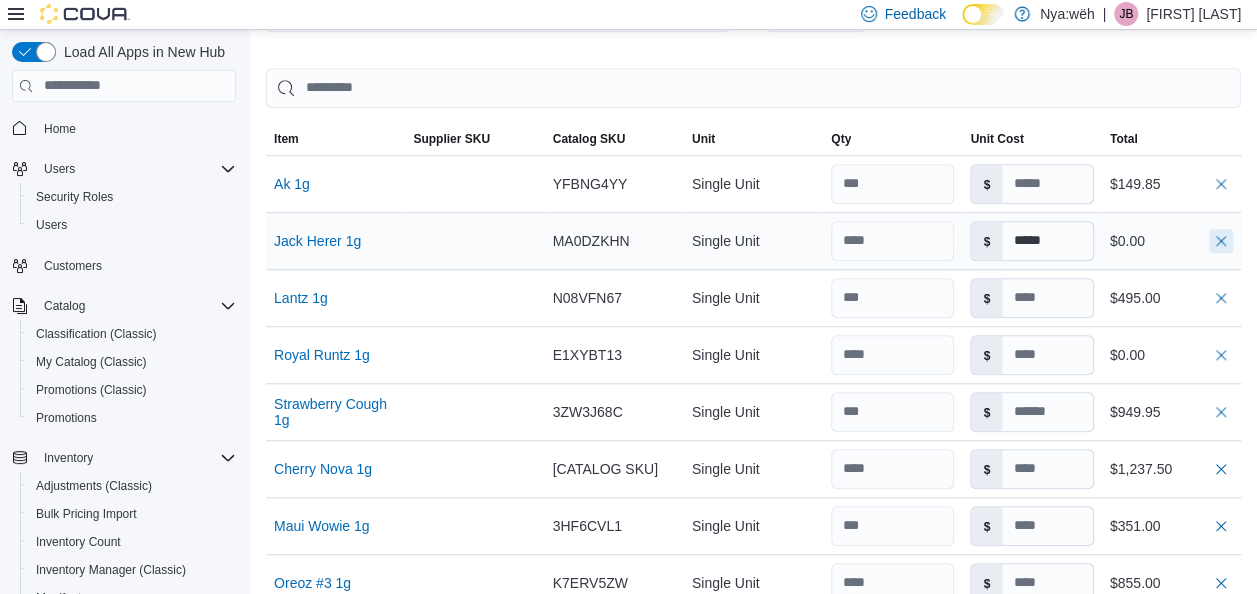 type on "*****" 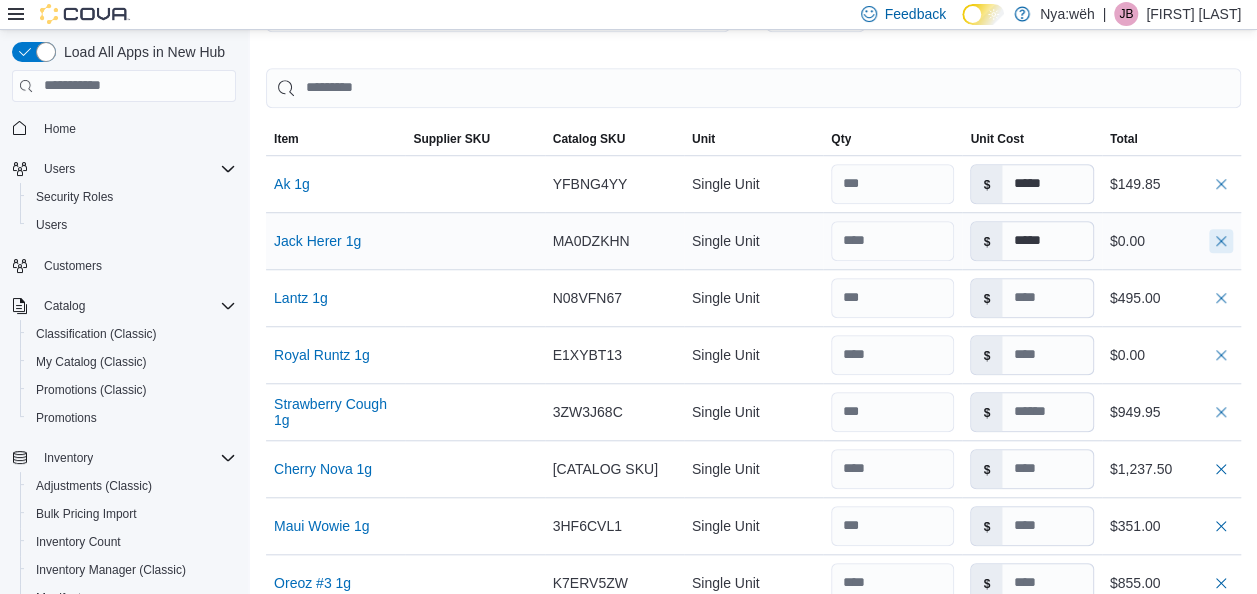 type 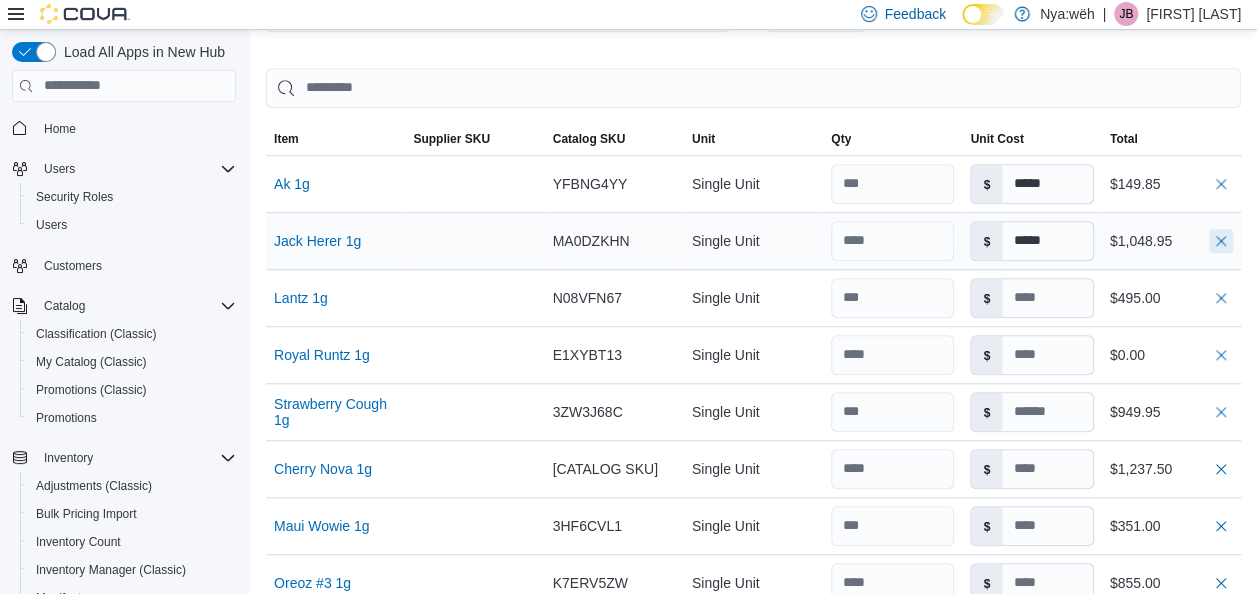 type 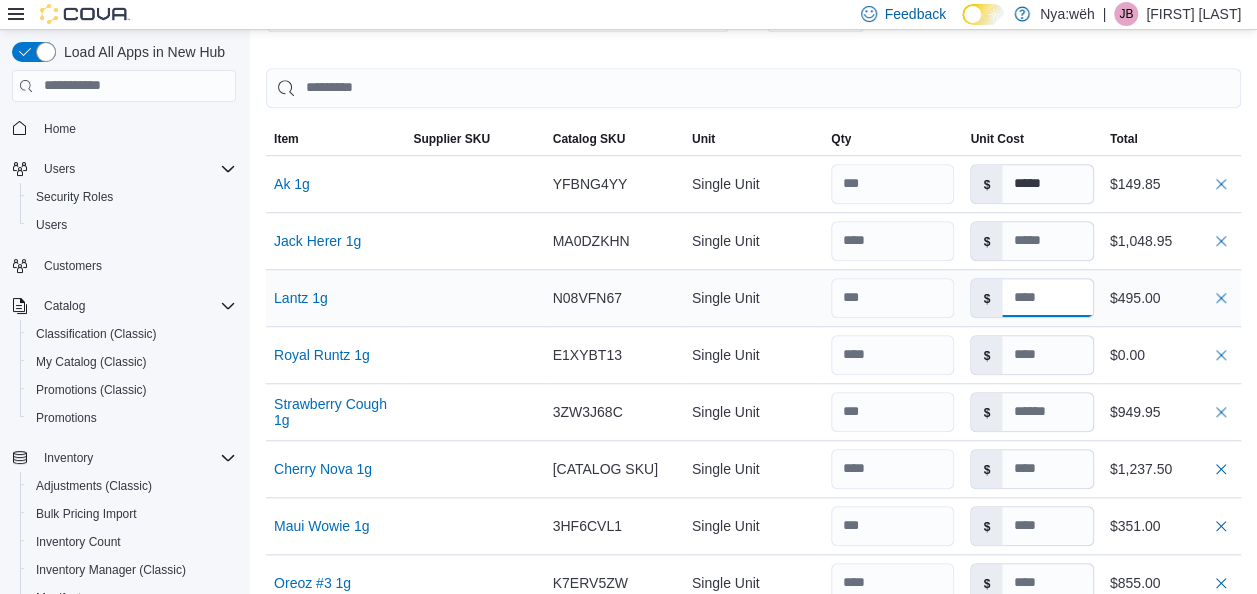 click at bounding box center (1047, 298) 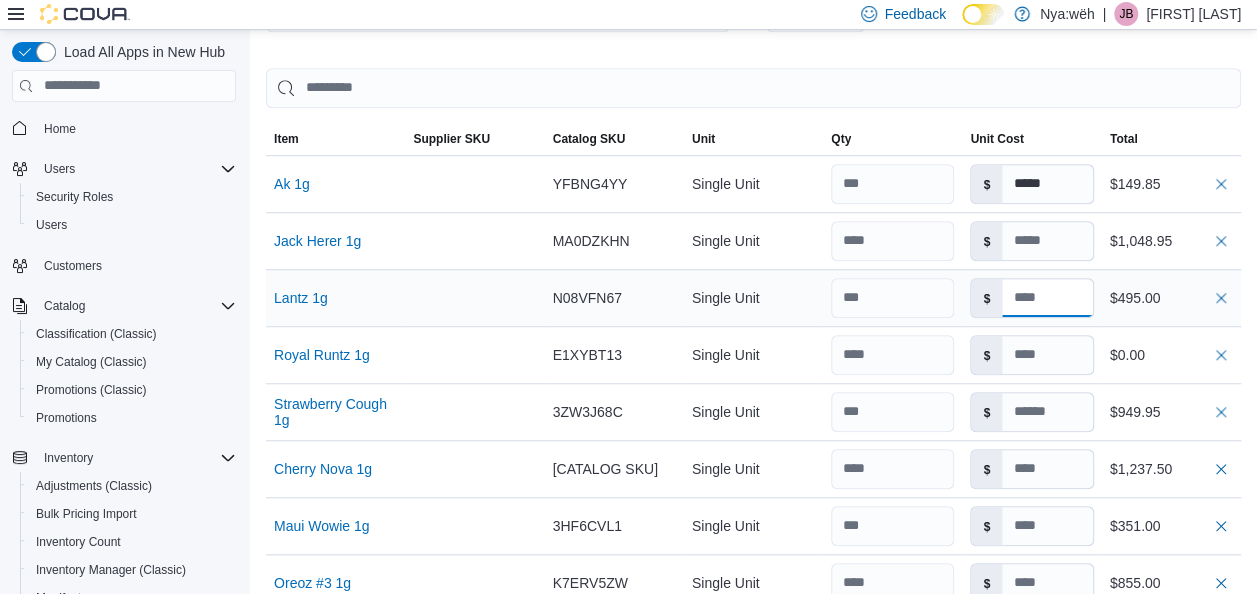 click at bounding box center [1047, 298] 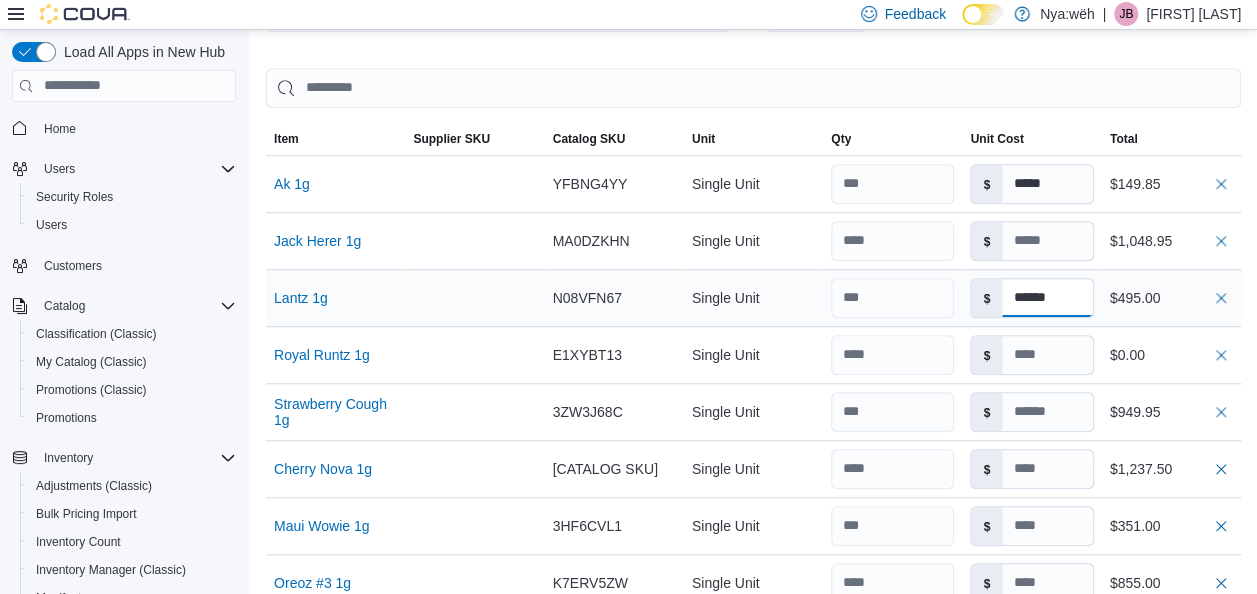 type on "******" 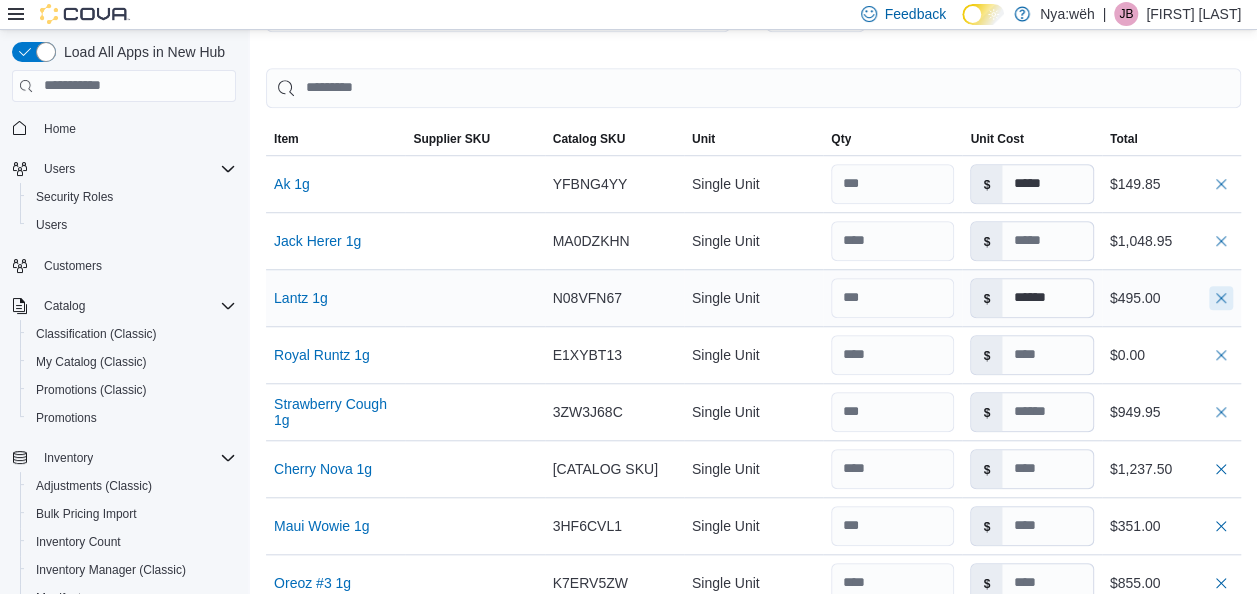type on "*****" 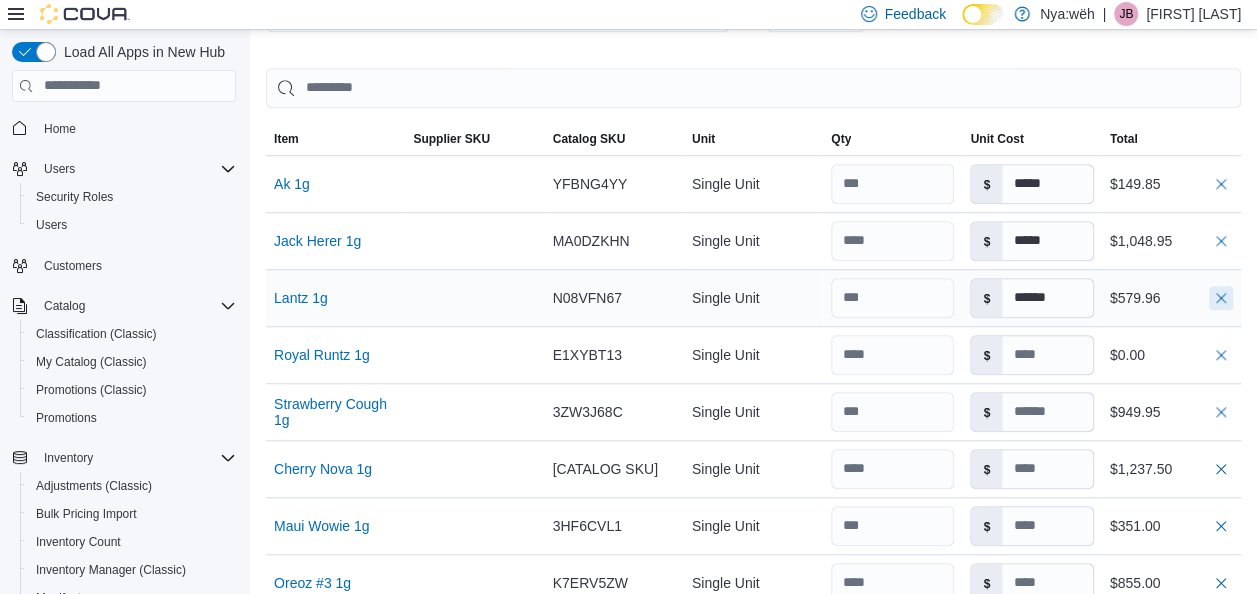 type 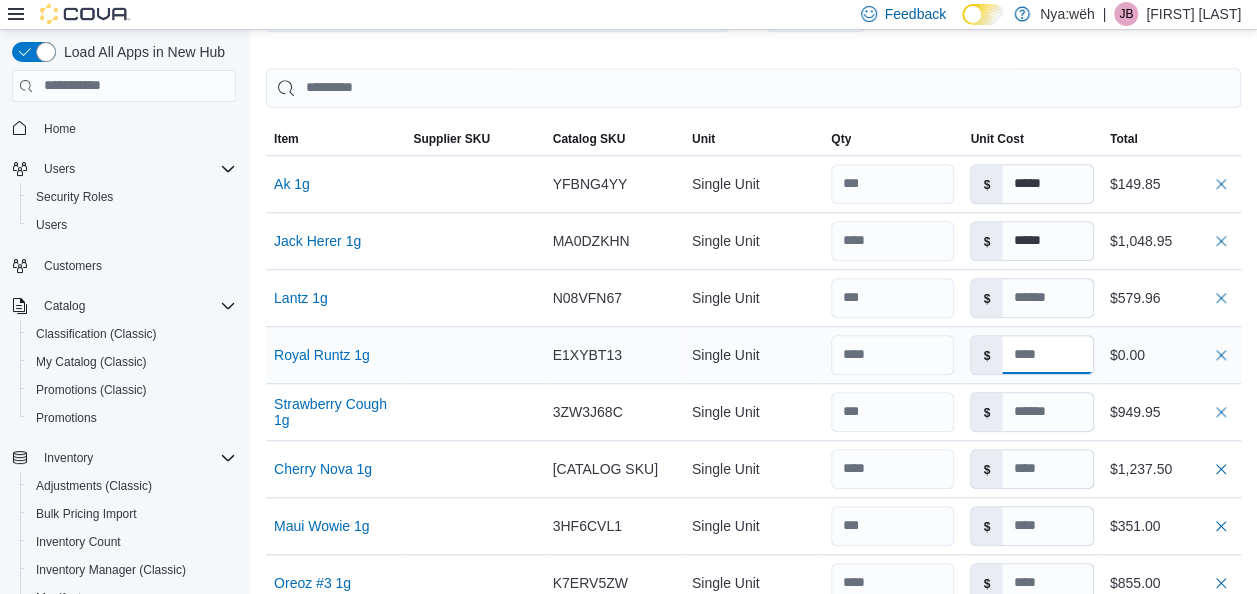 click at bounding box center (1047, 355) 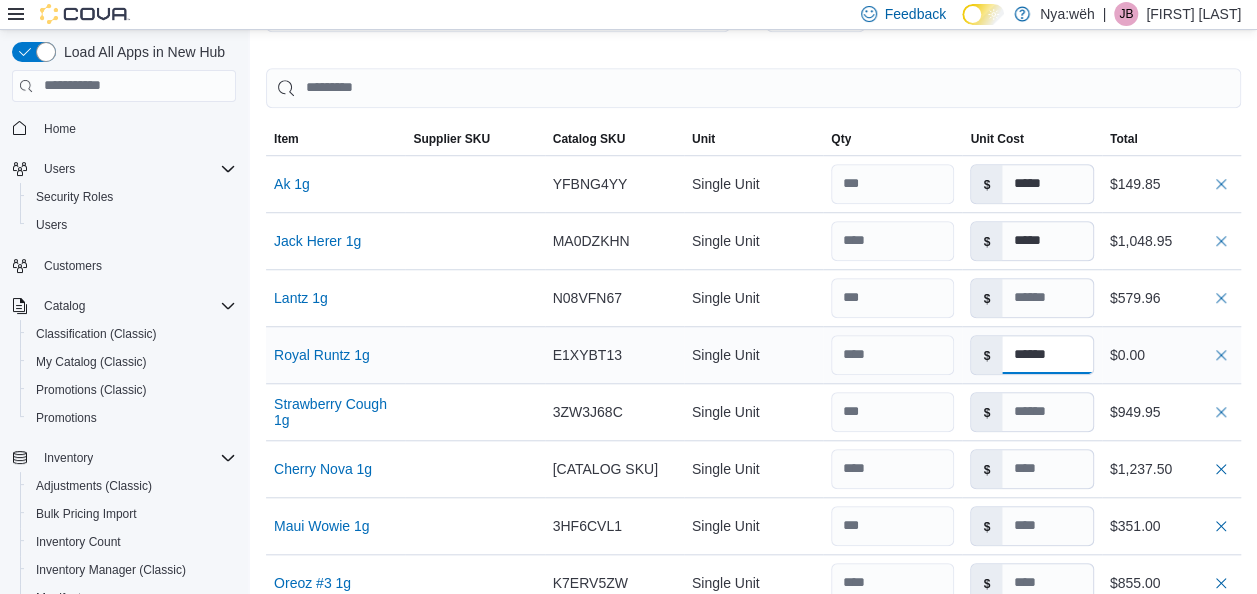 type on "******" 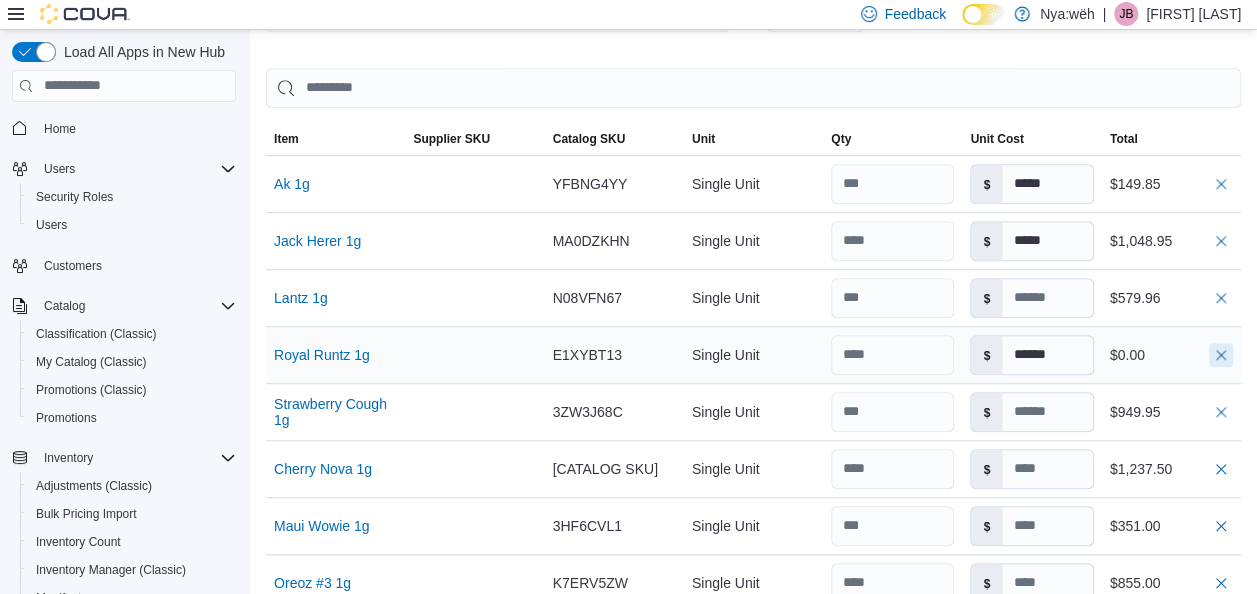 type on "******" 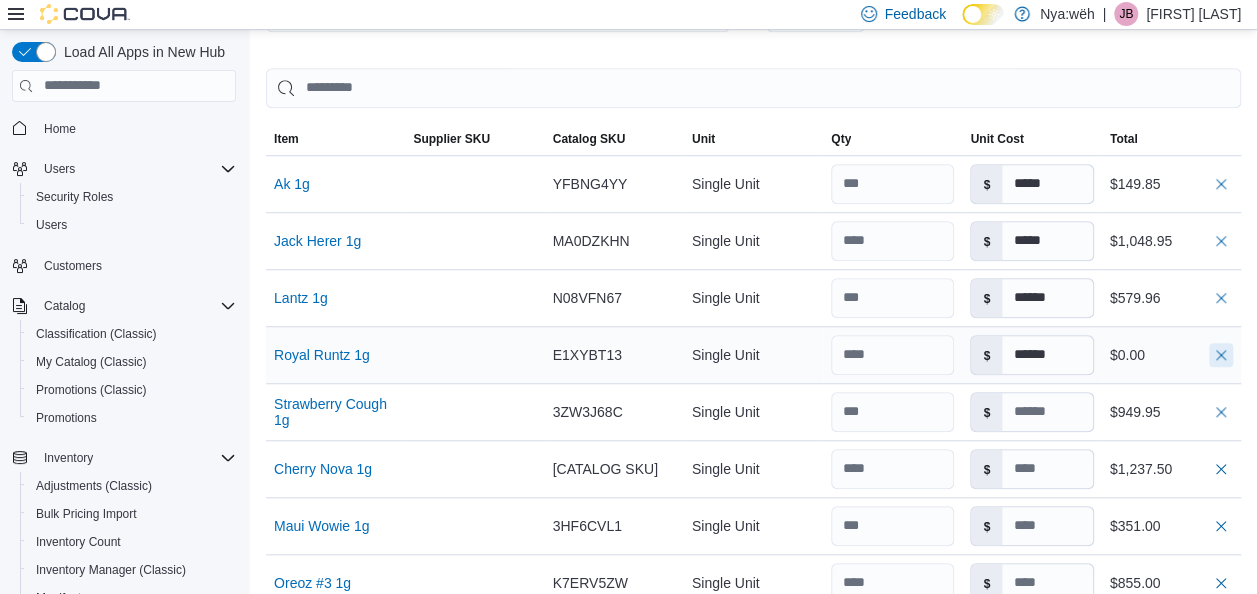 type 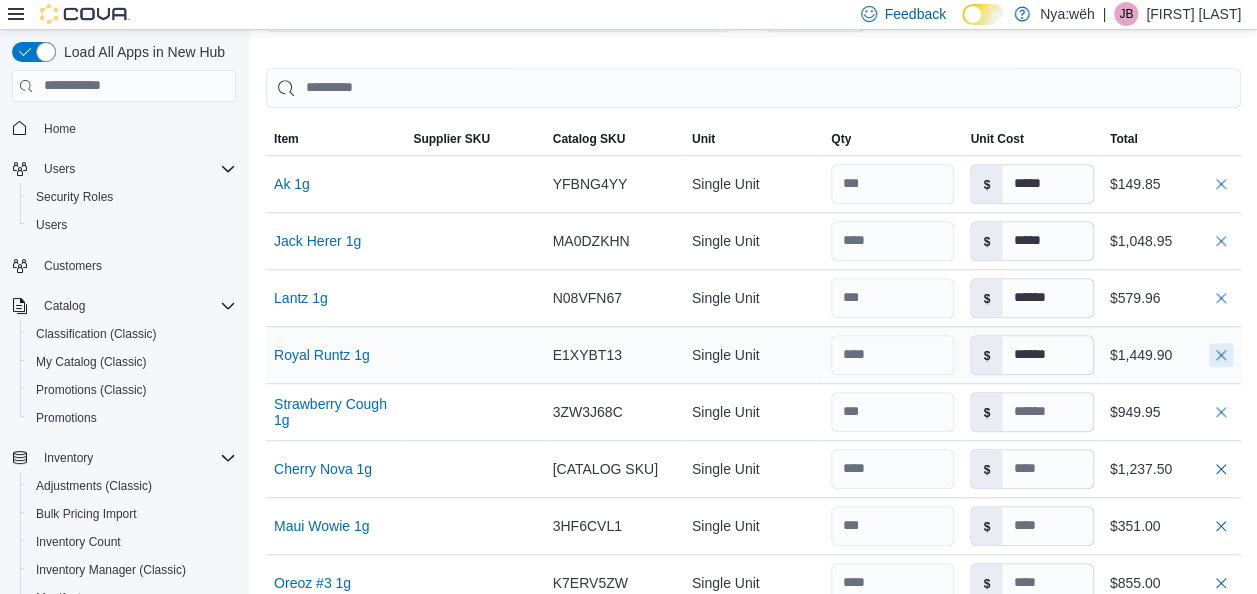 type 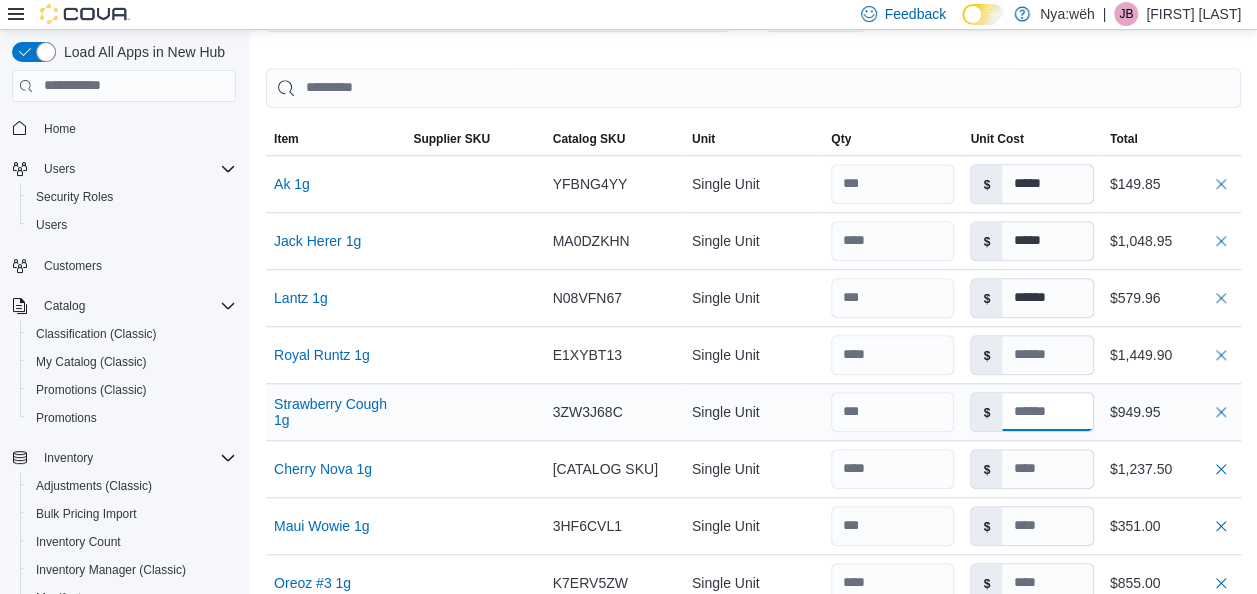 click at bounding box center (1047, 412) 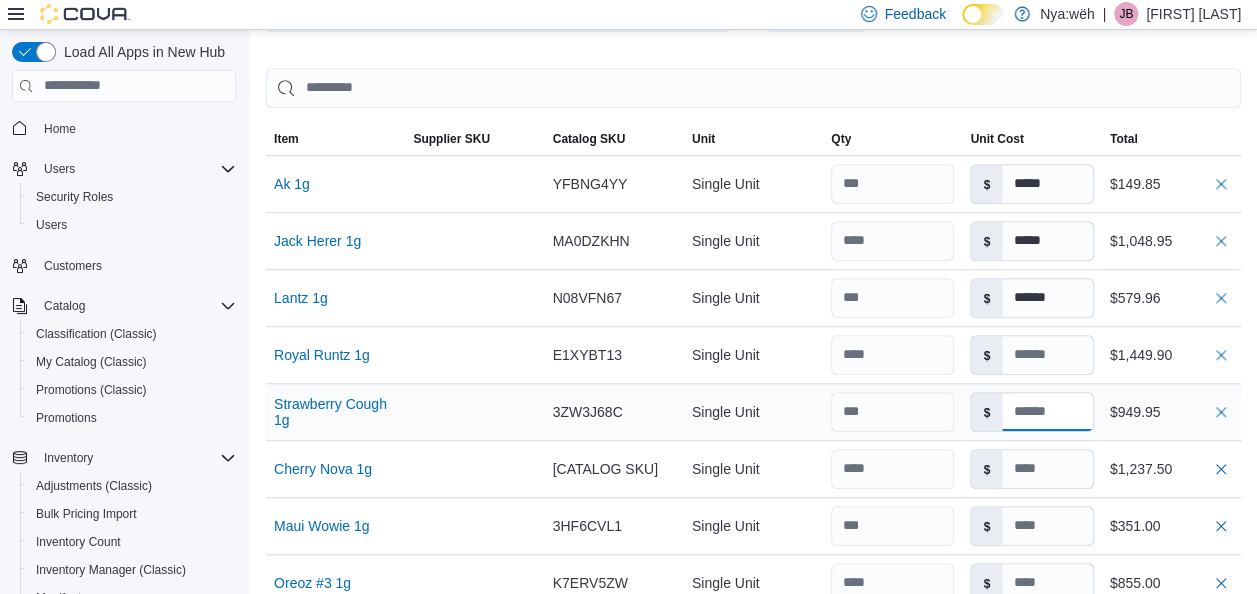 click at bounding box center (1047, 412) 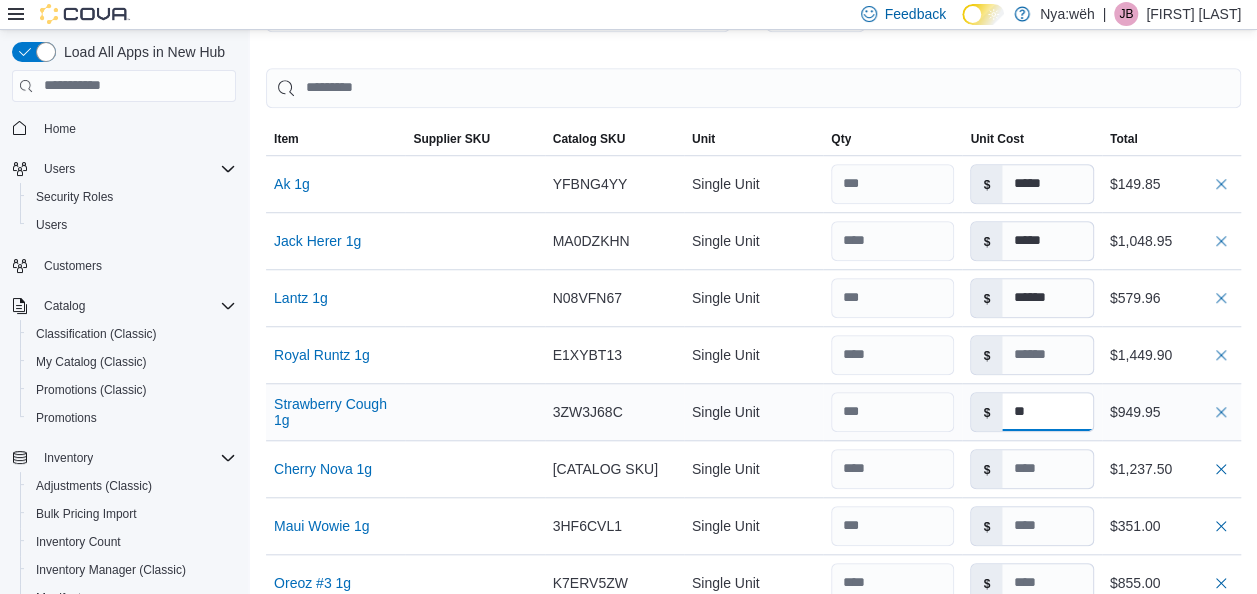 type on "*" 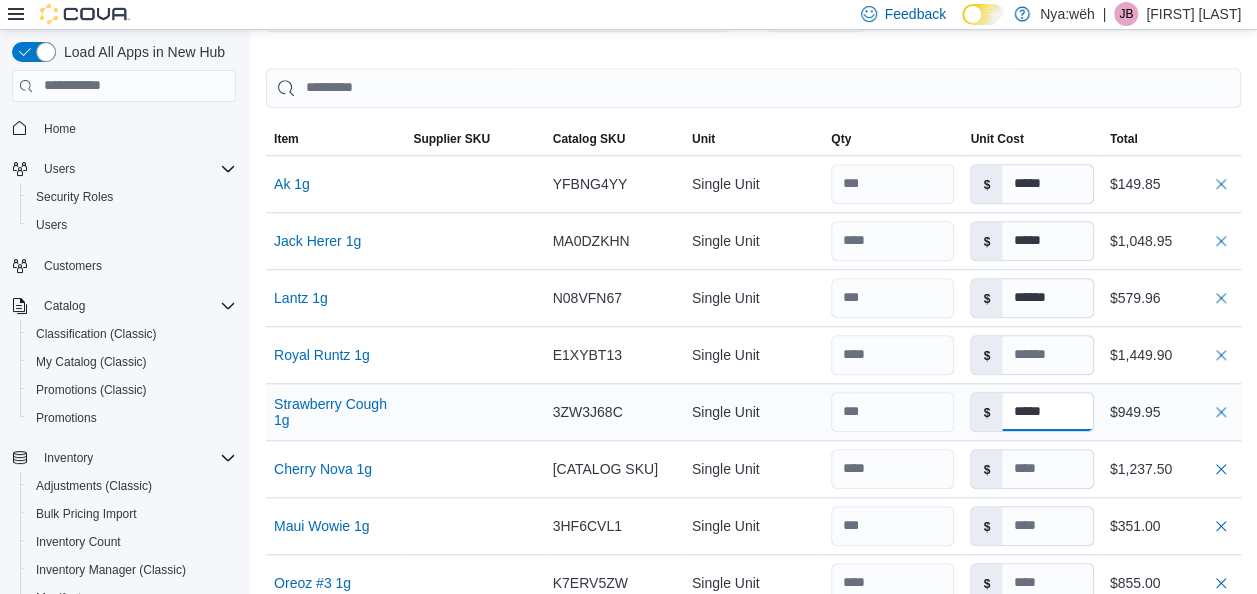 type on "*****" 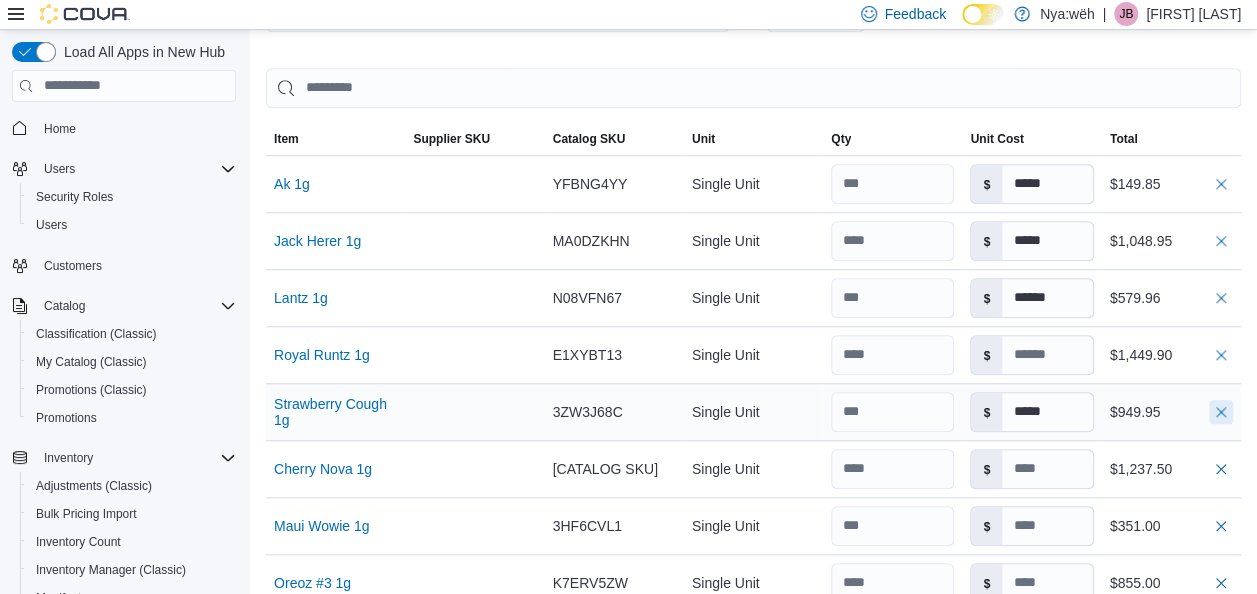 type on "******" 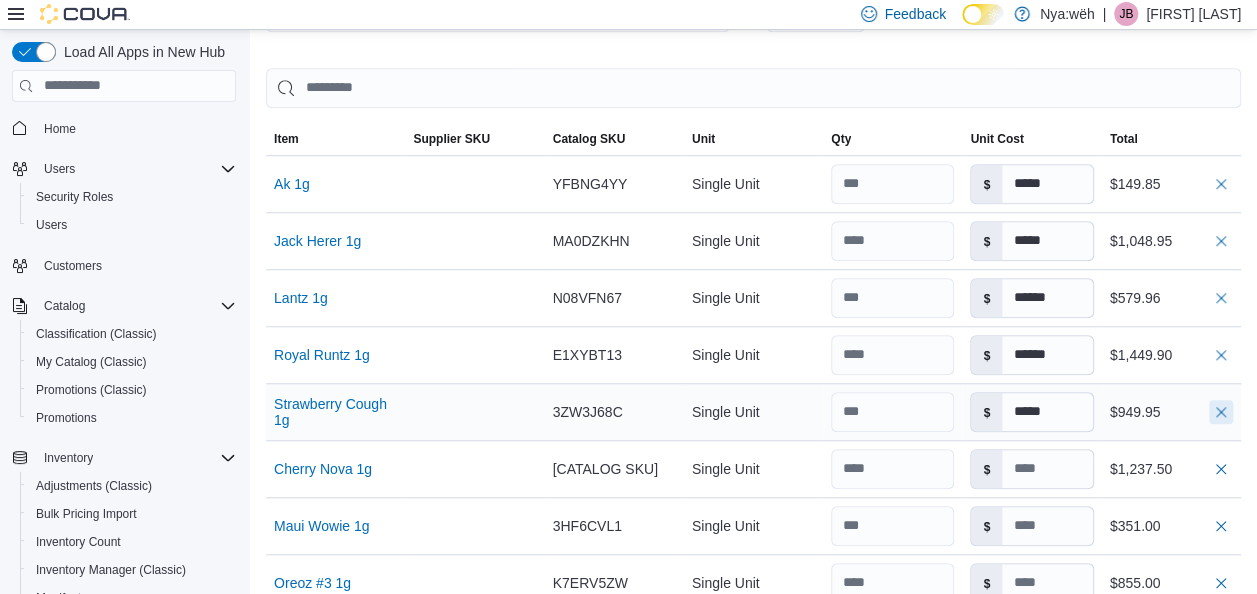 type 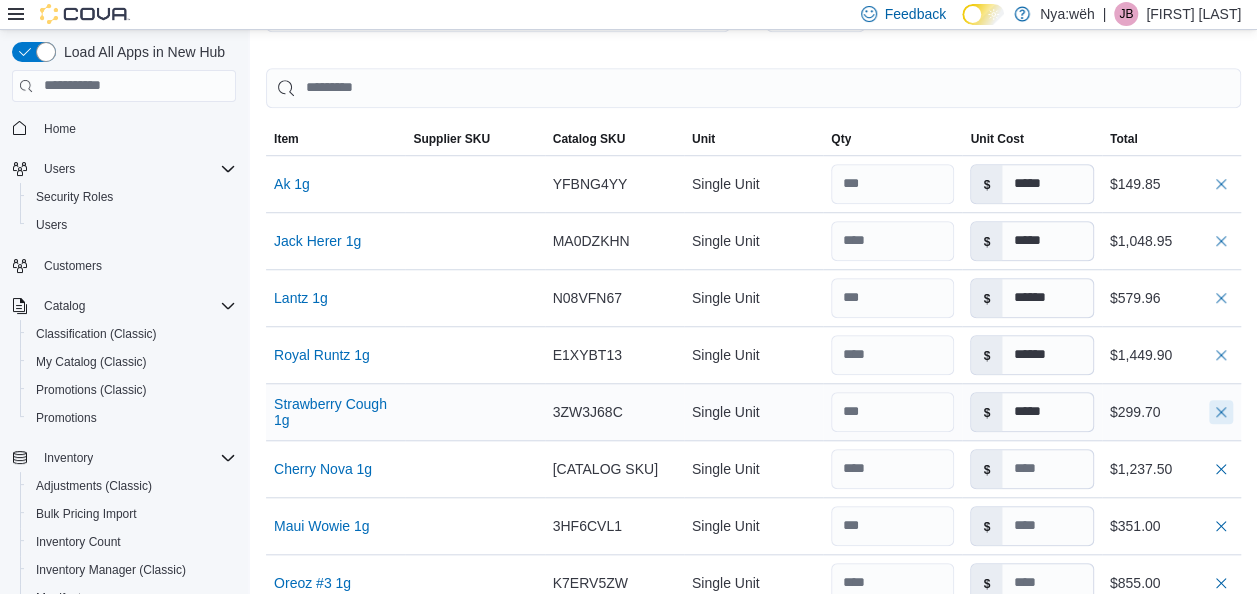 type 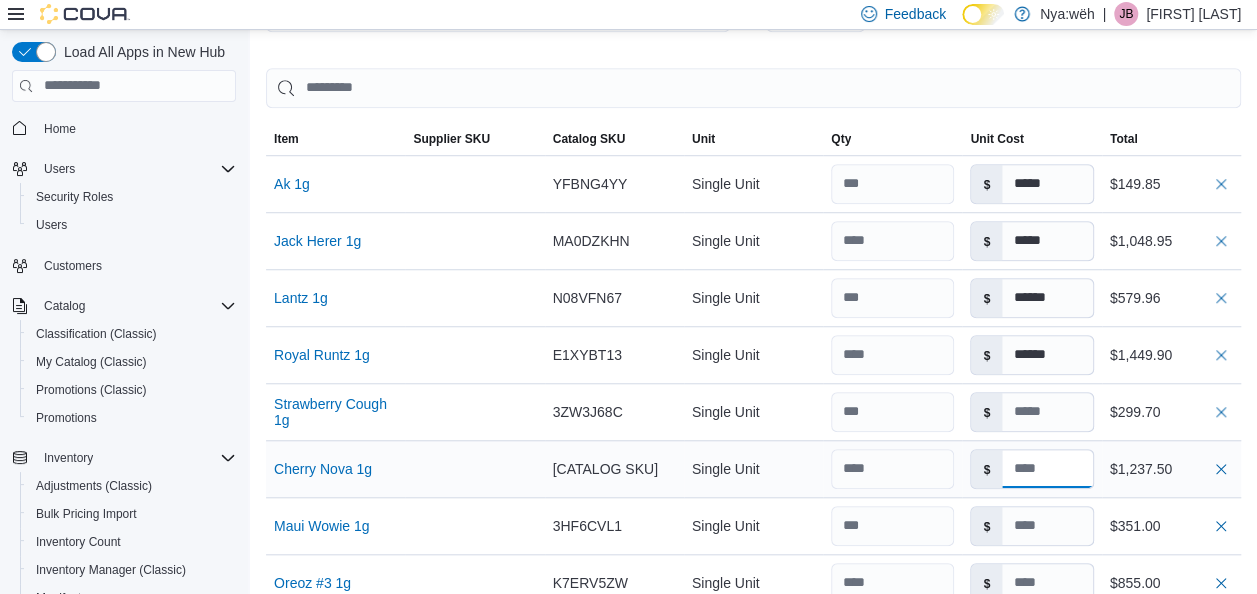click at bounding box center [1047, 469] 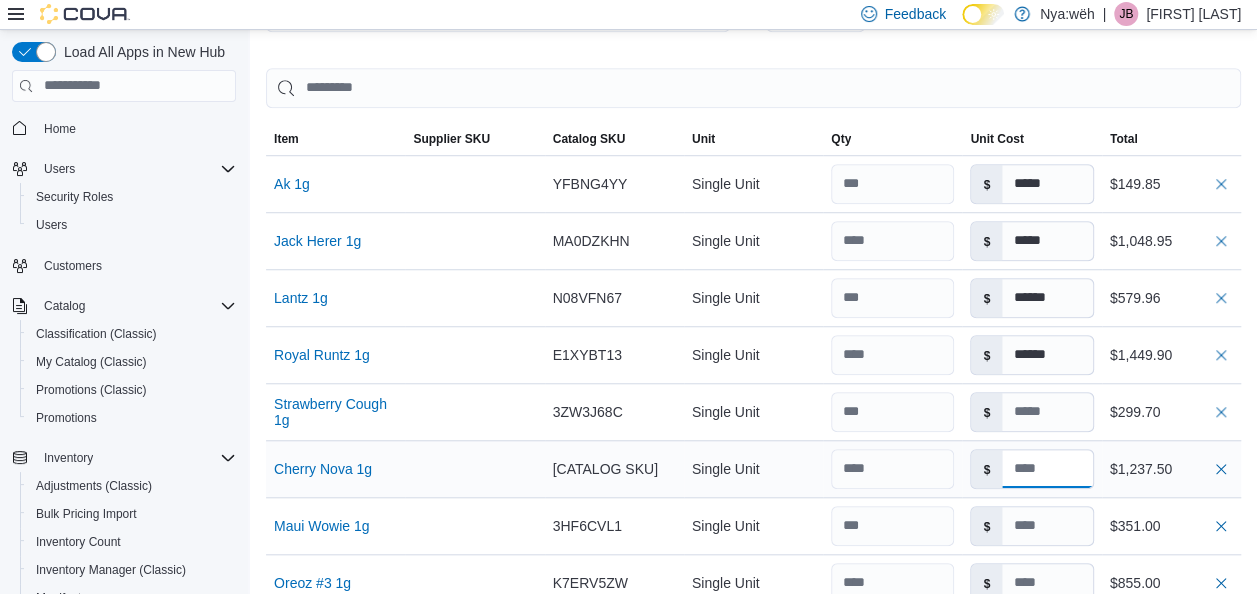 click at bounding box center [1047, 469] 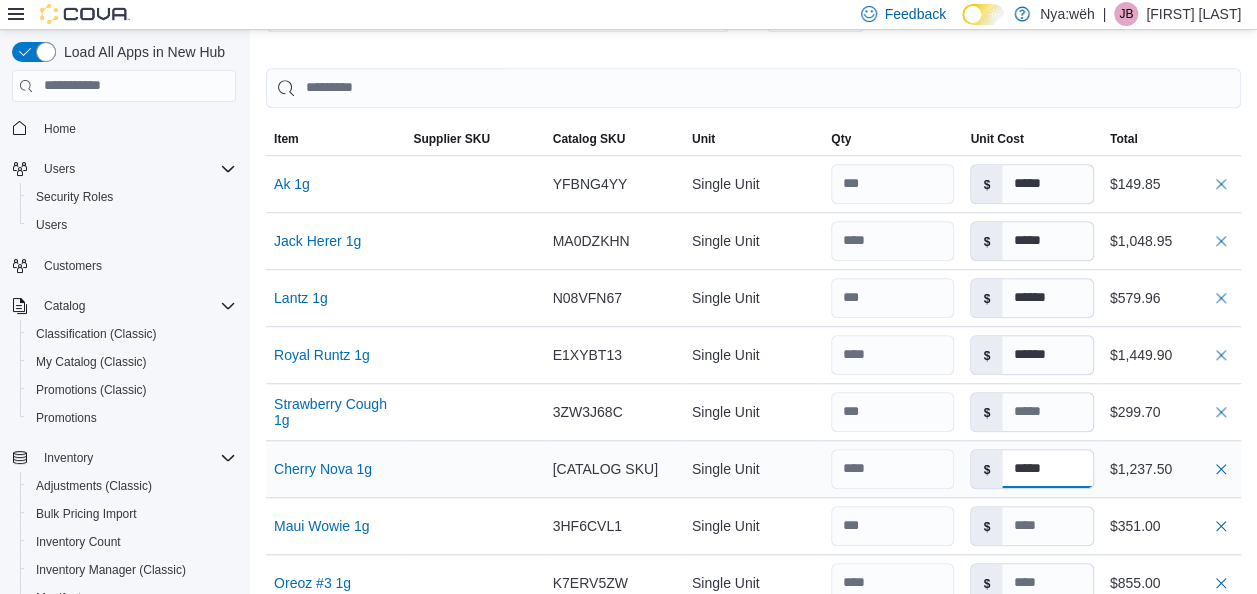 type on "*****" 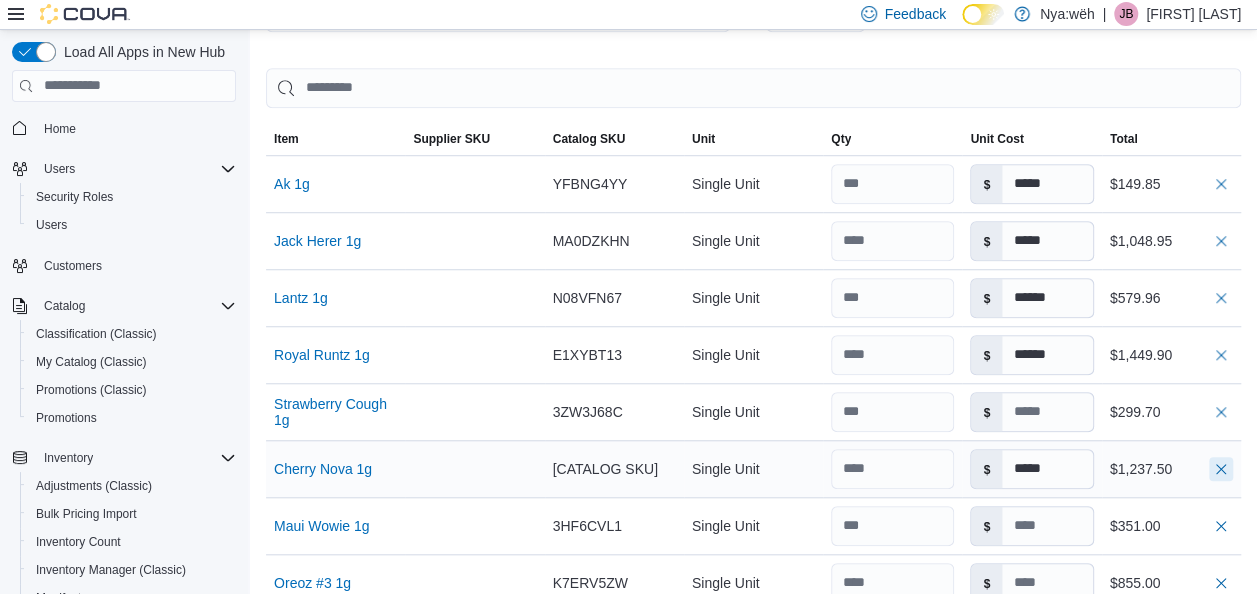 type on "*****" 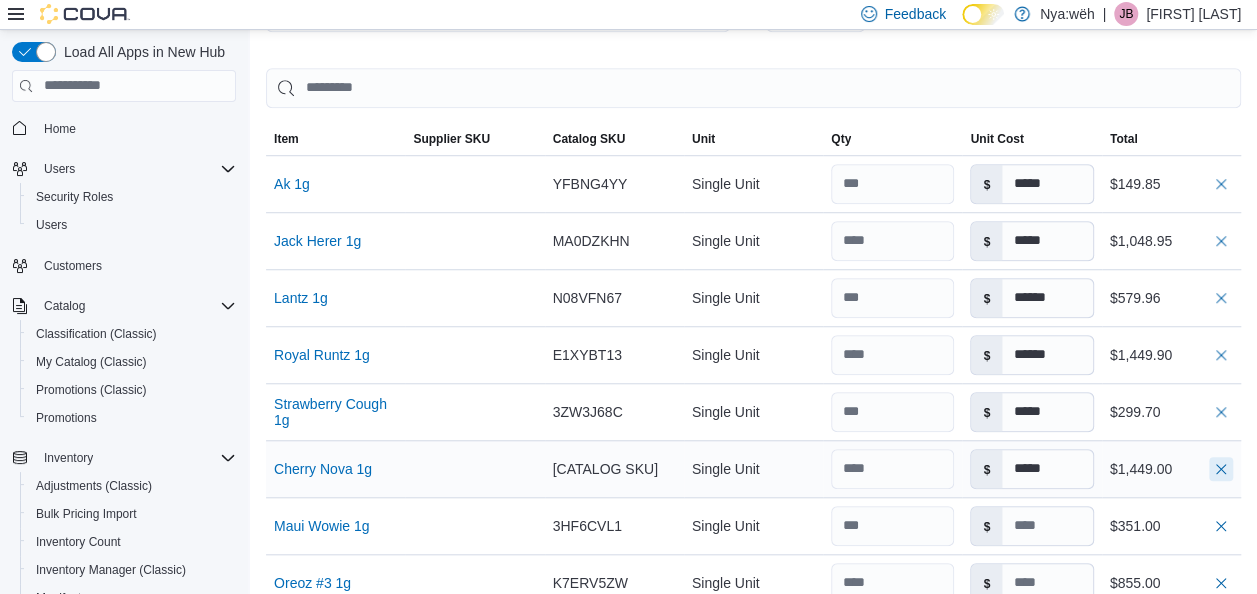 type 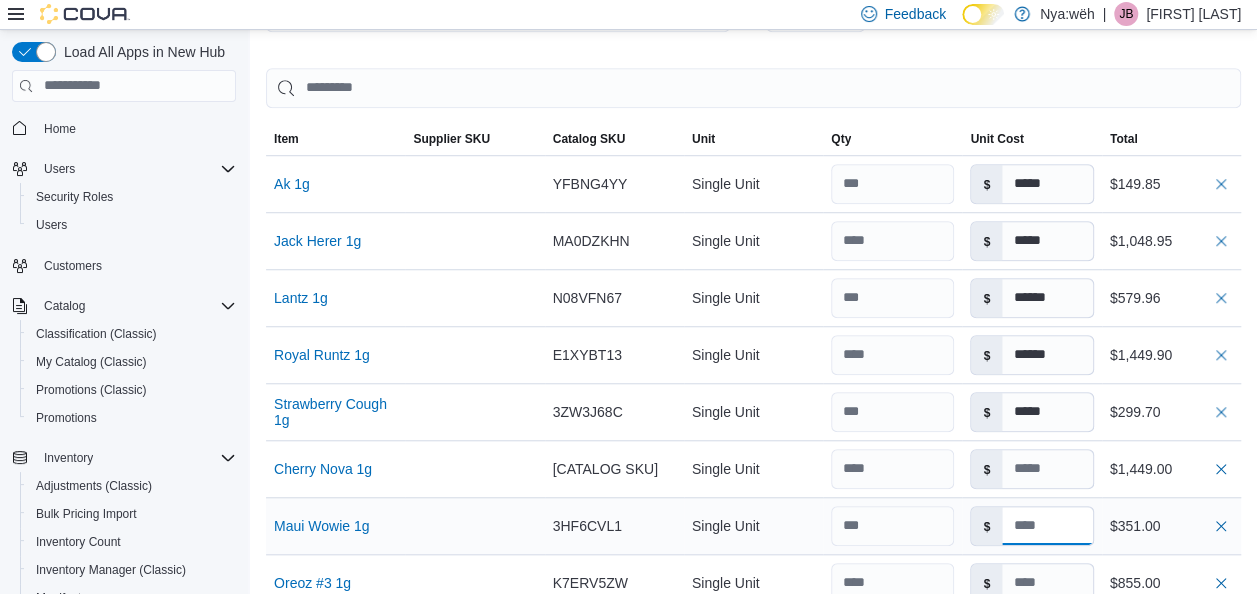 click at bounding box center [1047, 526] 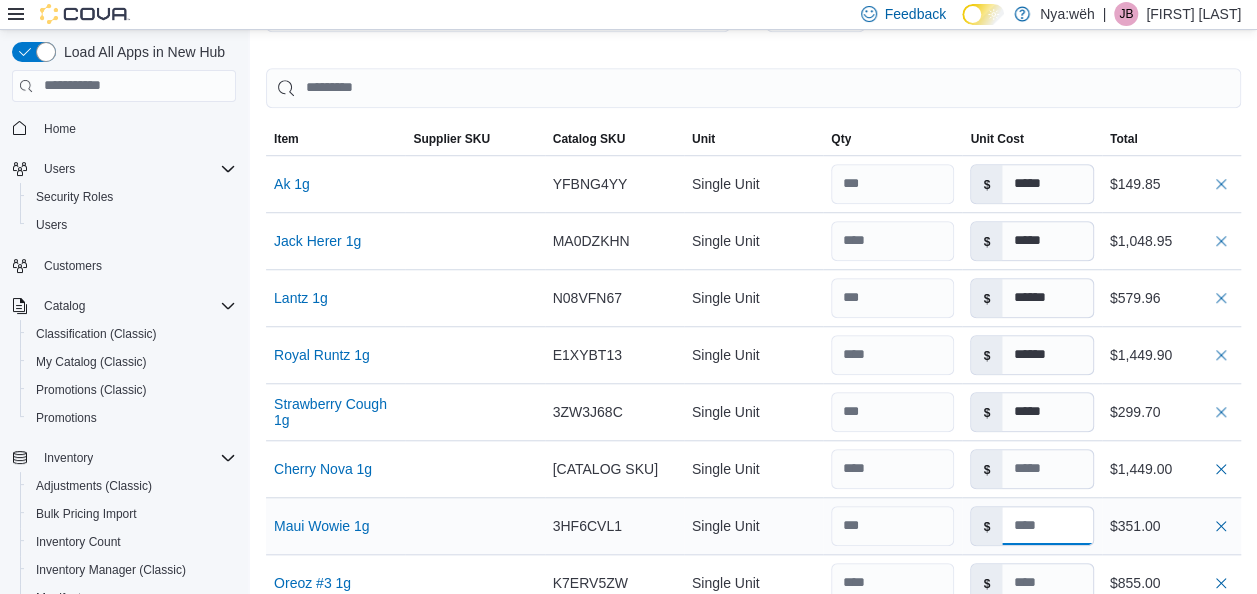 click at bounding box center (1047, 526) 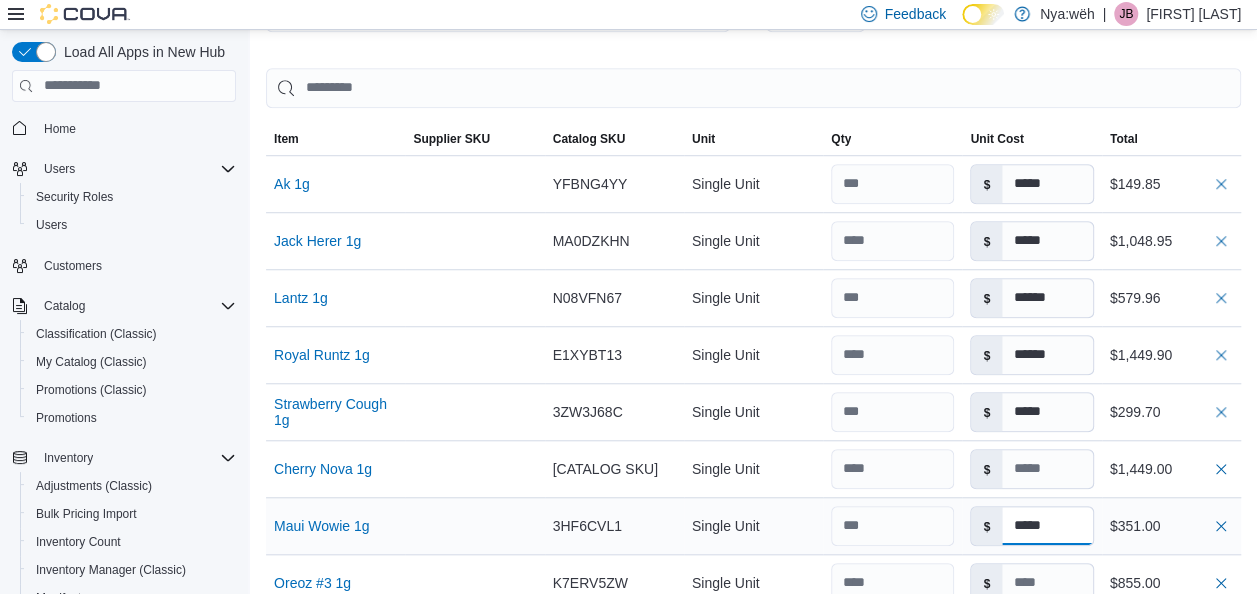type on "*****" 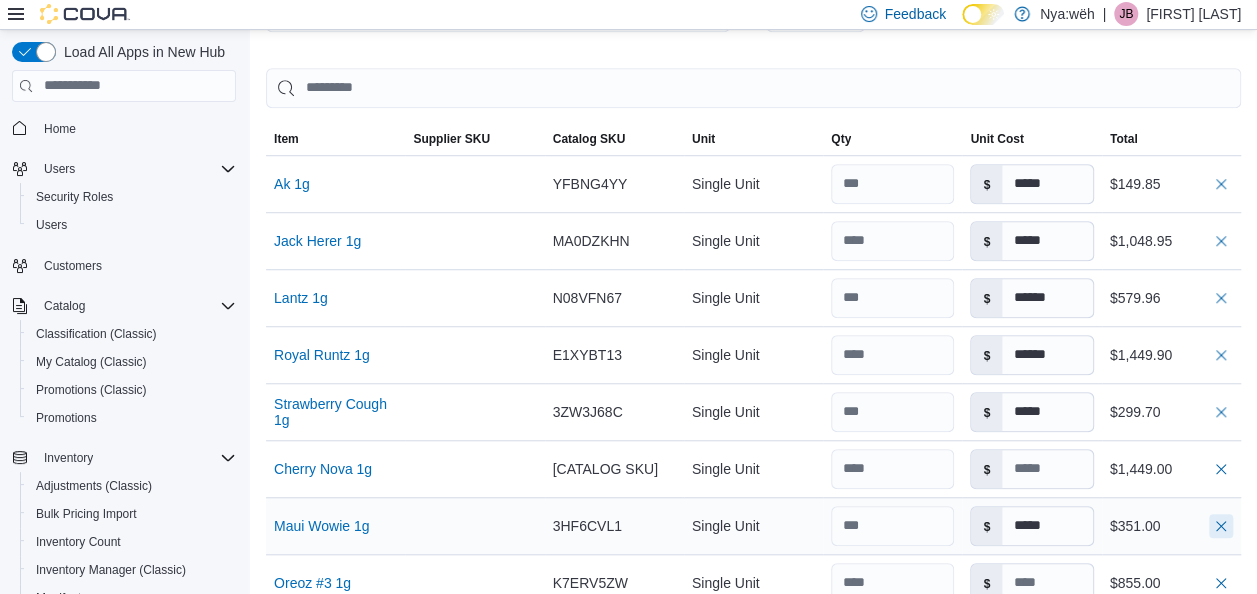type on "*****" 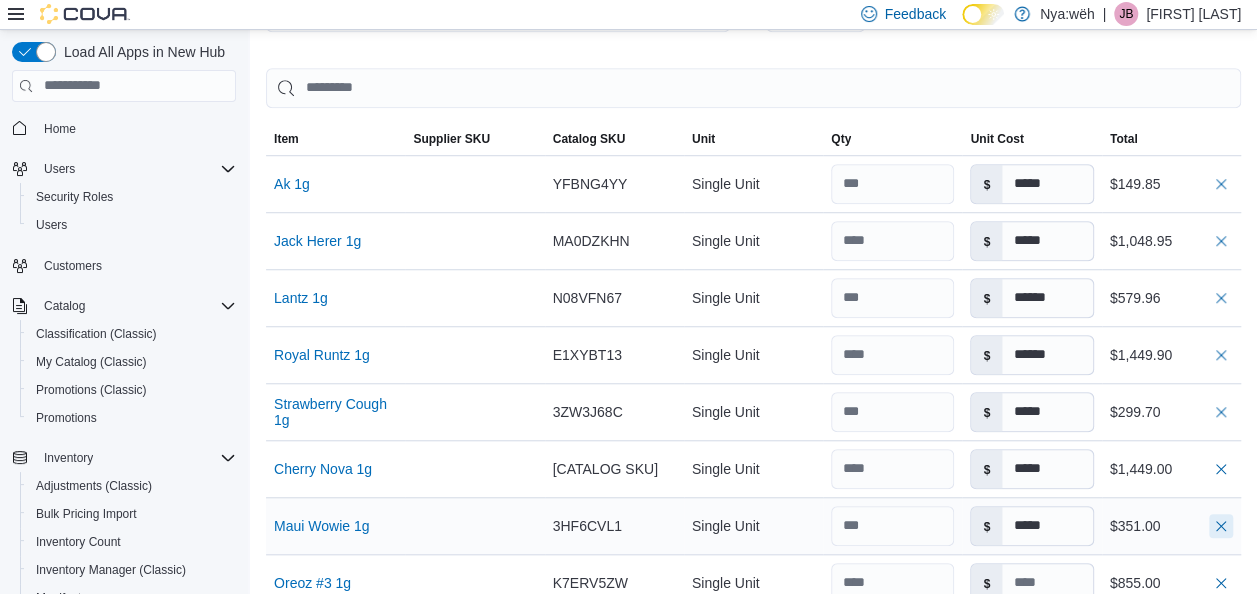 type 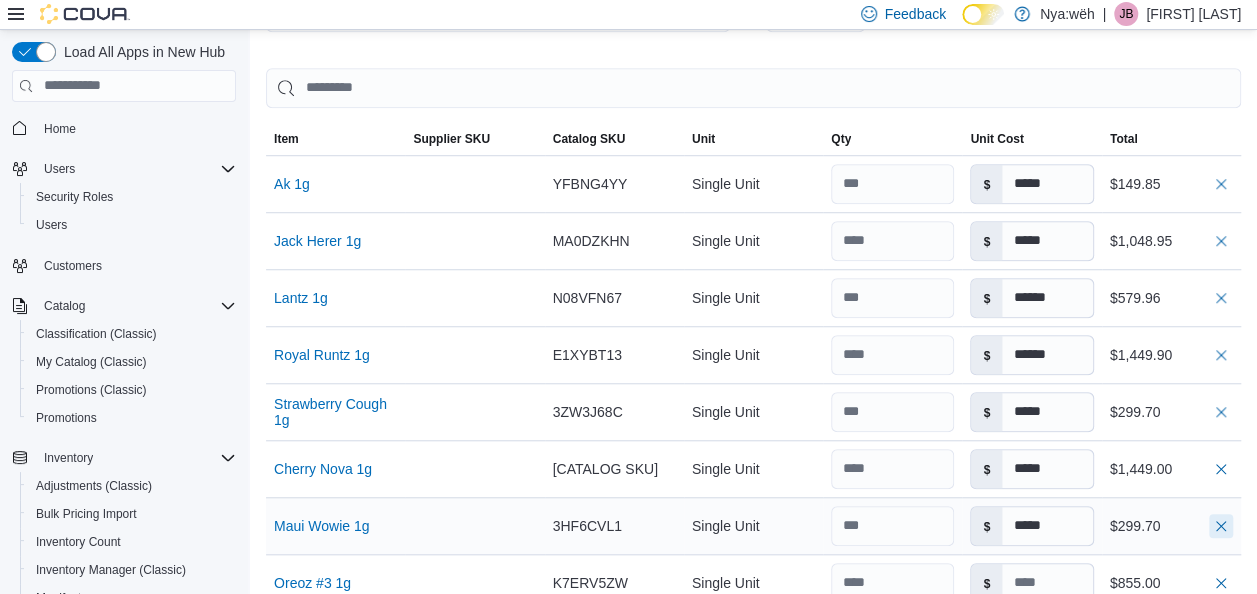type 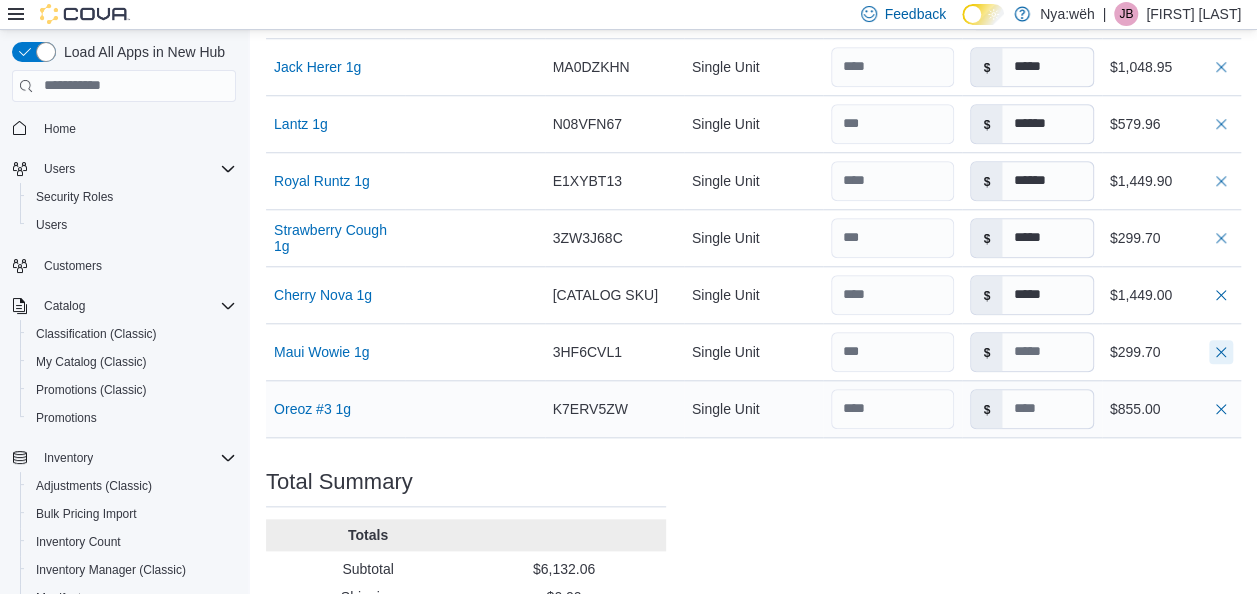 scroll, scrollTop: 844, scrollLeft: 0, axis: vertical 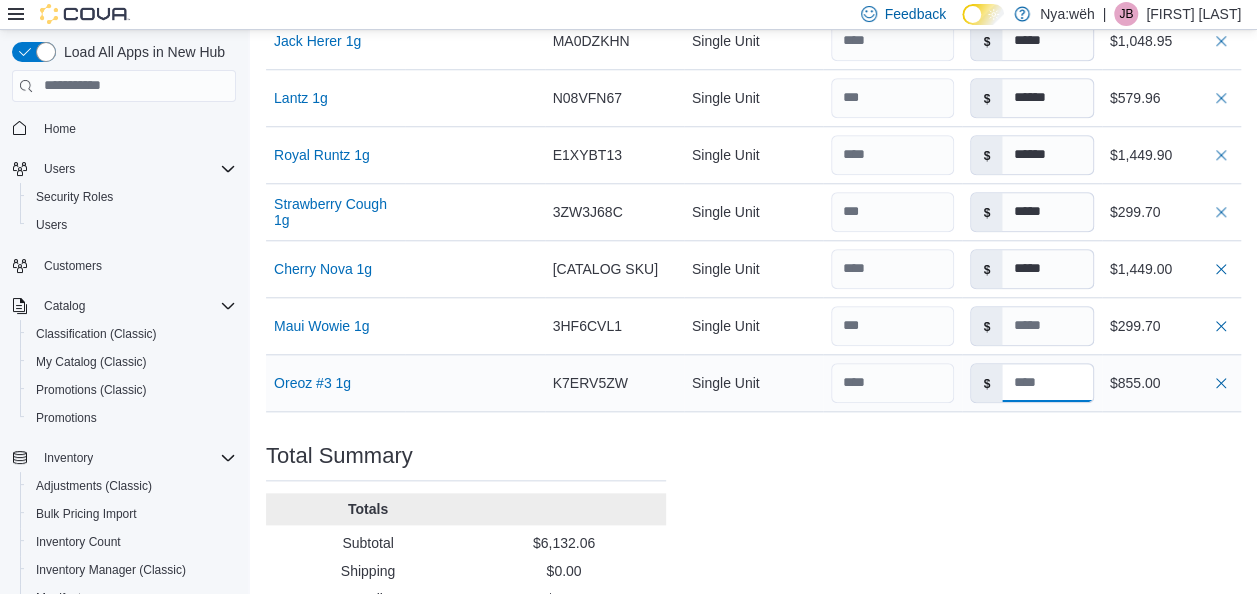 click at bounding box center [1047, 383] 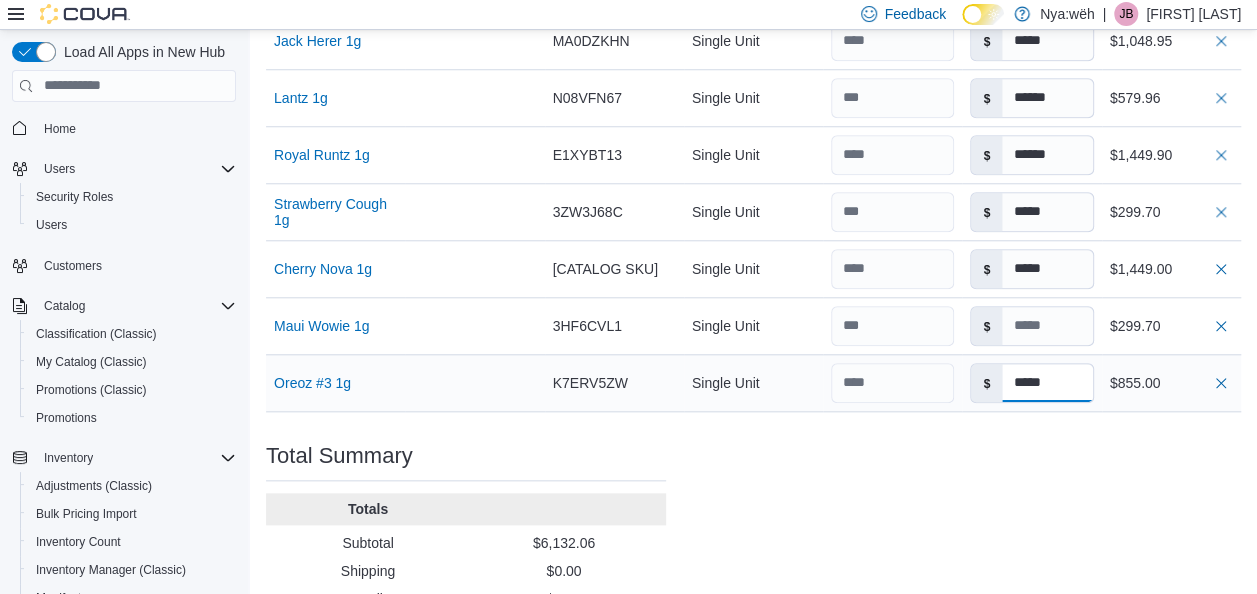 type on "*****" 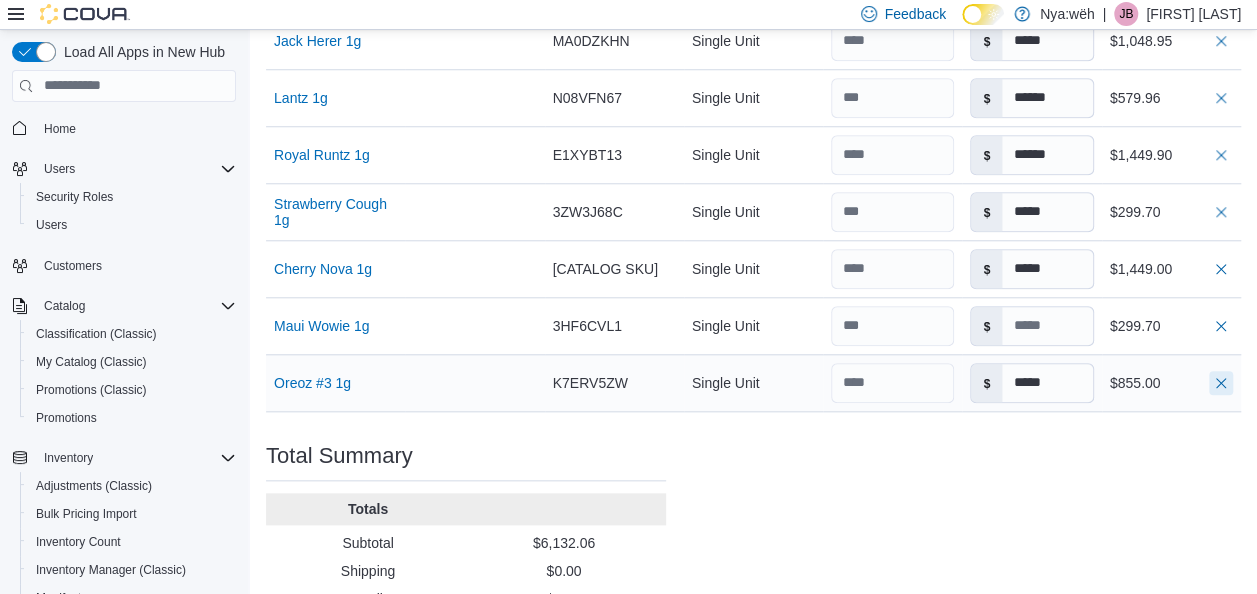 type on "*****" 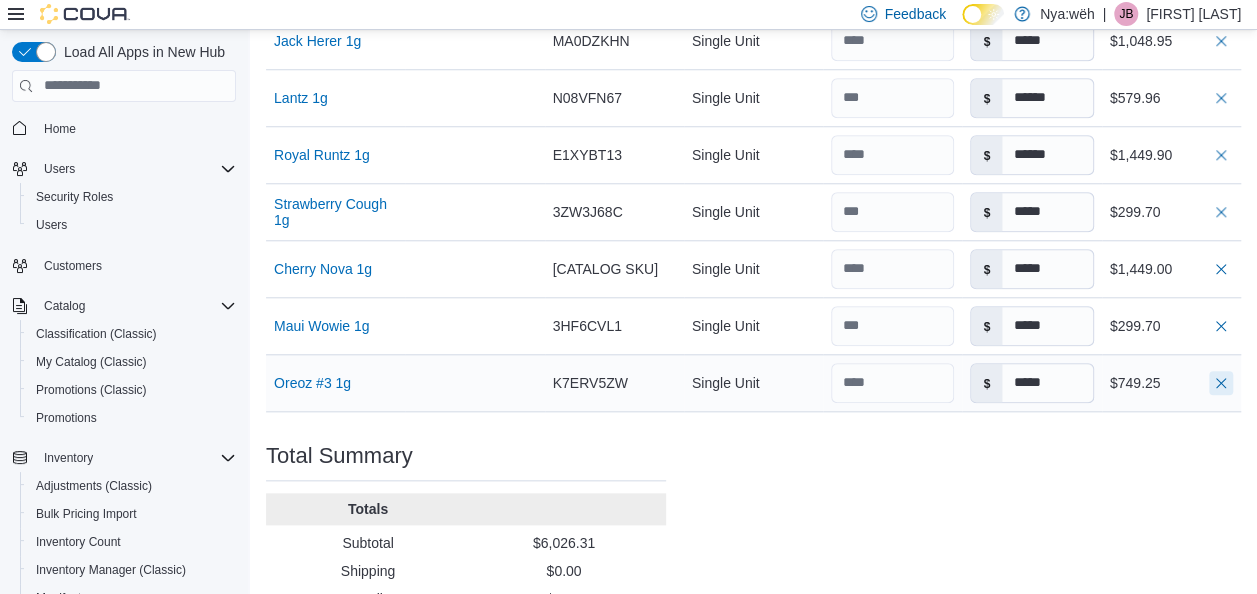 type 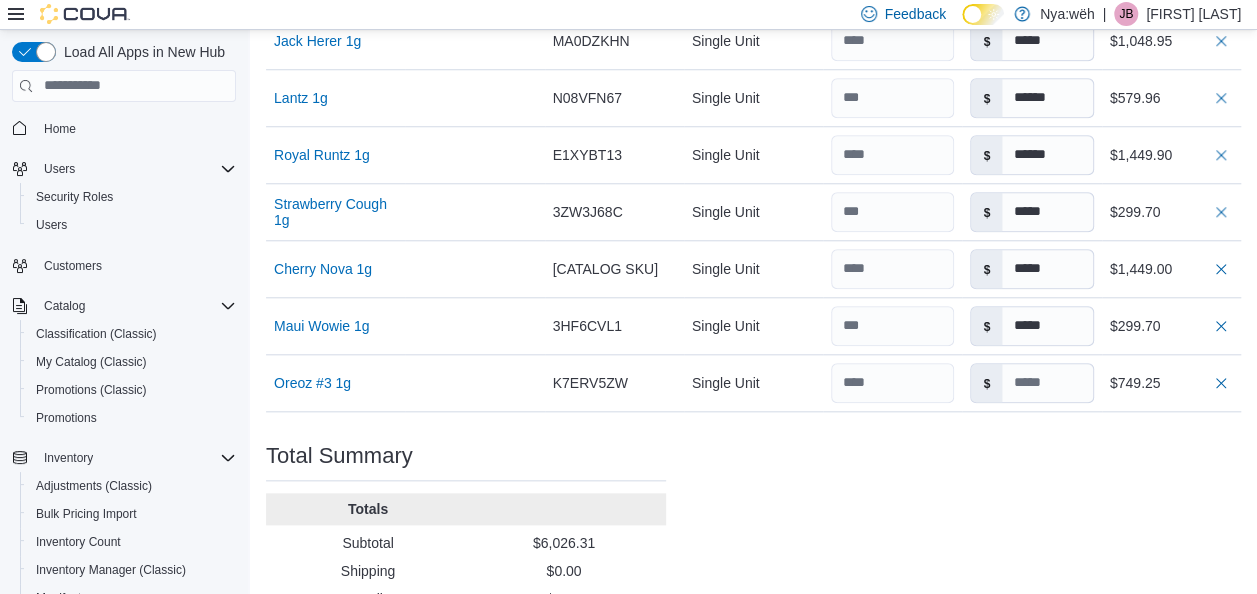 click on "Purchase Order: POFFJX-332 Feedback Purchase Order Details   Edit Status Pending Supplier Panama Reds Supplier Invoice Number No Supplier Invoice Number added Bill To Broken treaties wholesale Ship To Broken treaties wholesale Shipping Cost $0.00 Recycling Cost $0.00 Tax $0.00 ETA July 21, 2025 Notes - Created On July 14, 2025 11:38 AM Submitted On - Last Received On - Completed On - Products (8)     Products Search or Scan to Add Product Quantity  Add or Browse Products from this Supplier Sorting EuiBasicTable with search callback Item Supplier SKU Catalog SKU Unit Qty Unit Cost Total Ak 1g Supplier SKU Catalog SKU YFBNG4YY Unit Single Unit Qty Unit Cost $ ***** Total $149.85 Jack Herer 1g Supplier SKU Catalog SKU MA0DZKHN Unit Single Unit Qty Unit Cost $ ***** Total $1,048.95 Lantz 1g Supplier SKU Catalog SKU N08VFN67 Unit Single Unit Qty Unit Cost $ ****** Total $579.96 Royal Runtz 1g Supplier SKU Catalog SKU E1XYBT13 Unit Single Unit Qty Unit Cost $ ****** Total $1,449.90 Strawberry Cough 1g Supplier SKU" at bounding box center [753, 0] 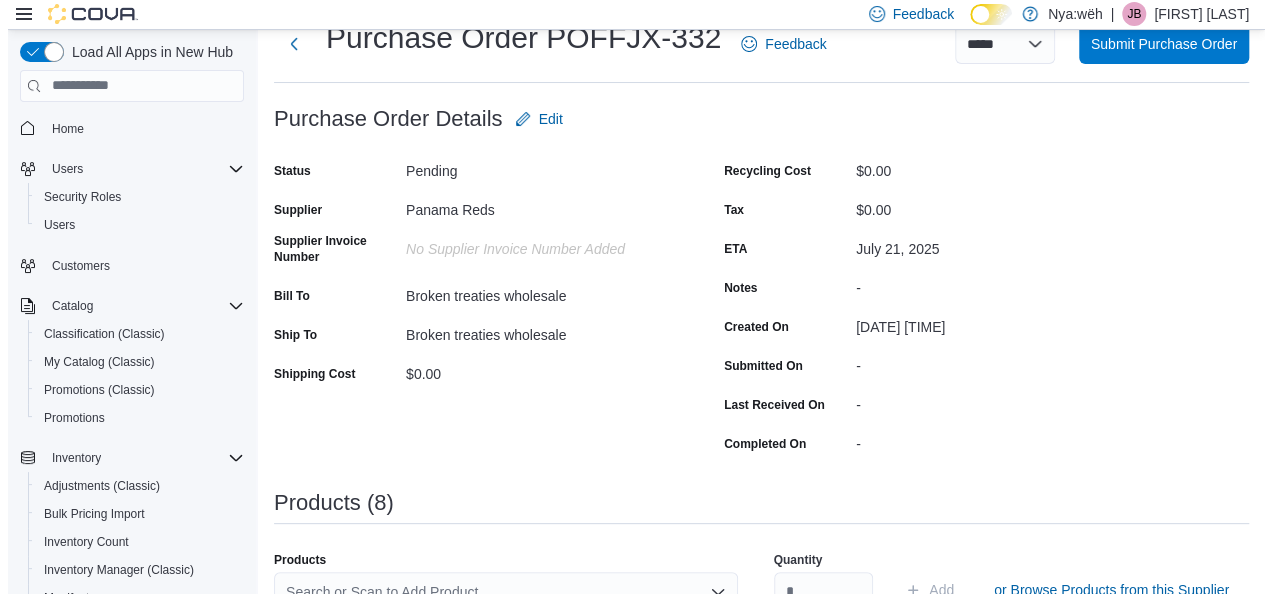 scroll, scrollTop: 0, scrollLeft: 0, axis: both 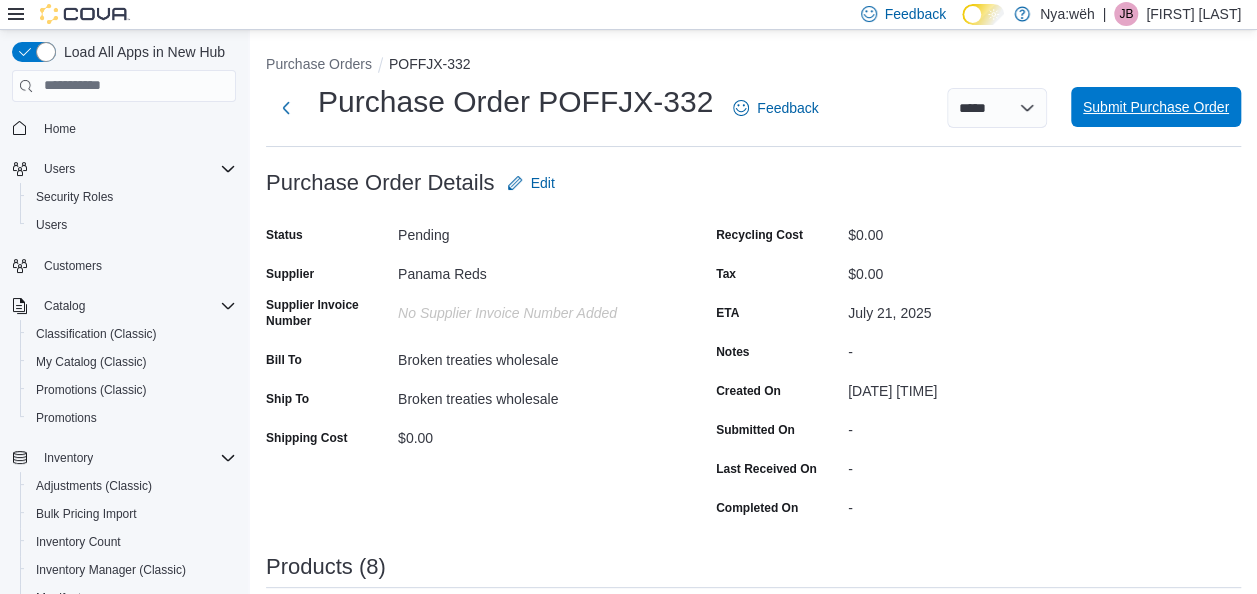 click on "Submit Purchase Order" at bounding box center [1156, 107] 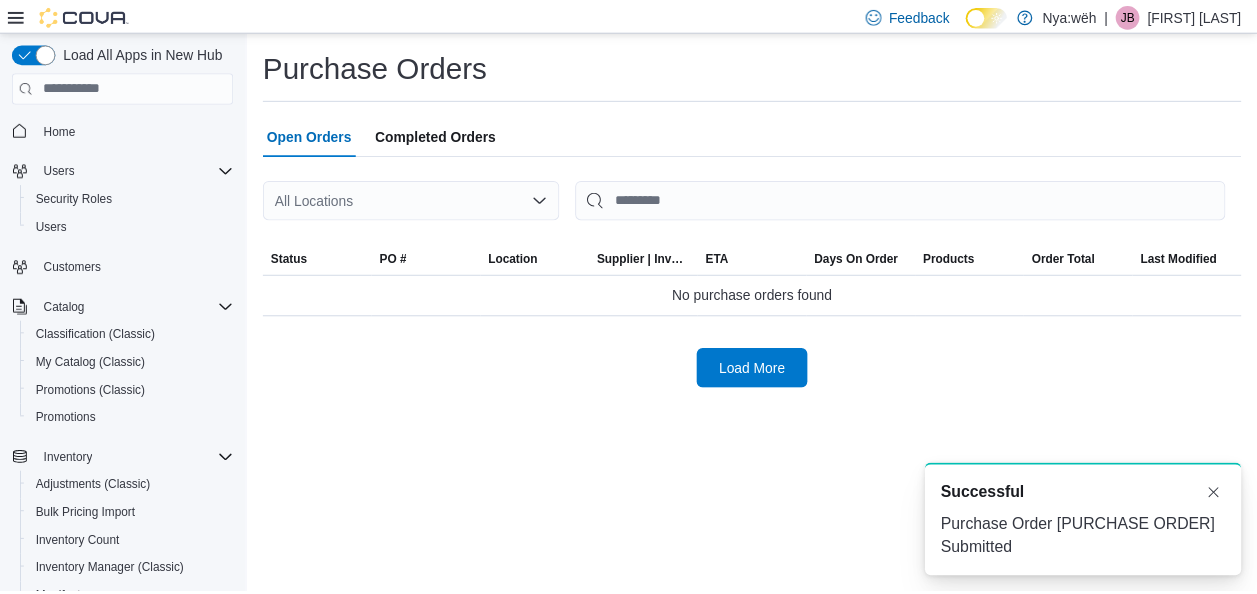 scroll, scrollTop: 0, scrollLeft: 0, axis: both 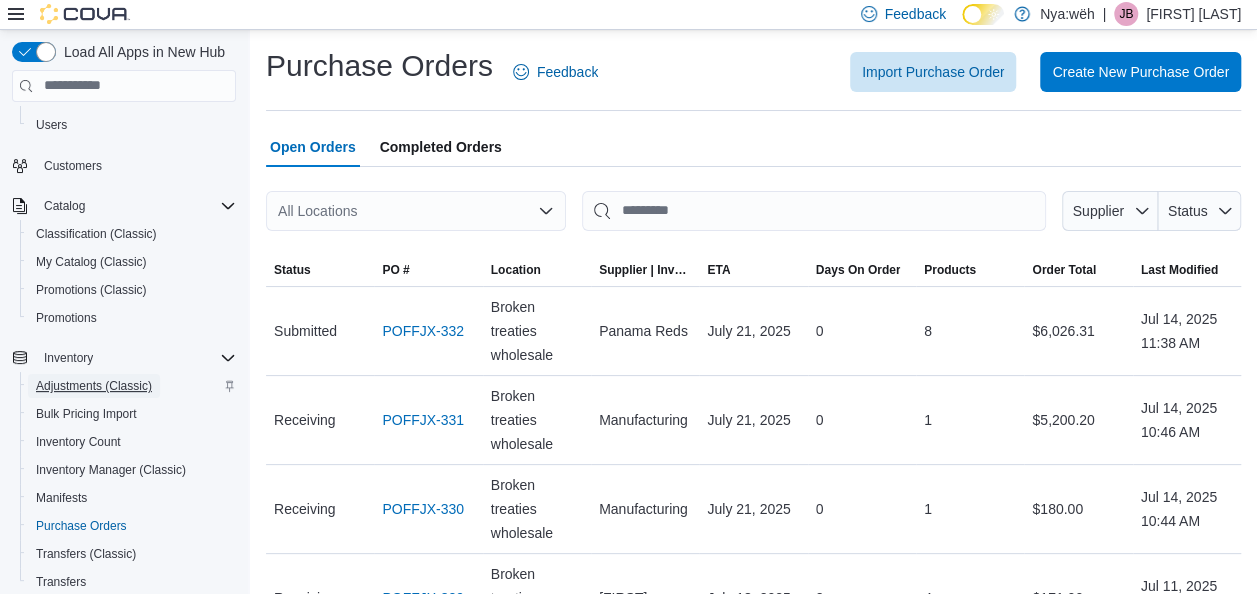 click on "Adjustments (Classic)" at bounding box center (94, 386) 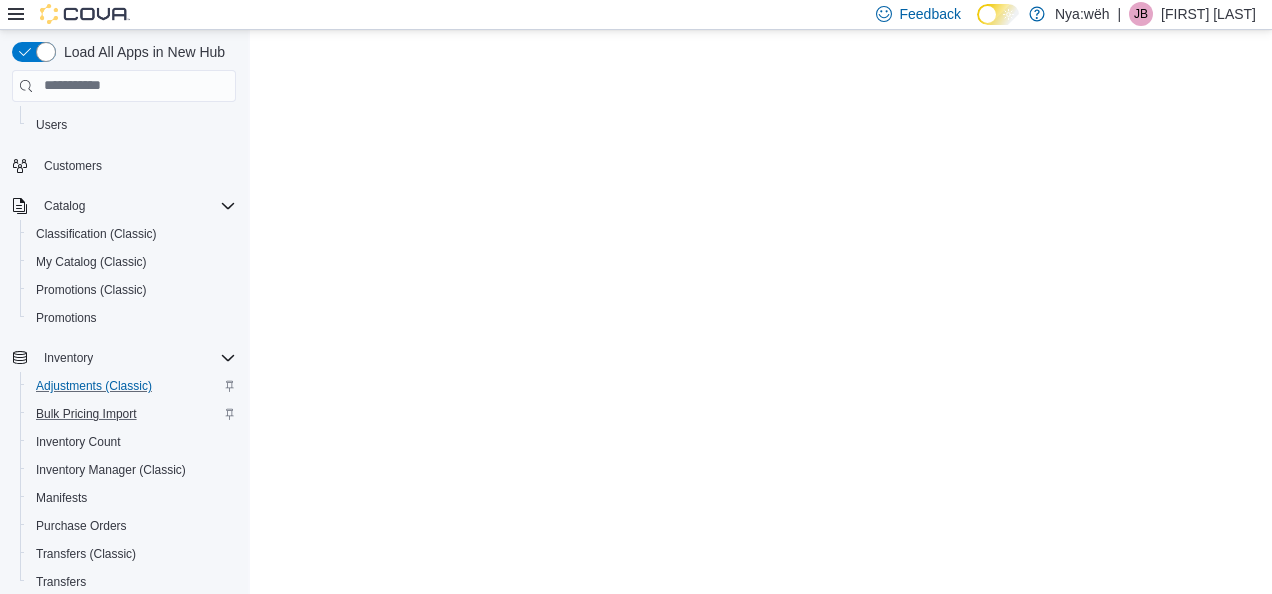 scroll, scrollTop: 0, scrollLeft: 0, axis: both 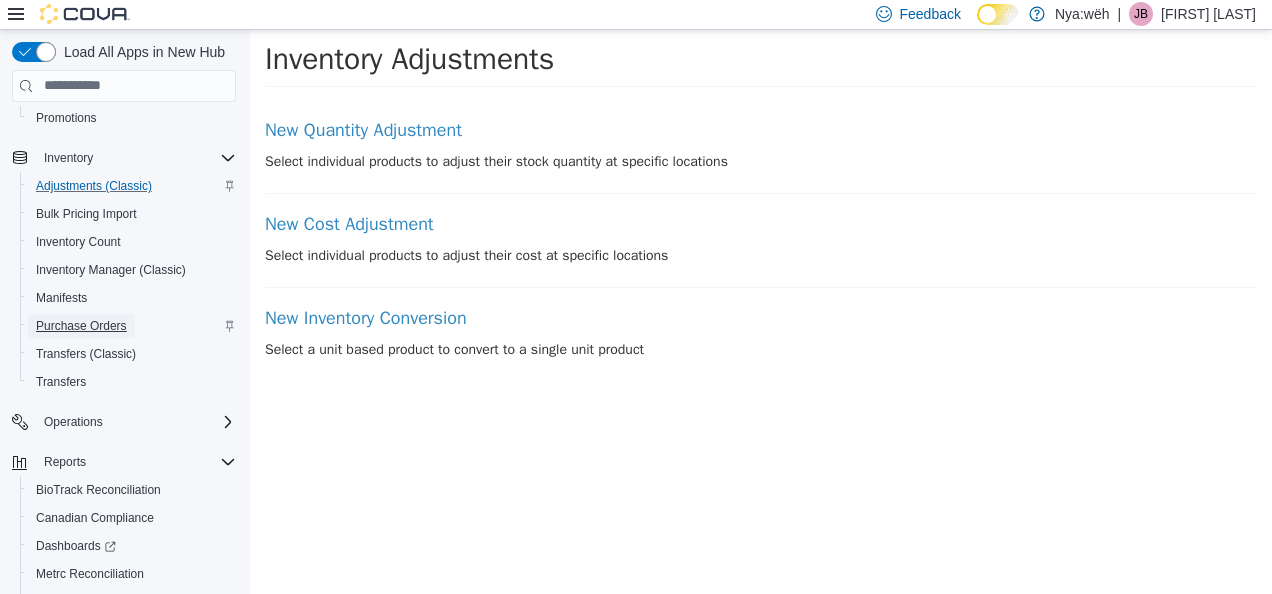 click on "Purchase Orders" at bounding box center [81, 326] 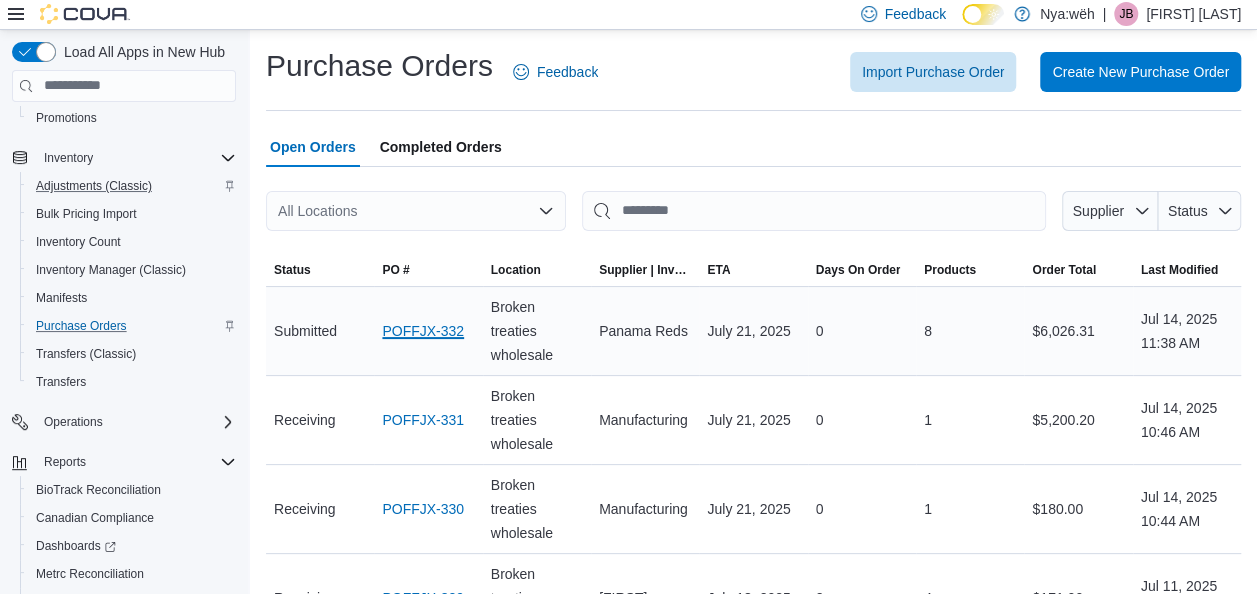 click on "POFFJX-332" at bounding box center [423, 331] 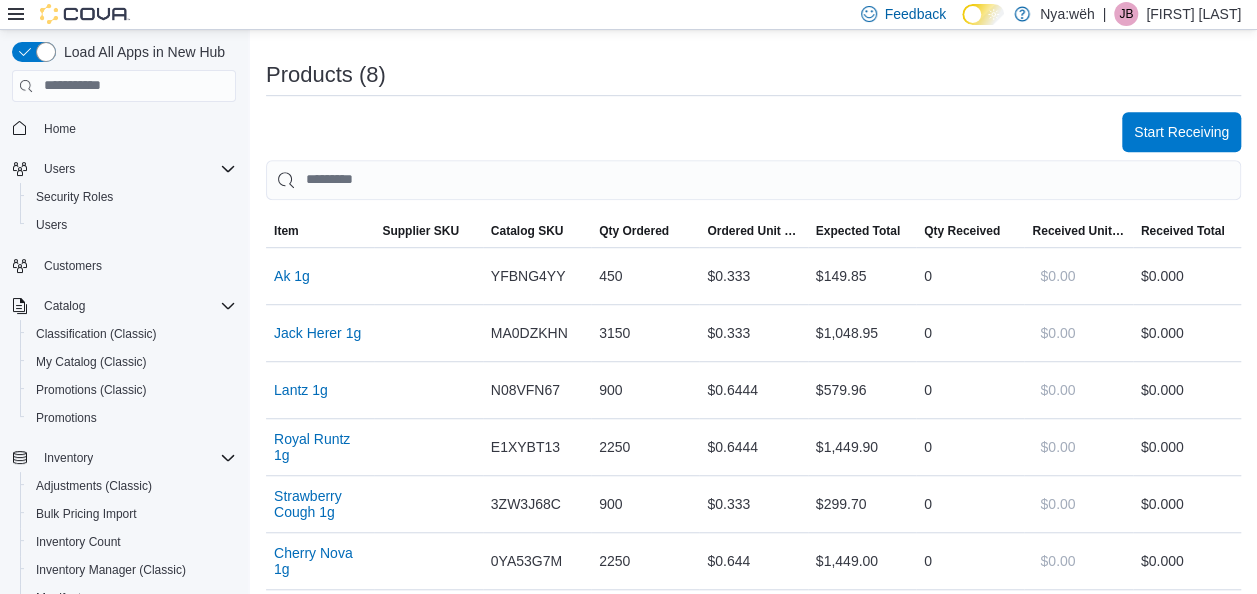 scroll, scrollTop: 200, scrollLeft: 0, axis: vertical 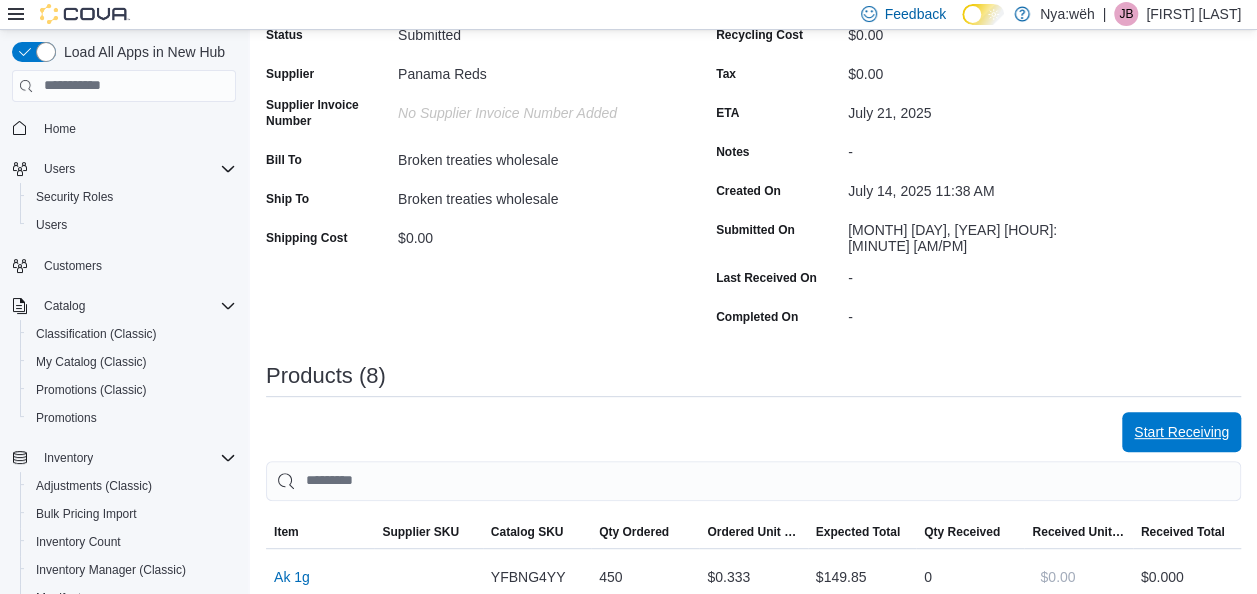 click on "Start Receiving" at bounding box center [1181, 432] 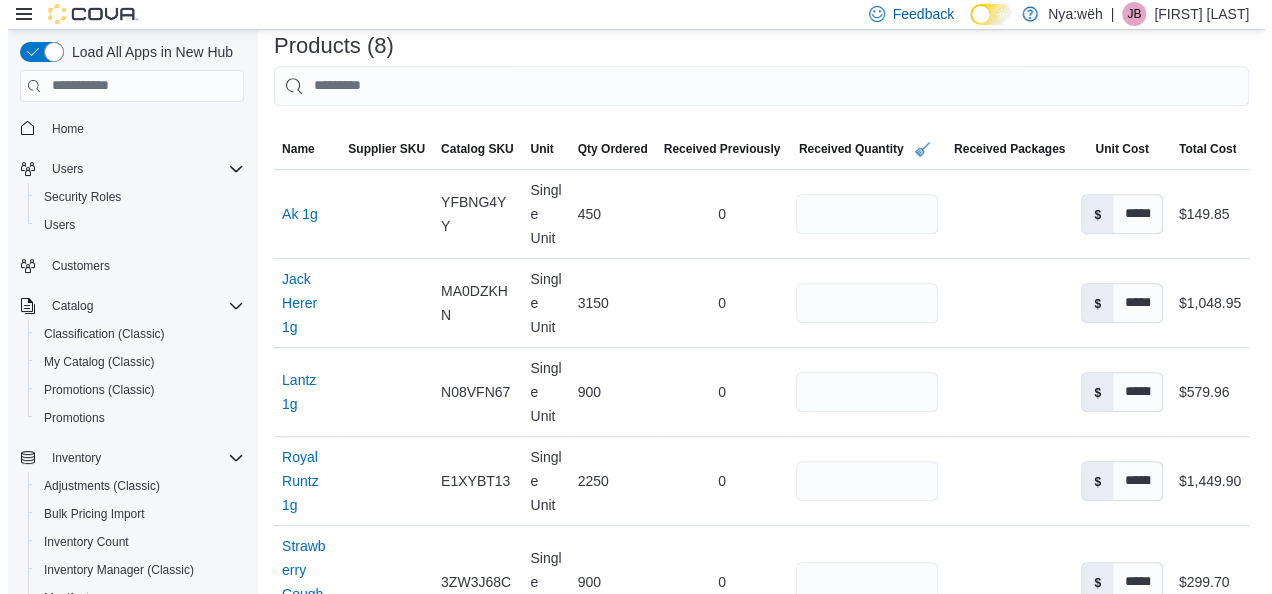 scroll, scrollTop: 0, scrollLeft: 0, axis: both 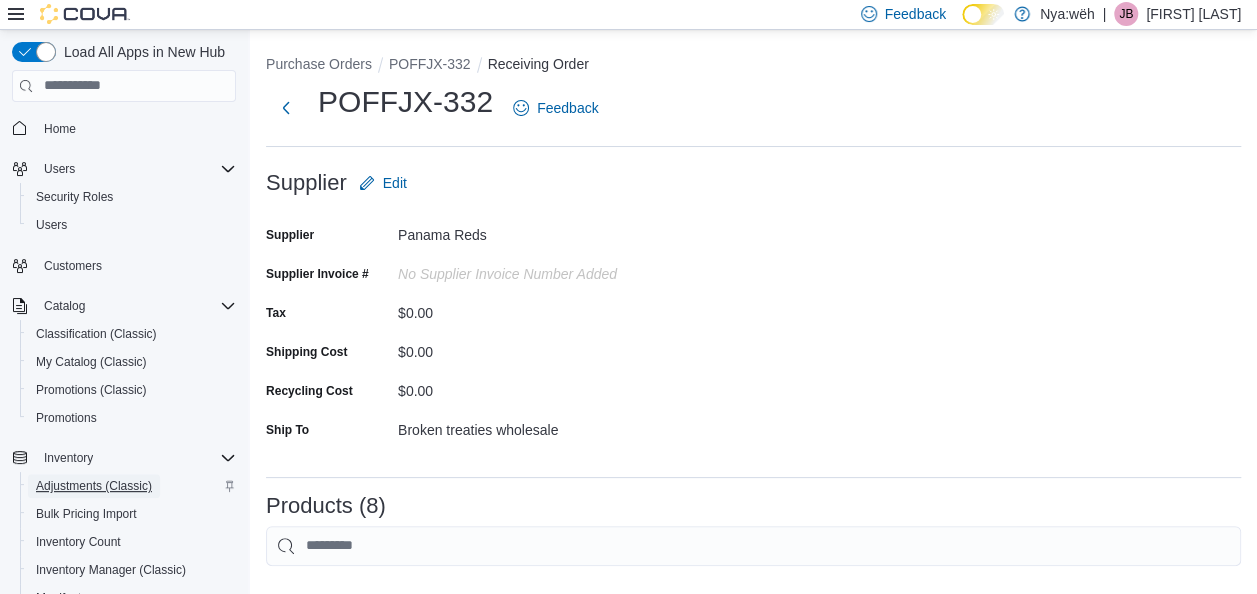 click on "Adjustments (Classic)" at bounding box center [94, 486] 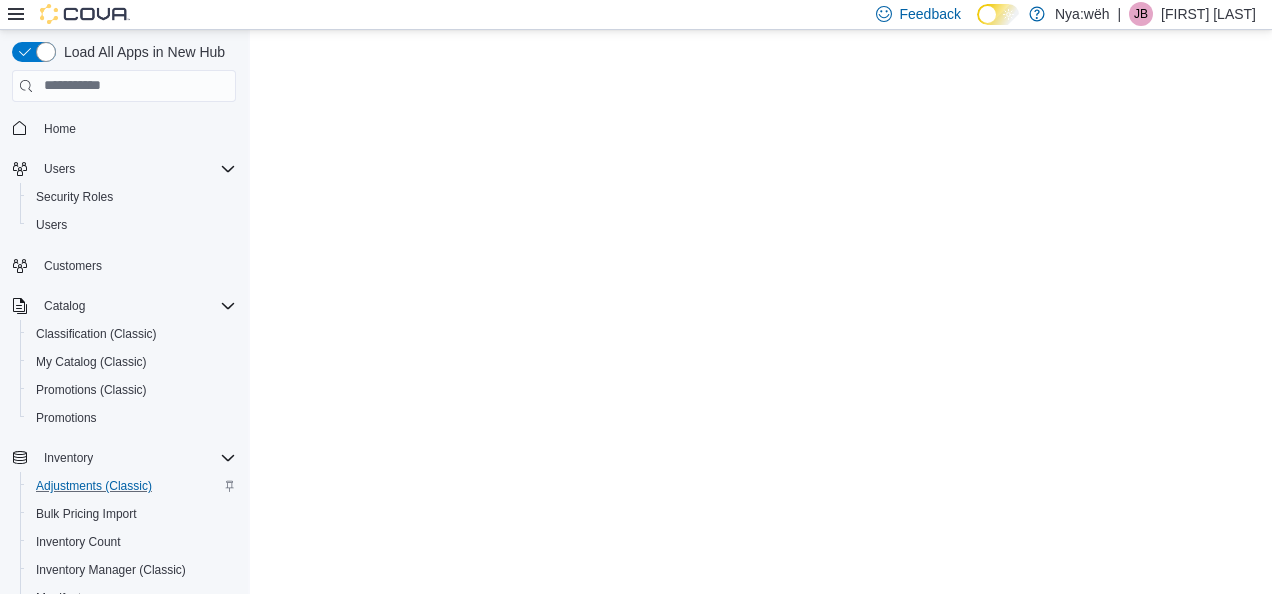 scroll, scrollTop: 0, scrollLeft: 0, axis: both 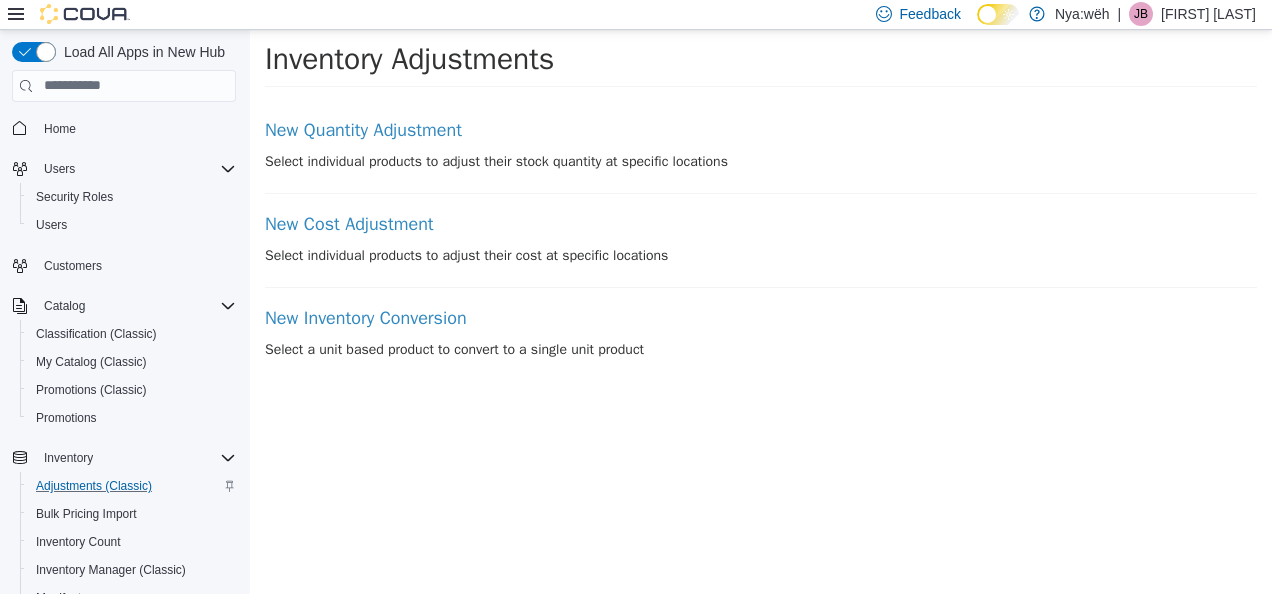 click 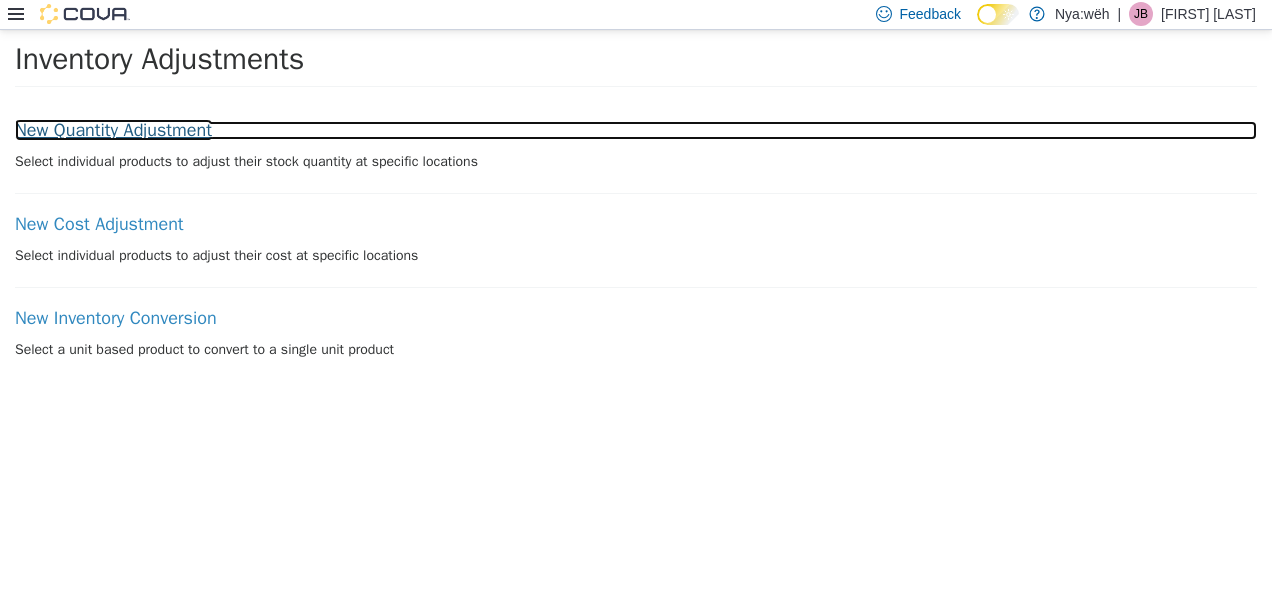 click on "New Quantity Adjustment" at bounding box center [636, 130] 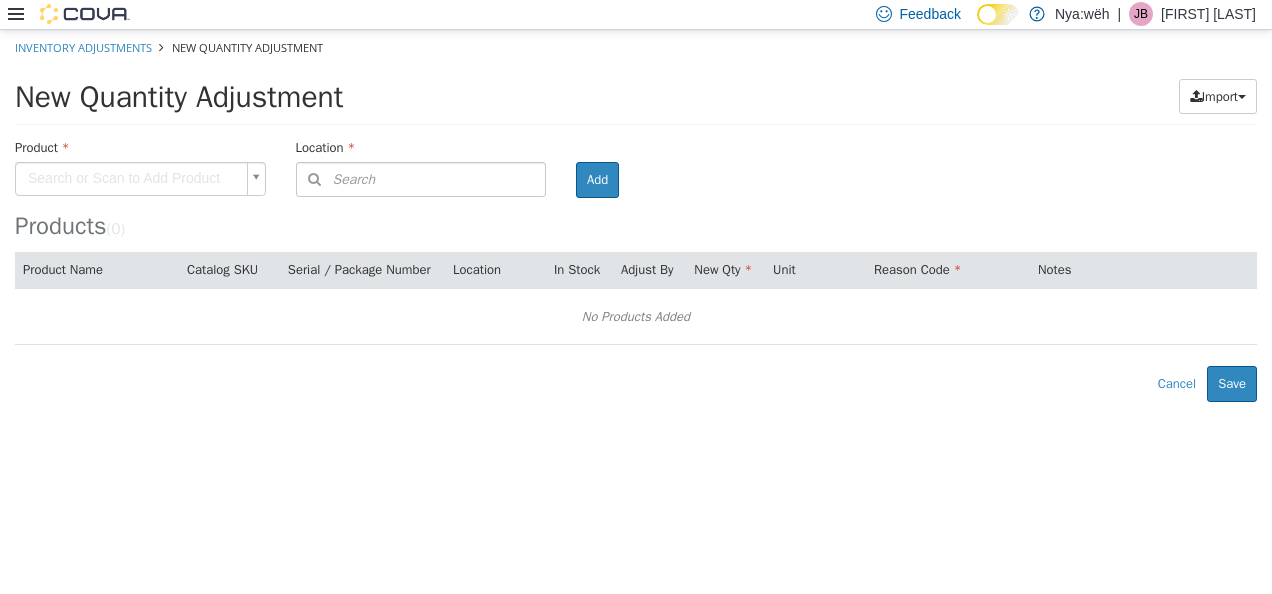 click on "×
Inventory Adjustments
New Quantity Adjustment
New Quantity Adjustment
Import  Inventory Export (.CSV) Package List (.TXT)
Product     Search or Scan to Add Product                             Location Search Type 3 or more characters or browse       Nya:wëh     (2)         Broken treaties wholesale             Resilient Roots         Room   Add Products  ( 0 ) Product Name Catalog SKU Serial / Package Number Location In Stock Adjust By New Qty Unit Reason Code Notes No Products Added Error saving adjustment please resolve the errors above. Cancel Save" at bounding box center (636, 215) 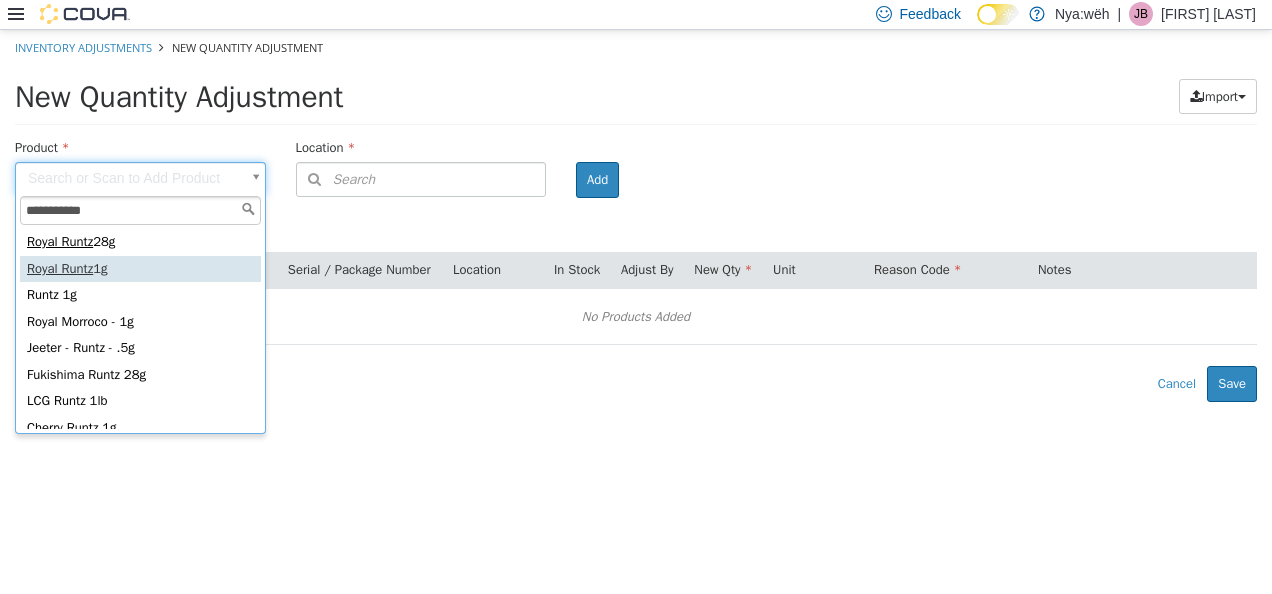 type on "**********" 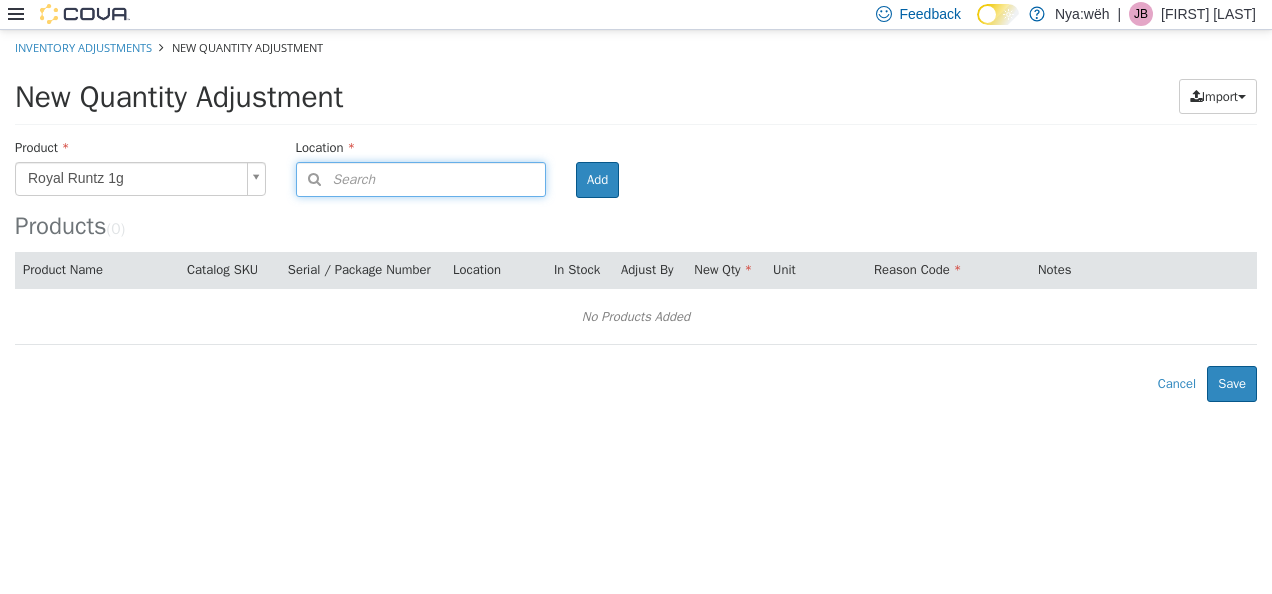 click on "Search" at bounding box center (421, 178) 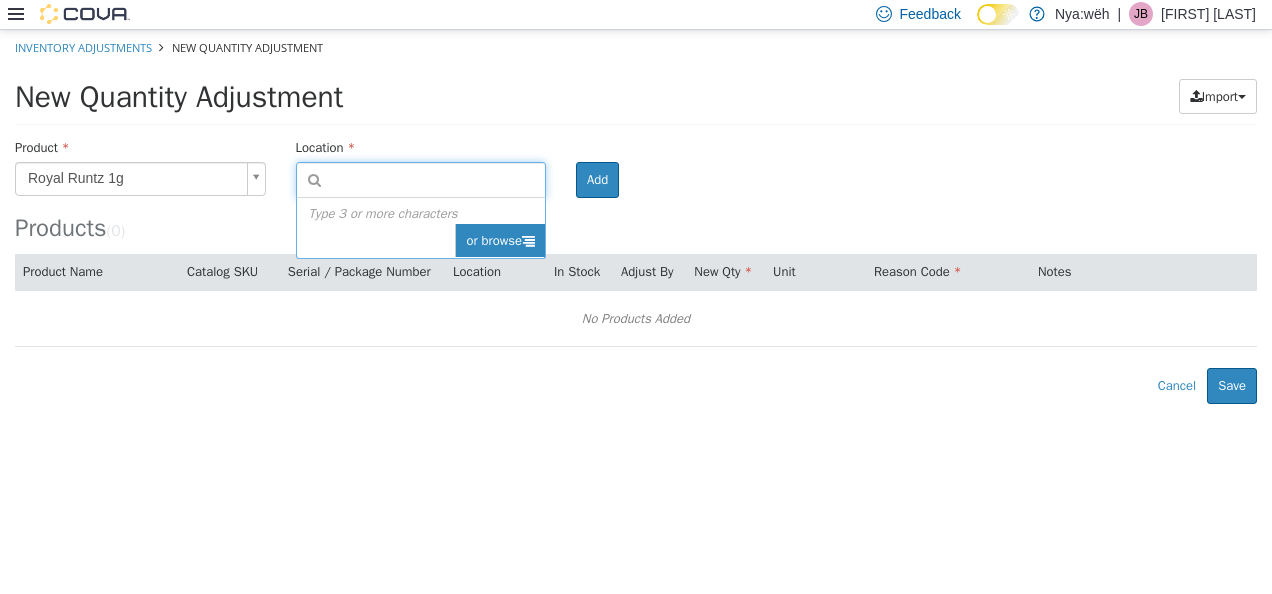 click on "or browse" at bounding box center (500, 240) 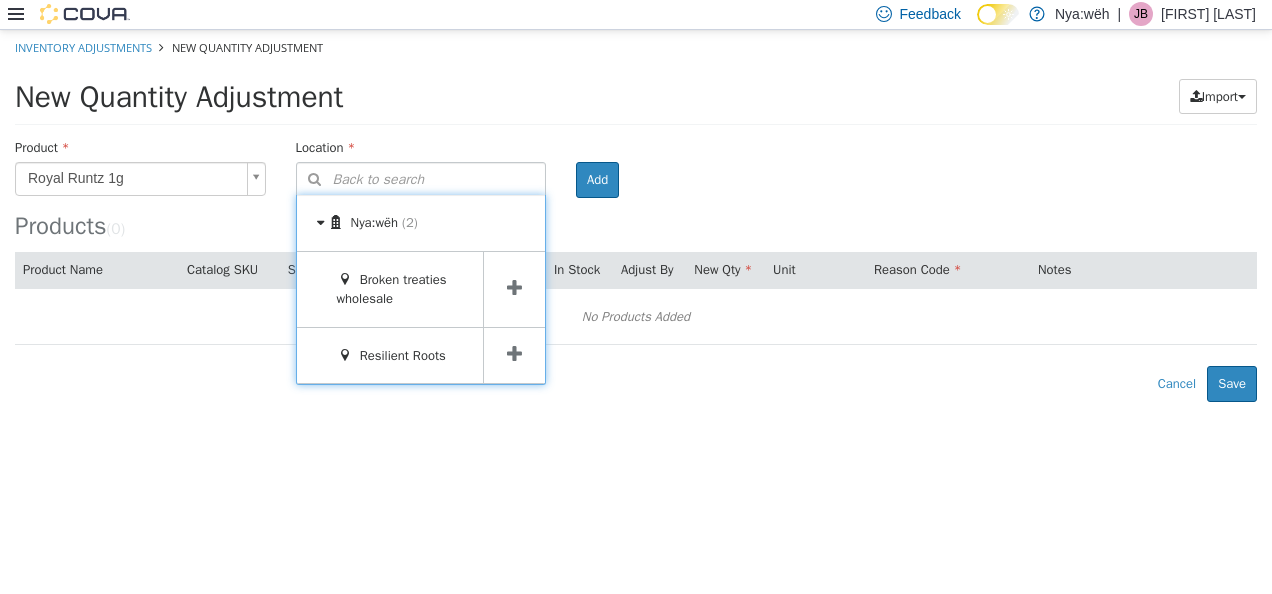 click at bounding box center [514, 287] 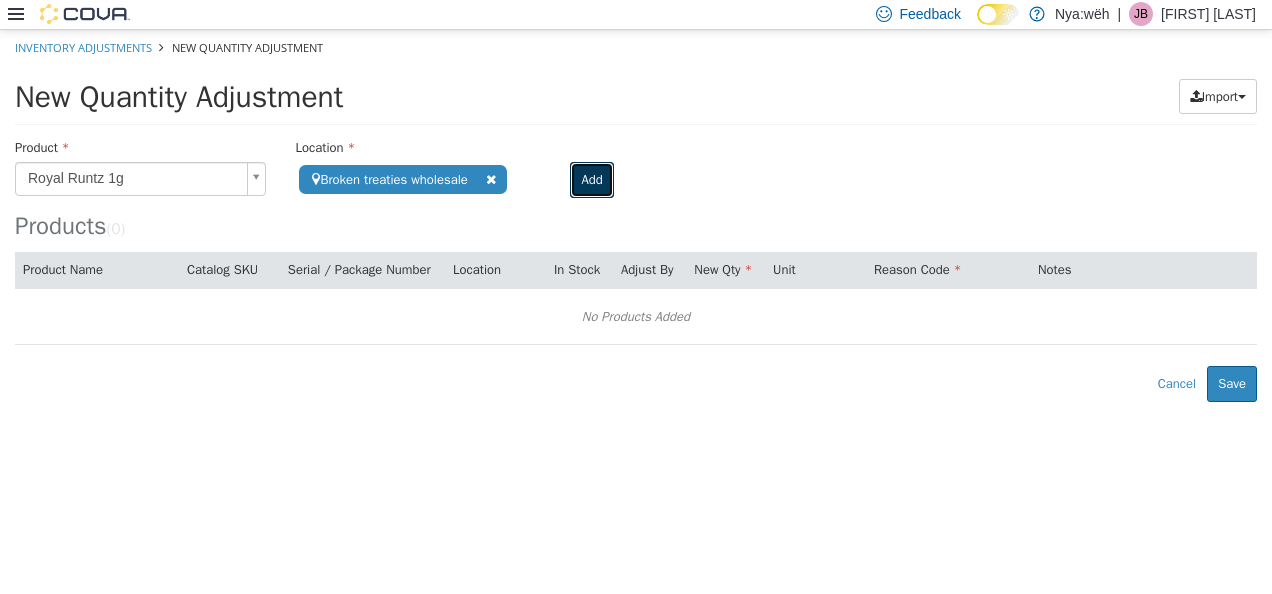 click on "Add" at bounding box center [591, 179] 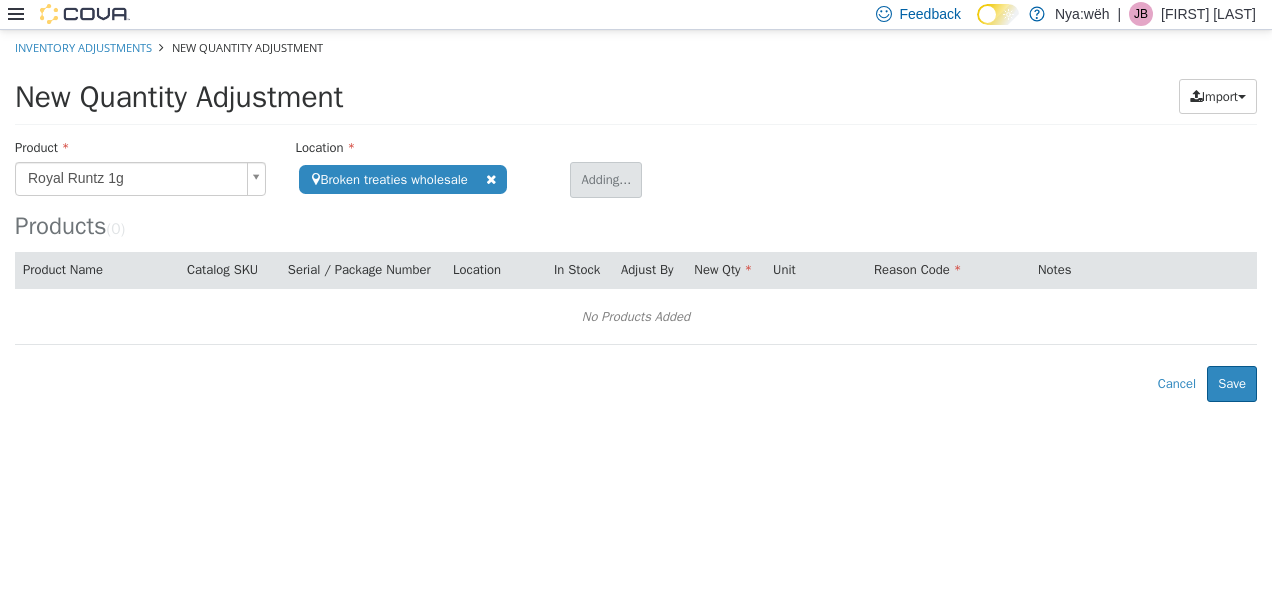 type 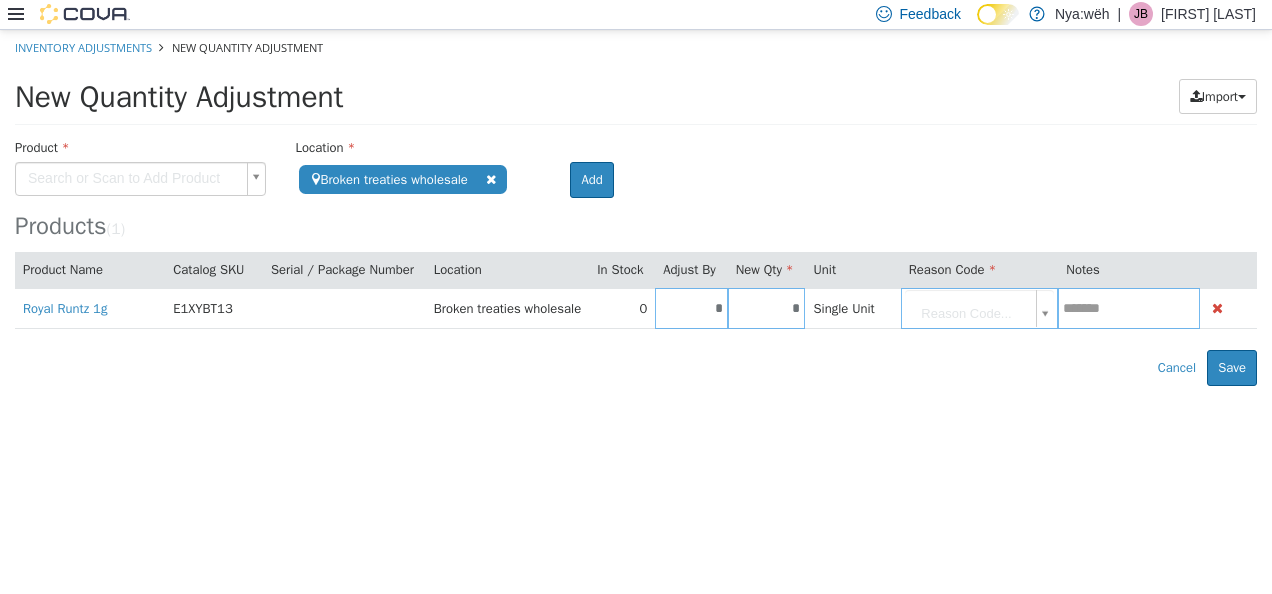 click on "**********" at bounding box center (636, 207) 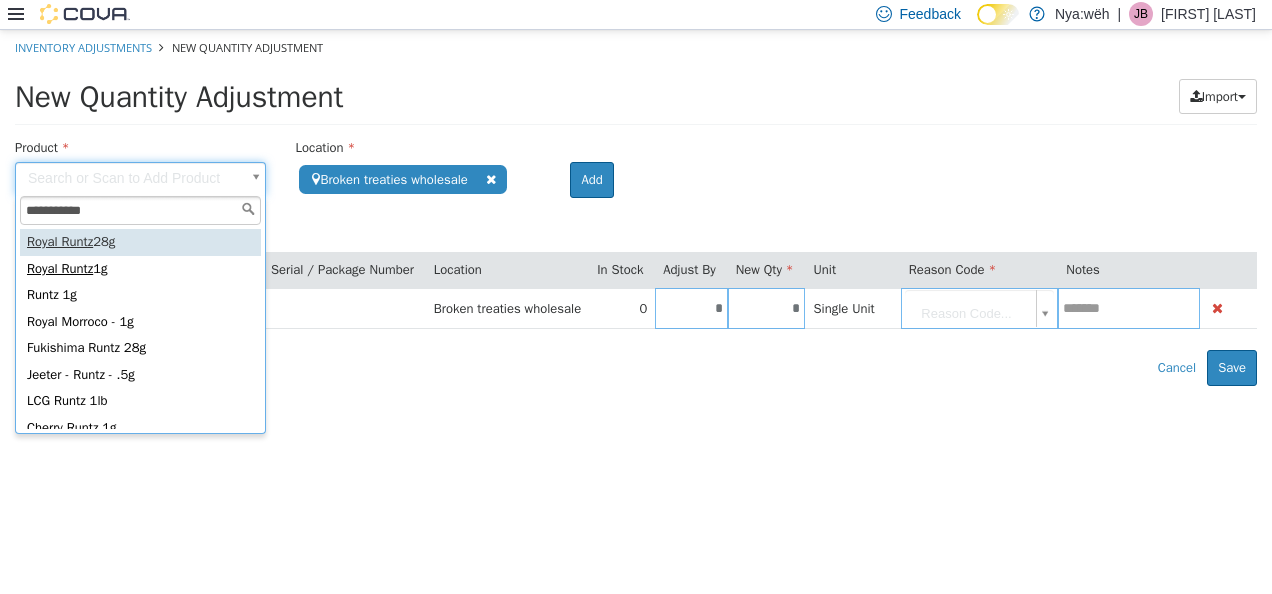 type on "**********" 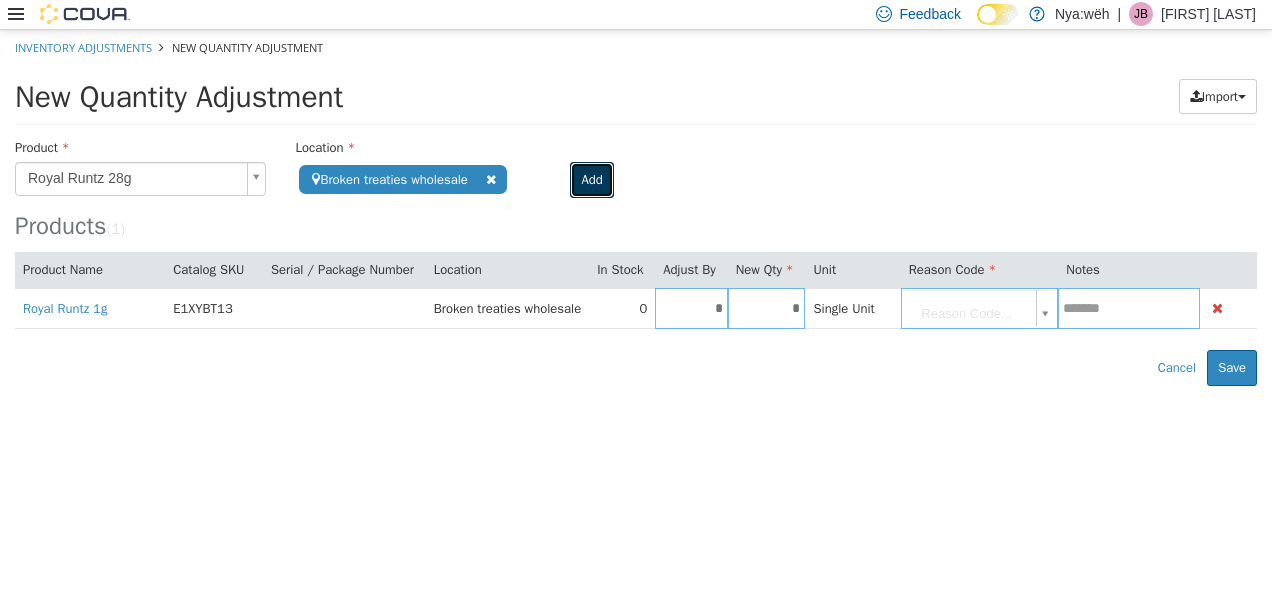 click on "Add" at bounding box center (591, 179) 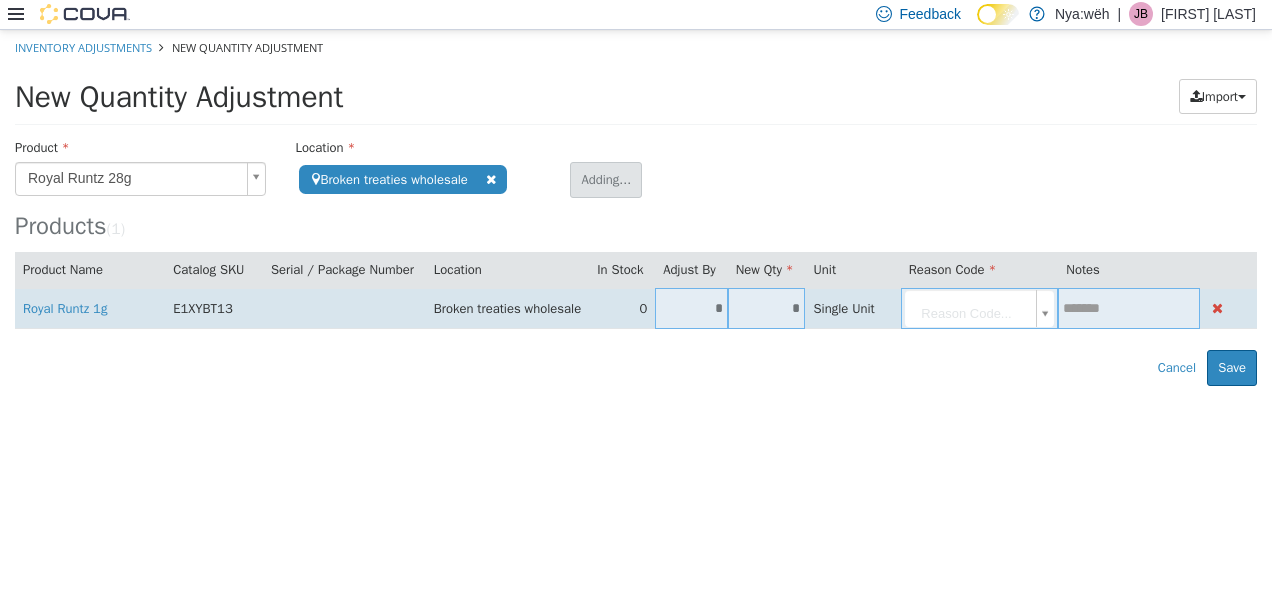 type 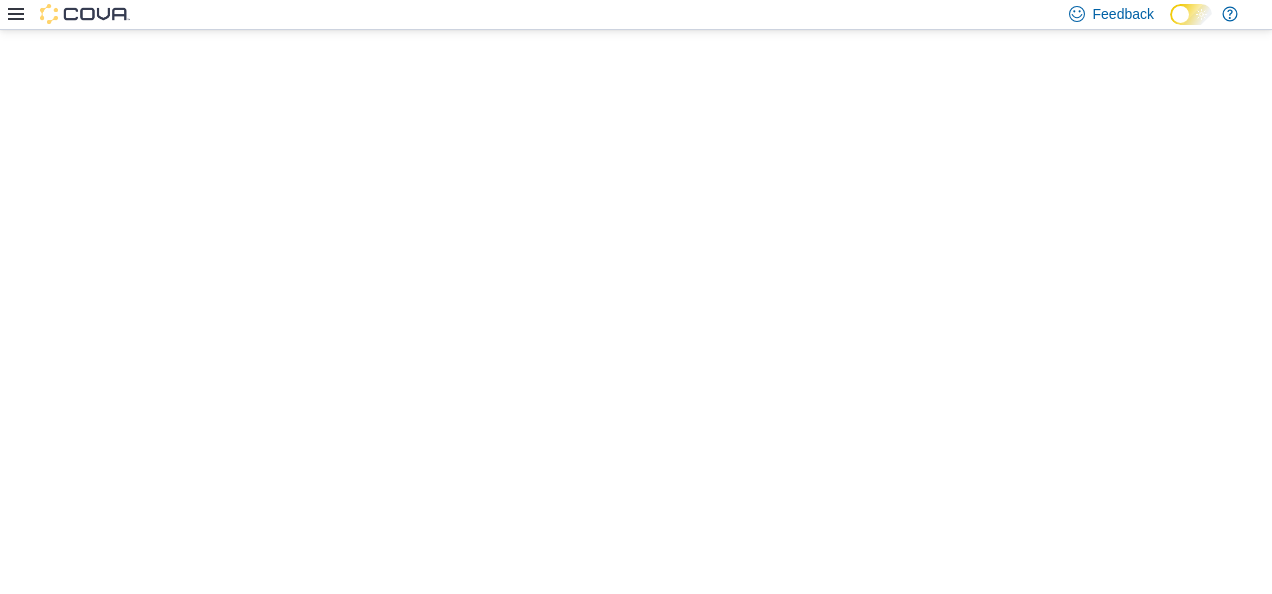 scroll, scrollTop: 0, scrollLeft: 0, axis: both 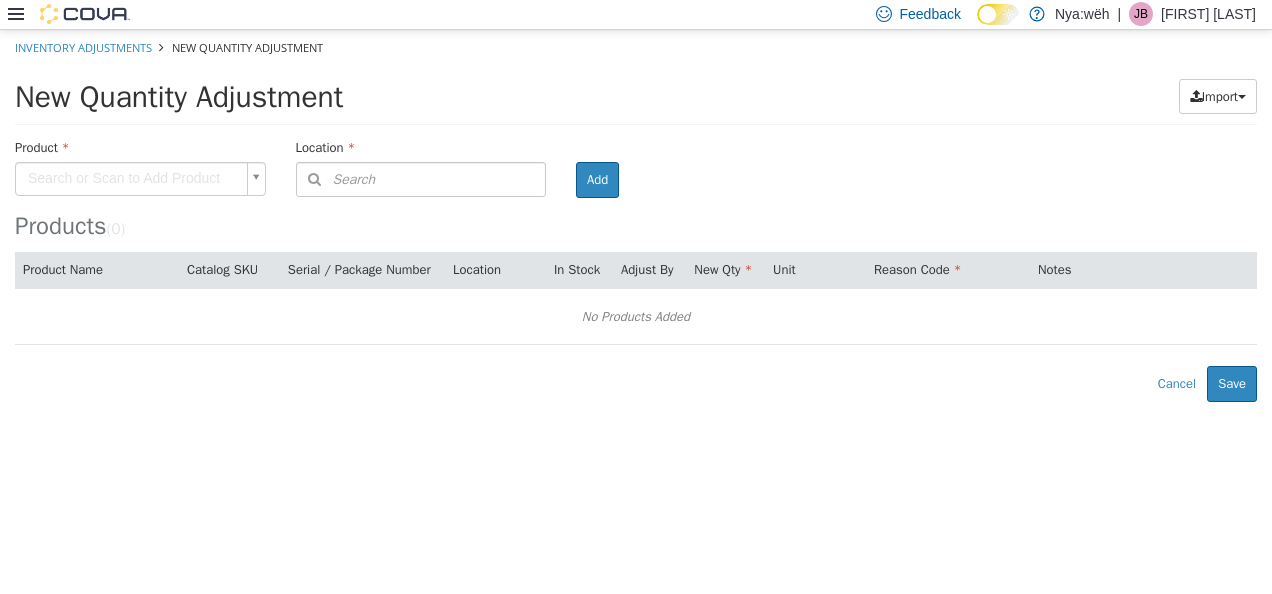 click on "Product" at bounding box center (140, 149) 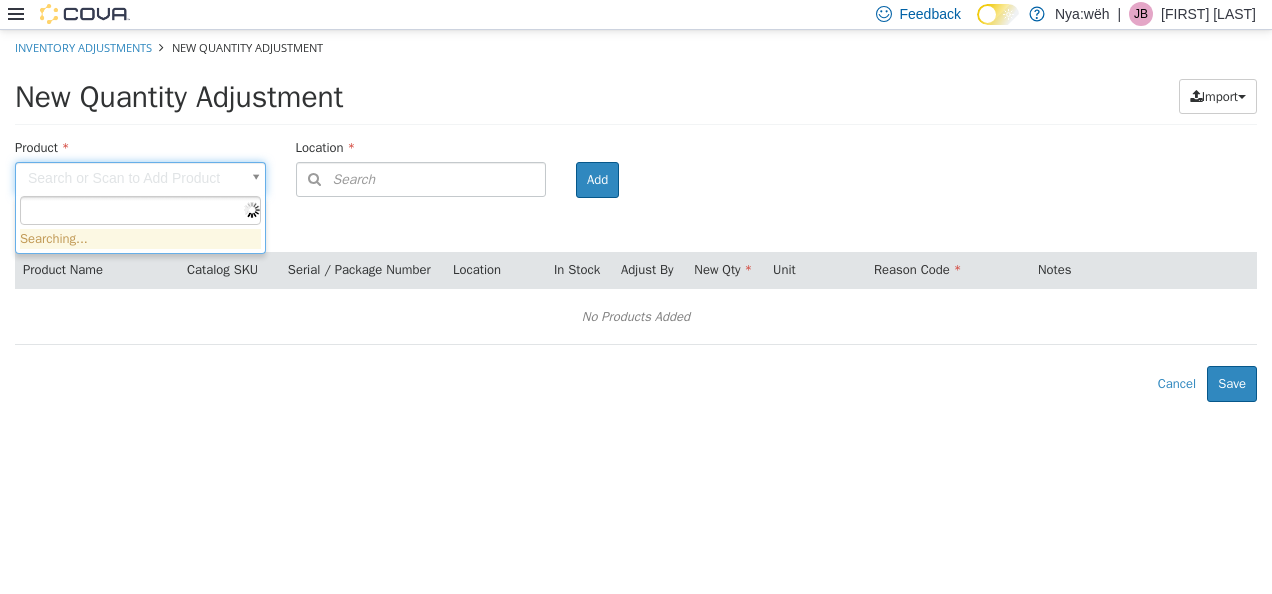 click on "×
Inventory Adjustments
New Quantity Adjustment
New Quantity Adjustment
Import  Inventory Export (.CSV) Package List (.TXT)
Product     Search or Scan to Add Product     Location Search Type 3 or more characters or browse       Nya:wëh     (2)         Broken treaties wholesale             Resilient Roots         Room   Add Products  ( 0 ) Product Name Catalog SKU Serial / Package Number Location In Stock Adjust By New Qty Unit Reason Code Notes No Products Added Error saving adjustment please resolve the errors above. Cancel Save
Searching..." at bounding box center (636, 215) 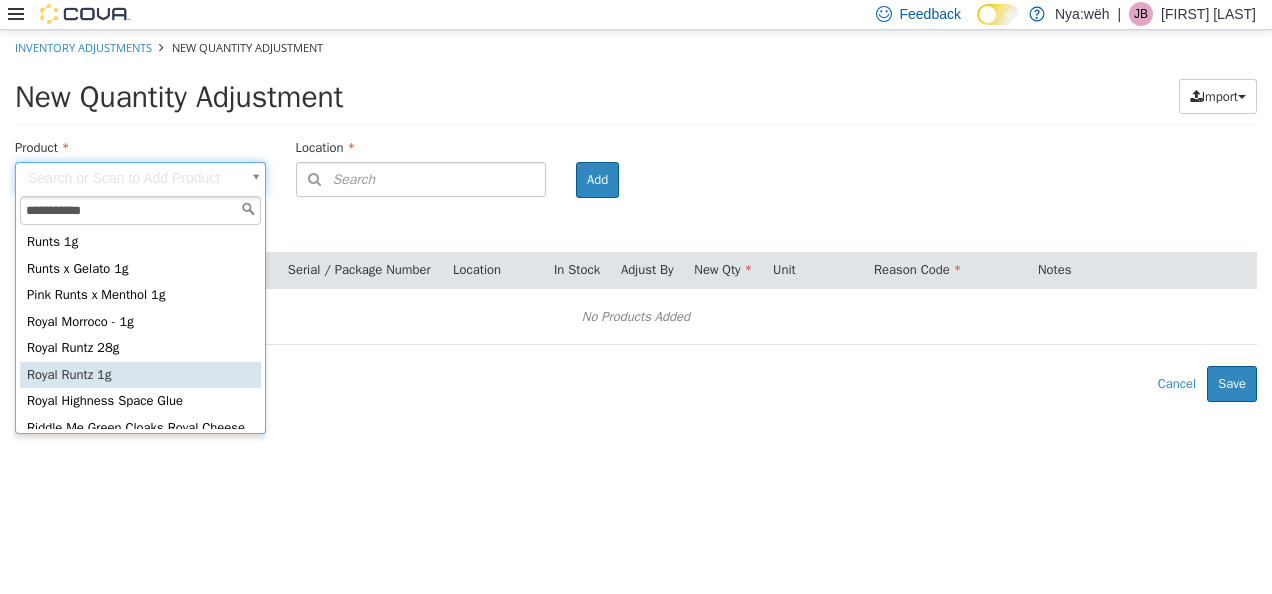 type on "**********" 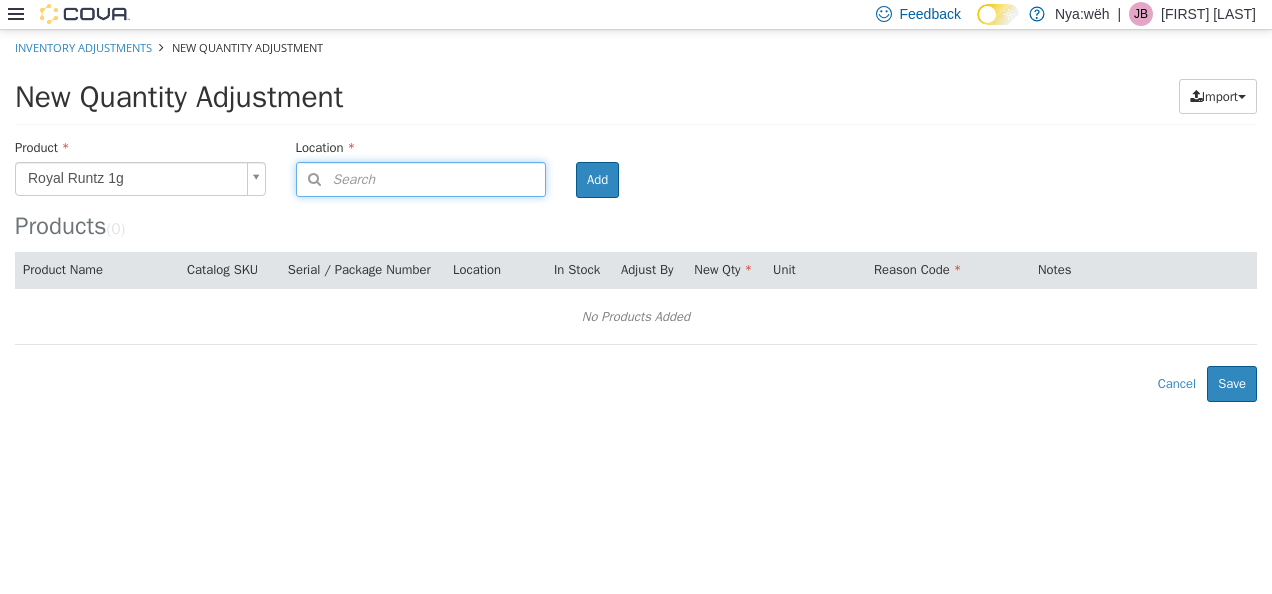 click on "Search" at bounding box center [421, 178] 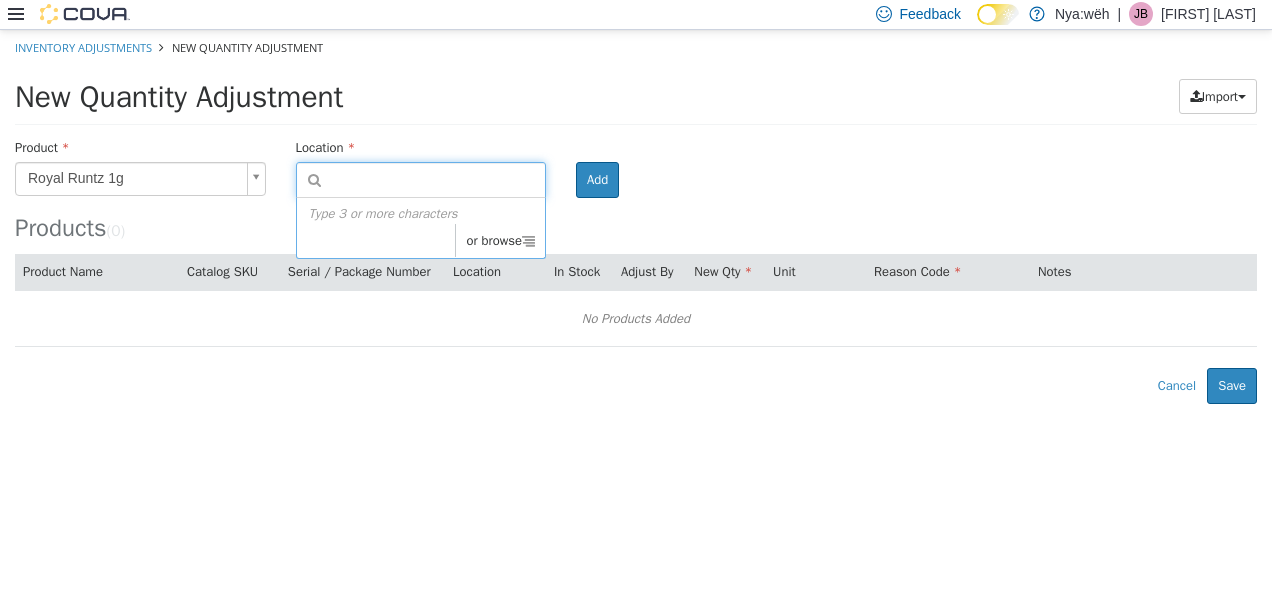 click on "or browse" at bounding box center [500, 240] 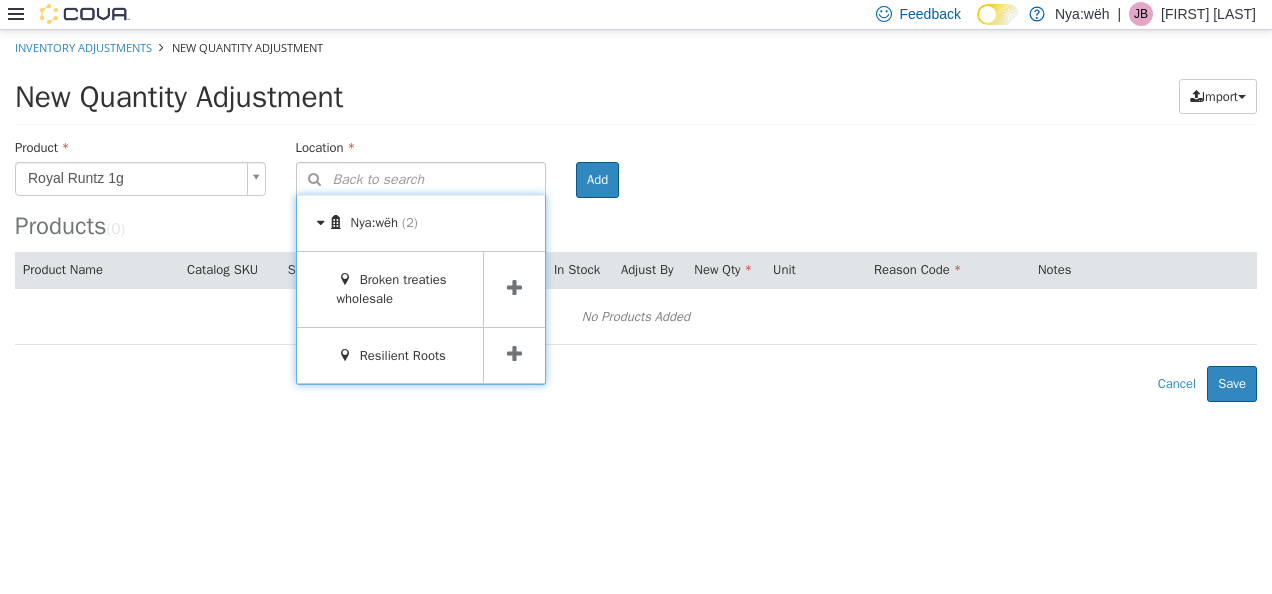 click at bounding box center (514, 288) 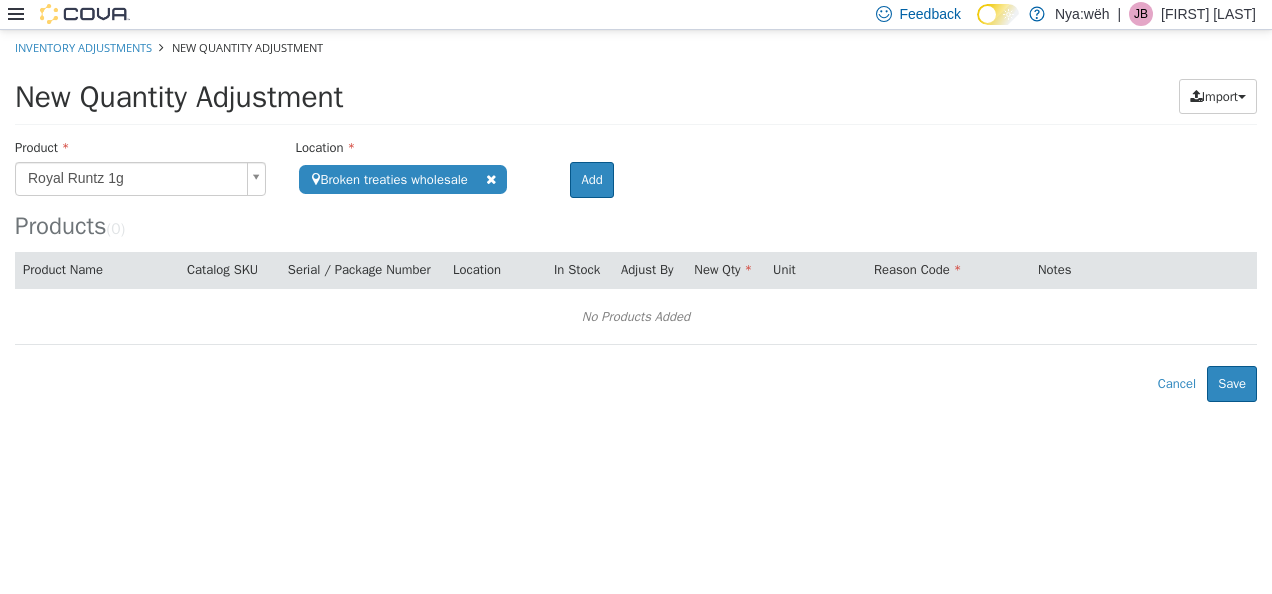 click on "Products  ( 0 )" at bounding box center (636, 188) 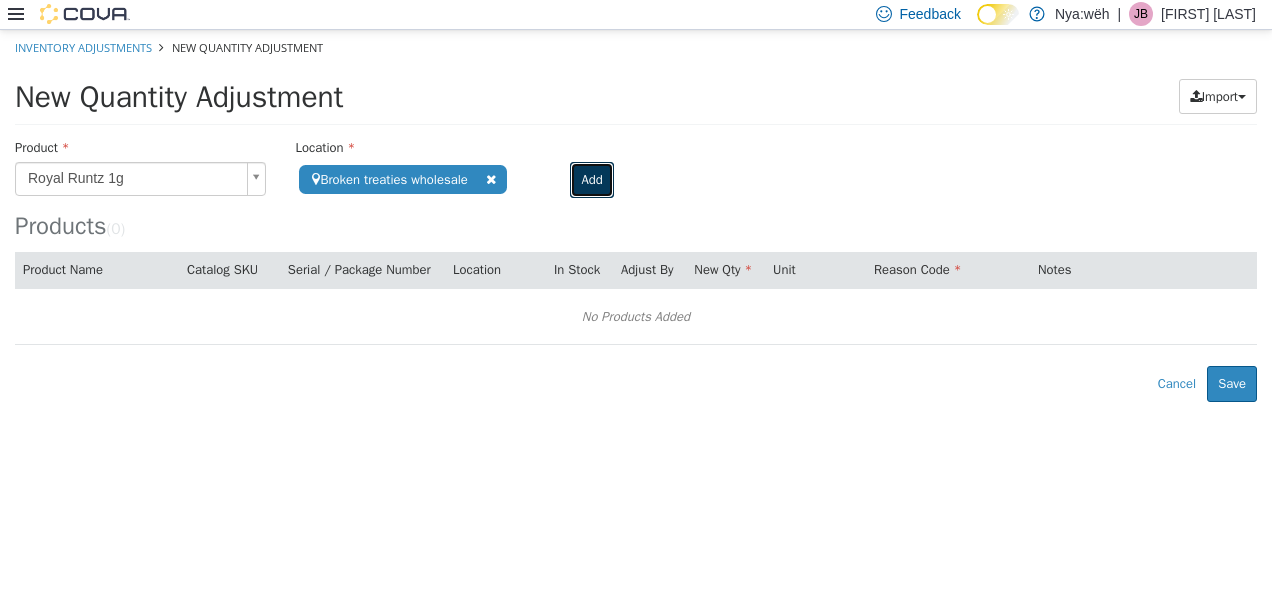 click on "Add" at bounding box center (591, 179) 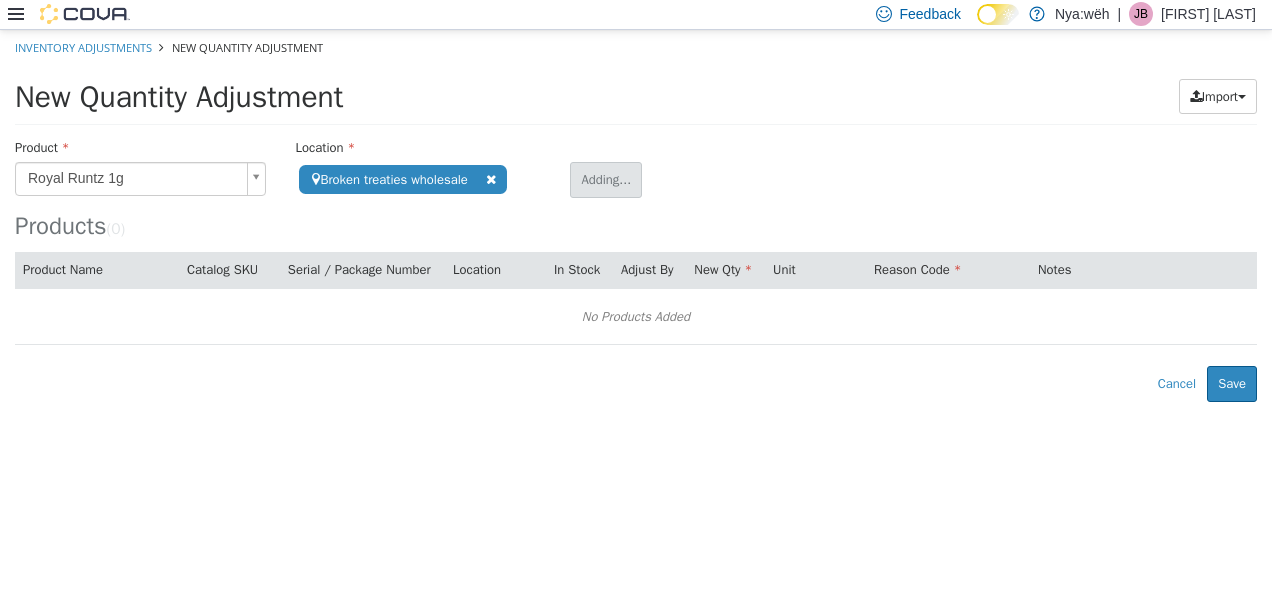 type 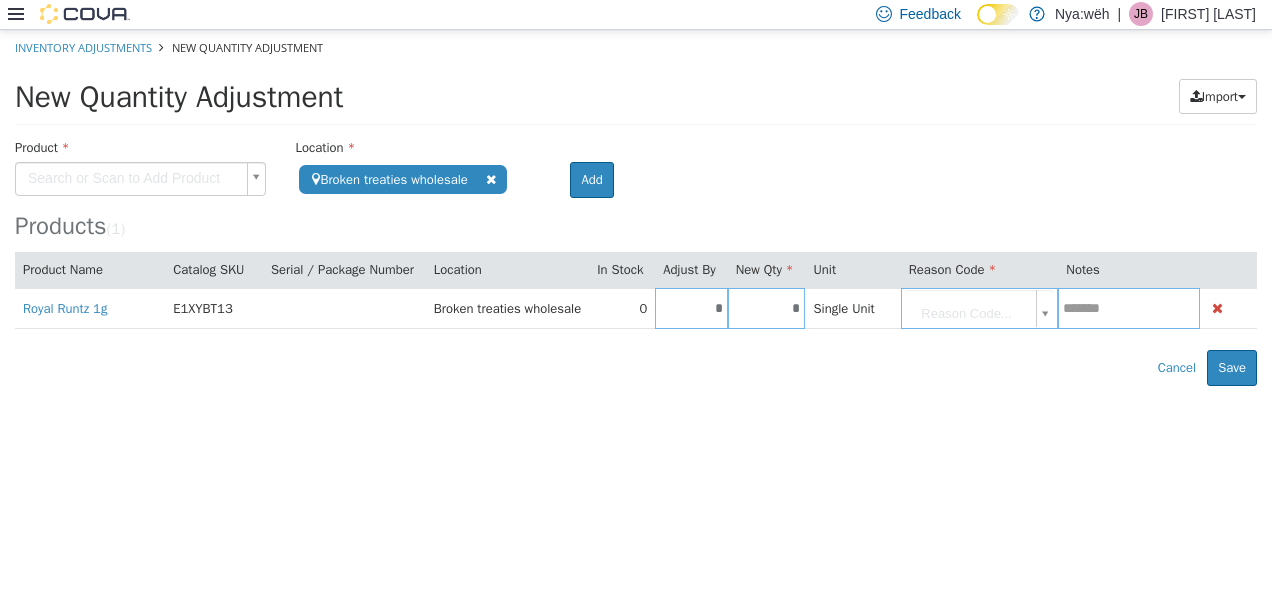 click 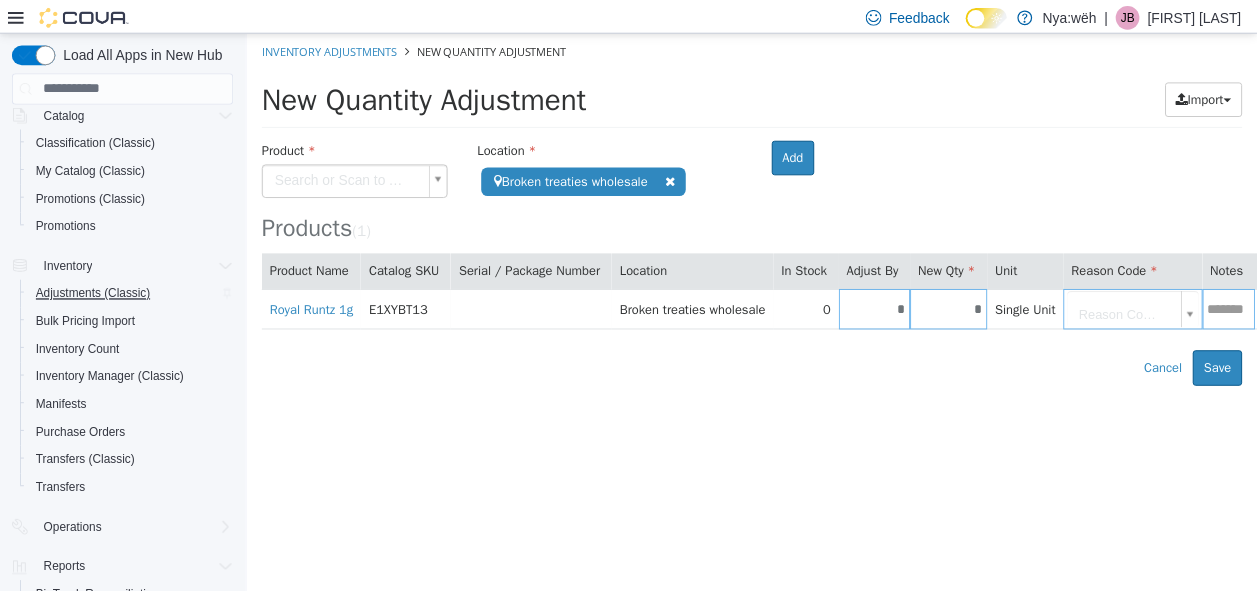 scroll, scrollTop: 200, scrollLeft: 0, axis: vertical 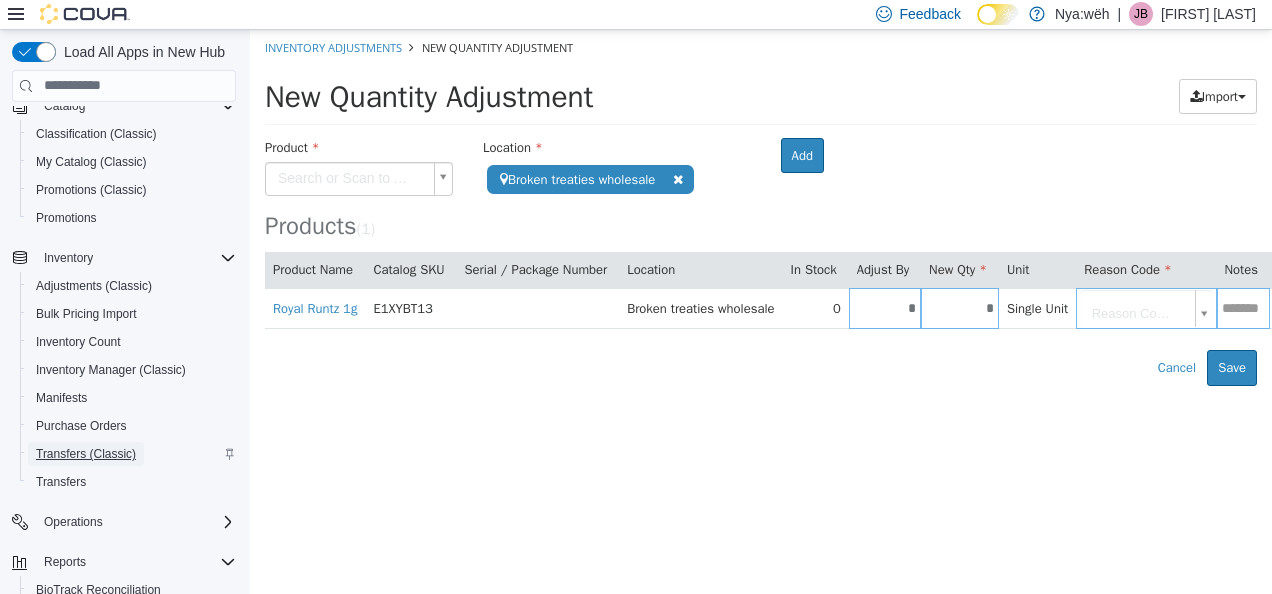 click on "Transfers (Classic)" at bounding box center [86, 454] 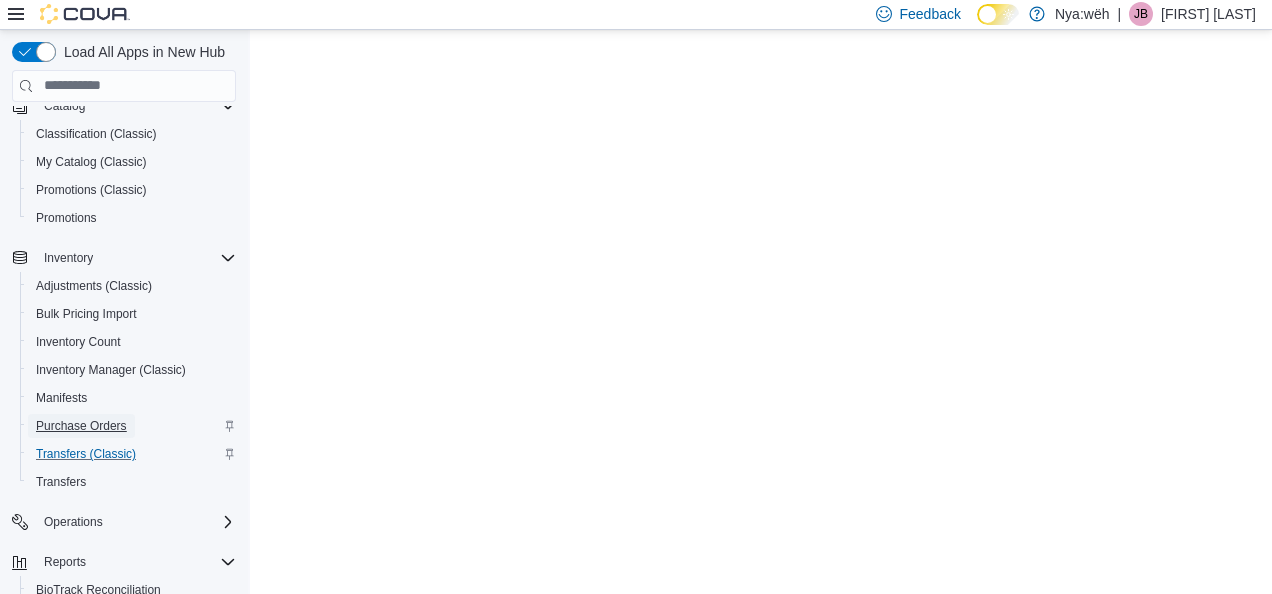click on "Purchase Orders" at bounding box center [81, 426] 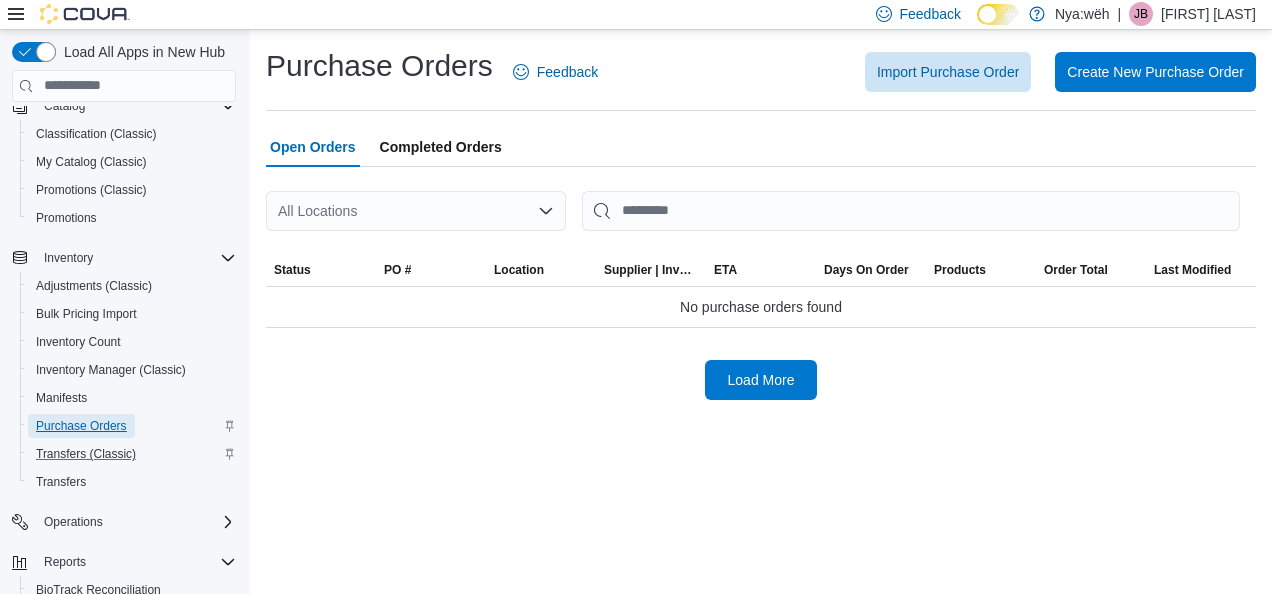 click on "Purchase Orders" at bounding box center (81, 426) 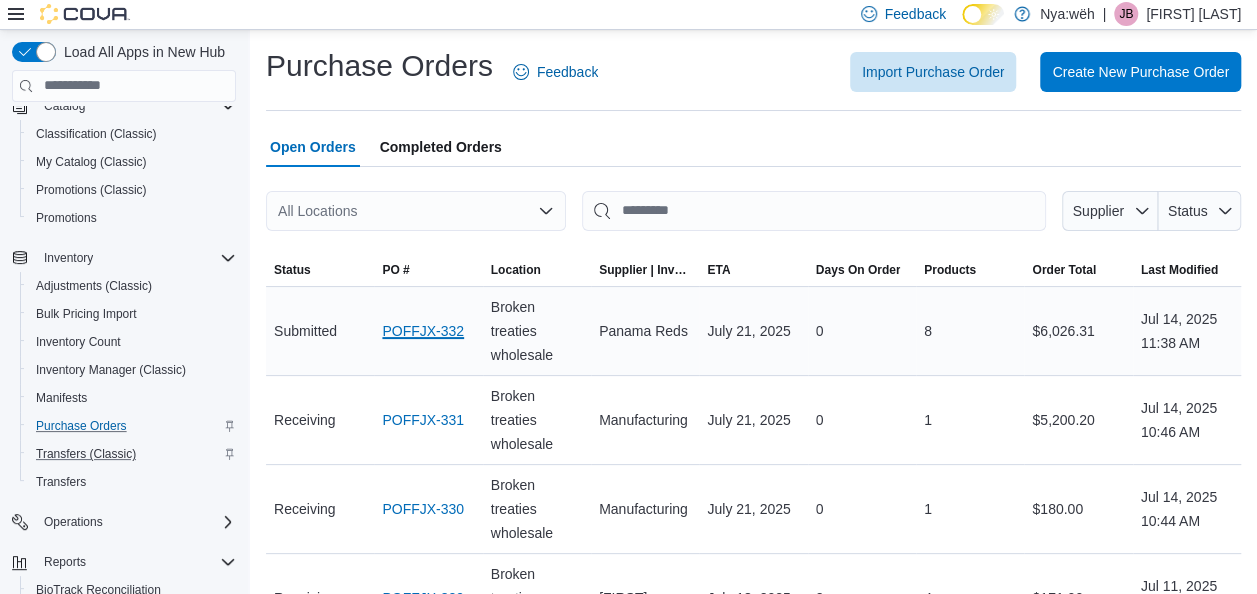 click on "POFFJX-332" at bounding box center [423, 331] 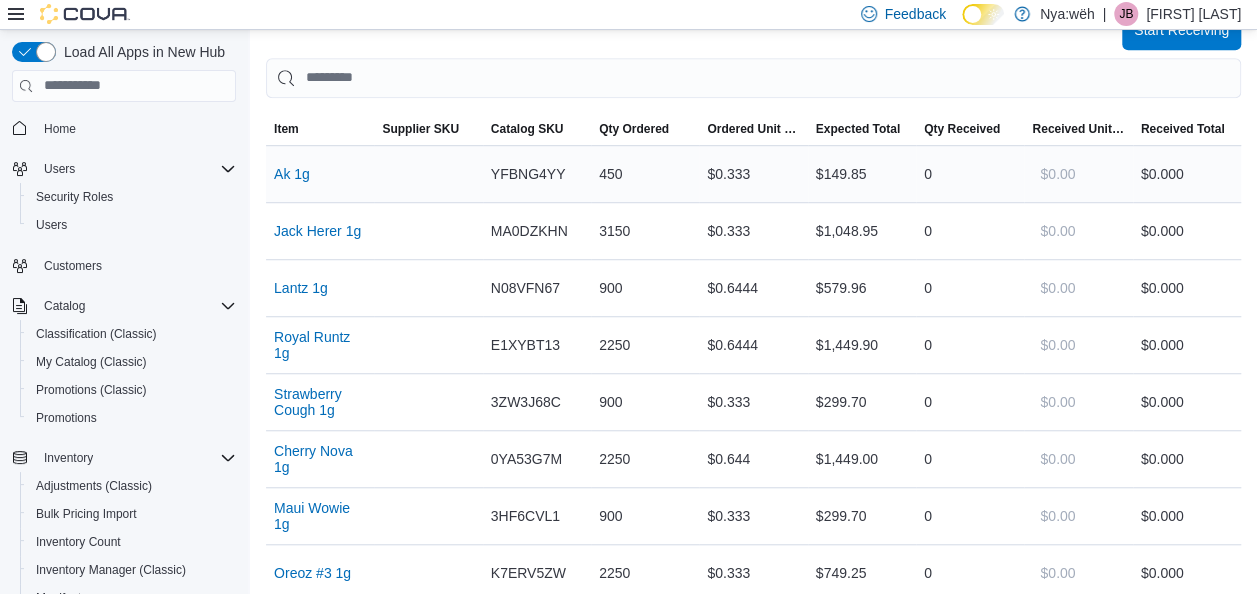 scroll, scrollTop: 500, scrollLeft: 0, axis: vertical 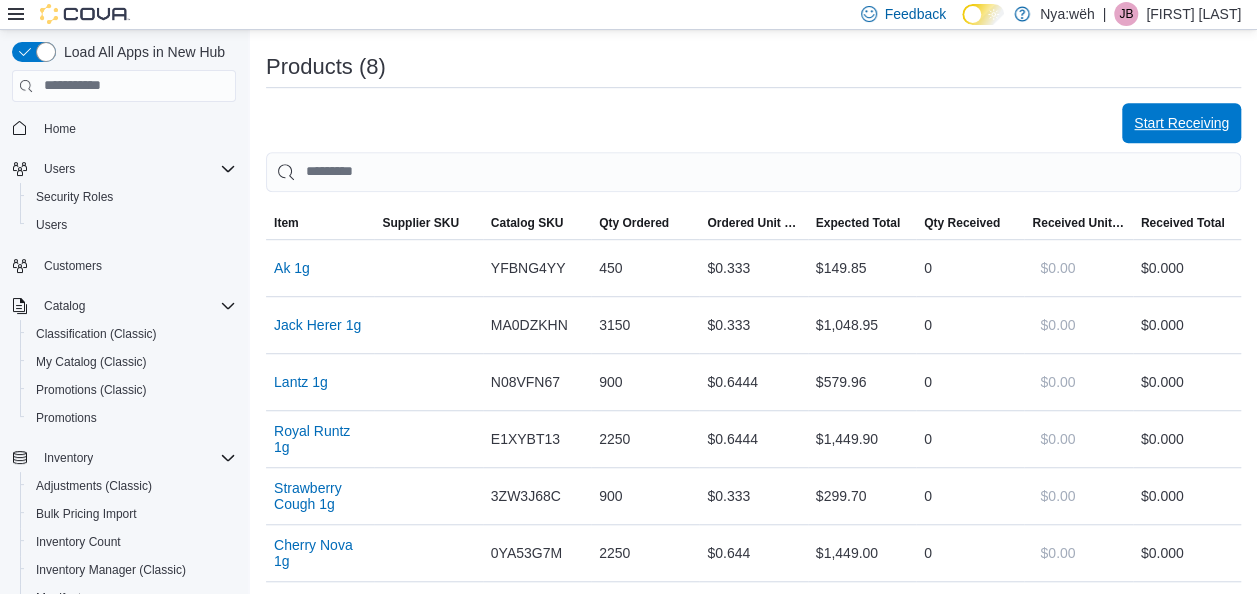 click on "Start Receiving" at bounding box center (1181, 123) 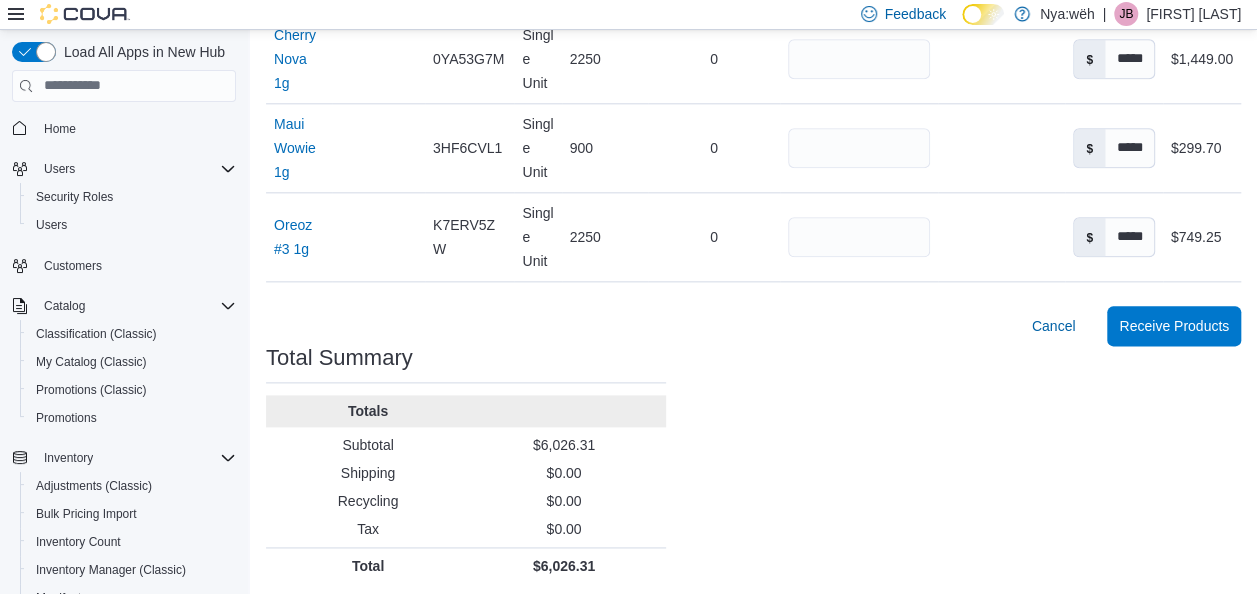 scroll, scrollTop: 1086, scrollLeft: 0, axis: vertical 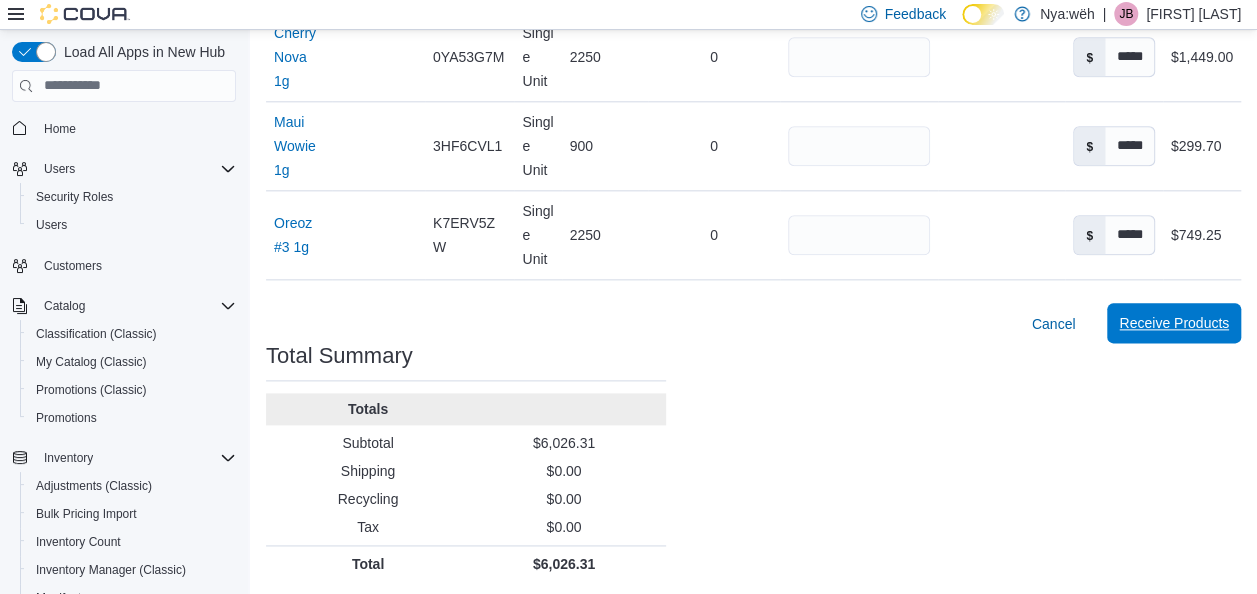 click on "Receive Products" at bounding box center [1174, 323] 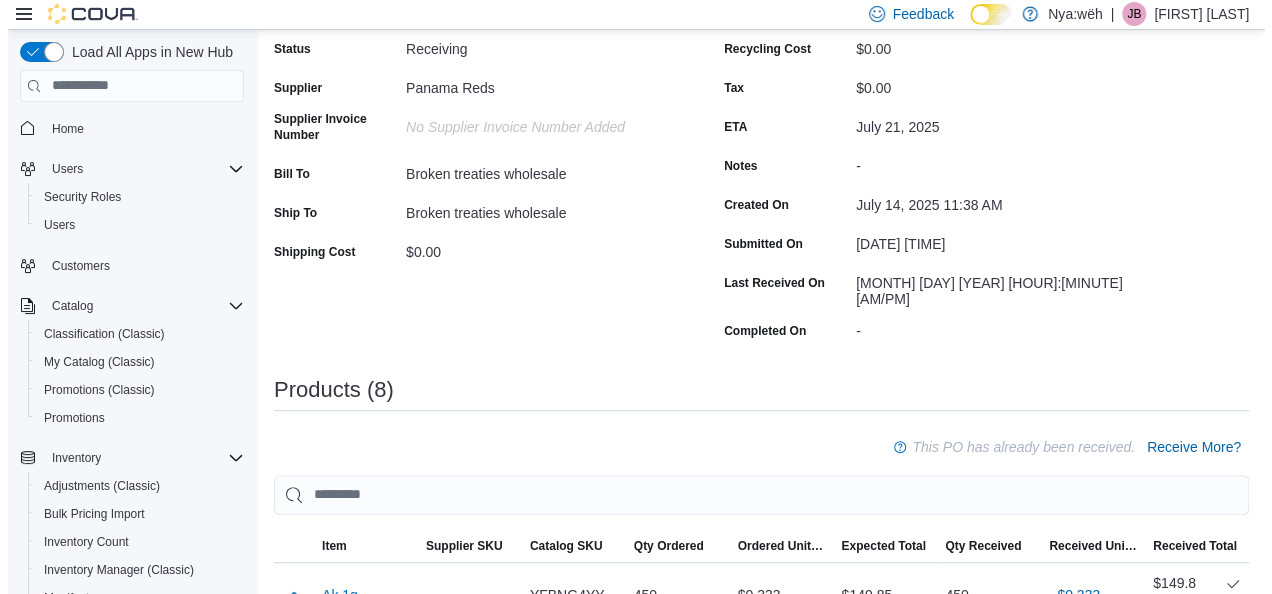 scroll, scrollTop: 0, scrollLeft: 0, axis: both 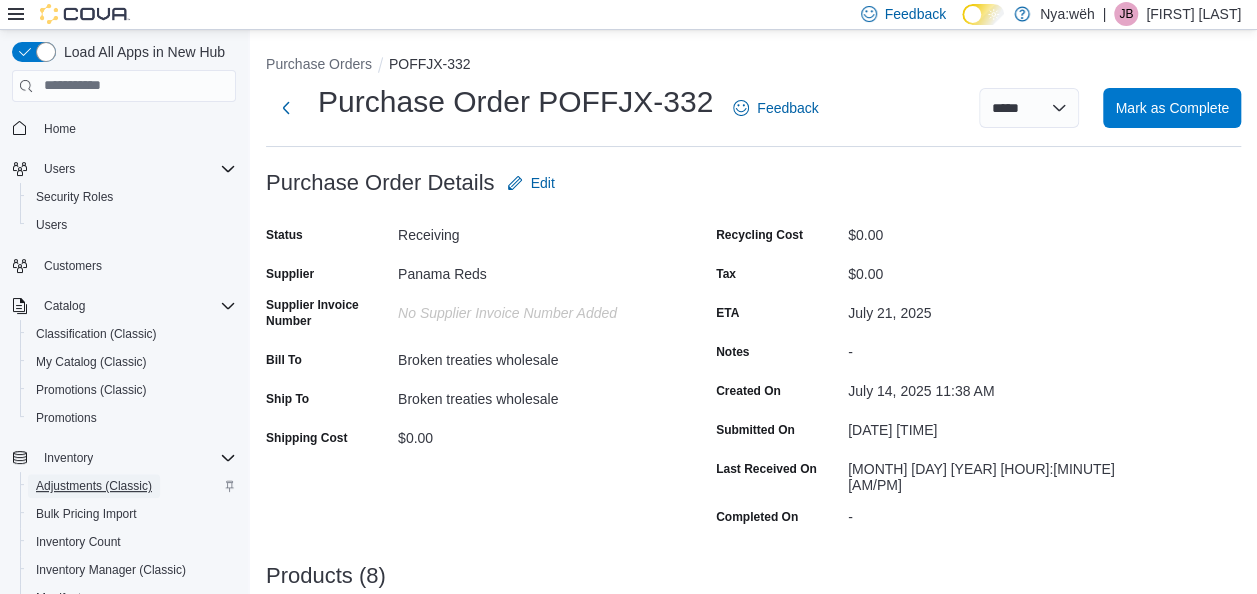 click on "Adjustments (Classic)" at bounding box center (94, 486) 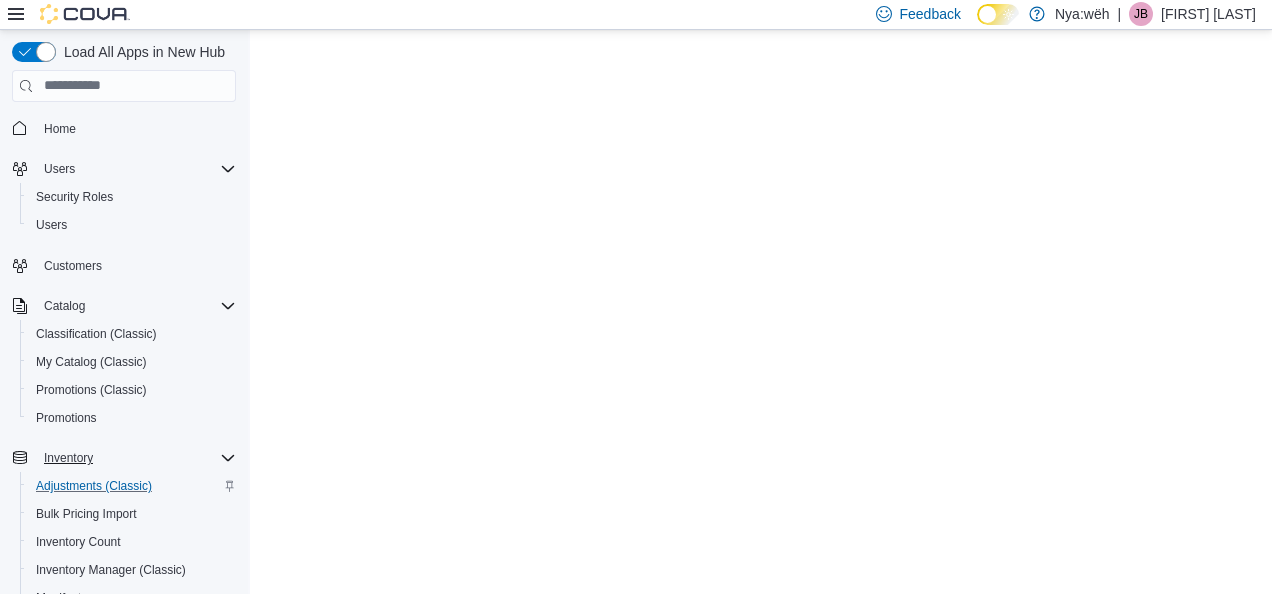 scroll, scrollTop: 0, scrollLeft: 0, axis: both 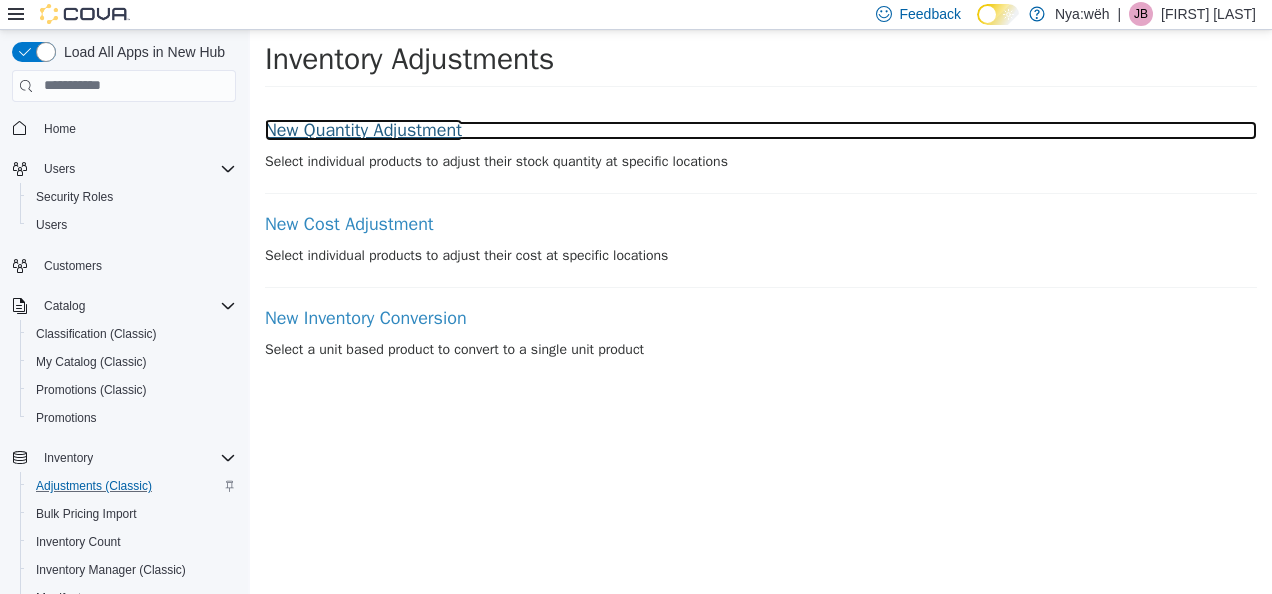 click on "New Quantity Adjustment" at bounding box center (761, 130) 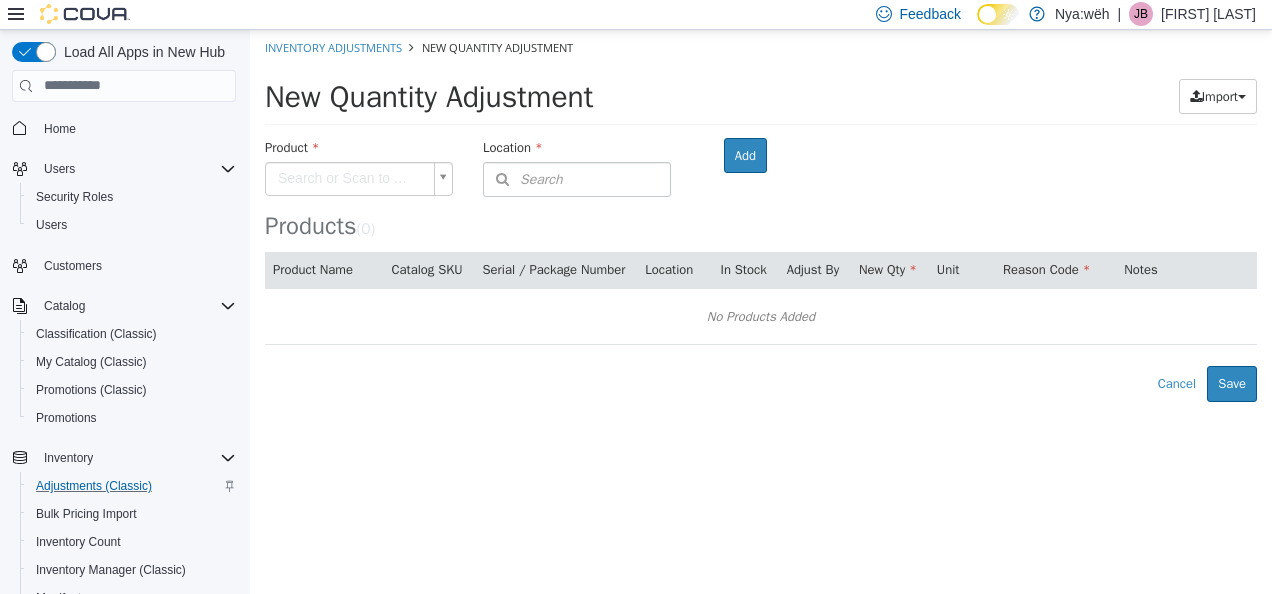 click 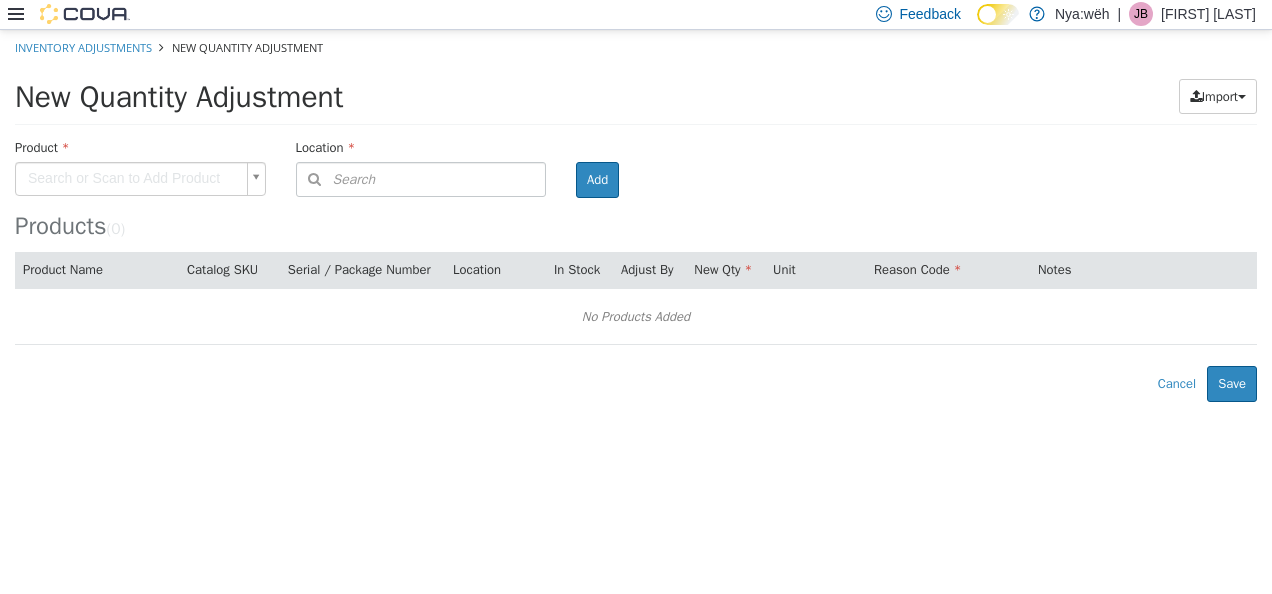 click on "×
Inventory Adjustments
New Quantity Adjustment
New Quantity Adjustment
Import  Inventory Export (.CSV) Package List (.TXT)
Product     Search or Scan to Add Product                             Location Search Type 3 or more characters or browse       Nya:wëh     (2)         Broken treaties wholesale             Resilient Roots         Room   Add Products  ( 0 ) Product Name Catalog SKU Serial / Package Number Location In Stock Adjust By New Qty Unit Reason Code Notes No Products Added Error saving adjustment please resolve the errors above. Cancel Save" at bounding box center [636, 215] 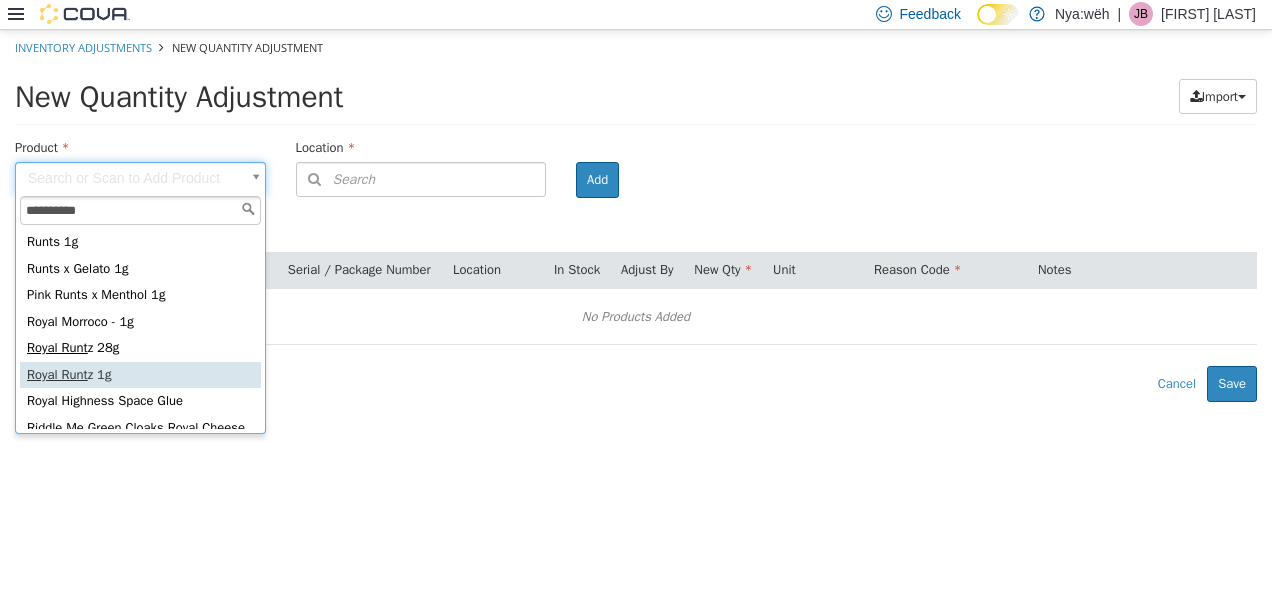 type on "**********" 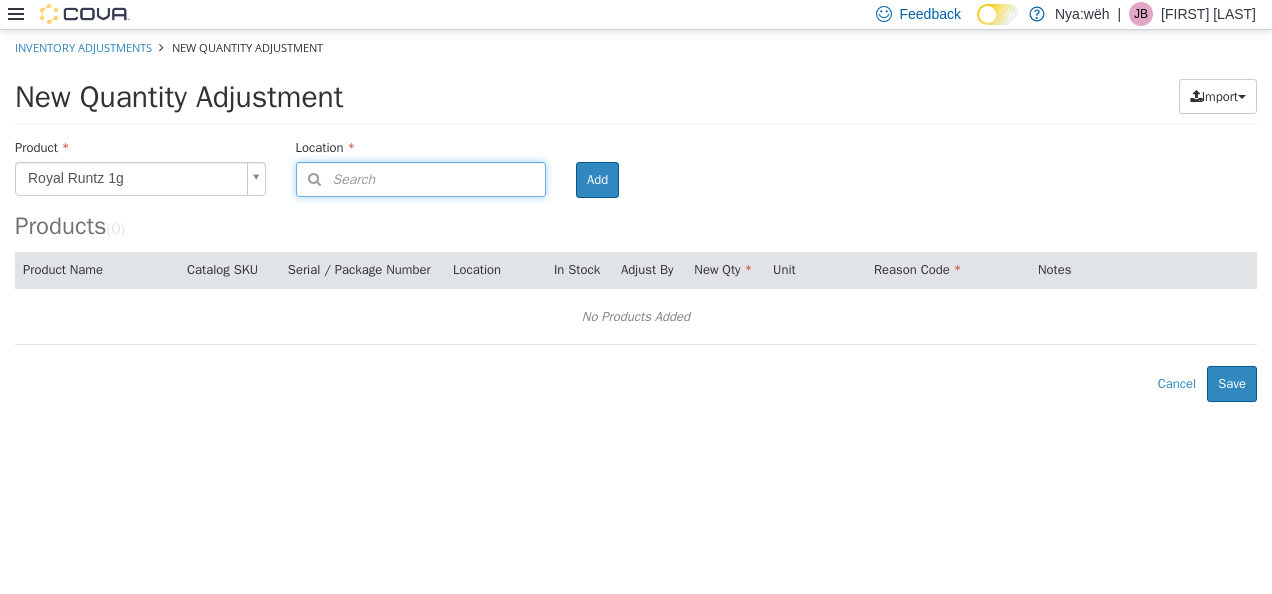 click on "Search" at bounding box center (421, 178) 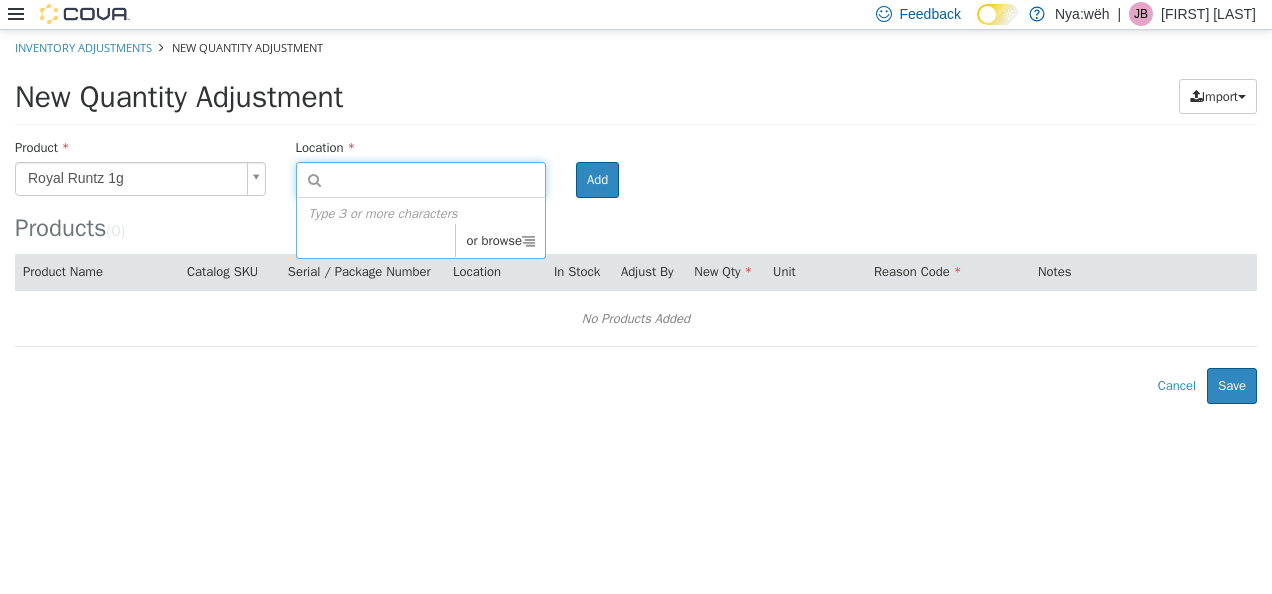 click at bounding box center [528, 239] 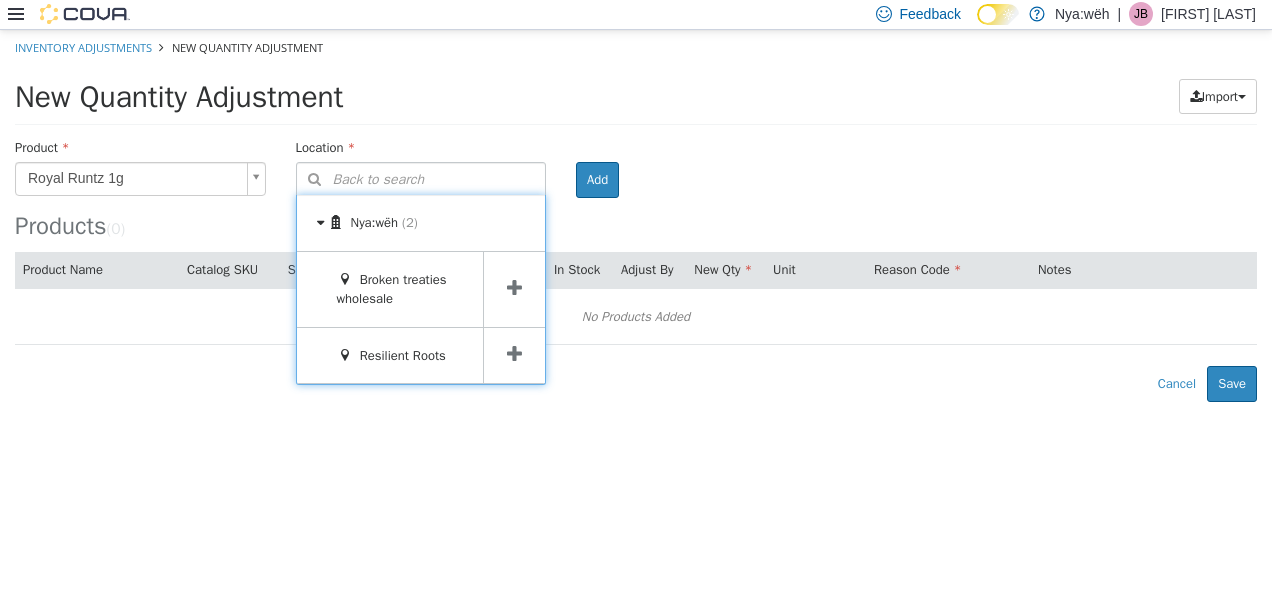 click at bounding box center [514, 288] 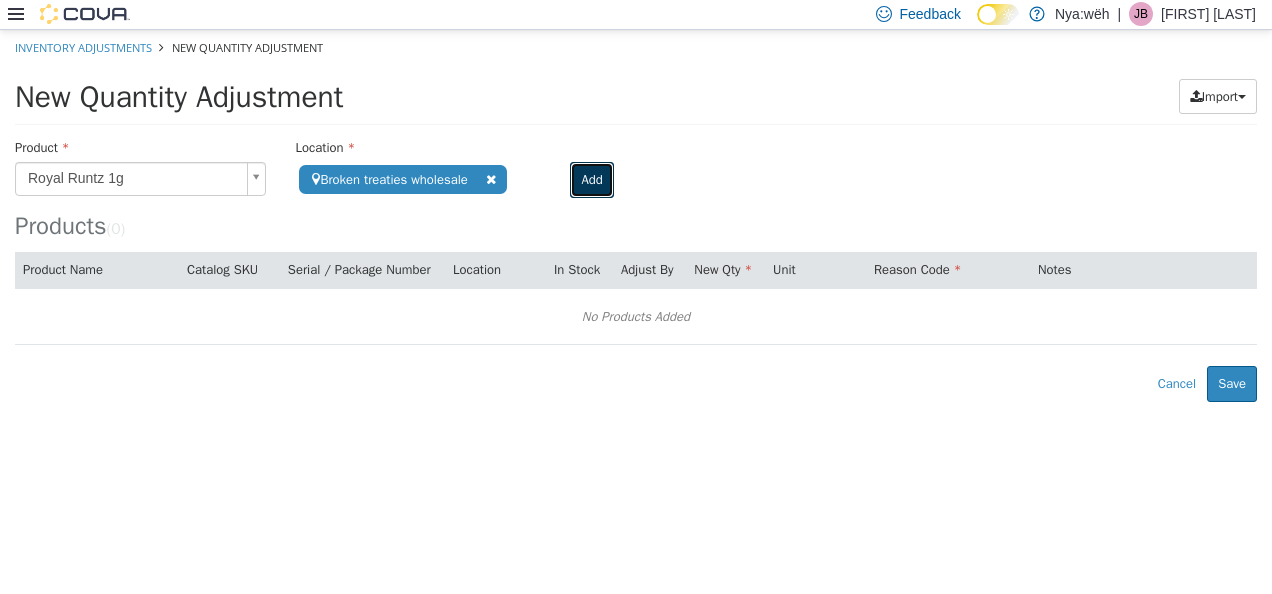 click on "Add" at bounding box center (591, 179) 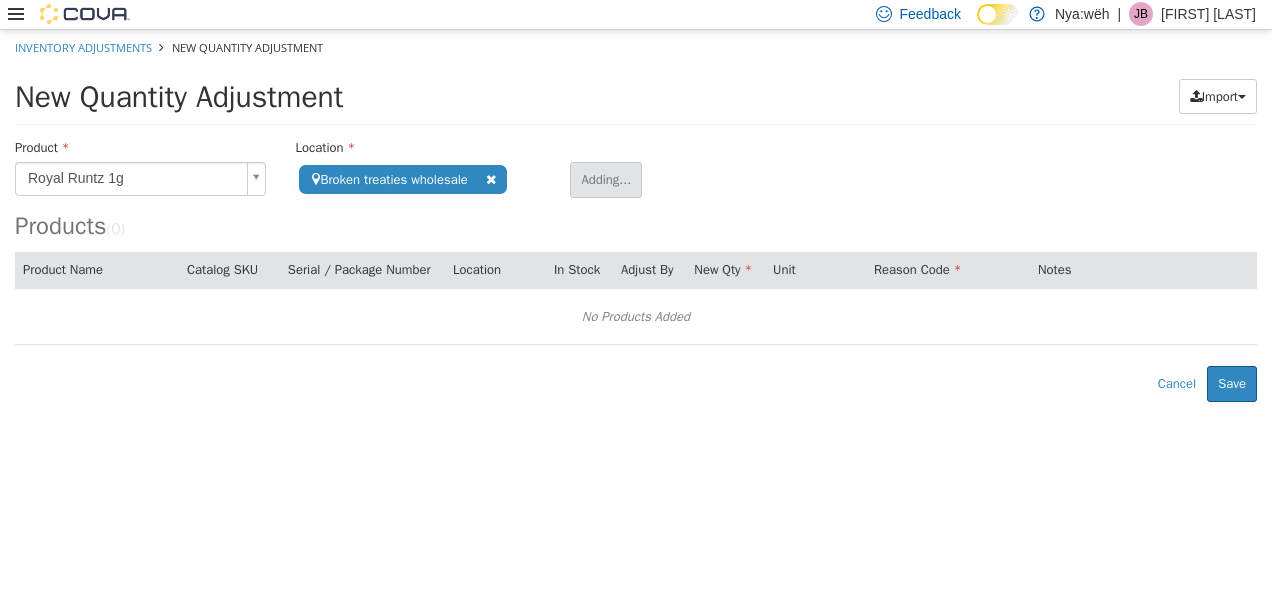 type 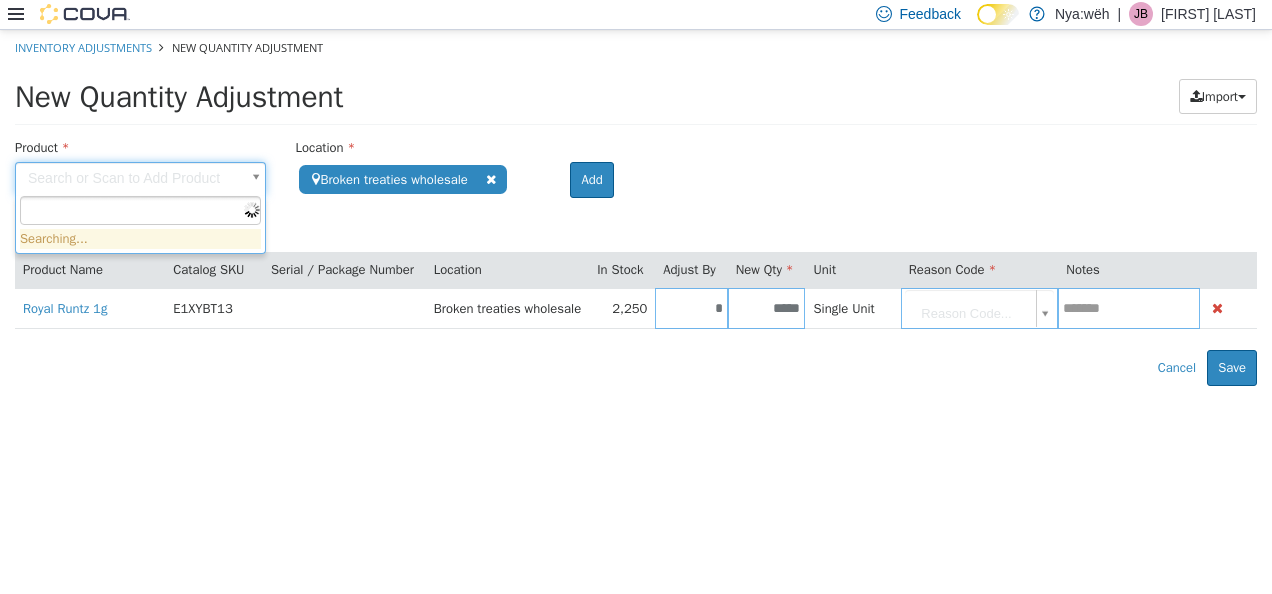 click on "**********" at bounding box center [636, 207] 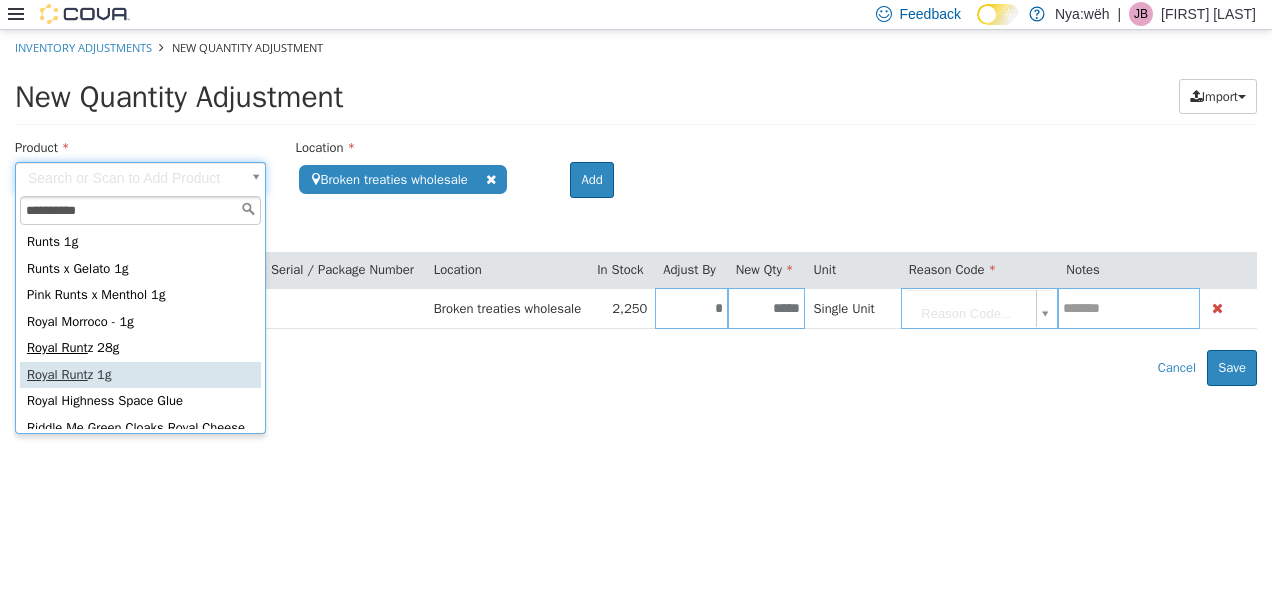type on "**********" 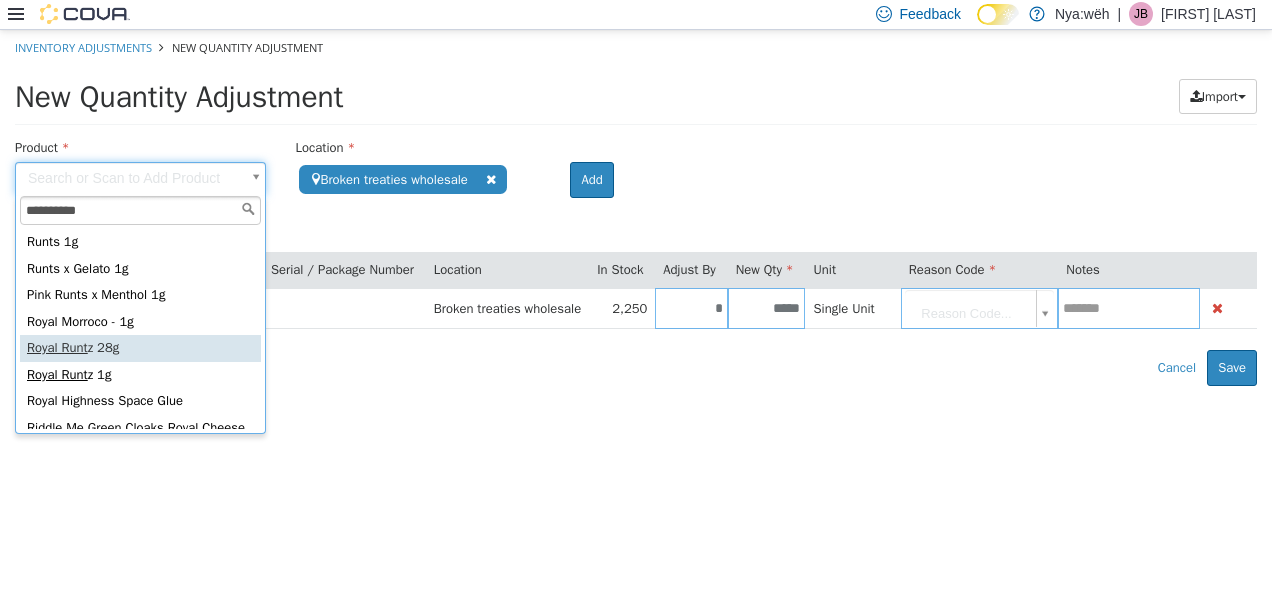 type on "**********" 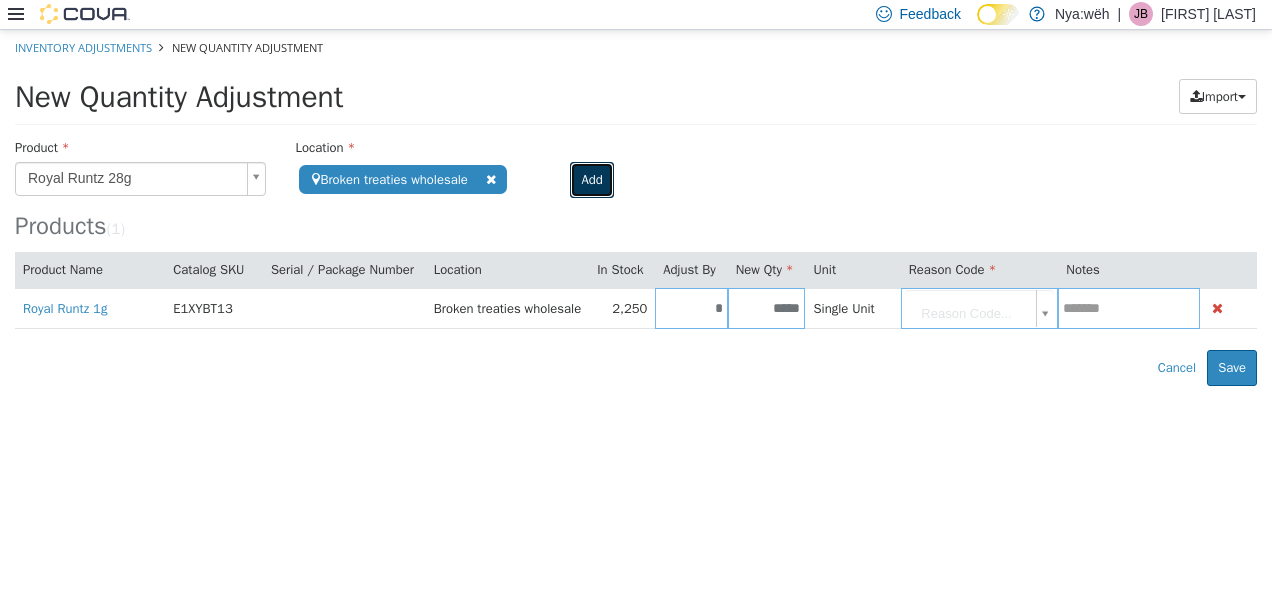click on "Add" at bounding box center [591, 179] 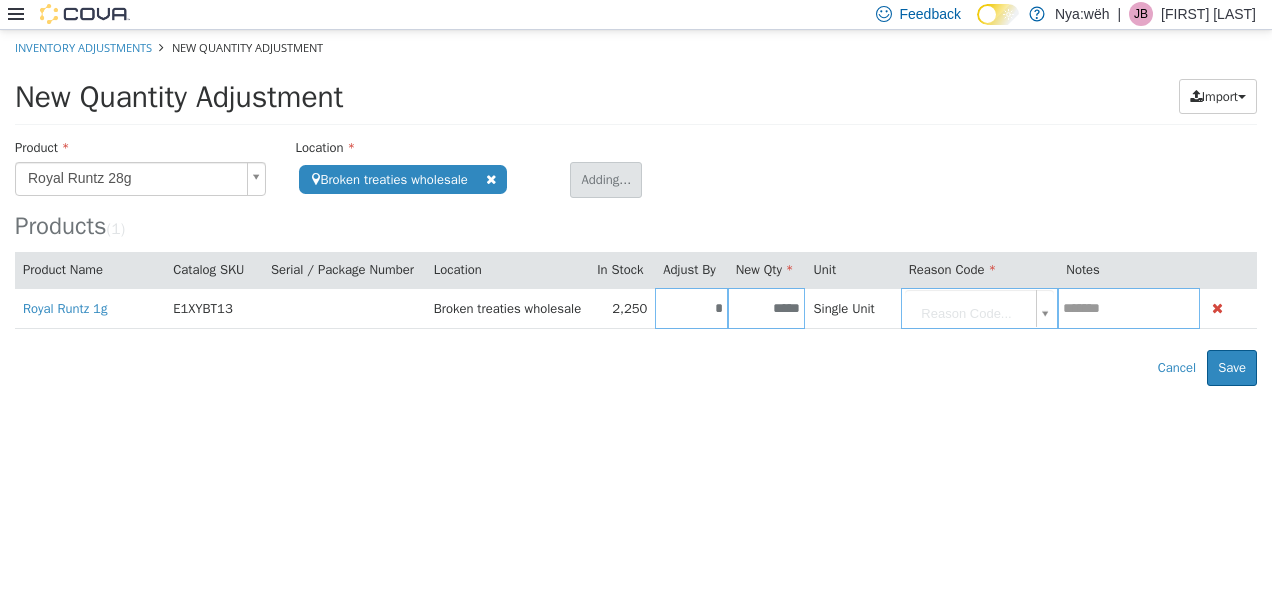 type 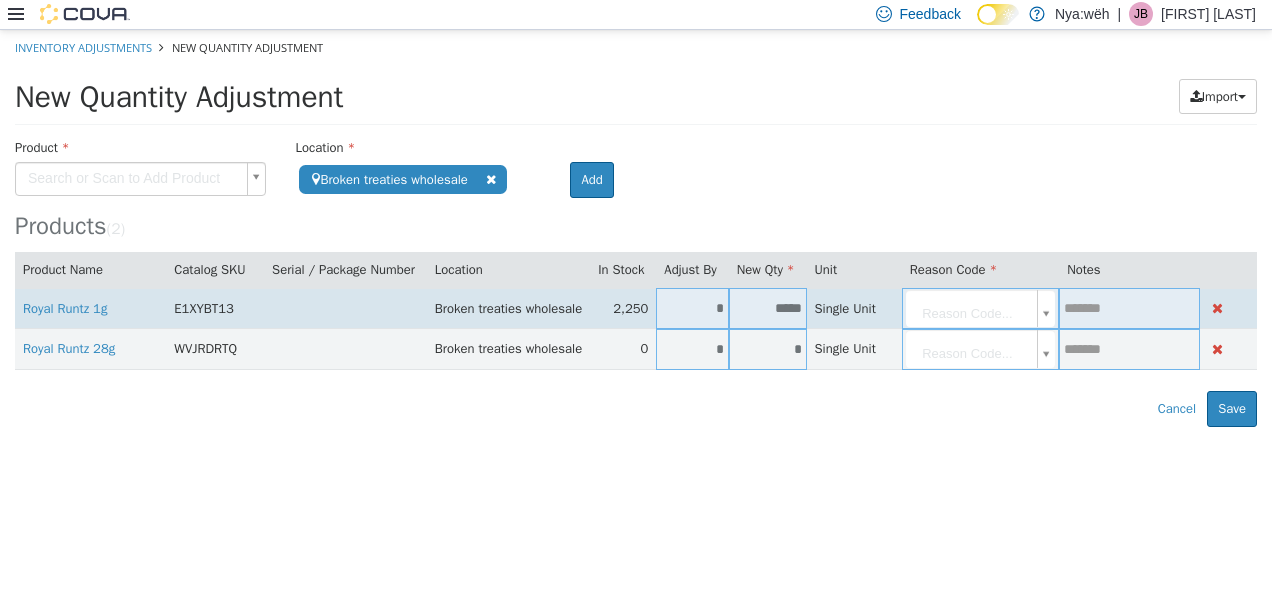 click on "*" at bounding box center (692, 307) 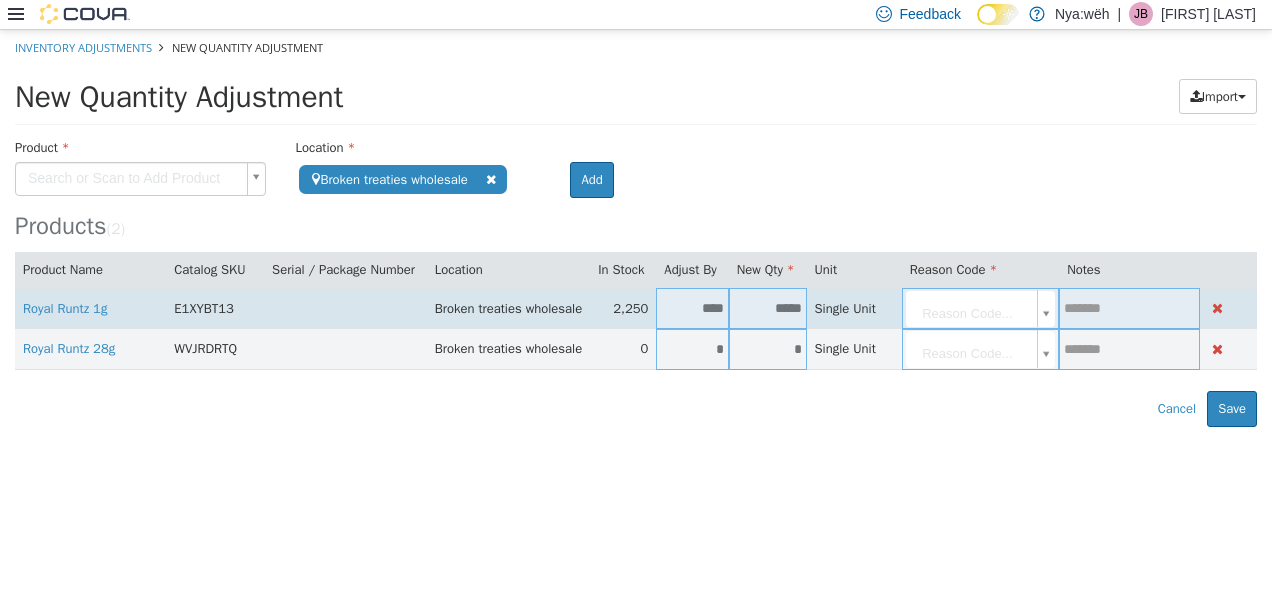 type on "****" 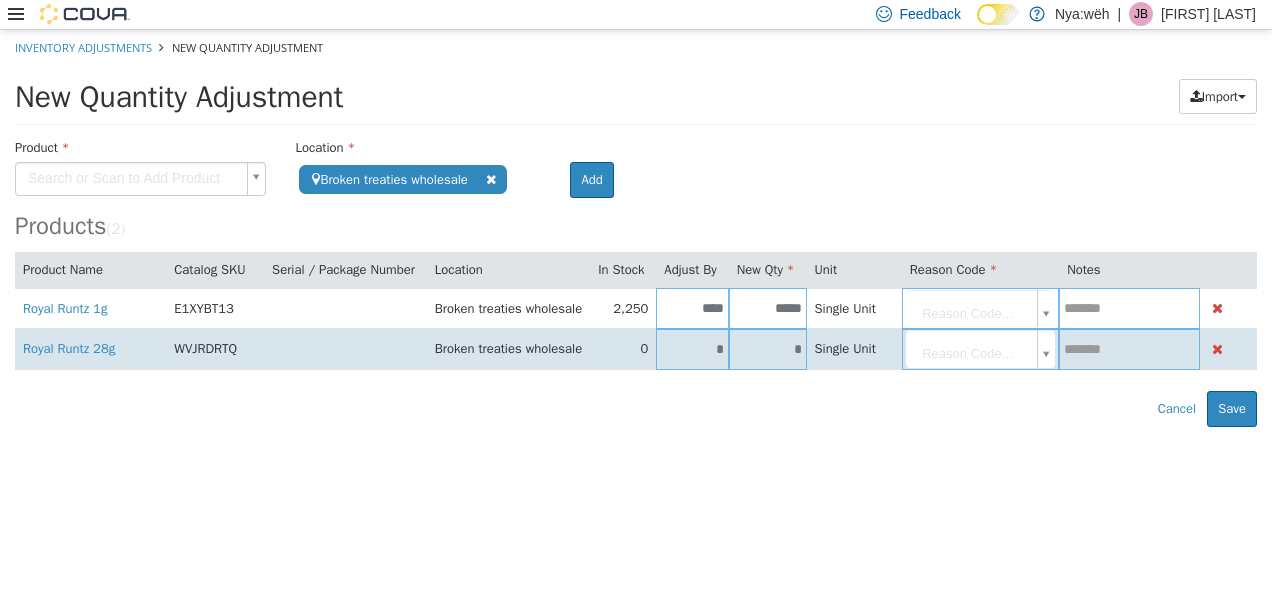 click on "*" at bounding box center [692, 348] 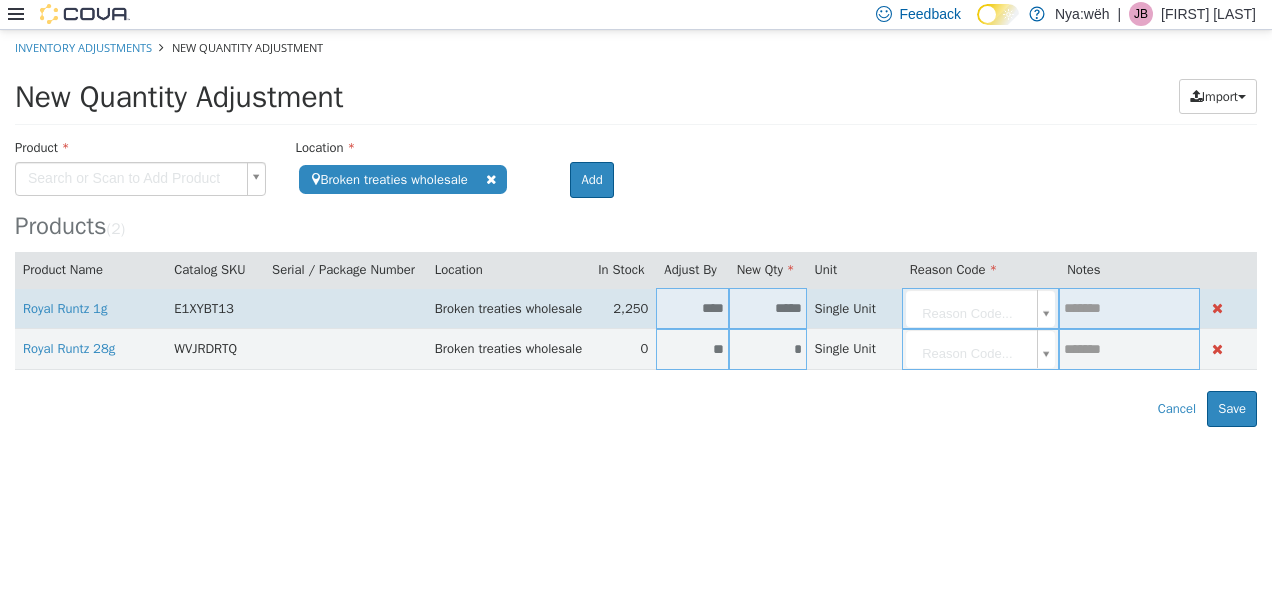 type on "**" 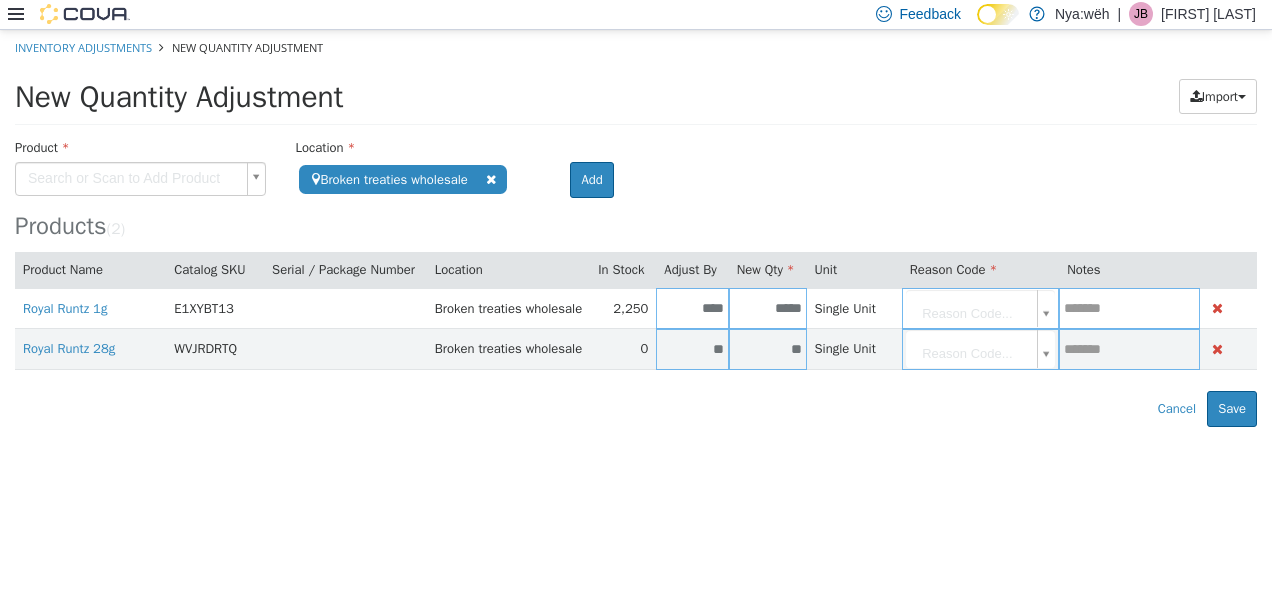 click on "**********" at bounding box center (636, 227) 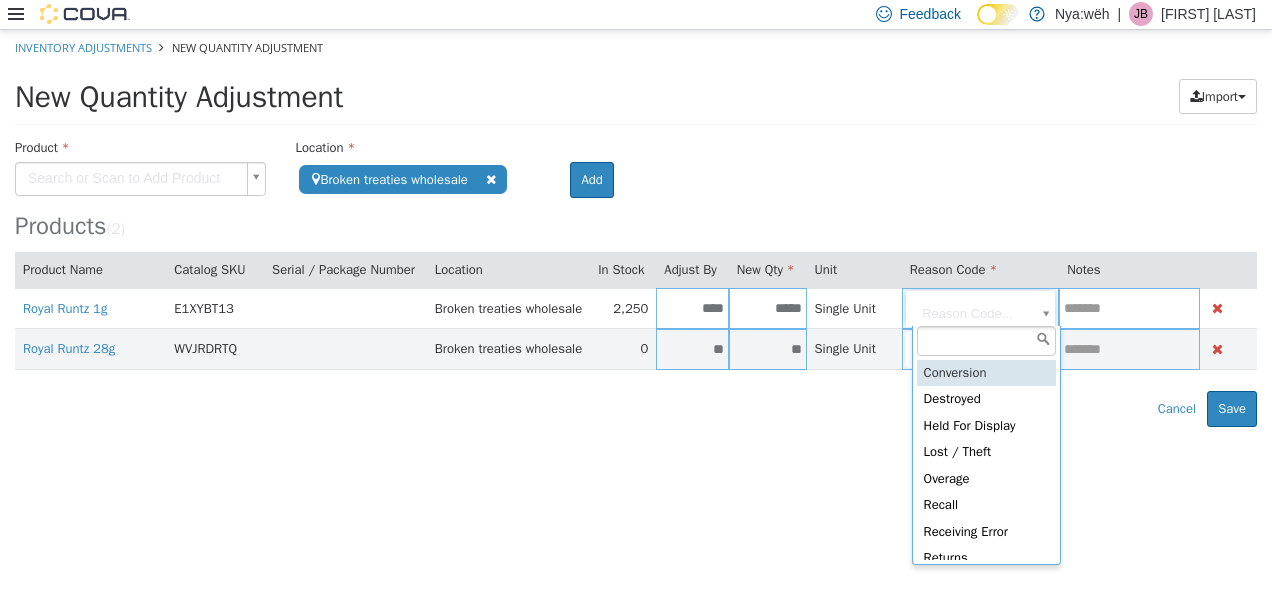 type on "**********" 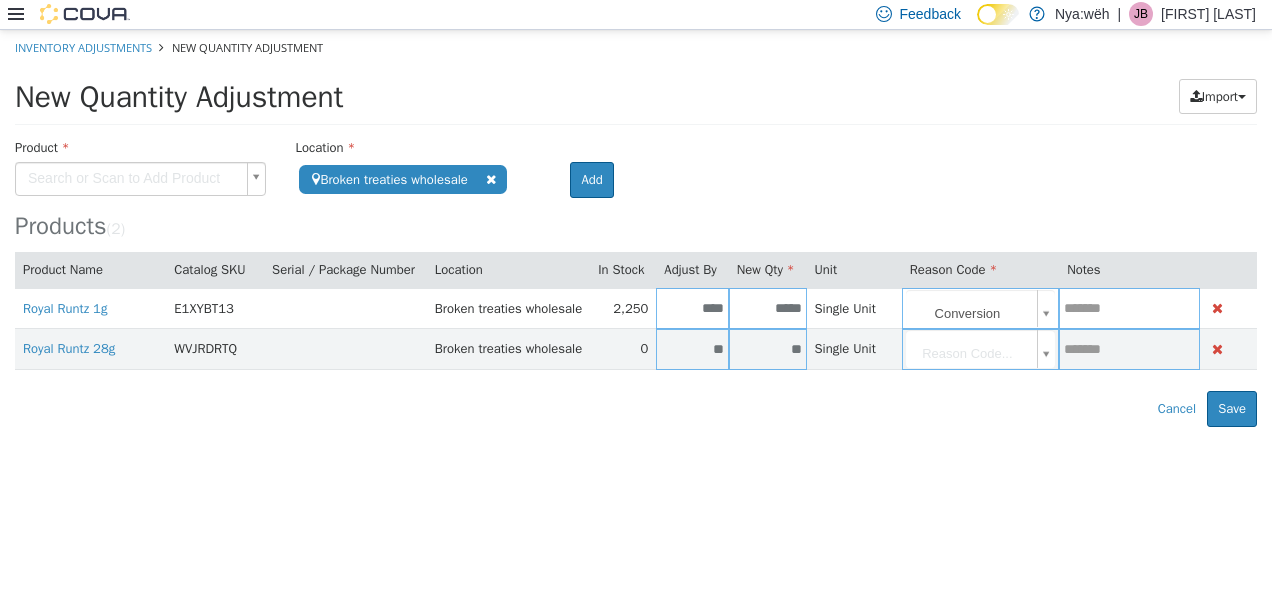 click on "**********" at bounding box center [636, 227] 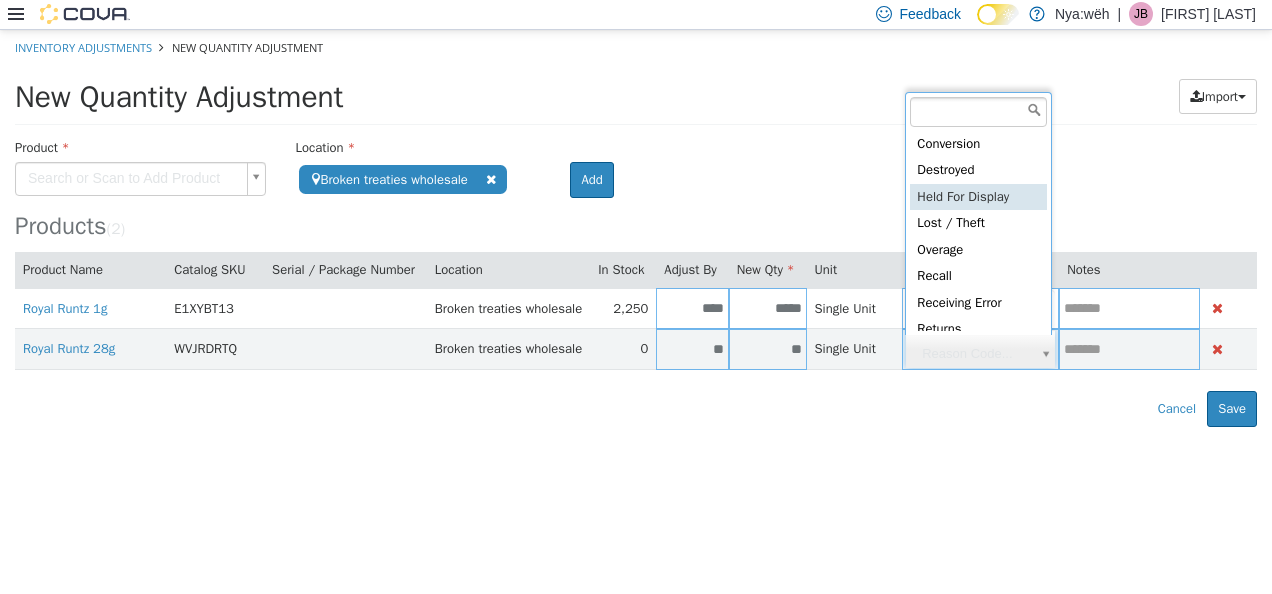 scroll, scrollTop: 4, scrollLeft: 0, axis: vertical 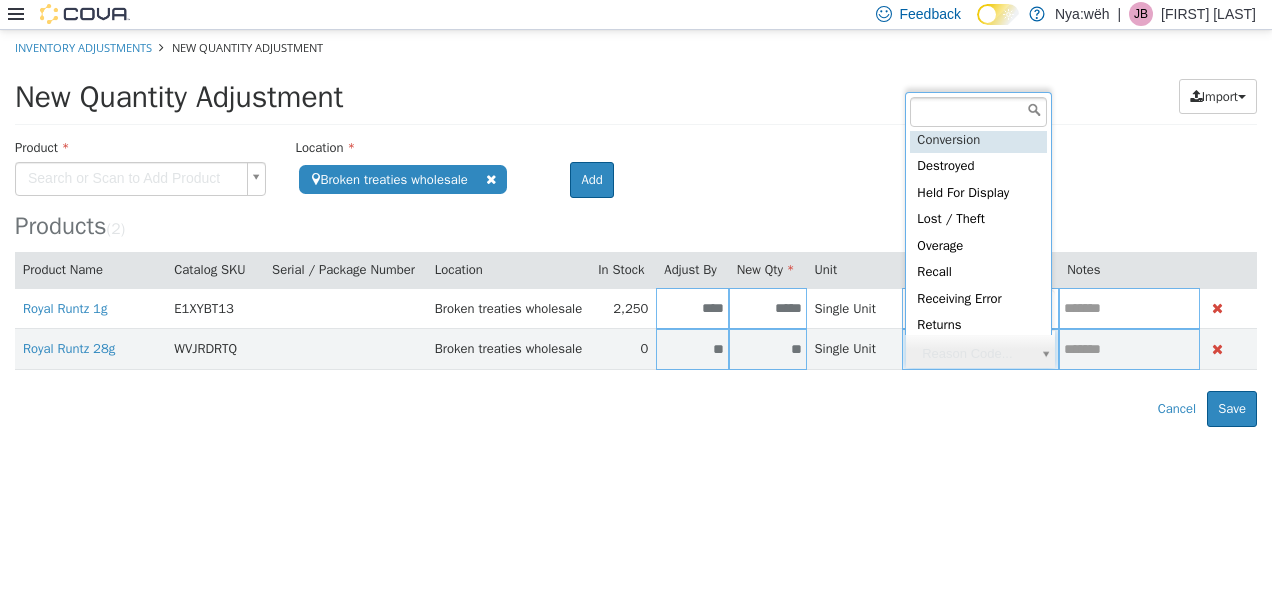 type on "**********" 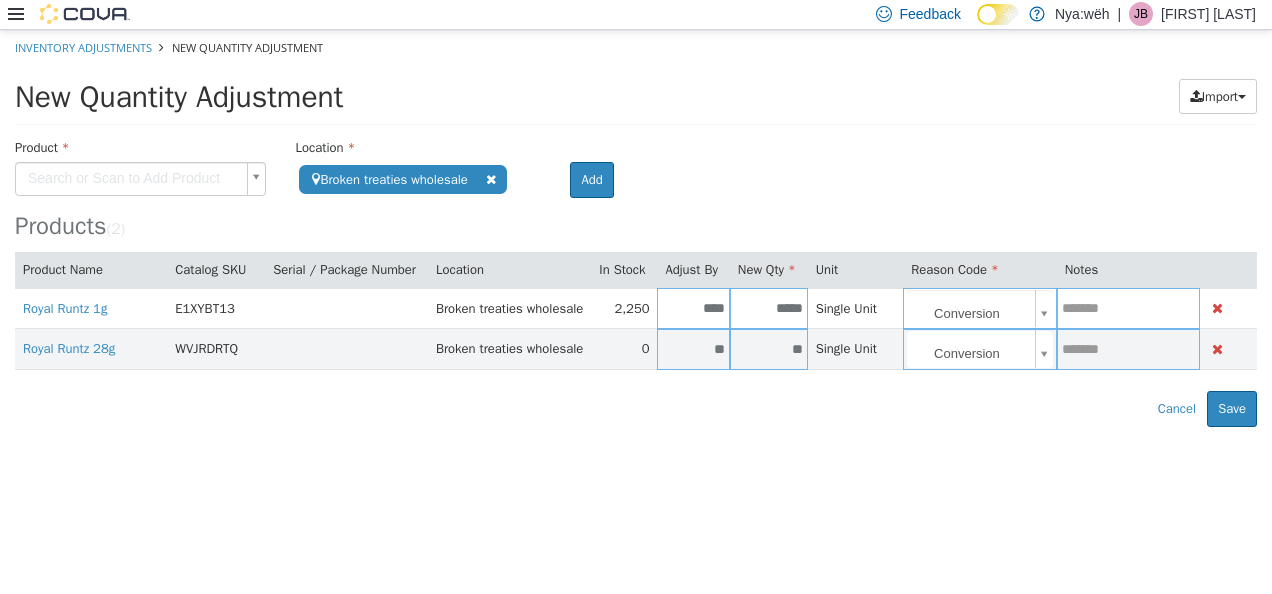 click at bounding box center (140, 196) 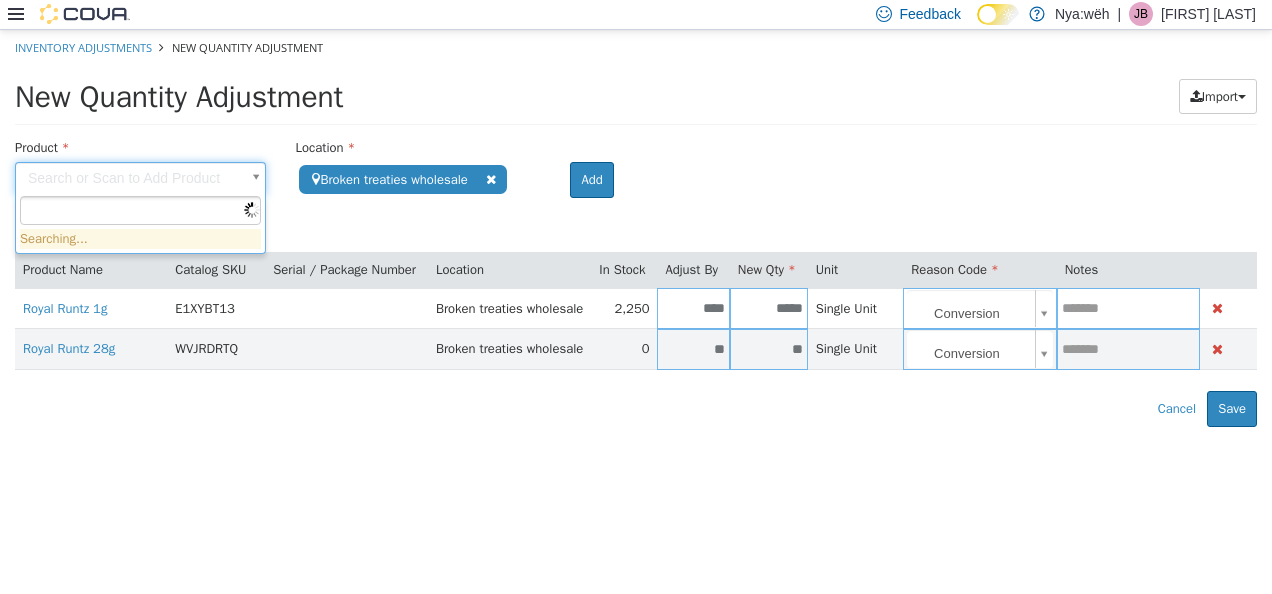 click on "**********" at bounding box center (636, 227) 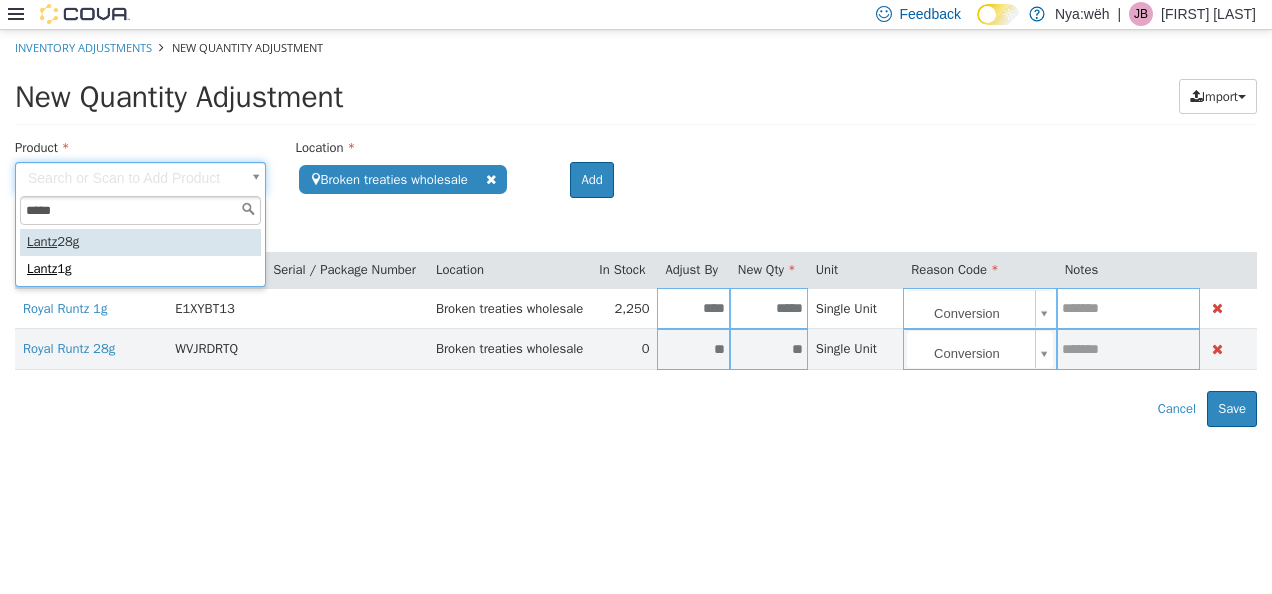 type on "*****" 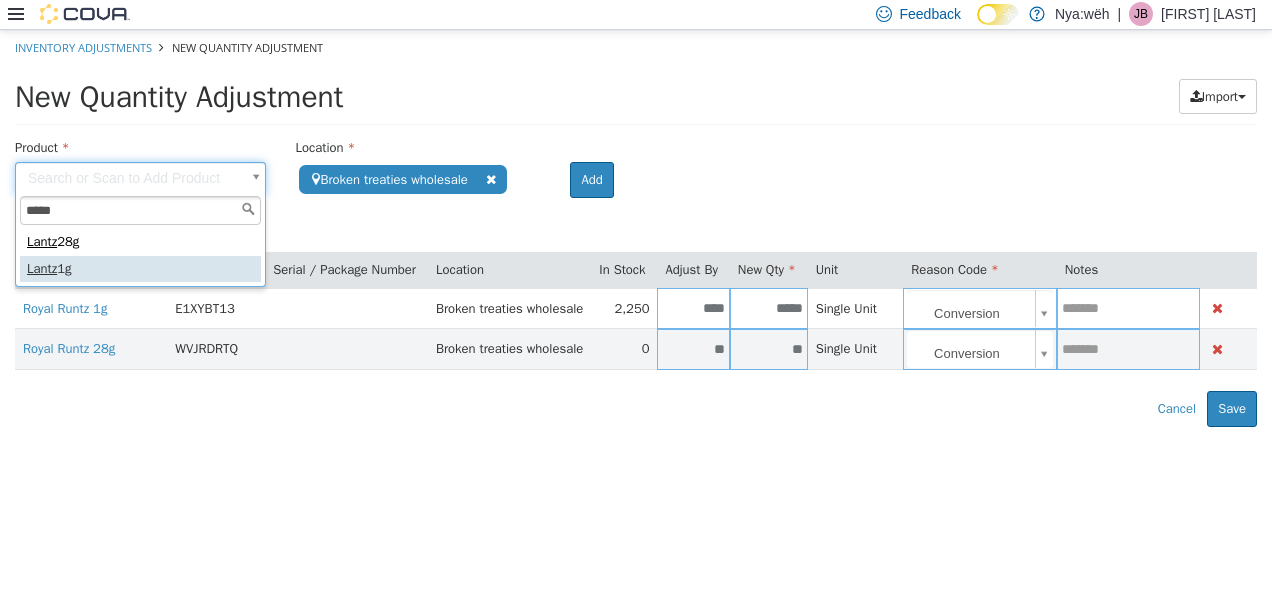type on "**********" 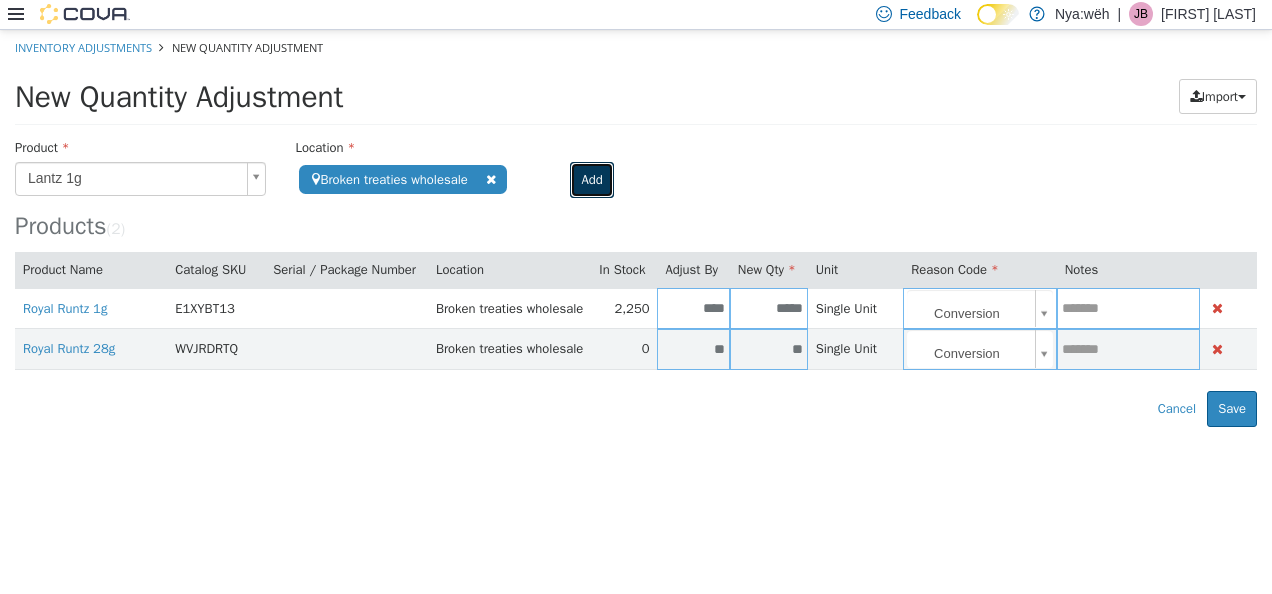 click on "Add" at bounding box center [591, 179] 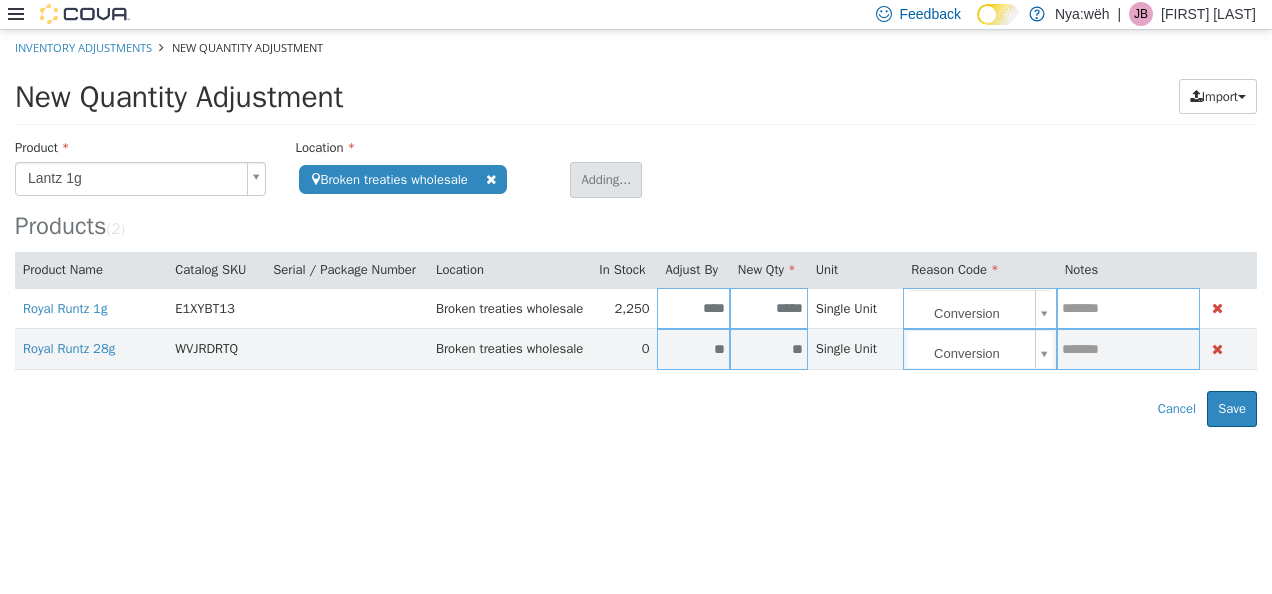 type 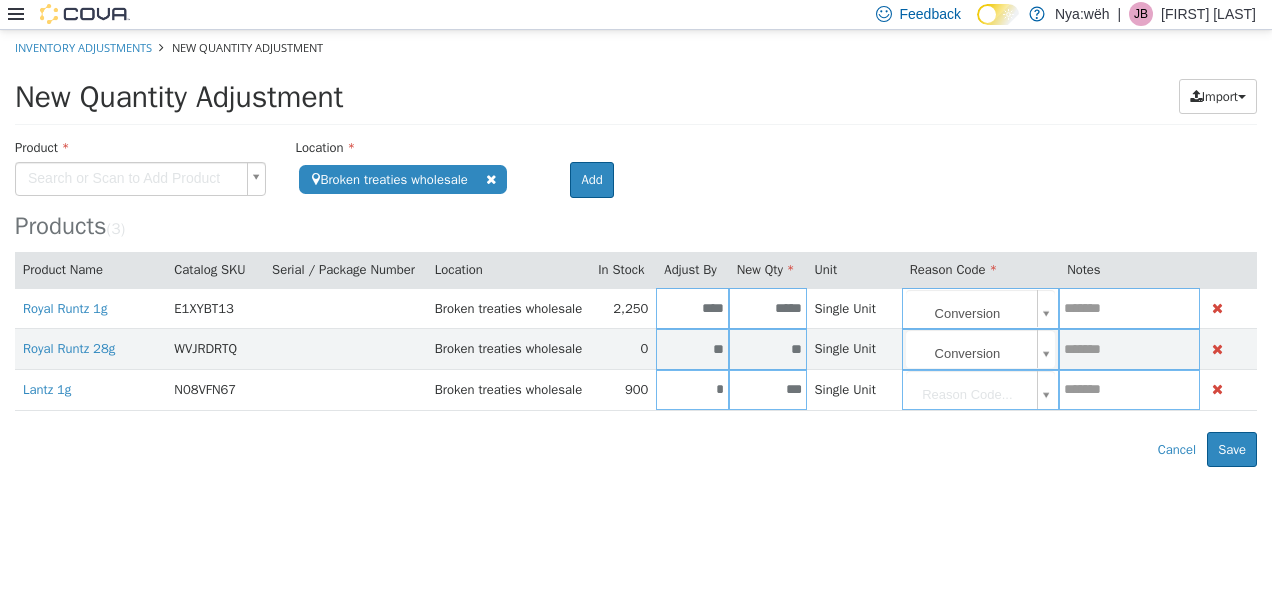 click on "**********" at bounding box center (636, 247) 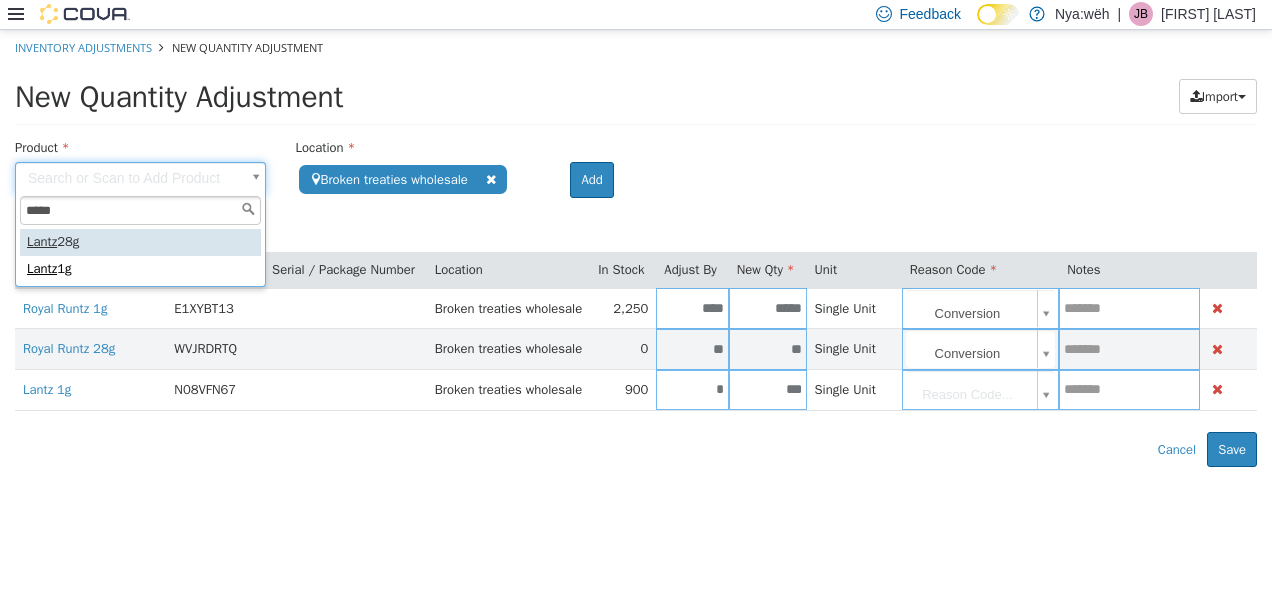 type on "*****" 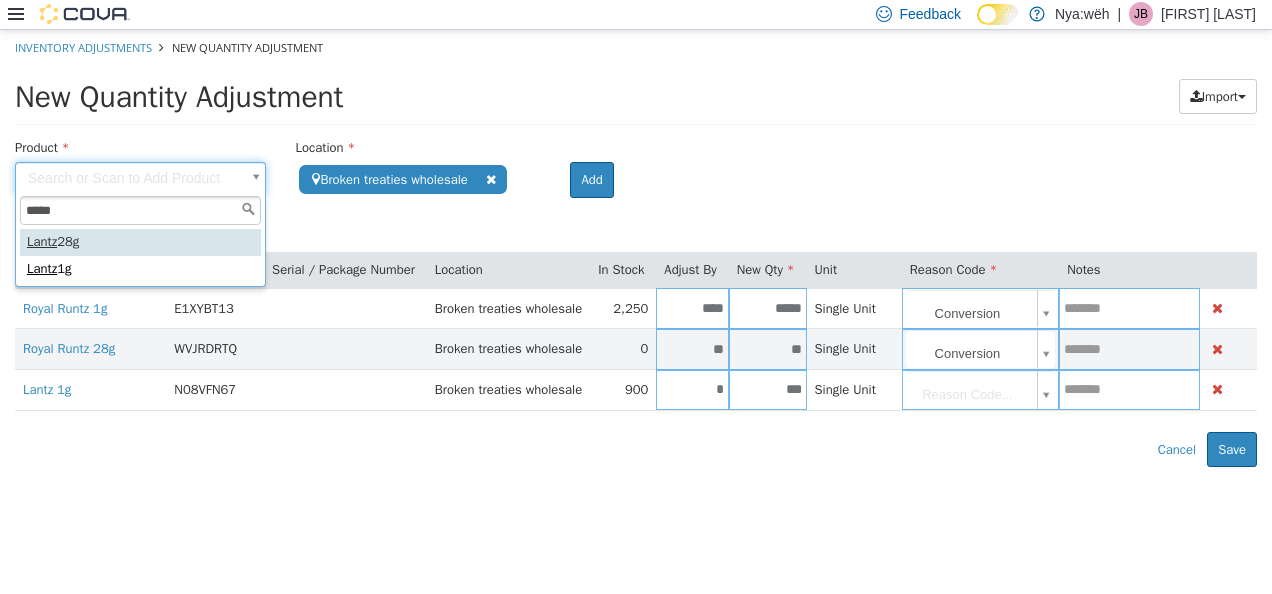 type on "**********" 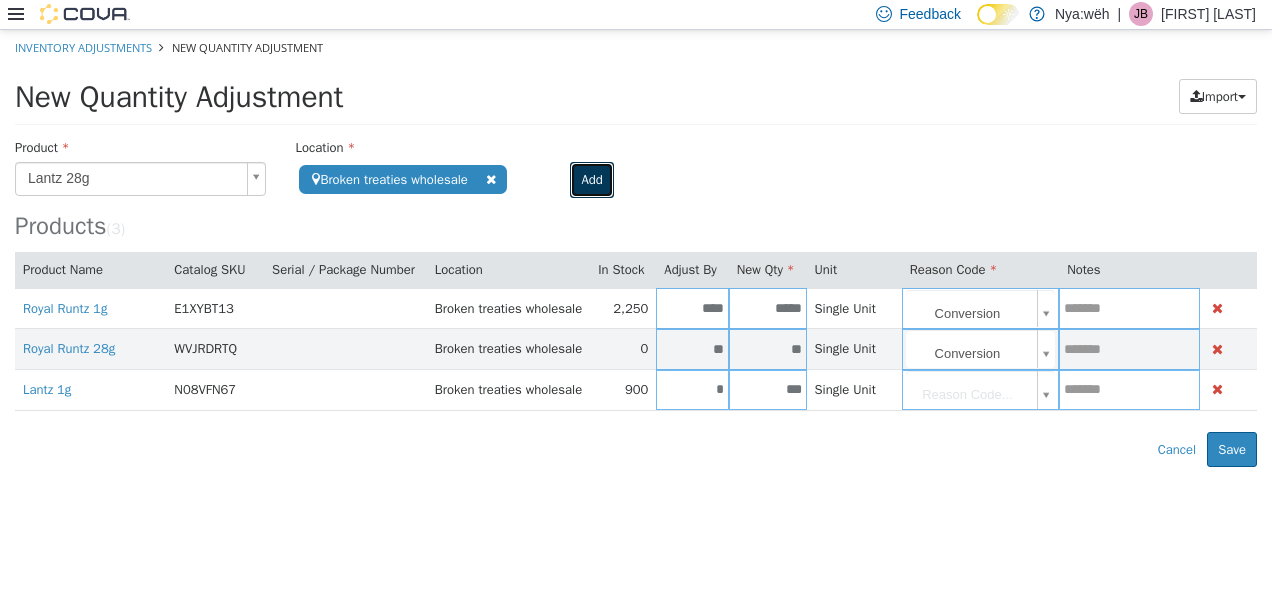 click on "Add" at bounding box center (591, 179) 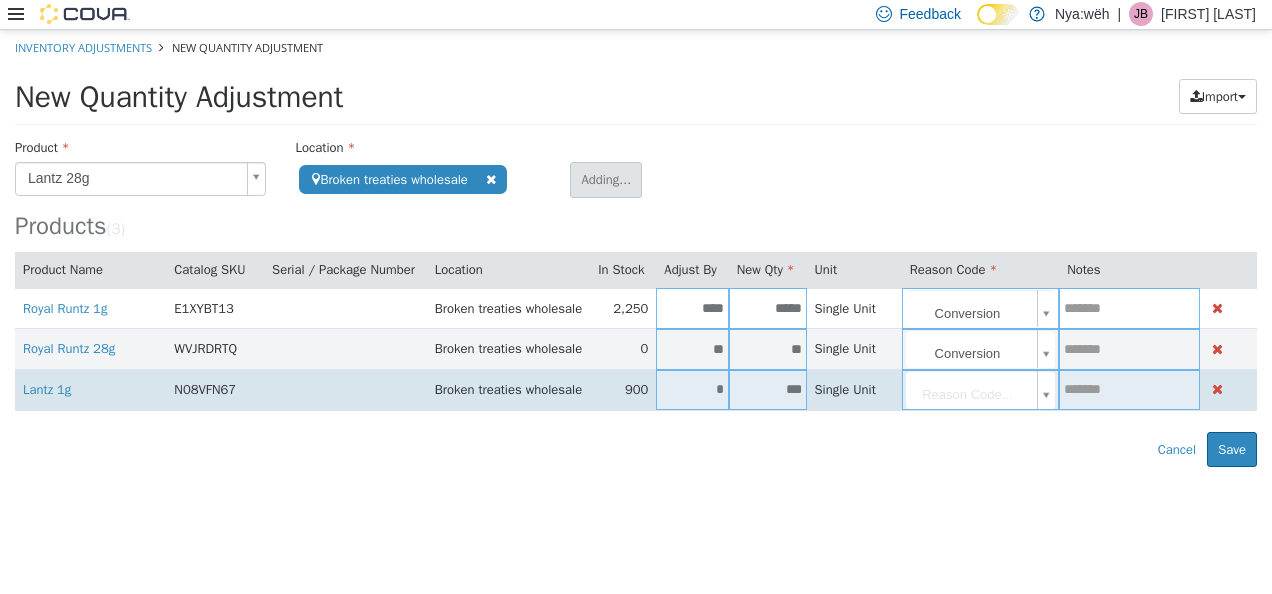 type 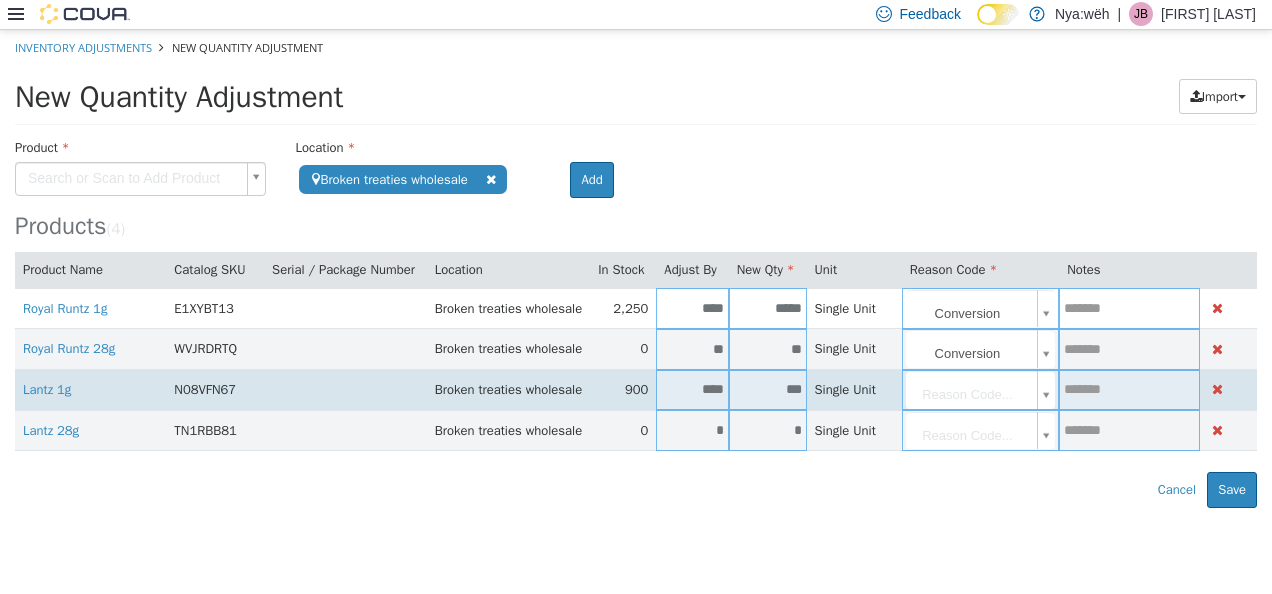 type on "****" 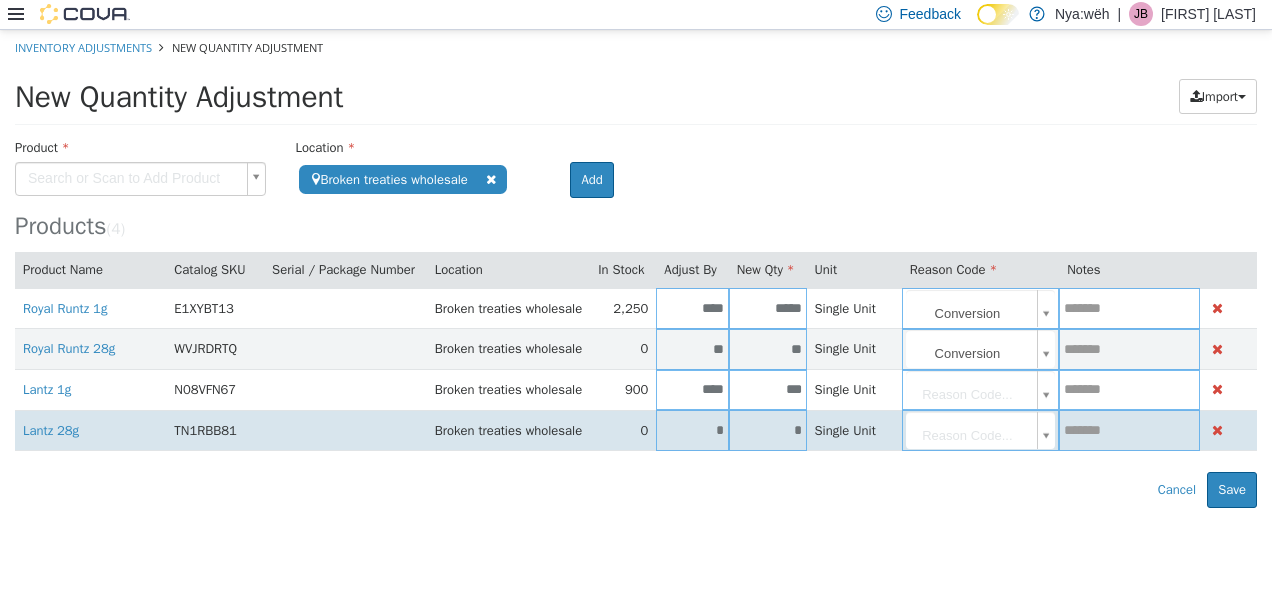 click on "*" at bounding box center [692, 429] 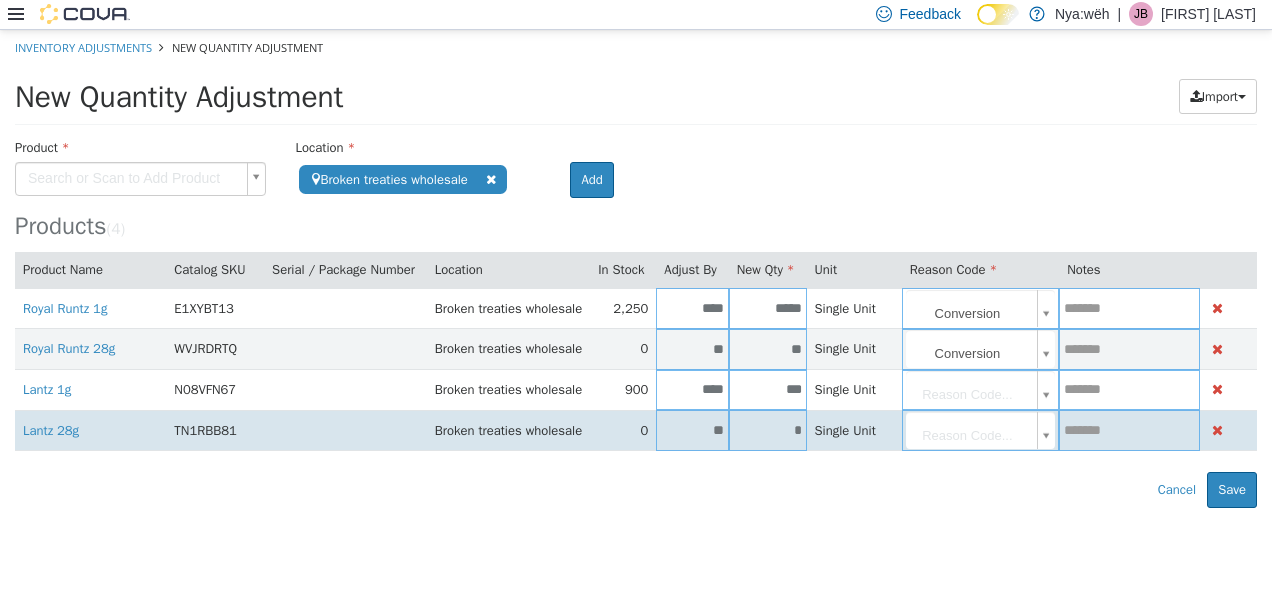 type on "**" 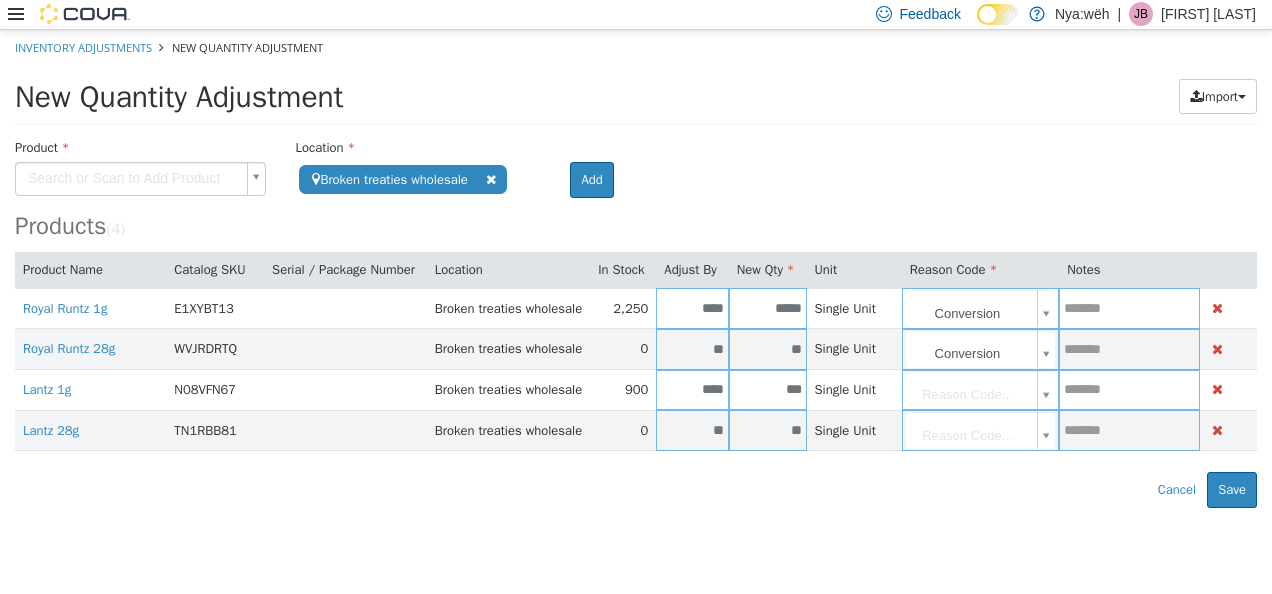 click on "**********" at bounding box center [636, 268] 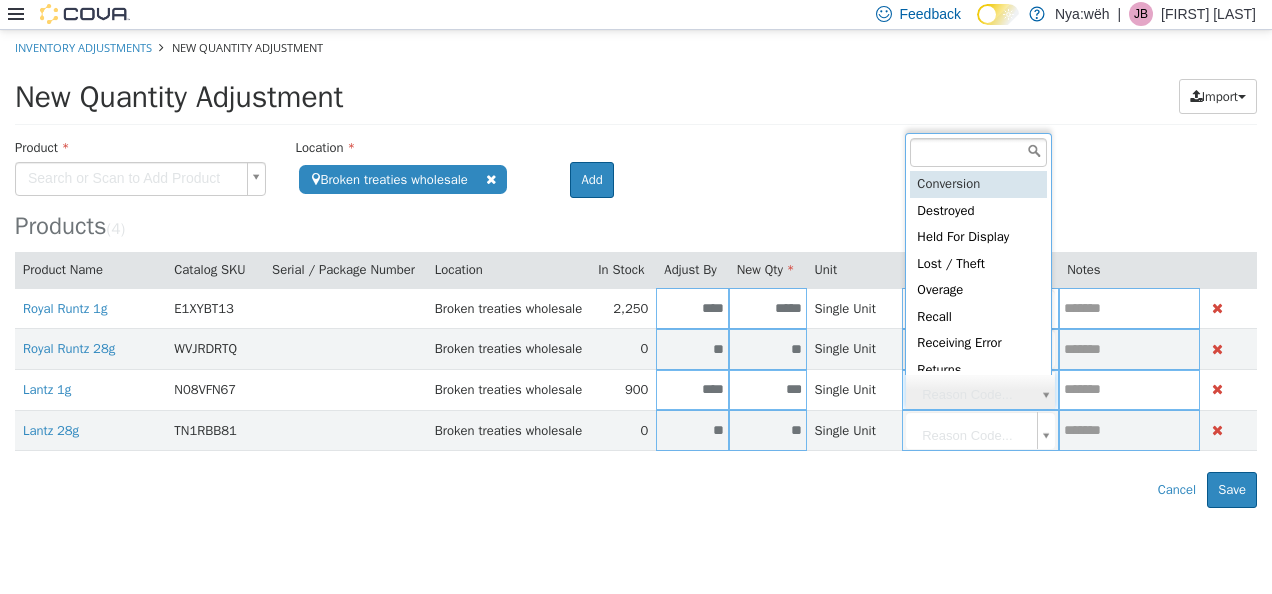 type on "**********" 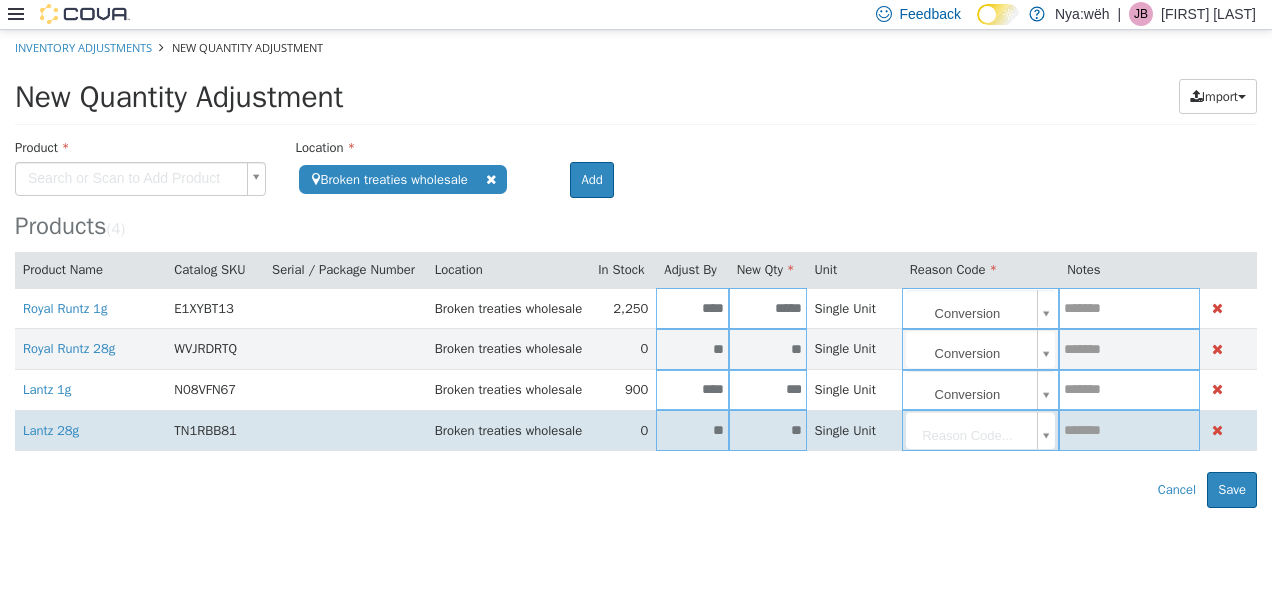 drag, startPoint x: 966, startPoint y: 429, endPoint x: 964, endPoint y: 411, distance: 18.110771 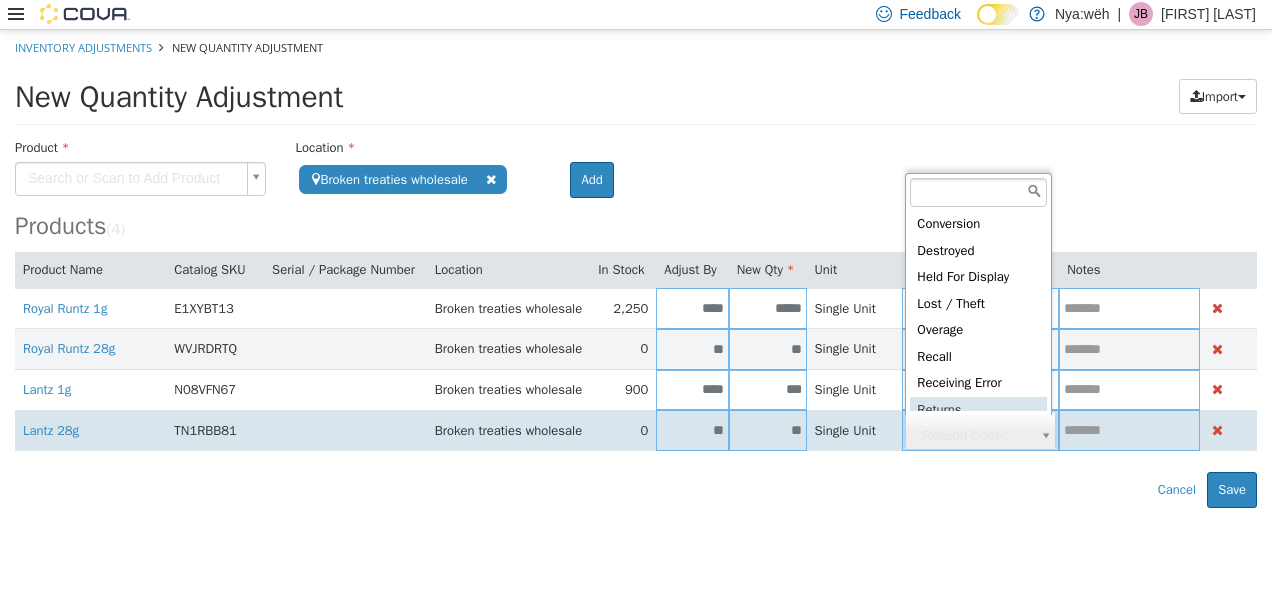 scroll, scrollTop: 4, scrollLeft: 0, axis: vertical 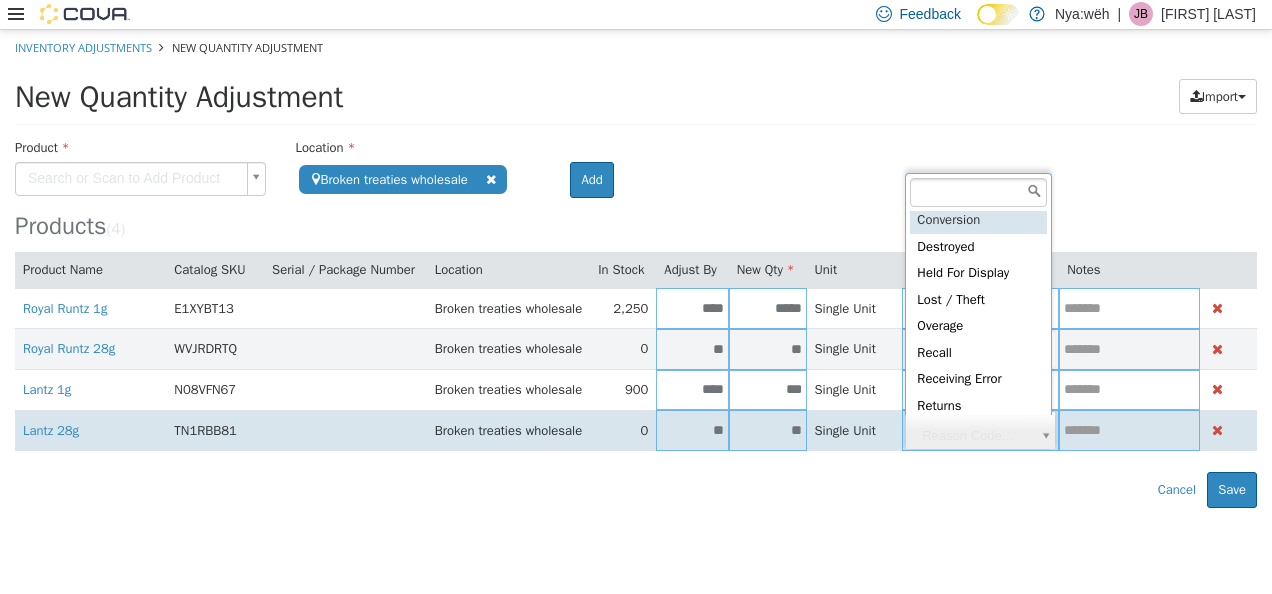 type on "**********" 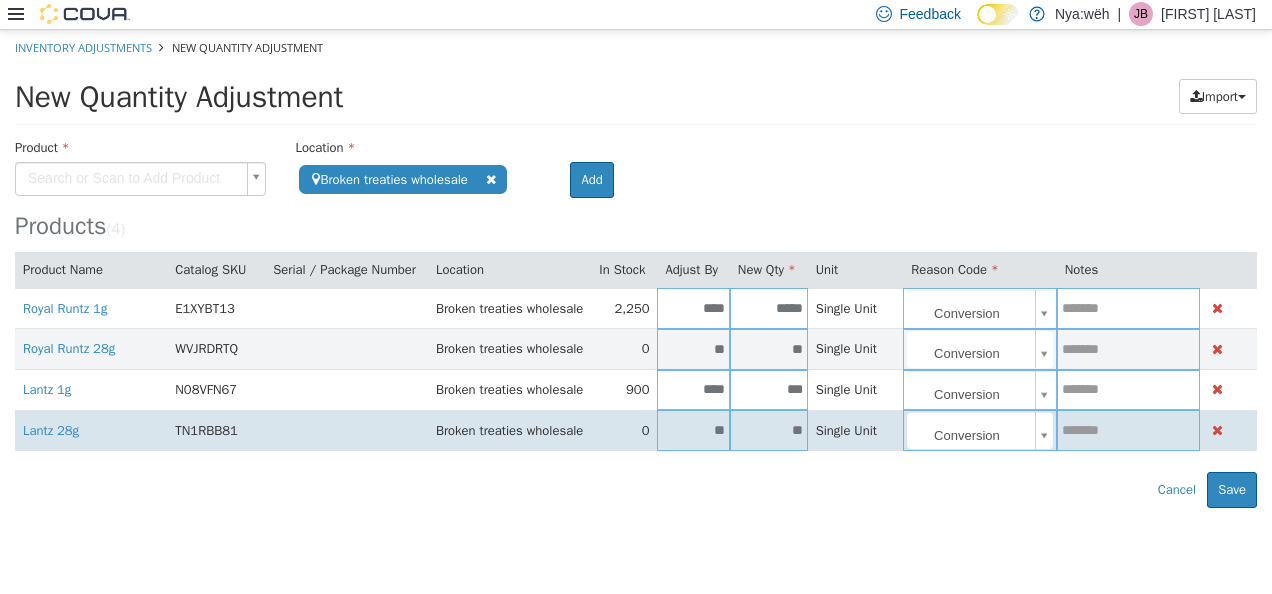drag, startPoint x: 972, startPoint y: 482, endPoint x: 1115, endPoint y: 487, distance: 143.08739 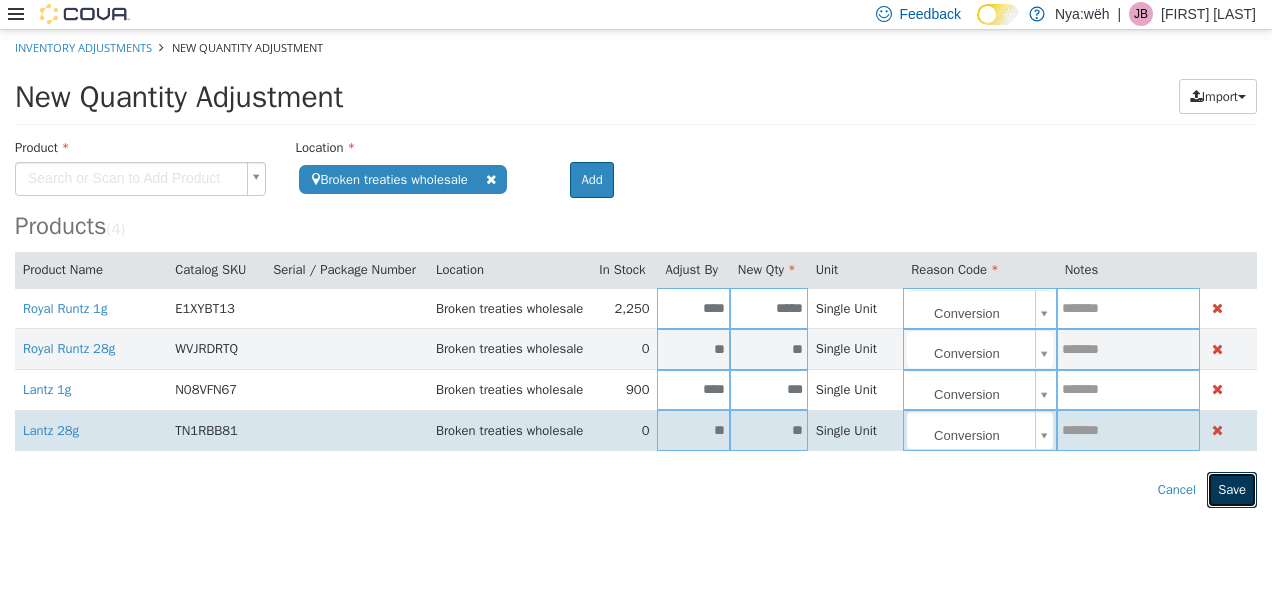 click on "Save" at bounding box center [1232, 489] 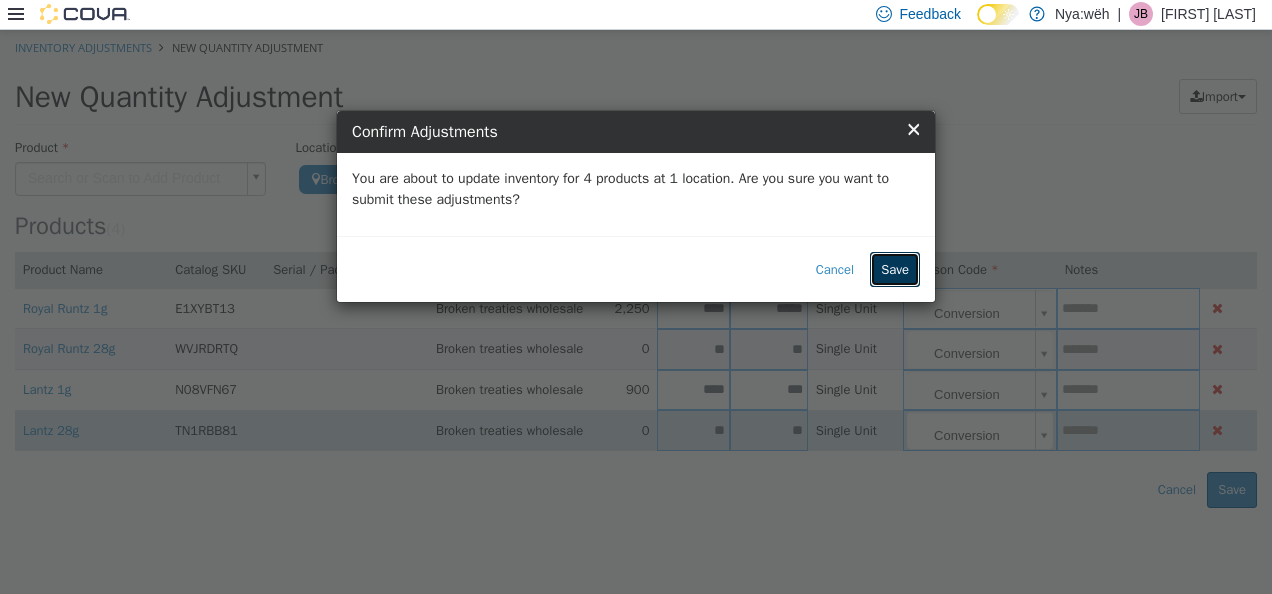 click on "Save" at bounding box center (895, 269) 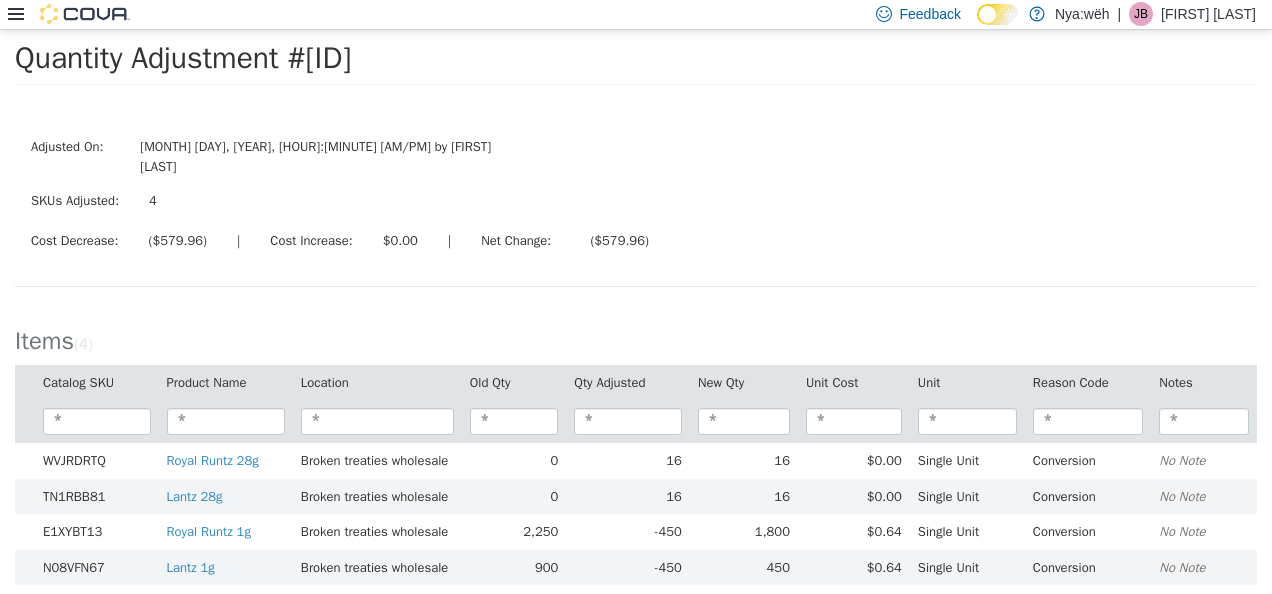 scroll, scrollTop: 0, scrollLeft: 0, axis: both 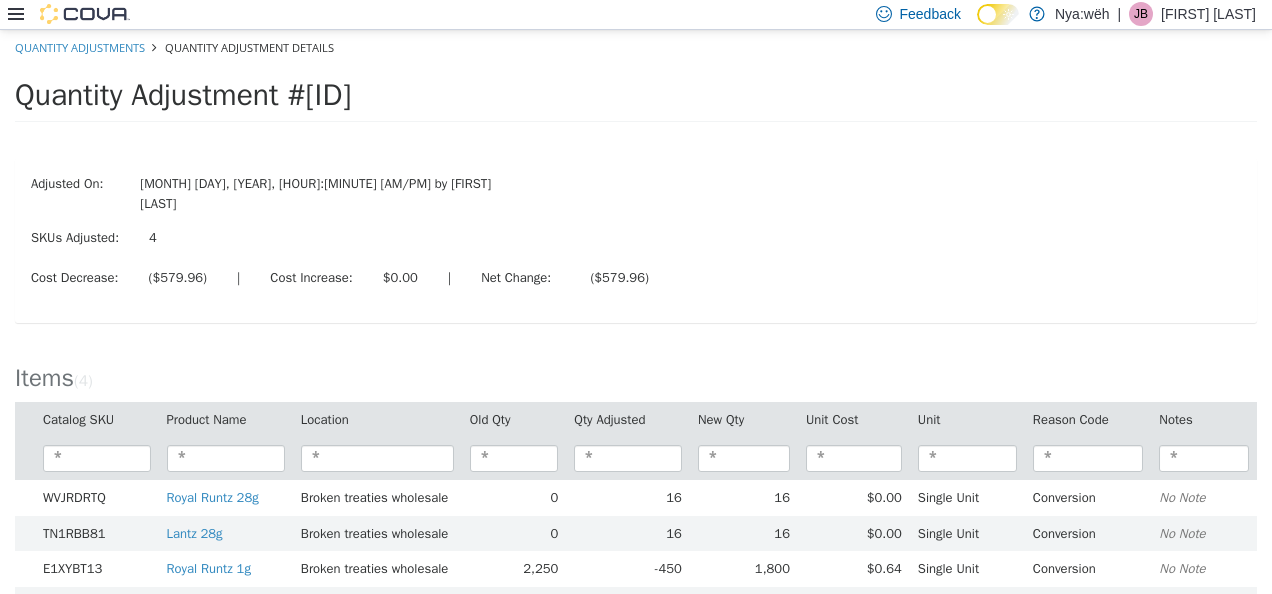 click 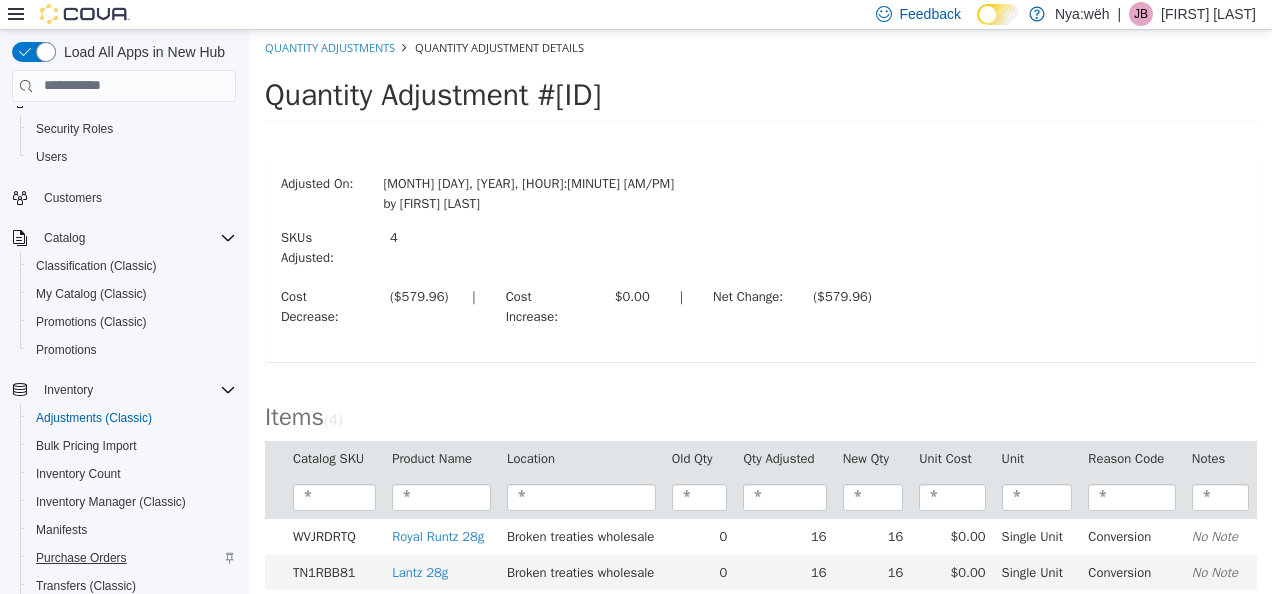scroll, scrollTop: 100, scrollLeft: 0, axis: vertical 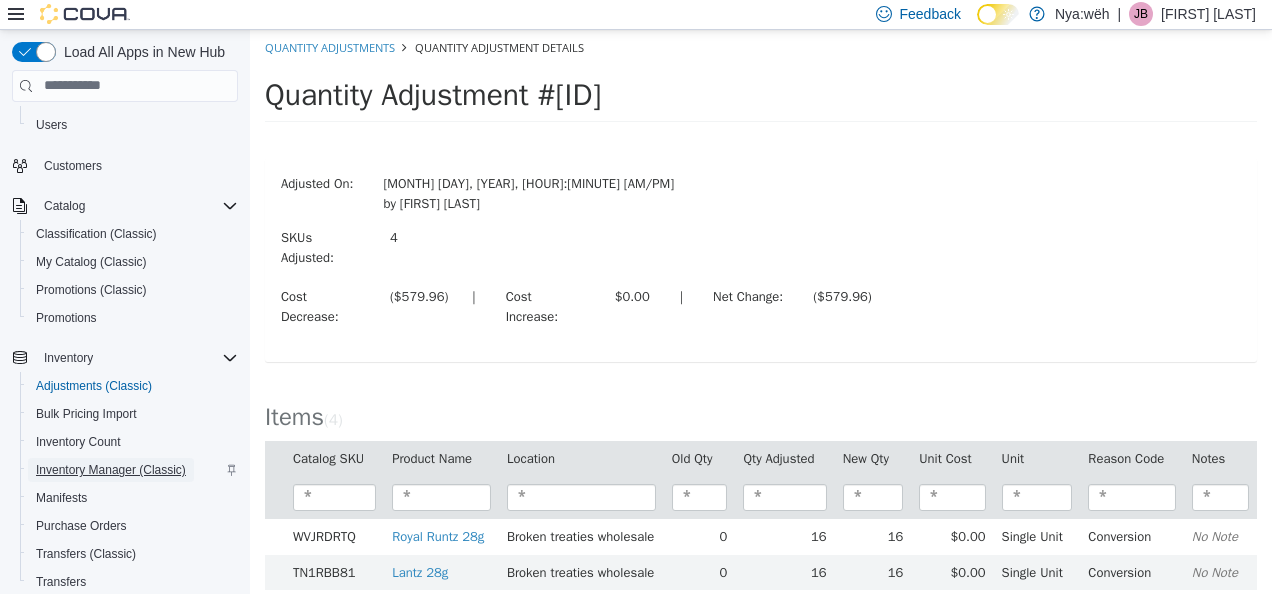 click on "Inventory Manager (Classic)" at bounding box center [111, 470] 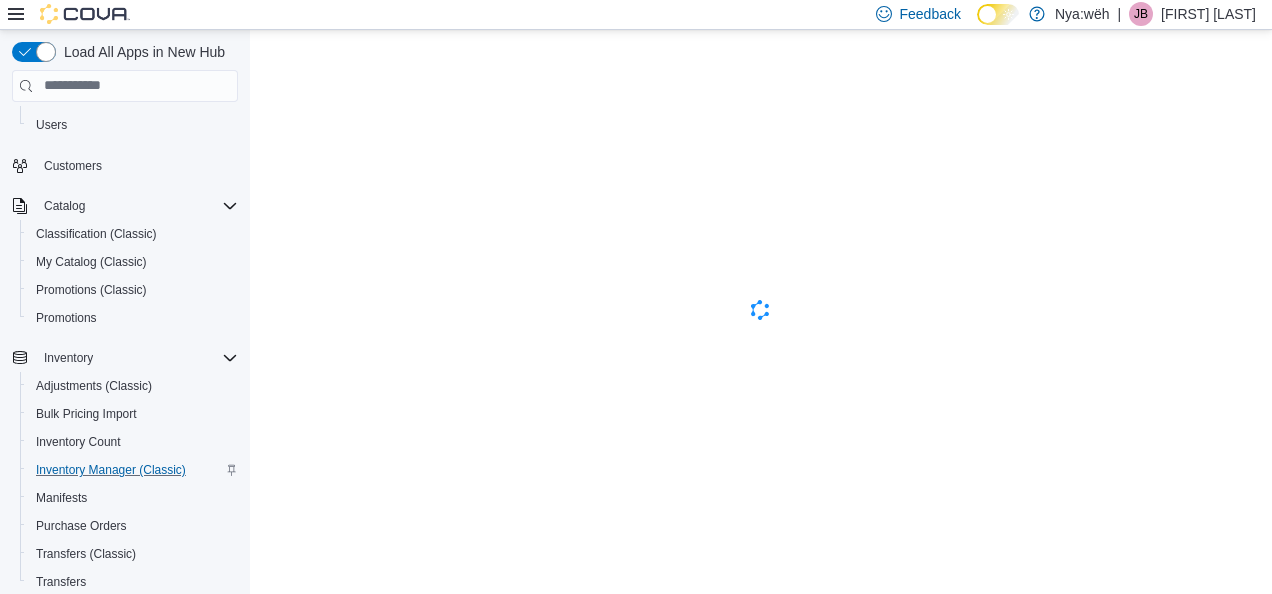 scroll, scrollTop: 0, scrollLeft: 0, axis: both 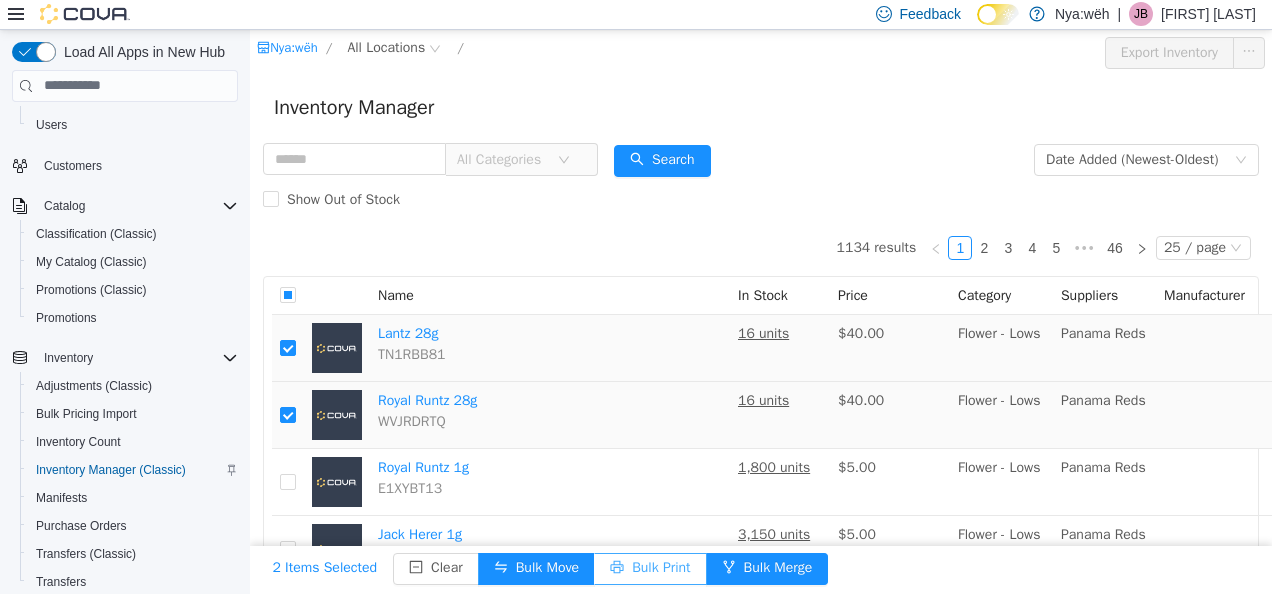 click on "Bulk Print" at bounding box center [650, 568] 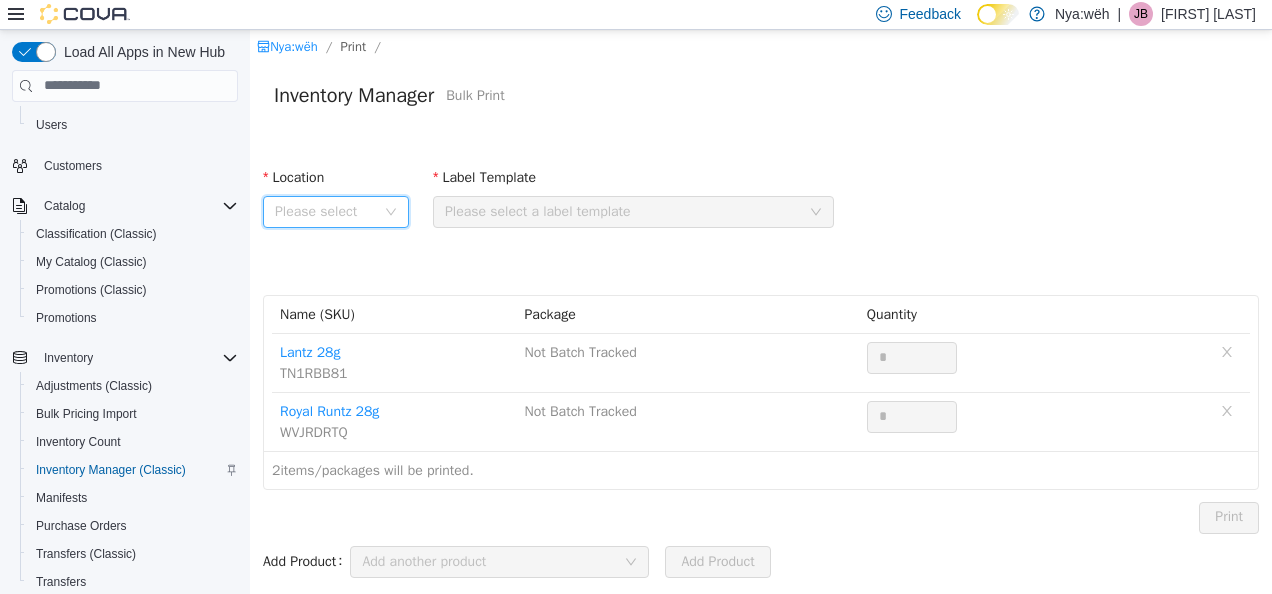 click on "Please select" at bounding box center (329, 211) 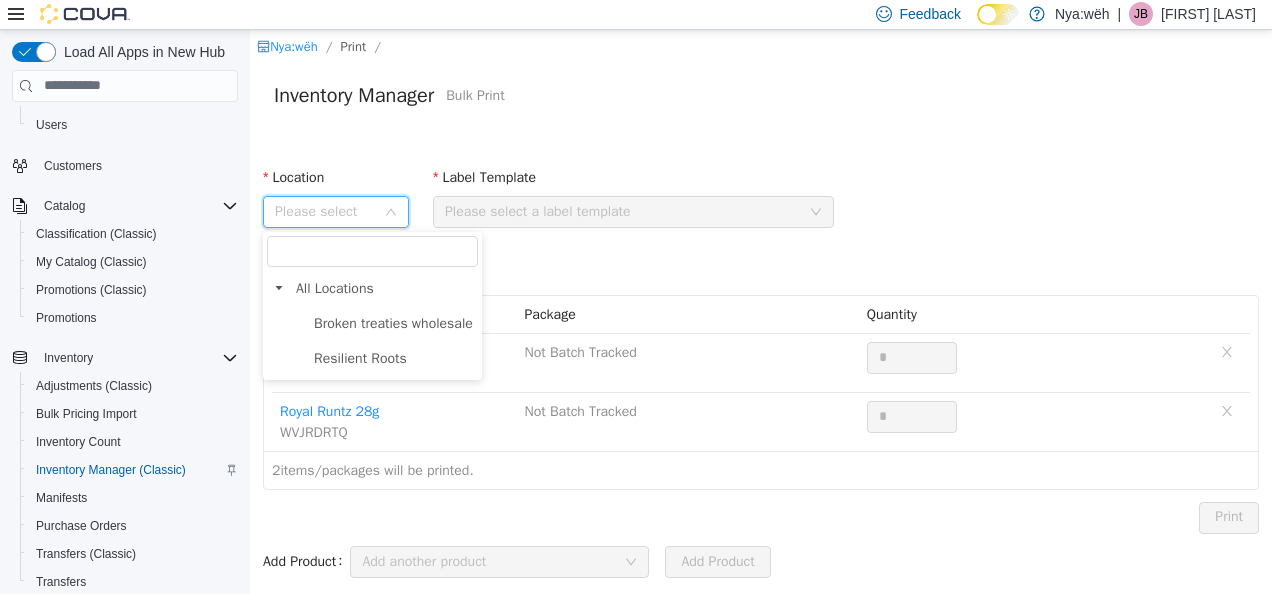 drag, startPoint x: 342, startPoint y: 315, endPoint x: 375, endPoint y: 292, distance: 40.22437 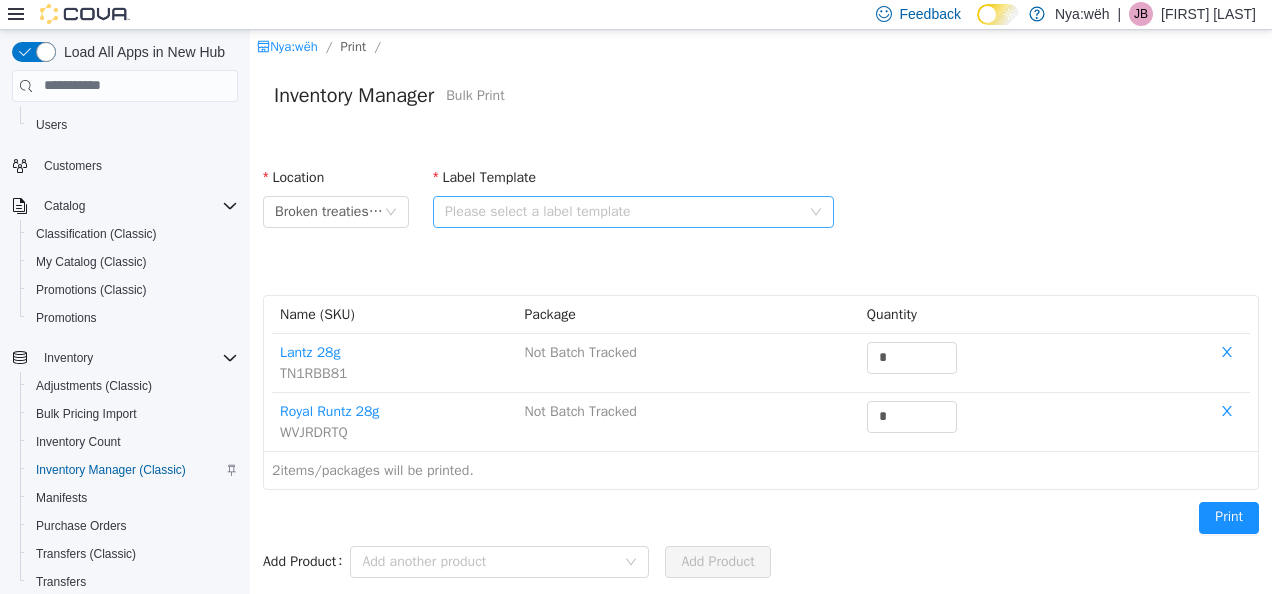 click on "Please select a label template" at bounding box center (622, 211) 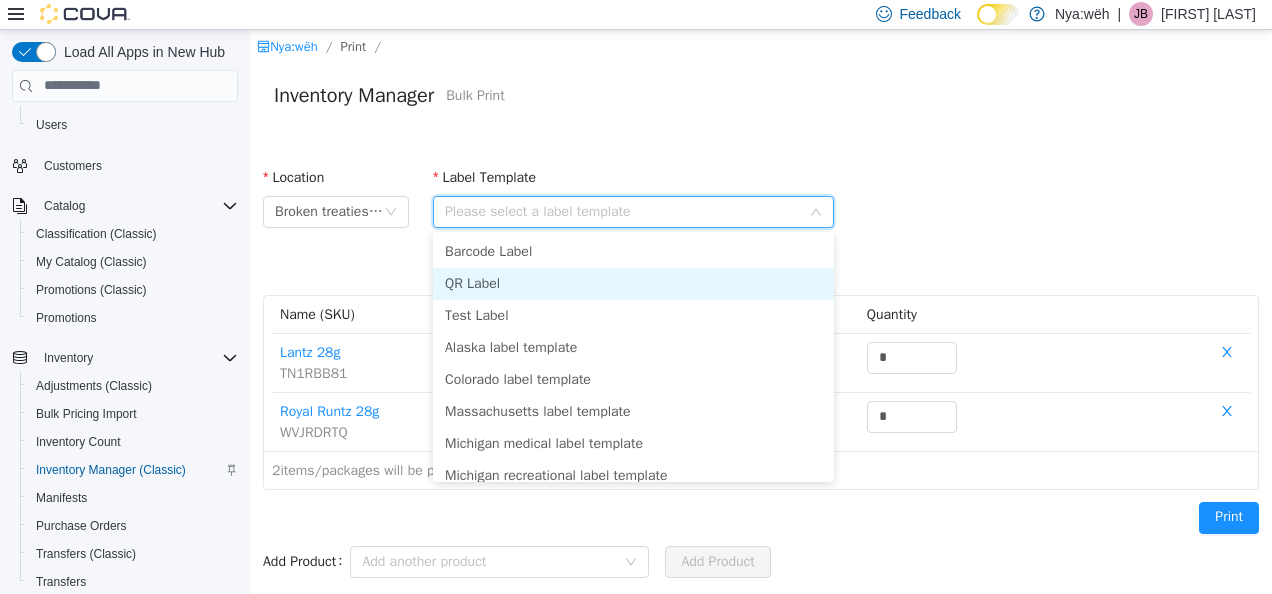 click on "QR Label" at bounding box center [633, 283] 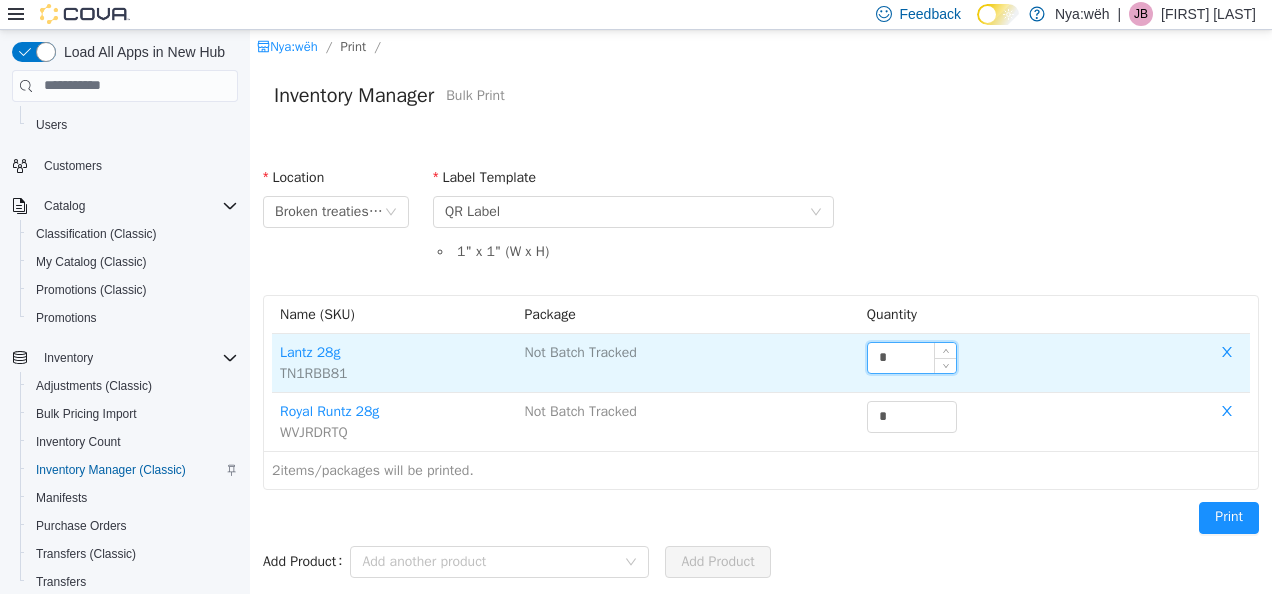 click on "*" at bounding box center [912, 357] 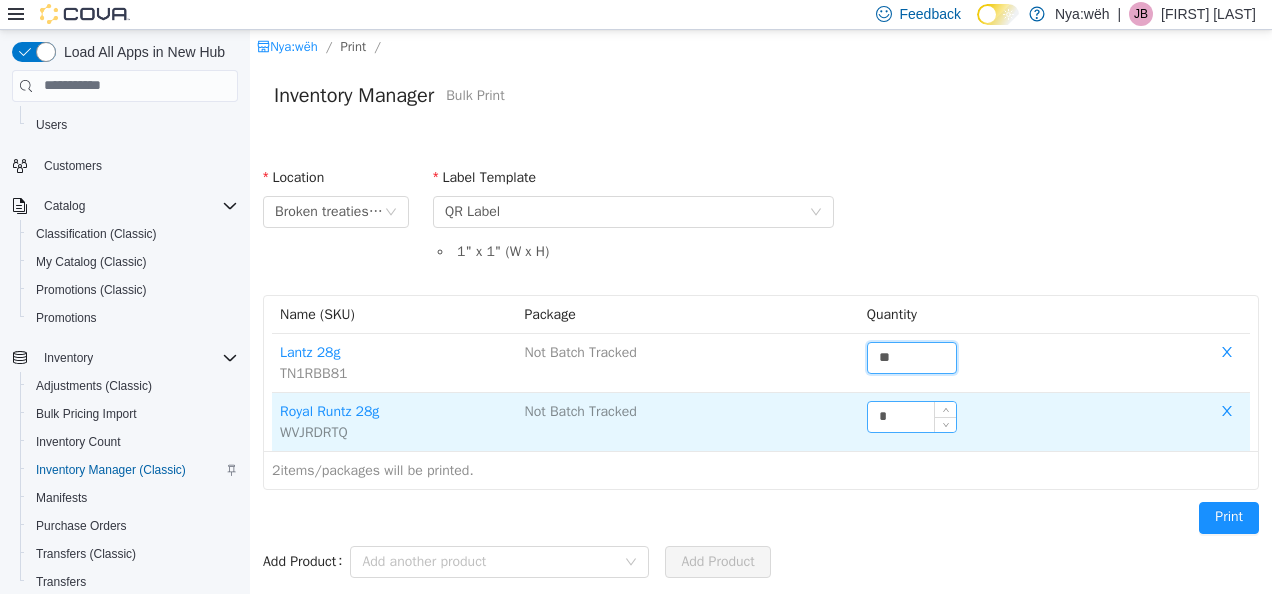 type on "**" 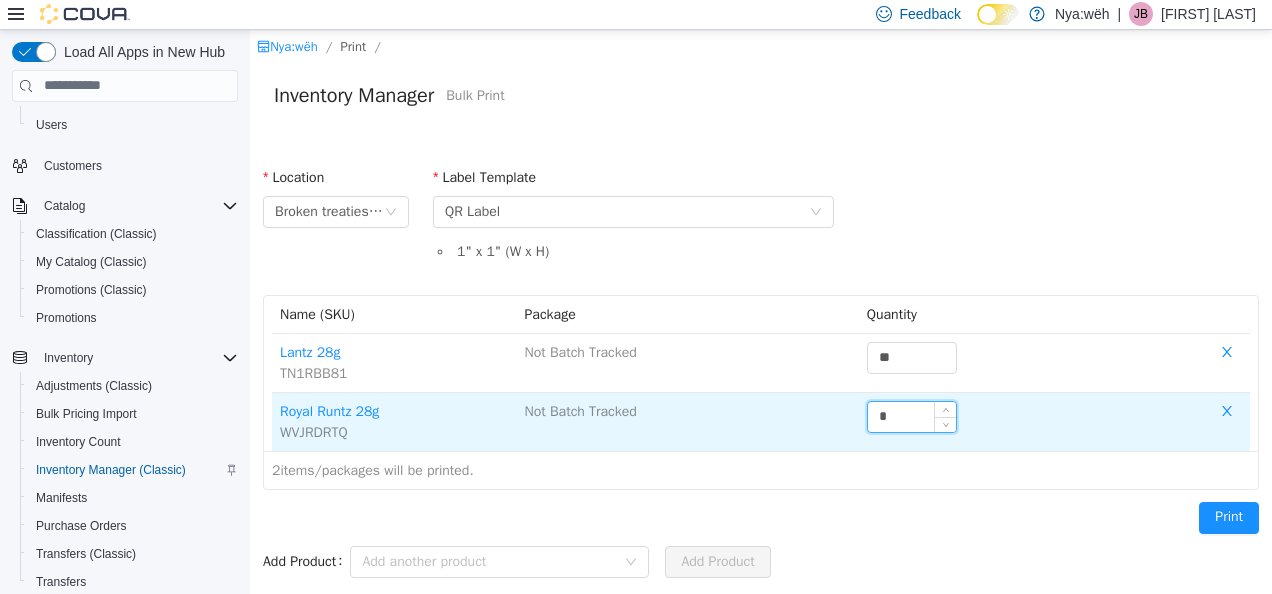 click on "*" at bounding box center [912, 416] 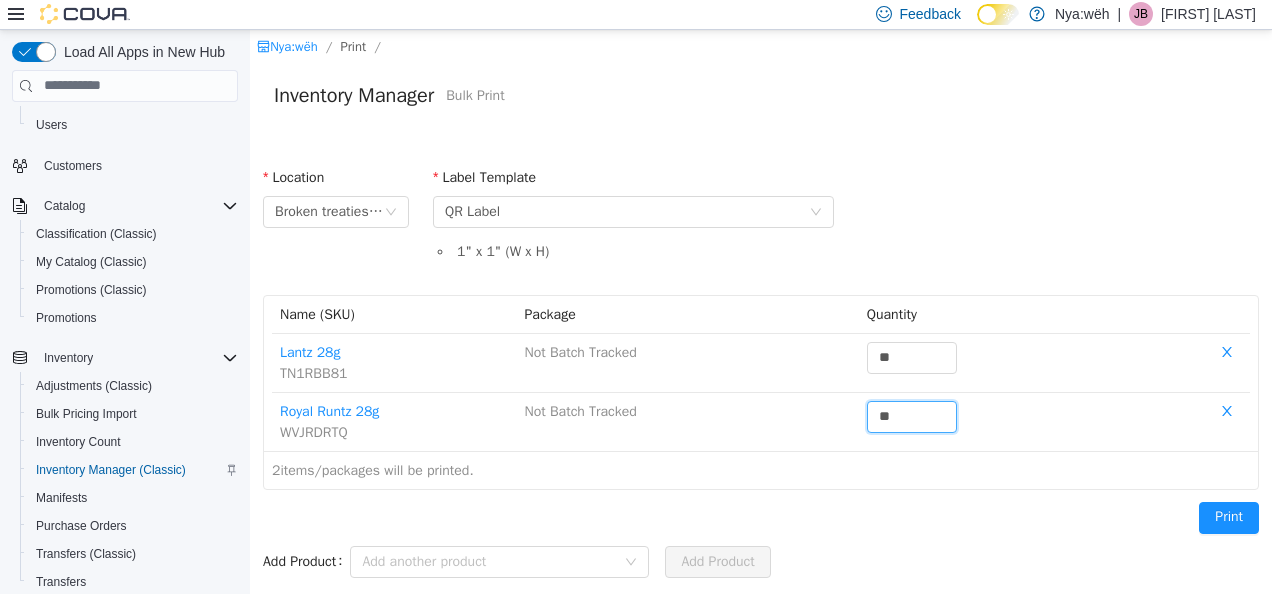 type on "**" 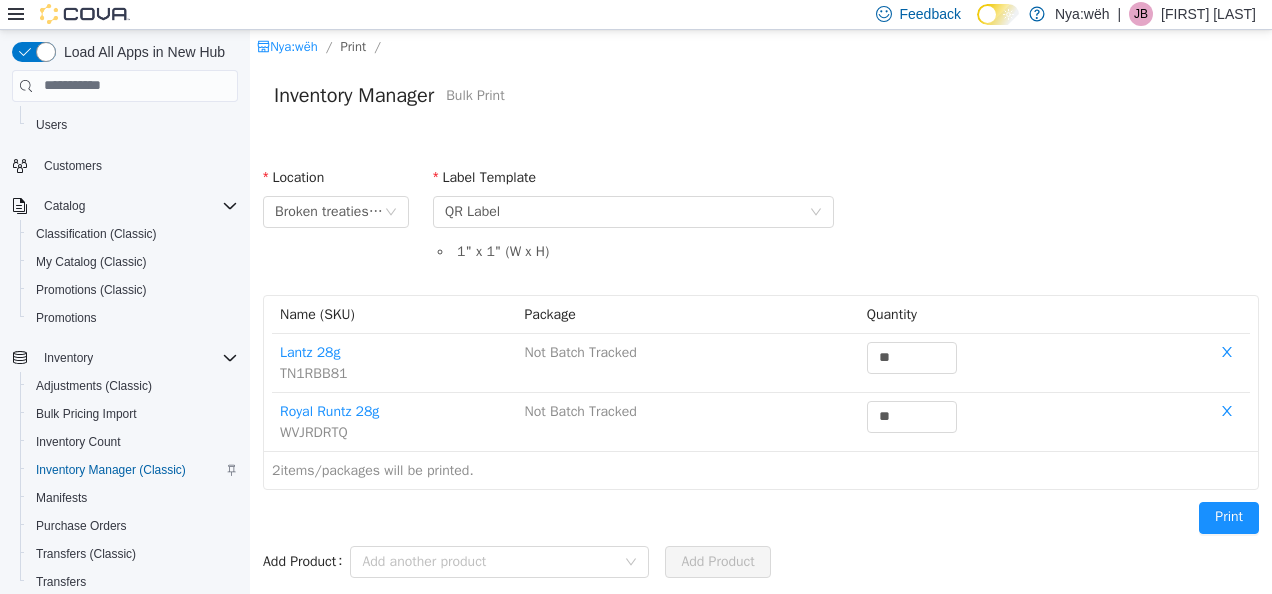drag, startPoint x: 983, startPoint y: 501, endPoint x: 1176, endPoint y: 527, distance: 194.74342 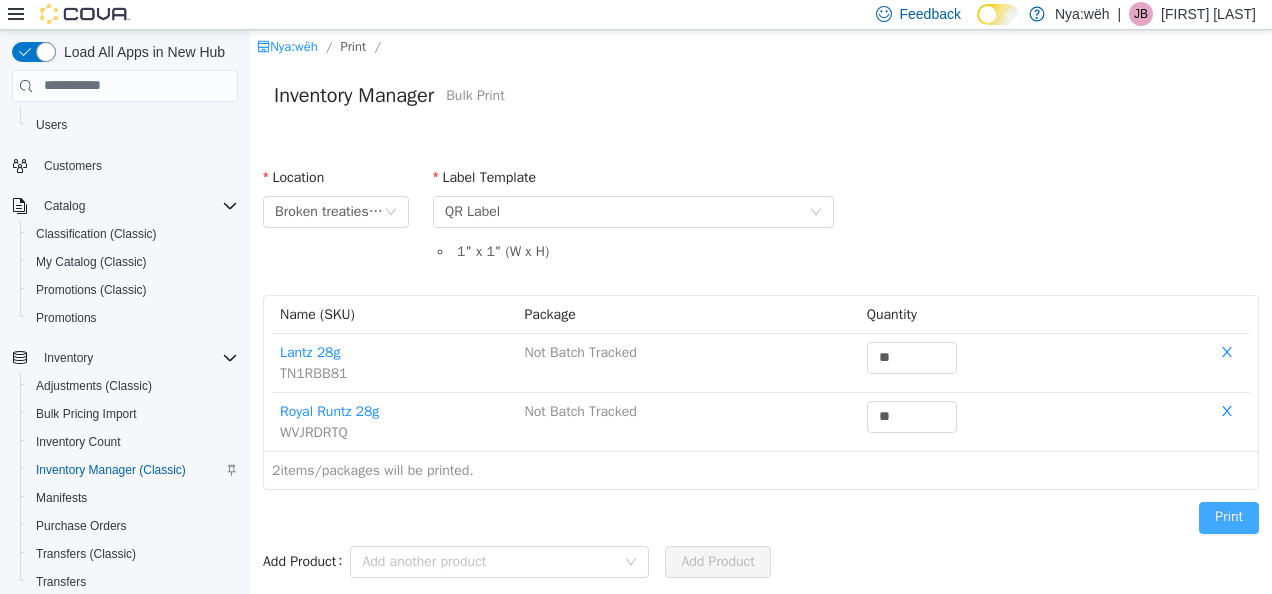 click on "Print" at bounding box center (1229, 517) 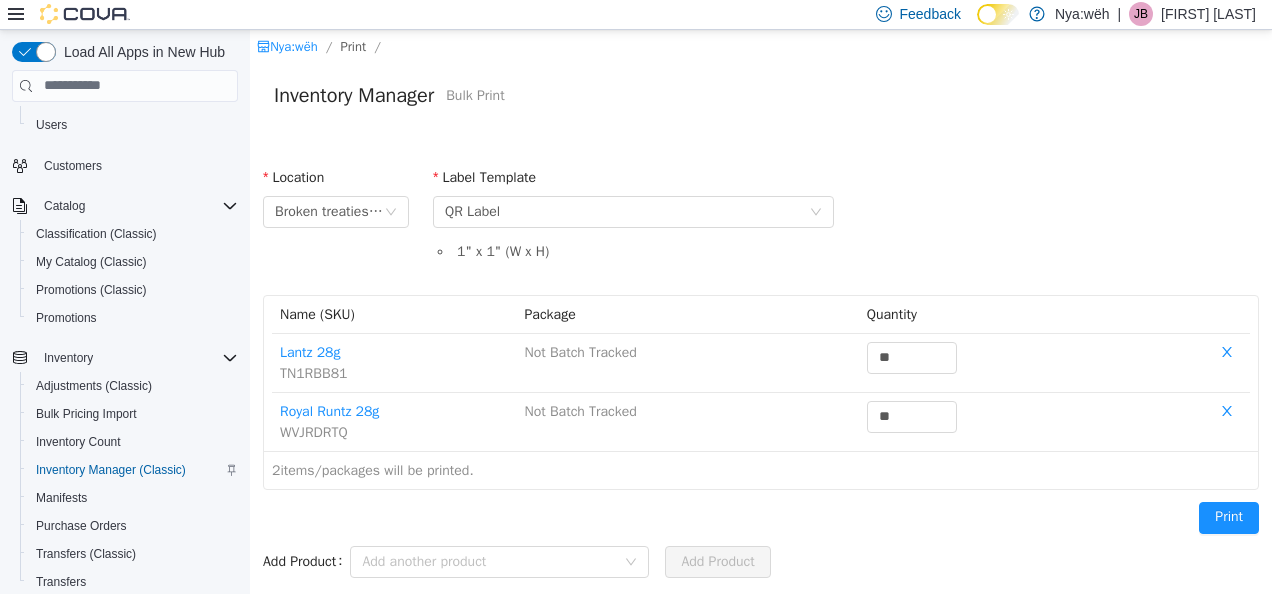 click on "Location Broken treaties wholesale Label Template Please select a label template QR Label 1 " x   1 " (W x H)" at bounding box center [761, 224] 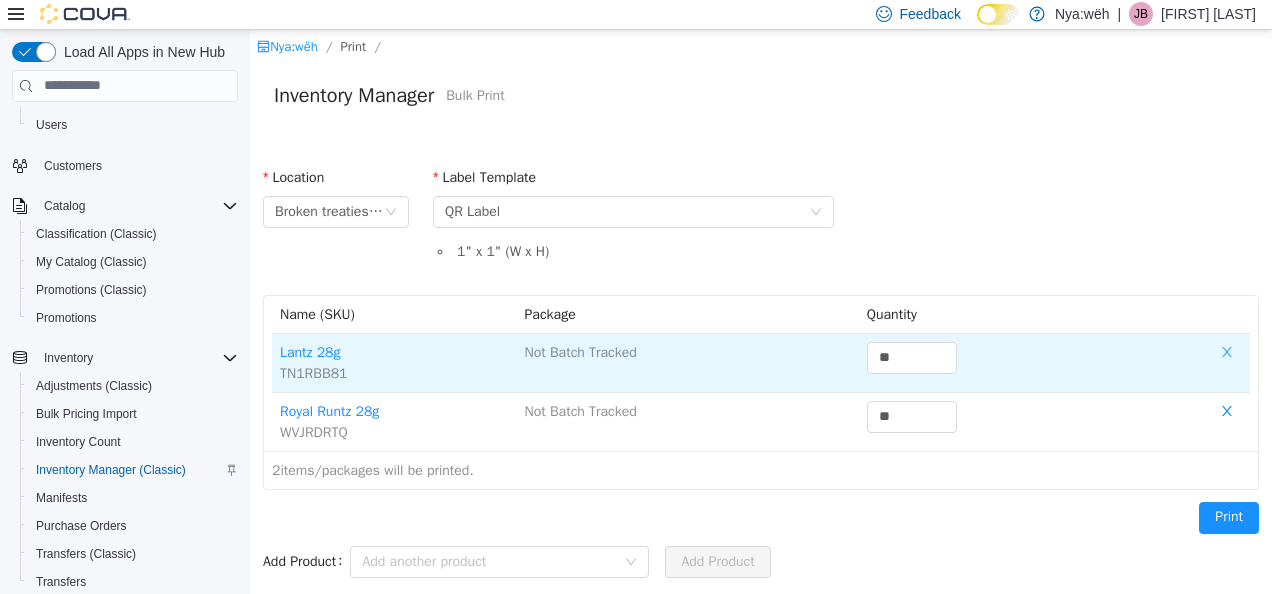 click at bounding box center [1227, 353] 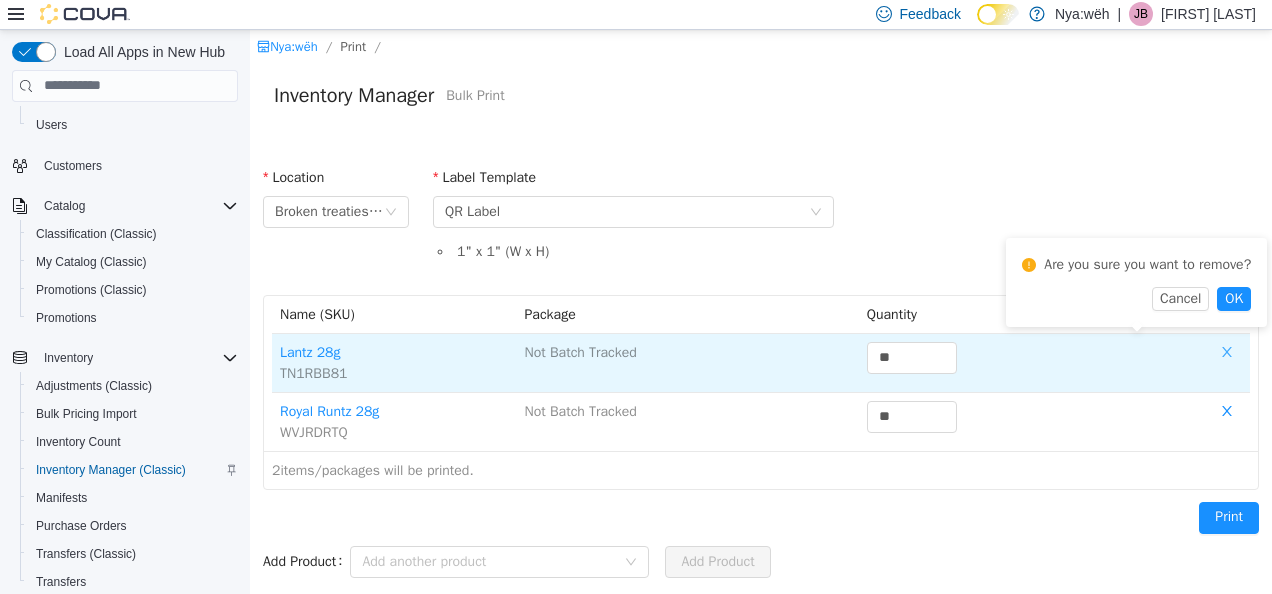 click at bounding box center [1227, 353] 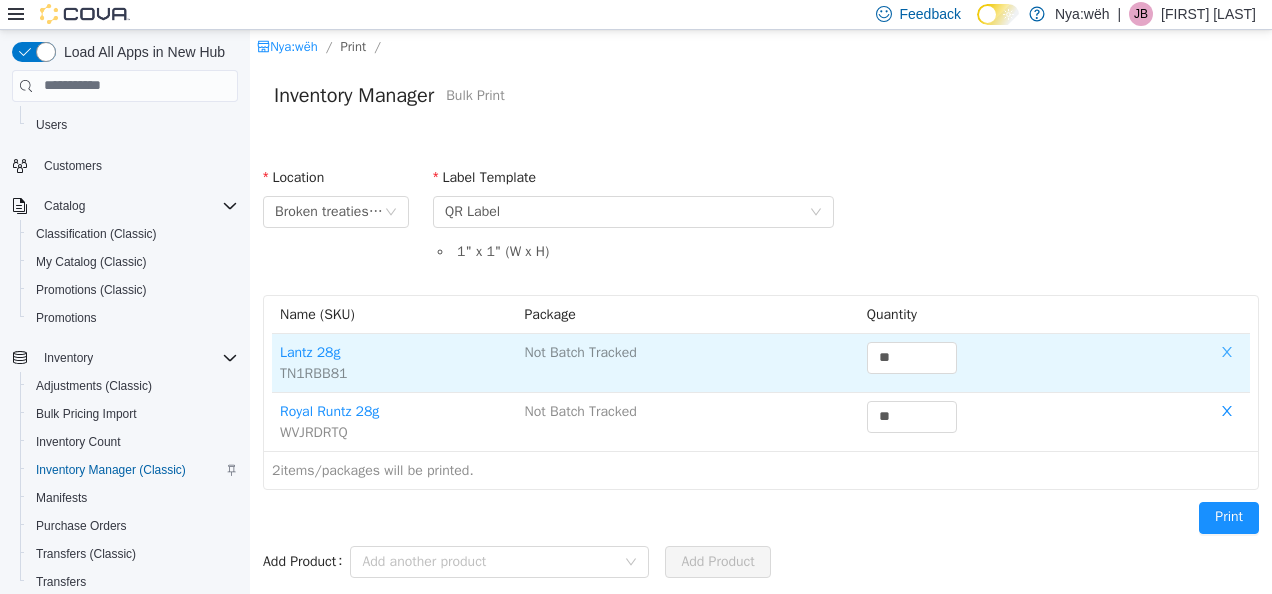 click at bounding box center [1227, 353] 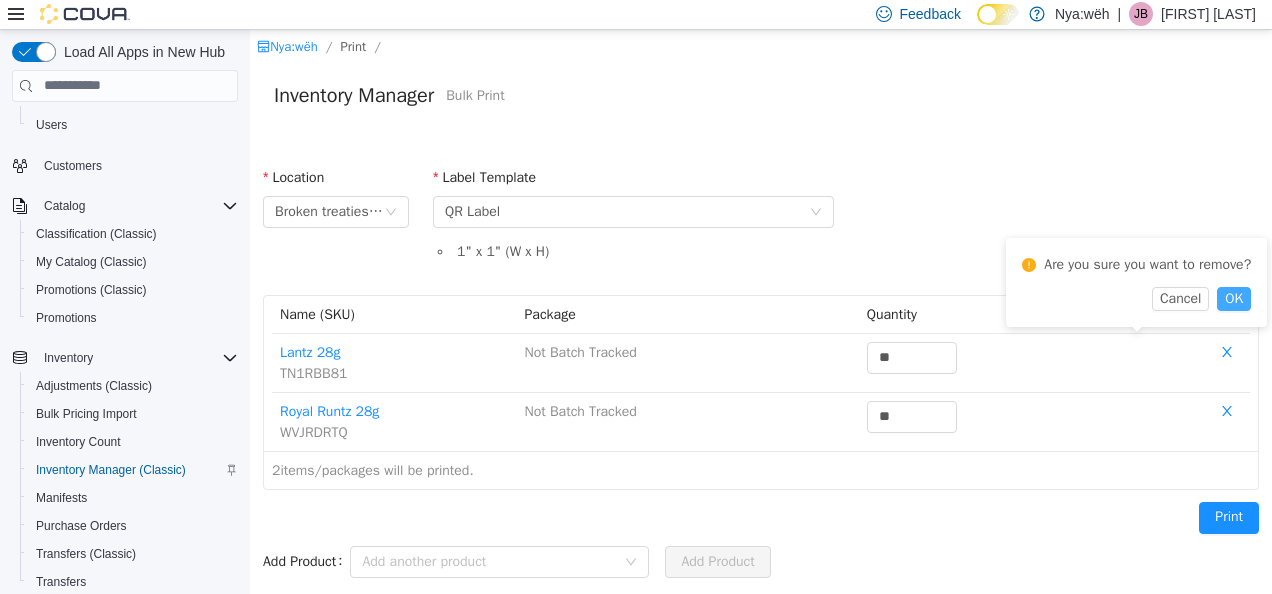 click on "OK" at bounding box center [1234, 298] 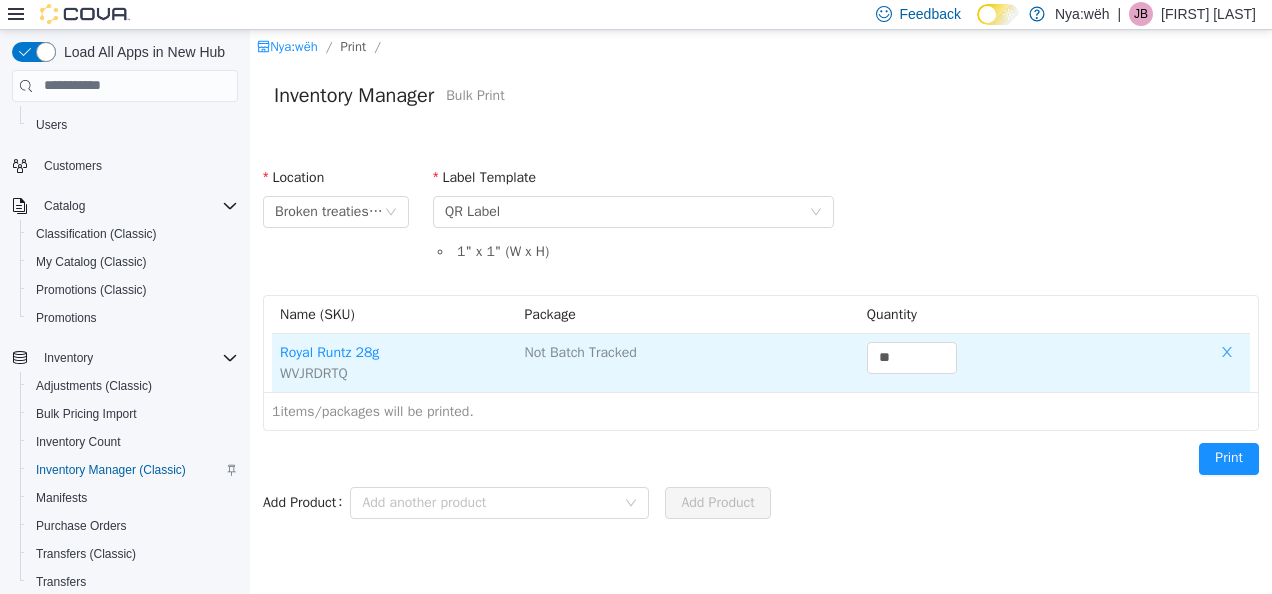 click at bounding box center [1227, 353] 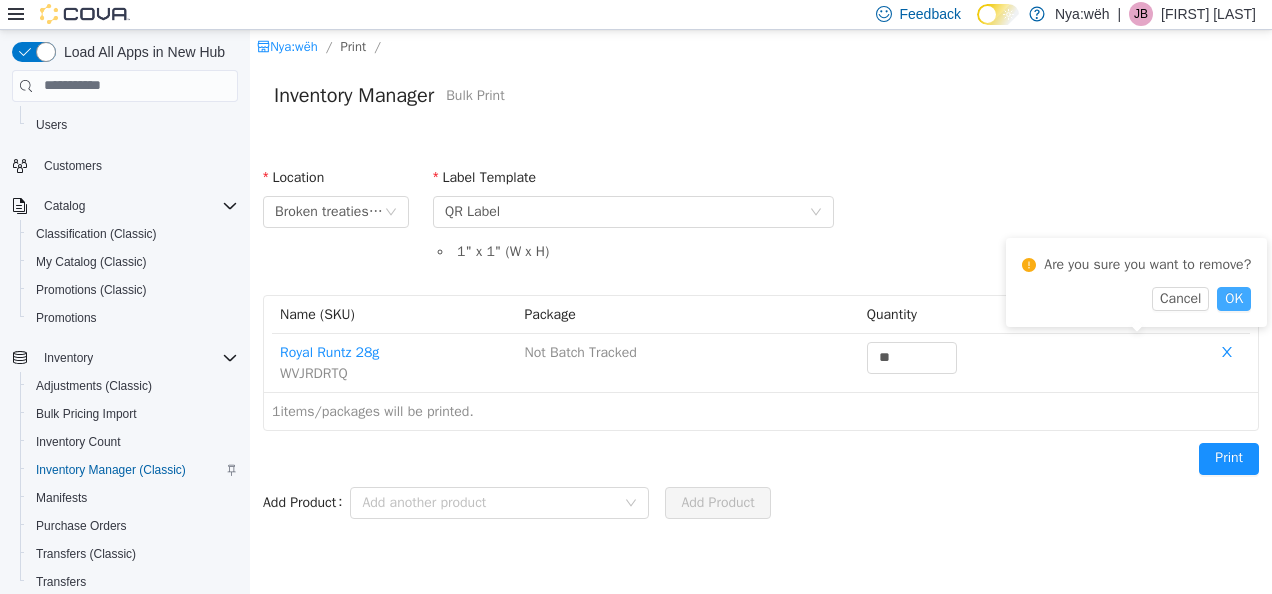 click on "OK" at bounding box center (1234, 298) 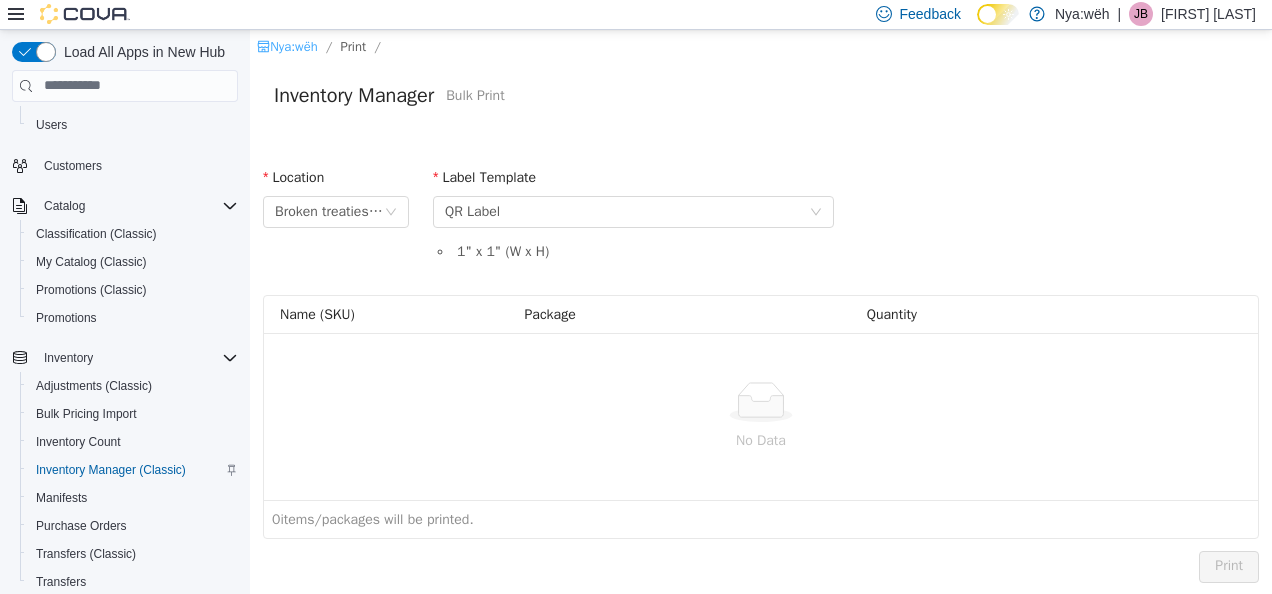 click on "Nya:wëh" at bounding box center [287, 45] 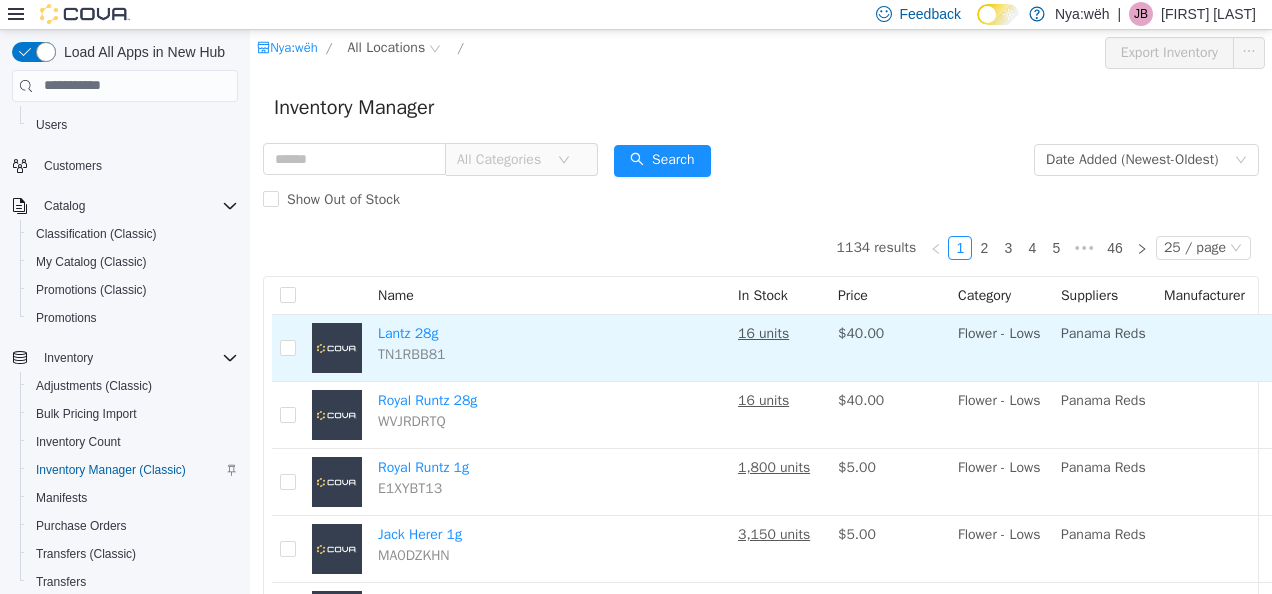 scroll, scrollTop: 100, scrollLeft: 0, axis: vertical 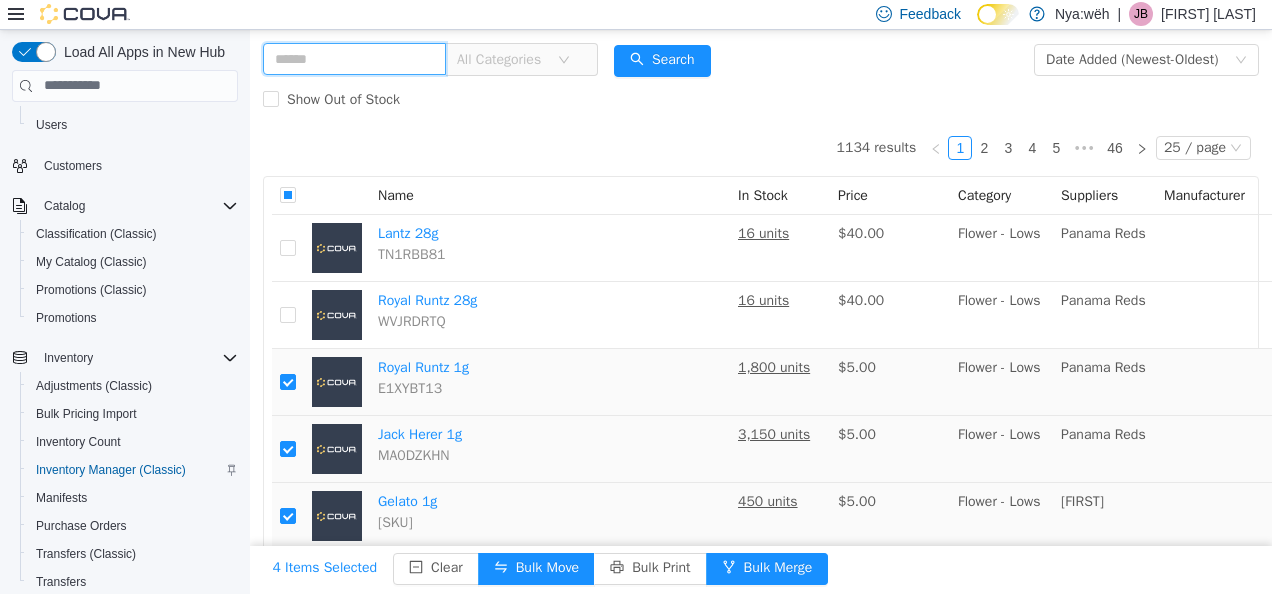 click at bounding box center (354, 58) 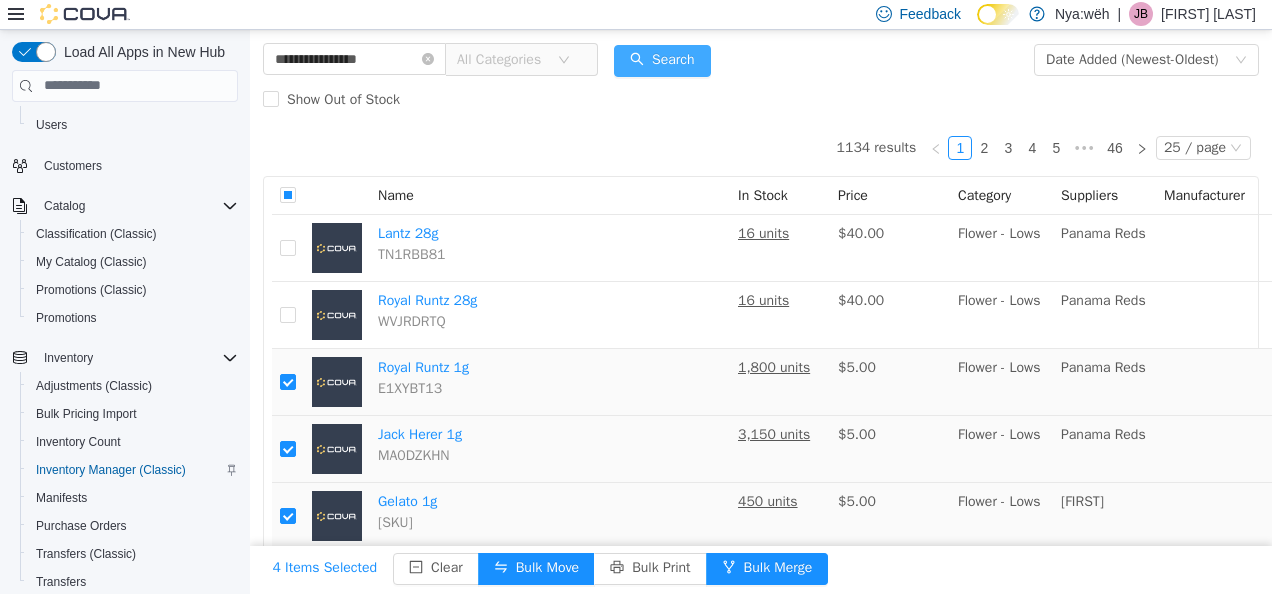 click on "Search" at bounding box center (662, 60) 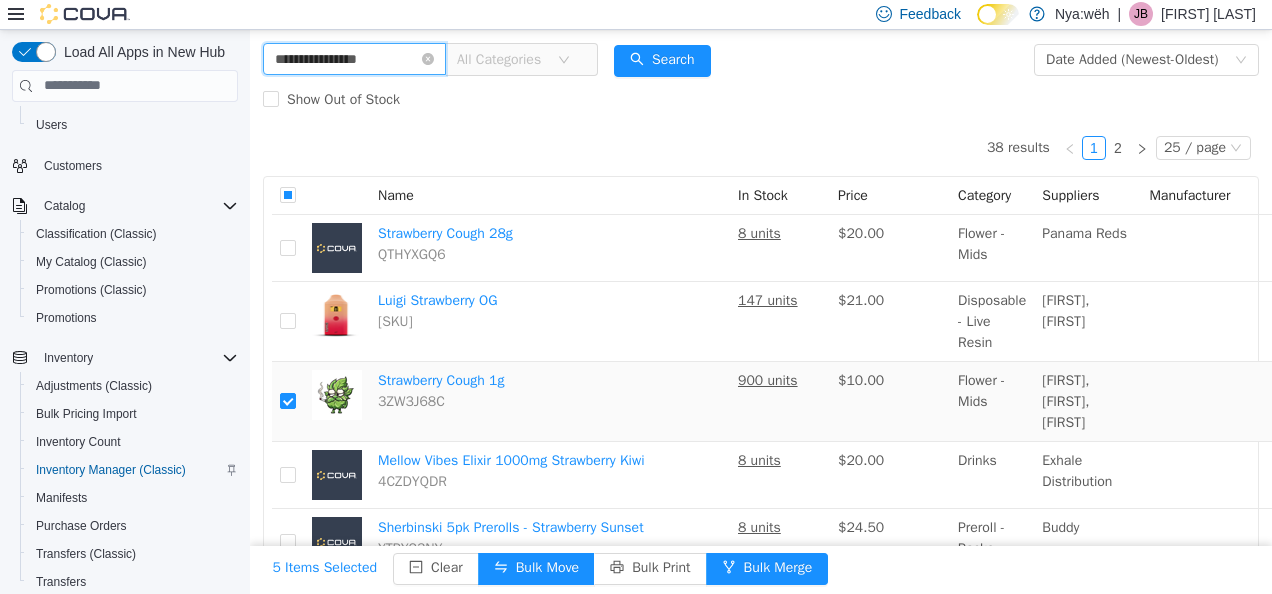 drag, startPoint x: 402, startPoint y: 51, endPoint x: 268, endPoint y: 61, distance: 134.37262 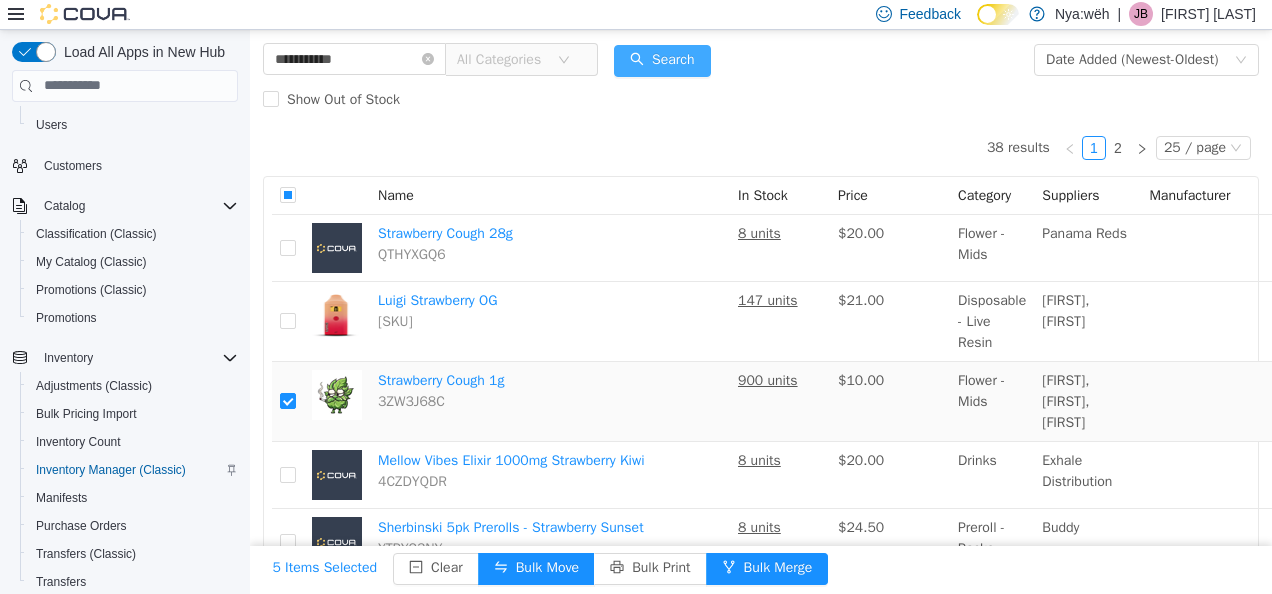 click on "Search" at bounding box center [662, 60] 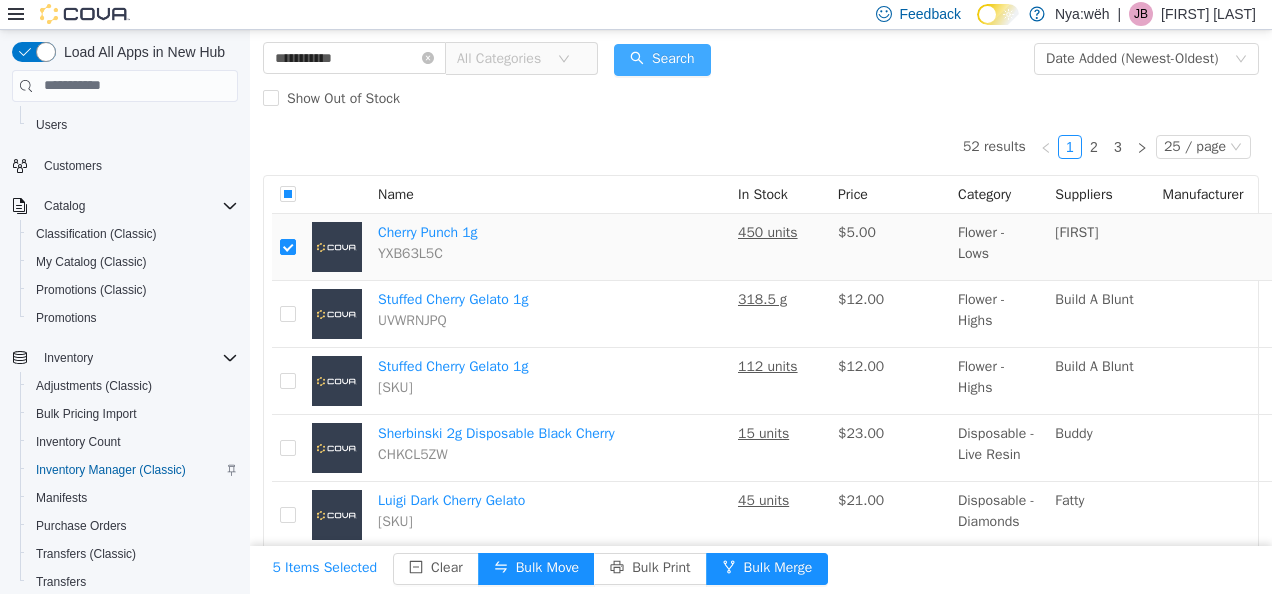 scroll, scrollTop: 100, scrollLeft: 0, axis: vertical 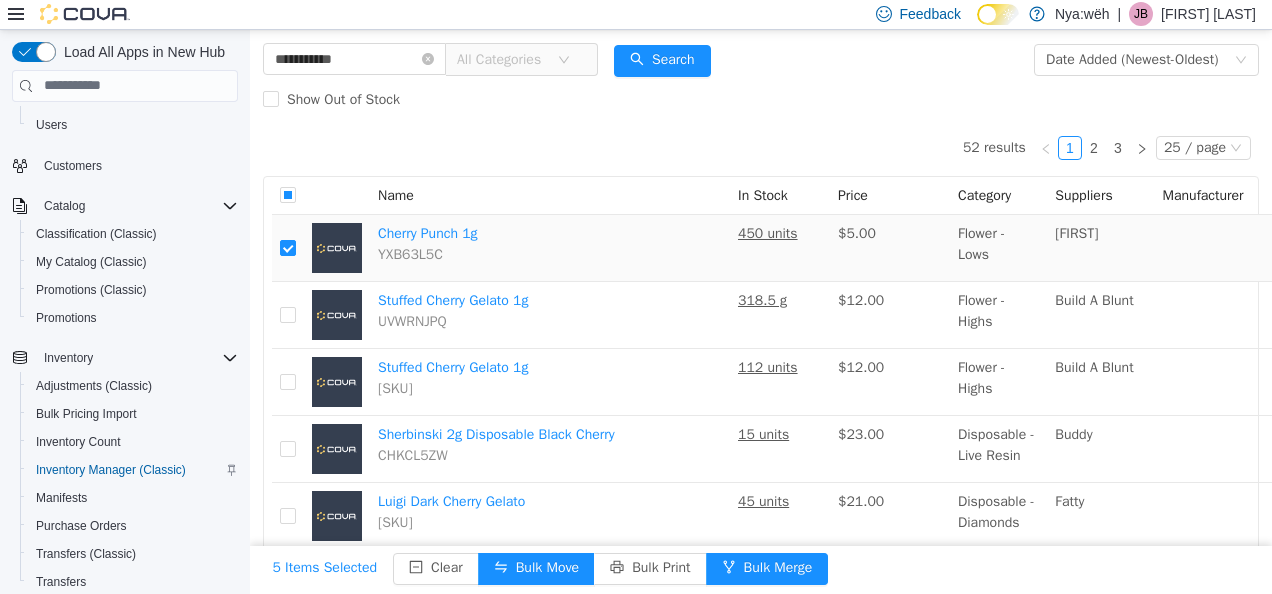 click at bounding box center (288, 247) 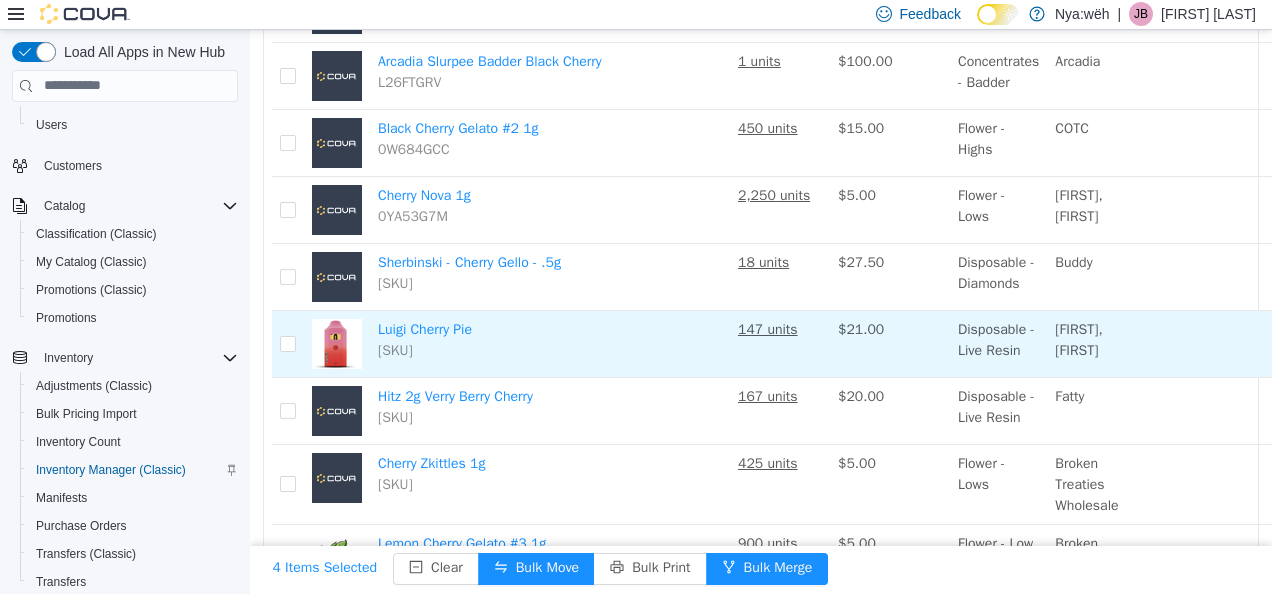 scroll, scrollTop: 900, scrollLeft: 0, axis: vertical 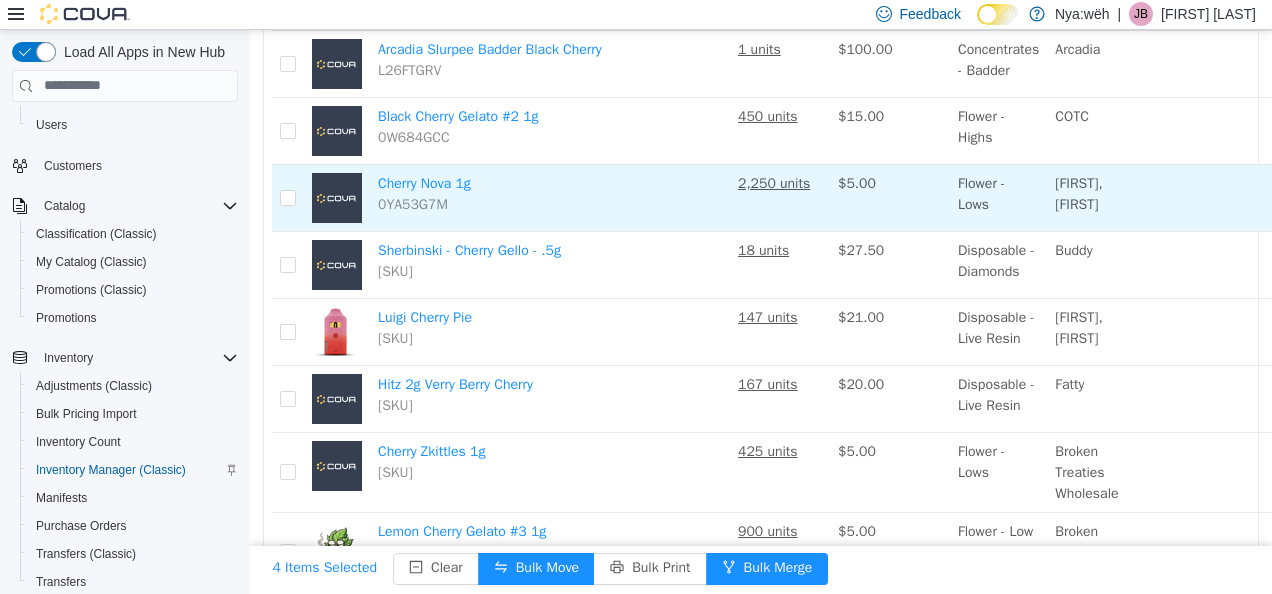 click at bounding box center (288, 197) 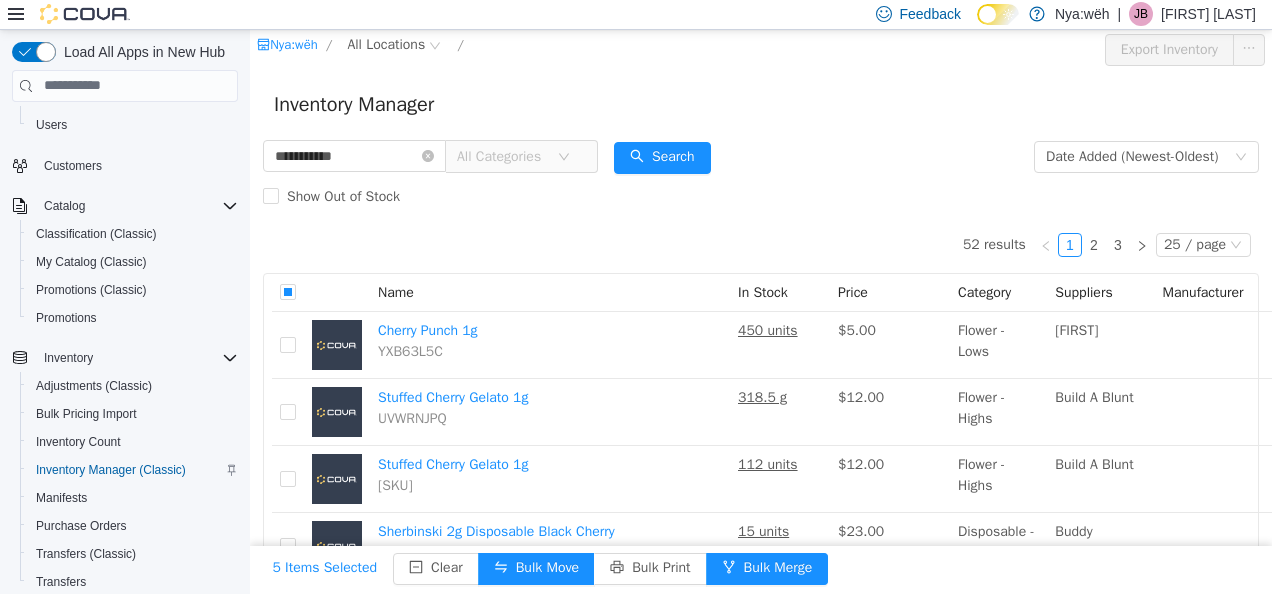 scroll, scrollTop: 0, scrollLeft: 0, axis: both 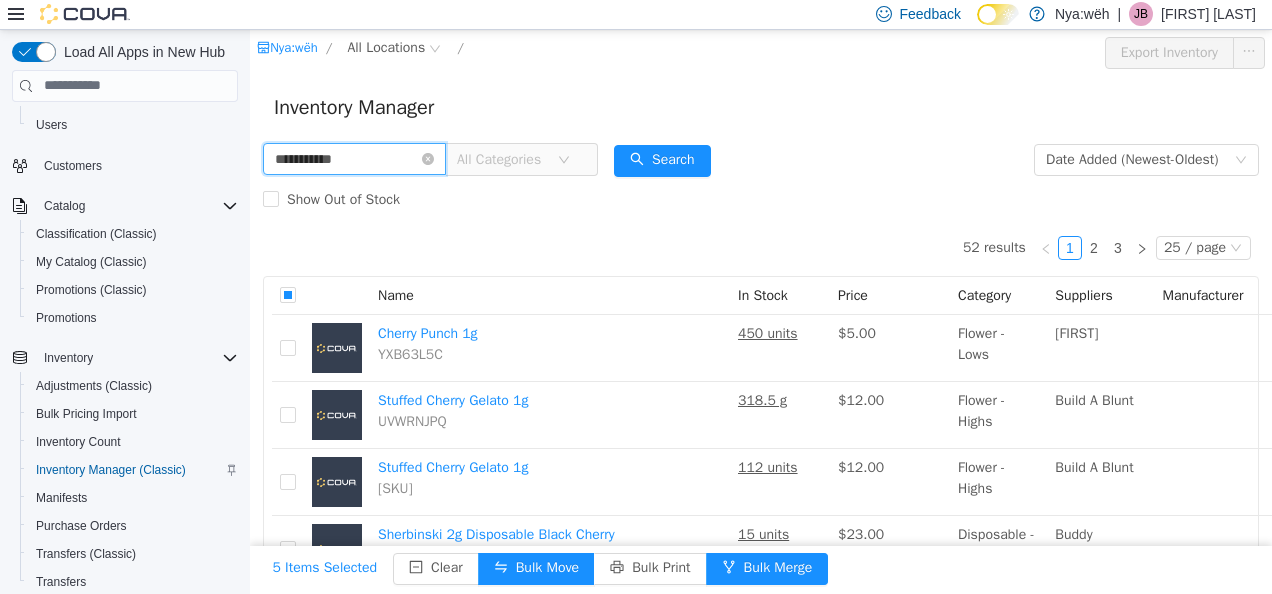 drag, startPoint x: 411, startPoint y: 159, endPoint x: 240, endPoint y: 171, distance: 171.42053 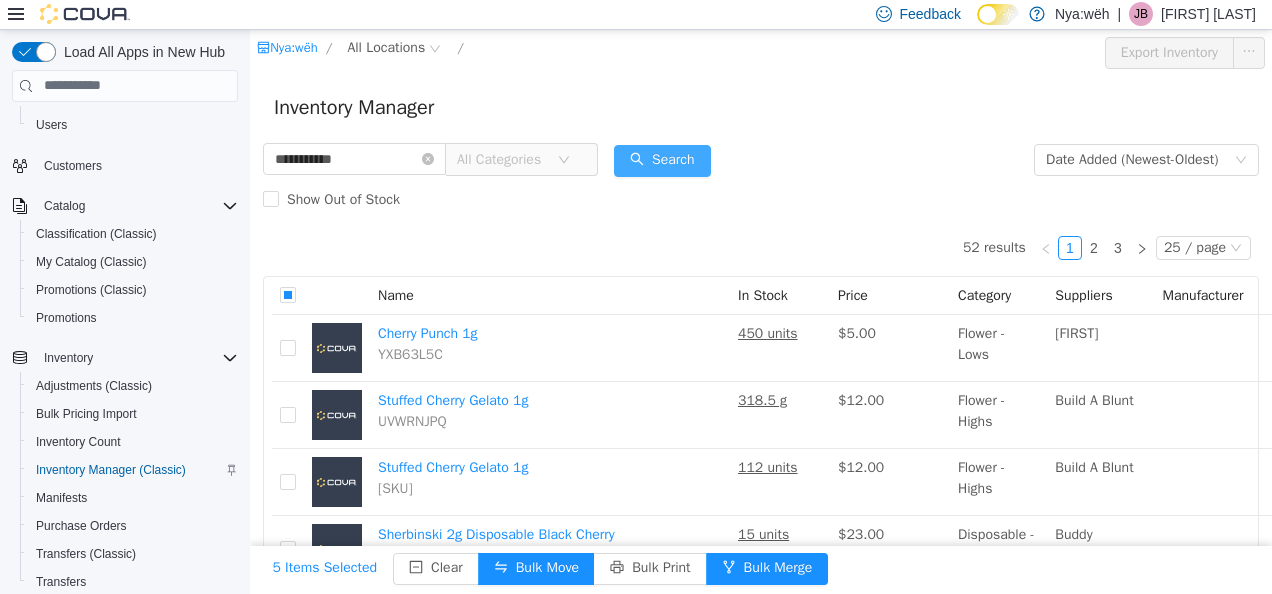click on "Search" at bounding box center [662, 160] 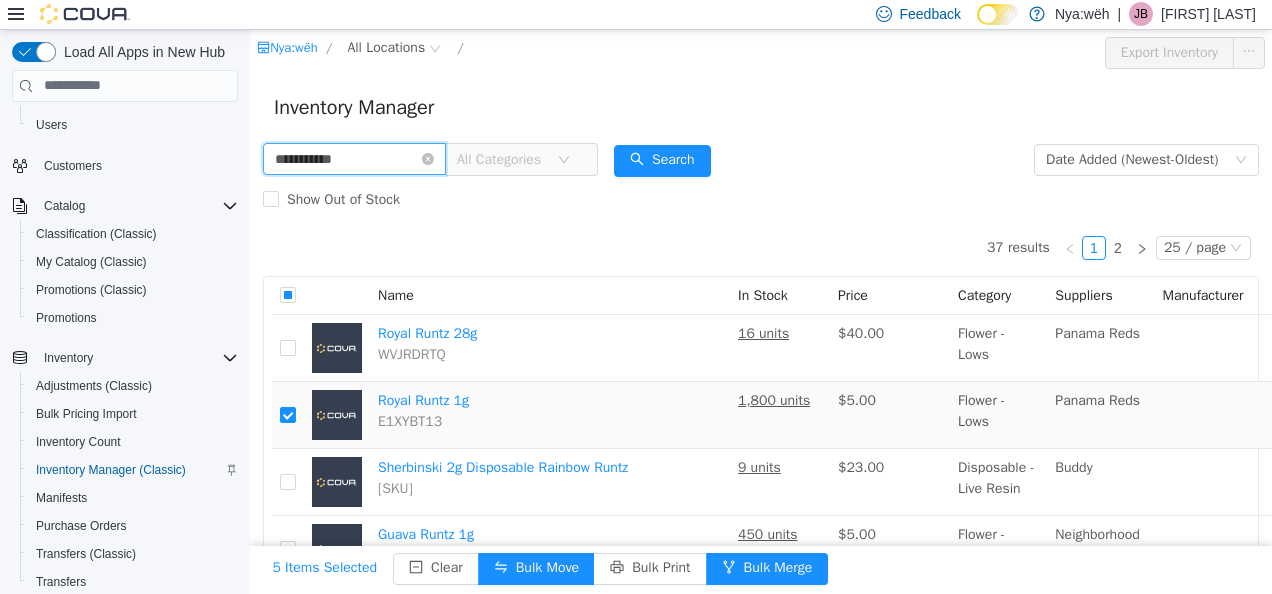 drag, startPoint x: 369, startPoint y: 163, endPoint x: 250, endPoint y: 184, distance: 120.83874 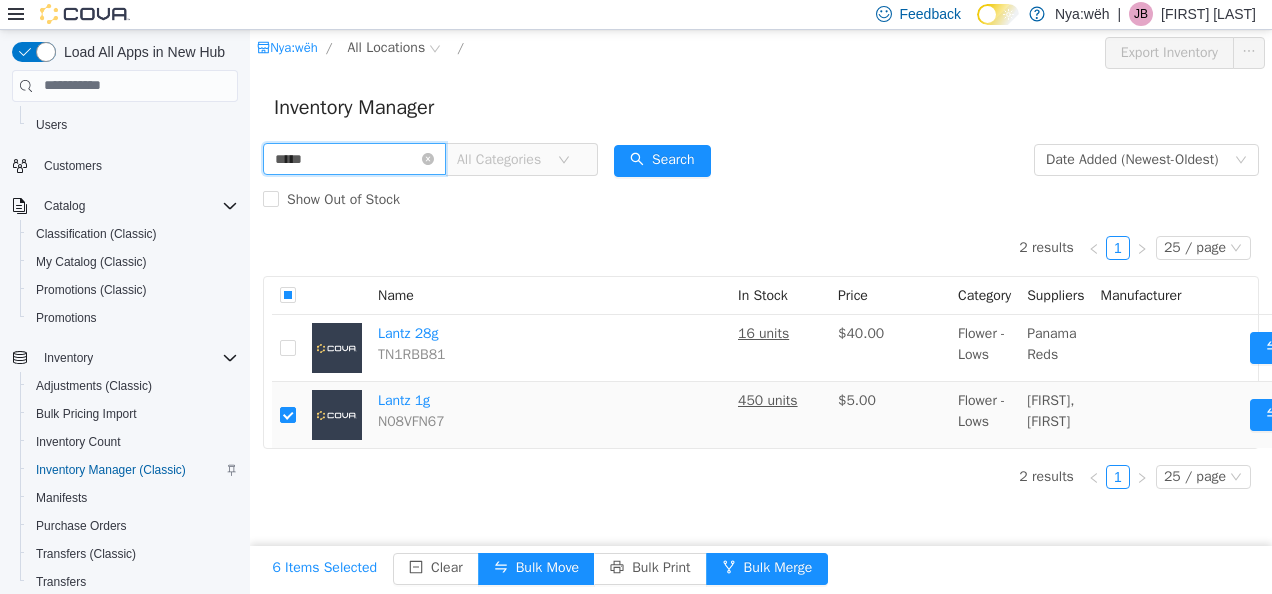 drag, startPoint x: 318, startPoint y: 155, endPoint x: 194, endPoint y: 163, distance: 124.2578 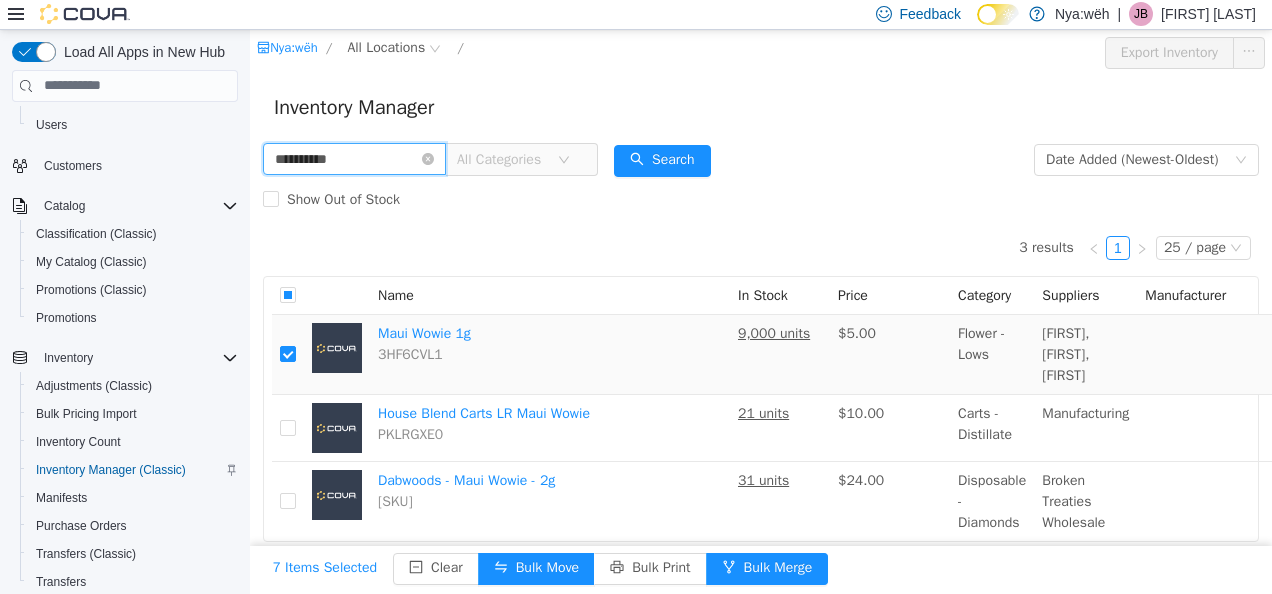 drag, startPoint x: 378, startPoint y: 150, endPoint x: 243, endPoint y: 148, distance: 135.01482 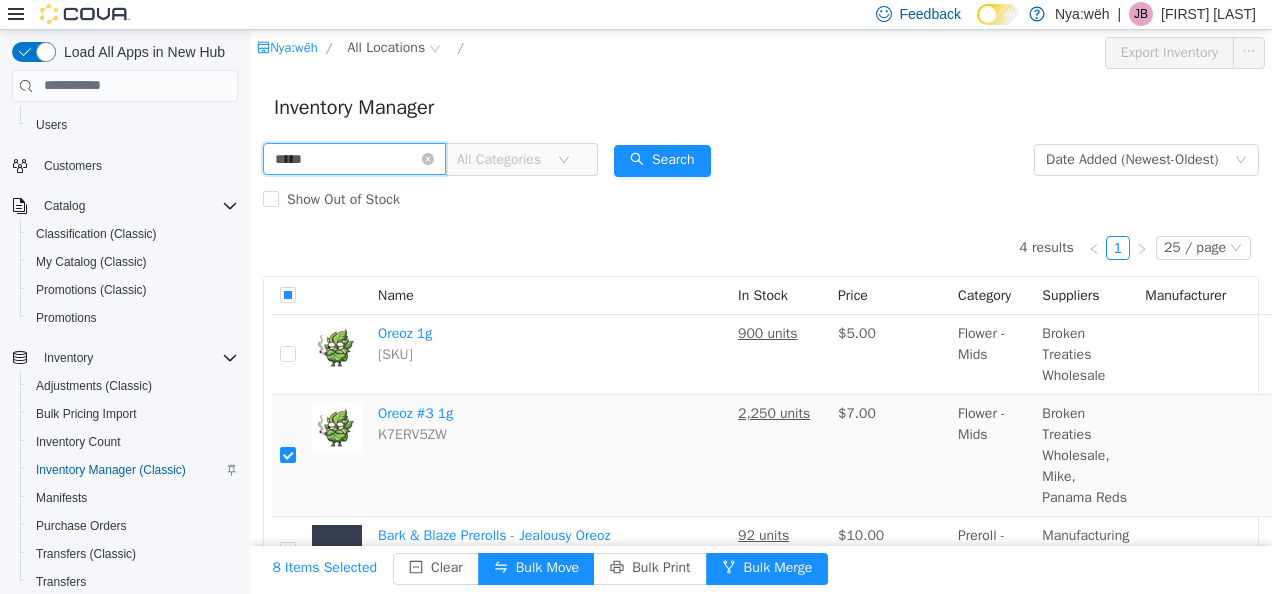 drag, startPoint x: 378, startPoint y: 150, endPoint x: 226, endPoint y: 161, distance: 152.3975 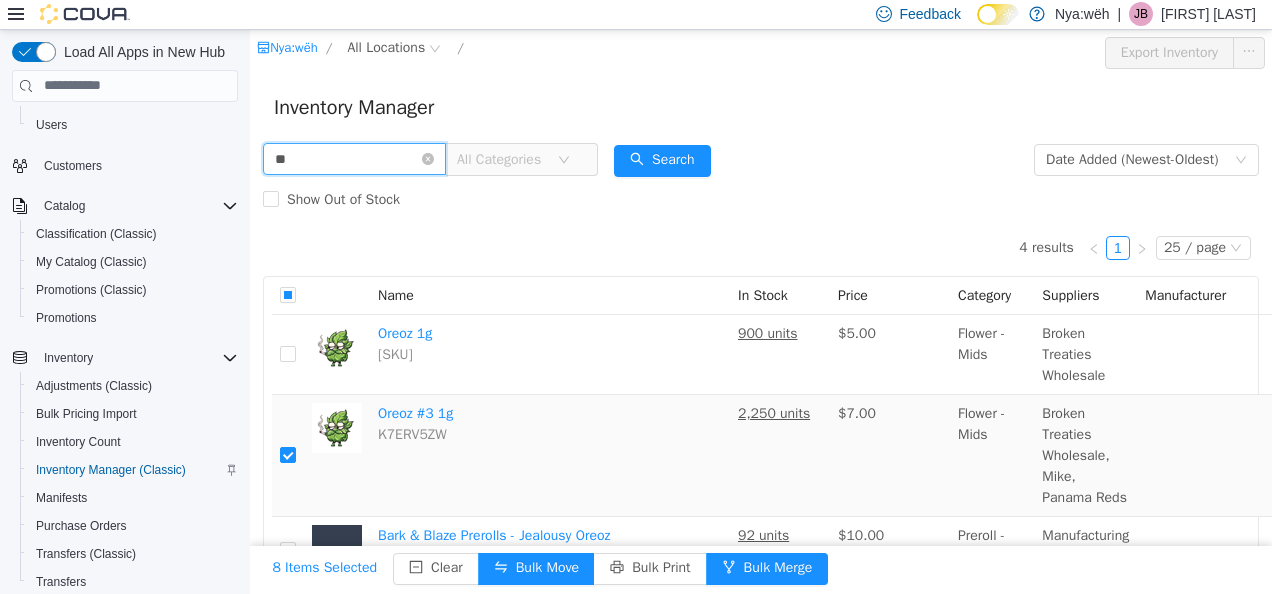 type on "**" 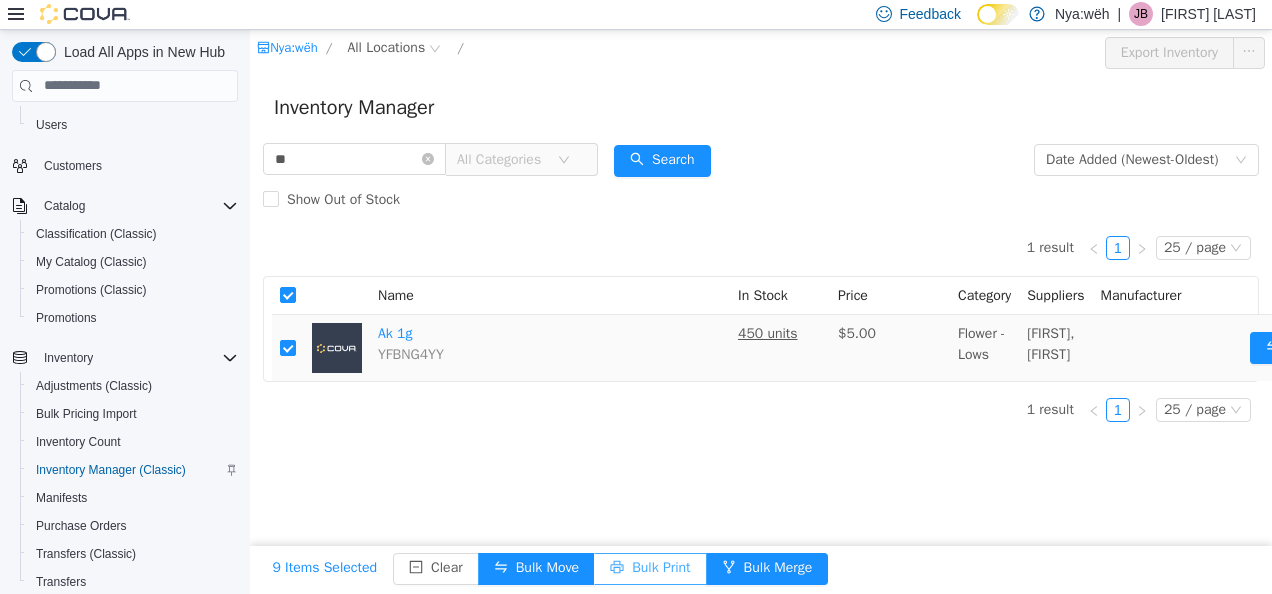 click on "Bulk Print" at bounding box center (650, 568) 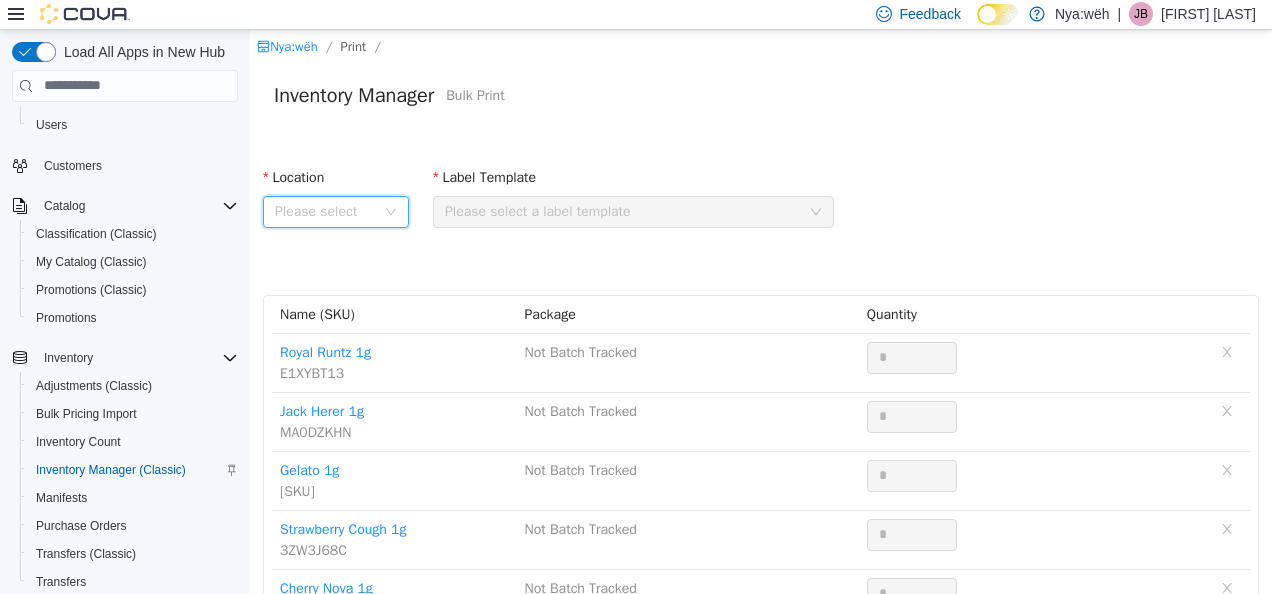 click on "Please select" at bounding box center [336, 211] 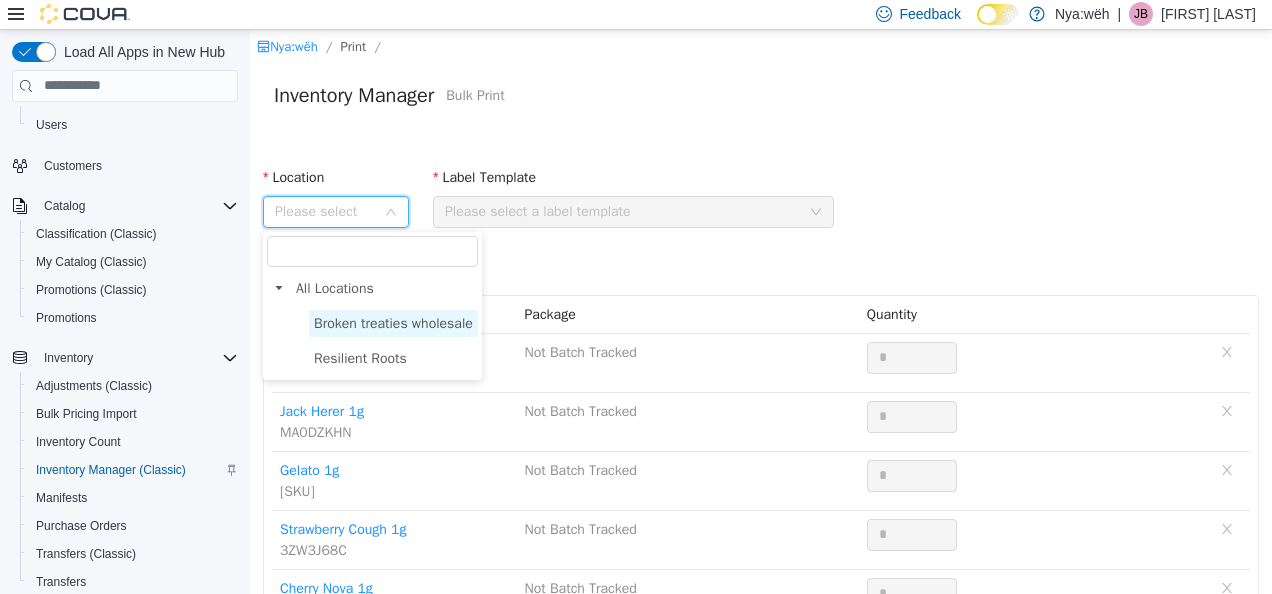 click on "Broken treaties wholesale" at bounding box center [393, 322] 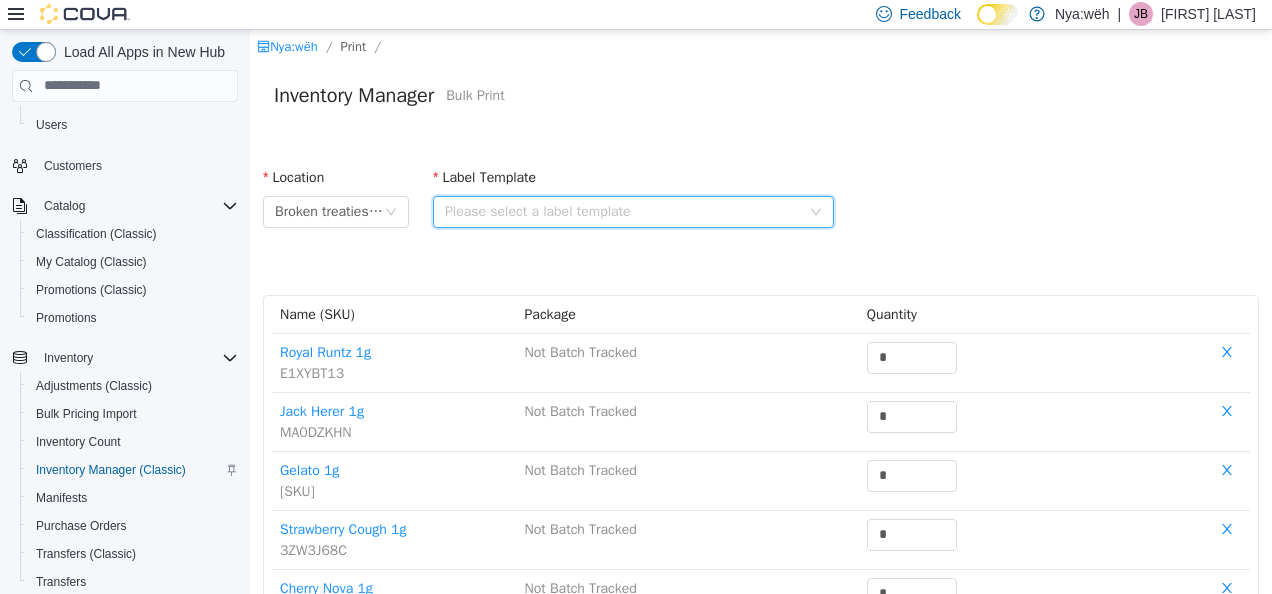 click on "Please select a label template" at bounding box center (627, 211) 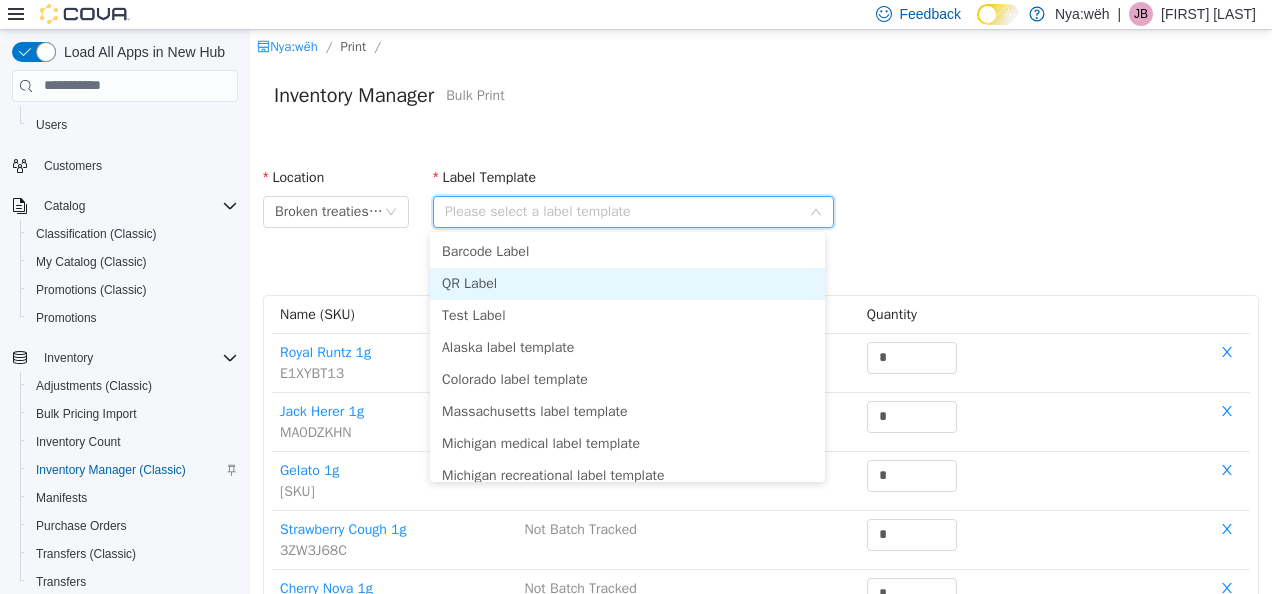 click on "QR Label" at bounding box center [627, 283] 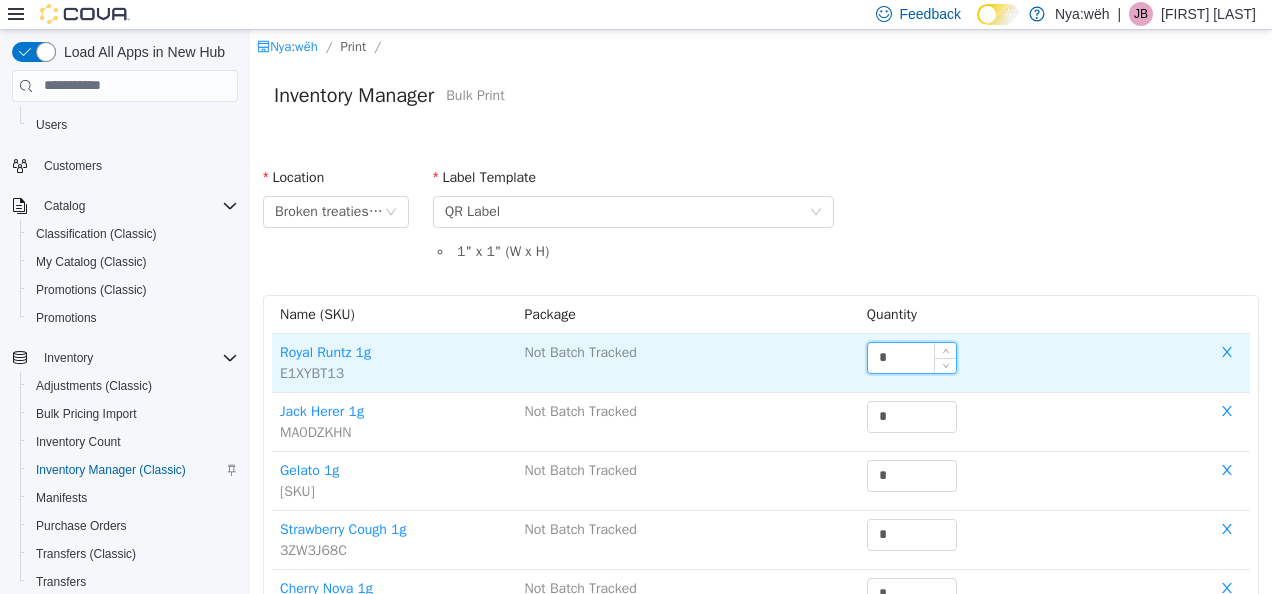 click on "*" at bounding box center (912, 357) 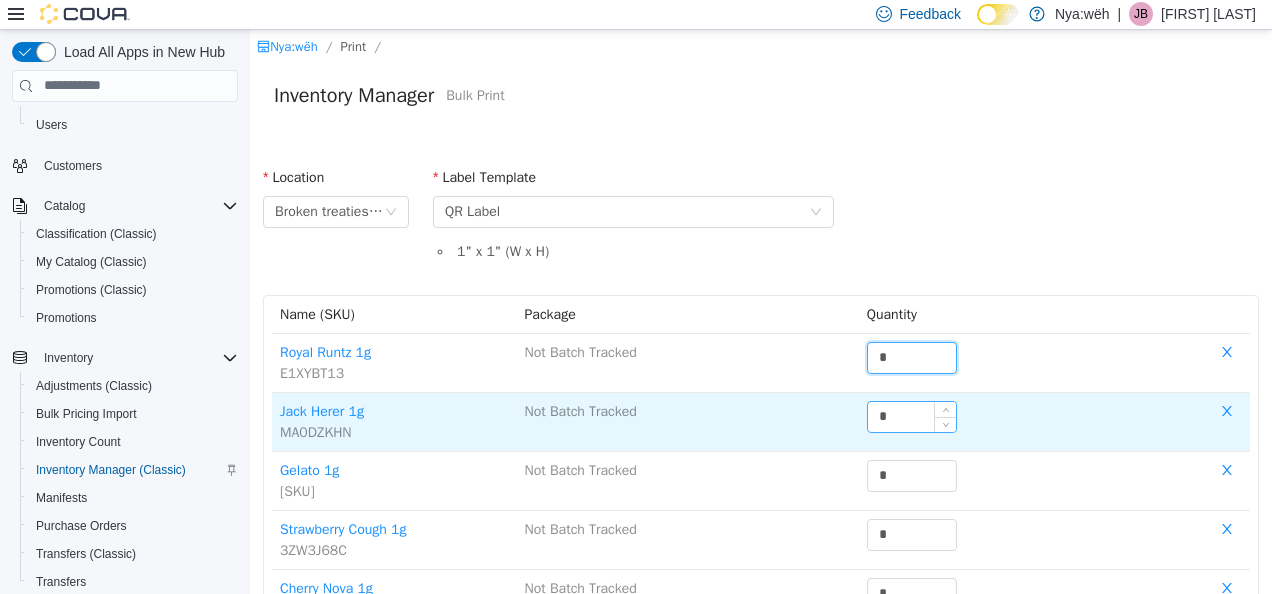 type on "*" 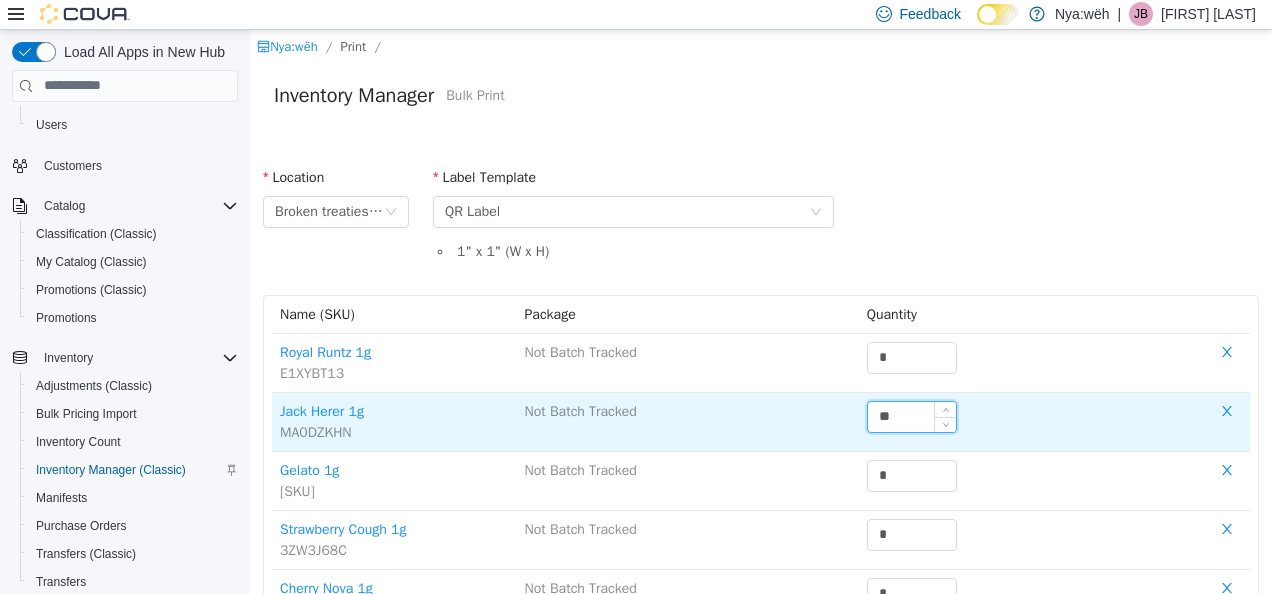 drag, startPoint x: 898, startPoint y: 409, endPoint x: 868, endPoint y: 411, distance: 30.066593 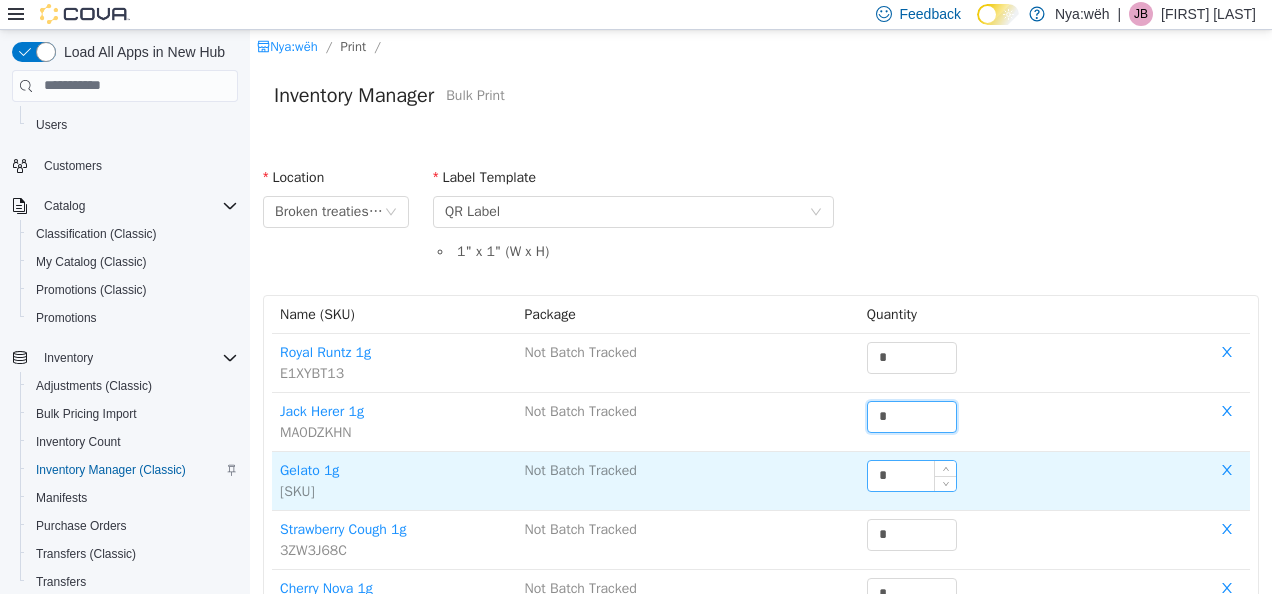 type on "*" 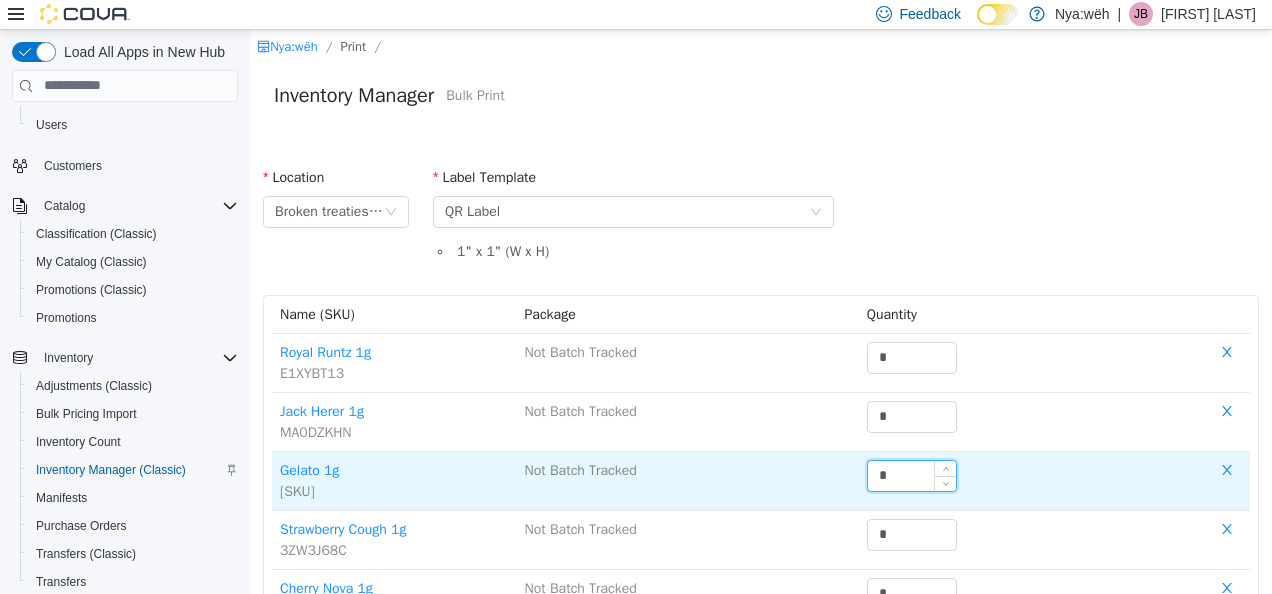 click on "*" at bounding box center [912, 475] 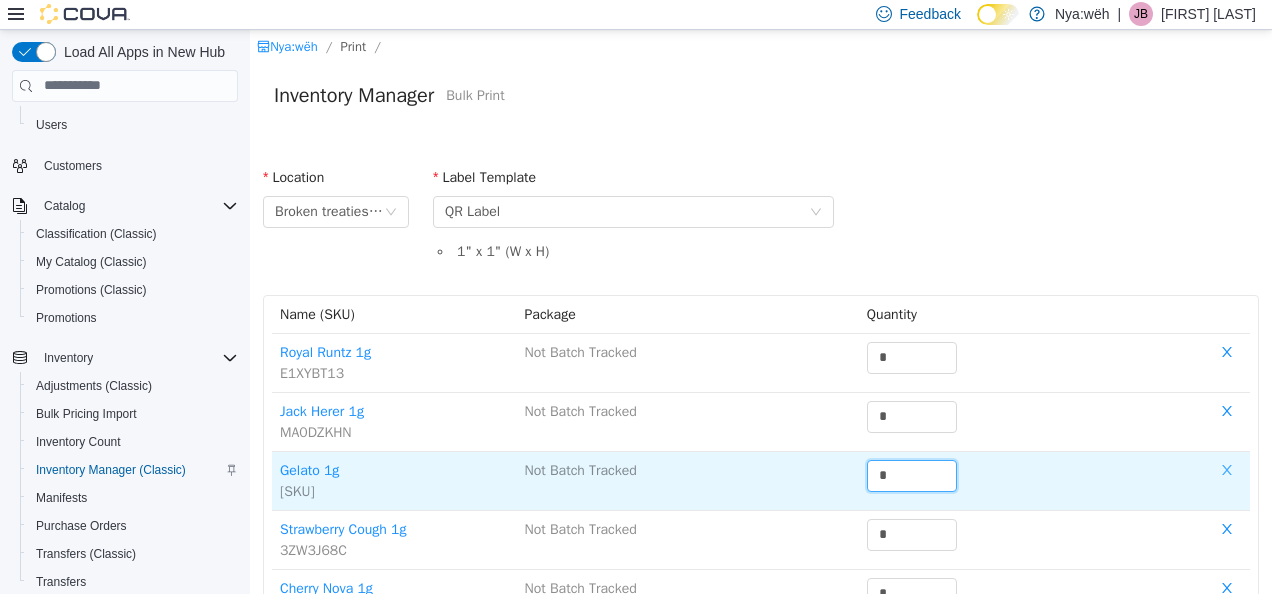 click at bounding box center (1227, 471) 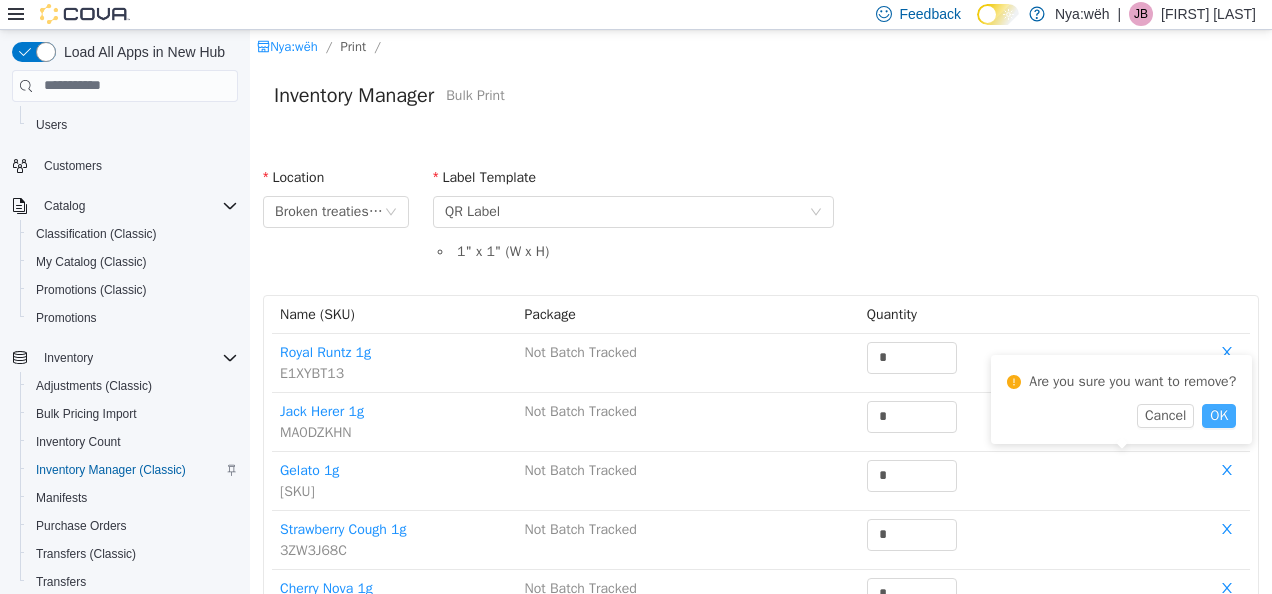 click on "OK" at bounding box center (1219, 415) 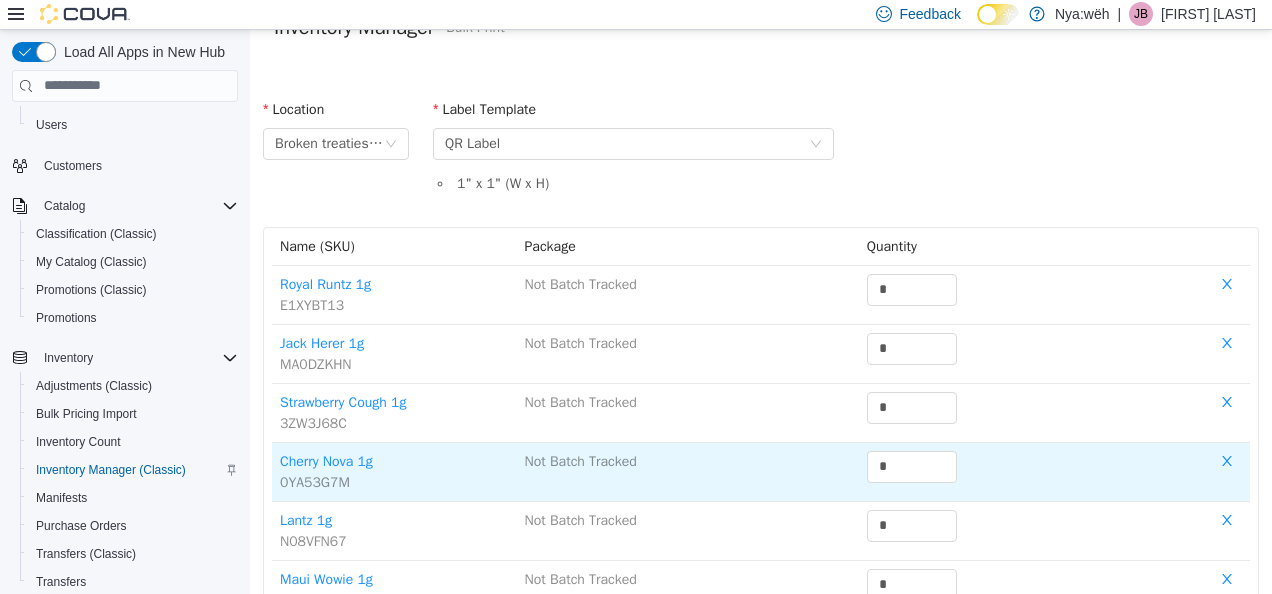 scroll, scrollTop: 100, scrollLeft: 0, axis: vertical 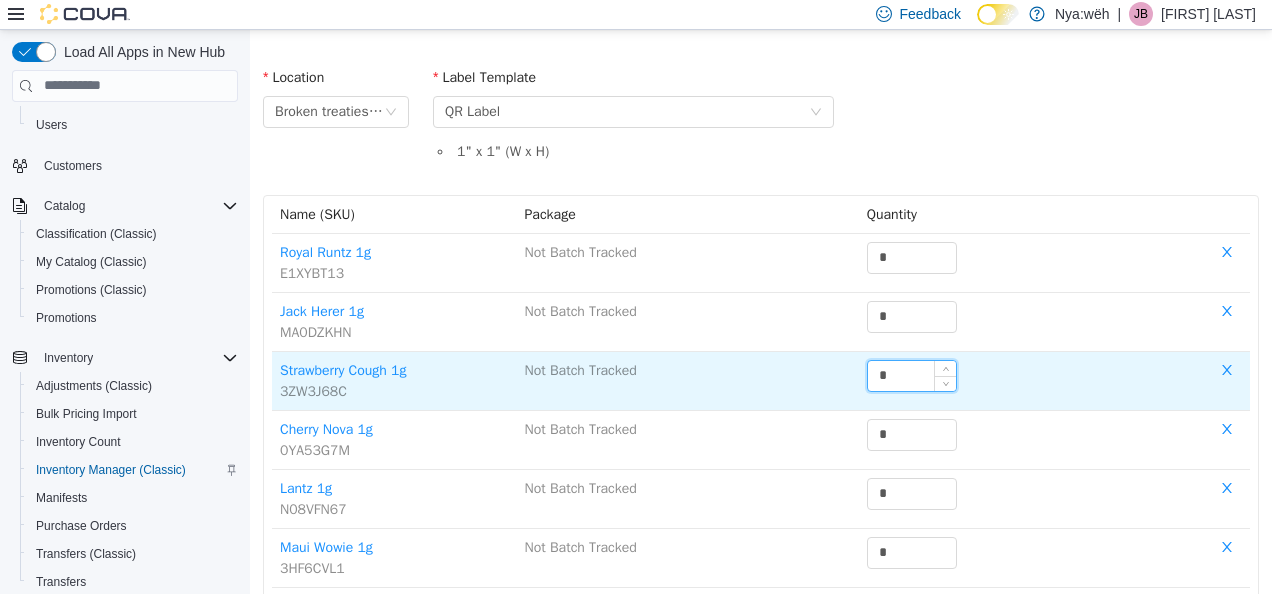 click on "*" at bounding box center (912, 375) 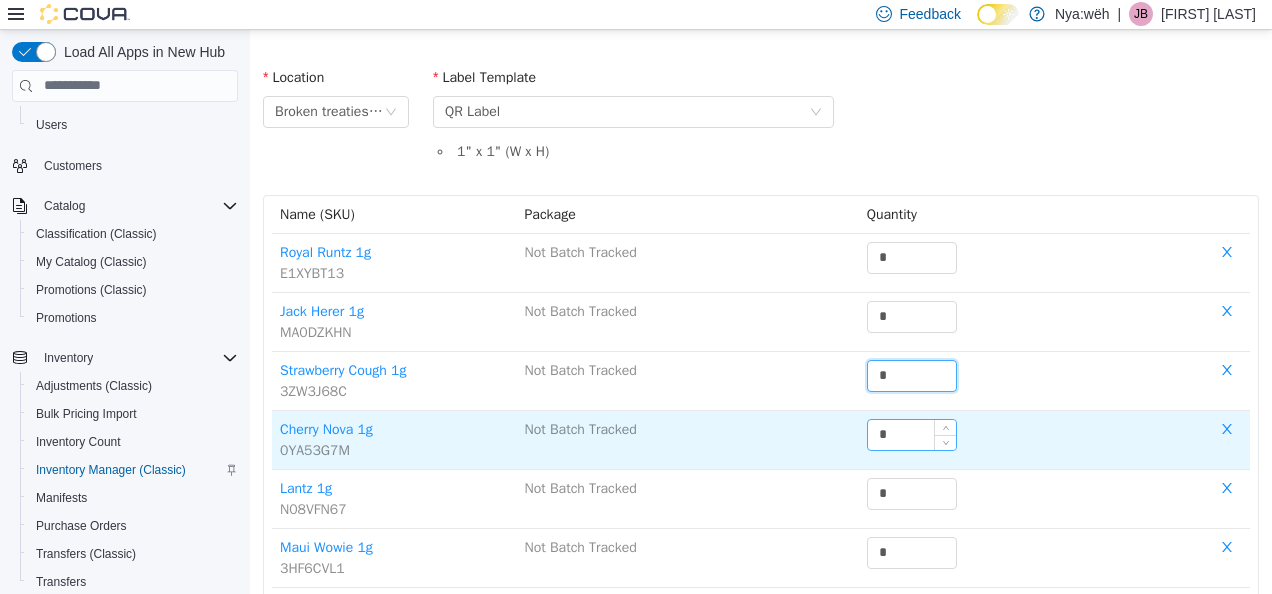 type on "*" 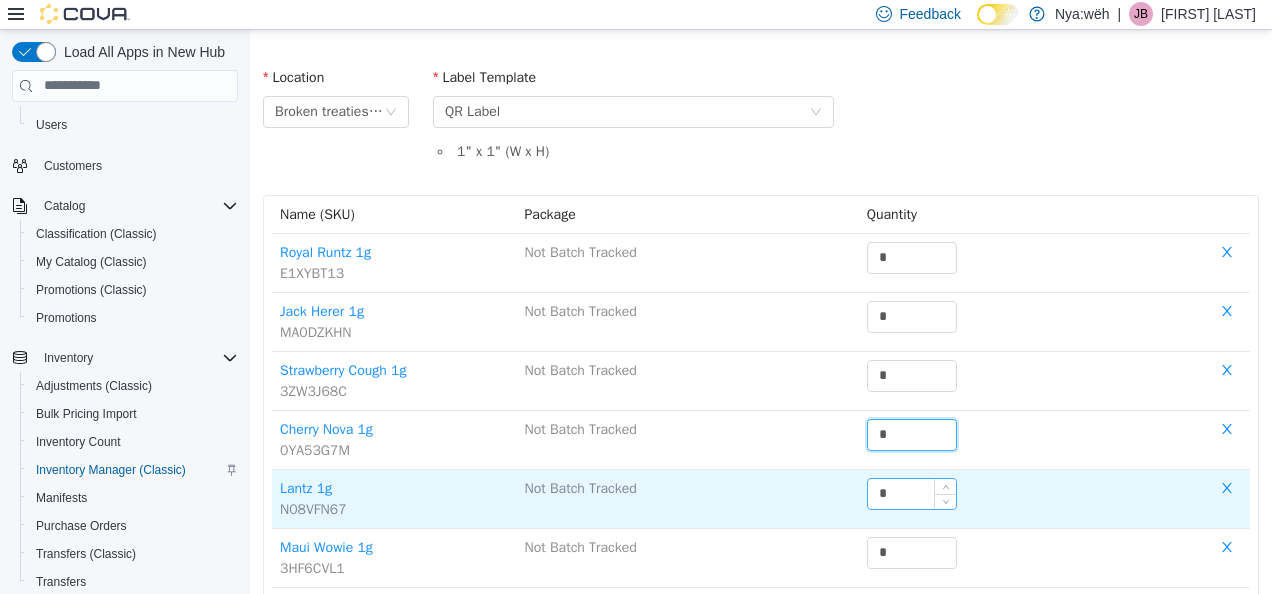 type on "*" 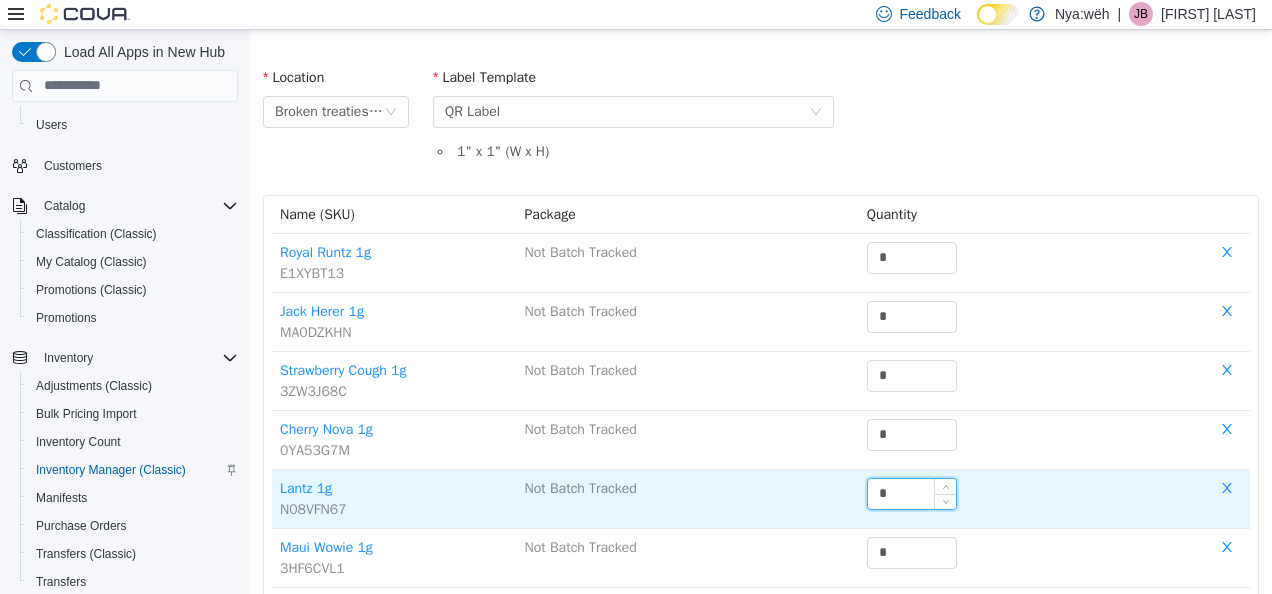 click on "*" at bounding box center (912, 493) 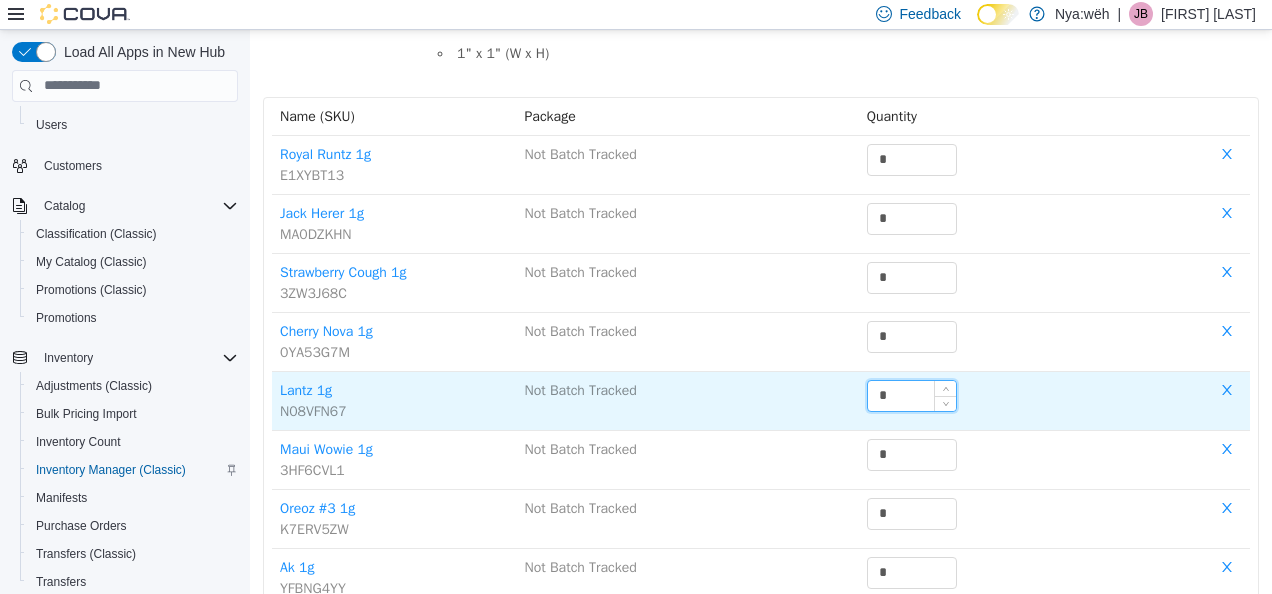 scroll, scrollTop: 200, scrollLeft: 0, axis: vertical 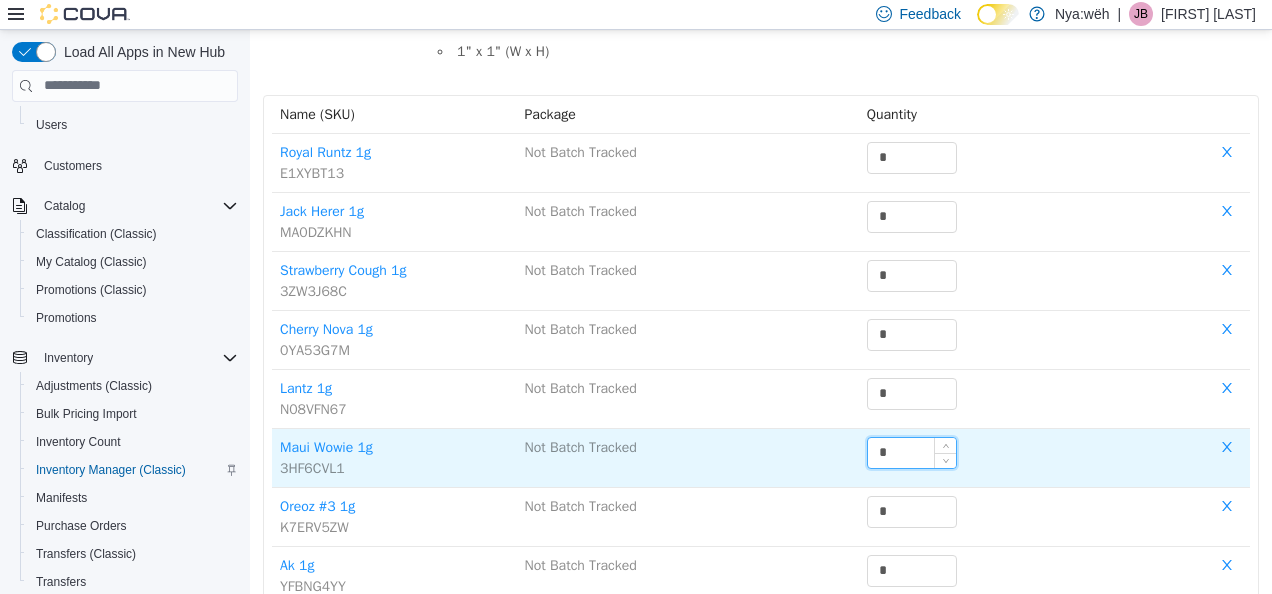 click on "*" at bounding box center [912, 452] 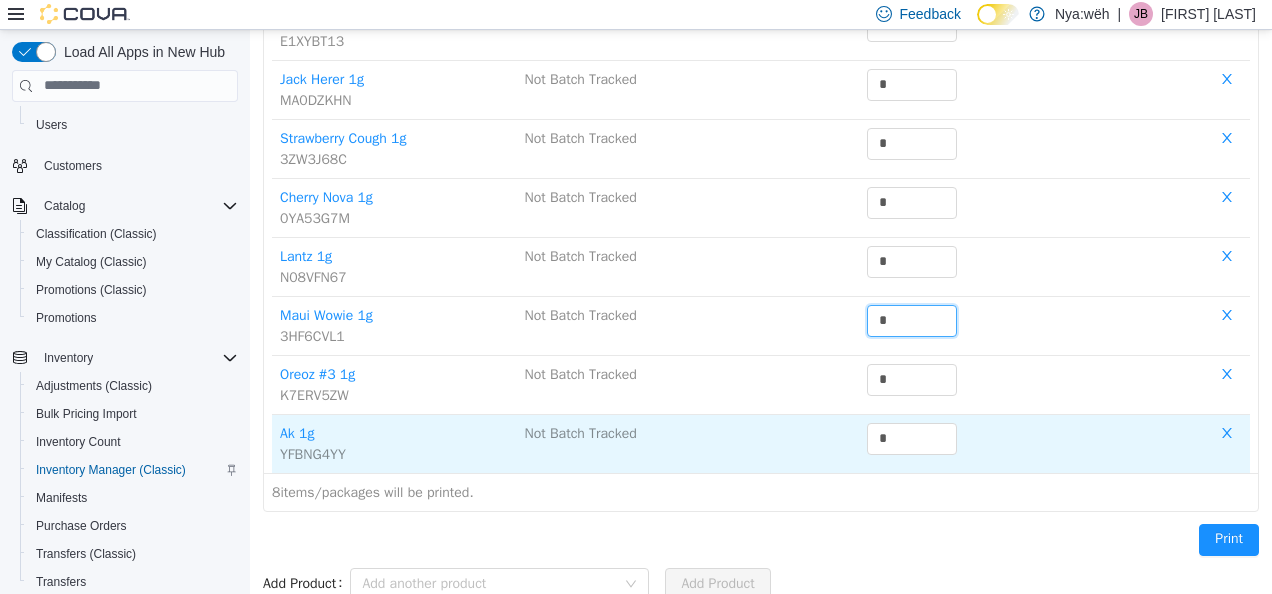 scroll, scrollTop: 338, scrollLeft: 0, axis: vertical 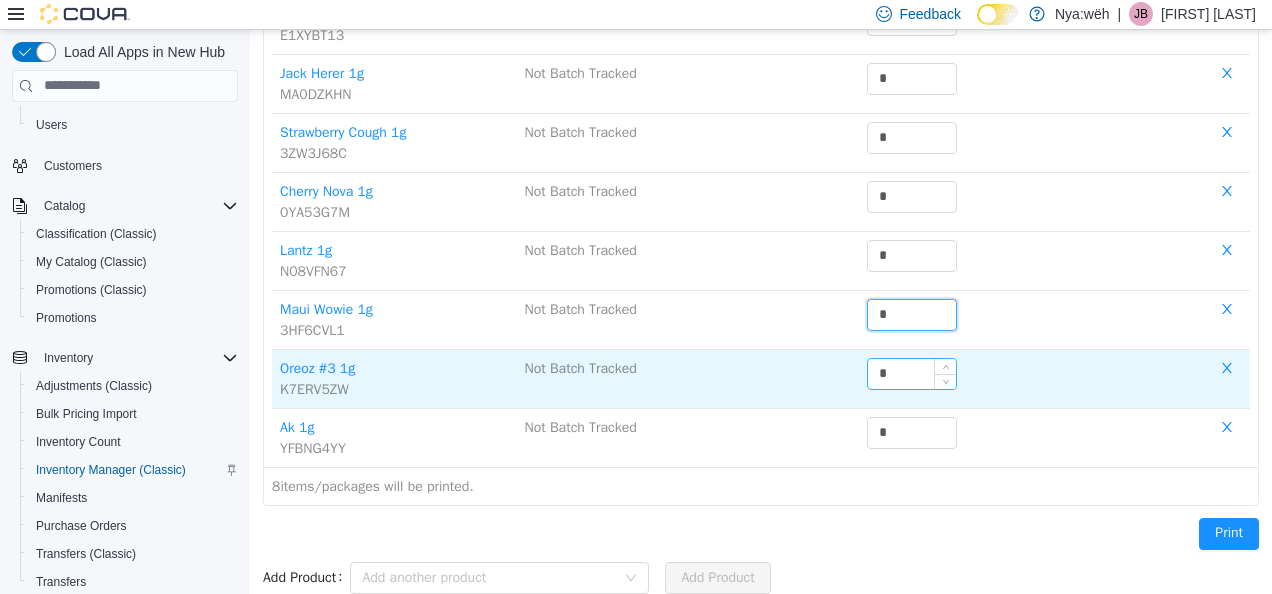 type on "*" 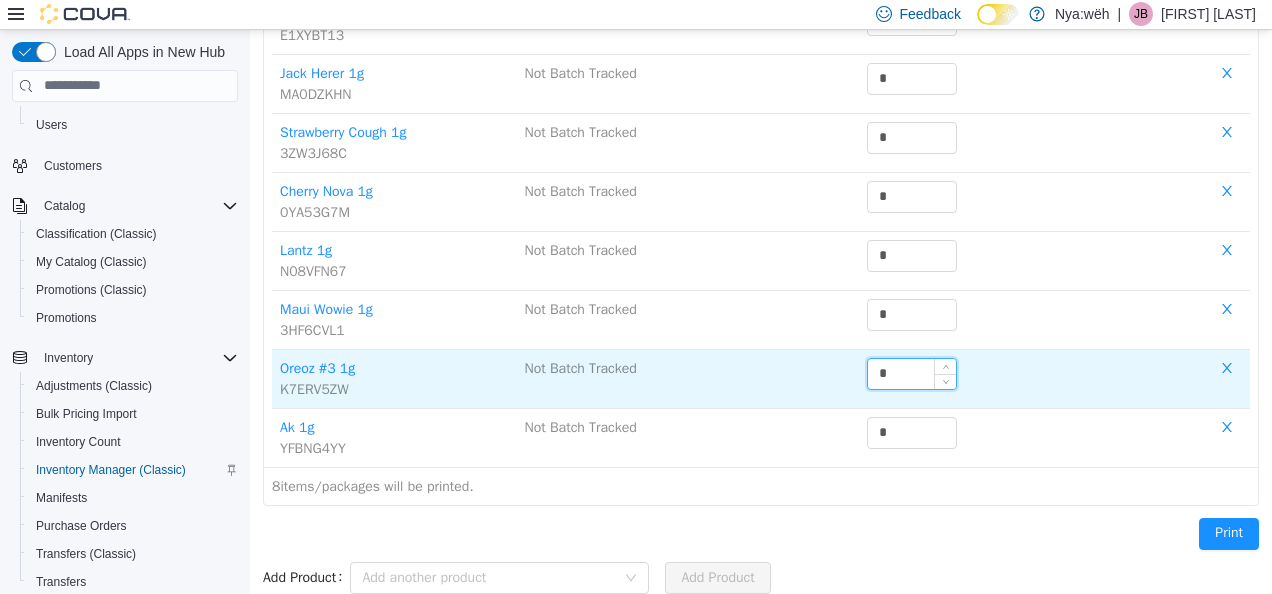 click on "*" at bounding box center (912, 373) 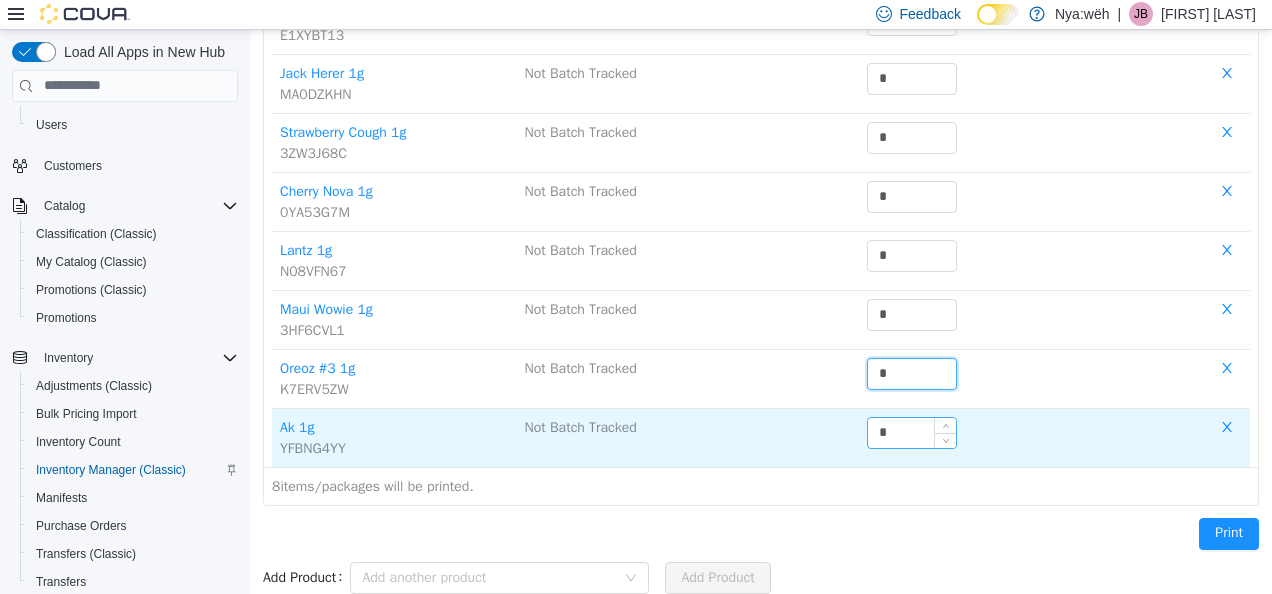 type on "*" 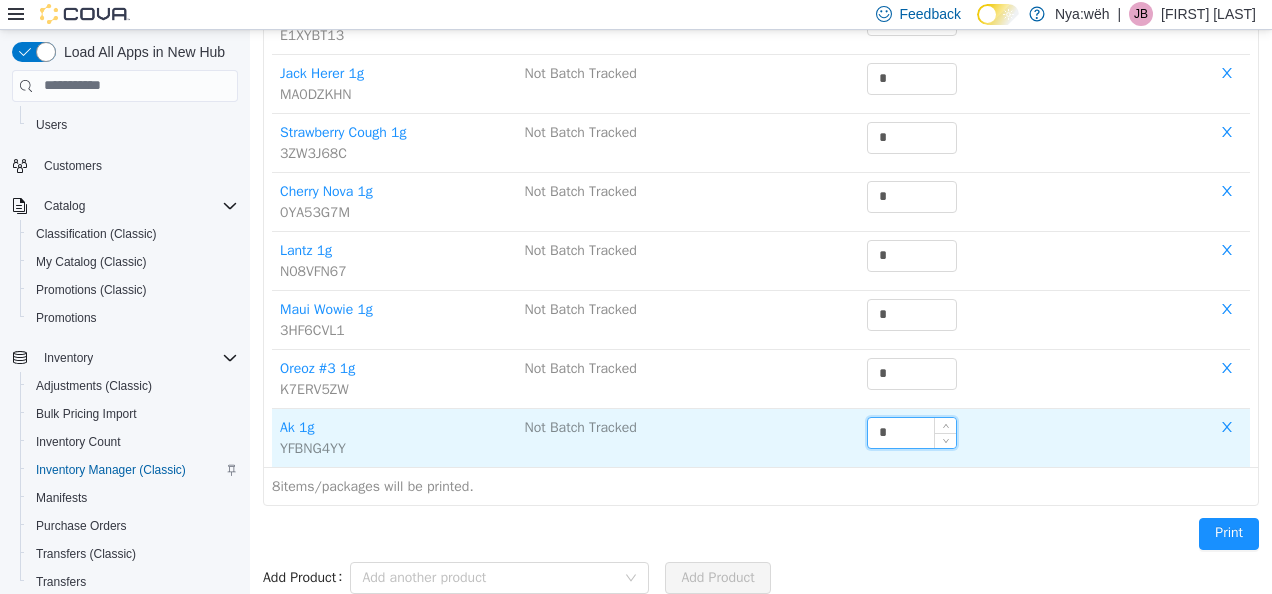 click on "*" at bounding box center (912, 432) 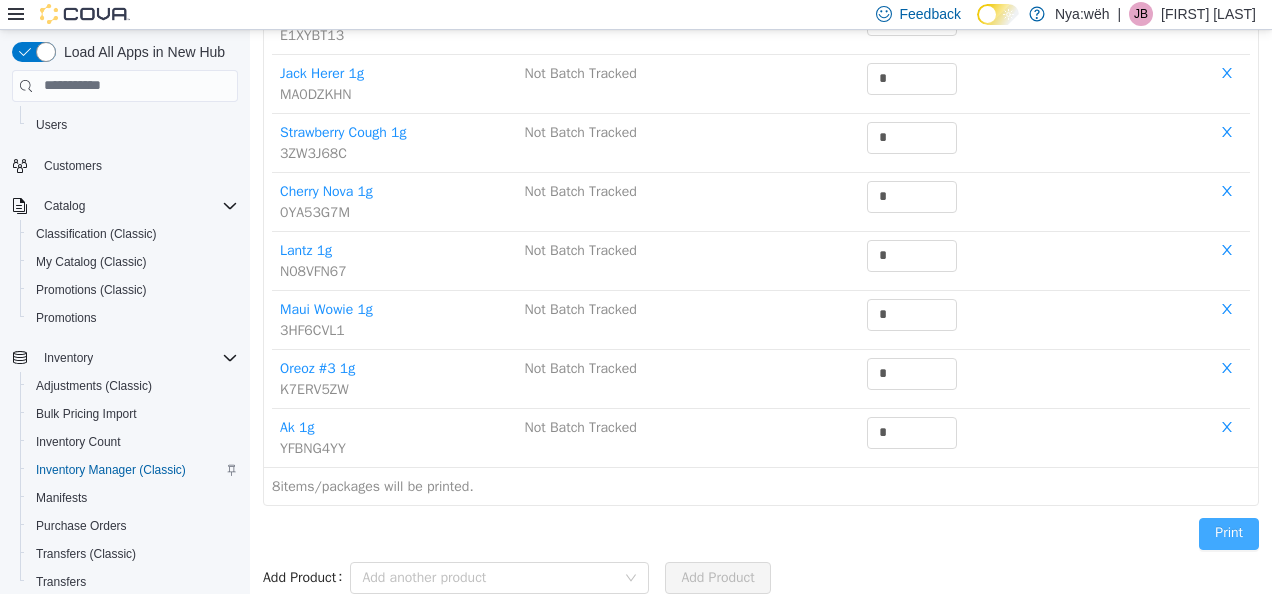 click on "Print" at bounding box center [1229, 533] 